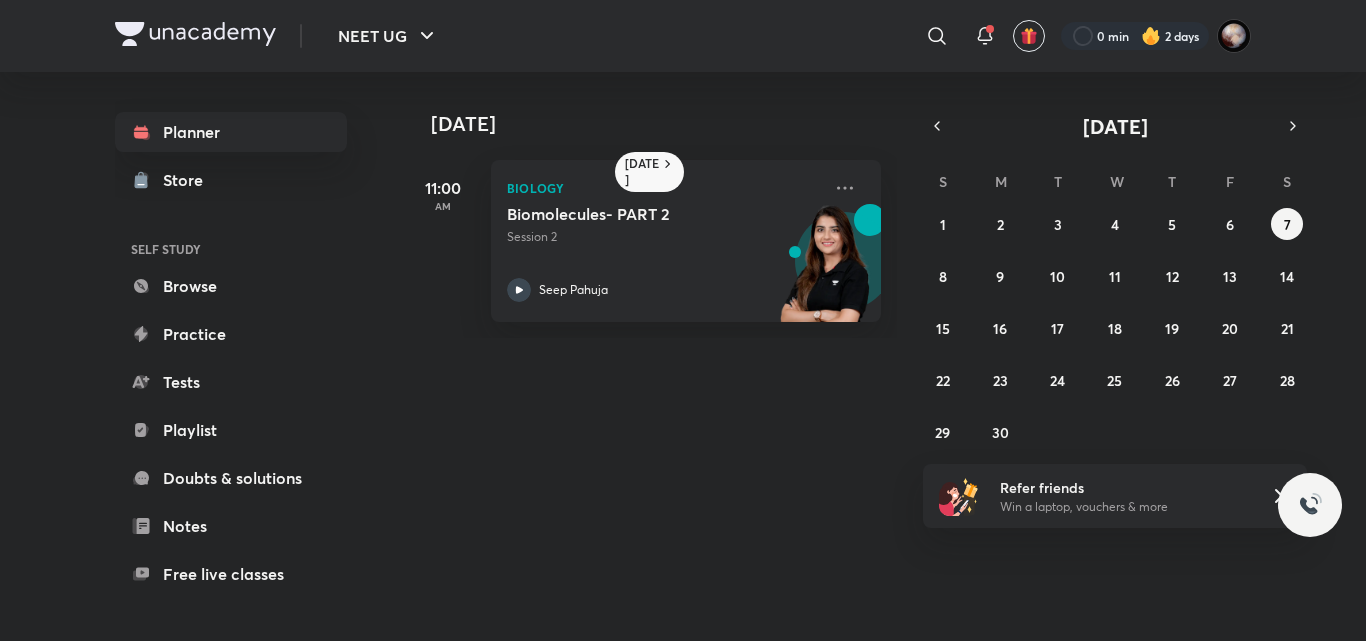 scroll, scrollTop: 0, scrollLeft: 0, axis: both 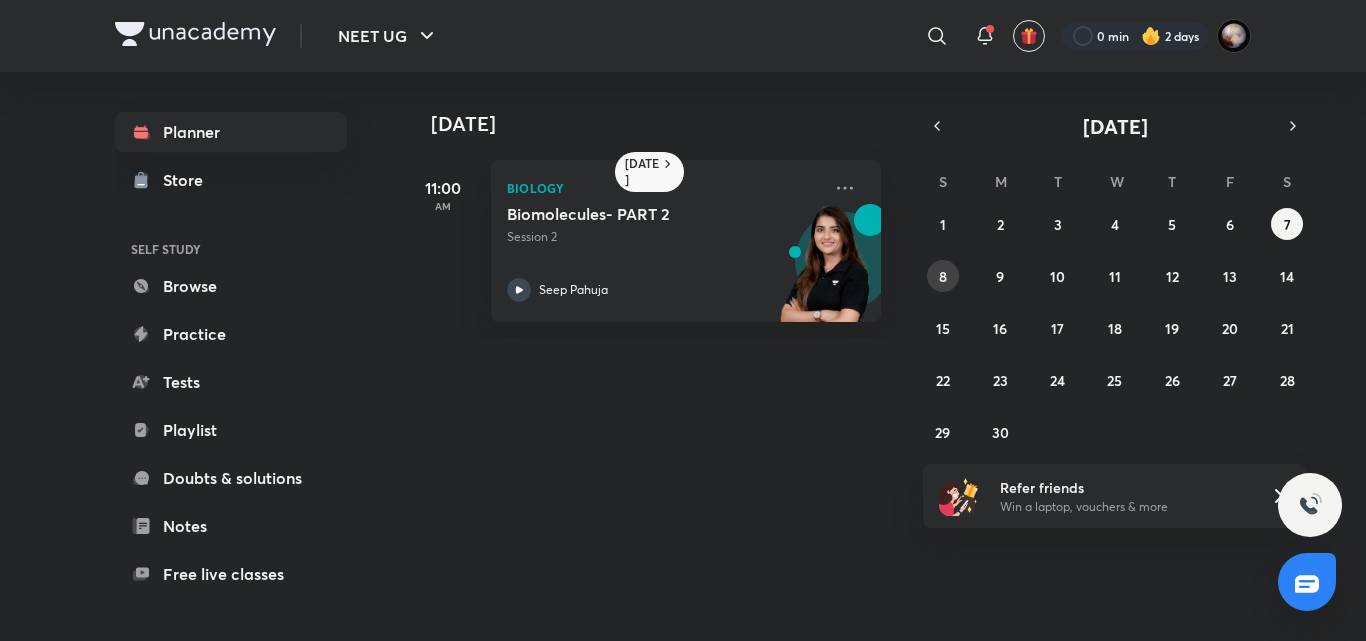 click on "8" at bounding box center [943, 276] 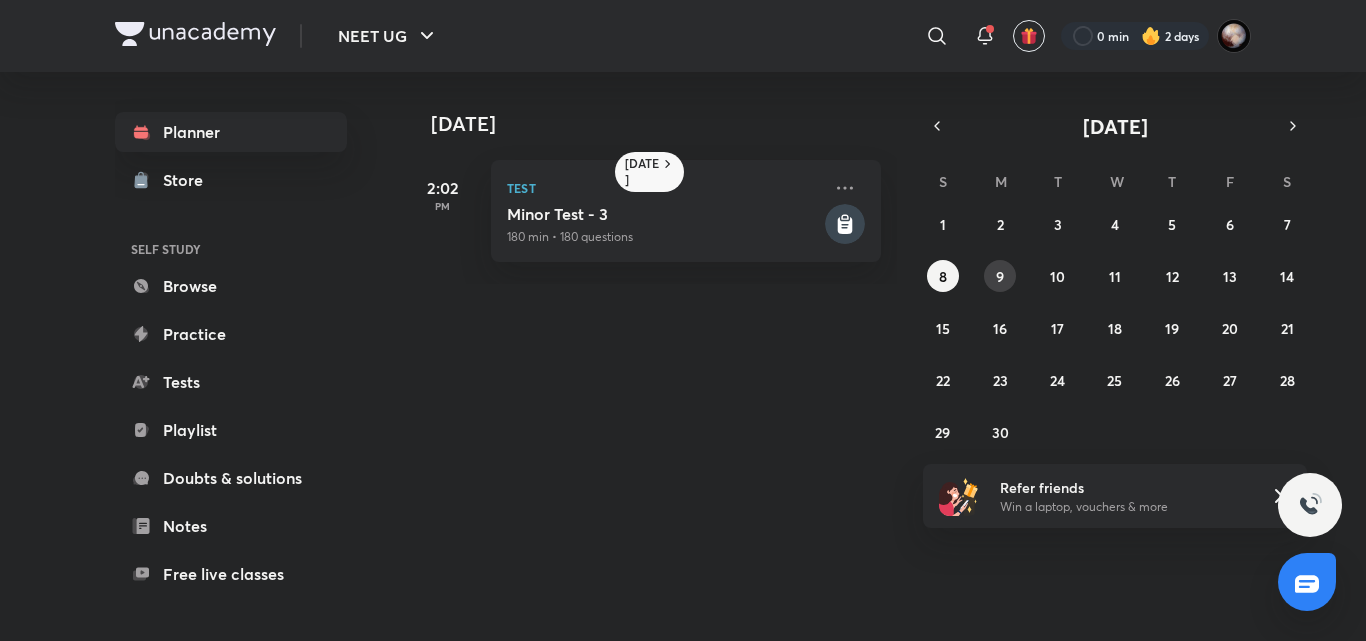 click on "9" at bounding box center (1000, 276) 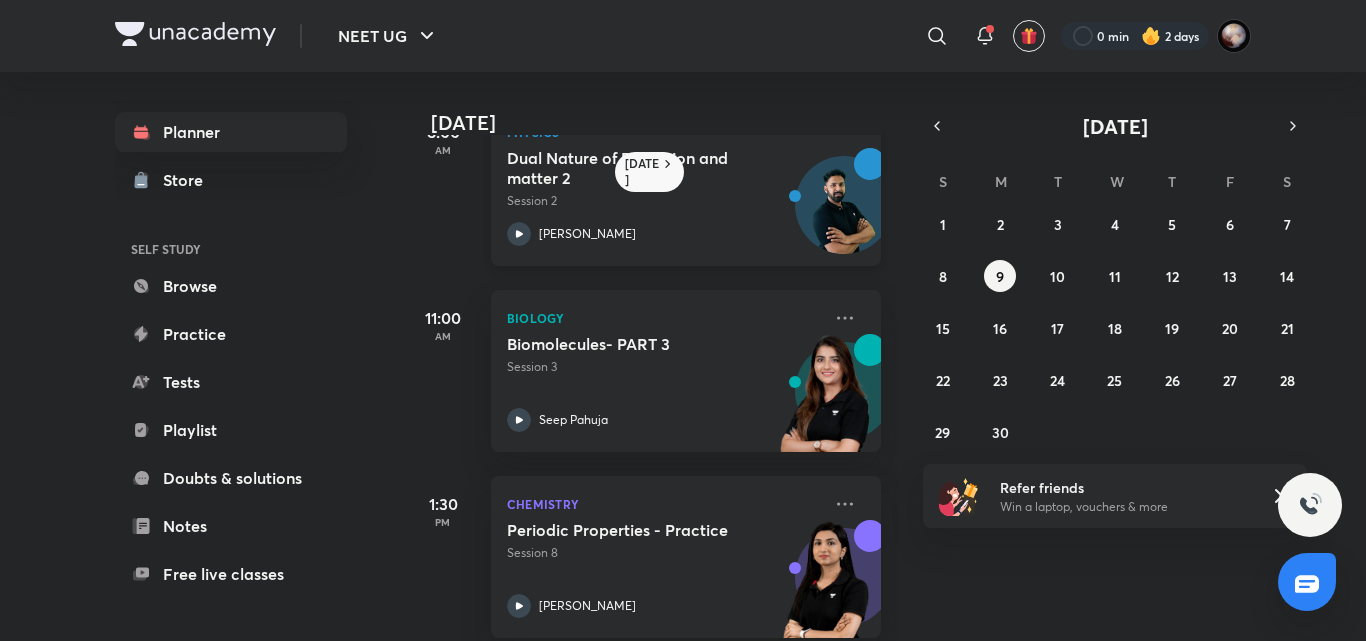 scroll, scrollTop: 84, scrollLeft: 0, axis: vertical 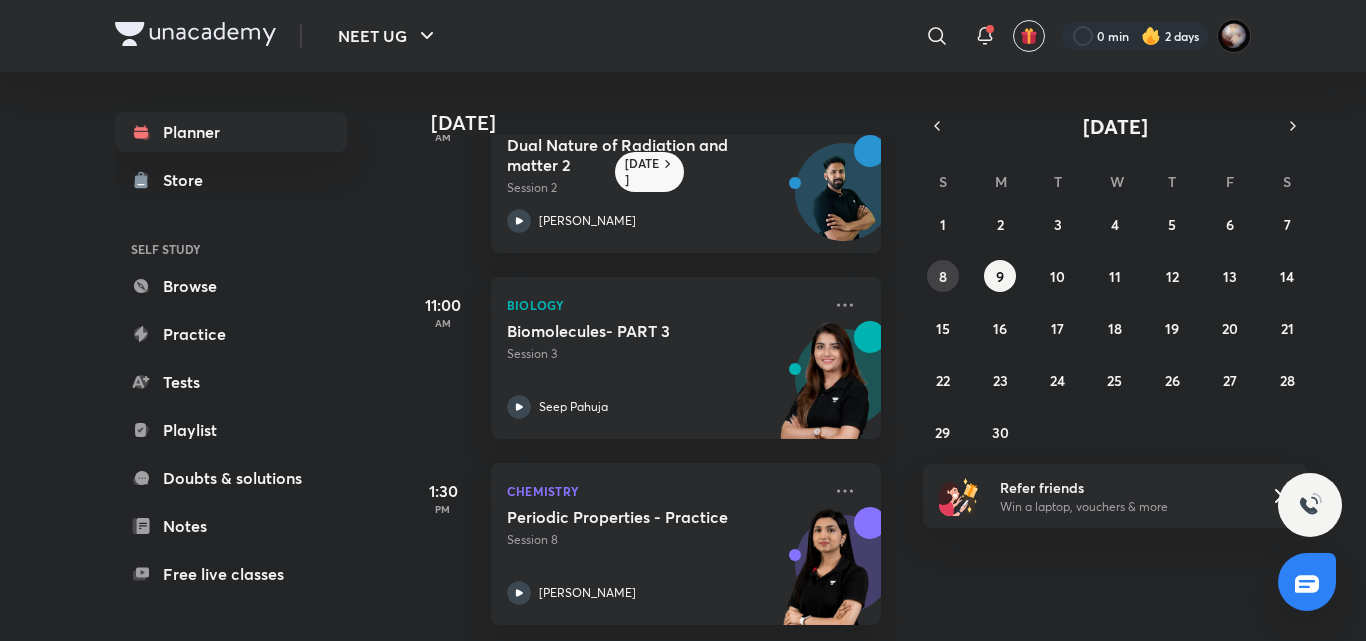 click on "8" at bounding box center [943, 276] 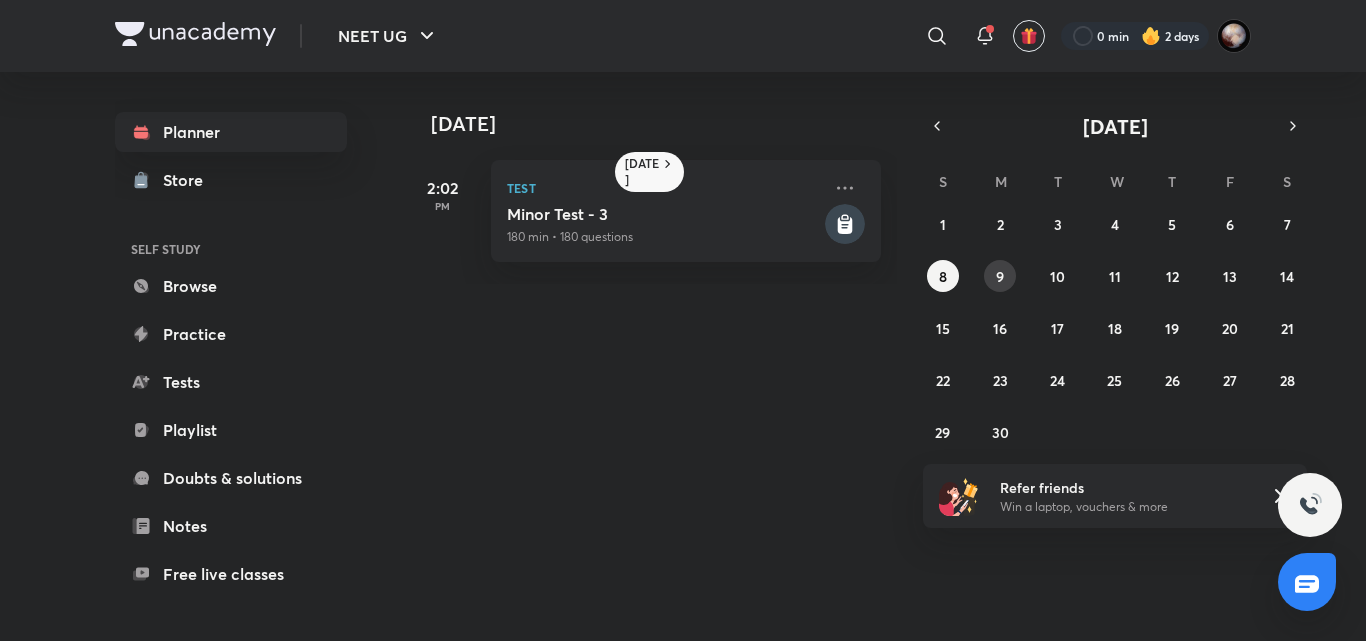 click on "9" at bounding box center (1000, 276) 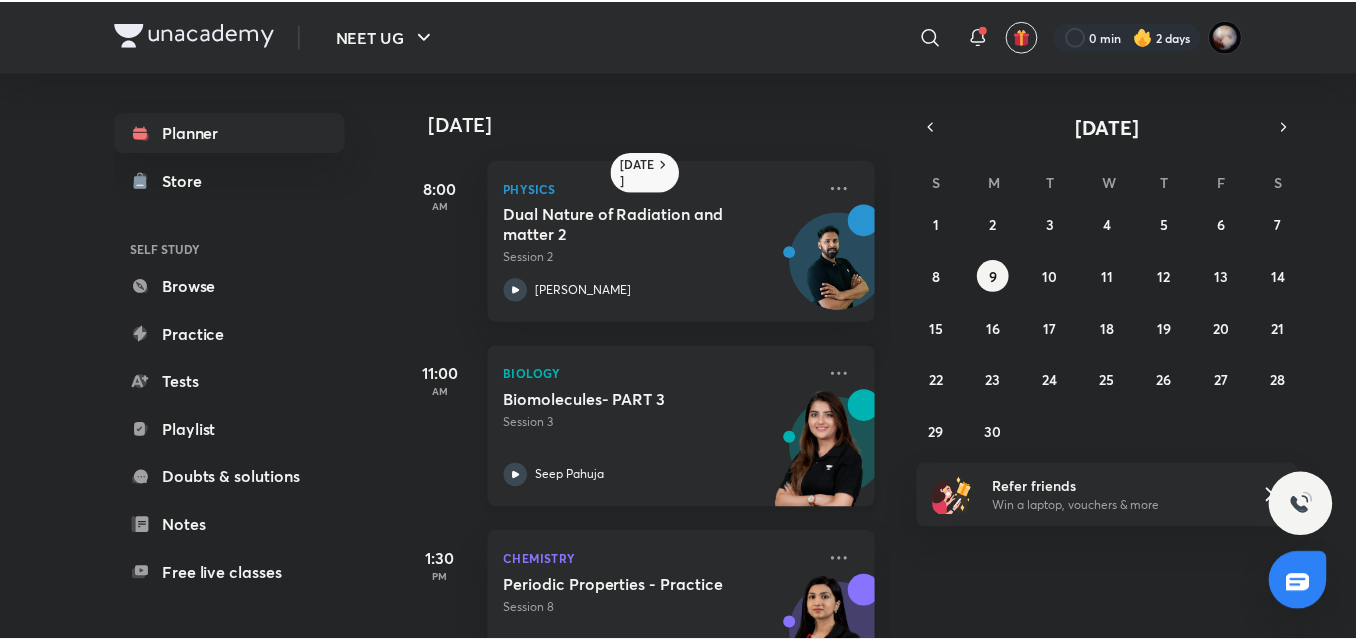 scroll, scrollTop: 84, scrollLeft: 0, axis: vertical 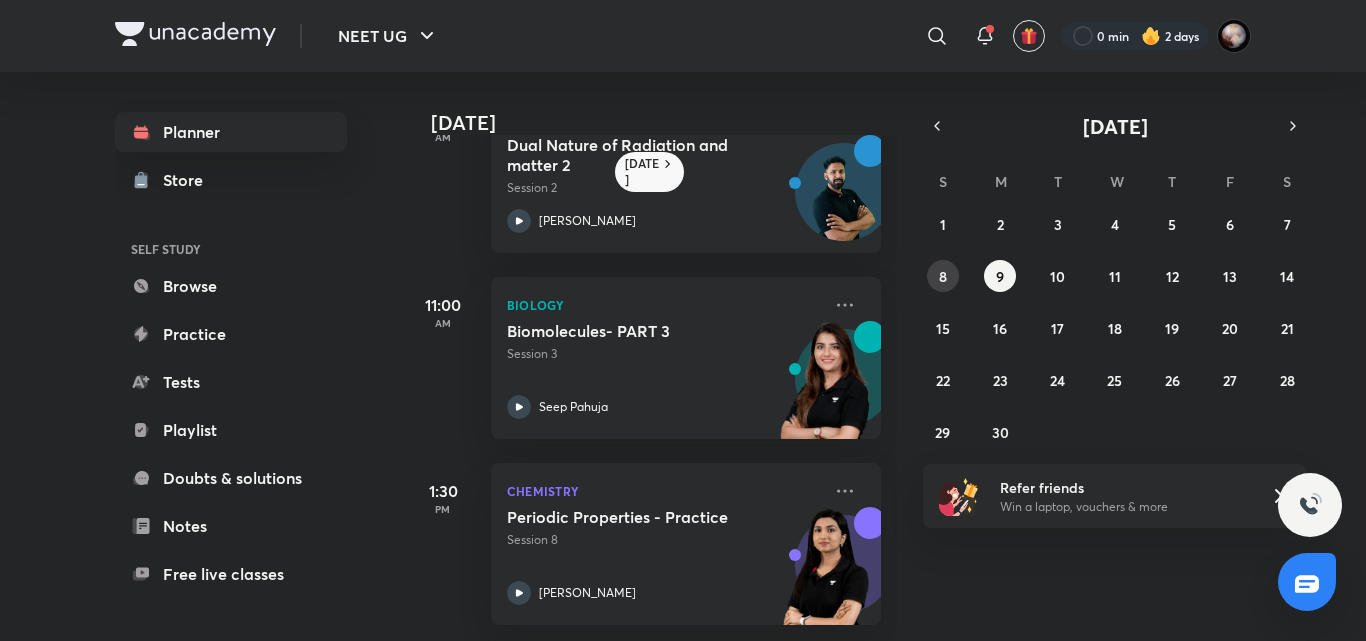 click on "8" at bounding box center [943, 276] 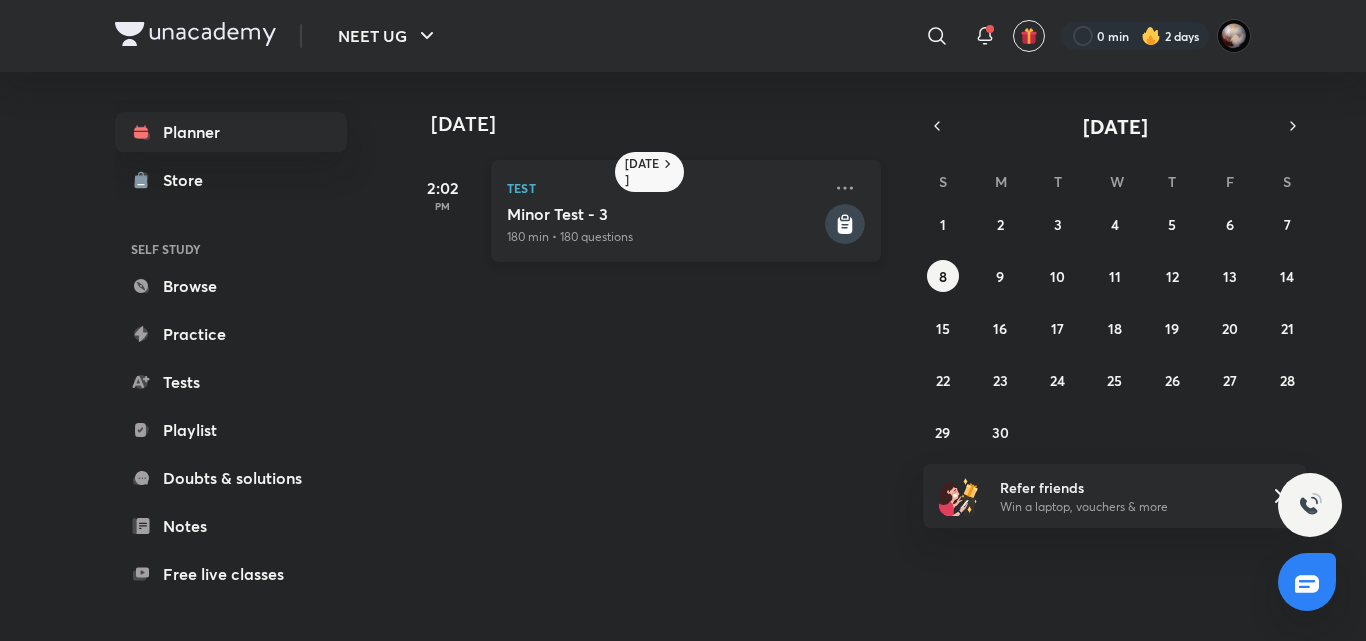 click 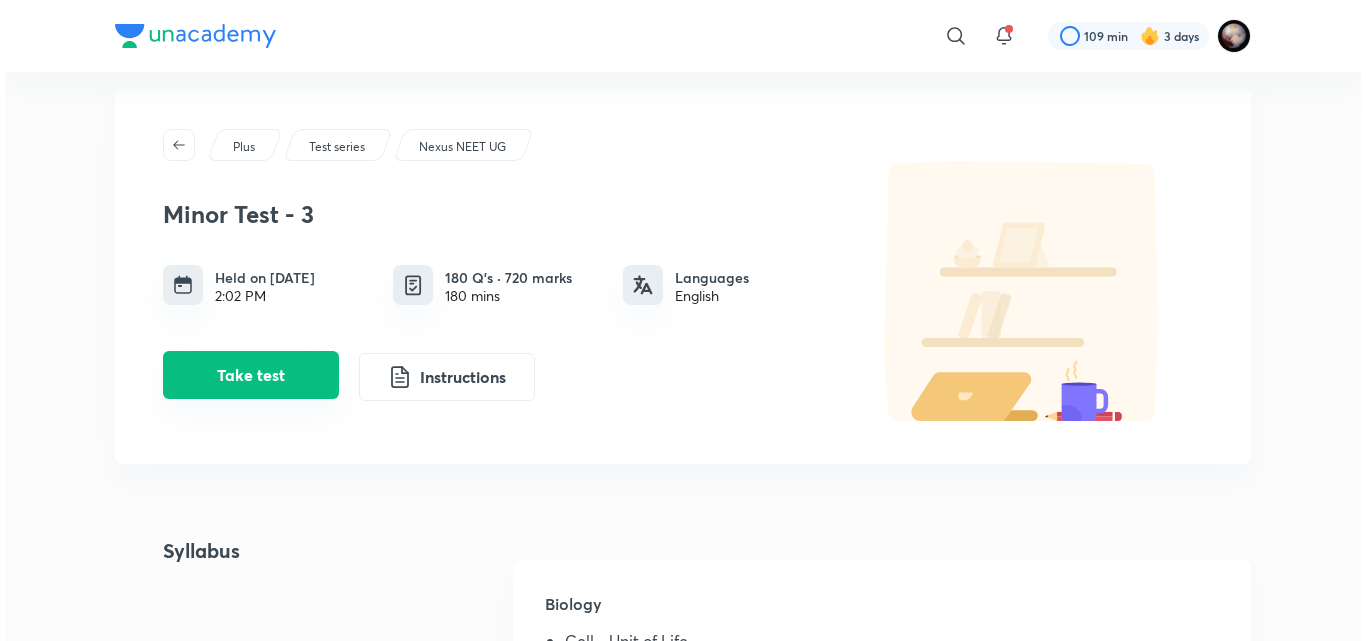 scroll, scrollTop: 22, scrollLeft: 0, axis: vertical 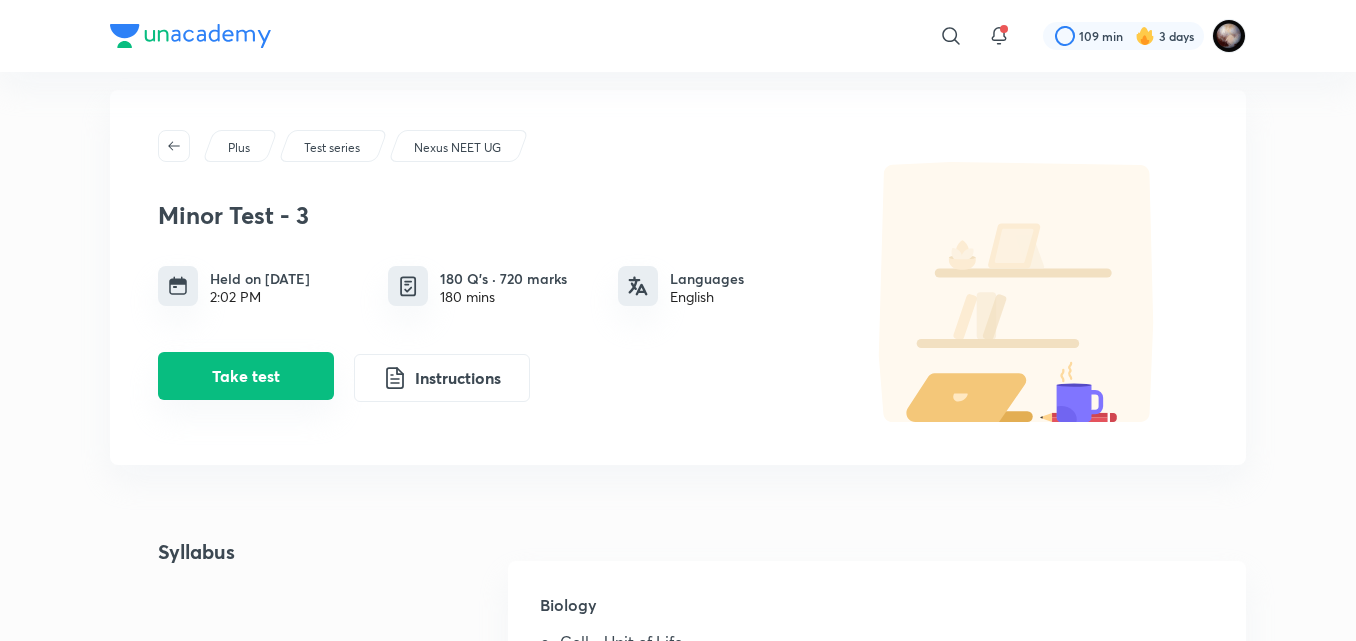 click on "Take test" at bounding box center [246, 376] 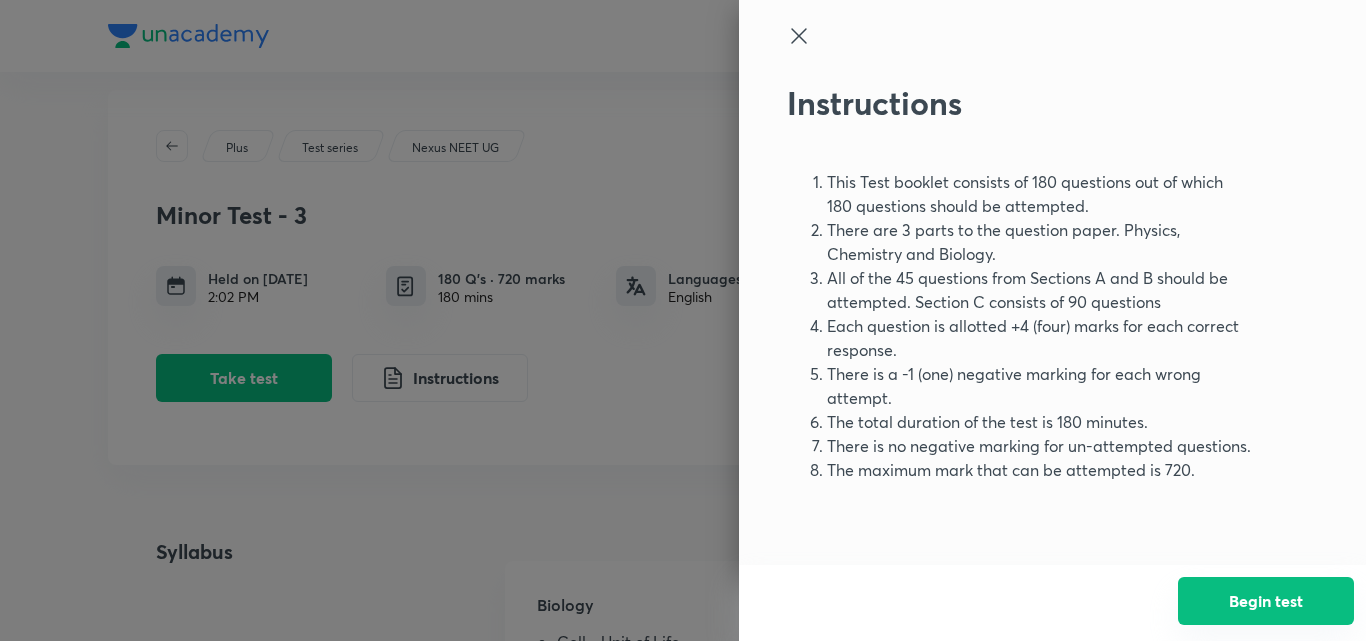 click on "Begin test" at bounding box center [1266, 601] 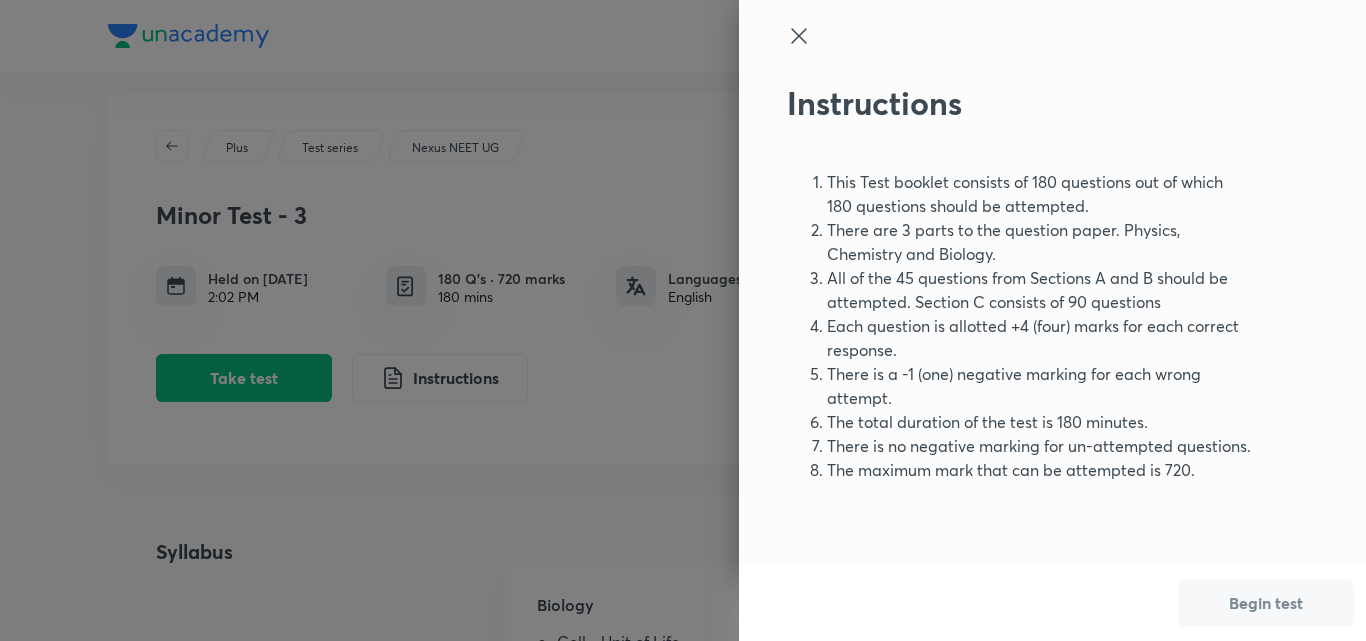scroll, scrollTop: 0, scrollLeft: 0, axis: both 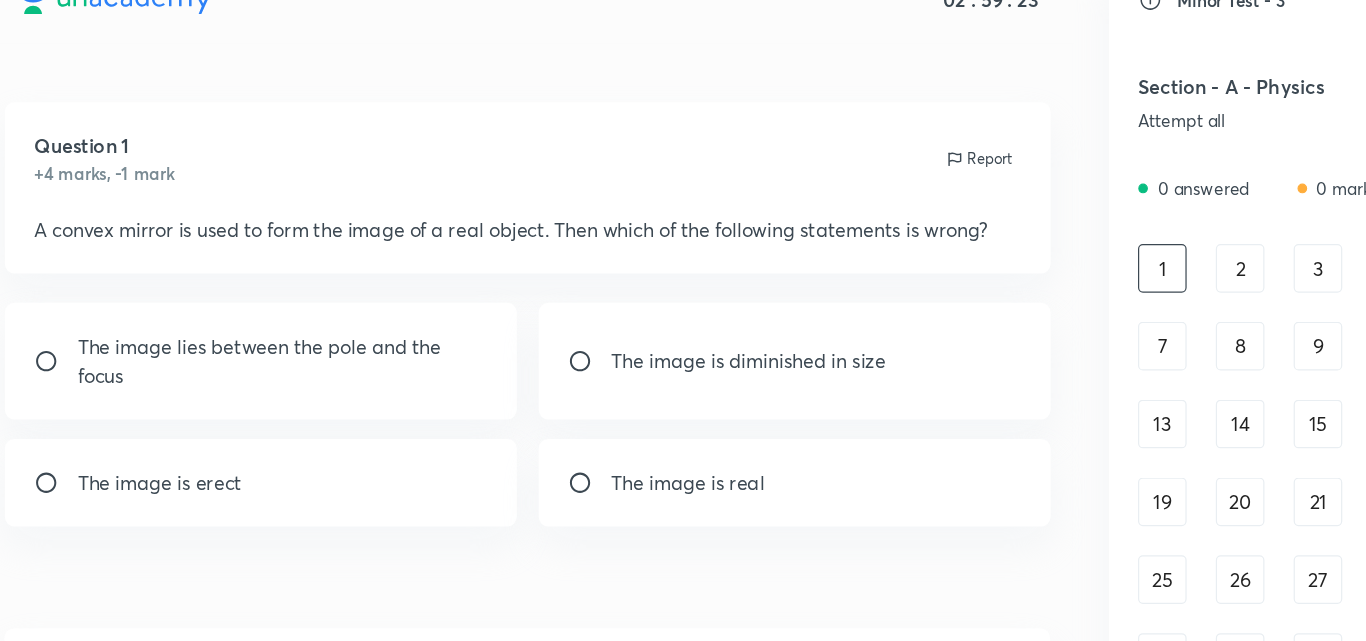 click on "The image is real" at bounding box center [610, 433] 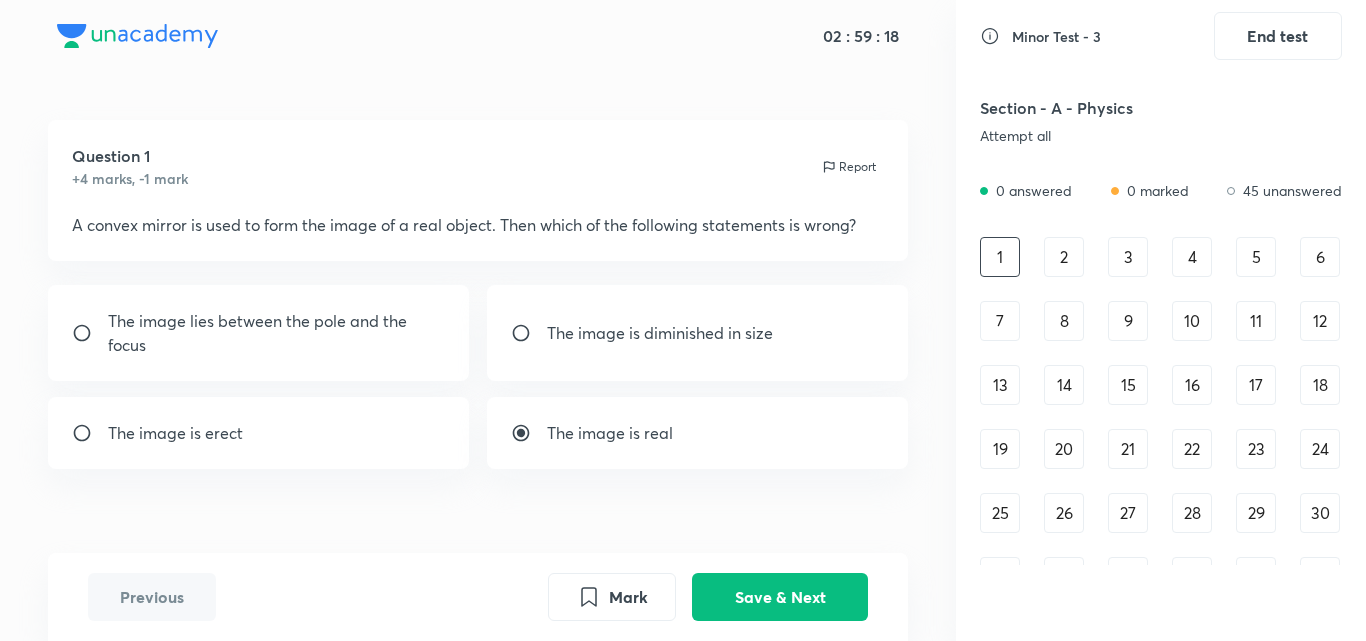 click on "2" at bounding box center [1064, 257] 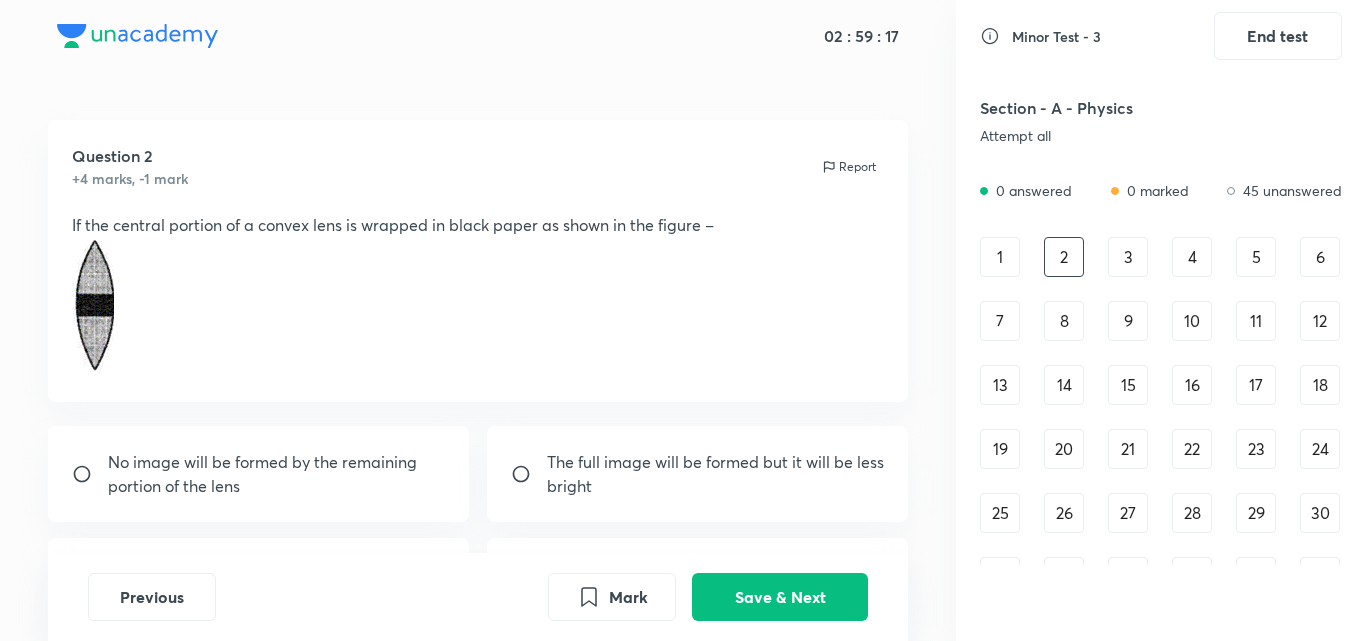click on "1" at bounding box center [1000, 257] 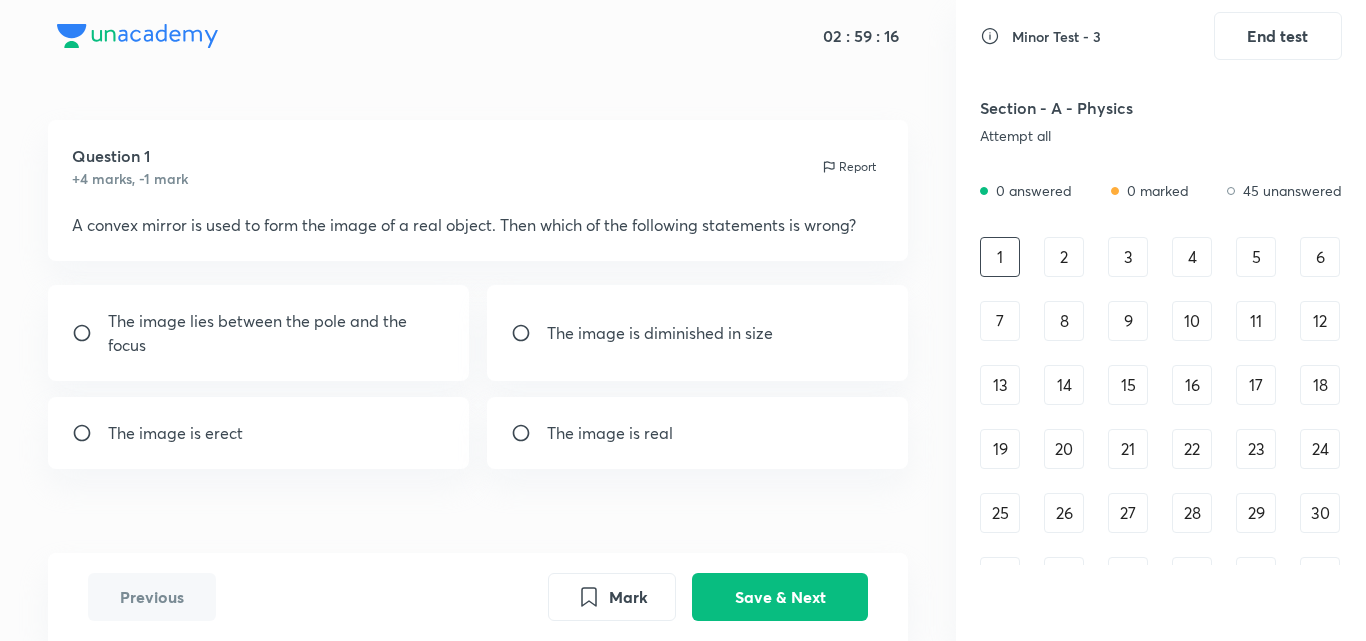 click on "The image is diminished in size" at bounding box center (698, 333) 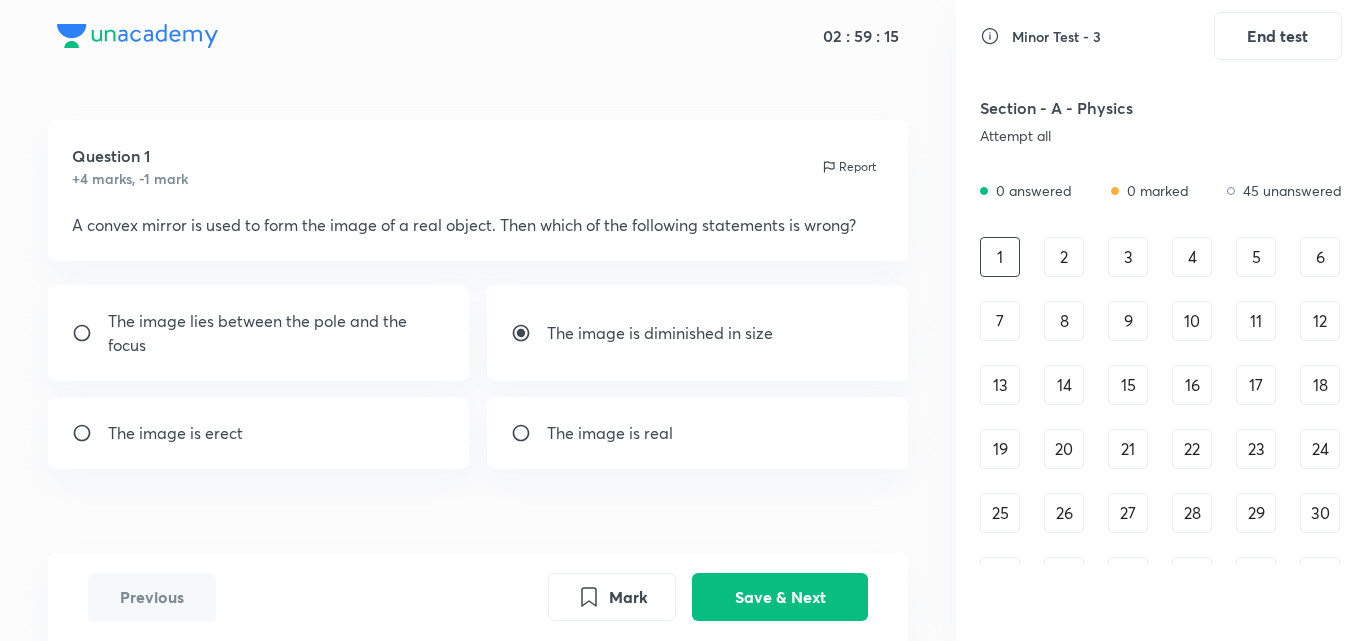 click on "The image is real" at bounding box center [698, 433] 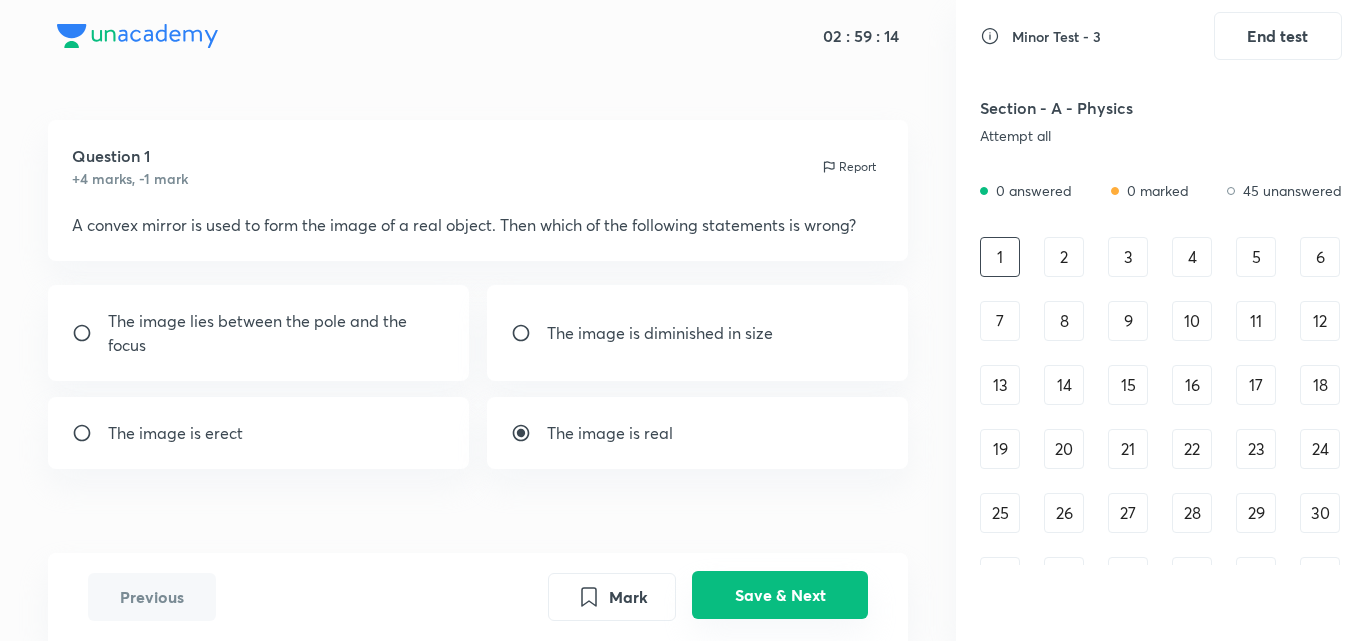 click on "Save & Next" at bounding box center (780, 595) 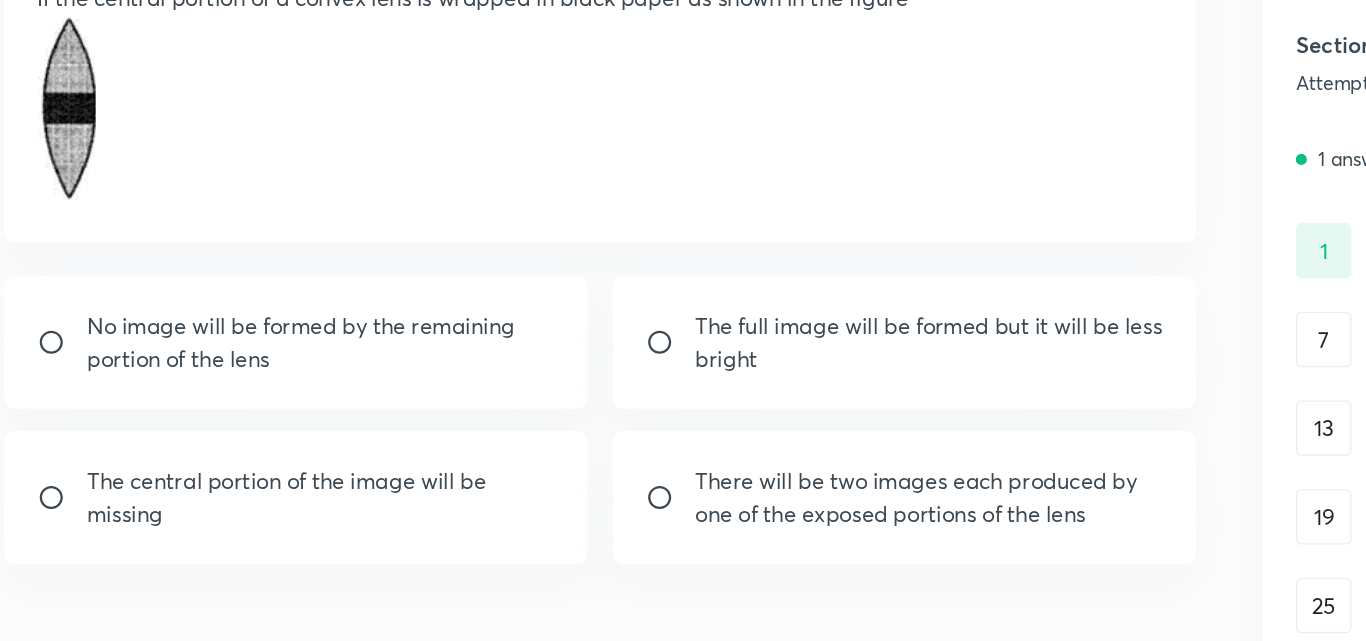 scroll, scrollTop: 150, scrollLeft: 0, axis: vertical 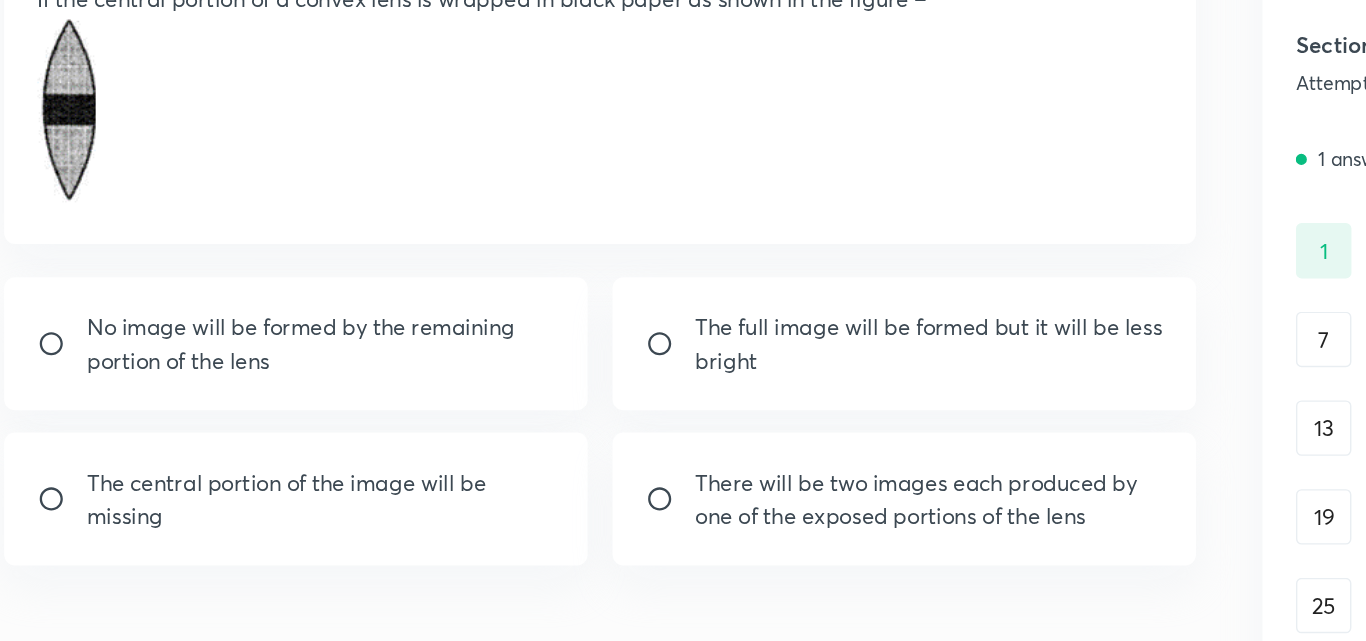 click on "The full image will be formed but it will be less bright" at bounding box center (716, 324) 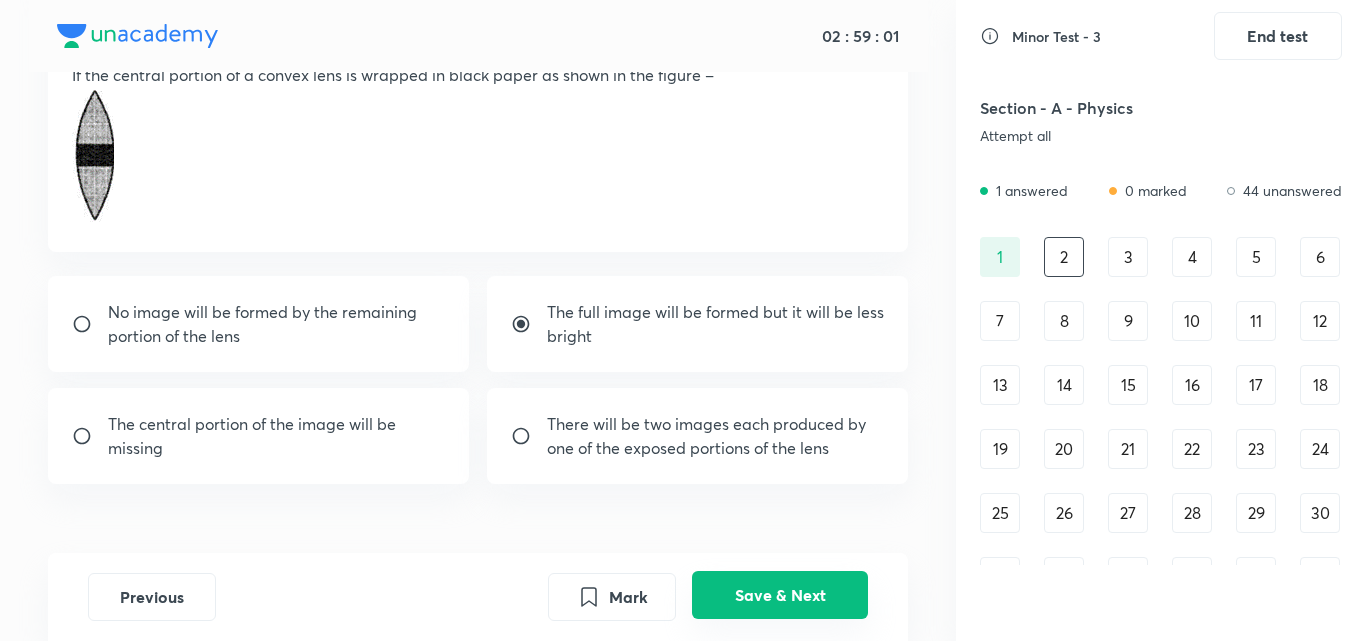 click on "Save & Next" at bounding box center [780, 595] 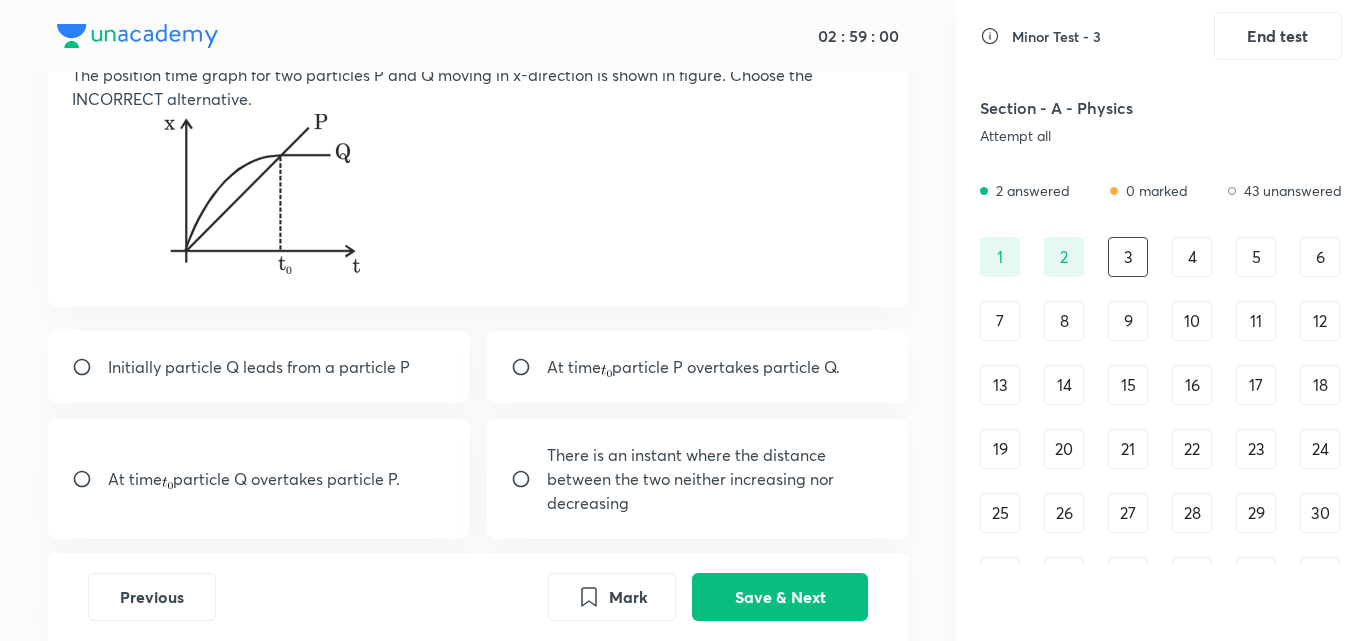 scroll, scrollTop: 0, scrollLeft: 0, axis: both 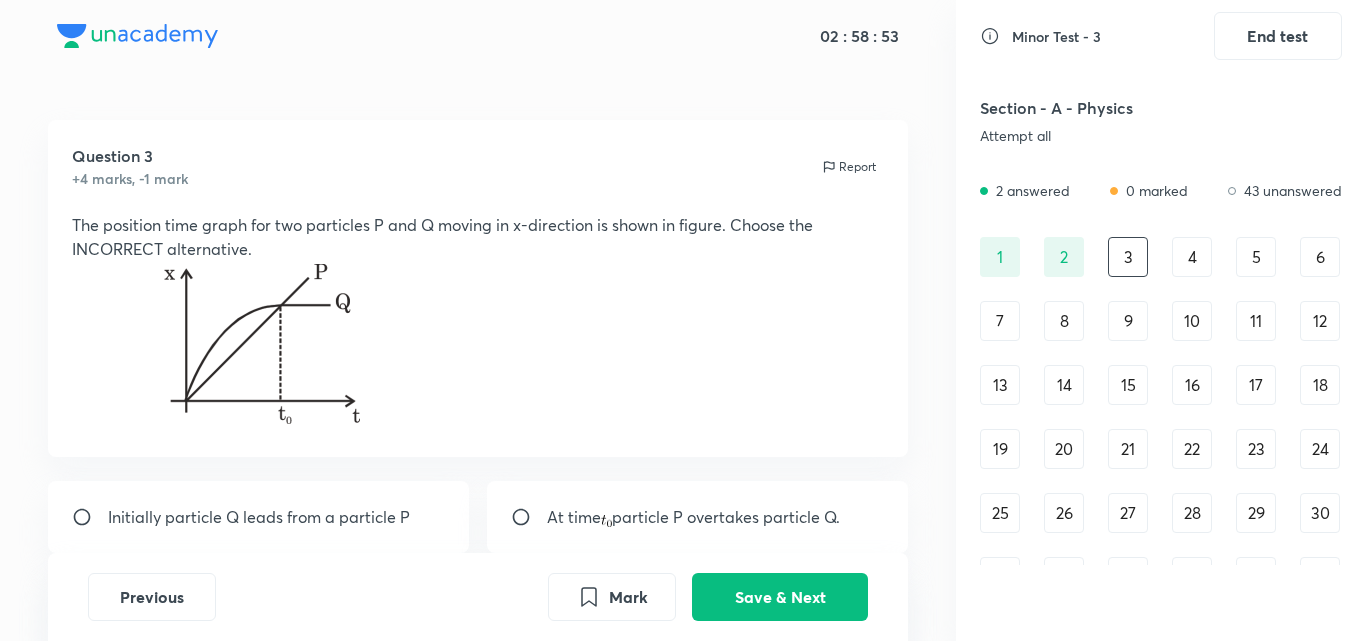click at bounding box center [260, 344] 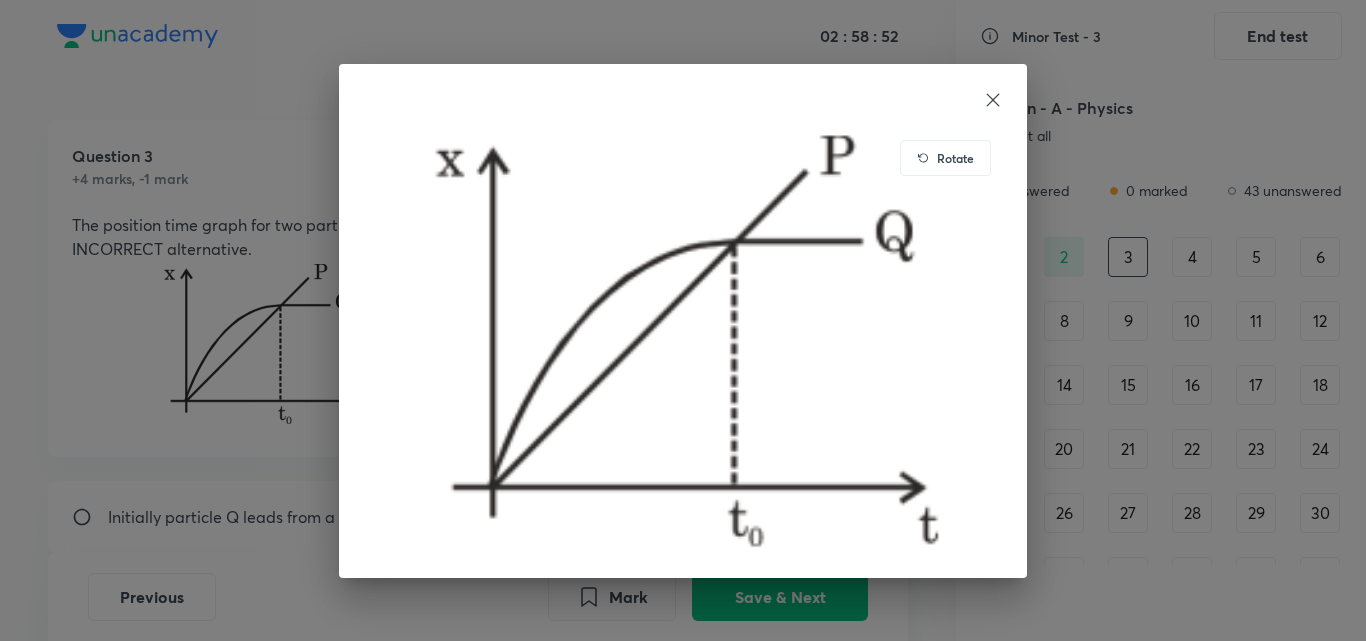 click on "Rotate" at bounding box center [683, 320] 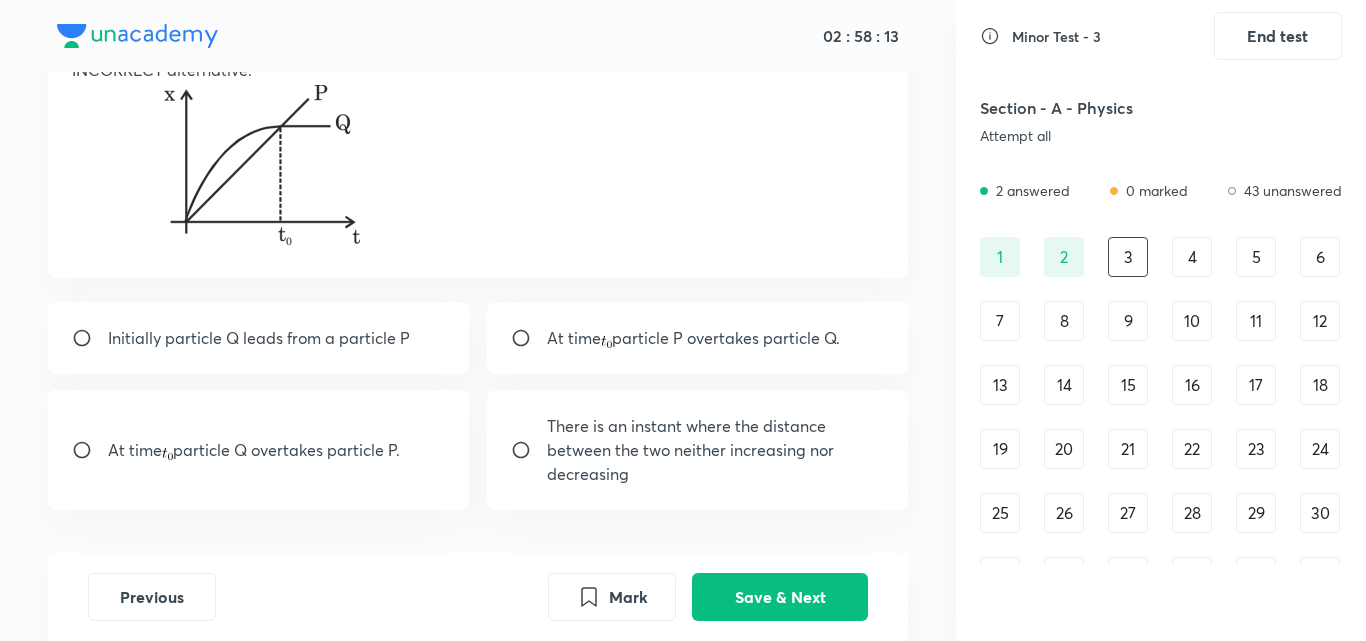 scroll, scrollTop: 170, scrollLeft: 0, axis: vertical 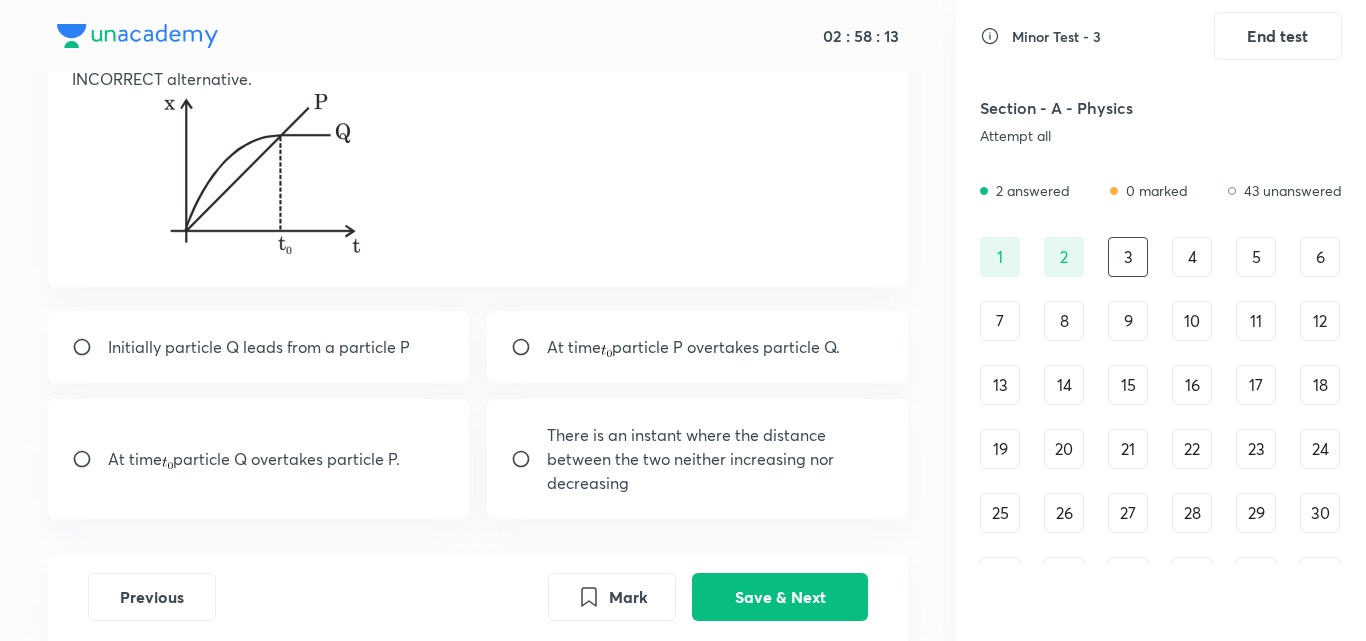 click on "At time   particle Q overtakes particle P." at bounding box center (259, 459) 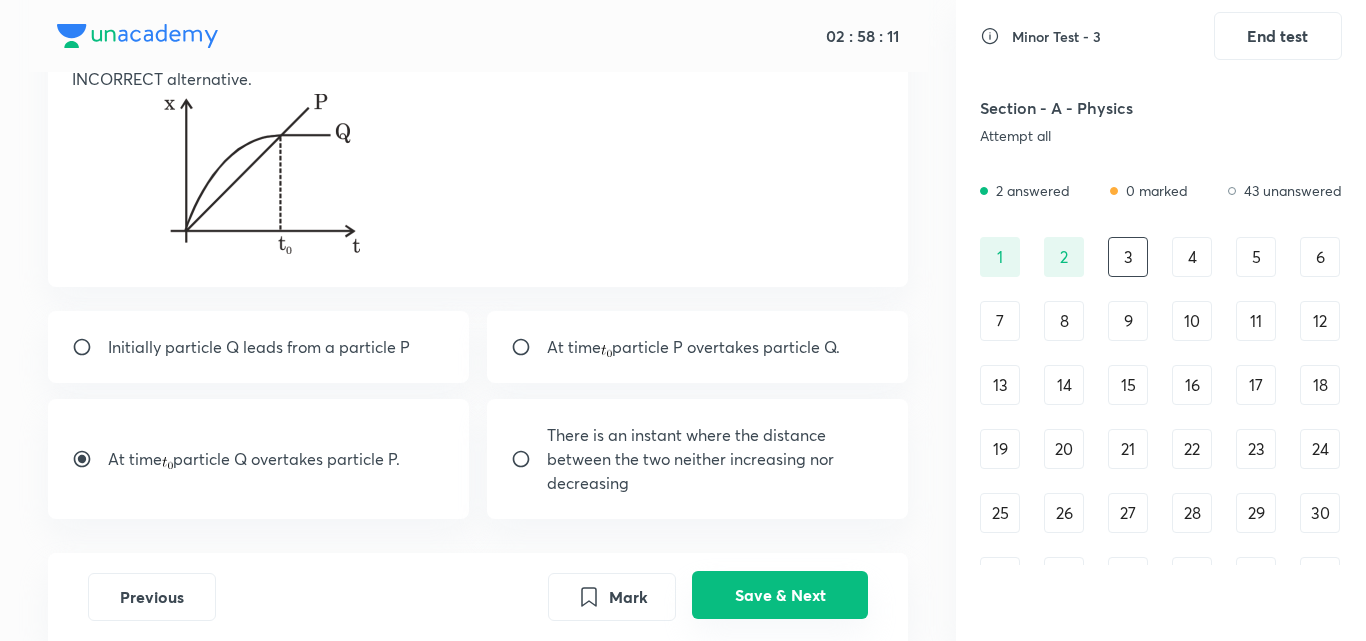 click on "Save & Next" at bounding box center (780, 595) 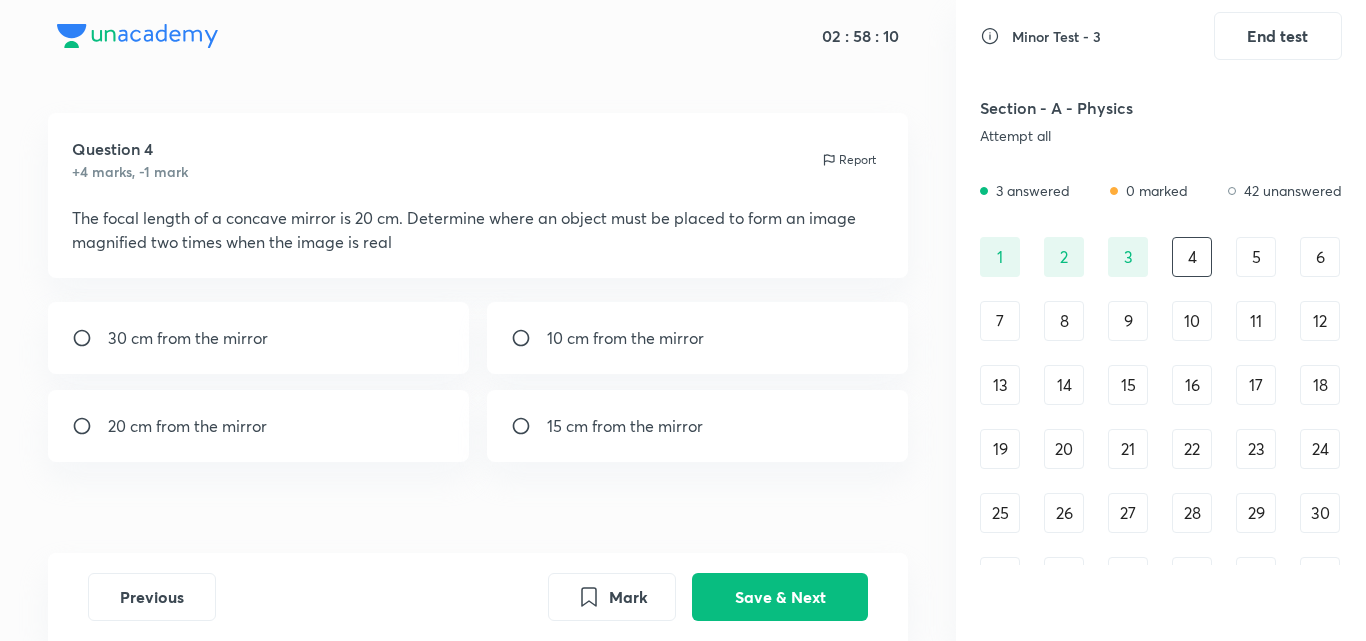 scroll, scrollTop: 0, scrollLeft: 0, axis: both 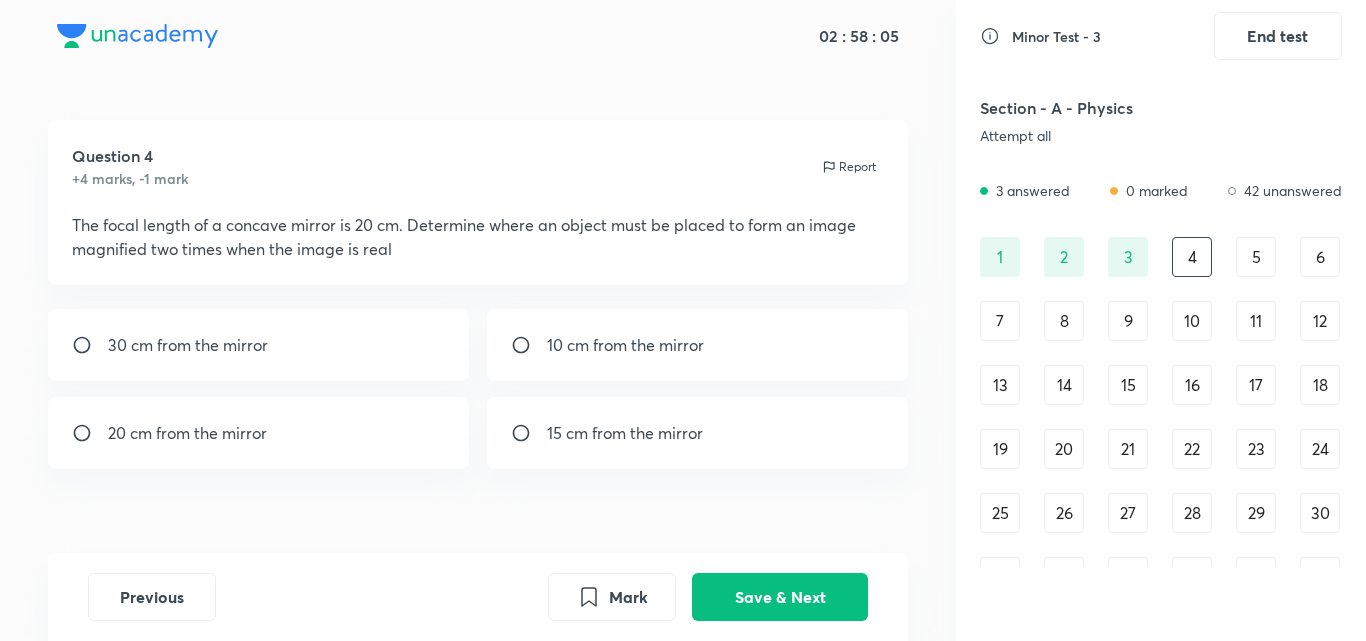 click on "Question 4 +4 marks, -1 mark Report" at bounding box center [478, 166] 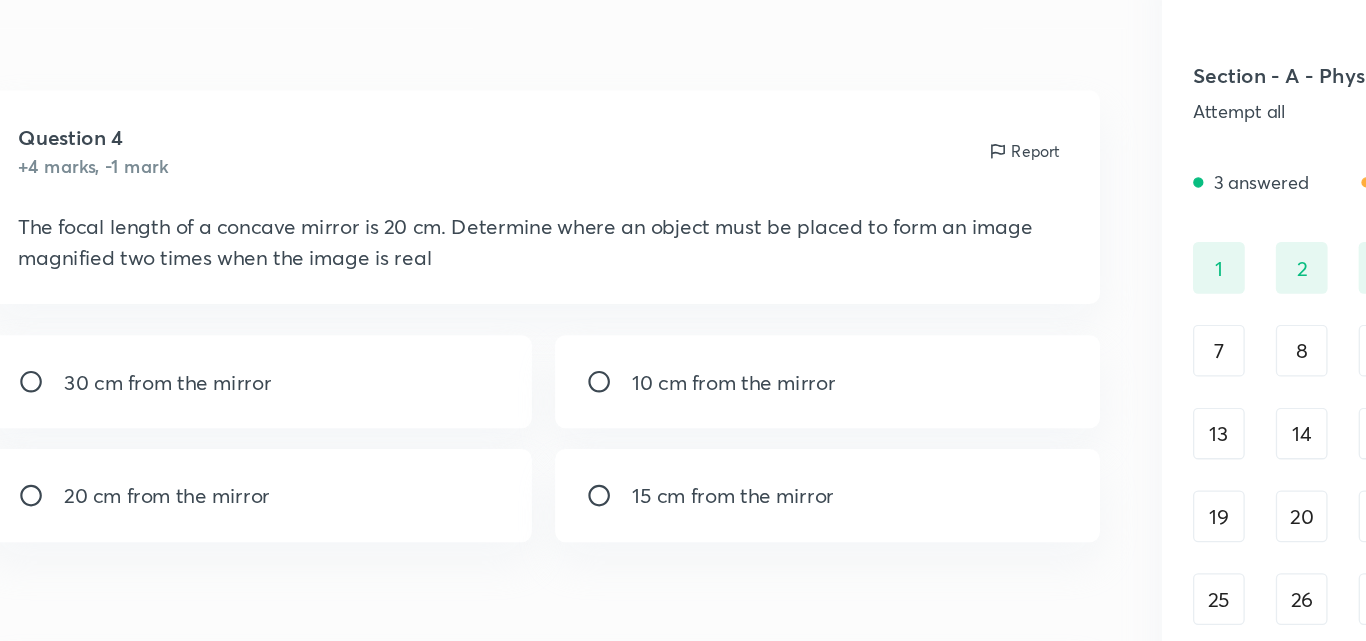 click on "30 cm from the mirror" at bounding box center [188, 345] 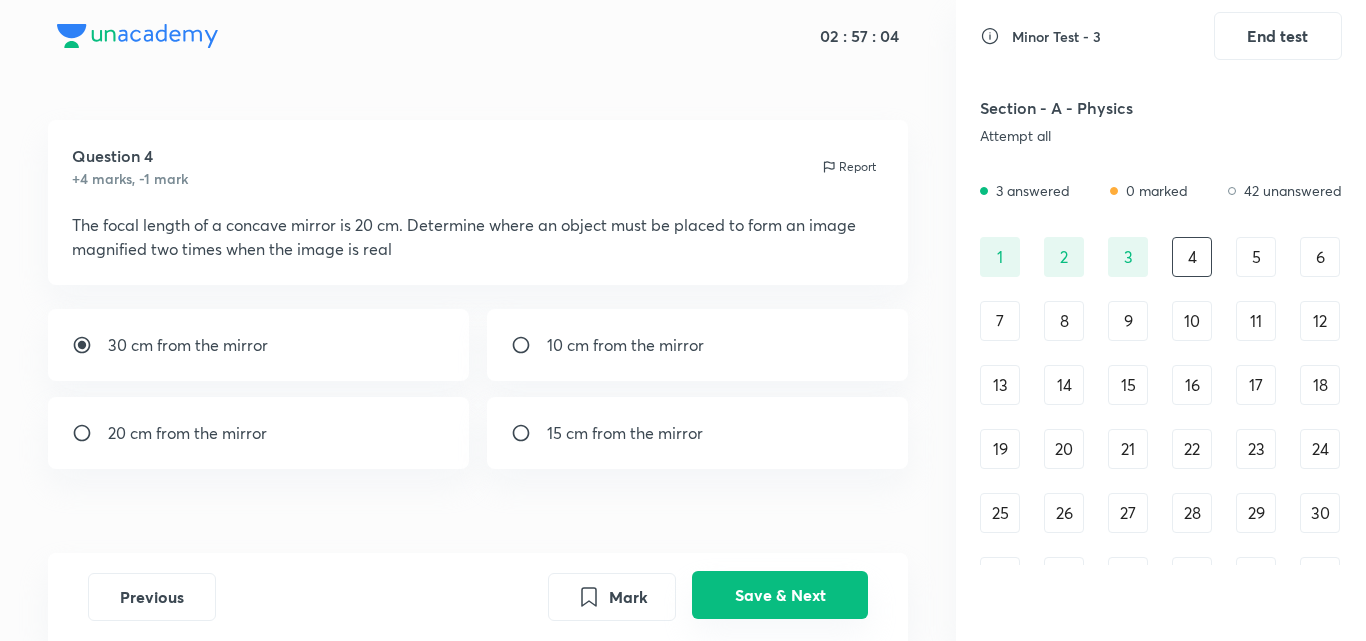 click on "Save & Next" at bounding box center [780, 595] 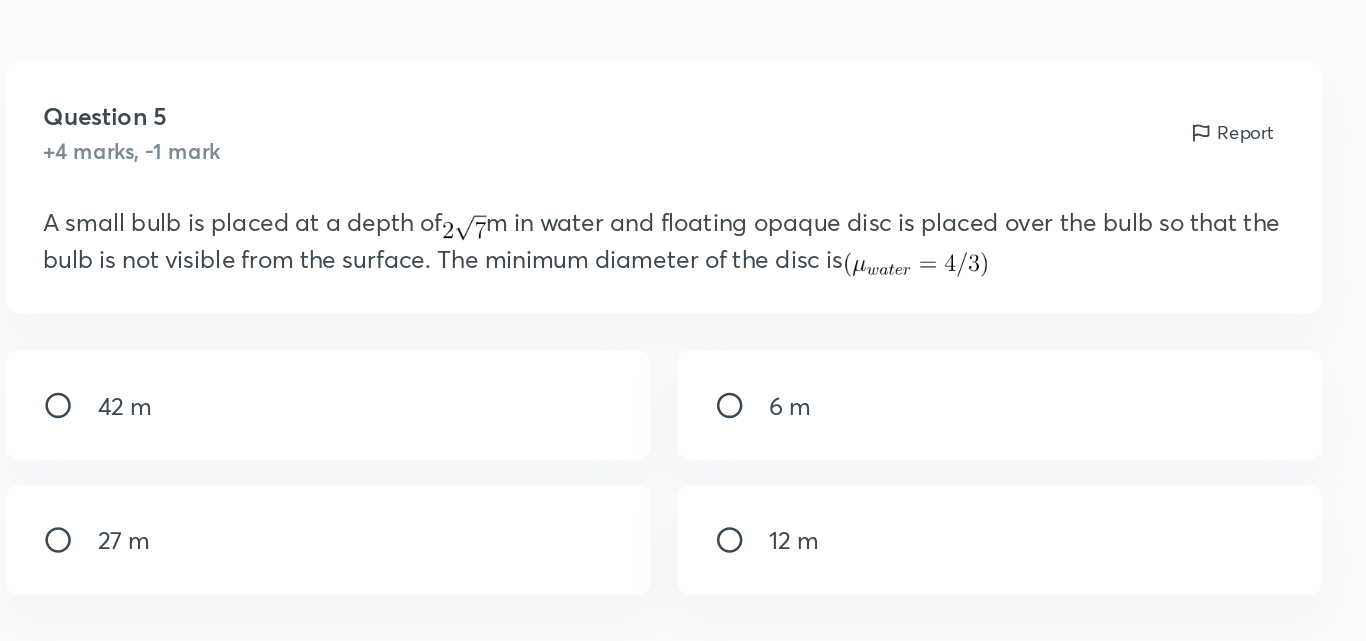 click at bounding box center [529, 433] 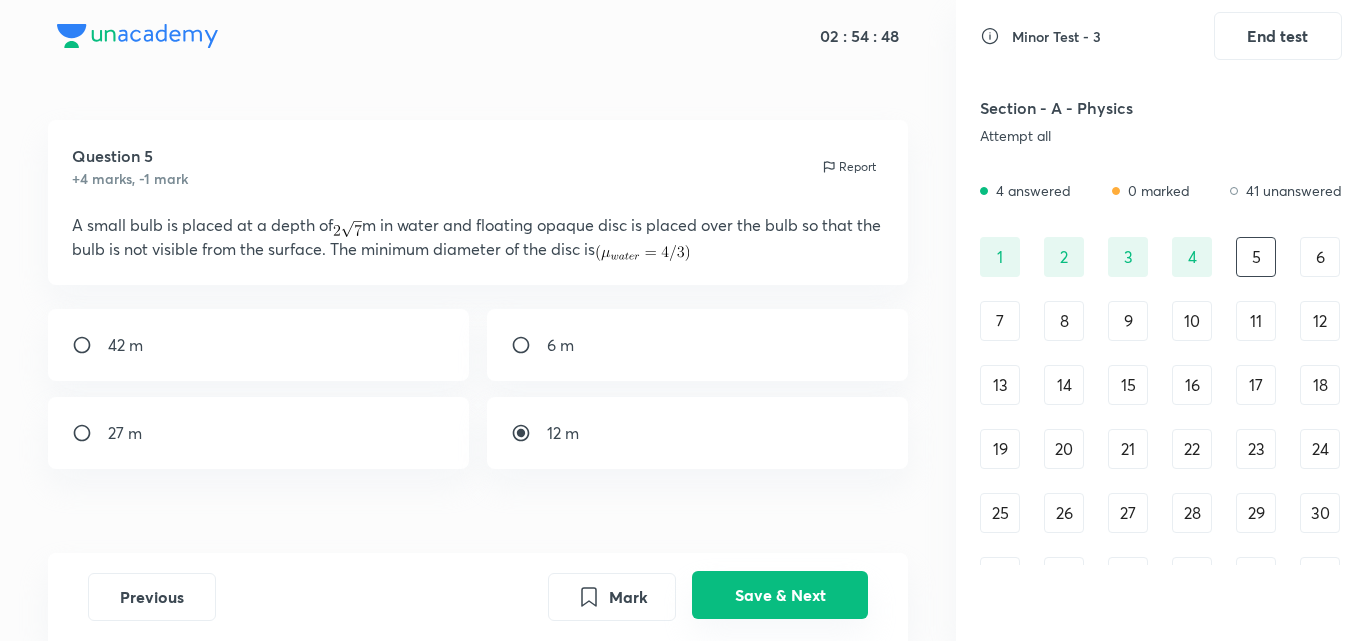 click on "Save & Next" at bounding box center [780, 595] 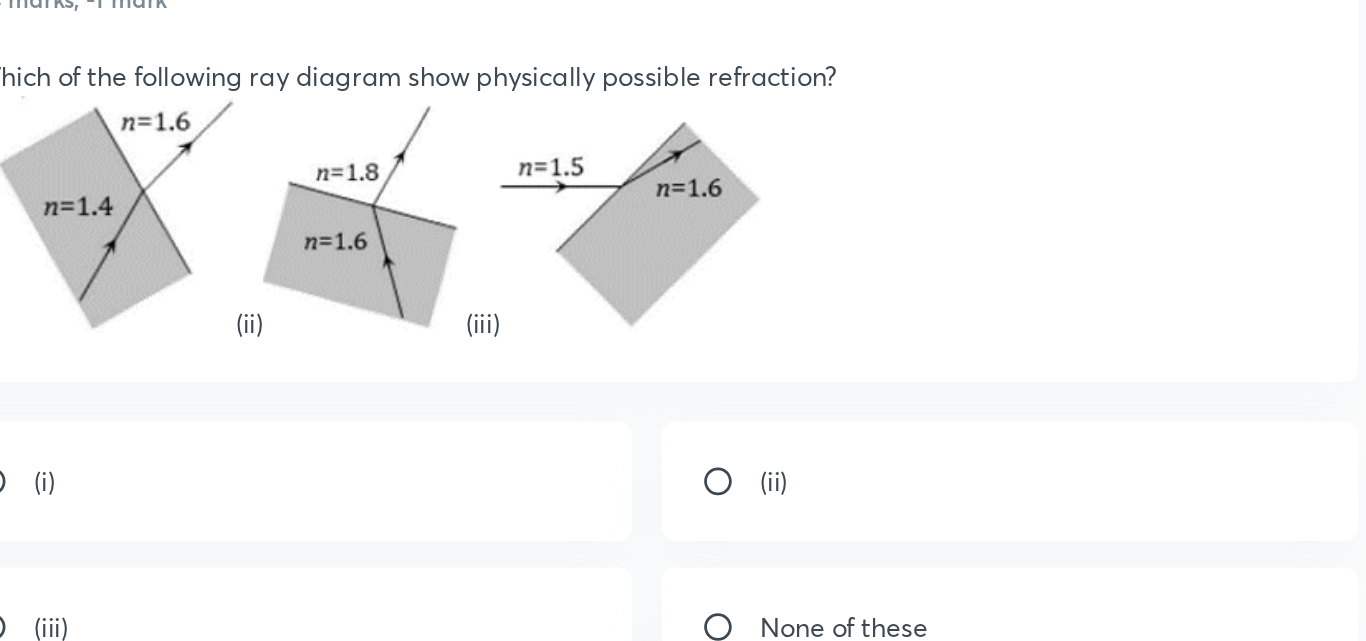 scroll, scrollTop: 65, scrollLeft: 0, axis: vertical 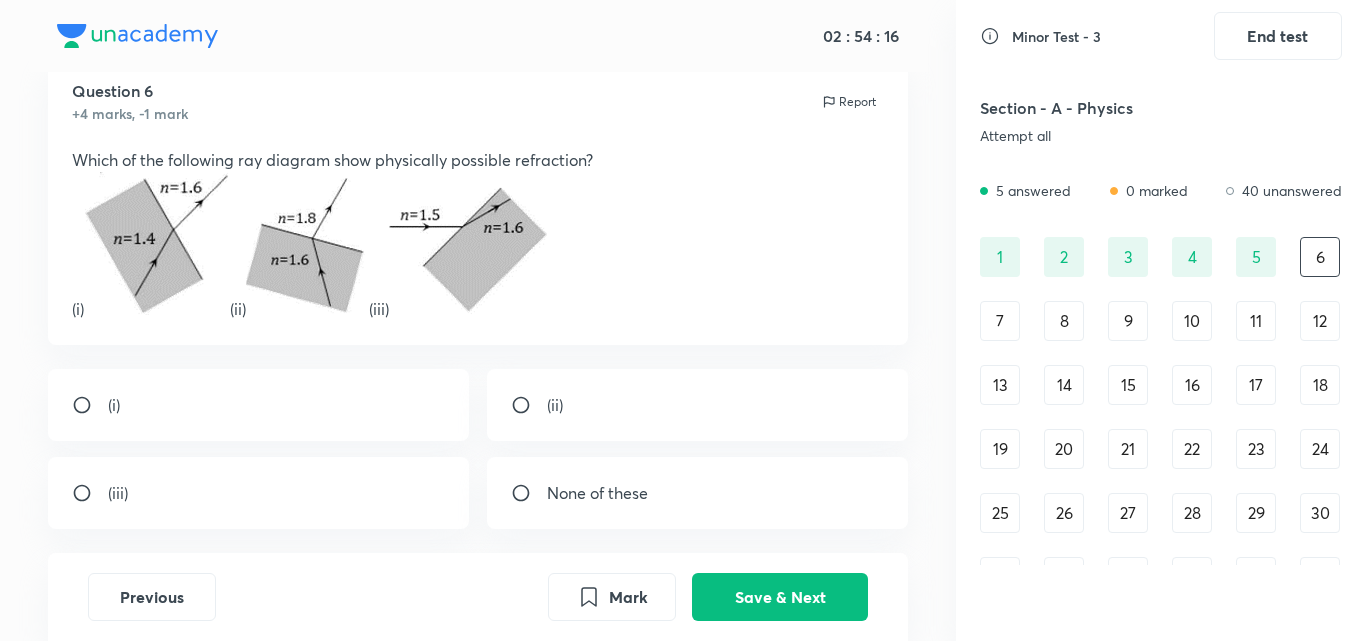 click on "(i)" at bounding box center (114, 405) 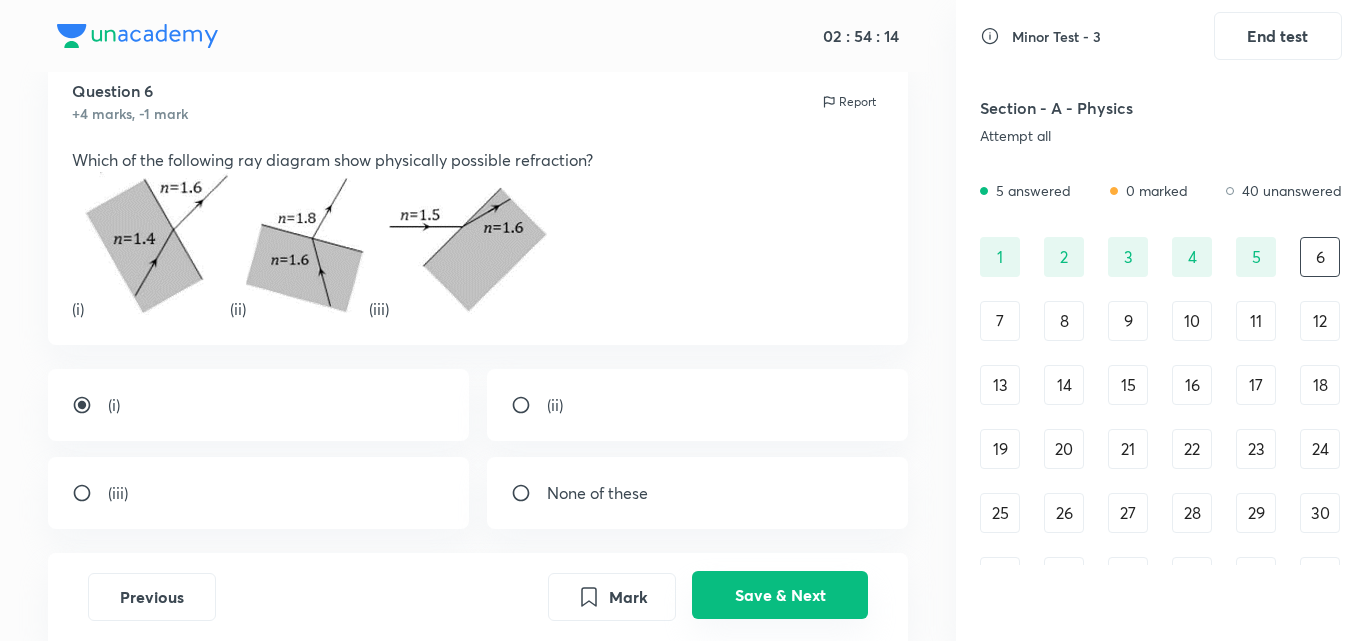 click on "Save & Next" at bounding box center [780, 595] 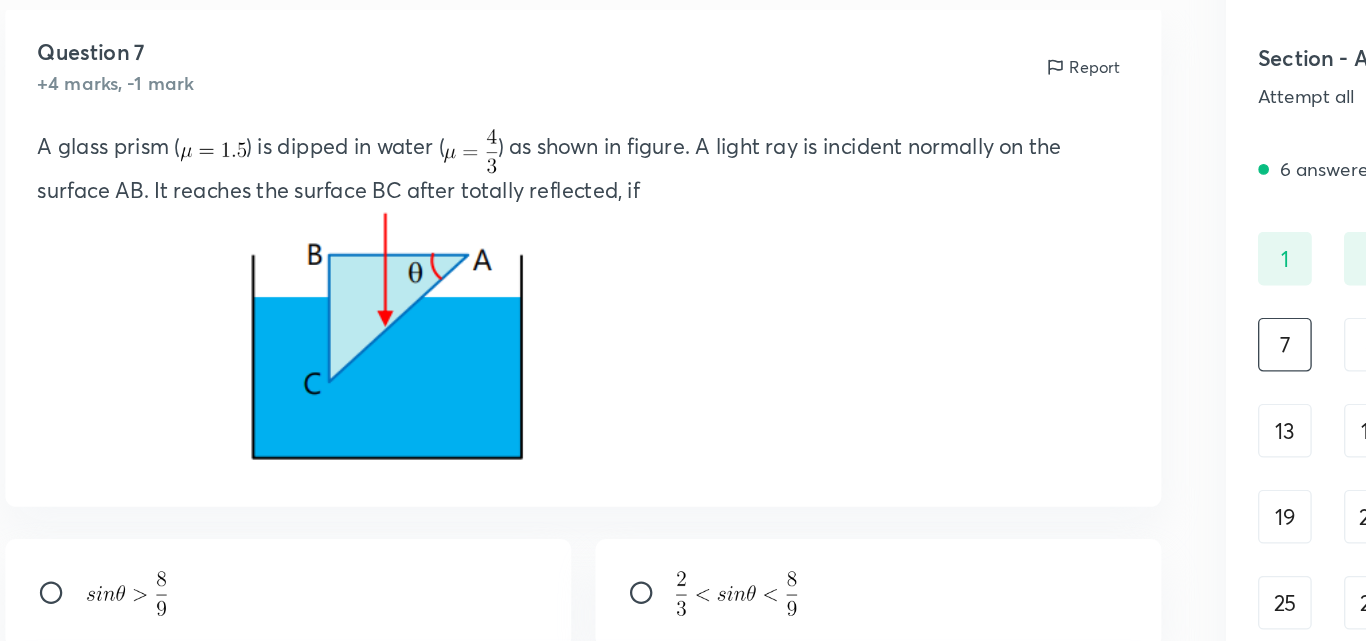 scroll, scrollTop: 51, scrollLeft: 0, axis: vertical 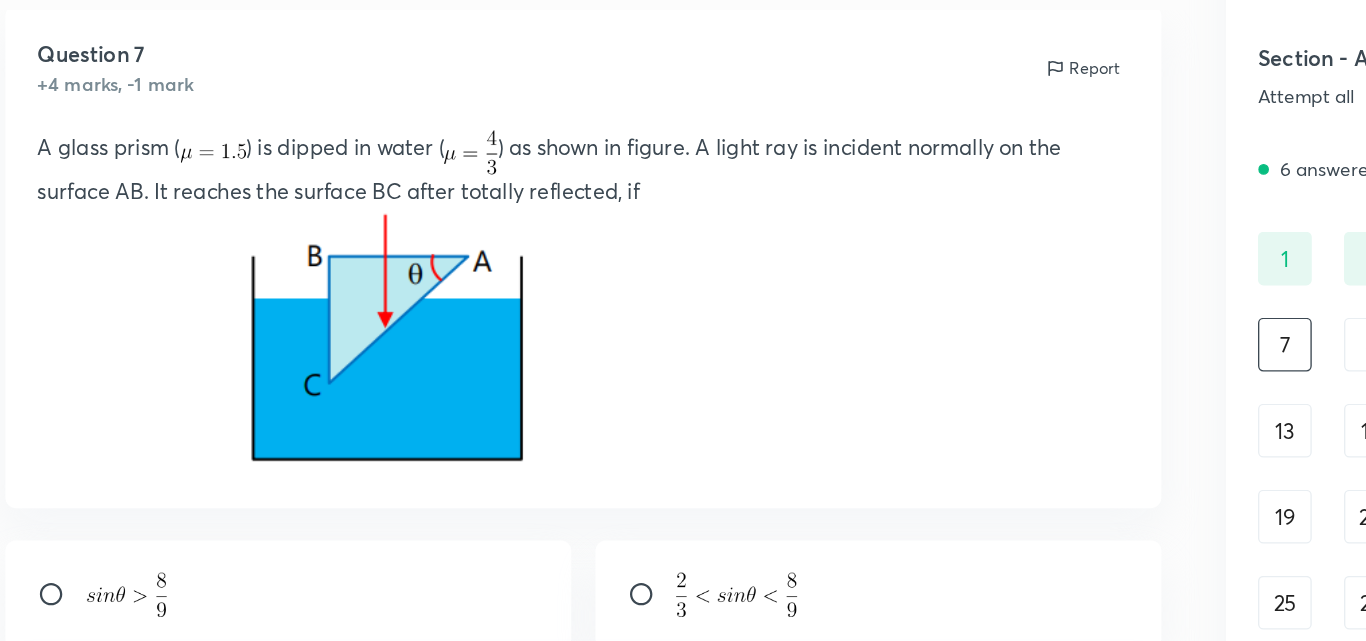 click at bounding box center (330, 316) 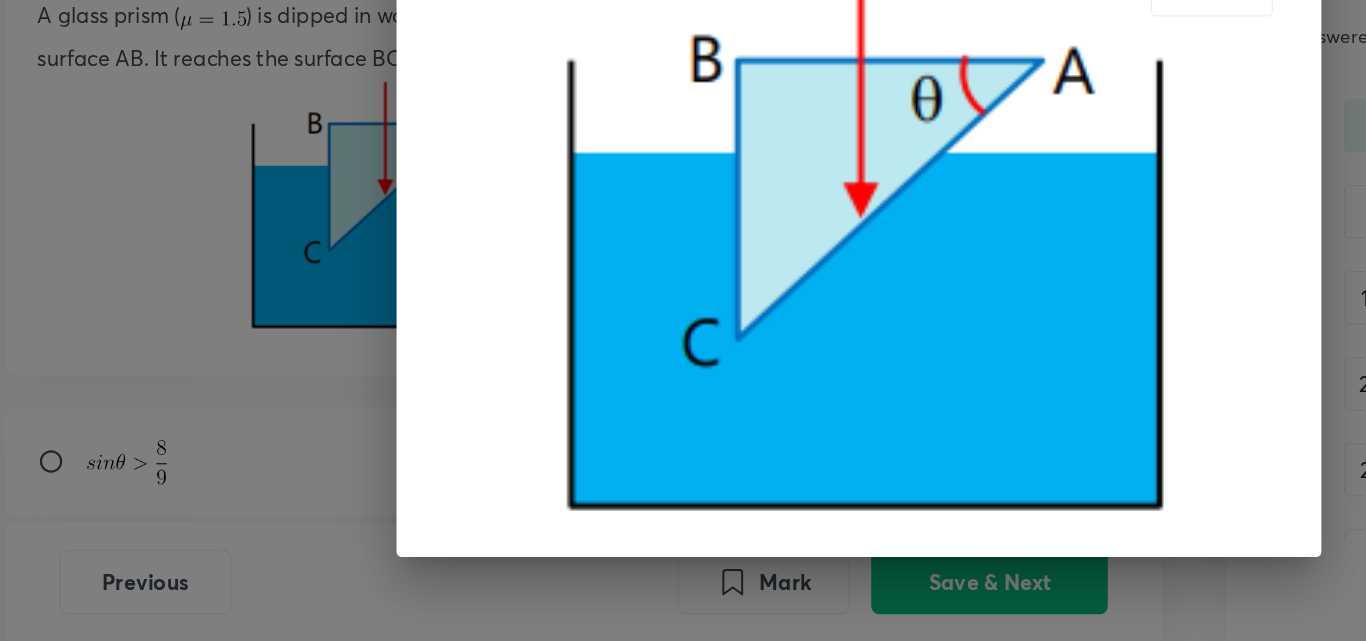 click on "Rotate" at bounding box center [683, 320] 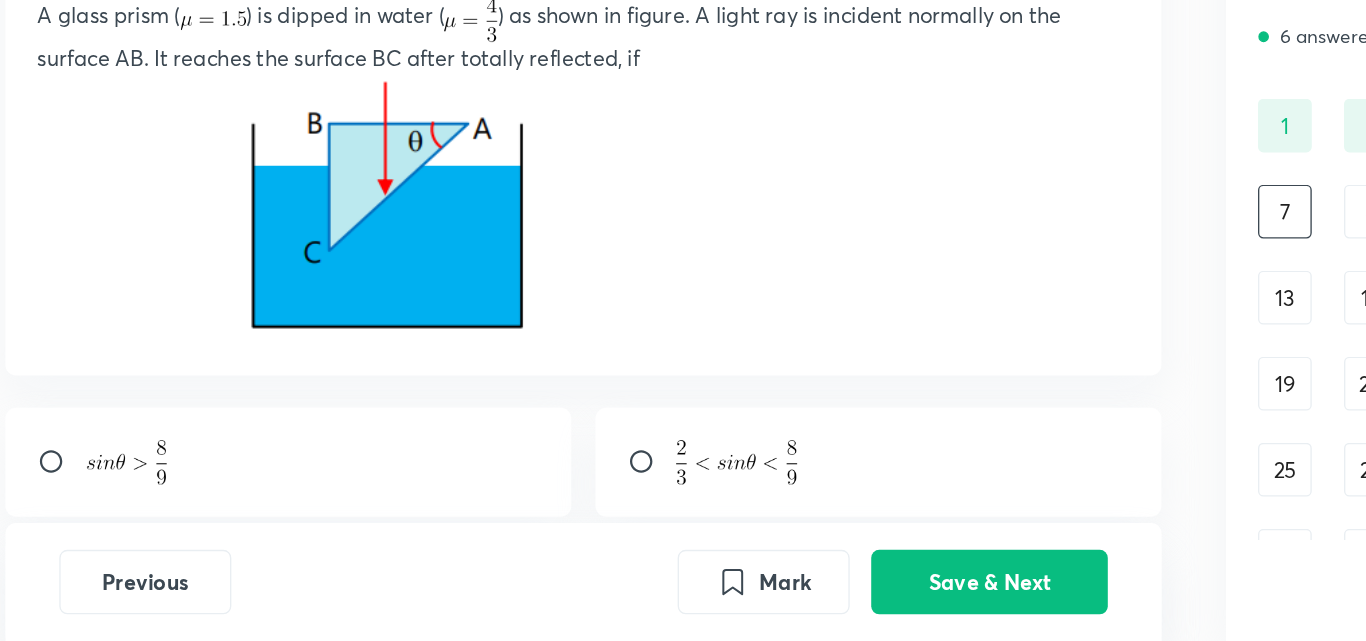 scroll, scrollTop: 0, scrollLeft: 0, axis: both 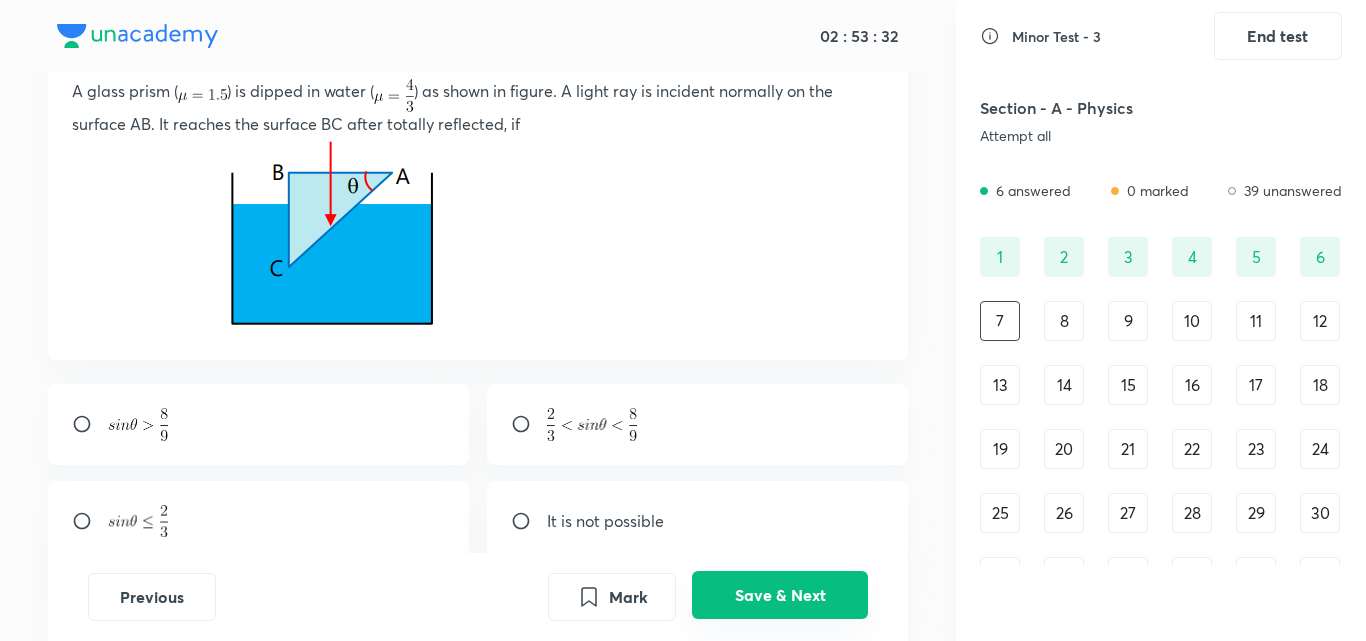 click on "Save & Next" at bounding box center [780, 595] 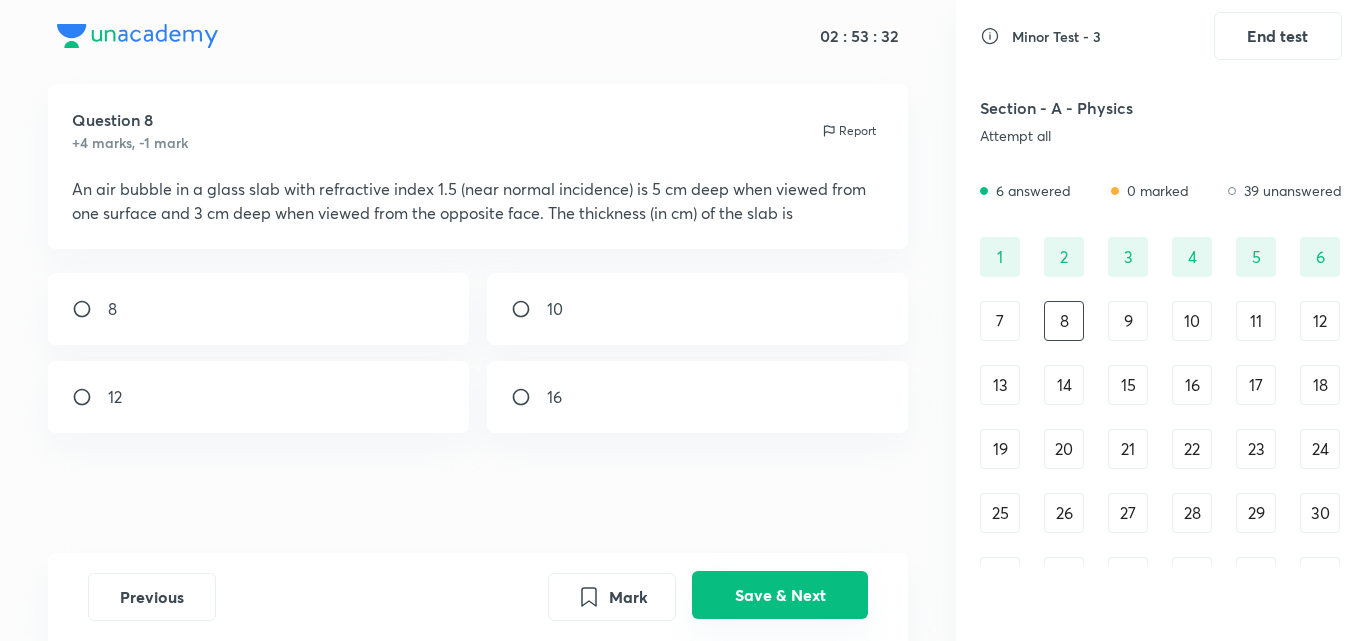 scroll, scrollTop: 36, scrollLeft: 0, axis: vertical 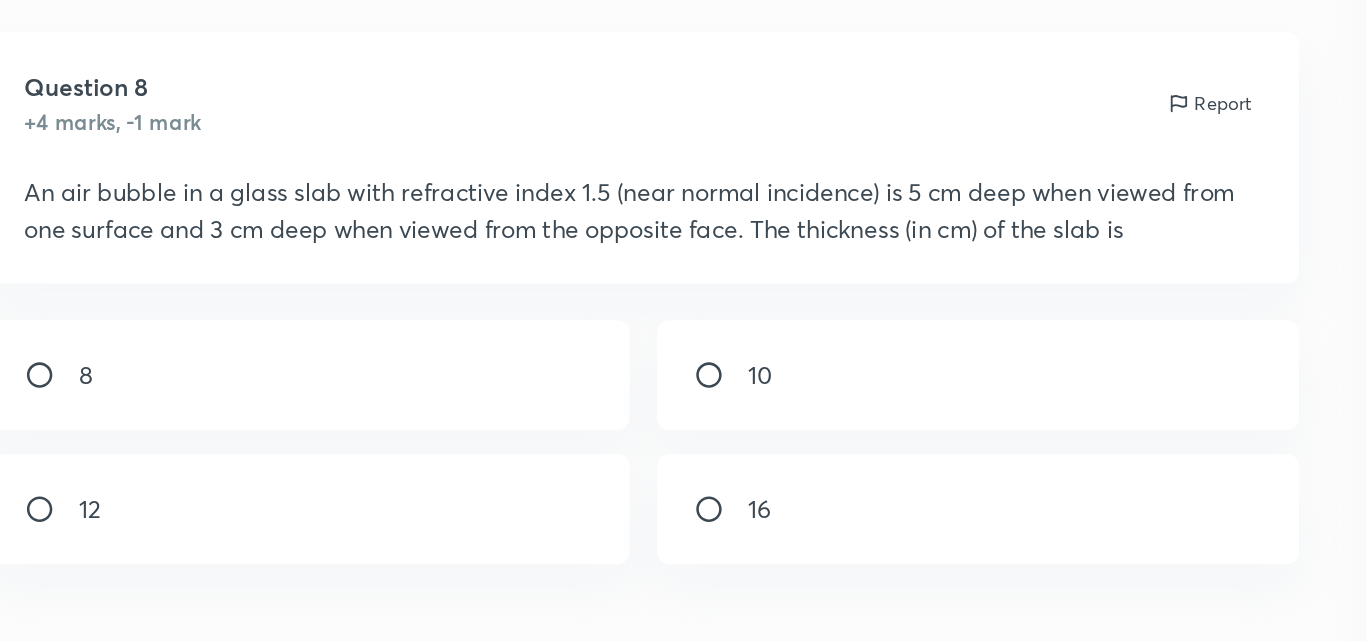 click on "12" at bounding box center [115, 397] 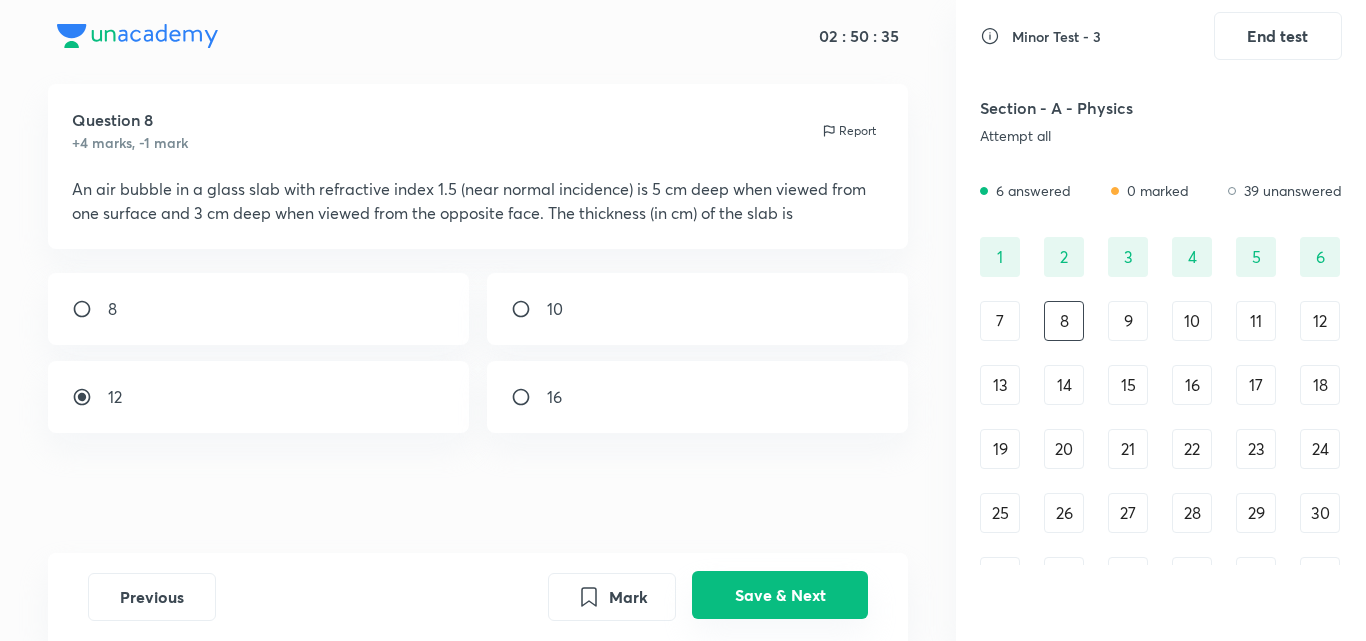 click on "Save & Next" at bounding box center (780, 595) 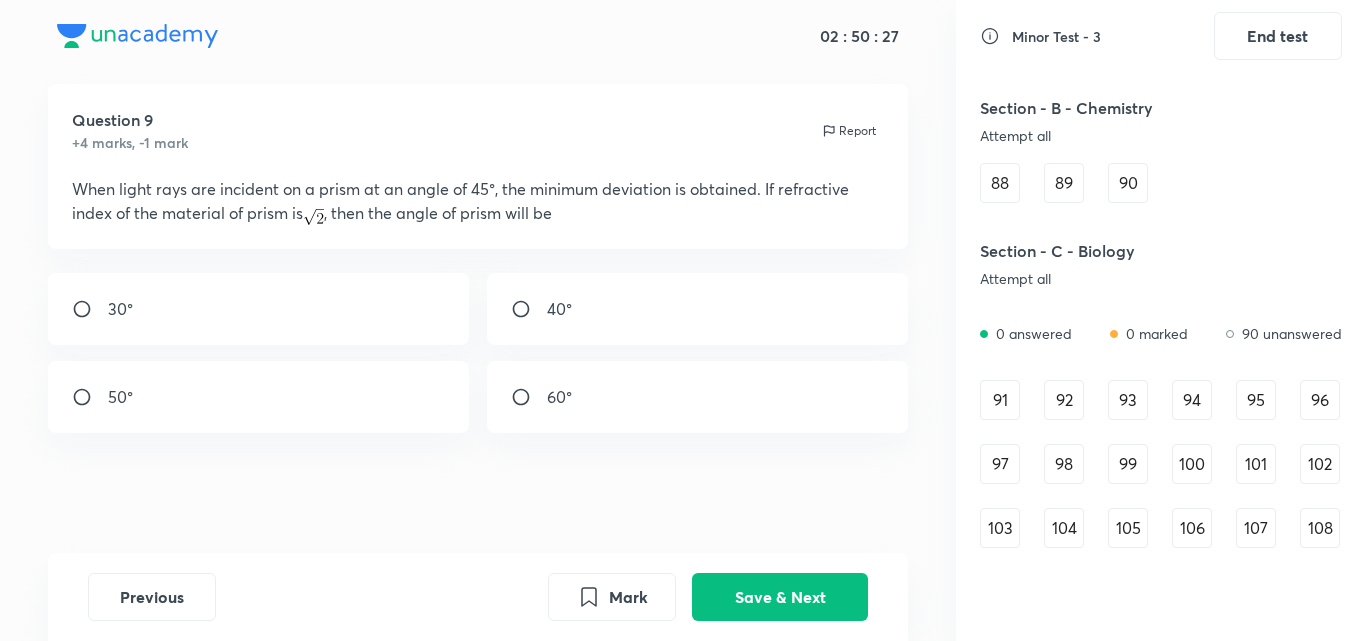 scroll, scrollTop: 1191, scrollLeft: 0, axis: vertical 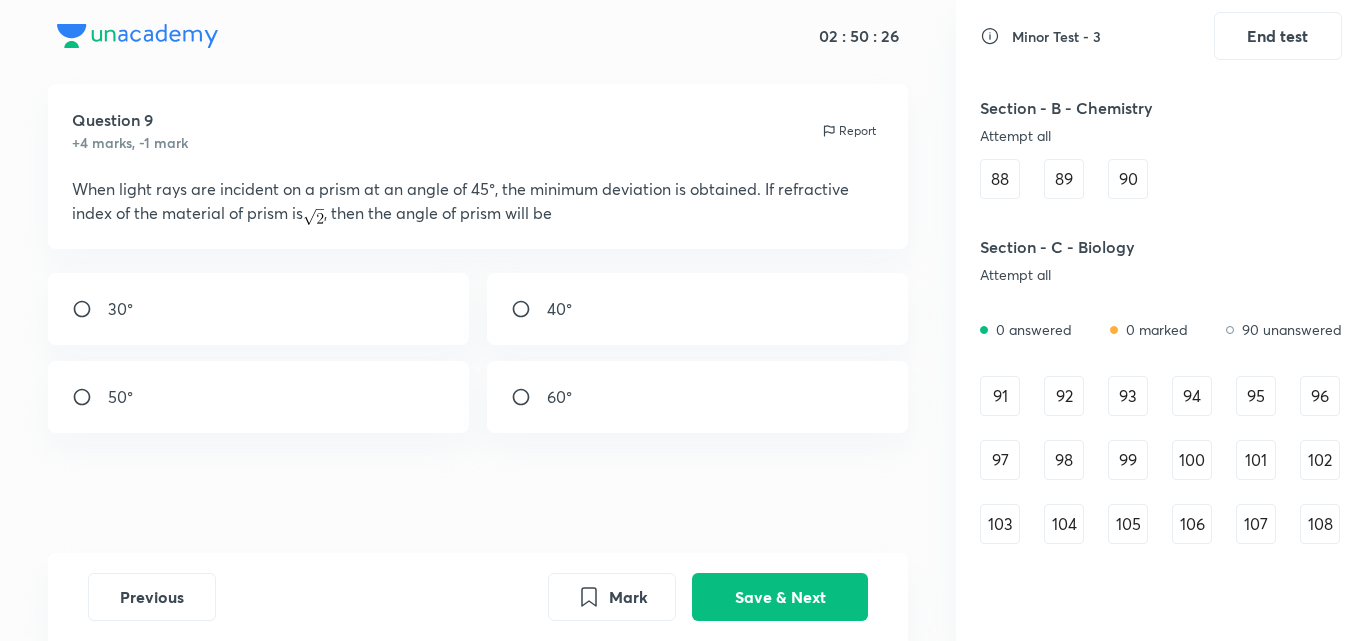 click on "91" at bounding box center [1000, 396] 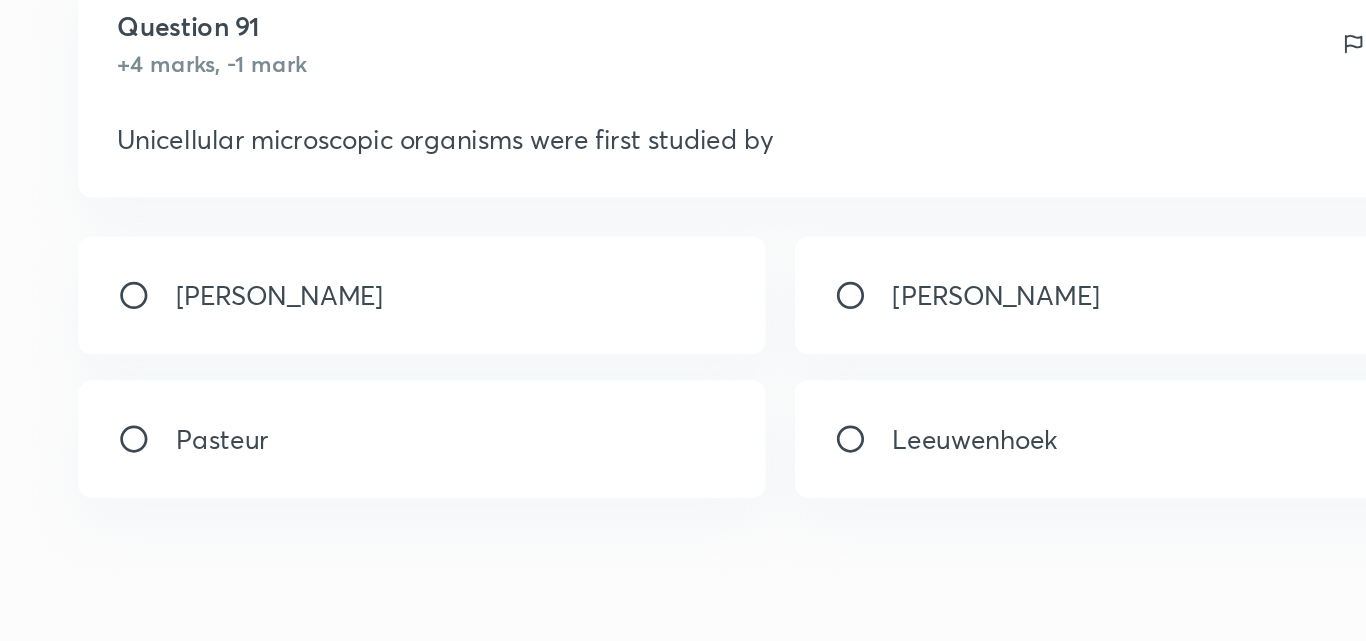 click at bounding box center (529, 397) 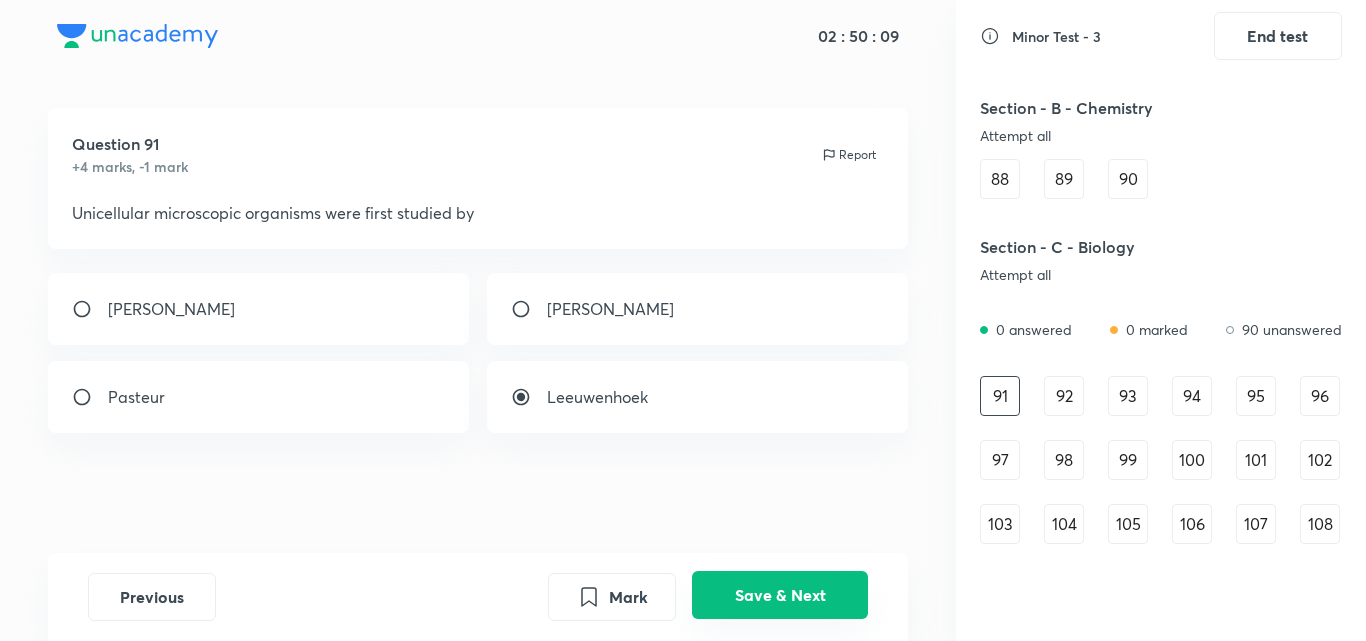 click on "Save & Next" at bounding box center [780, 595] 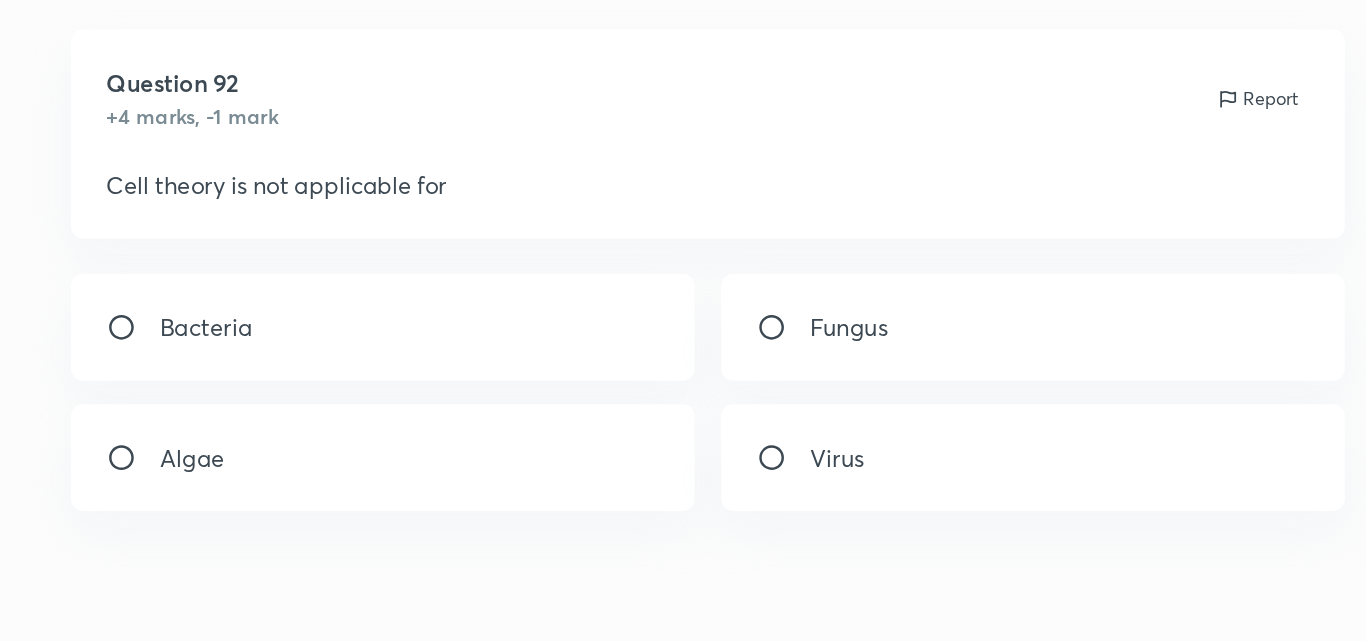 click on "Virus" at bounding box center (698, 397) 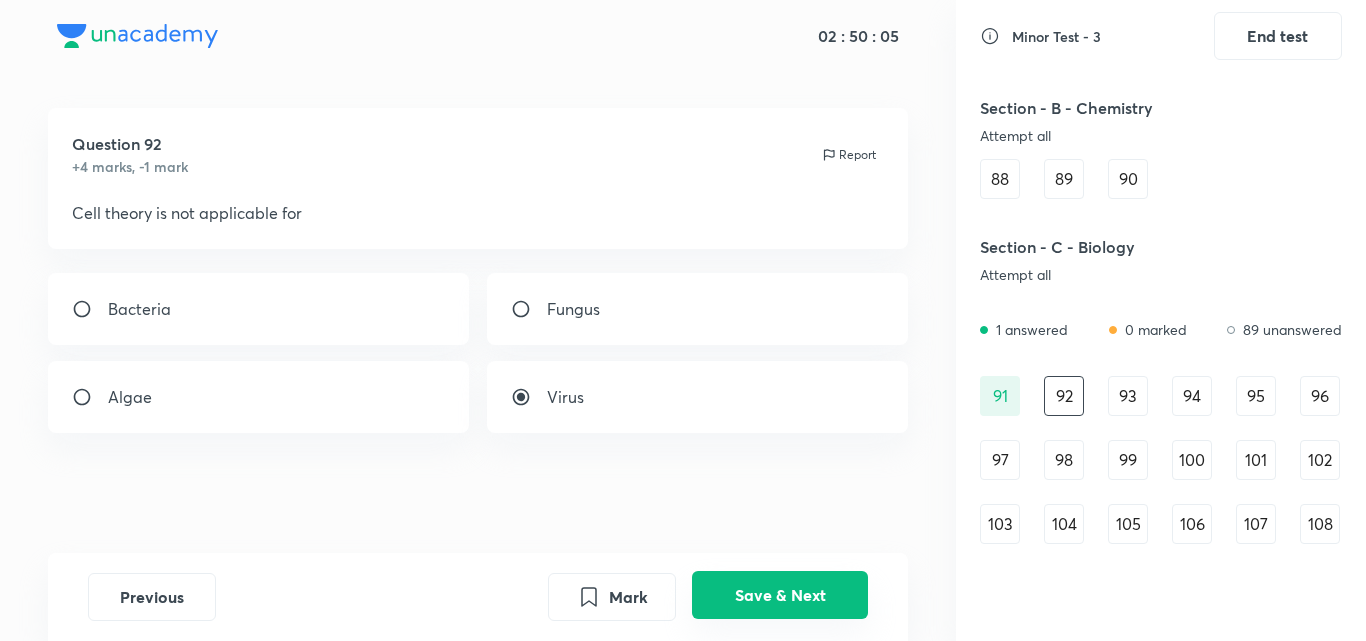 click on "Save & Next" at bounding box center [780, 595] 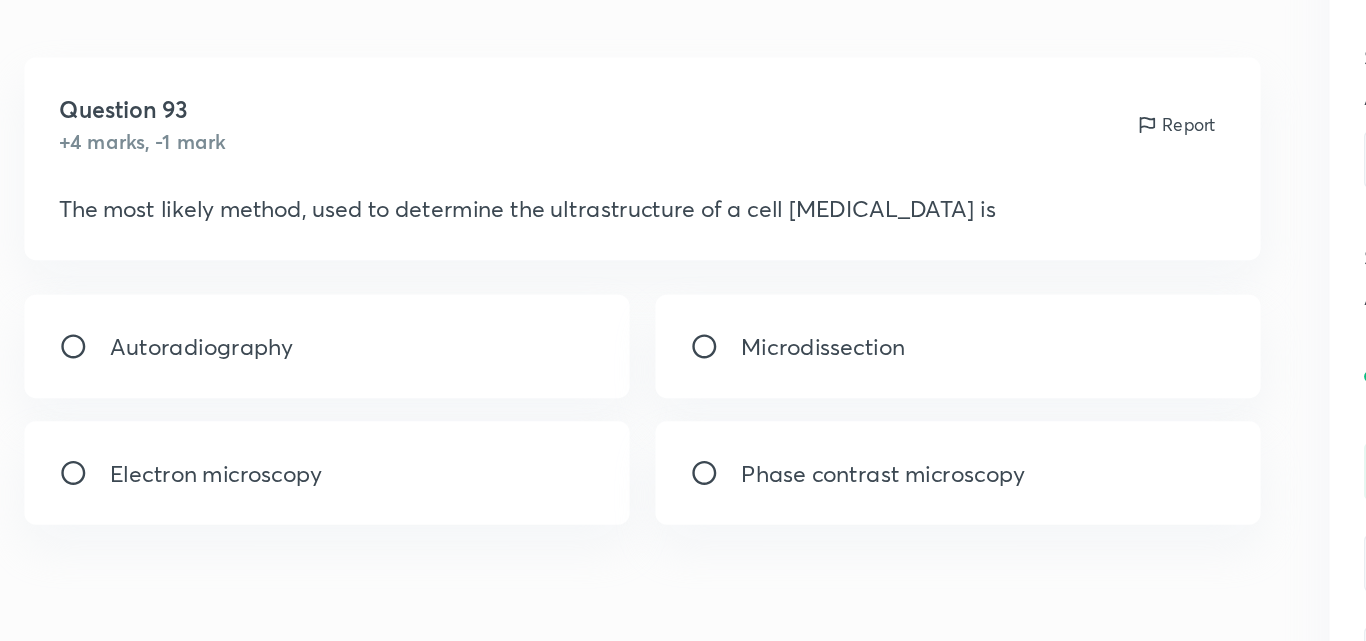 click on "The most likely method, used to determine the ultrastructure of a cell organelle is" at bounding box center (478, 213) 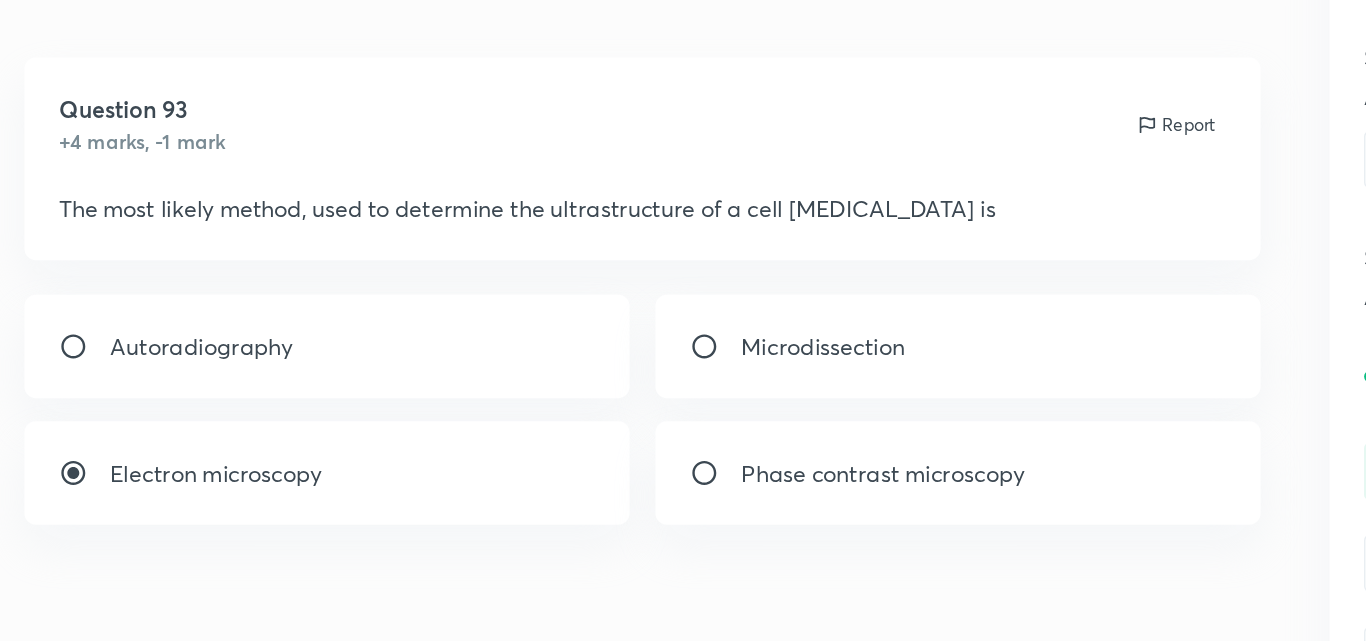 radio on "true" 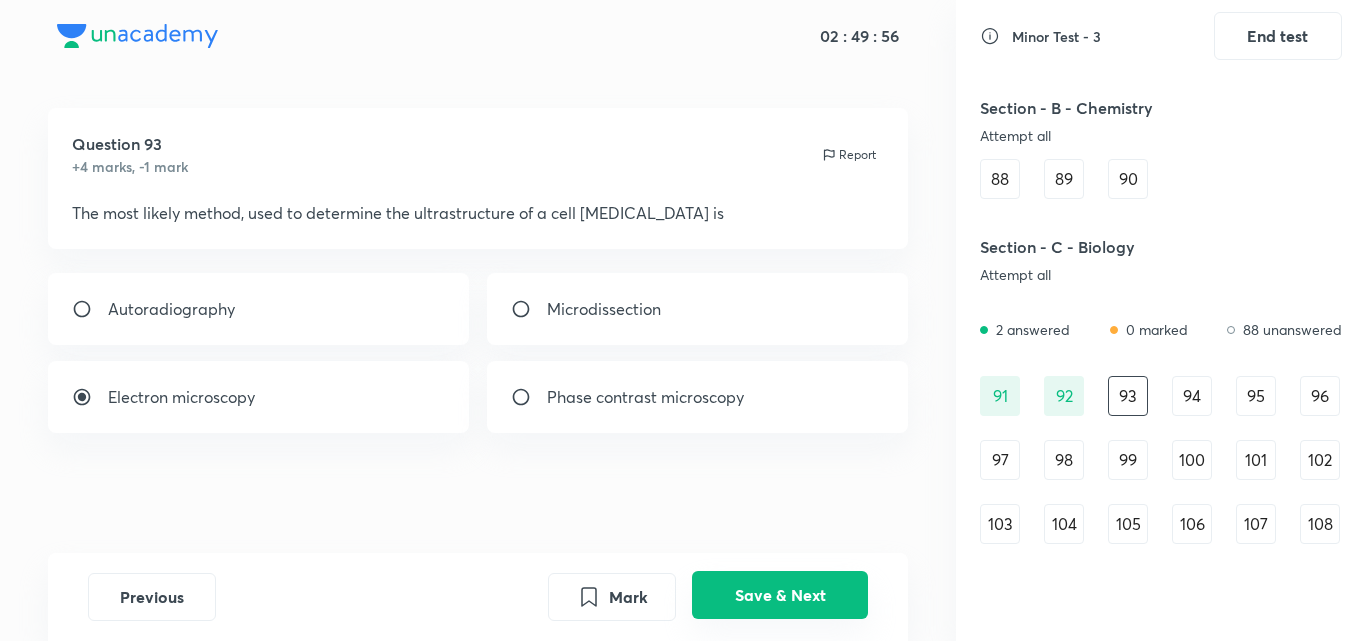 click on "Save & Next" at bounding box center [780, 595] 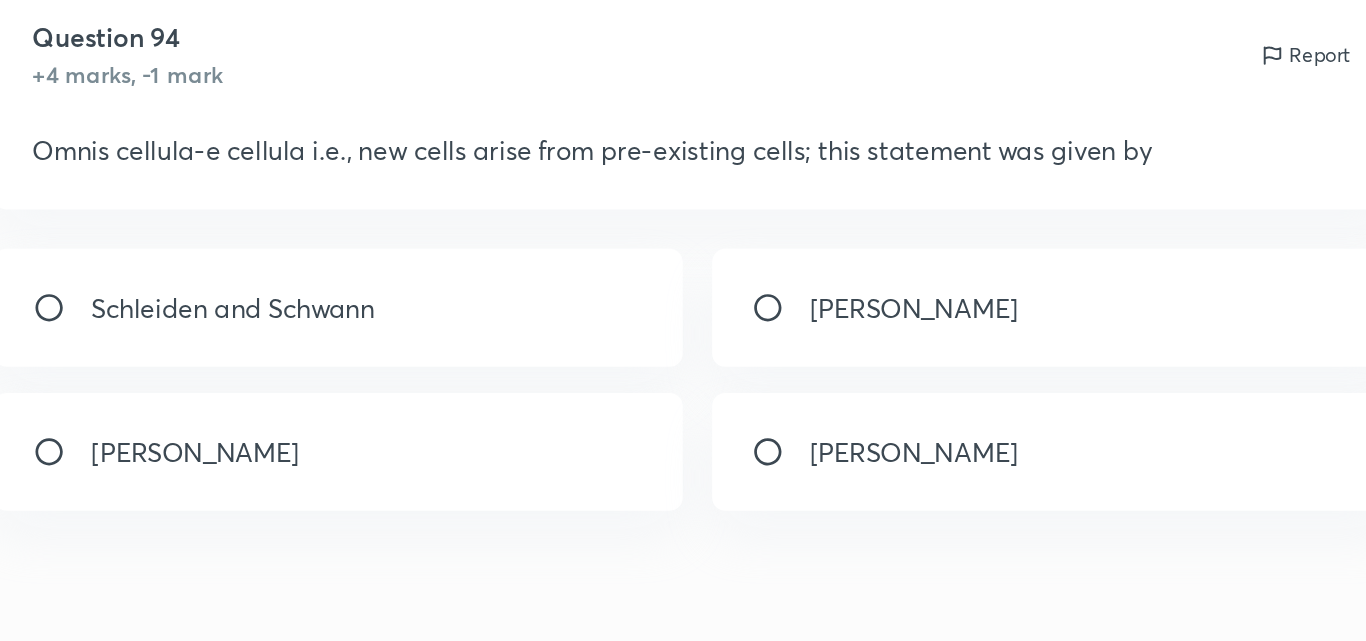 click on "Rudolf Virchow" at bounding box center (610, 309) 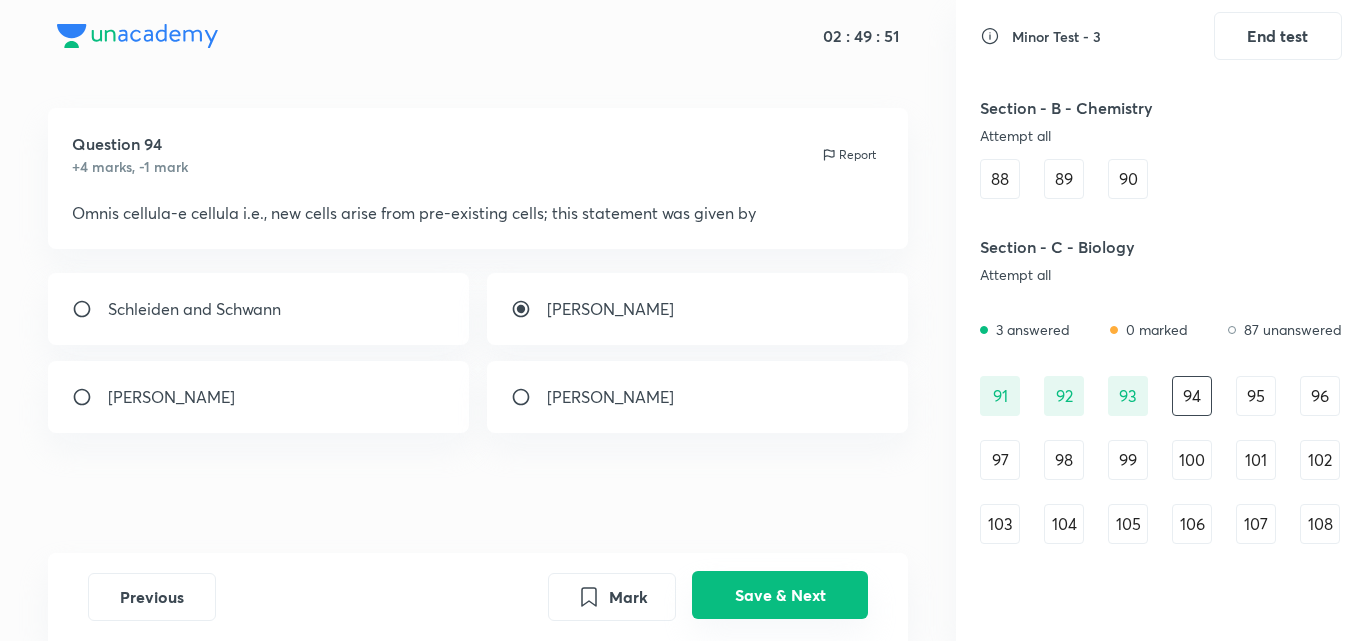 click on "Save & Next" at bounding box center [780, 595] 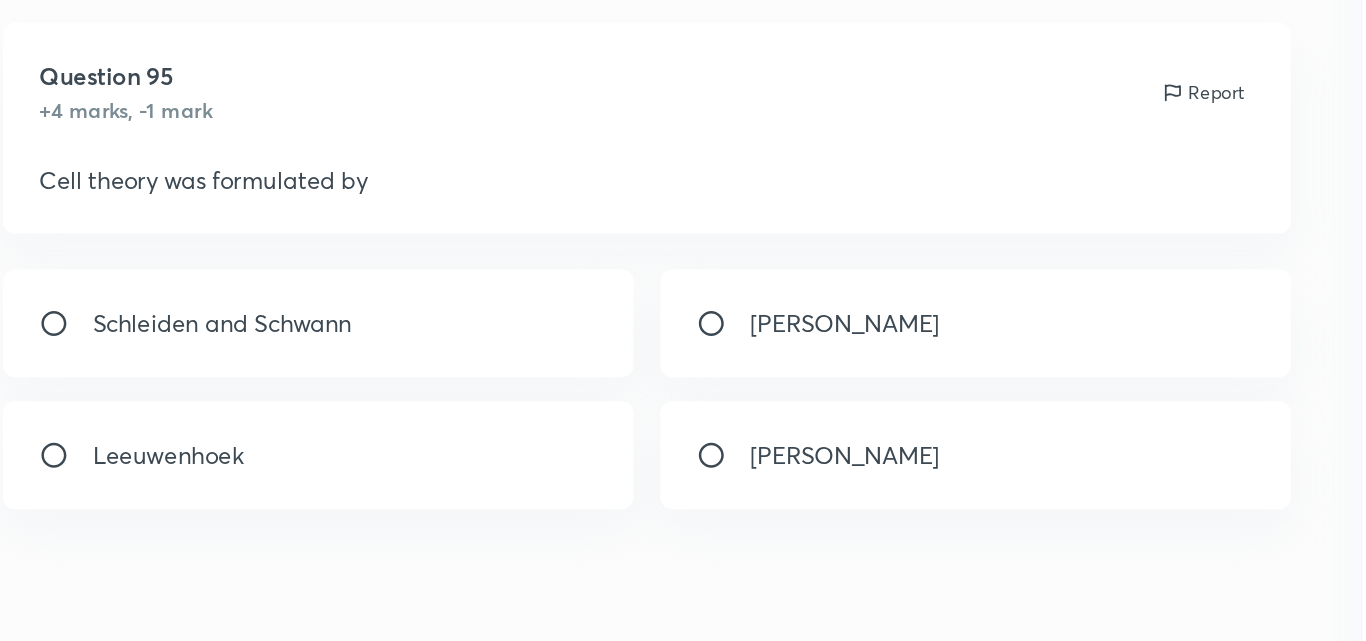 click on "Schleiden and Schwann" at bounding box center (194, 309) 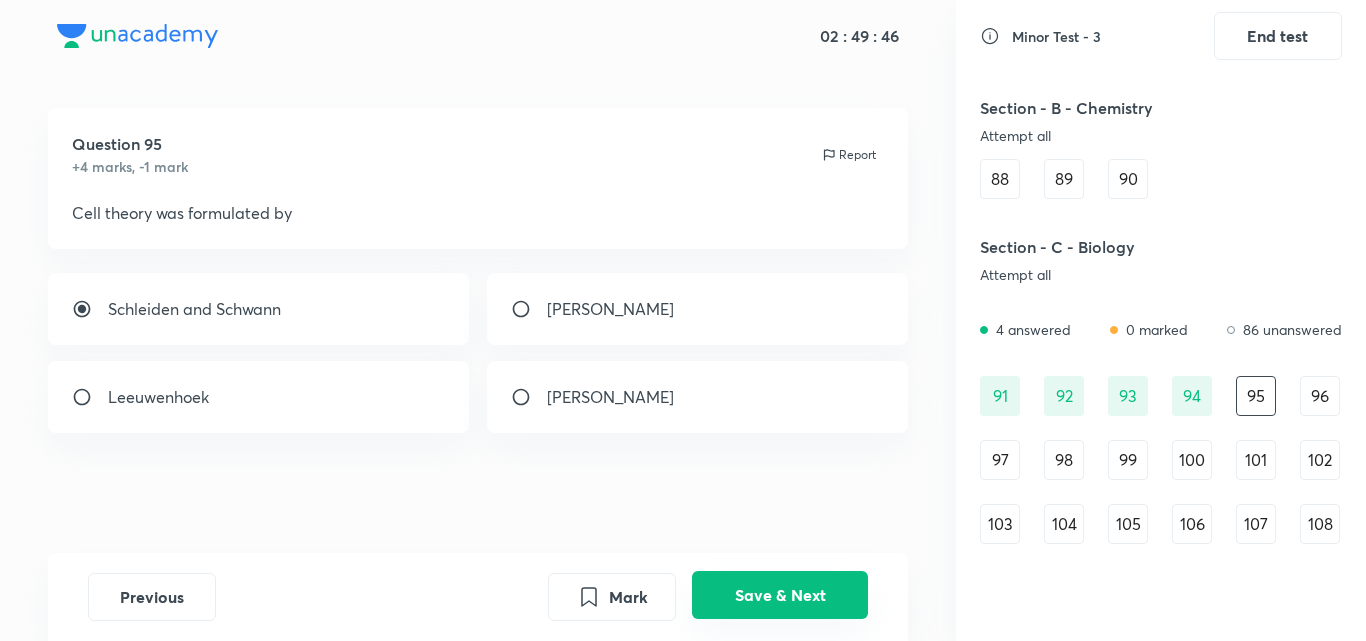 click on "Save & Next" at bounding box center (780, 595) 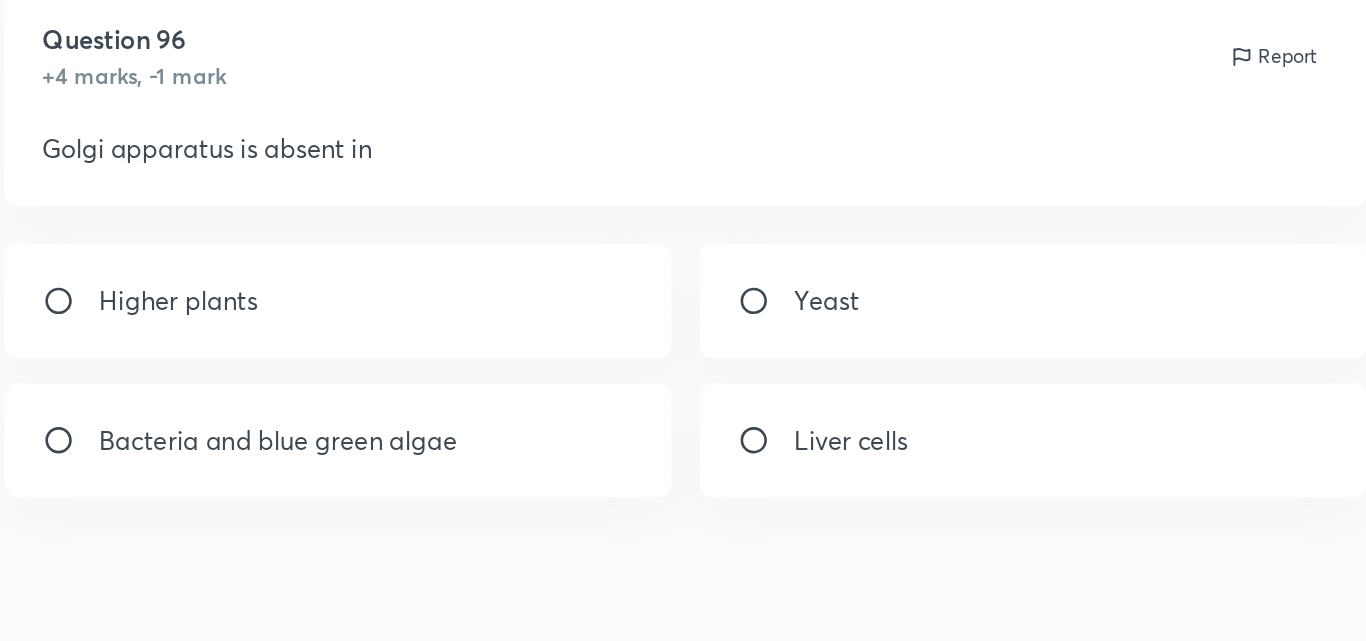 click on "Bacteria and blue green algae" at bounding box center [259, 397] 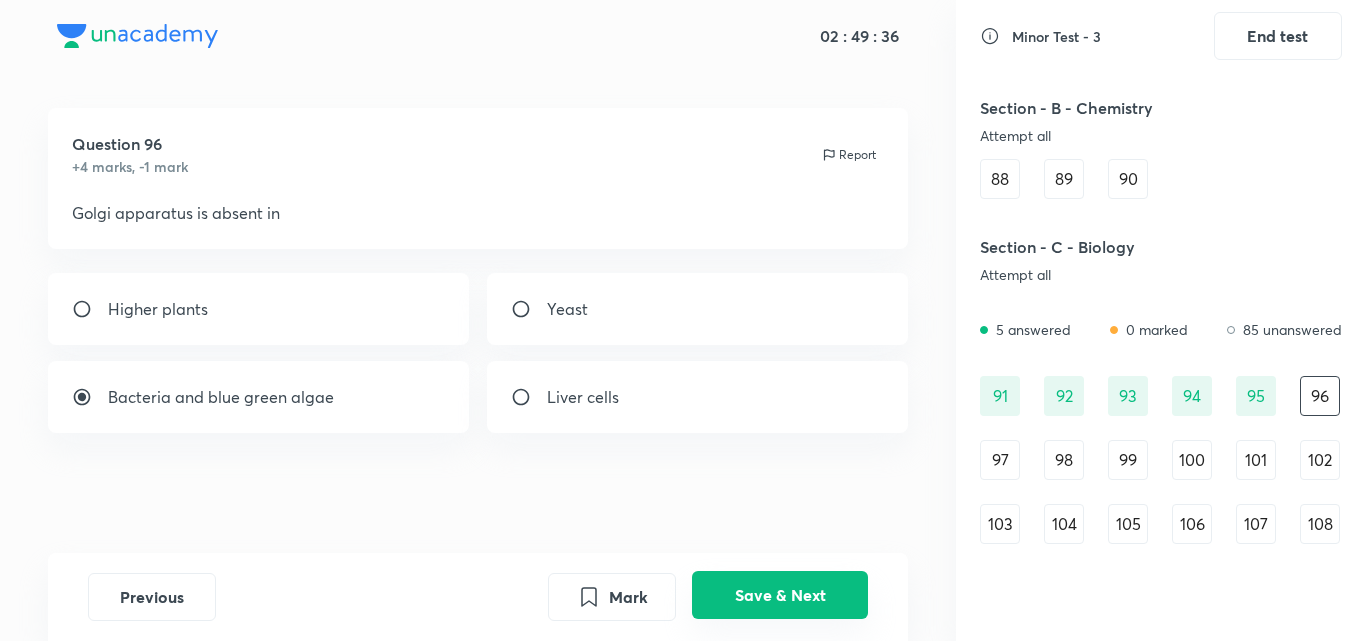 click on "Save & Next" at bounding box center [780, 595] 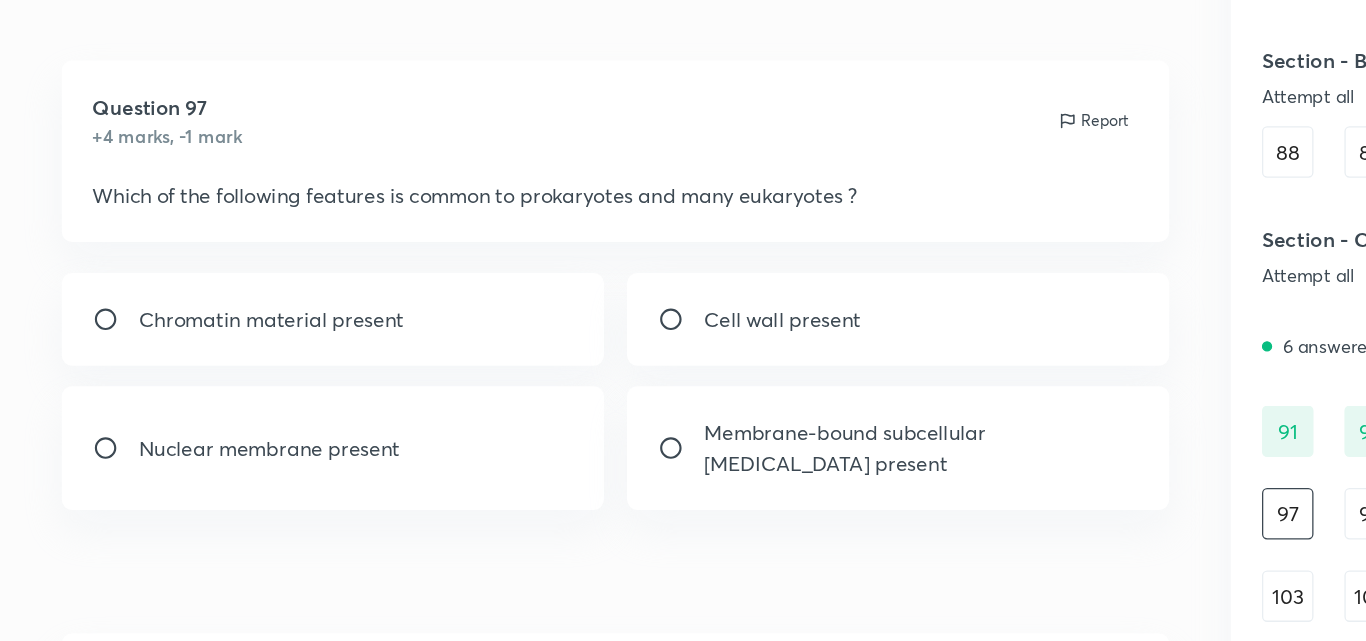 click on "Cell wall present" at bounding box center [698, 309] 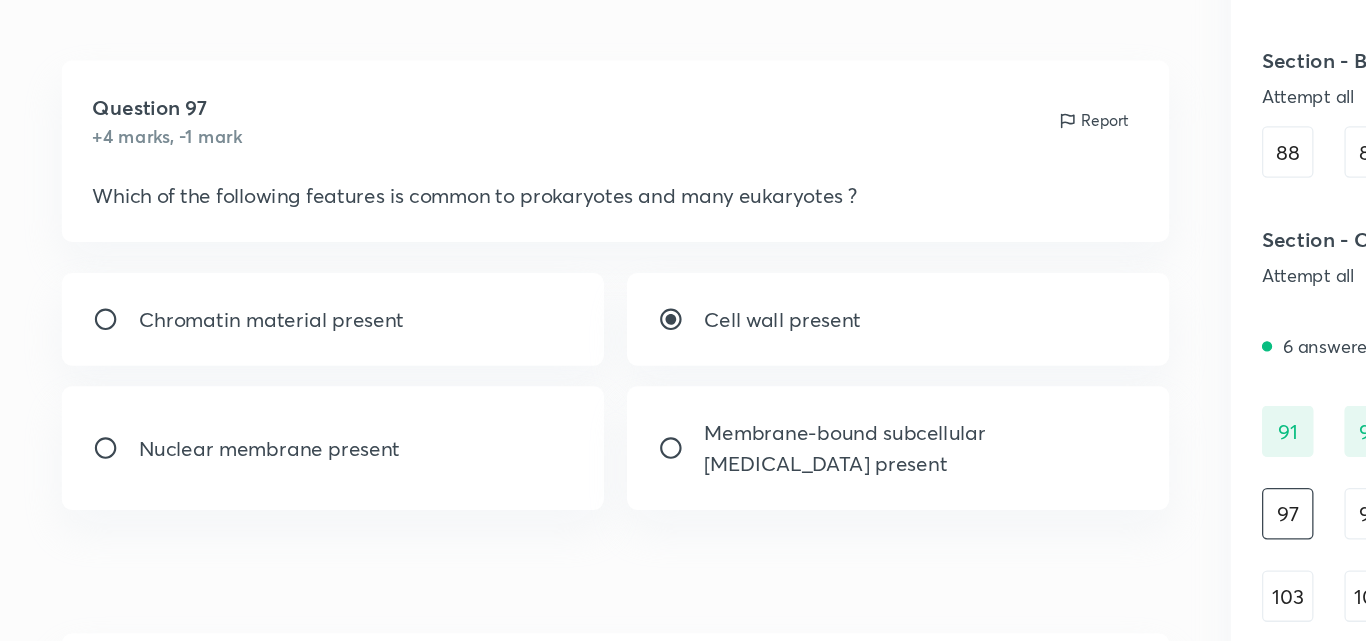 radio on "true" 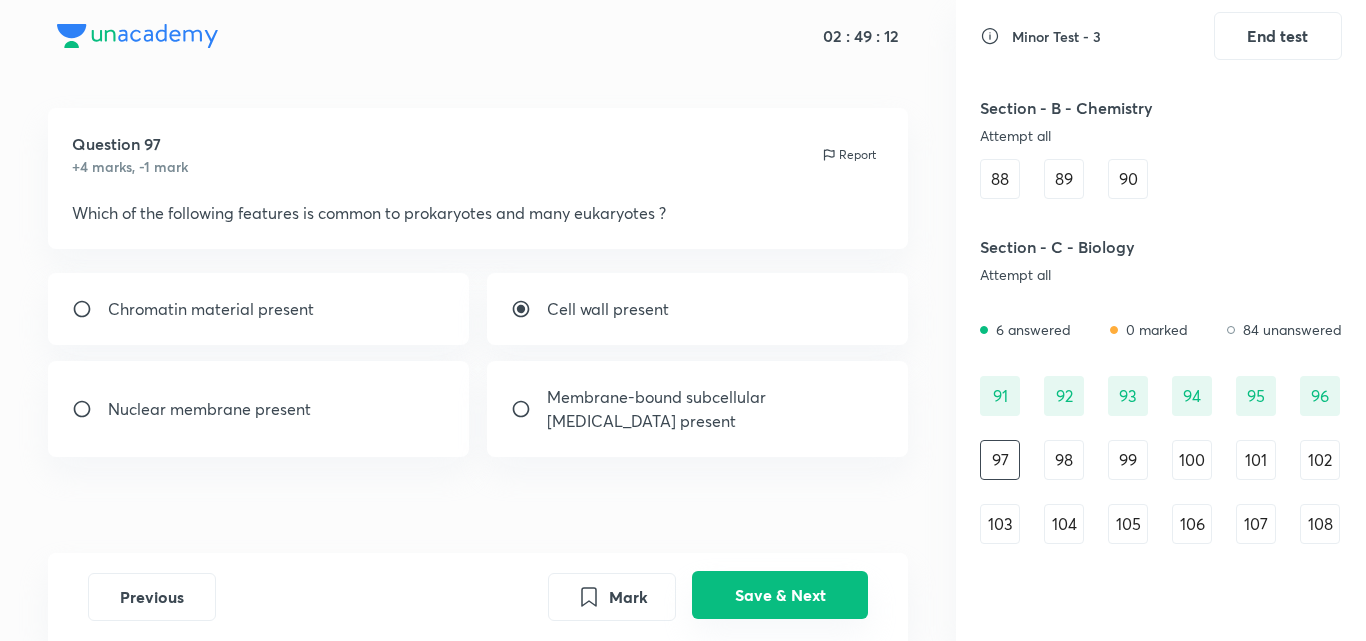 click on "Save & Next" at bounding box center (780, 595) 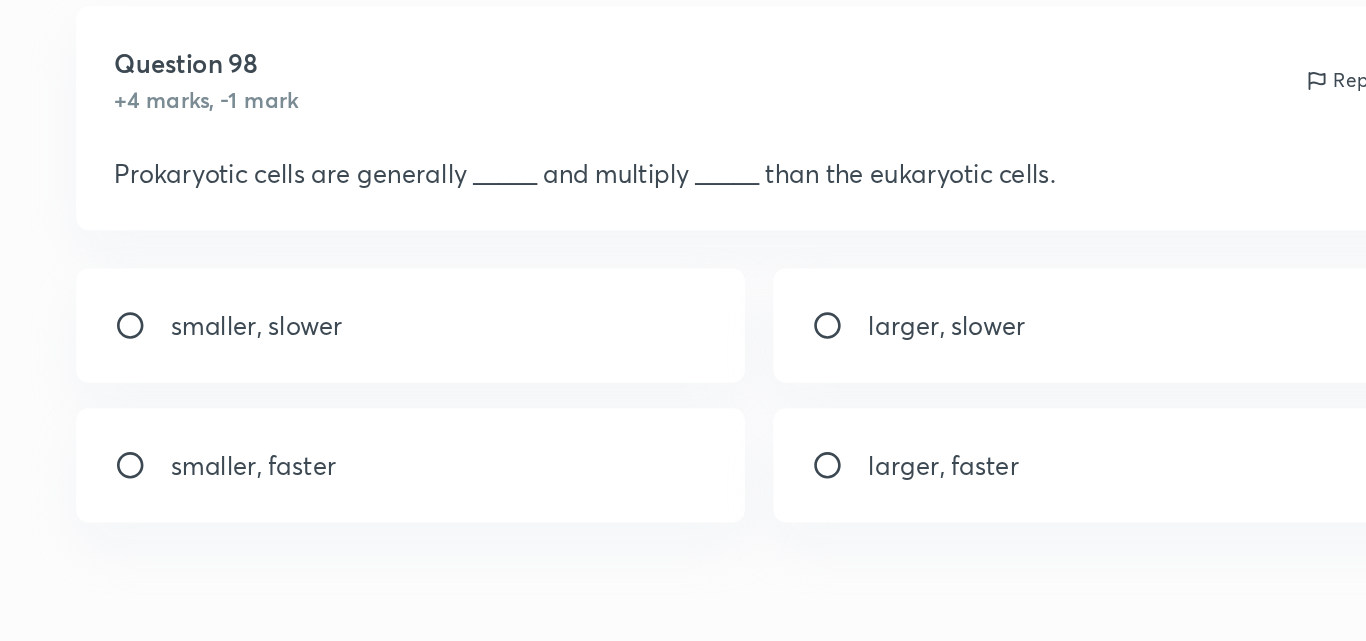 click on "smaller, faster" at bounding box center (259, 397) 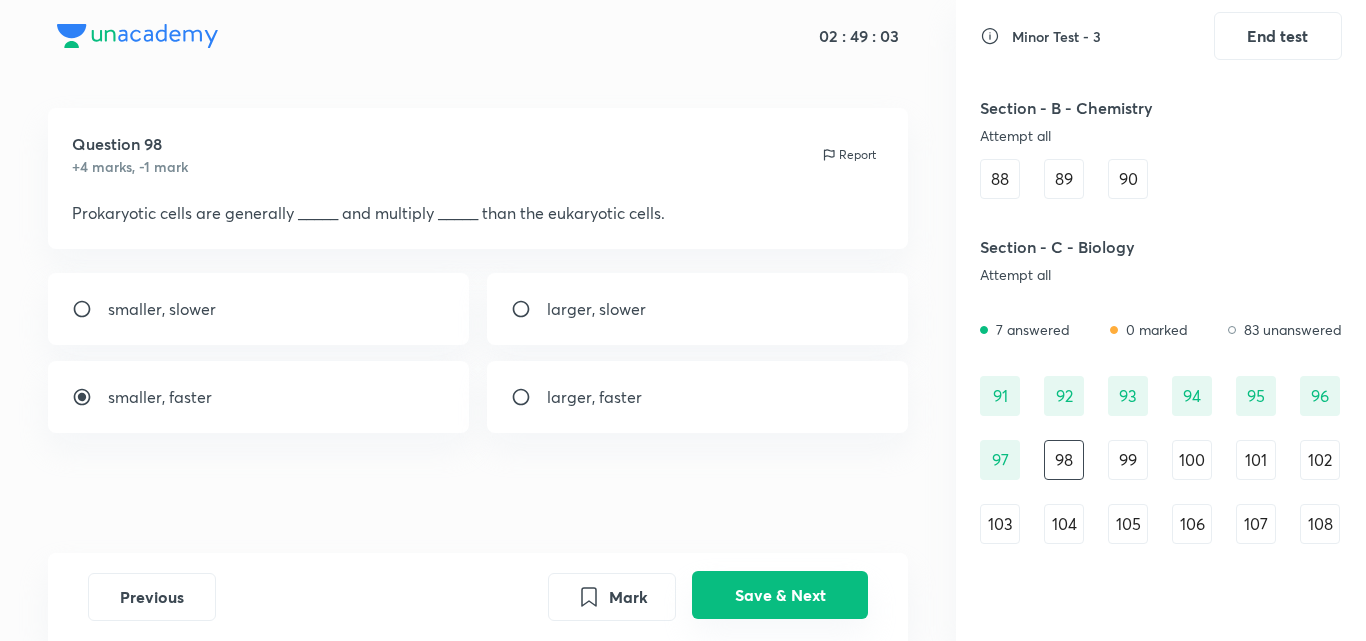 click on "Save & Next" at bounding box center [780, 595] 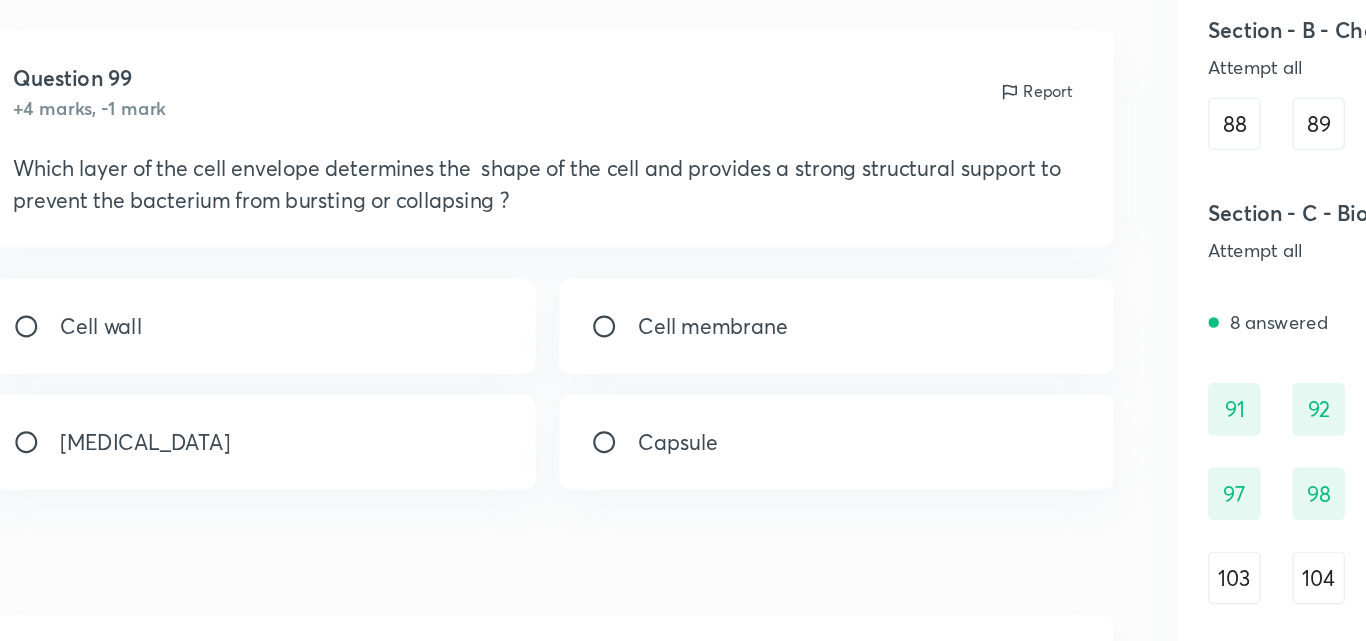 click on "Cell wall" at bounding box center [259, 333] 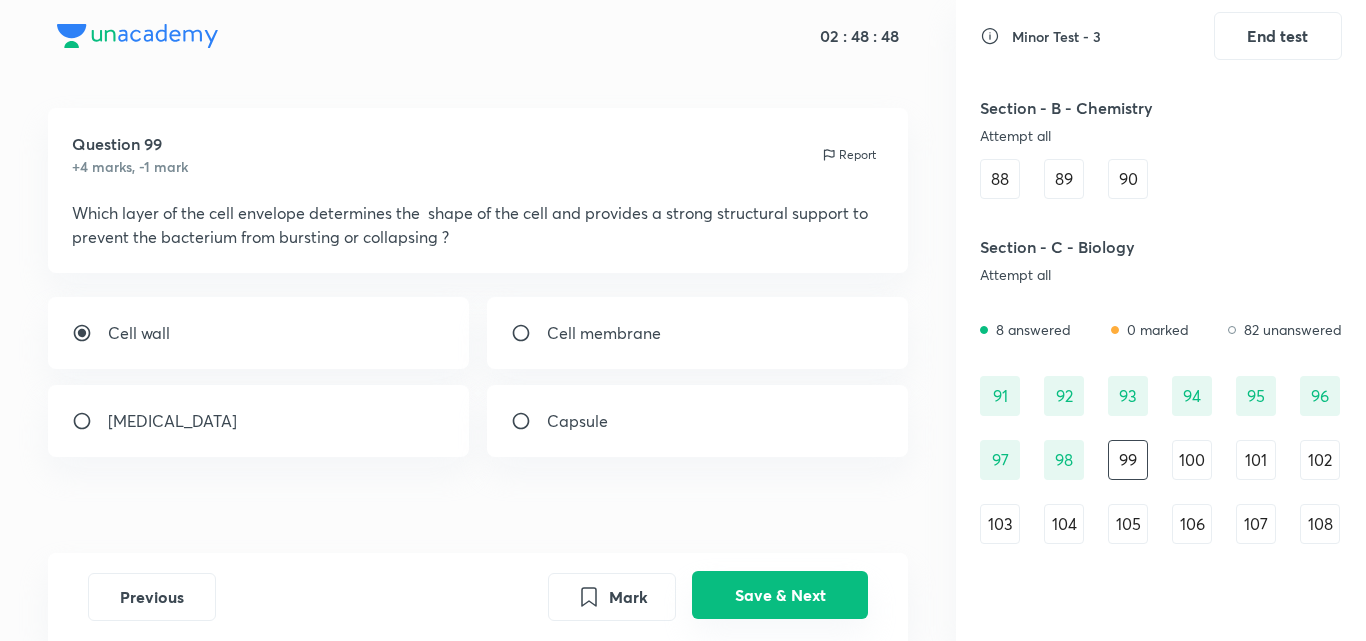 click on "Save & Next" at bounding box center (780, 595) 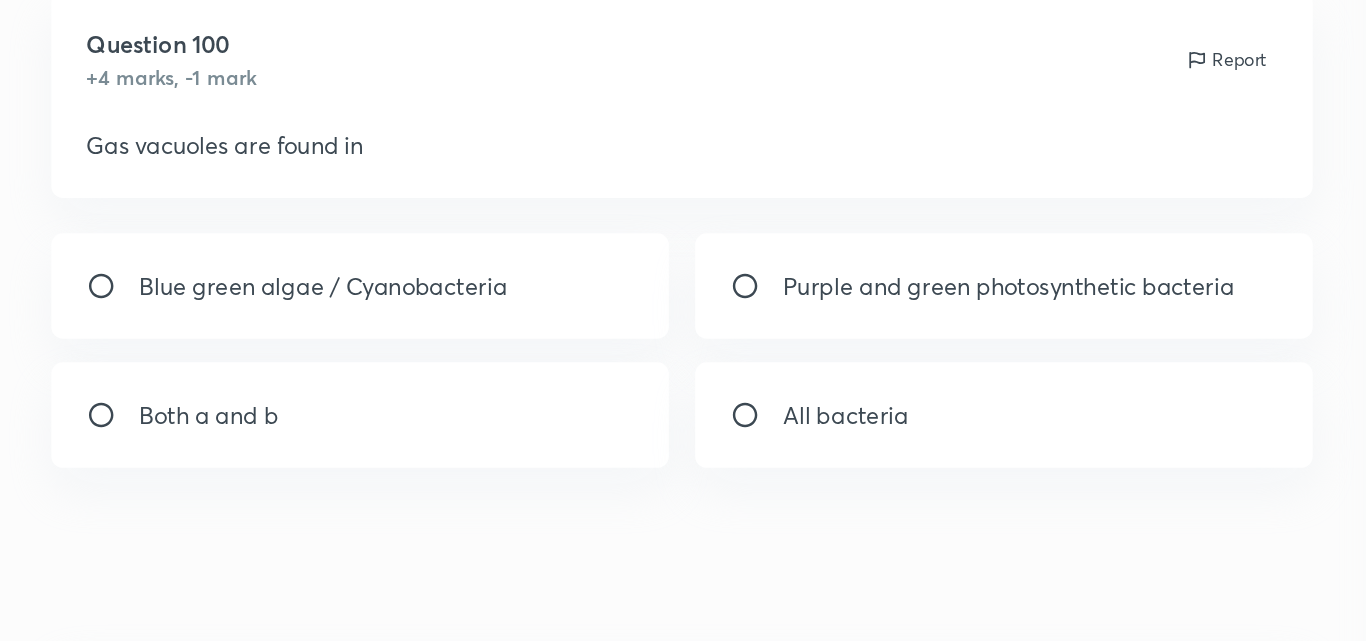 click on "Both a and b" at bounding box center (155, 397) 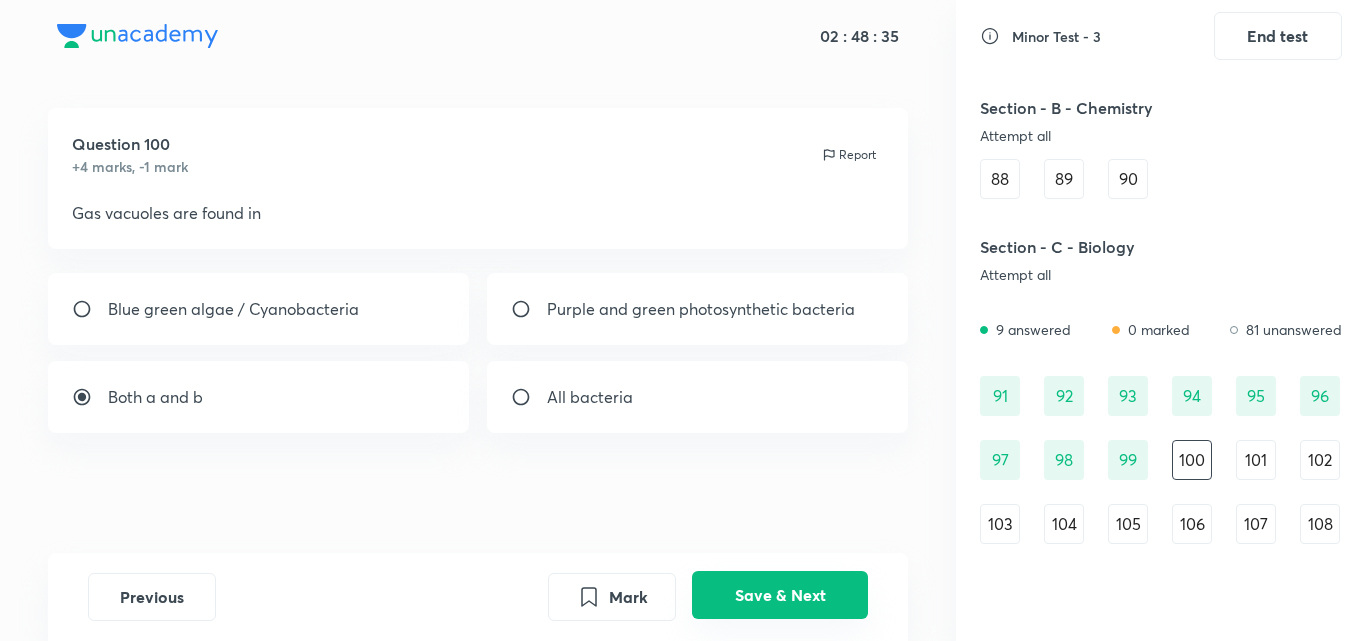 click on "Save & Next" at bounding box center [780, 595] 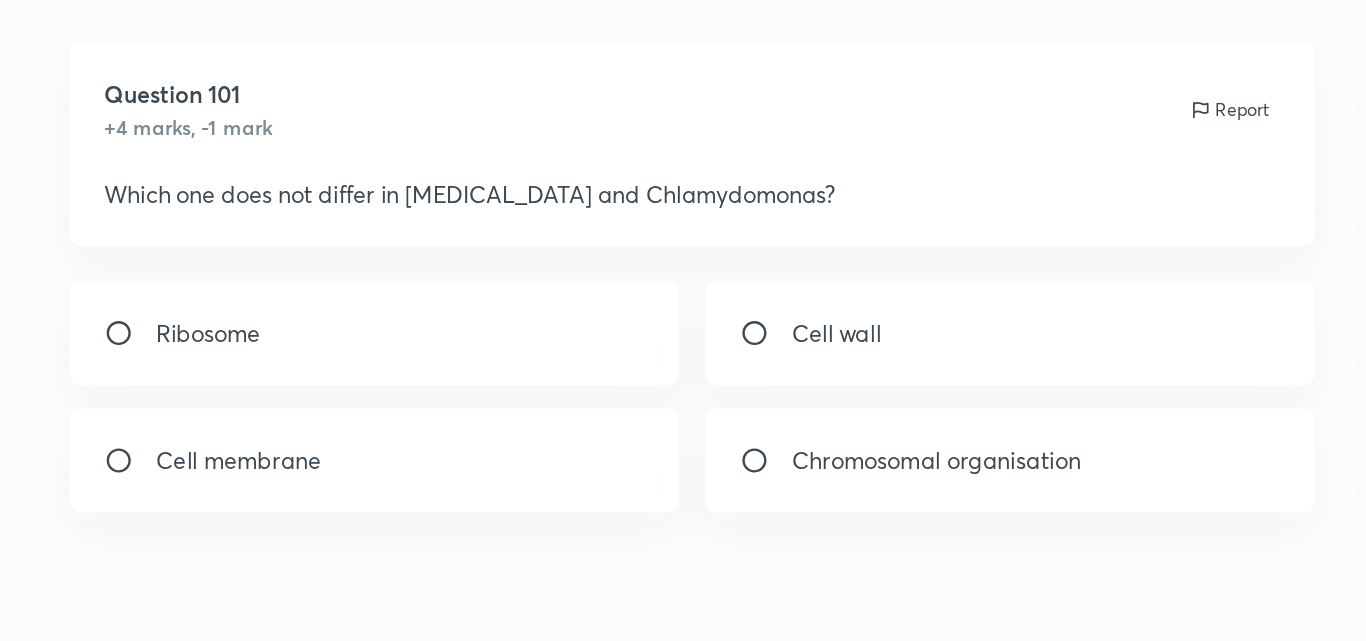 click on "Cell wall" at bounding box center (698, 309) 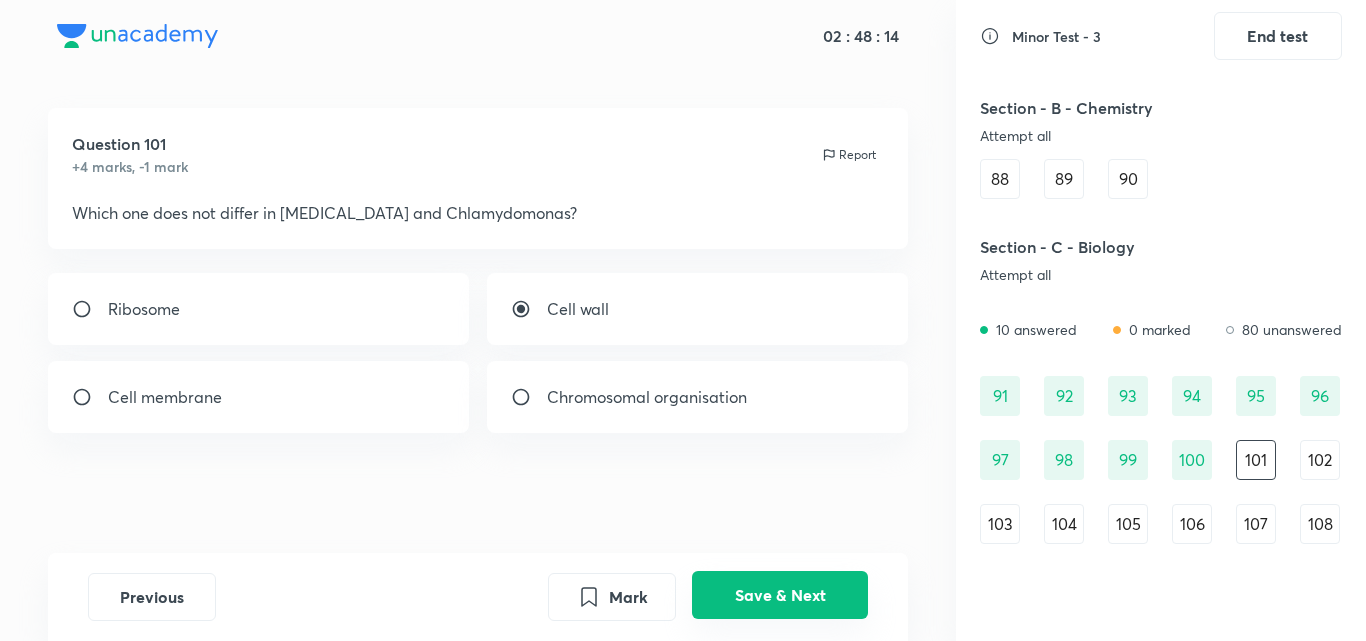 click on "Save & Next" at bounding box center (780, 595) 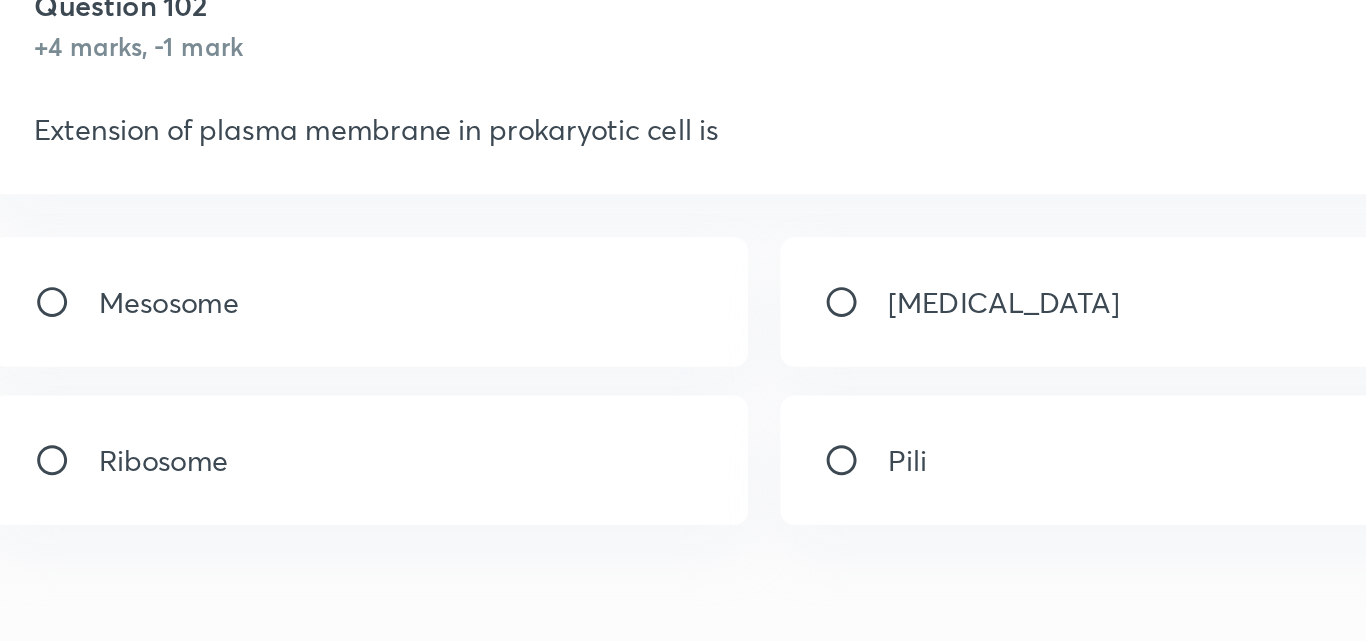 click on "Mesosome" at bounding box center [259, 309] 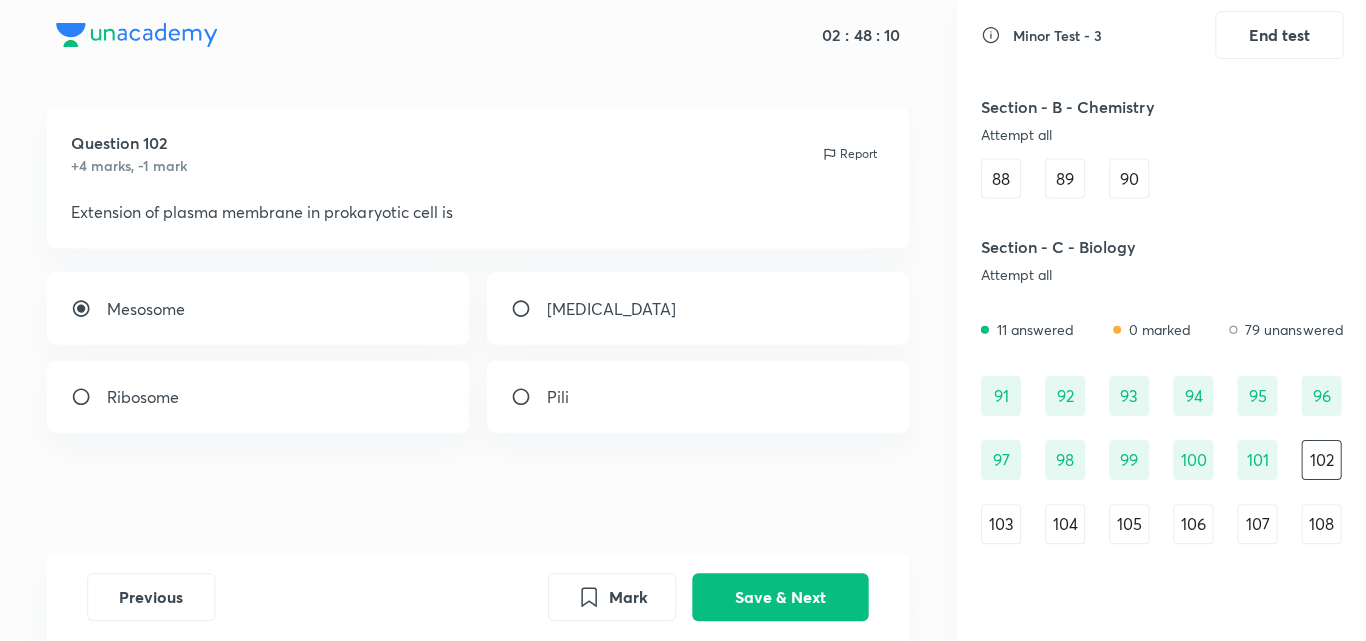 scroll, scrollTop: 0, scrollLeft: 0, axis: both 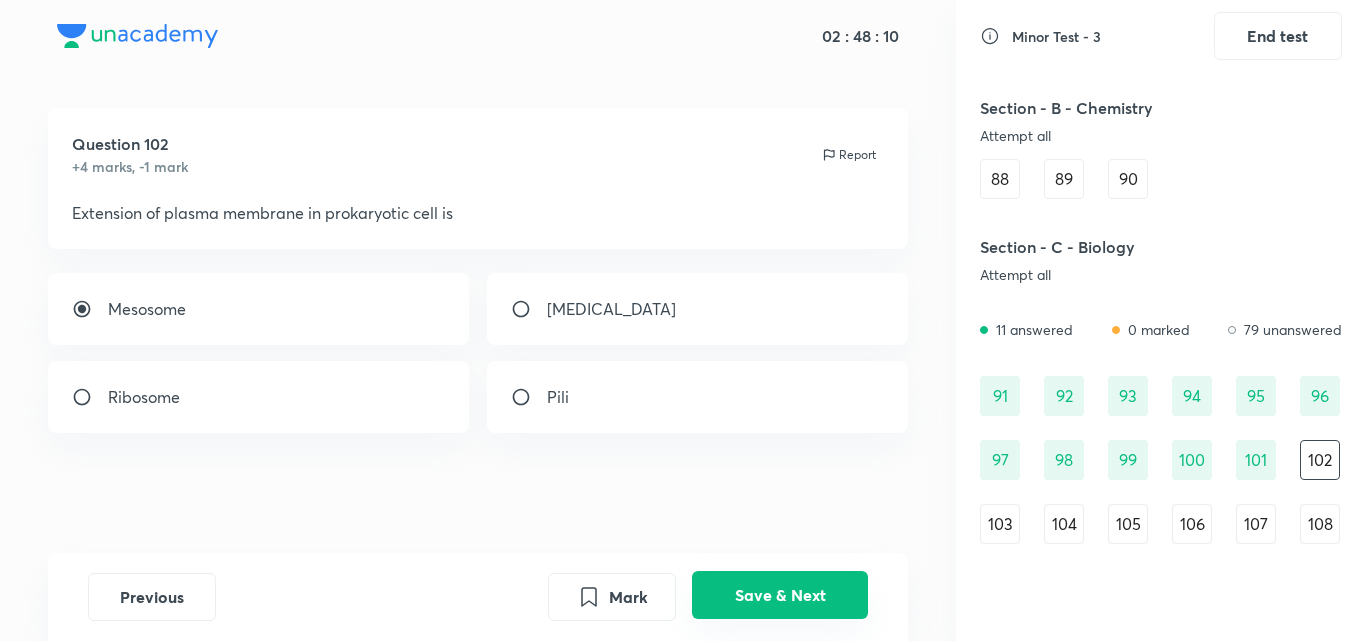 click on "Save & Next" at bounding box center (780, 595) 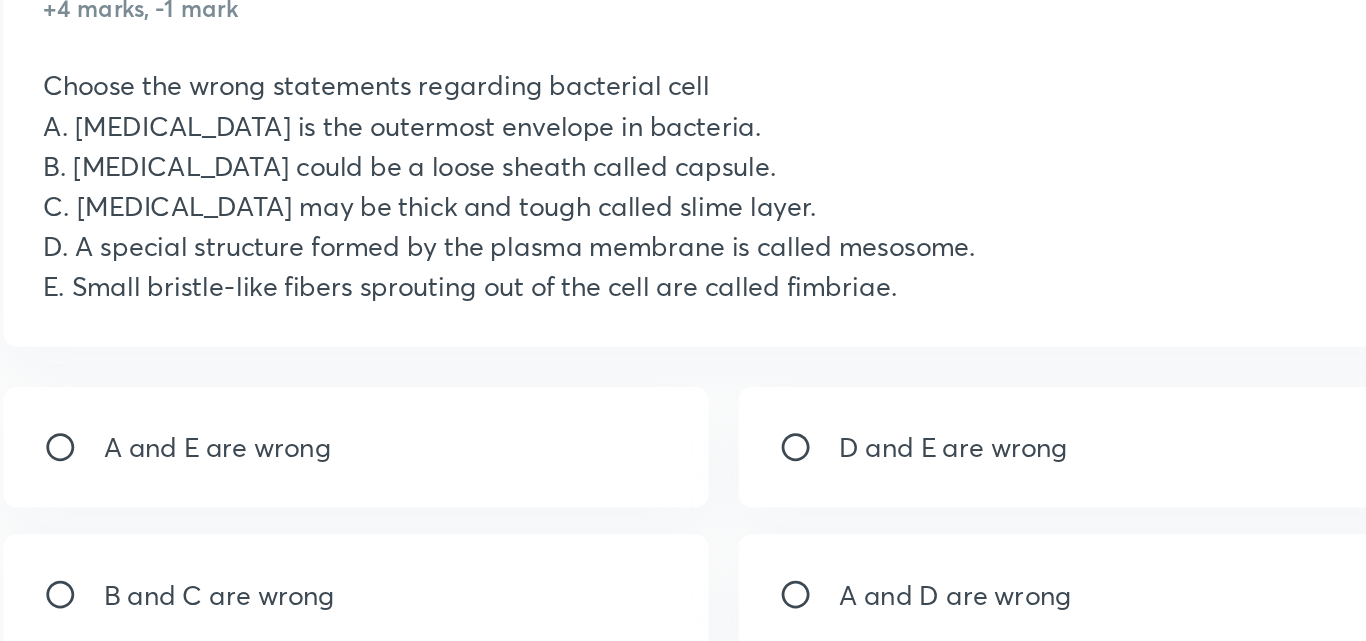 scroll, scrollTop: 58, scrollLeft: 0, axis: vertical 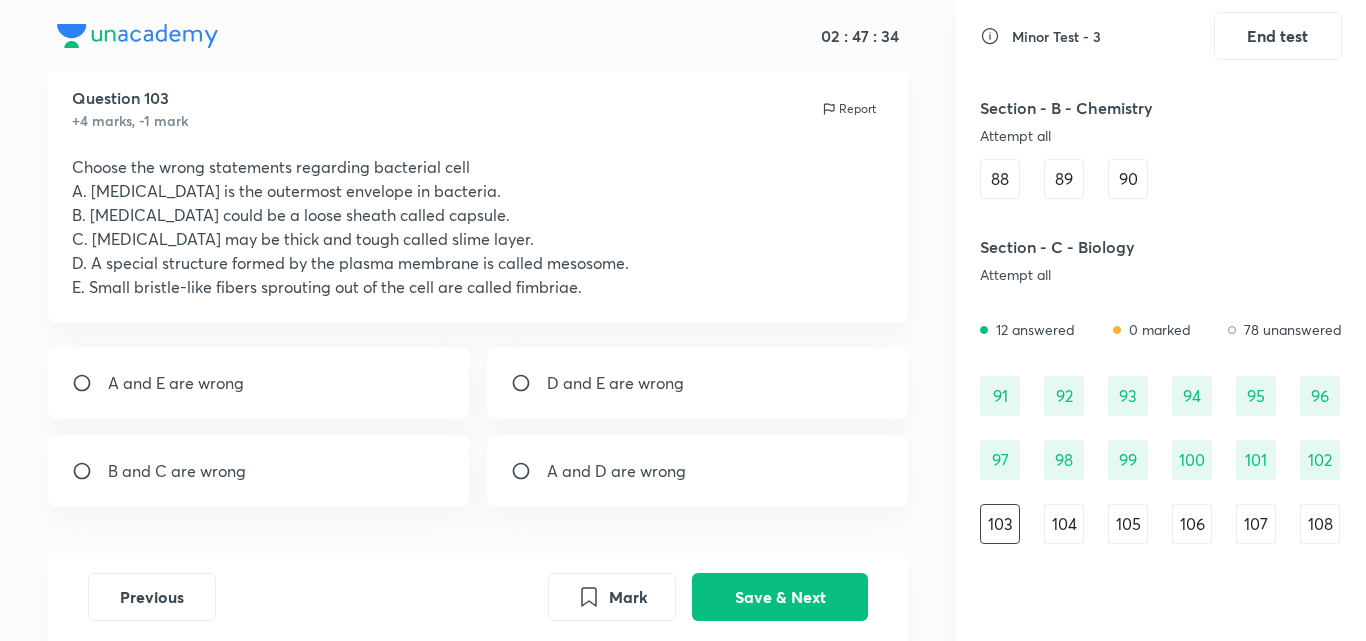 click on "B and C are wrong" at bounding box center (259, 471) 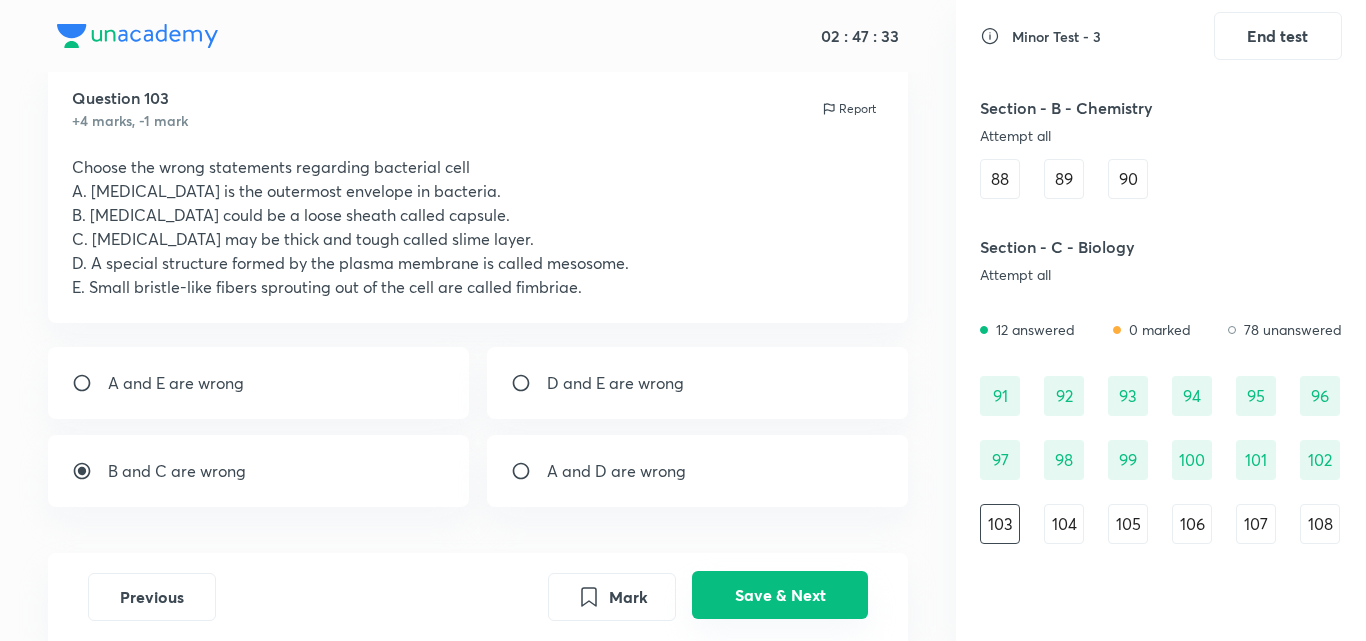 click on "Save & Next" at bounding box center [780, 595] 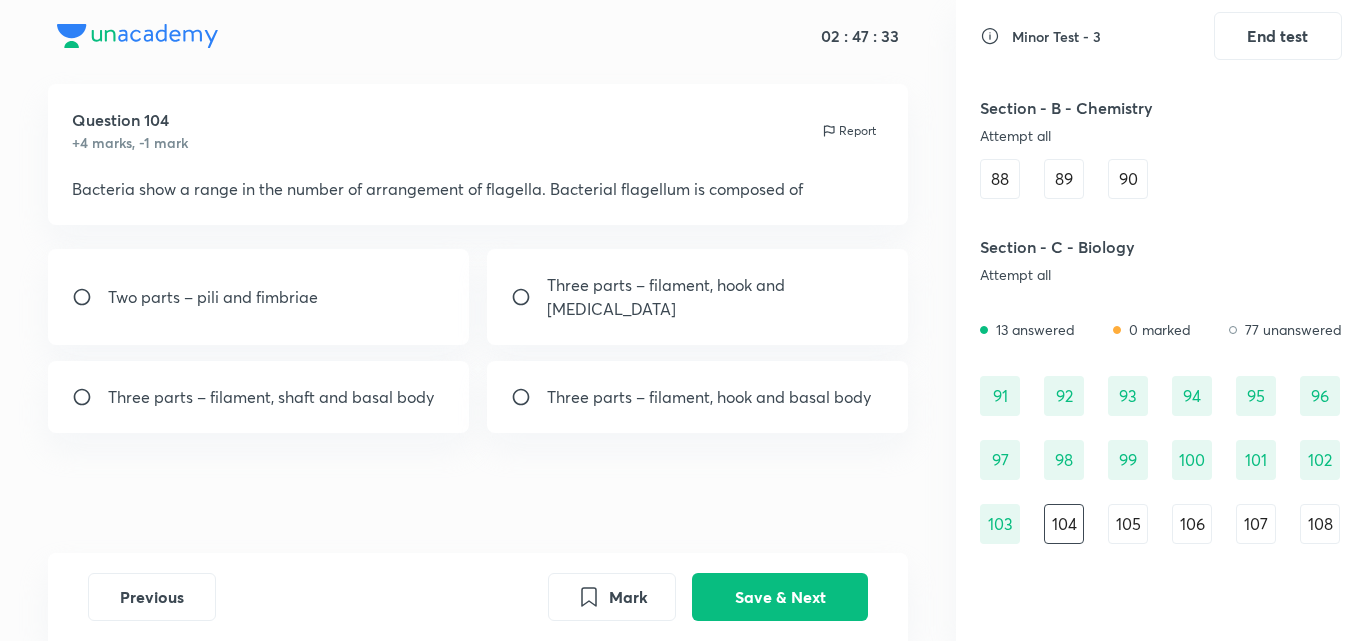scroll, scrollTop: 36, scrollLeft: 0, axis: vertical 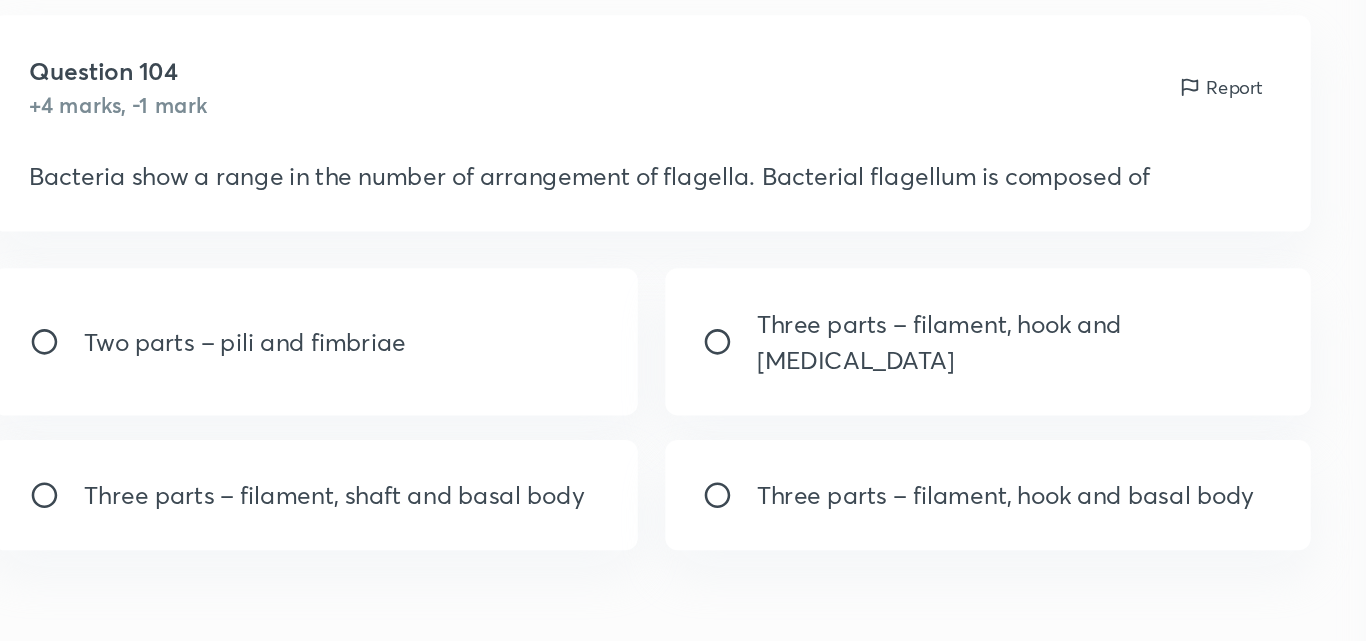 click on "Three parts – filament, hook and basal body" at bounding box center [709, 397] 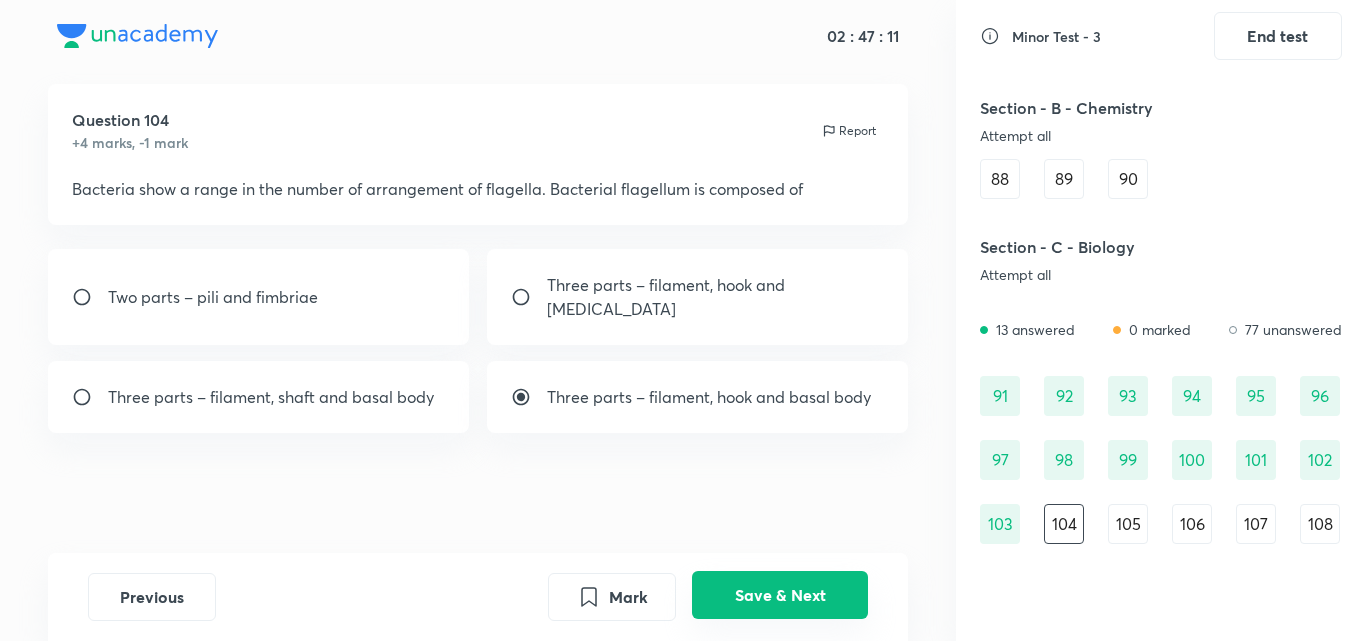 click on "Save & Next" at bounding box center [780, 595] 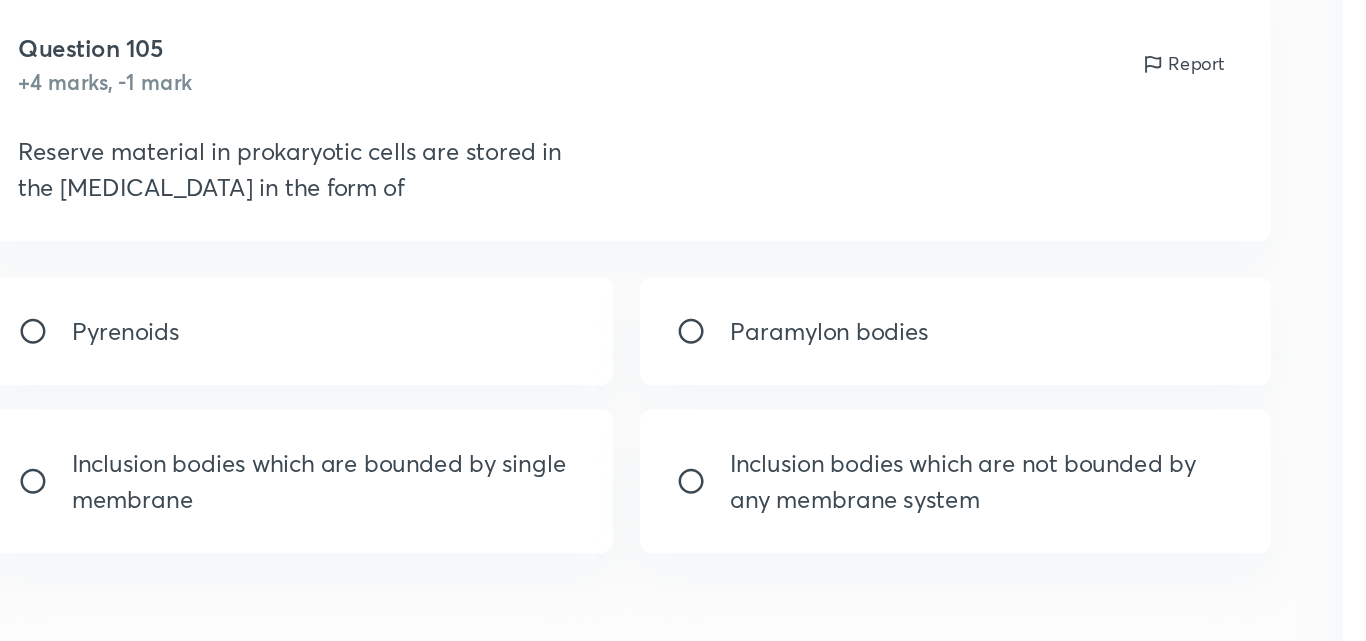 click on "Inclusion bodies which are bounded by single membrane" at bounding box center (277, 409) 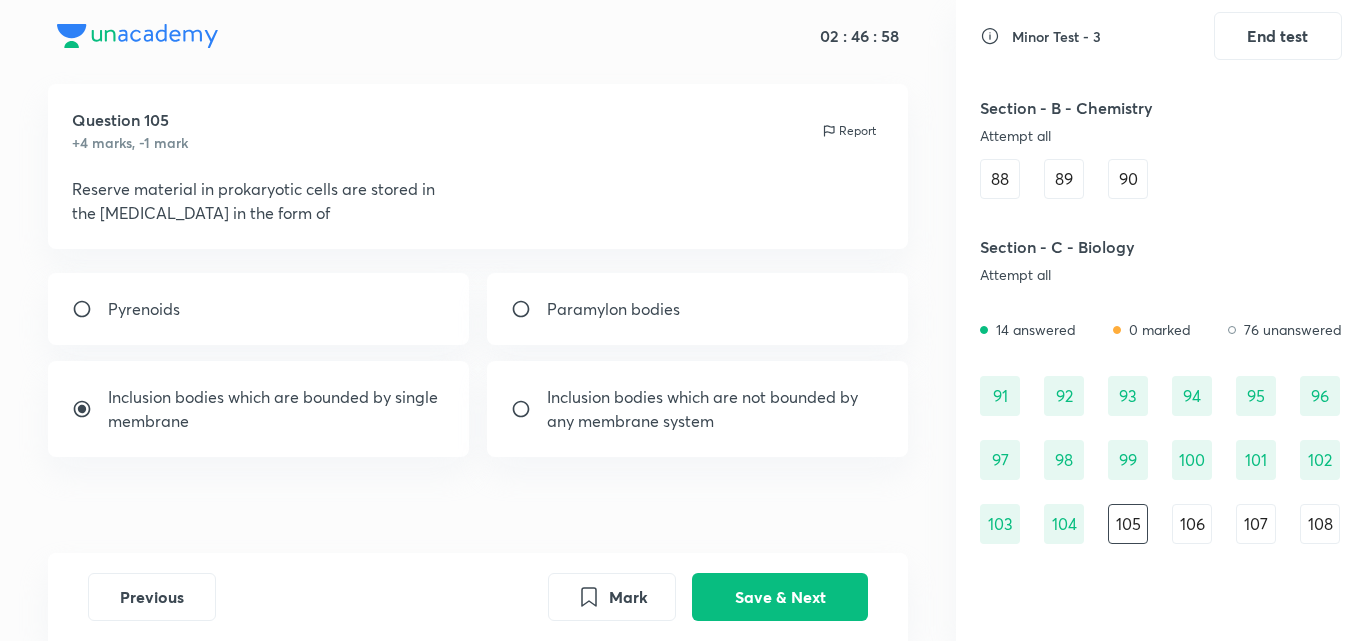 click on "Inclusion bodies which are not bounded by any membrane system" at bounding box center (698, 409) 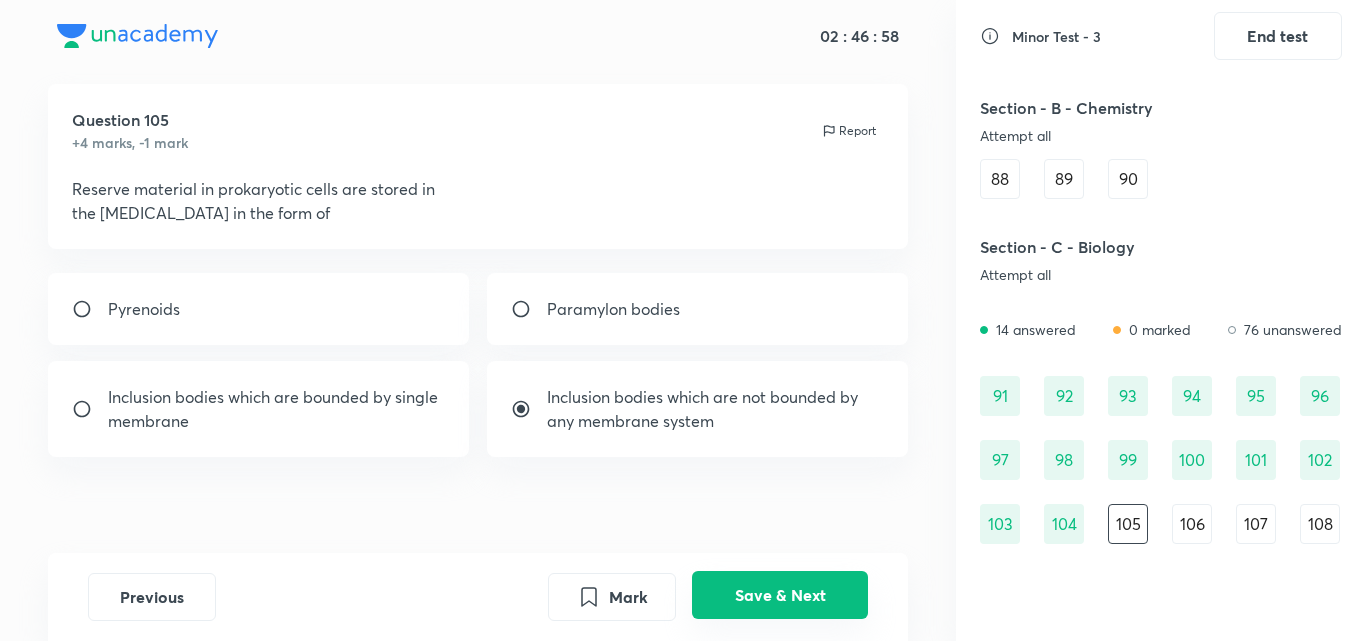 click on "Save & Next" at bounding box center (780, 595) 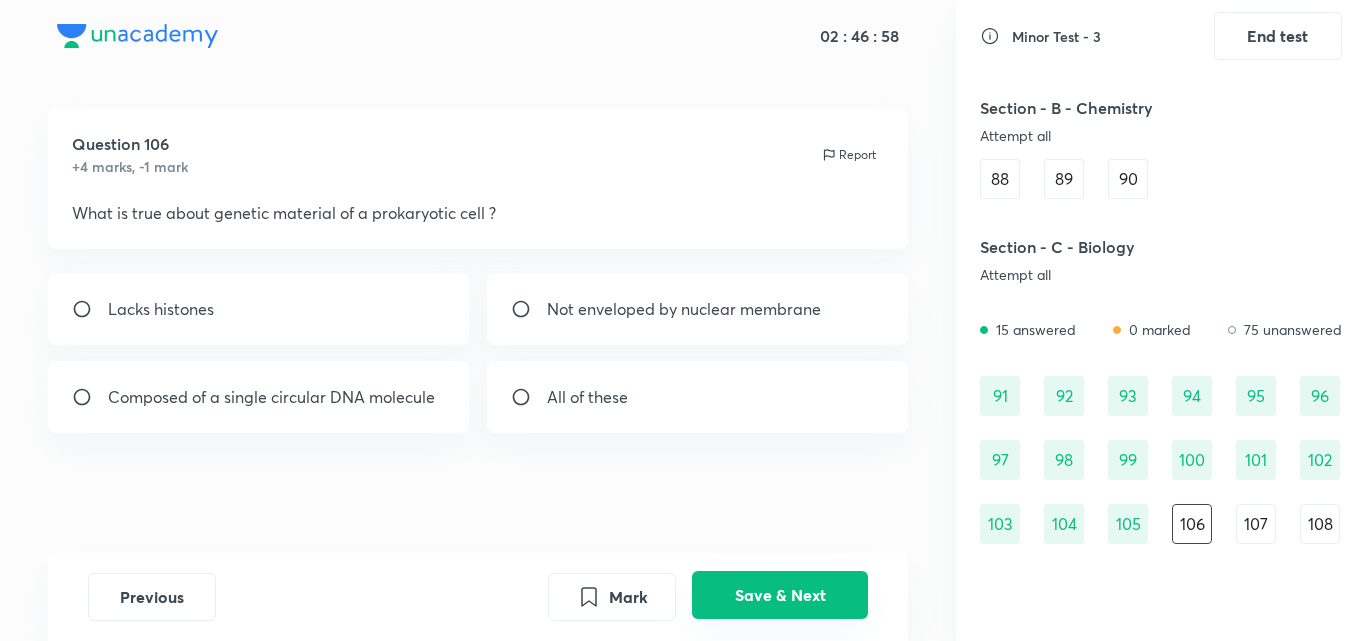 scroll, scrollTop: 12, scrollLeft: 0, axis: vertical 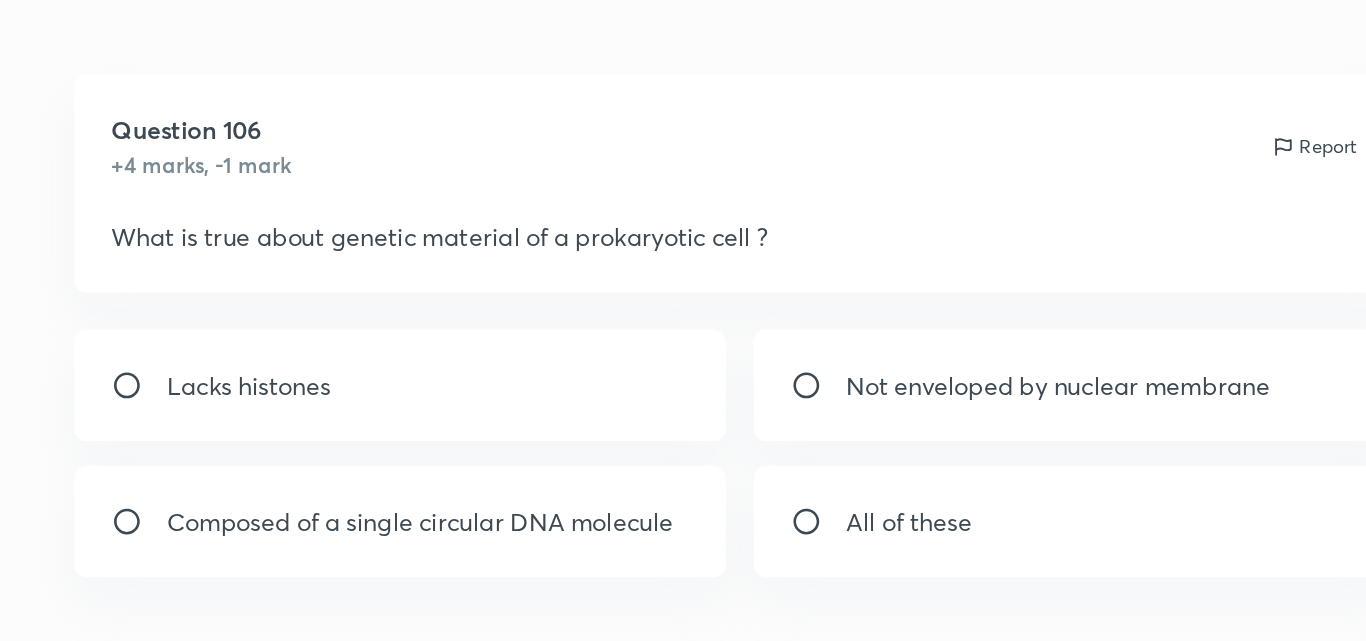 click on "All of these" at bounding box center [587, 397] 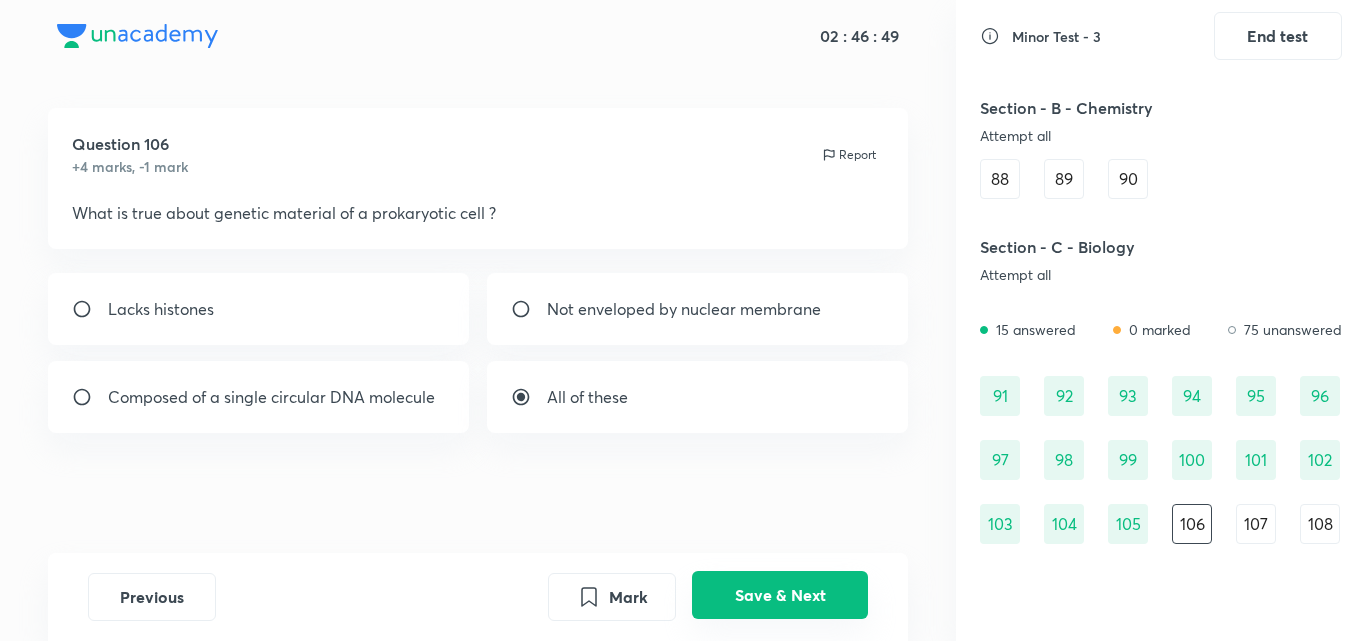 click on "Save & Next" at bounding box center (780, 595) 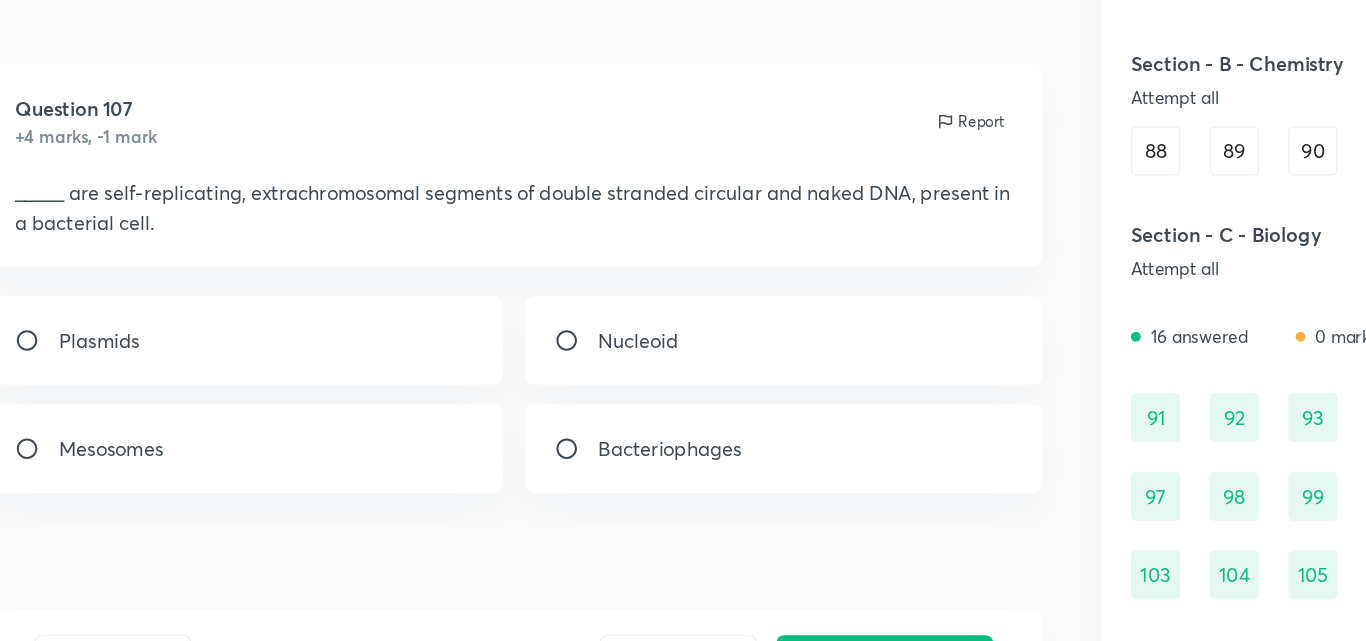 click on "Plasmids" at bounding box center (259, 333) 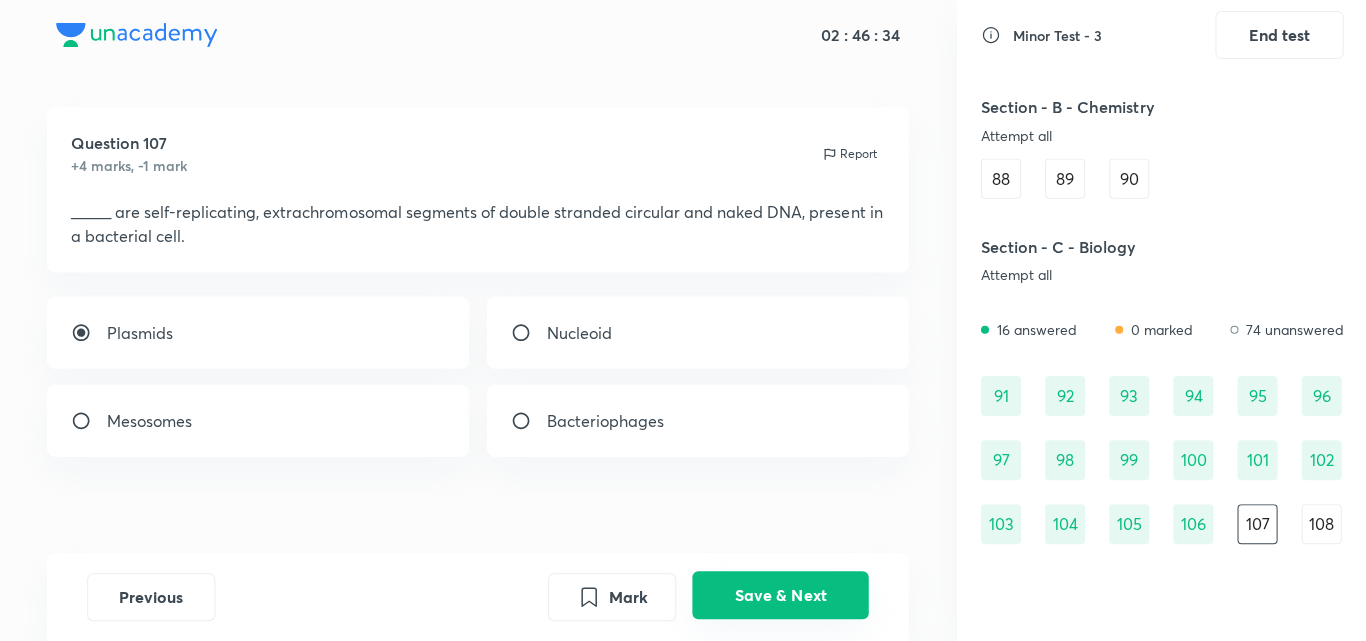 scroll, scrollTop: 0, scrollLeft: 0, axis: both 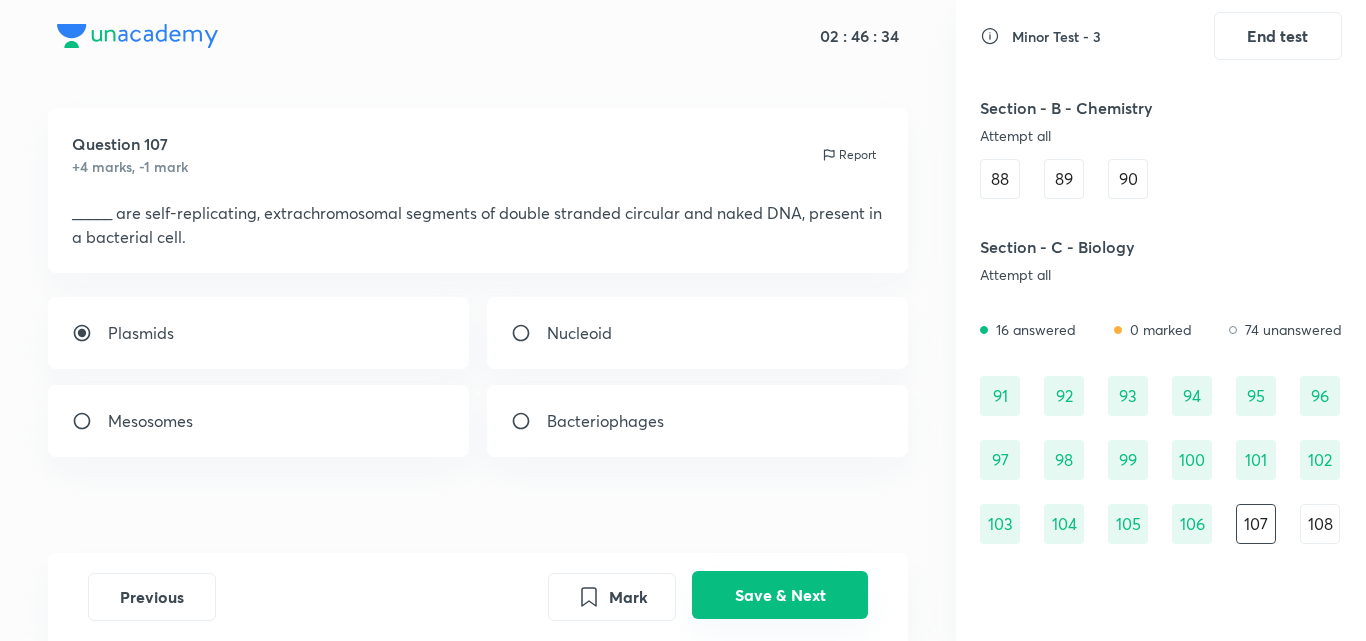click on "Save & Next" at bounding box center [780, 595] 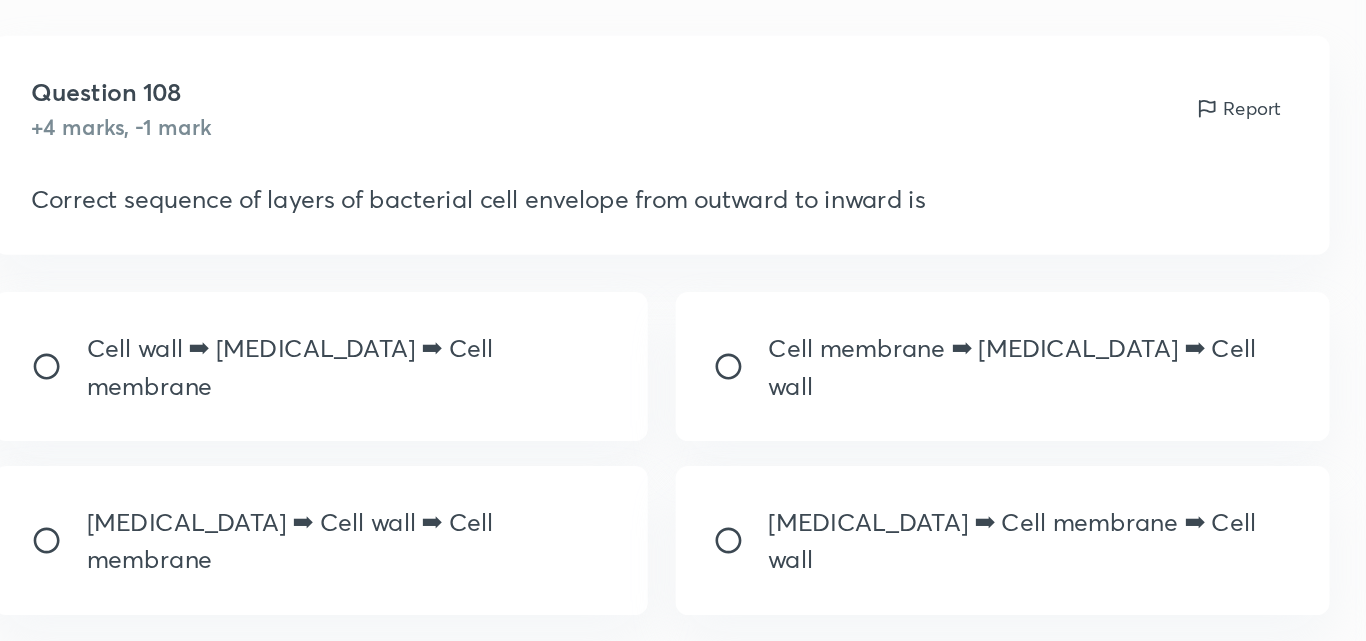 click on "Glycocalyx ➡ Cell wall ➡ Cell membrane" at bounding box center [277, 433] 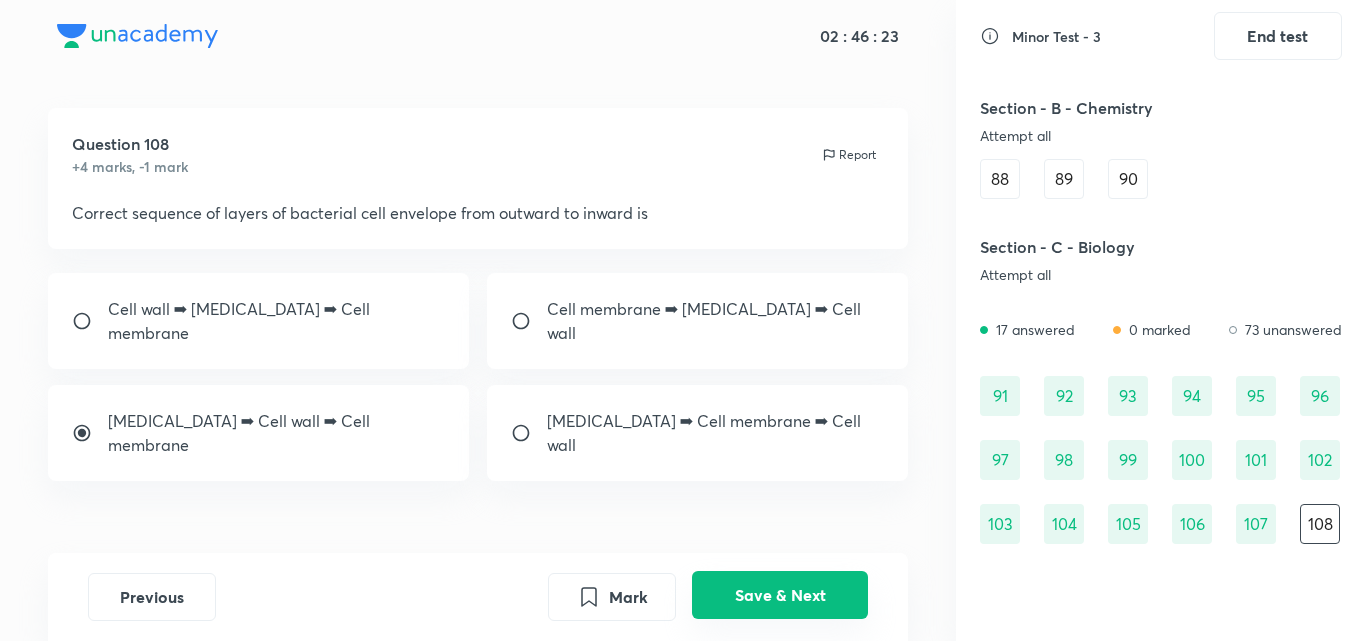 click on "Save & Next" at bounding box center [780, 595] 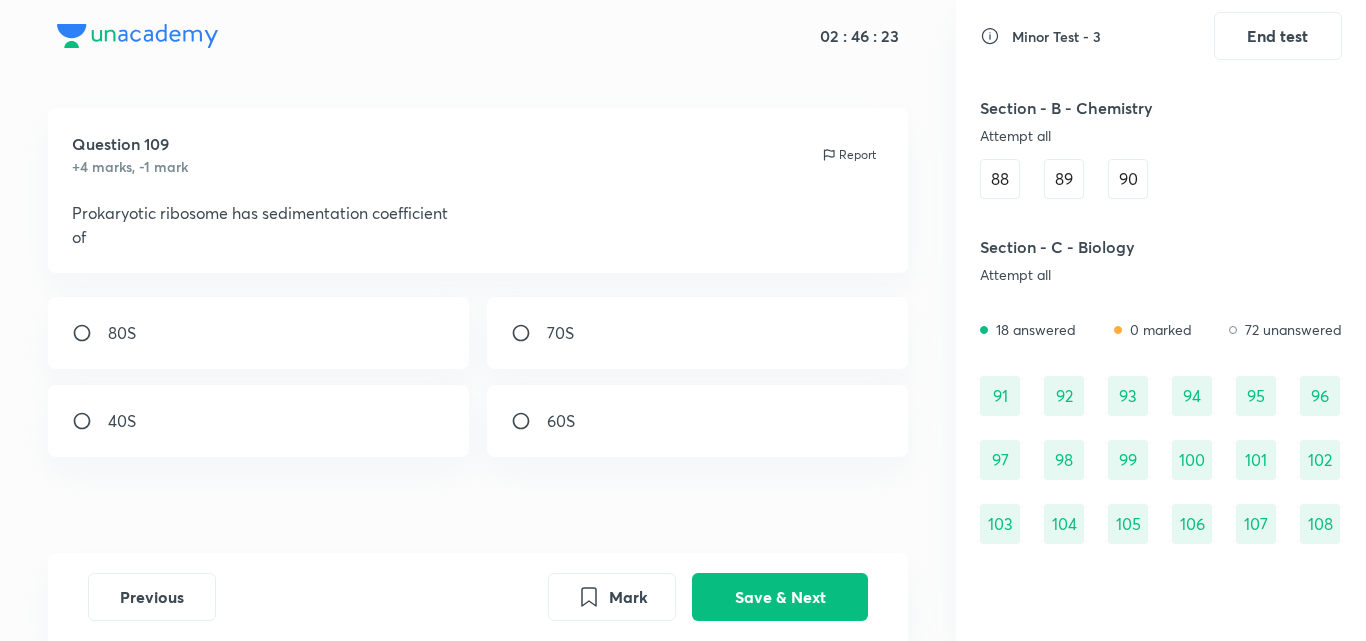 scroll, scrollTop: 1234, scrollLeft: 0, axis: vertical 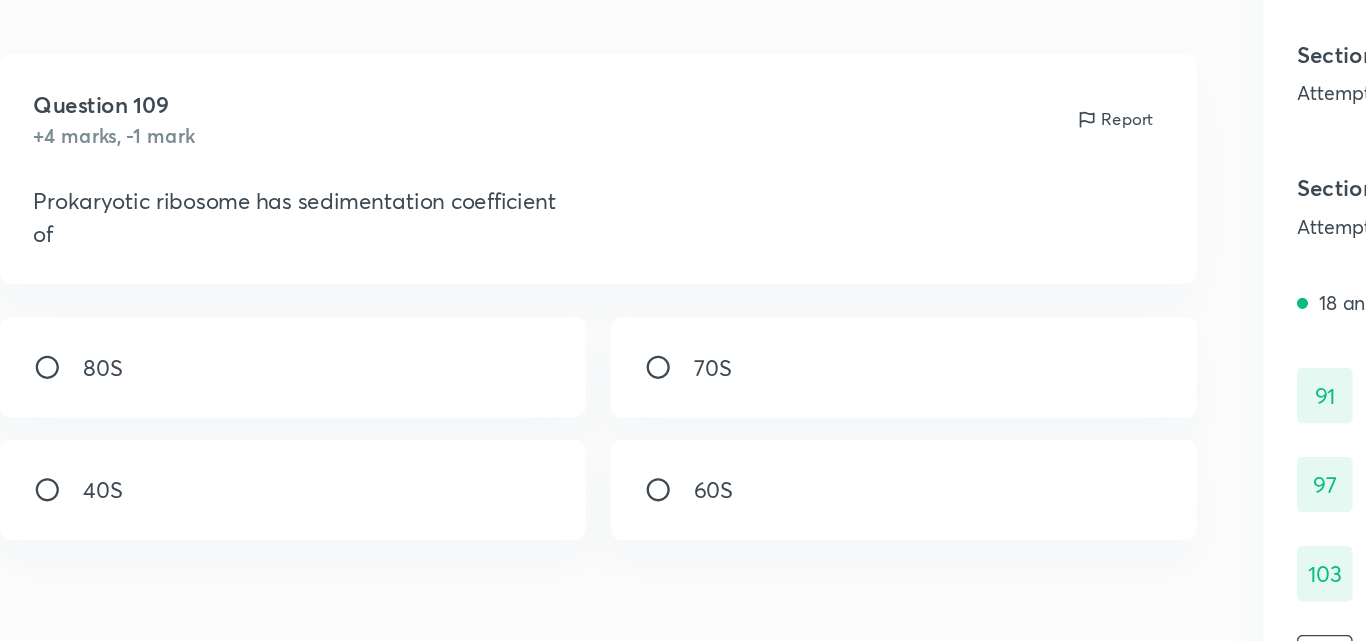 click on "70S" at bounding box center (698, 333) 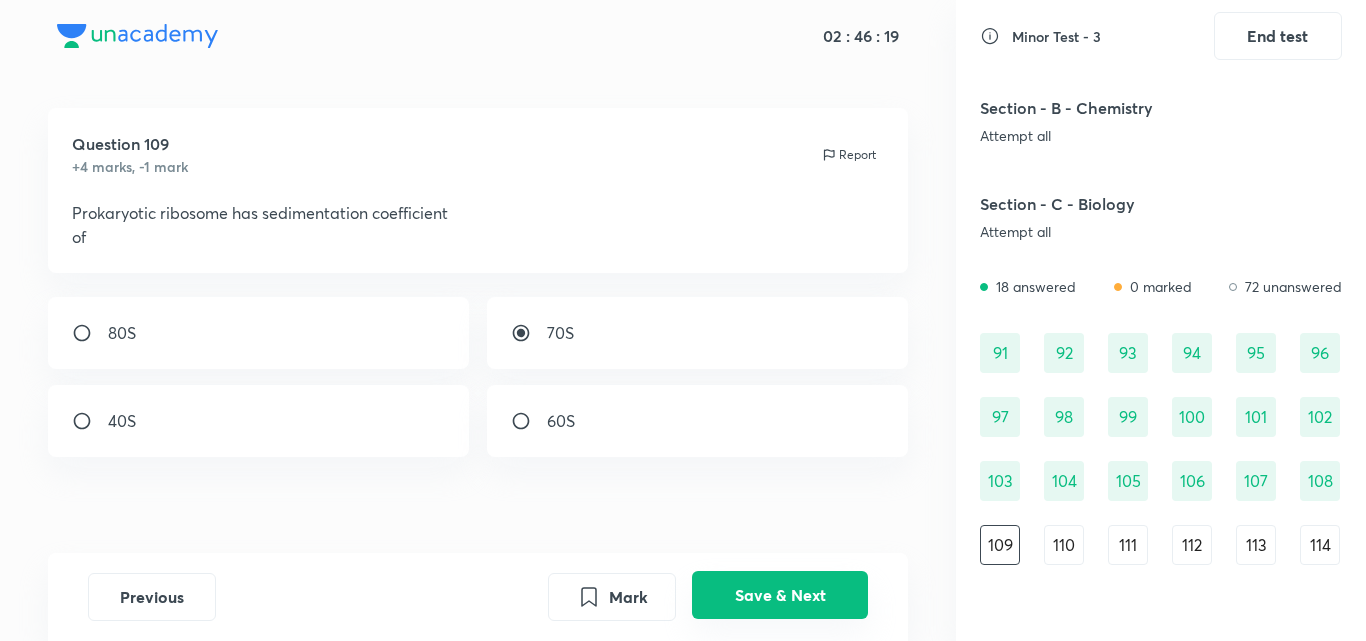 click on "Save & Next" at bounding box center (780, 595) 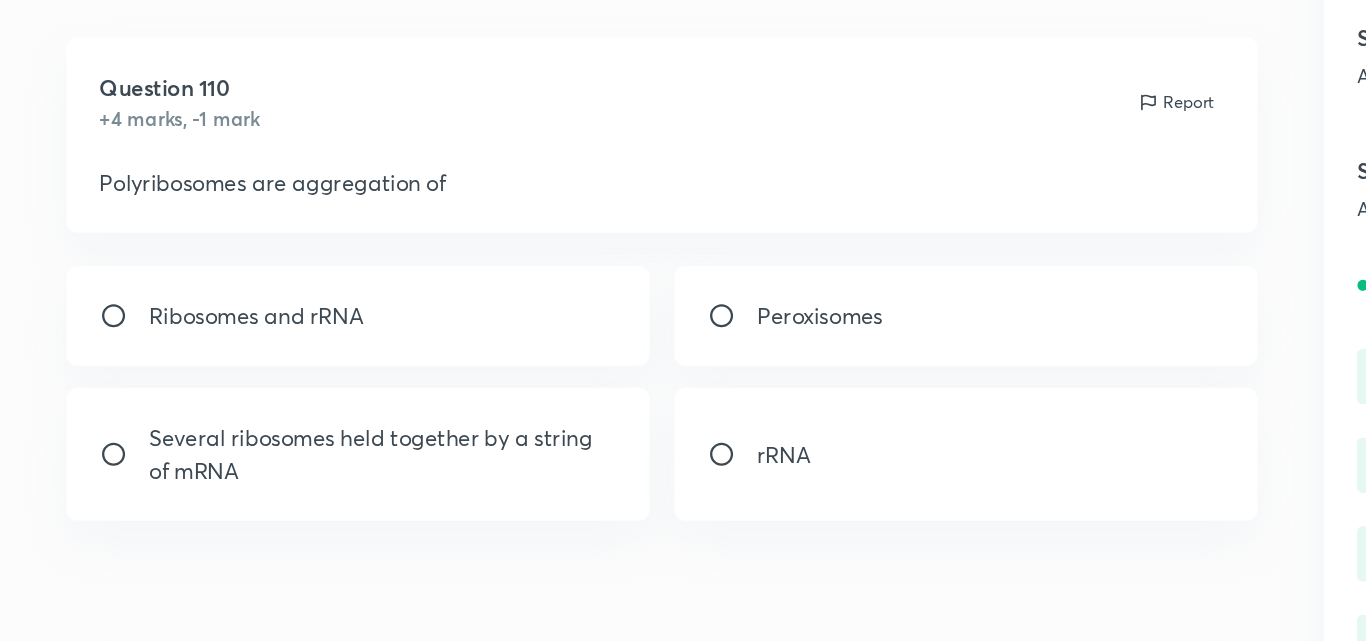 click on "Several ribosomes held together by a string of mRNA" at bounding box center (277, 409) 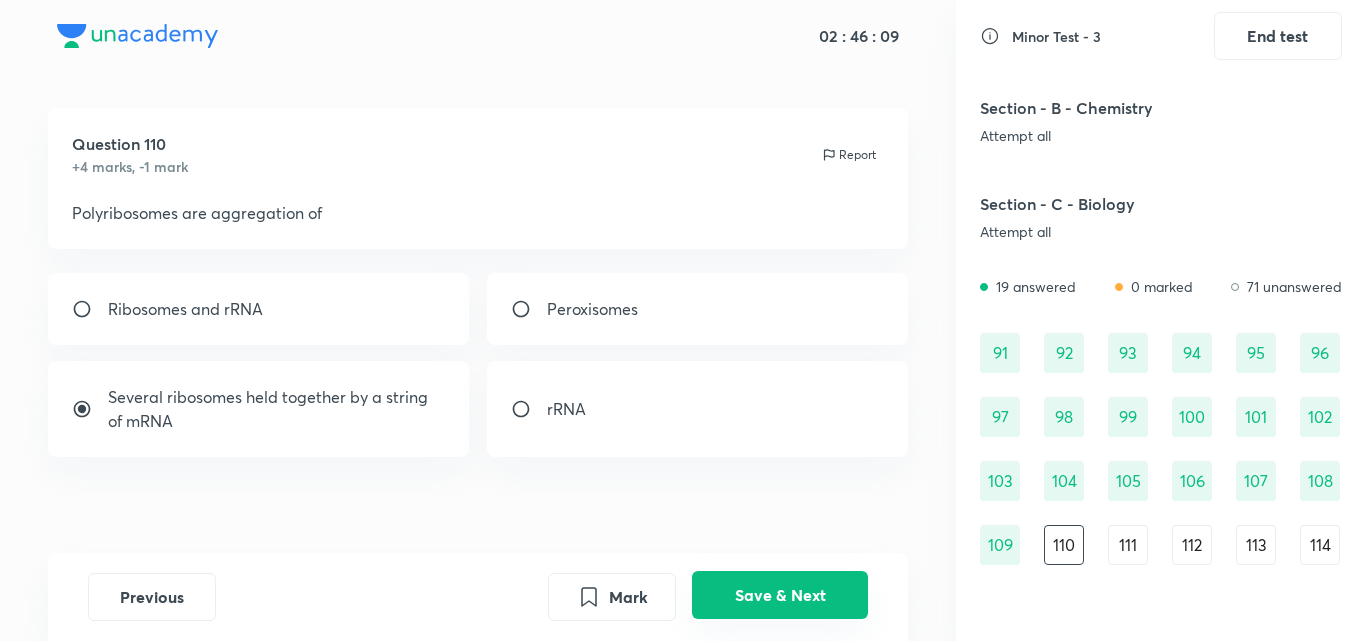 click on "Save & Next" at bounding box center [780, 595] 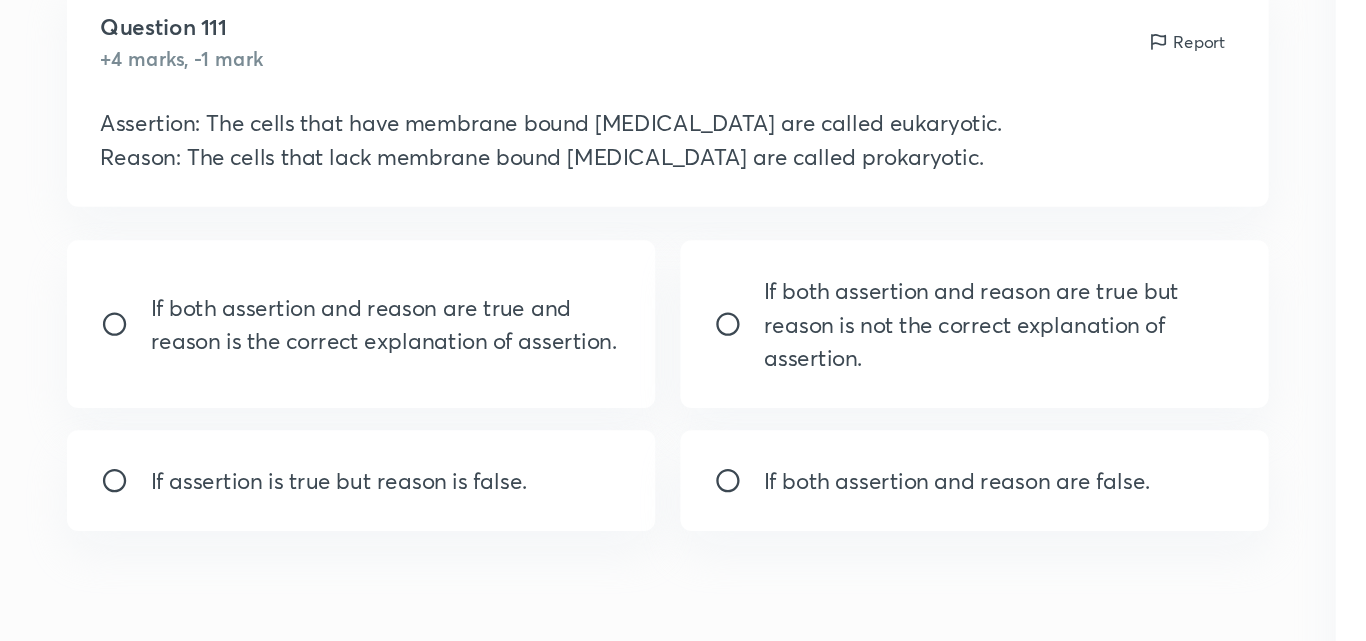 scroll, scrollTop: 61, scrollLeft: 0, axis: vertical 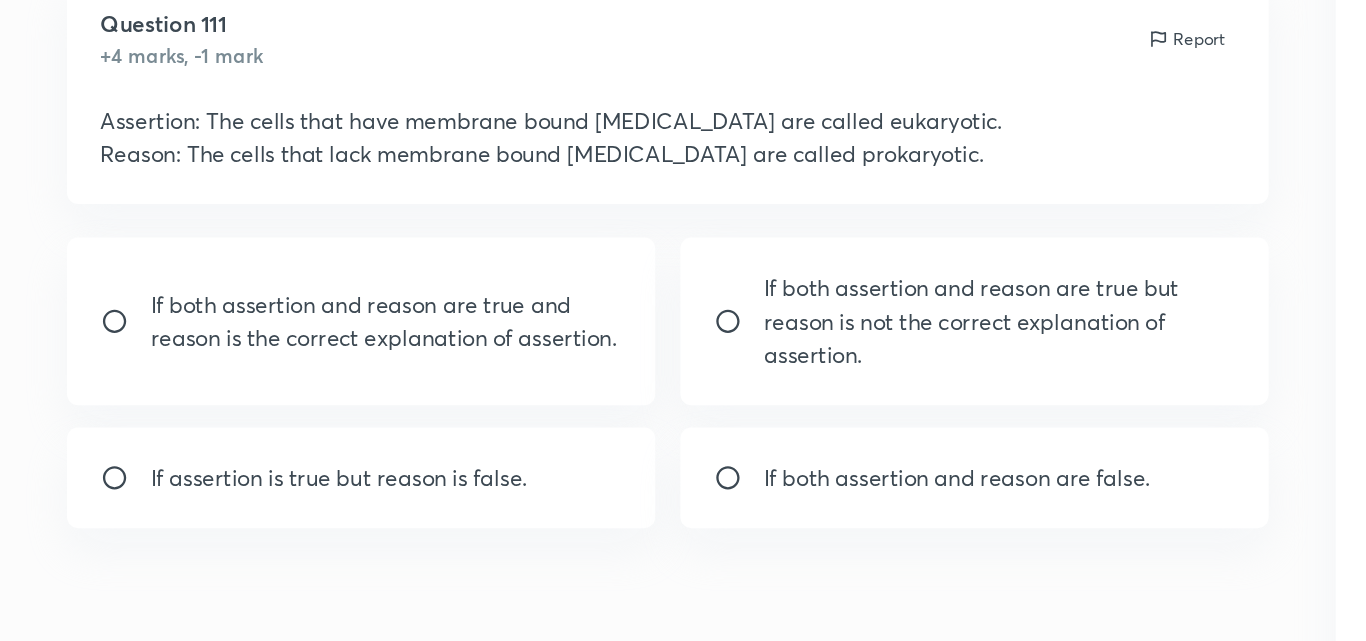 click on "If both assertion and reason are false." at bounding box center [698, 420] 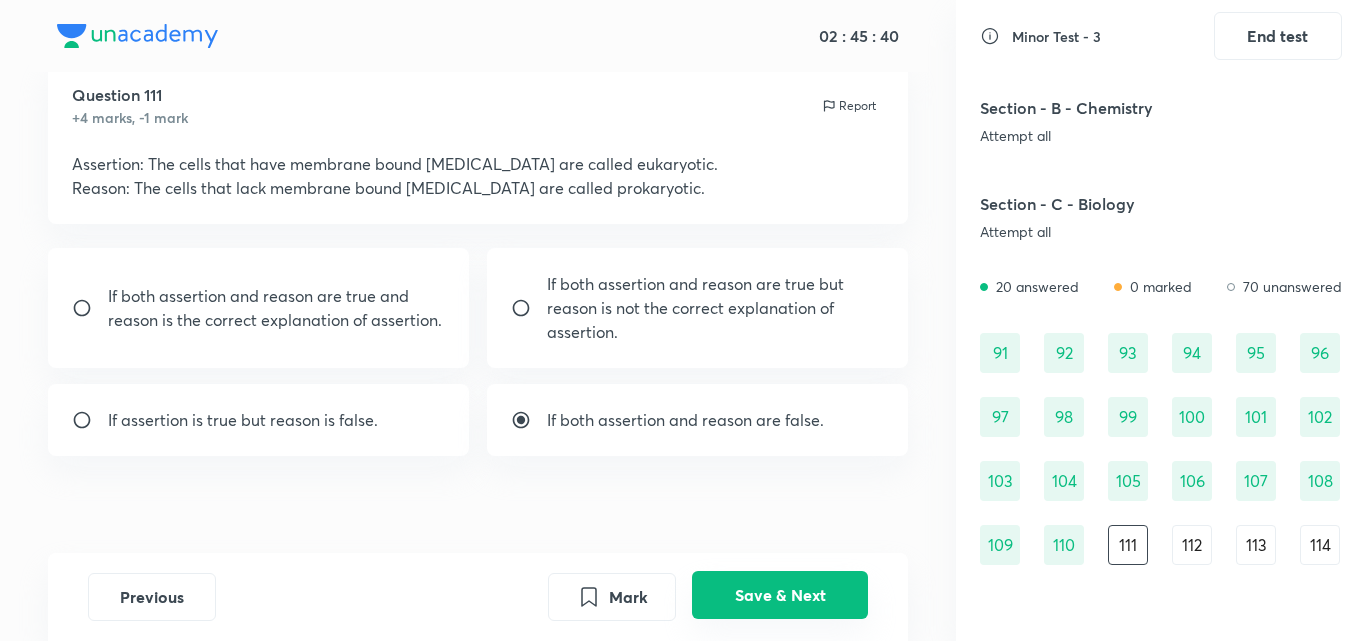 click on "Save & Next" at bounding box center (780, 595) 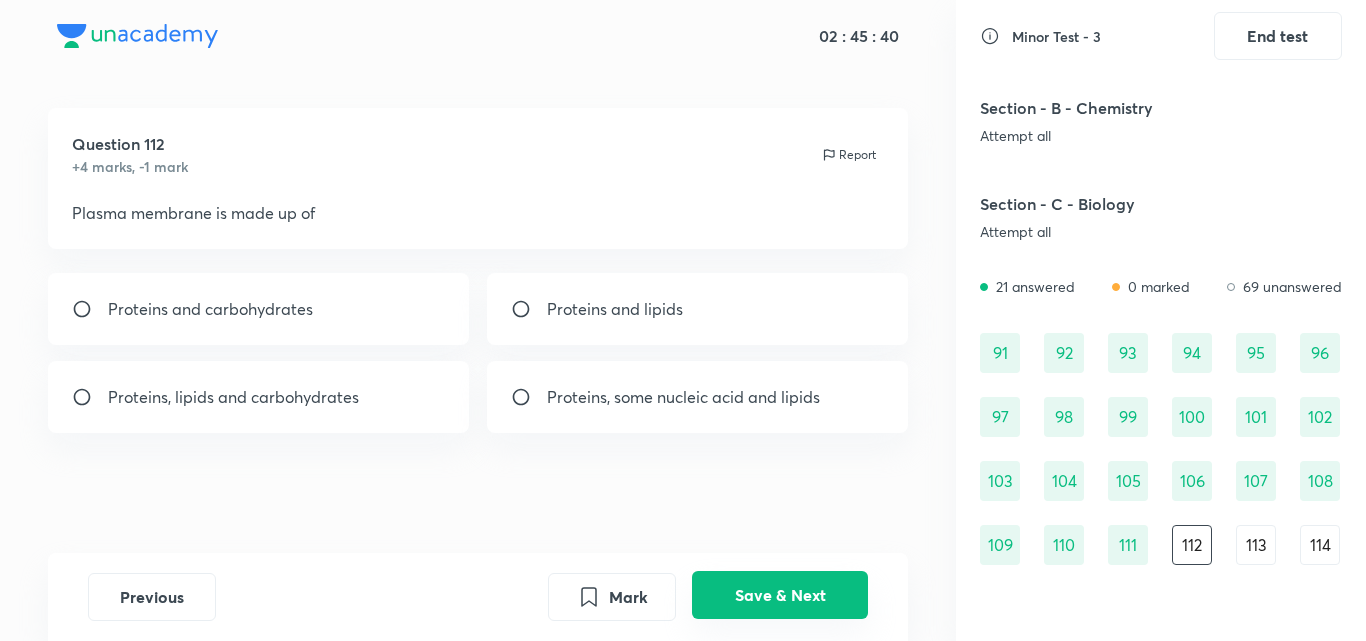 scroll, scrollTop: 12, scrollLeft: 0, axis: vertical 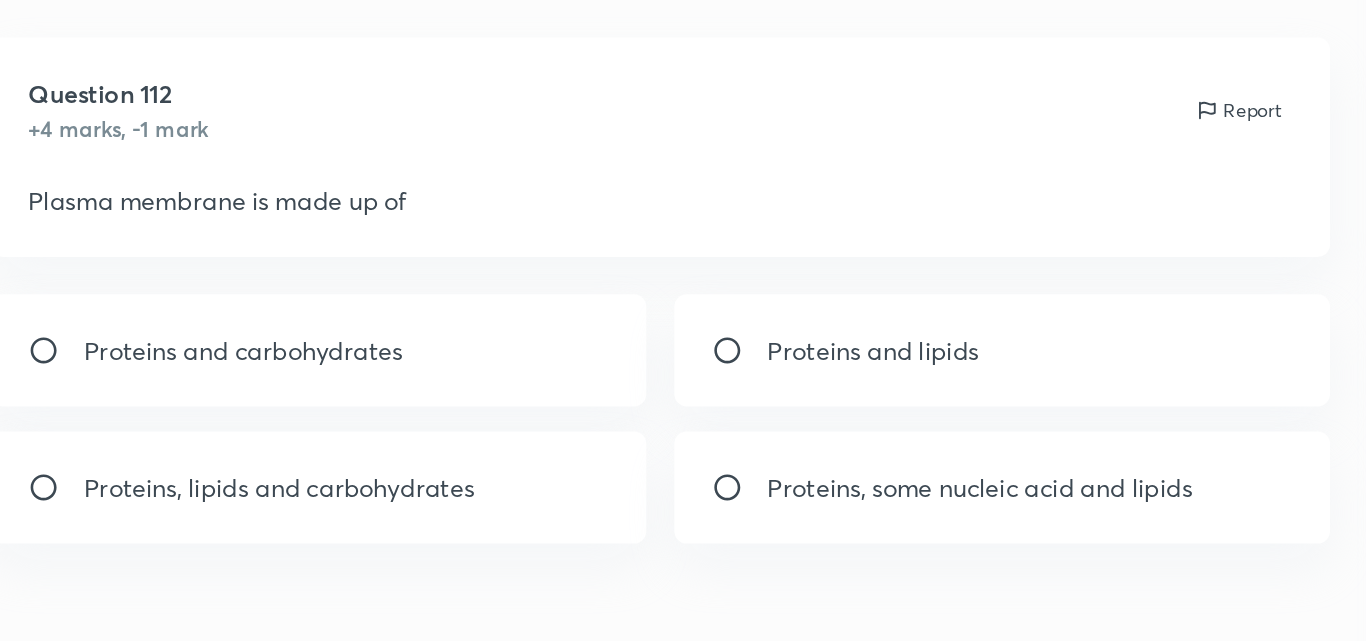 click on "Proteins and lipids" at bounding box center [615, 309] 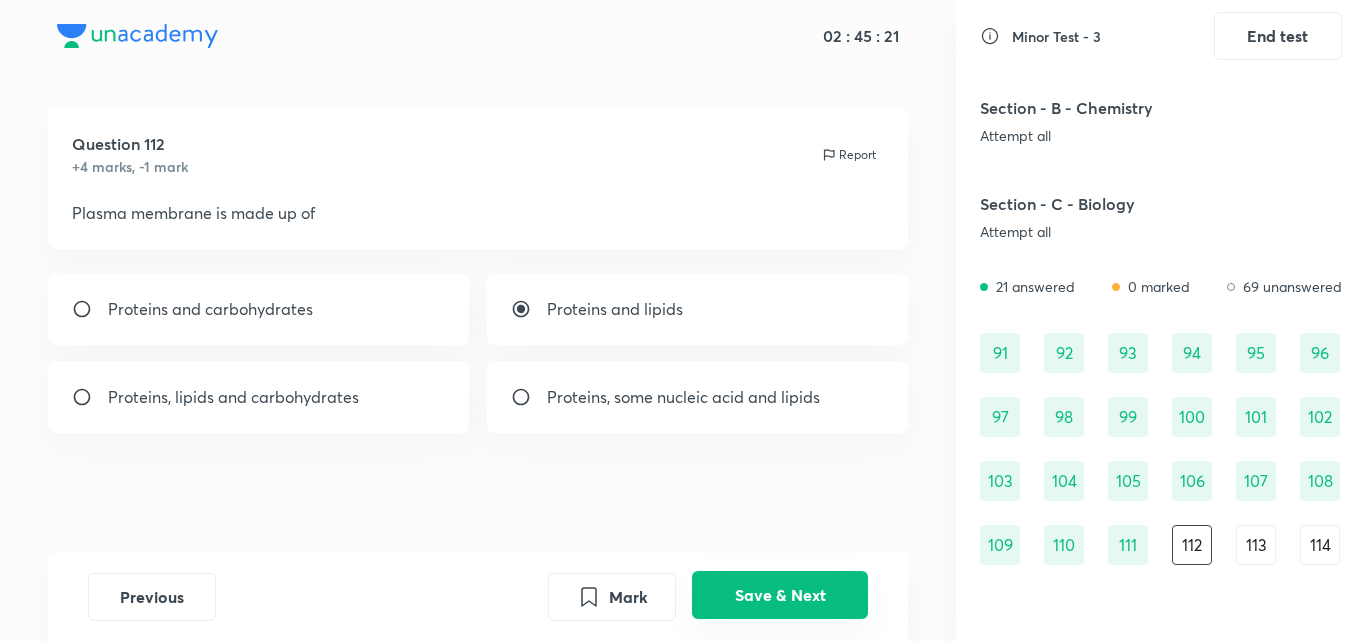 click on "Save & Next" at bounding box center (780, 595) 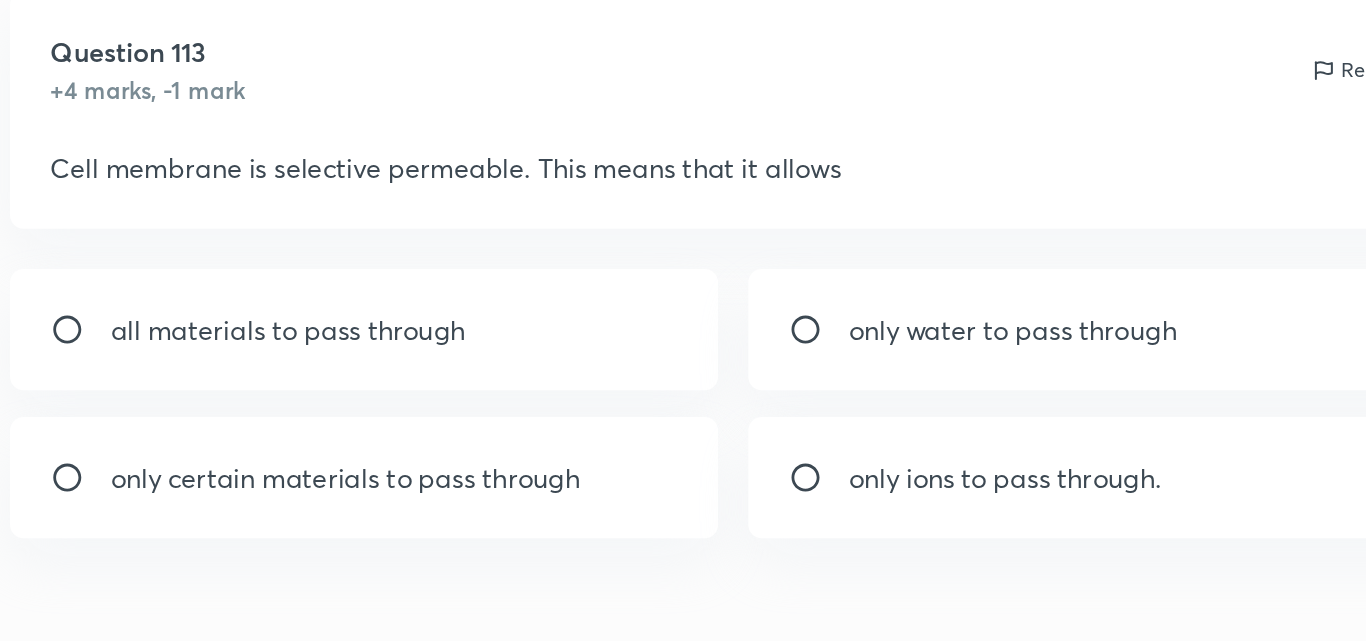 click on "only certain materials to pass through" at bounding box center (247, 397) 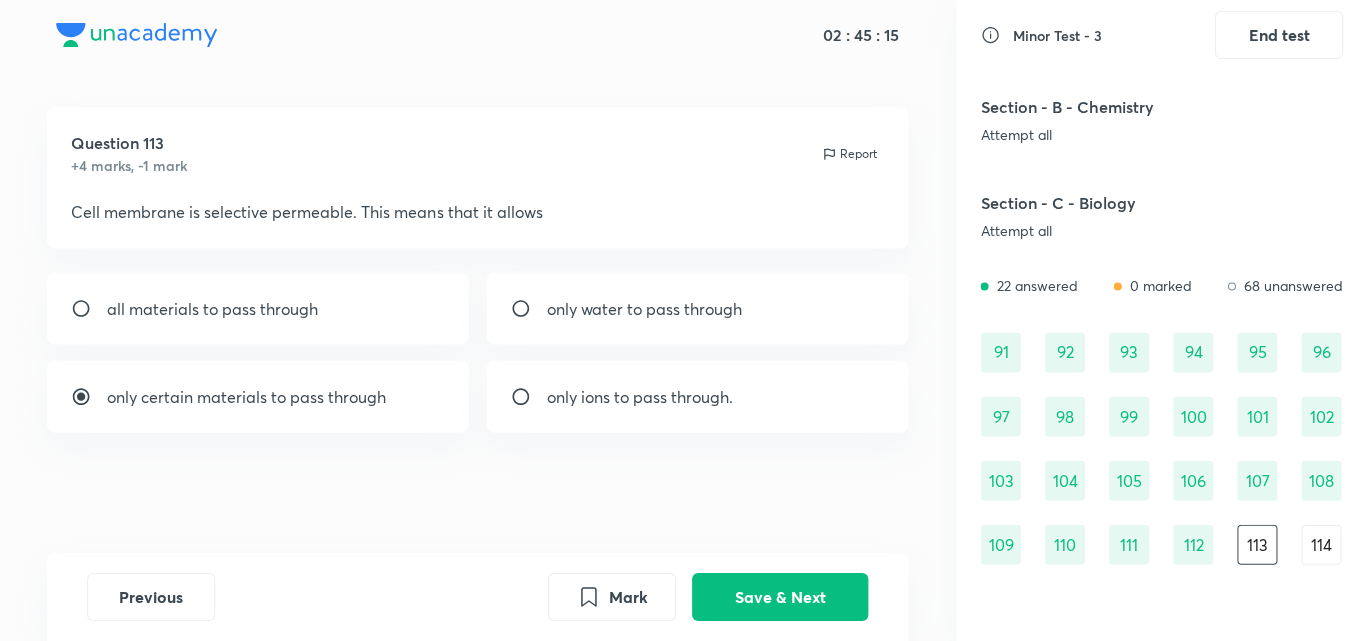 scroll, scrollTop: 0, scrollLeft: 0, axis: both 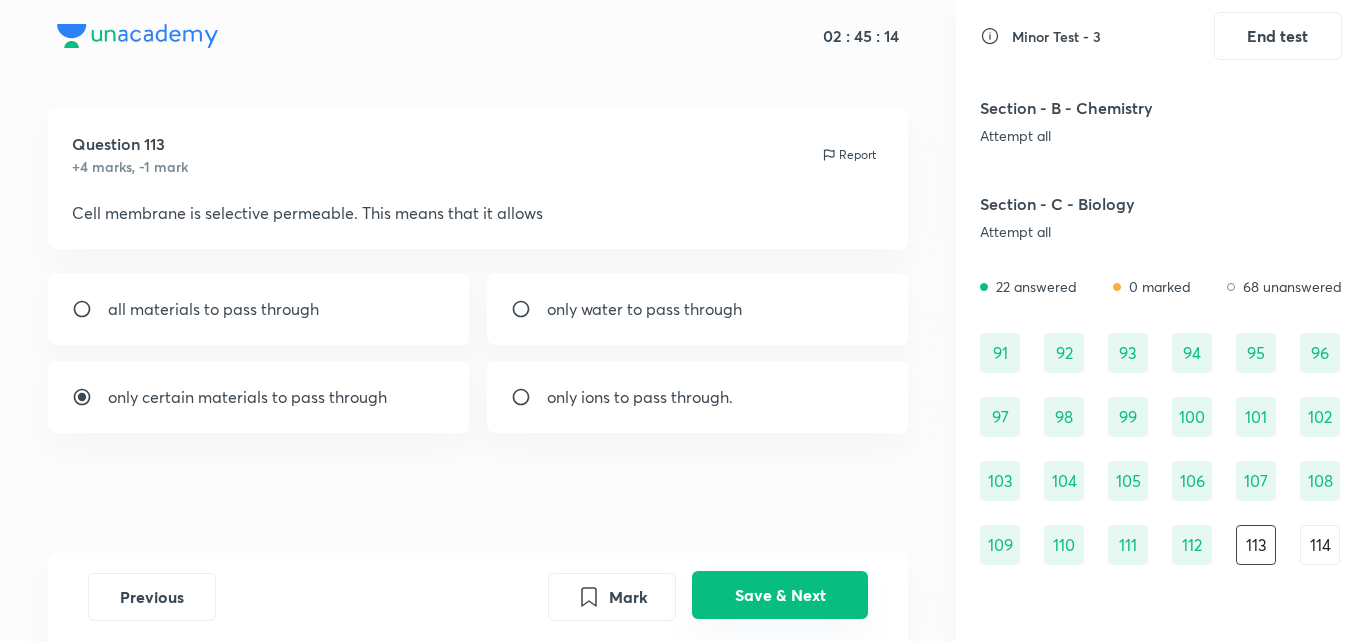 click on "Save & Next" at bounding box center [780, 595] 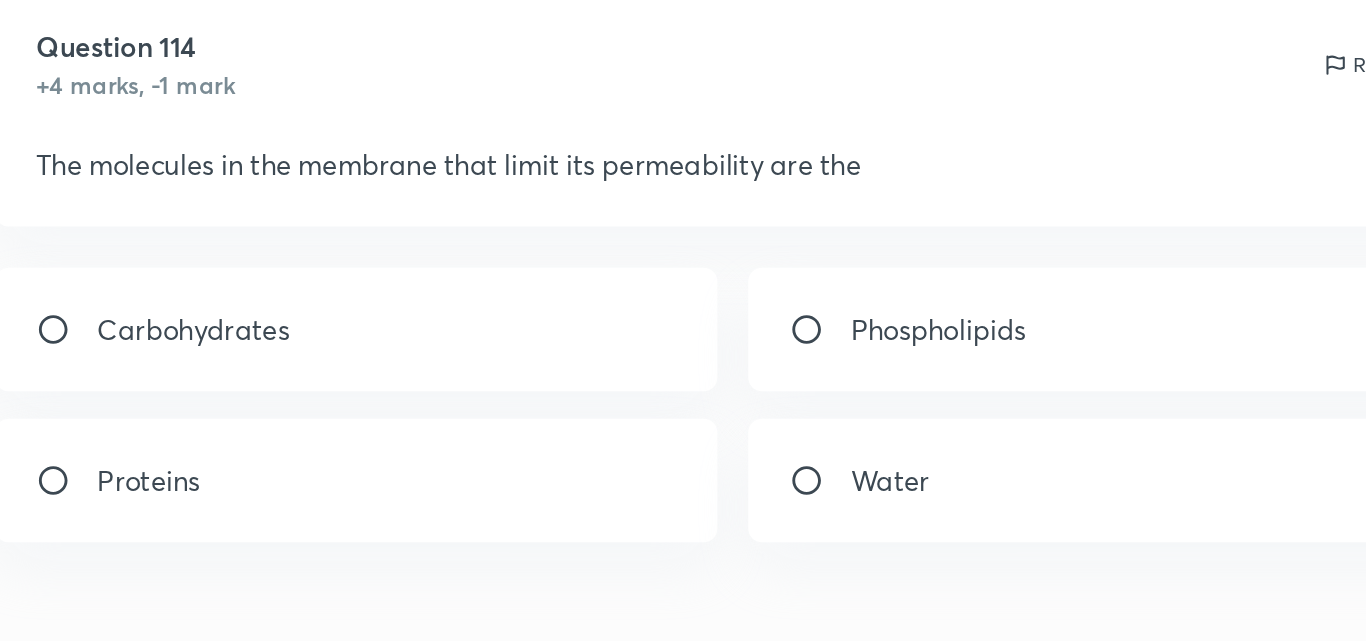 click on "Phospholipids" at bounding box center [598, 309] 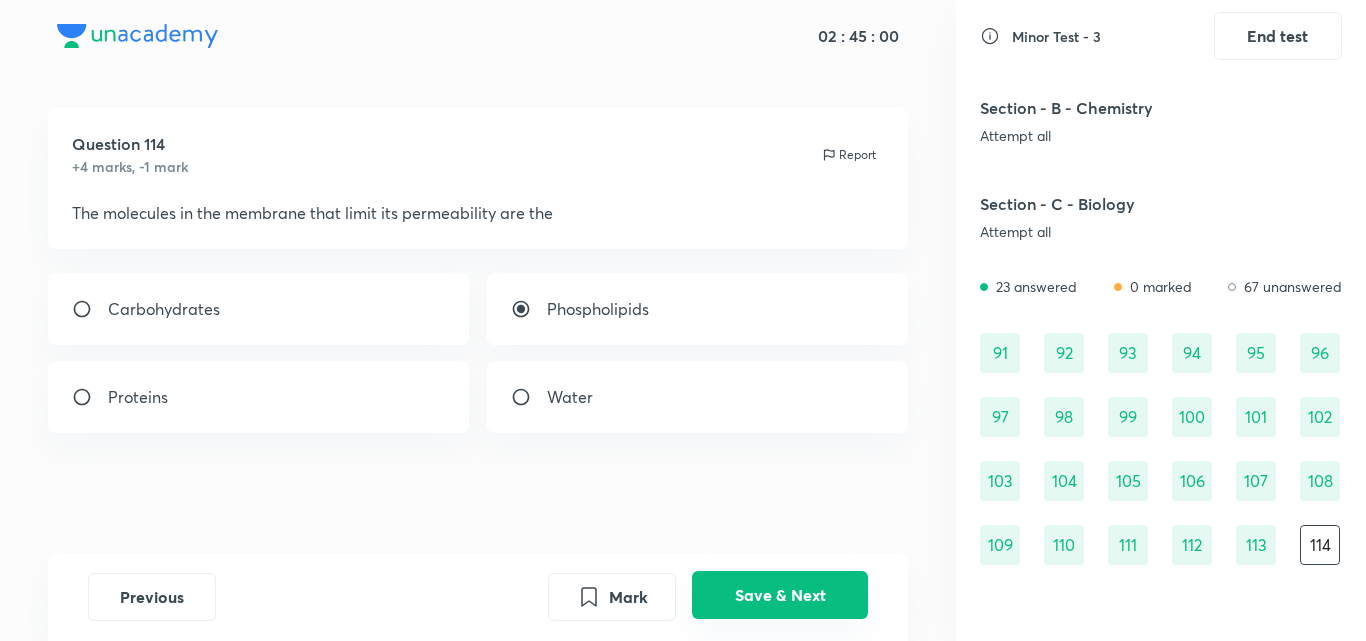 click on "Save & Next" at bounding box center (780, 595) 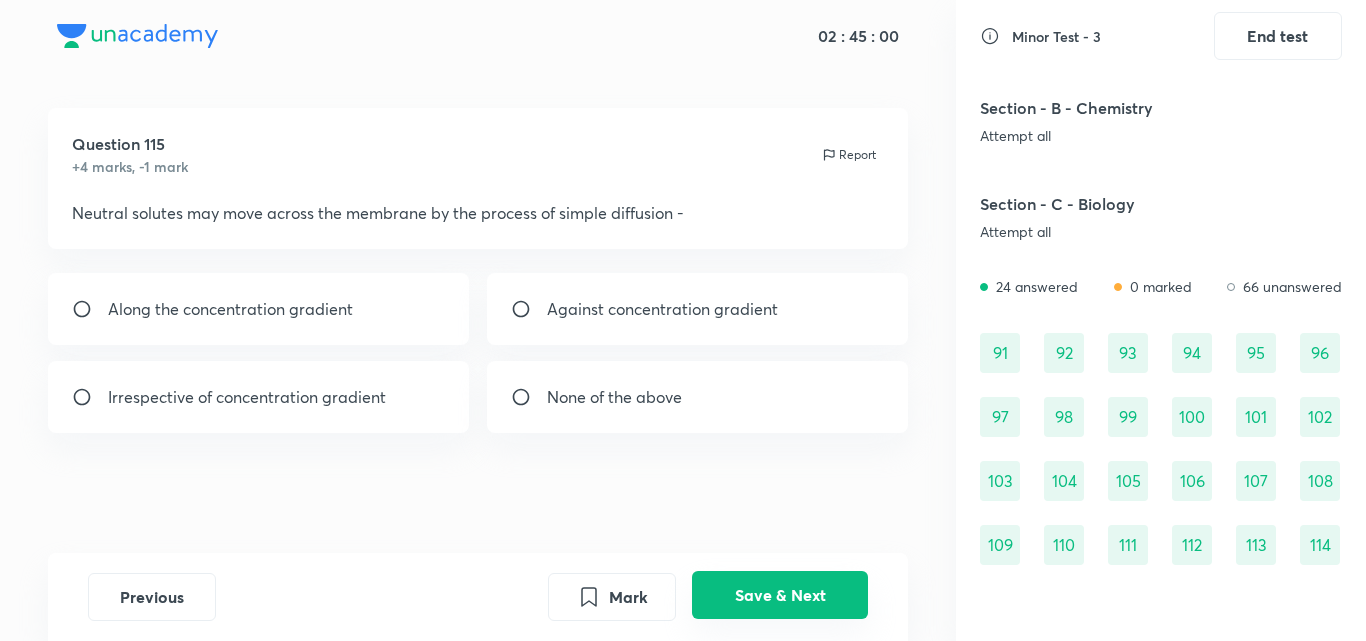 scroll, scrollTop: 1298, scrollLeft: 0, axis: vertical 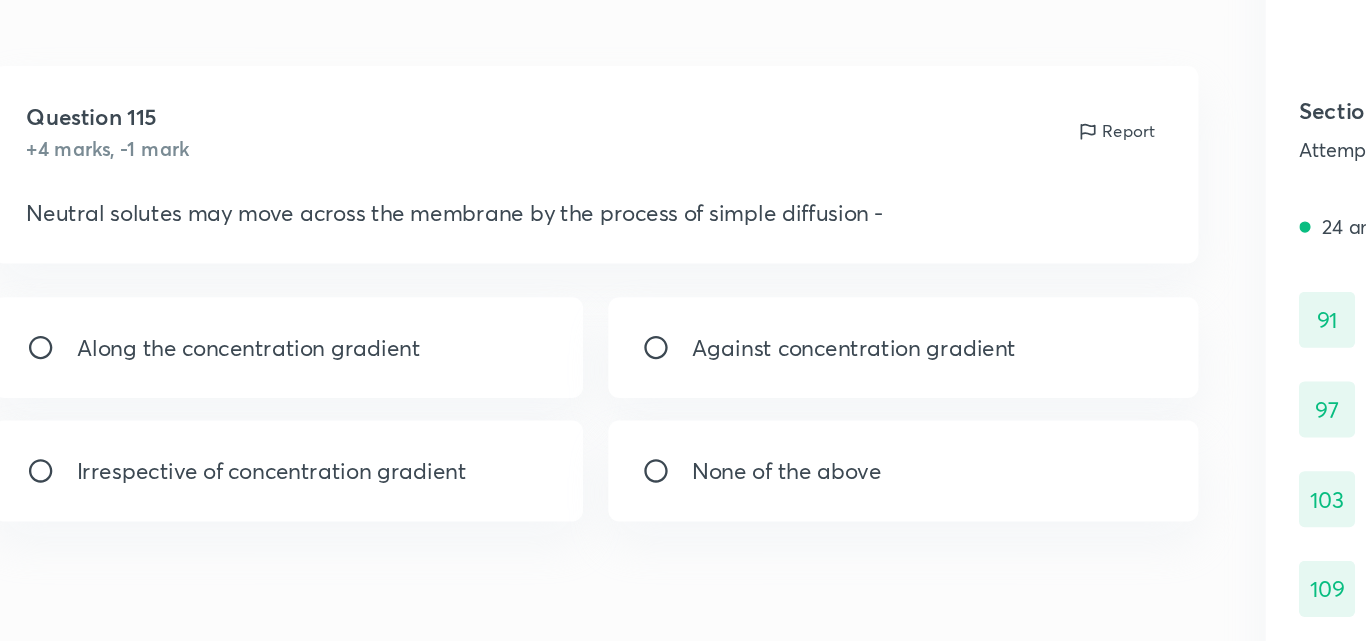 click on "Along the concentration gradient" at bounding box center [230, 309] 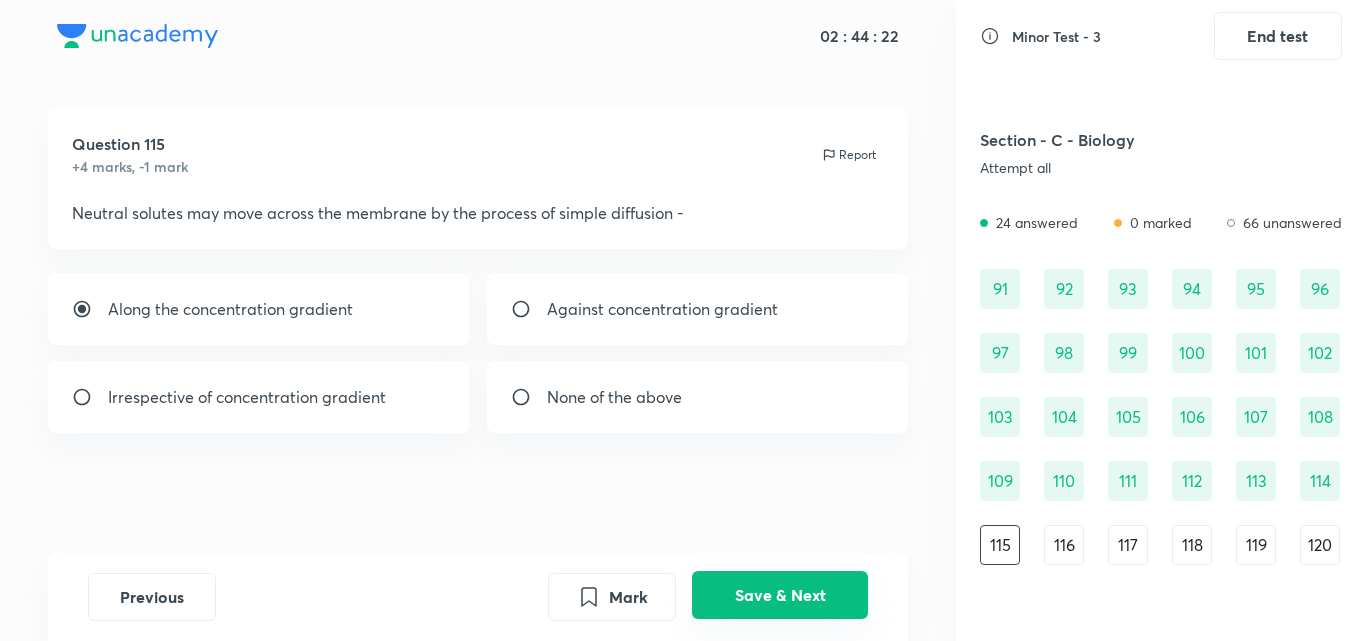click on "Save & Next" at bounding box center [780, 595] 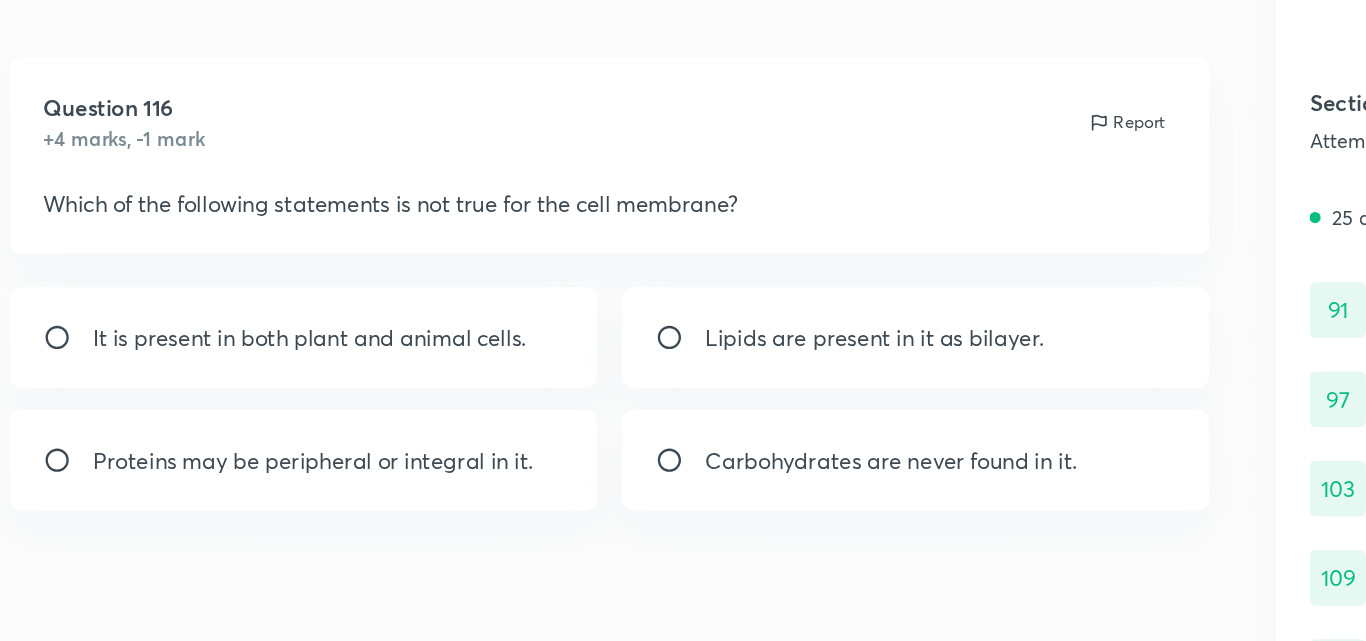 click on "Carbohydrates are never found in it." at bounding box center (680, 397) 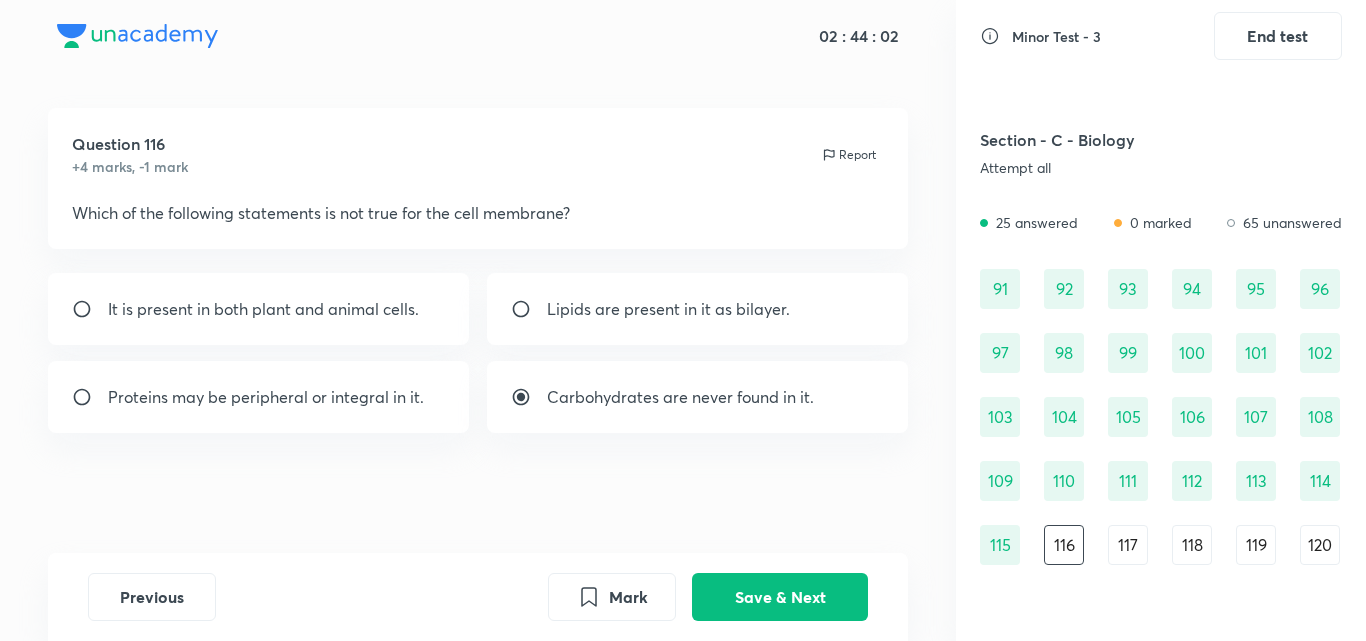 click on "111" at bounding box center [1128, 481] 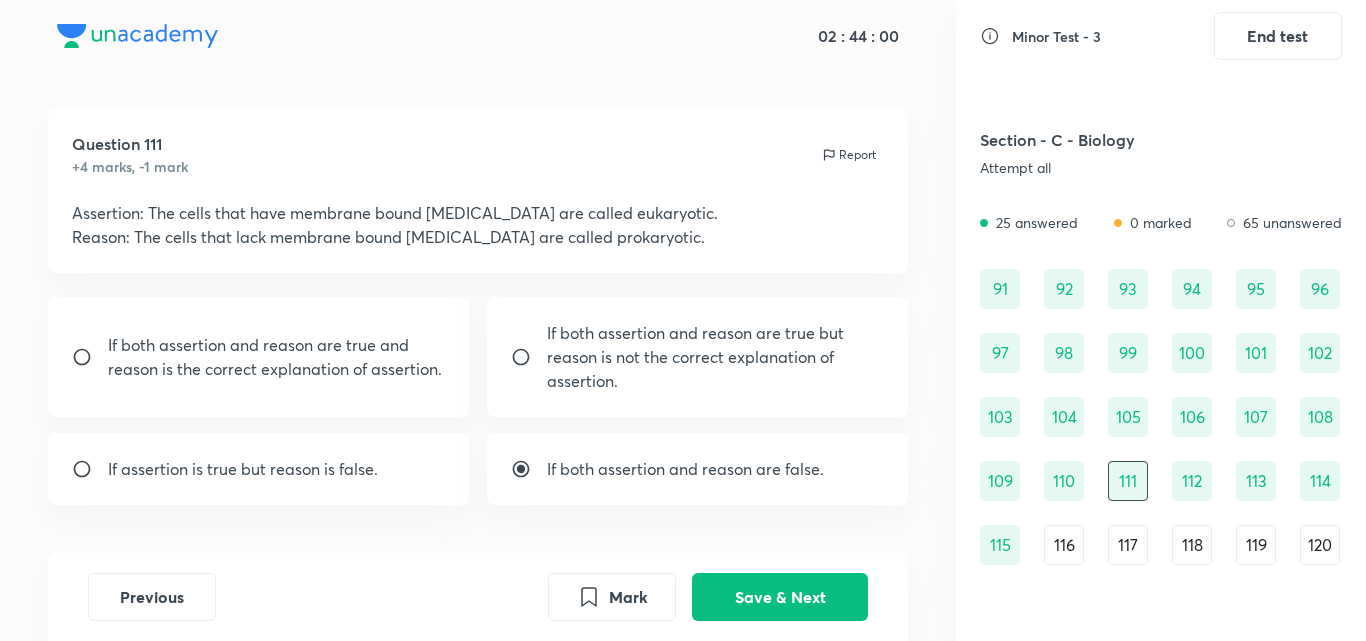 click on "110" at bounding box center (1064, 481) 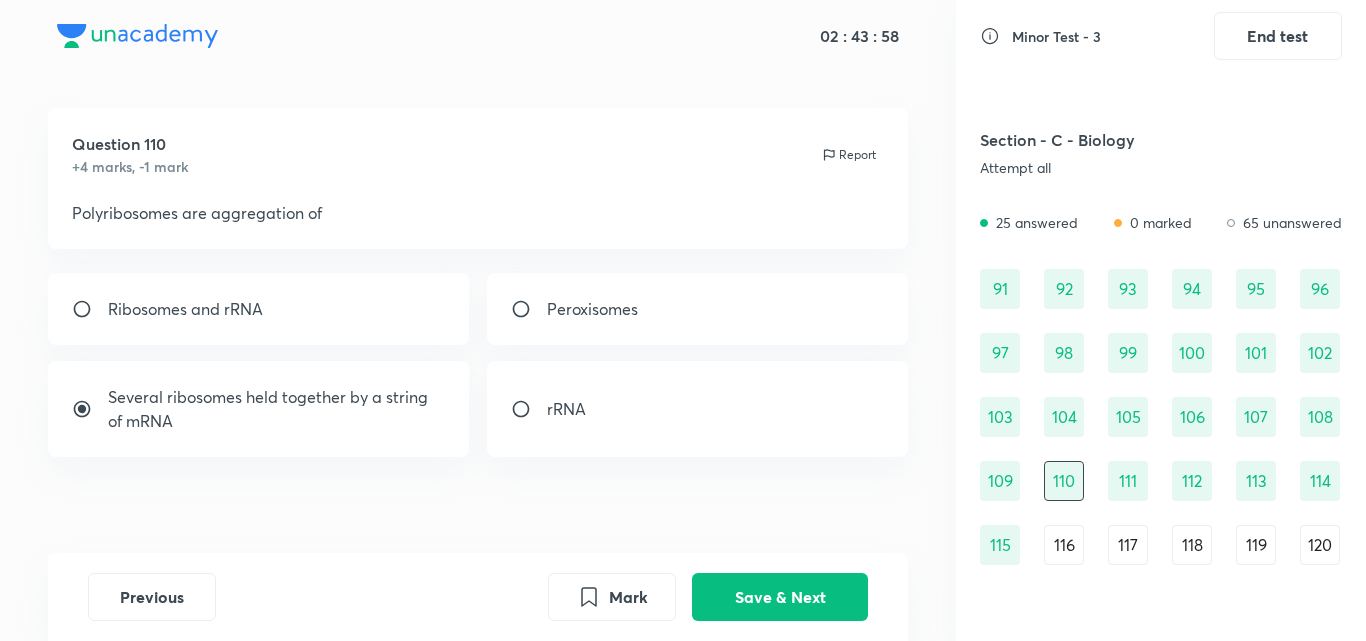 click on "112" at bounding box center [1192, 481] 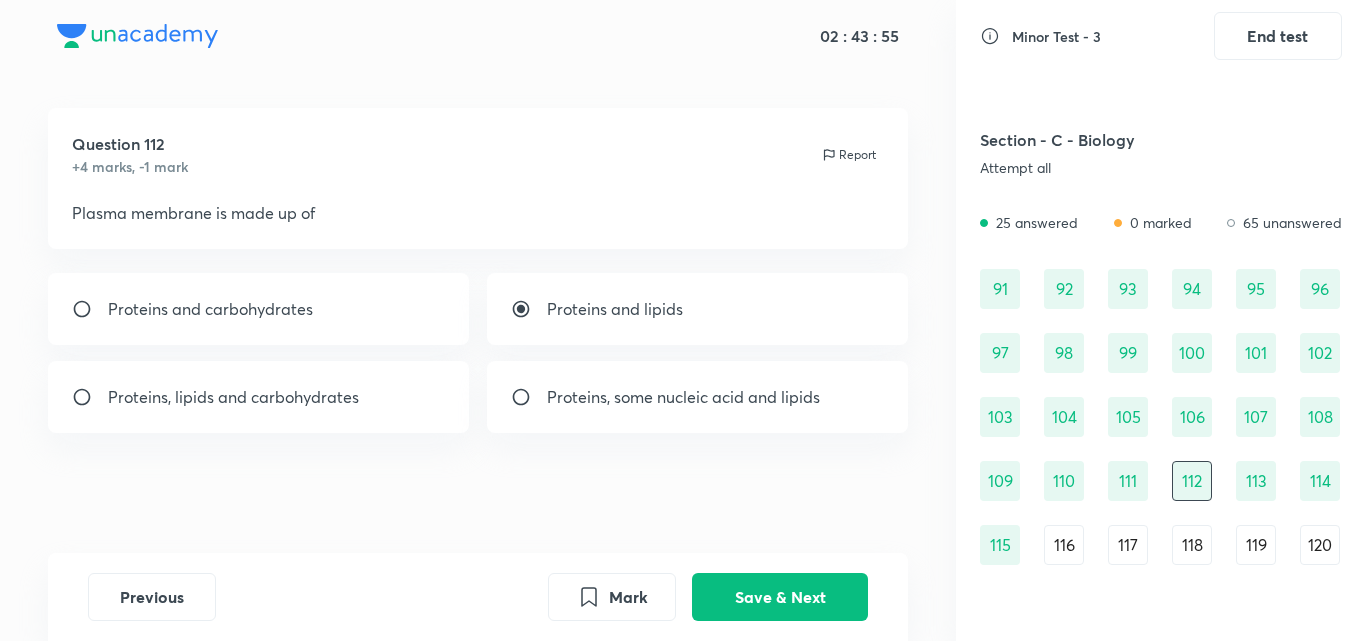 click on "Proteins, lipids and carbohydrates" at bounding box center [233, 397] 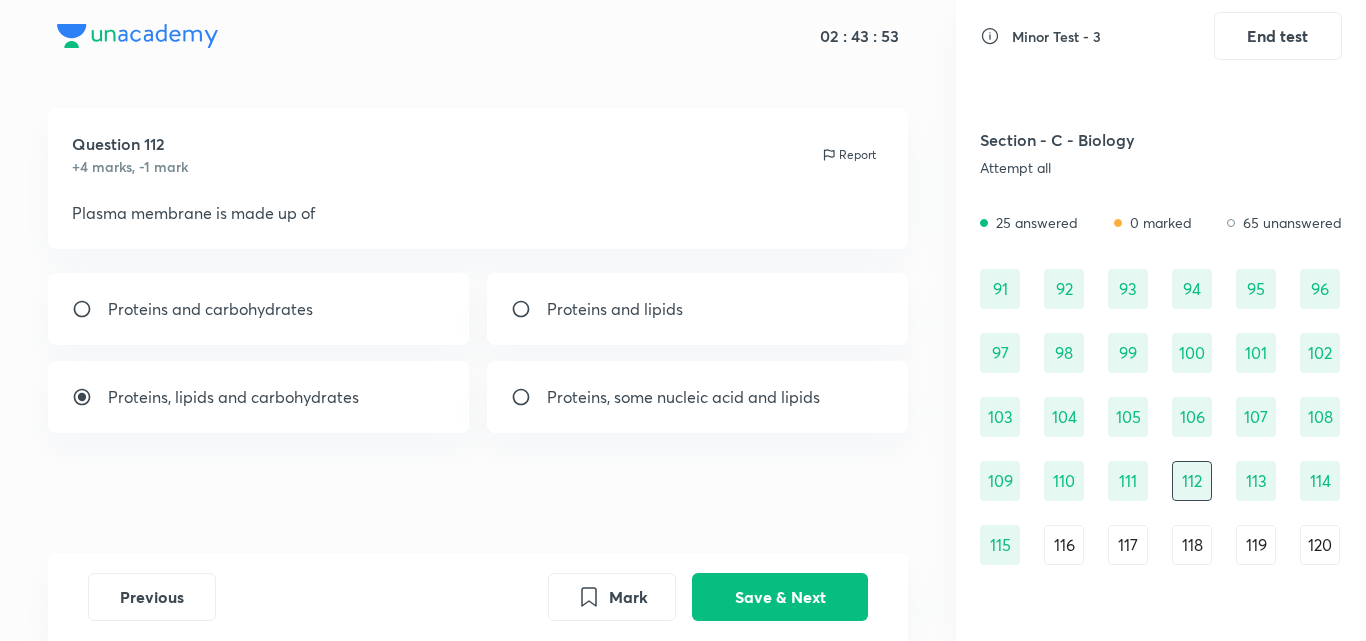 click on "115" at bounding box center [1000, 545] 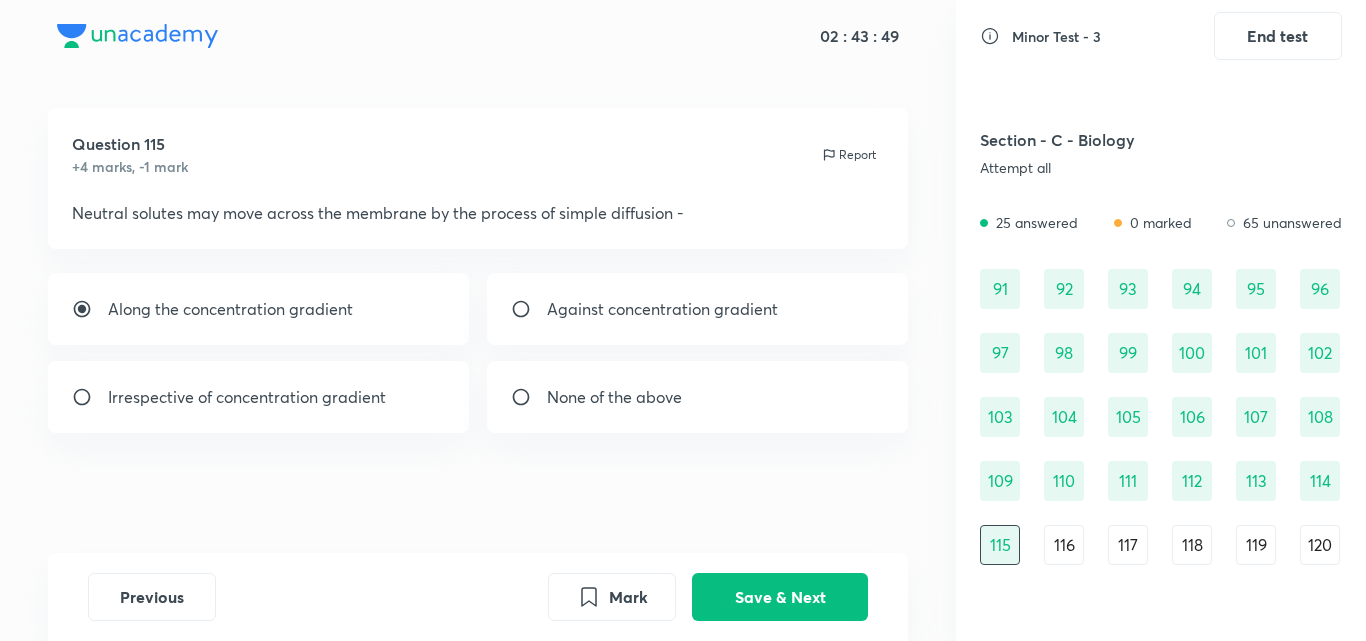 click on "111" at bounding box center [1128, 481] 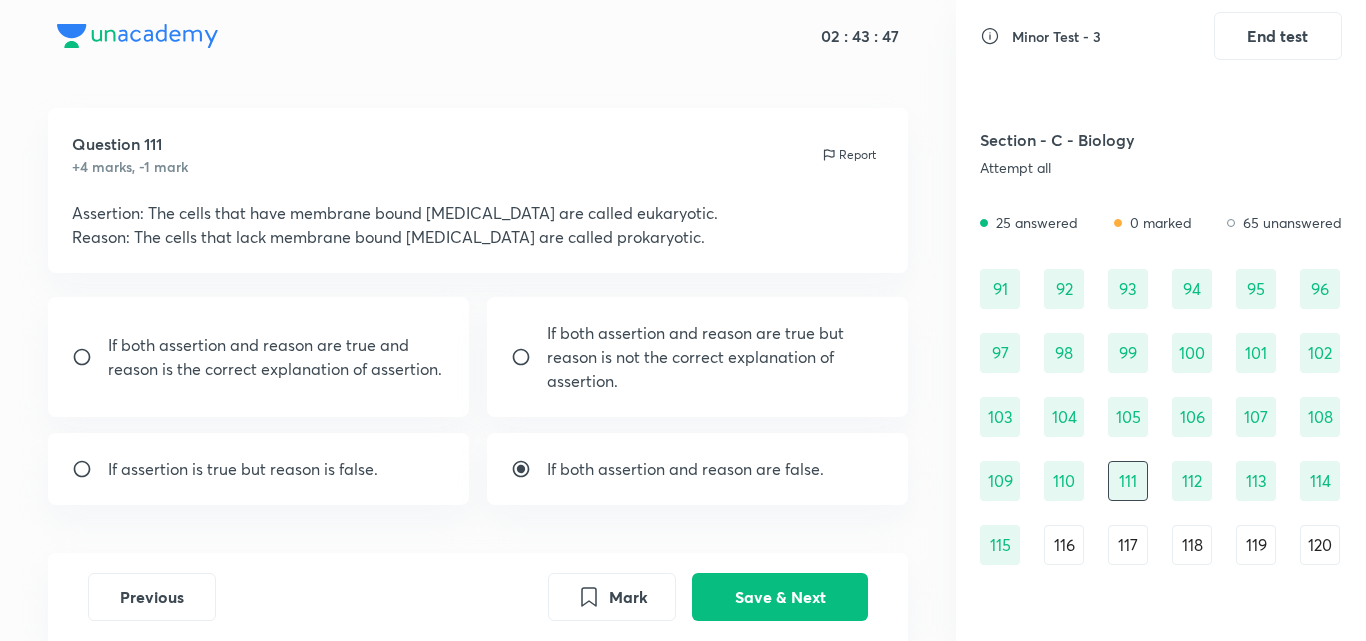 click on "112" at bounding box center [1192, 481] 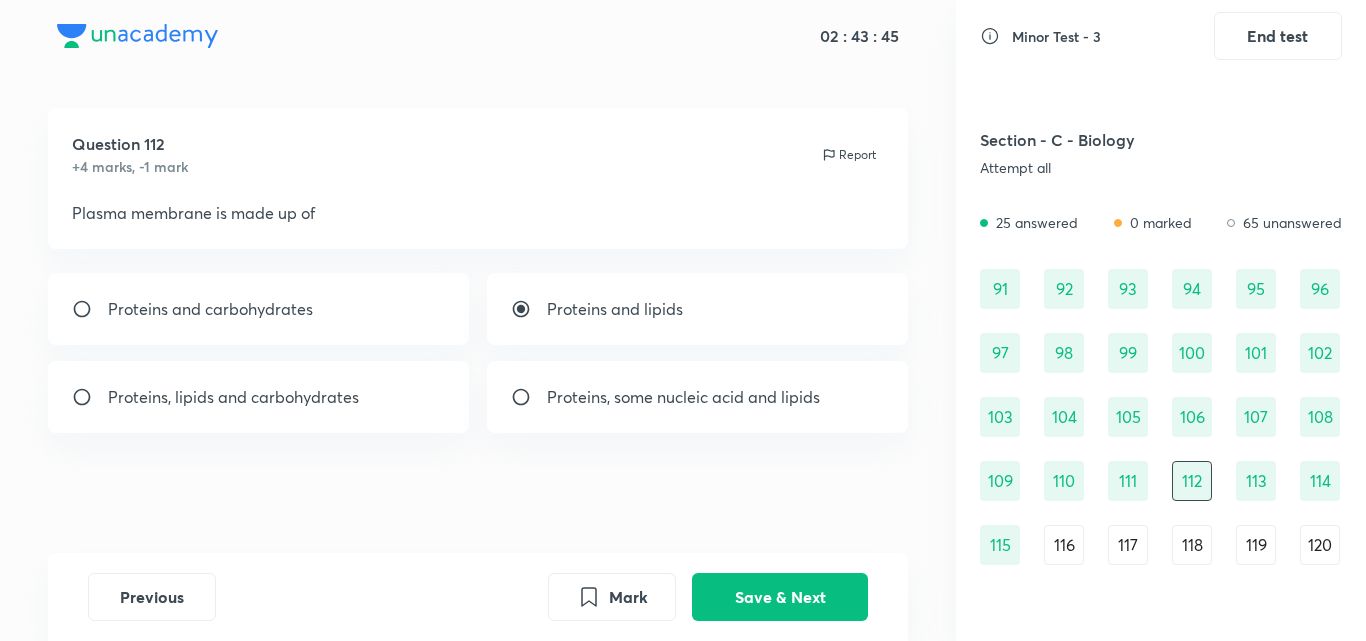 click on "Proteins, lipids and carbohydrates" at bounding box center (233, 397) 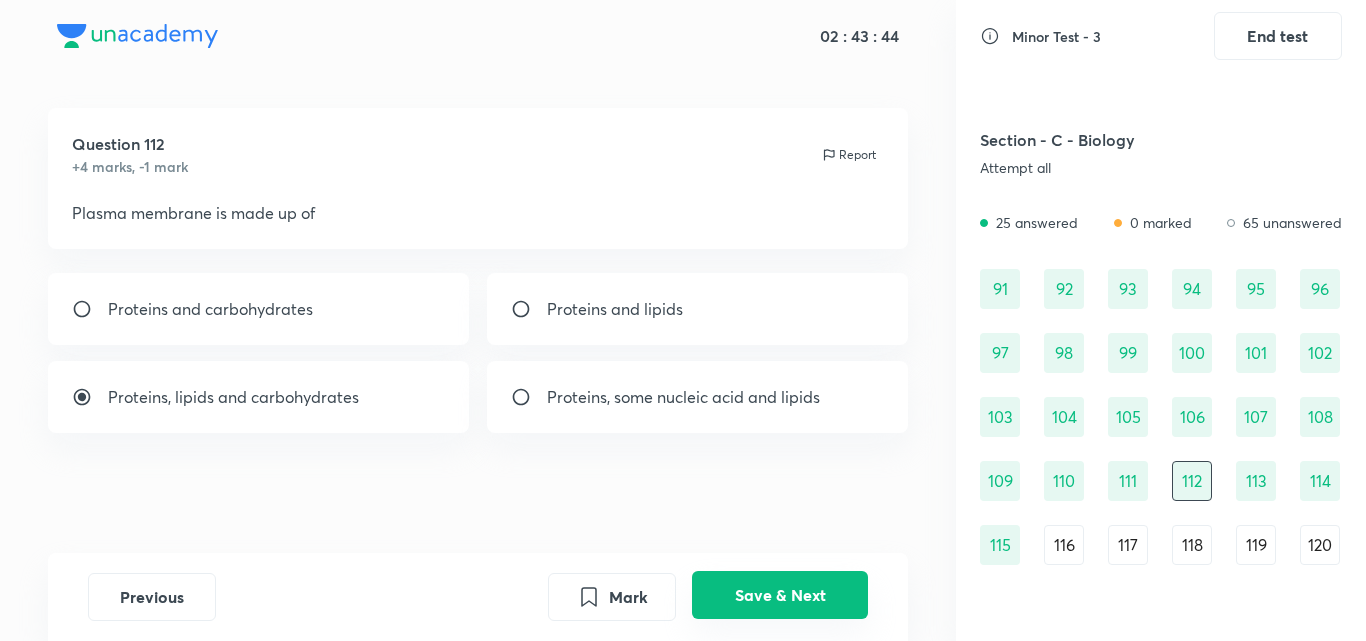 click on "Save & Next" at bounding box center [780, 595] 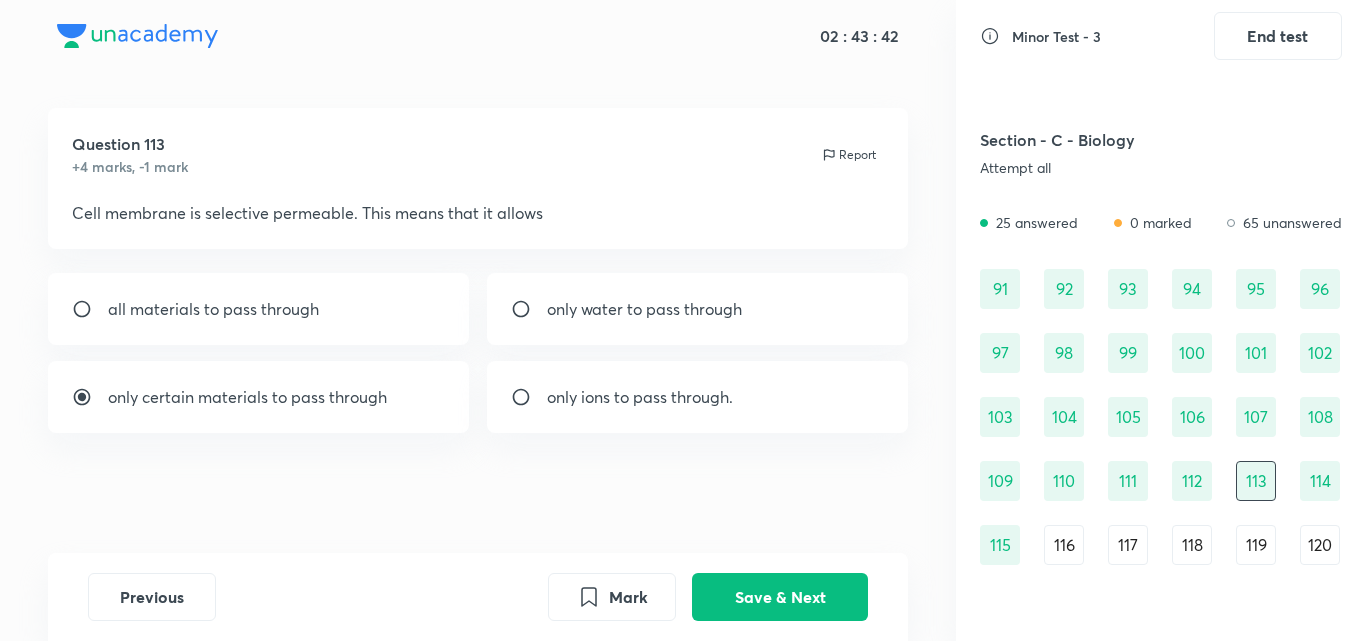 click on "115" at bounding box center [1000, 545] 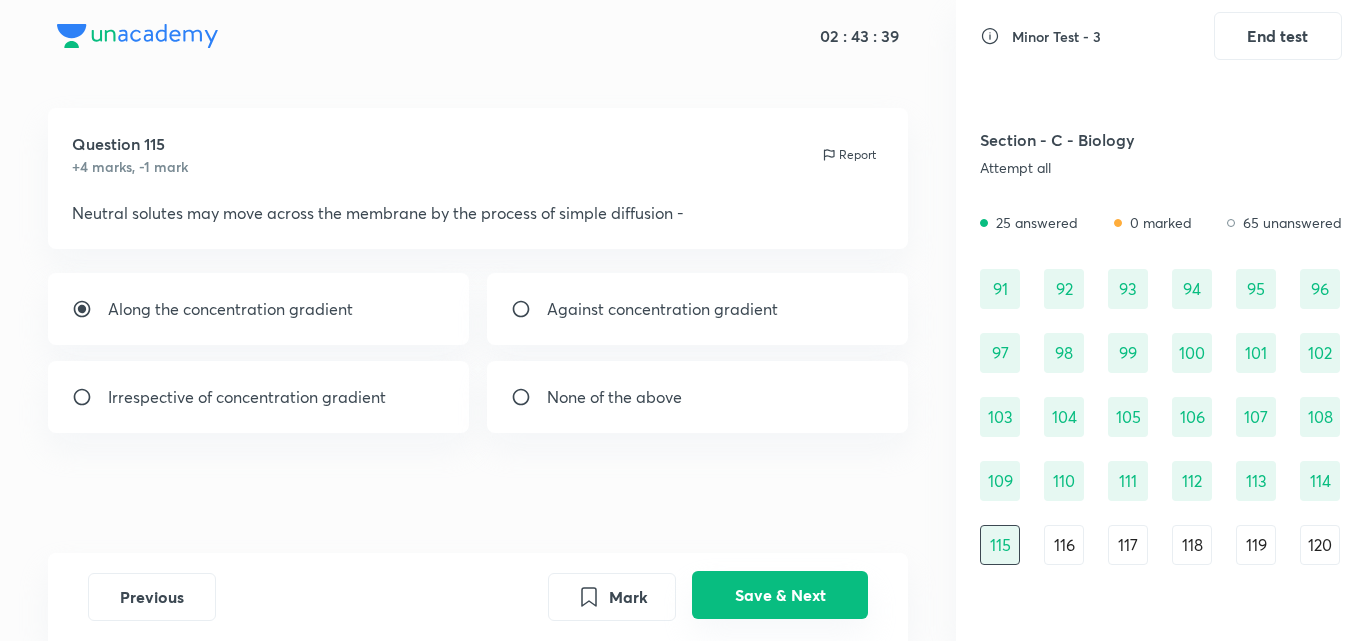 click on "Save & Next" at bounding box center (780, 595) 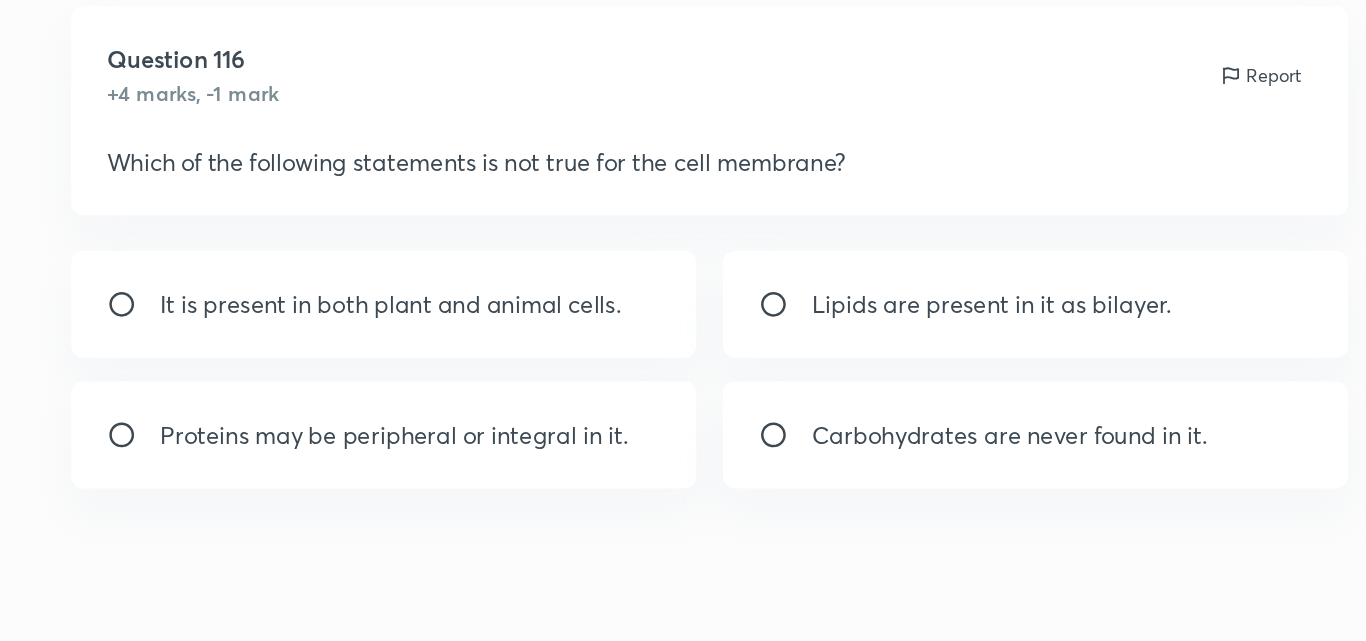 click on "Carbohydrates are never found in it." at bounding box center [680, 397] 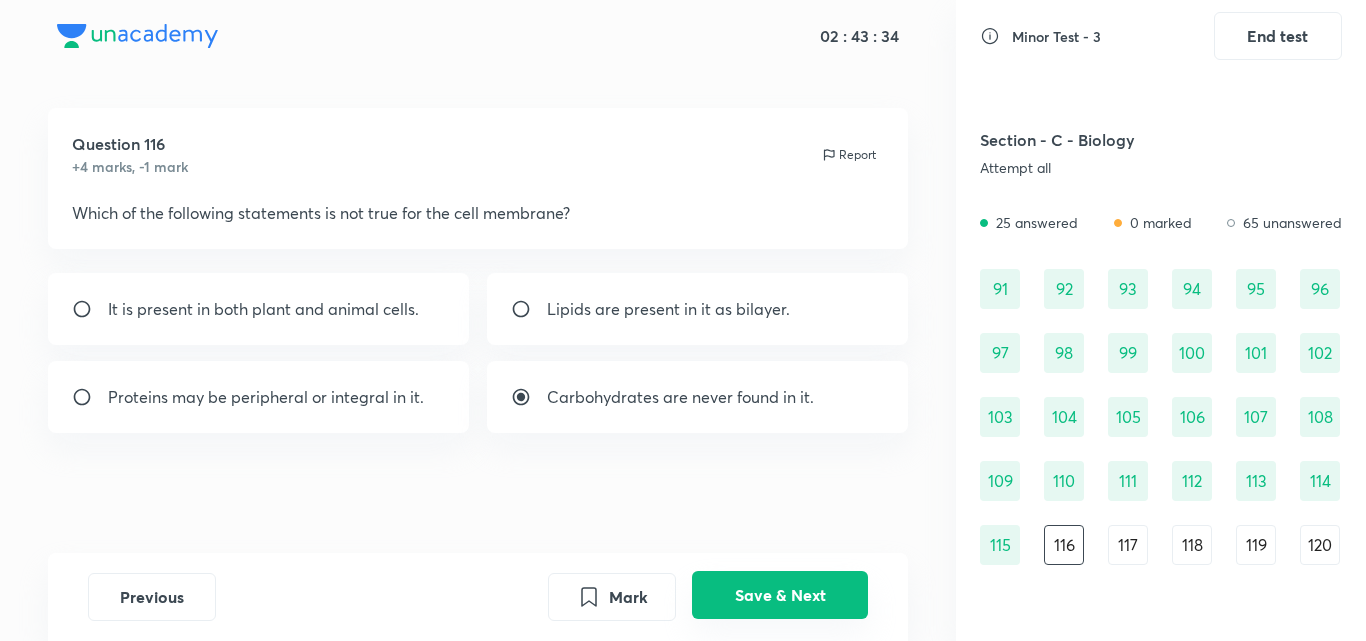 click on "Save & Next" at bounding box center (780, 595) 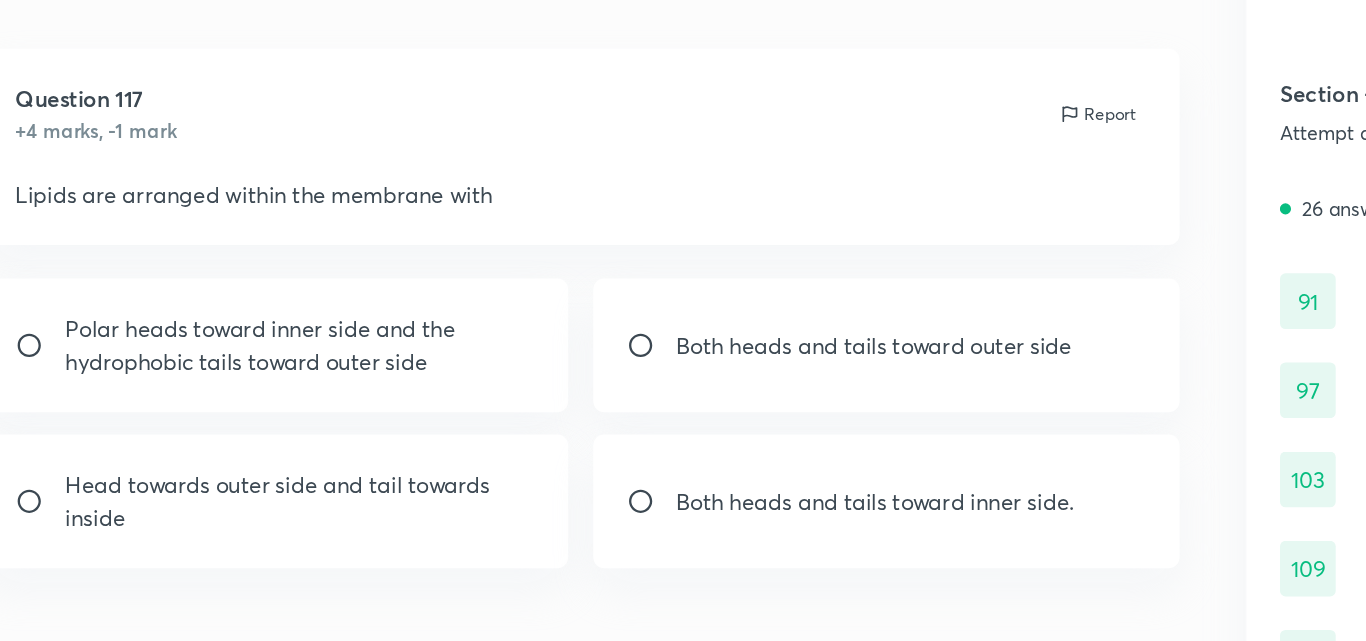 click on "Head towards outer side and tail towards inside" at bounding box center (277, 433) 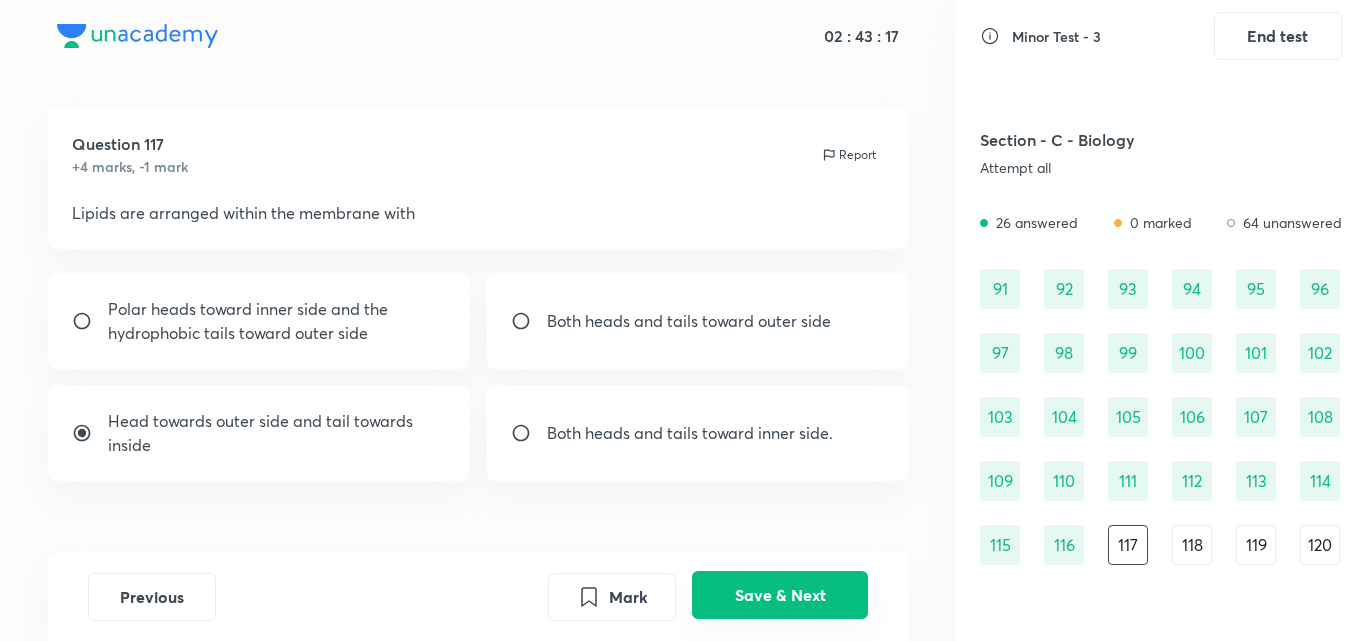 click on "Save & Next" at bounding box center (780, 595) 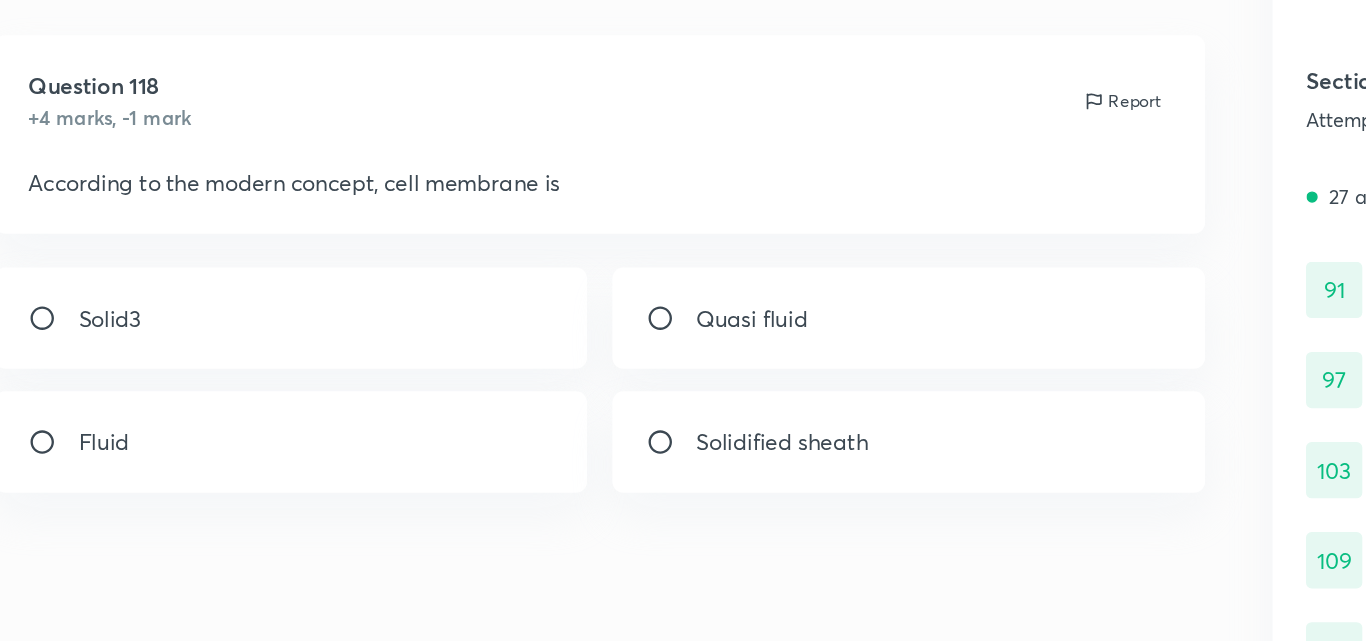 click on "Quasi fluid" at bounding box center (698, 309) 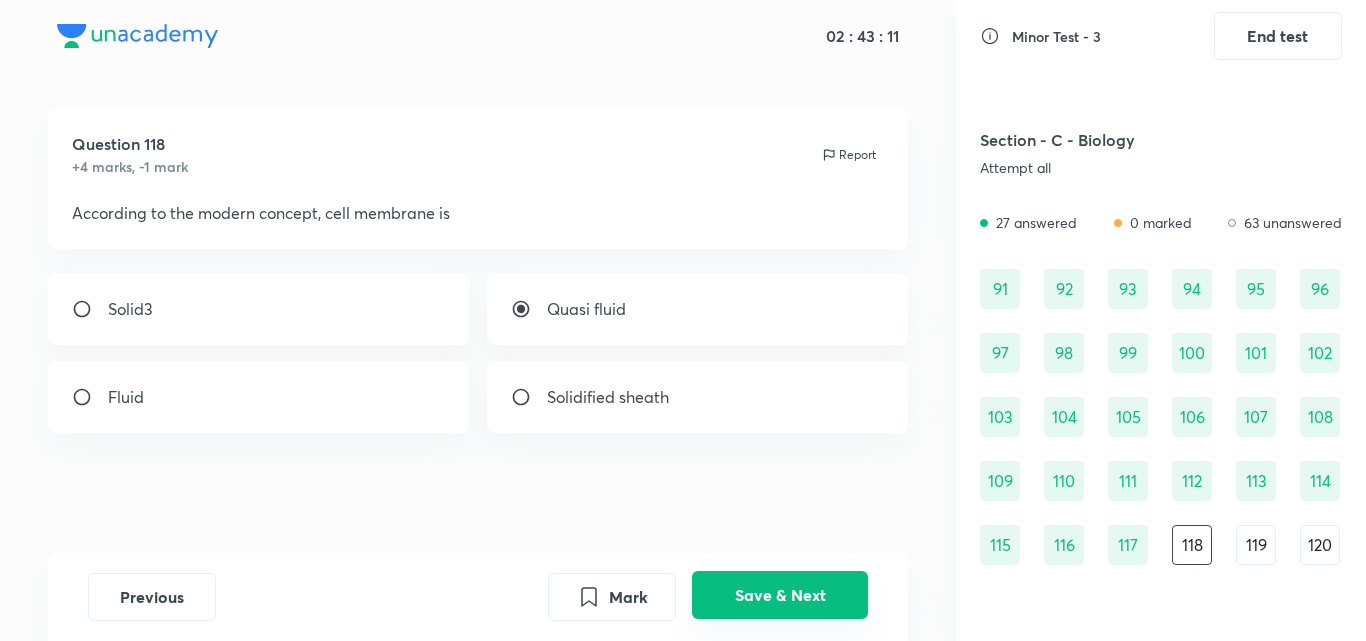 click on "Save & Next" at bounding box center [780, 595] 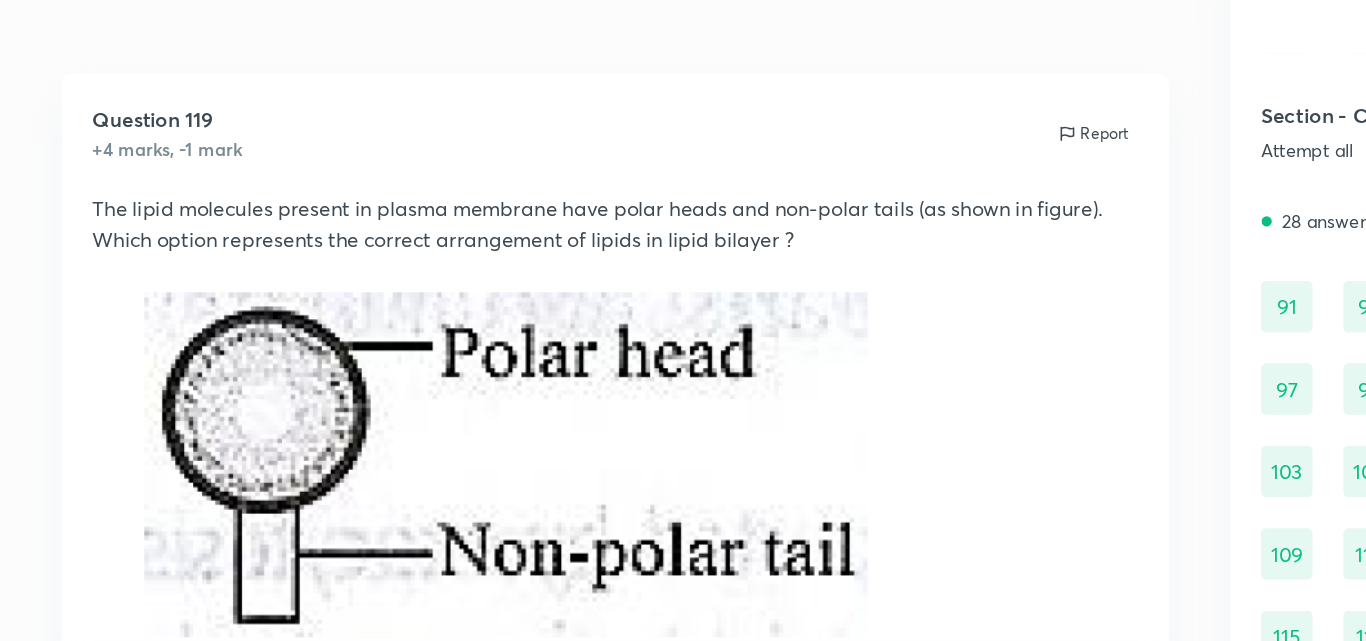 click on "The lipid molecules present in plasma membrane have polar heads and non-polar tails (as shown in figure). Which option represents the correct arrangement of lipids in lipid bilayer ?" at bounding box center (478, 225) 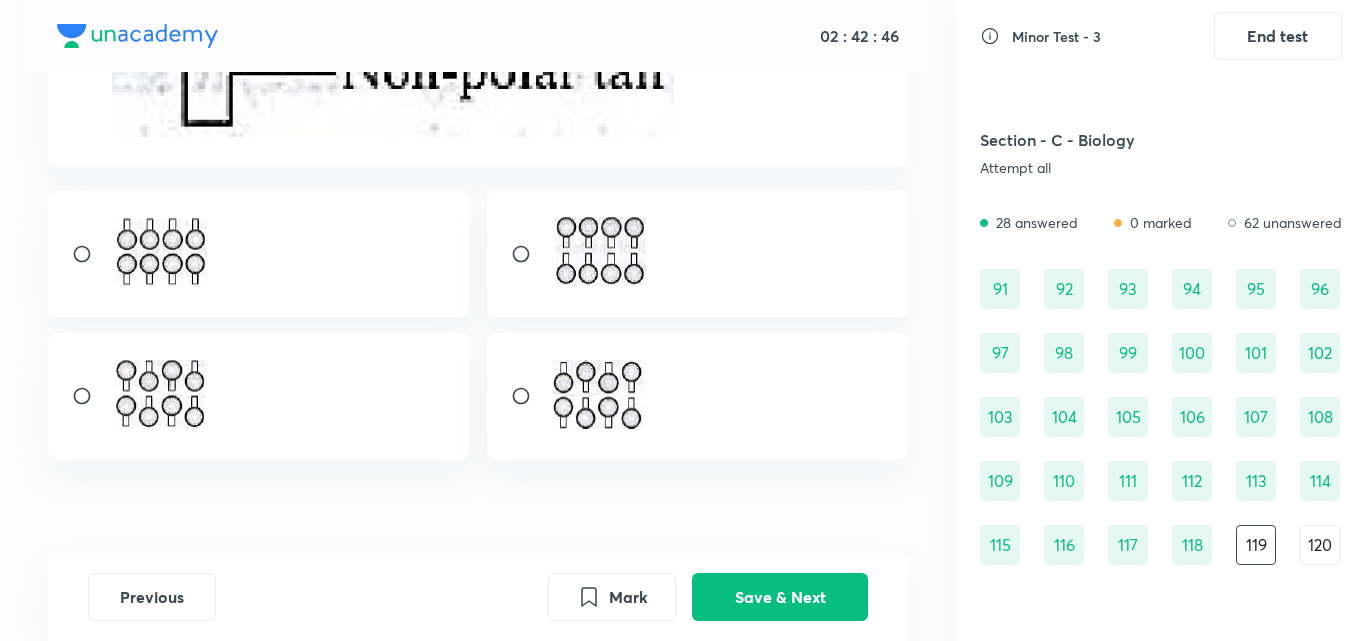 scroll, scrollTop: 422, scrollLeft: 0, axis: vertical 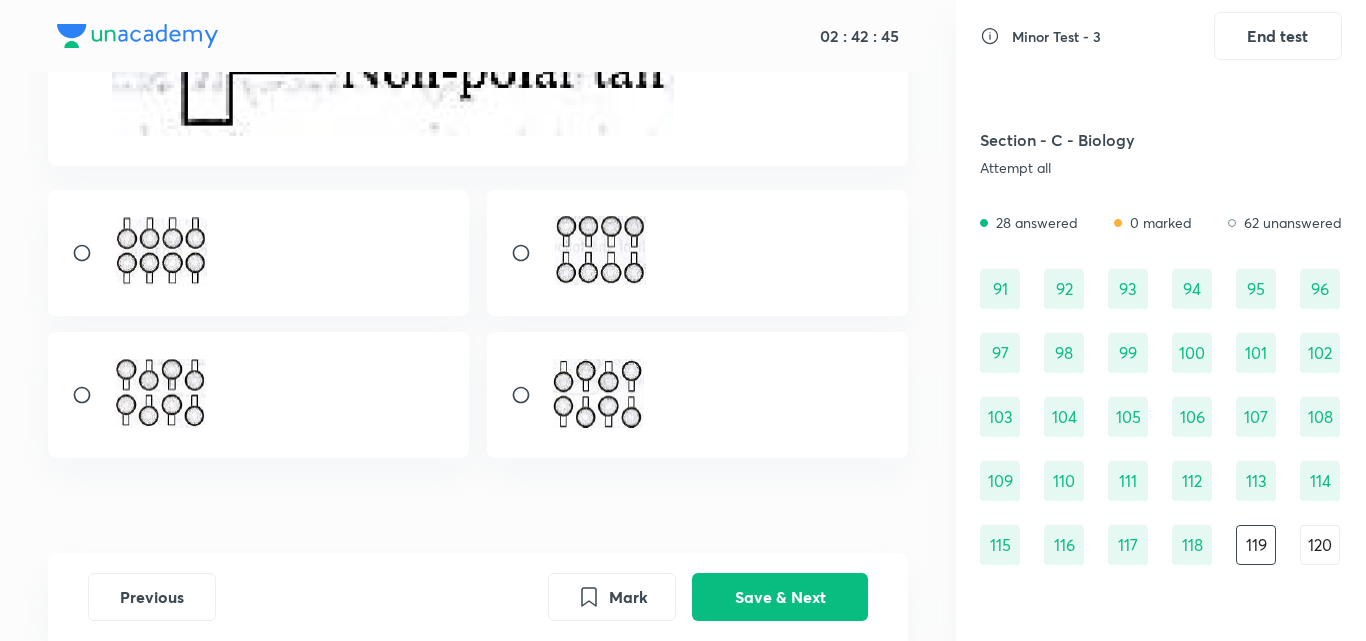 click at bounding box center [603, 250] 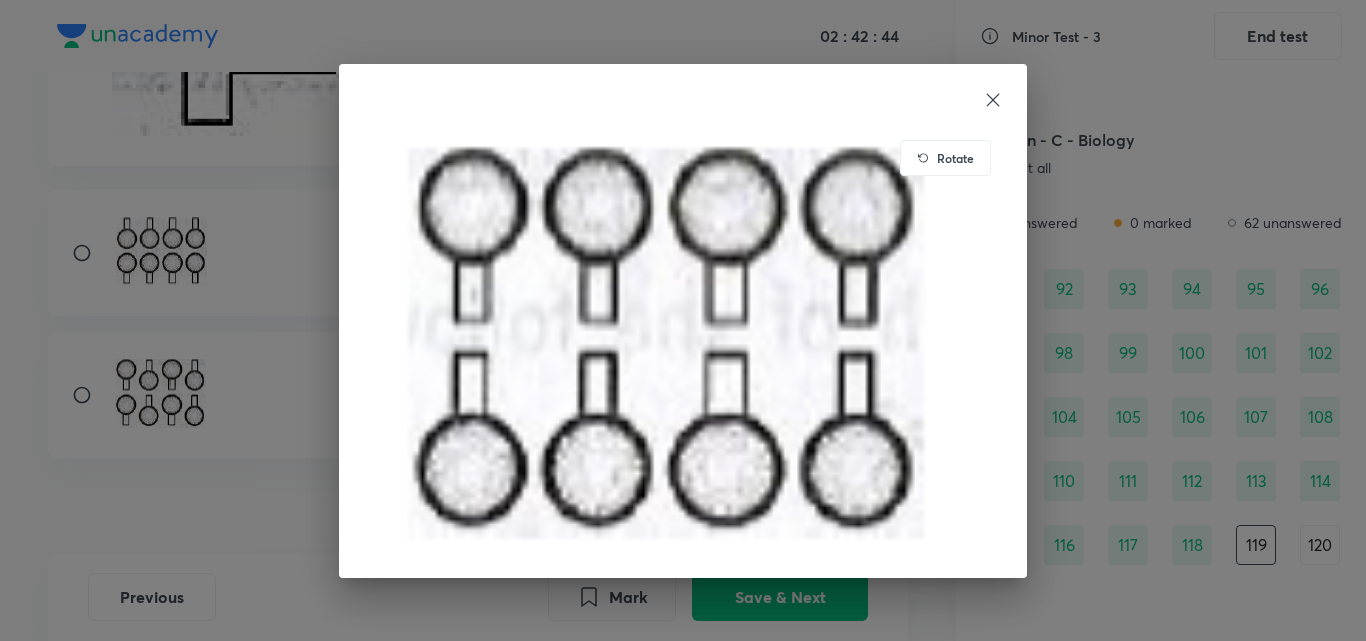 click on "Rotate" at bounding box center (683, 320) 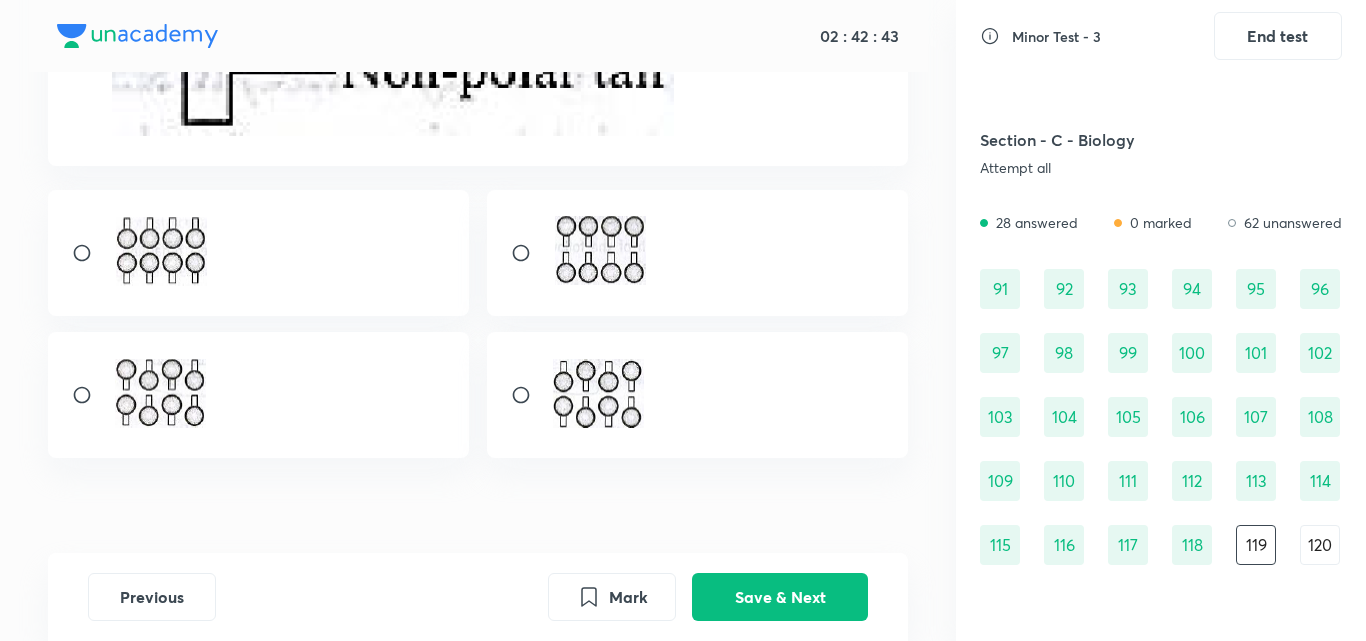 click at bounding box center [529, 253] 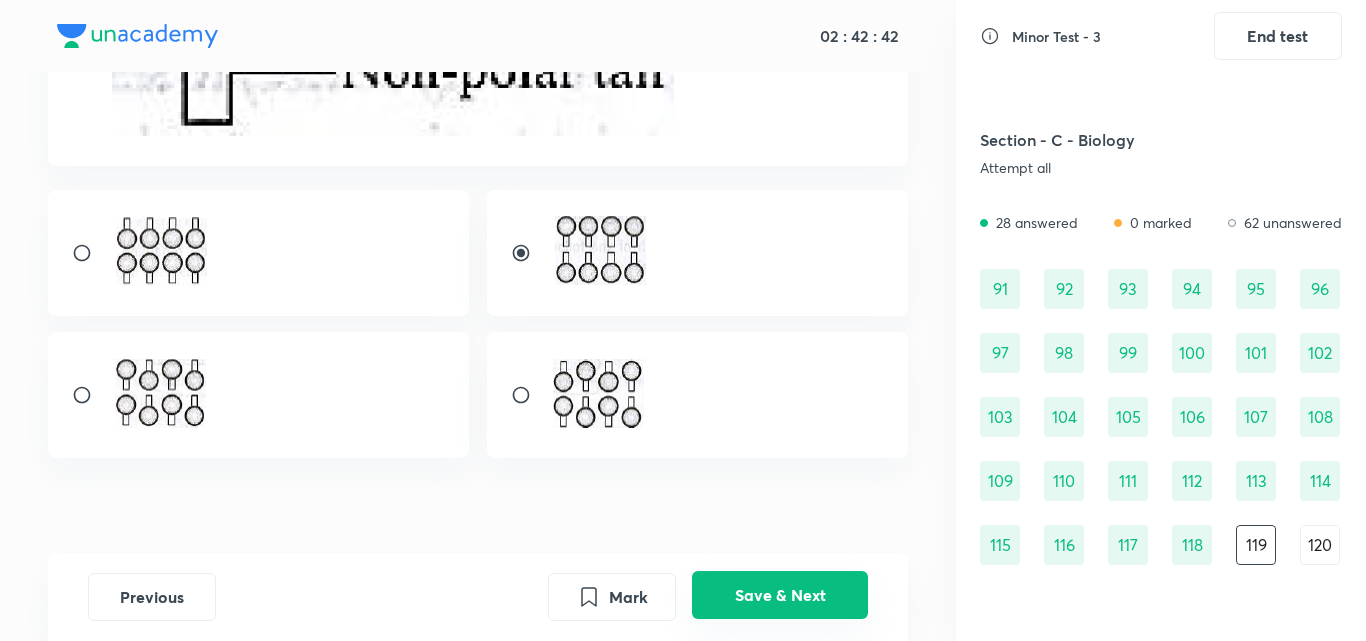 click on "Save & Next" at bounding box center [780, 595] 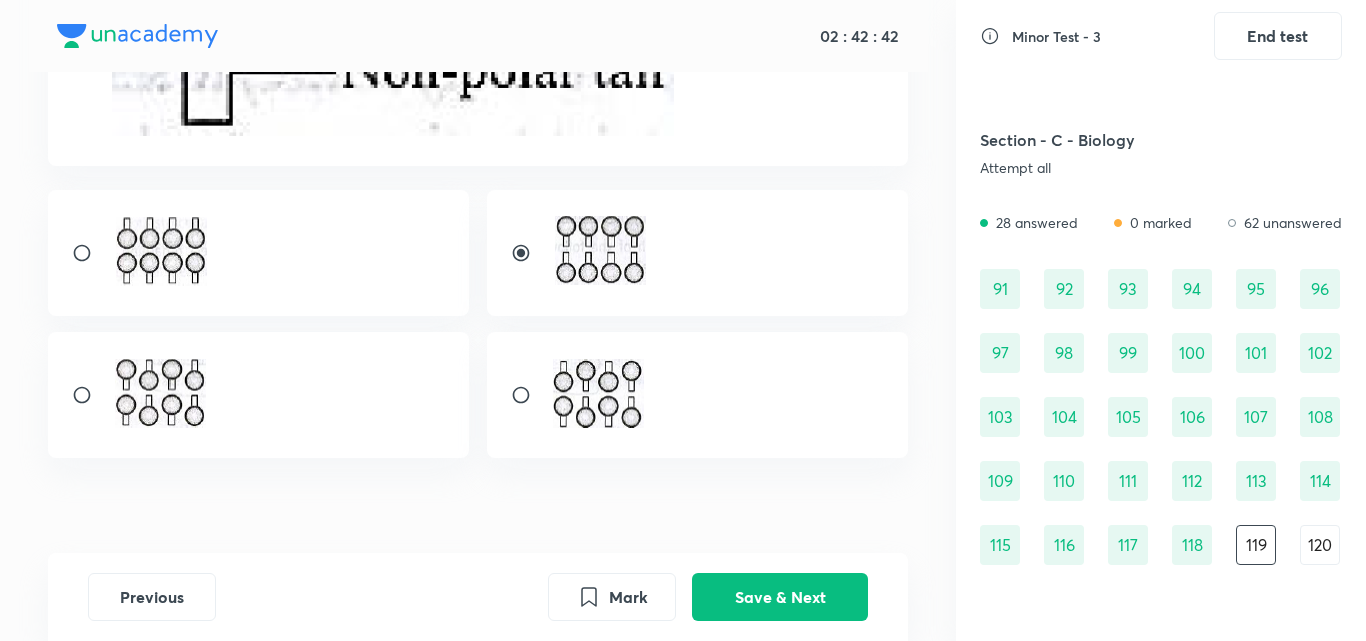 scroll, scrollTop: 12, scrollLeft: 0, axis: vertical 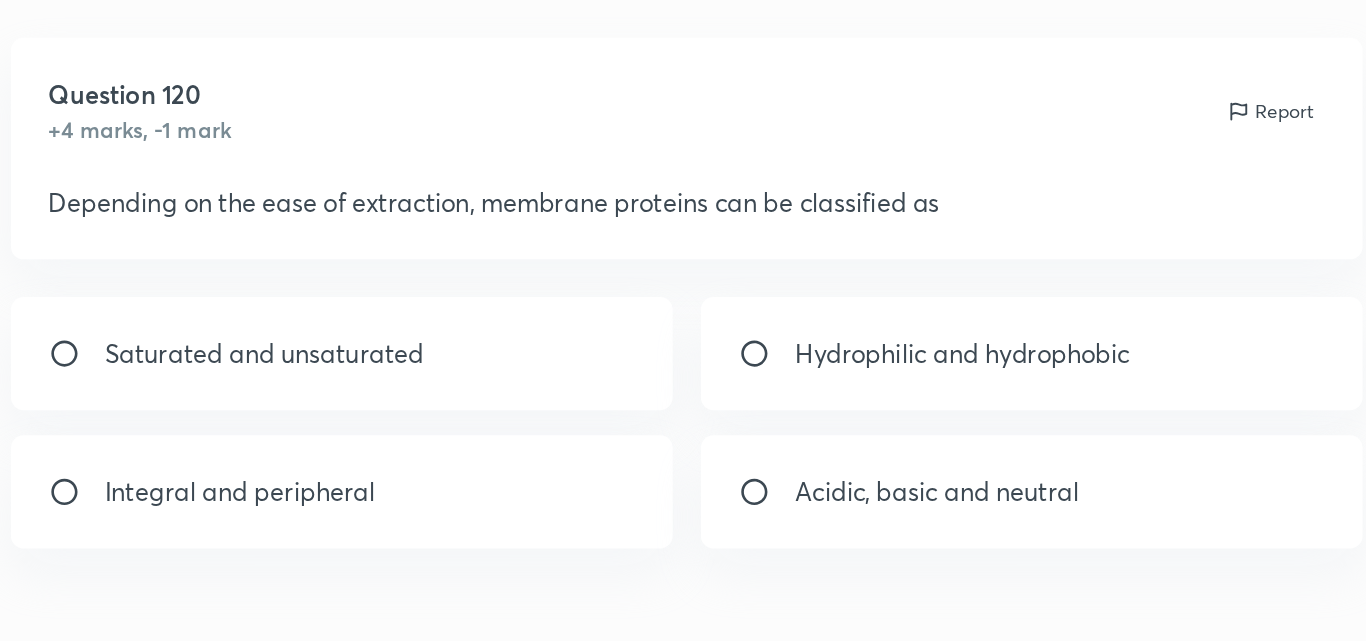 click on "Integral and peripheral" at bounding box center [259, 397] 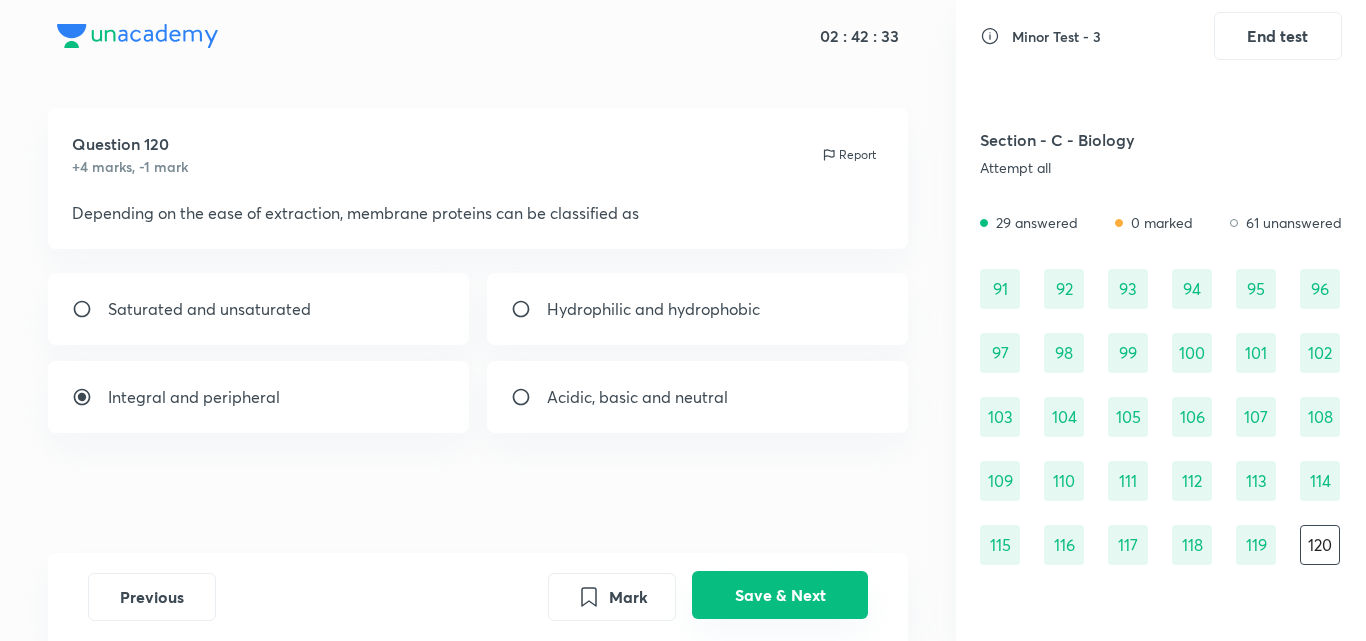 click on "Save & Next" at bounding box center (780, 595) 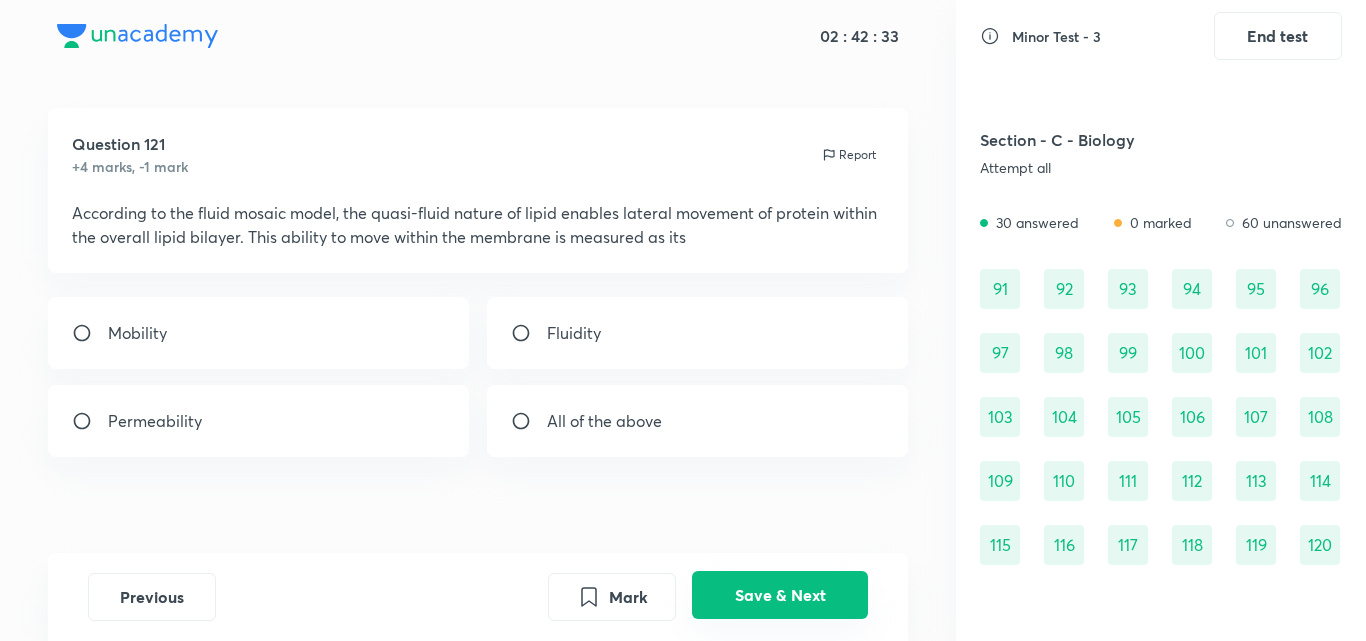 scroll, scrollTop: 1362, scrollLeft: 0, axis: vertical 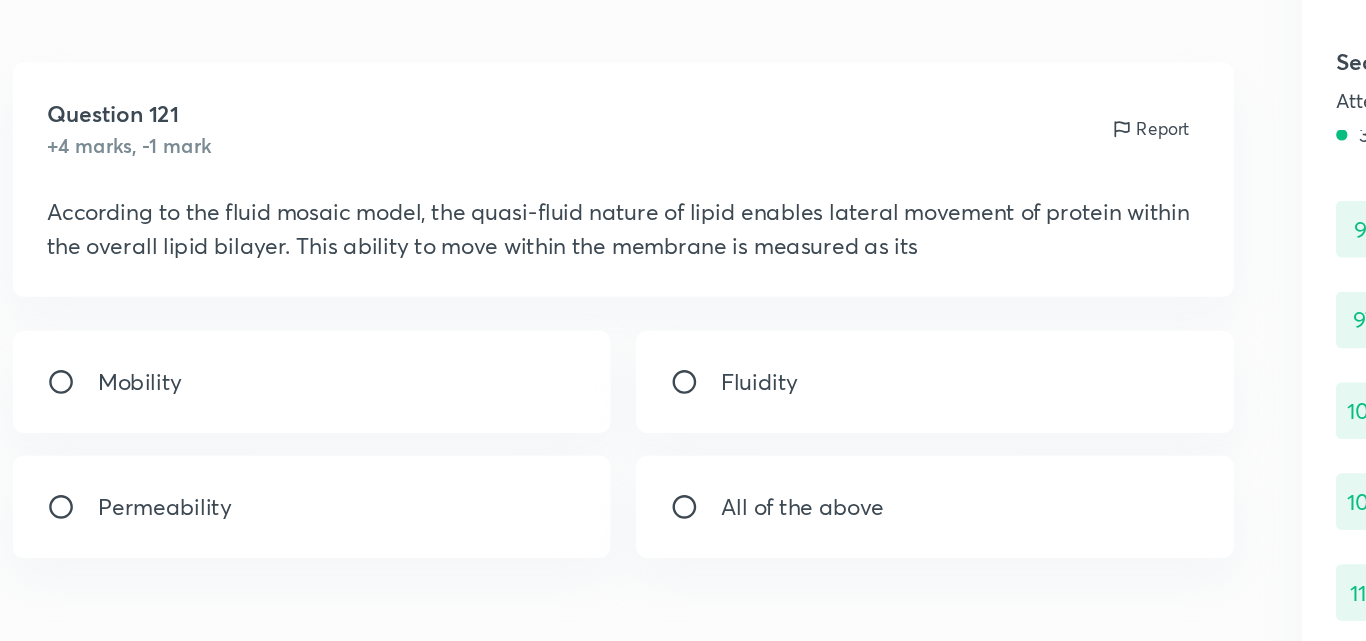 click on "Mobility" at bounding box center (259, 333) 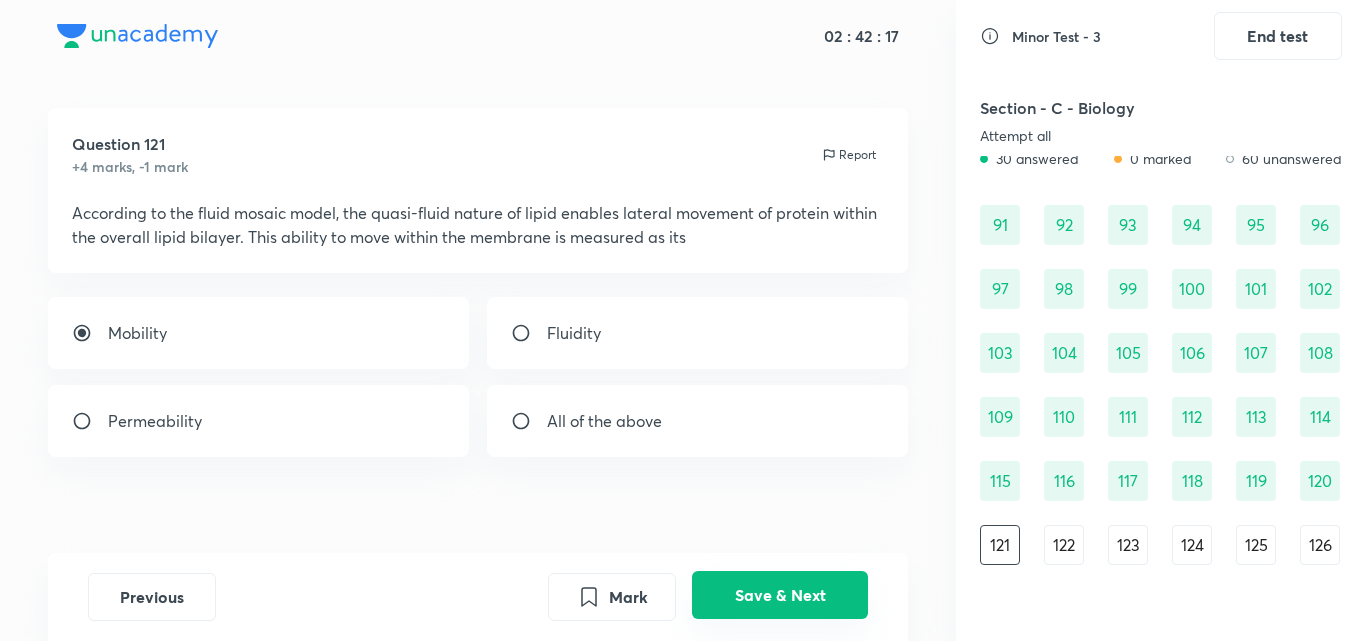 click on "Save & Next" at bounding box center [780, 595] 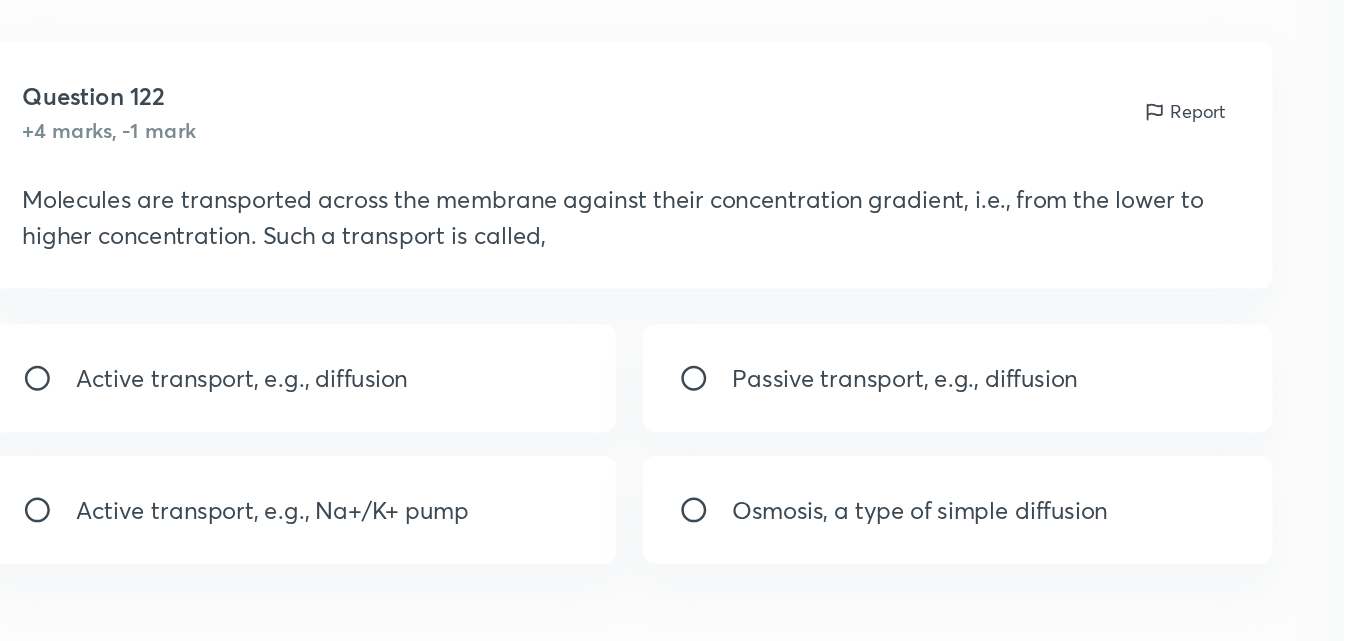 click on "Active transport, e.g., Na+/K+ pump" at bounding box center [239, 421] 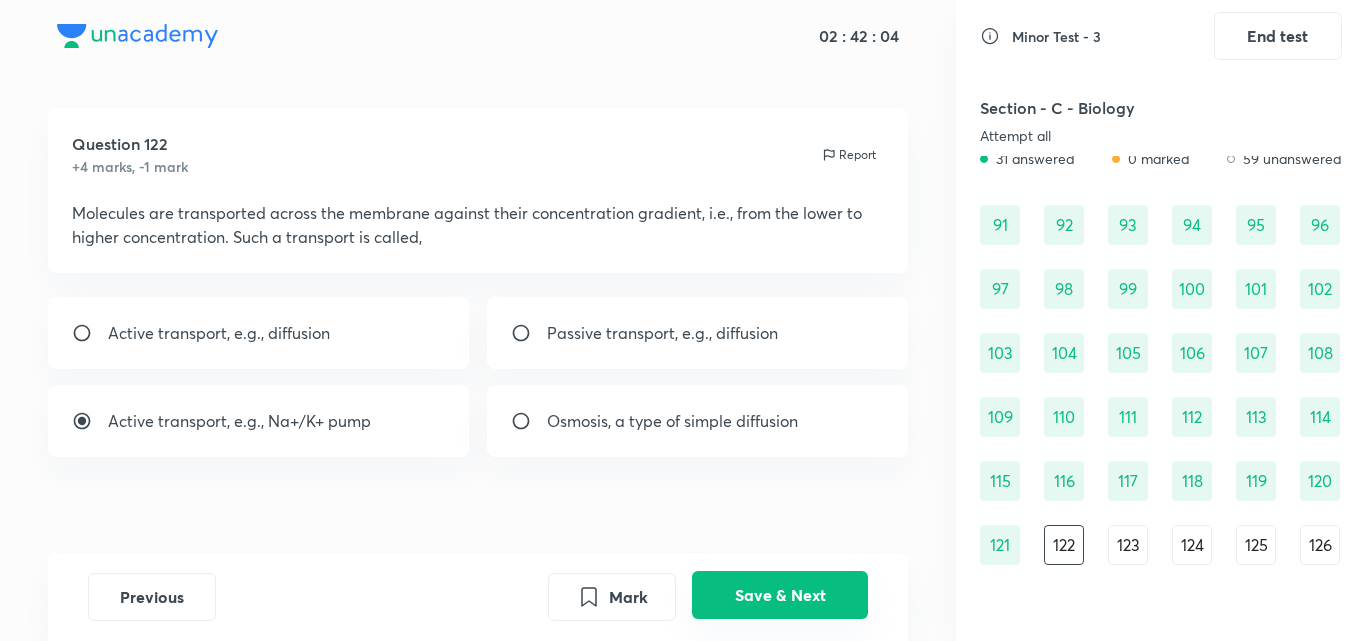 click on "Save & Next" at bounding box center [780, 595] 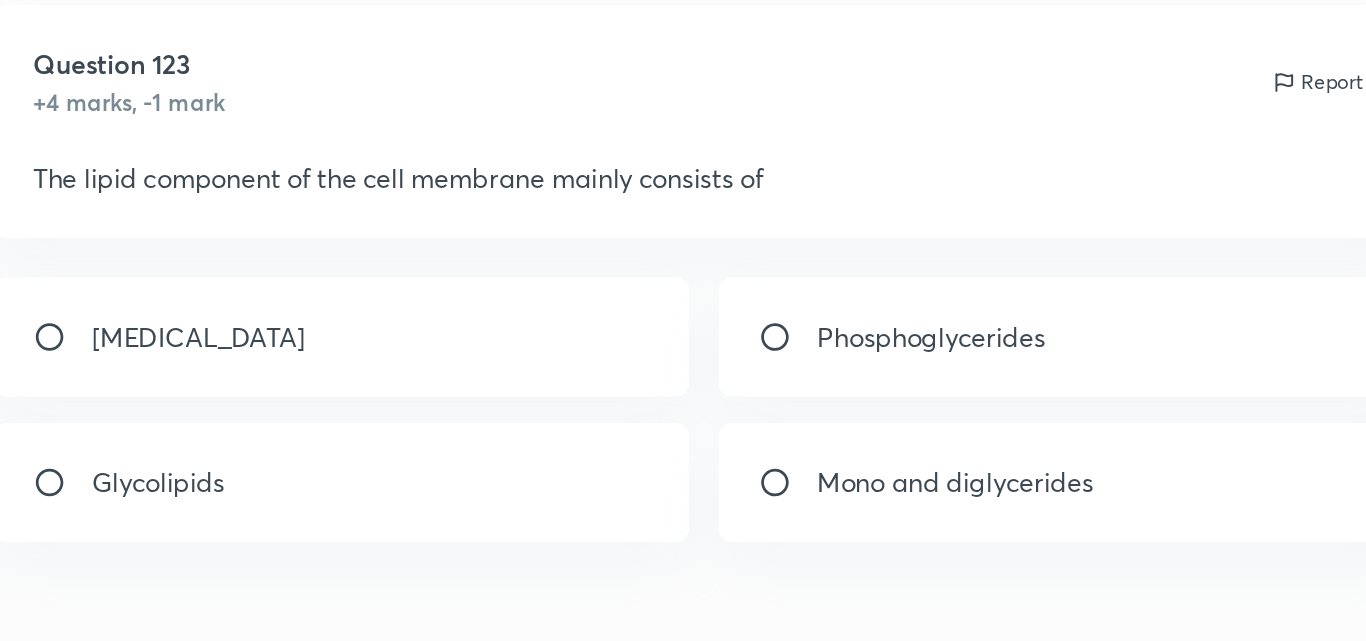 click on "Glycolipids" at bounding box center (259, 397) 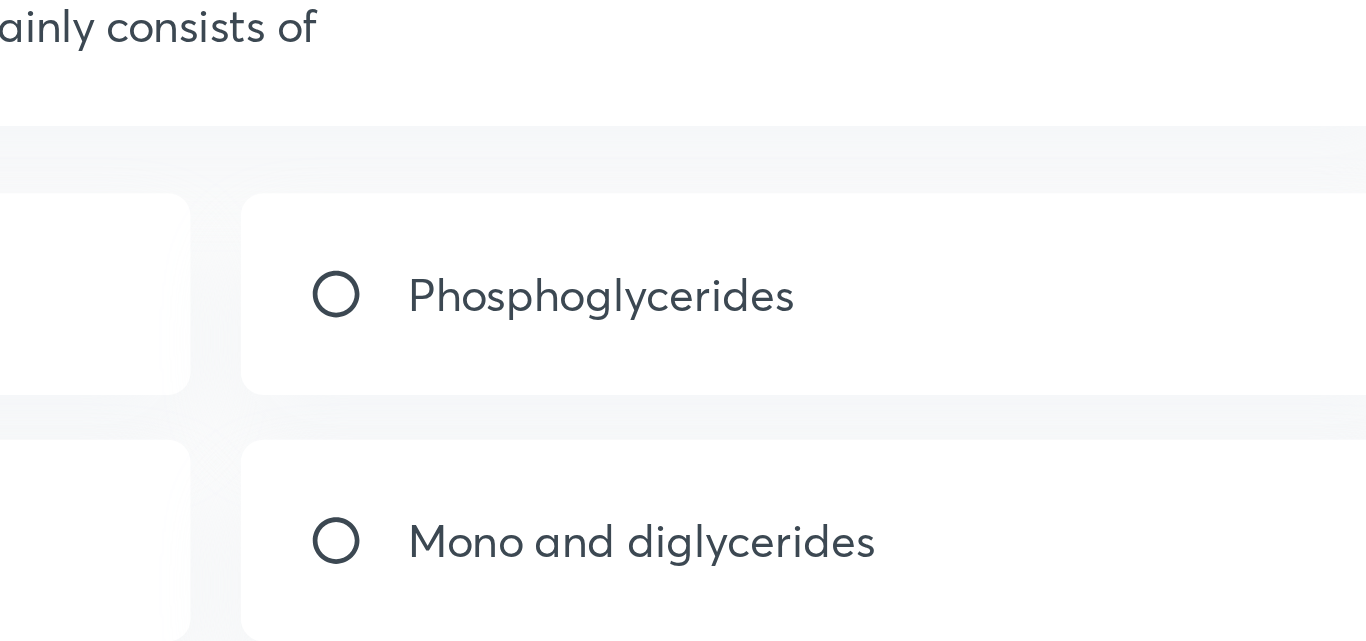 scroll, scrollTop: 0, scrollLeft: 0, axis: both 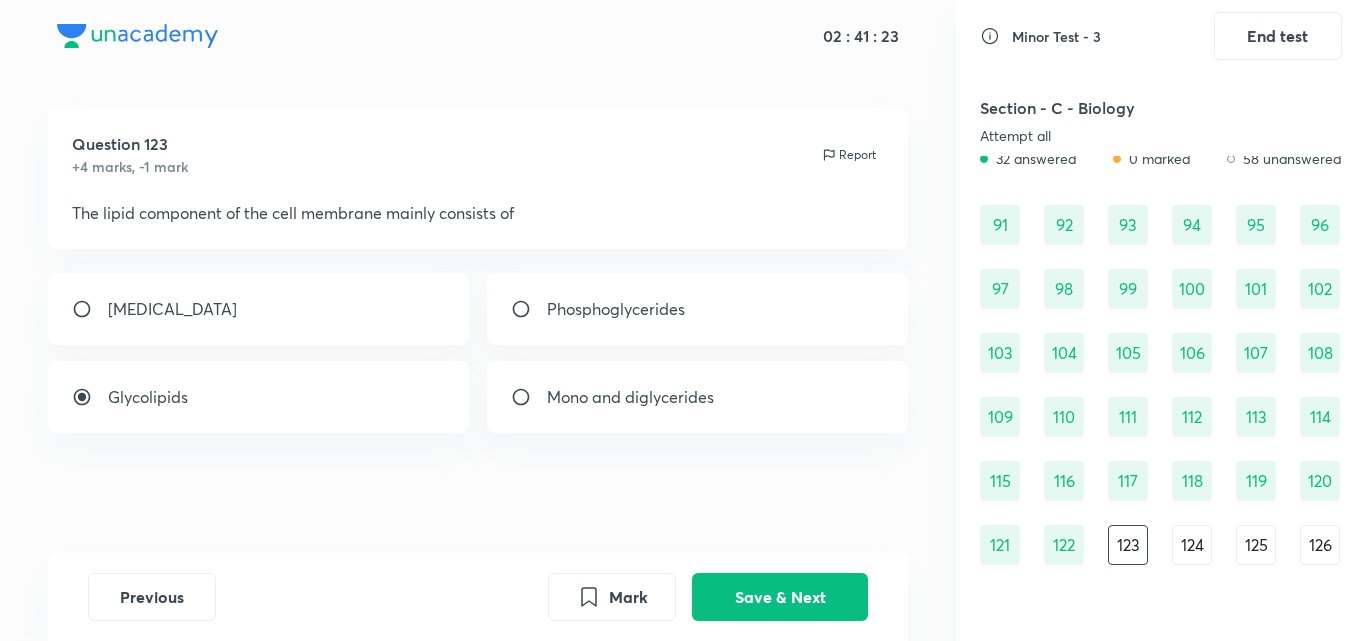 click on "Phosphoglycerides" at bounding box center [616, 309] 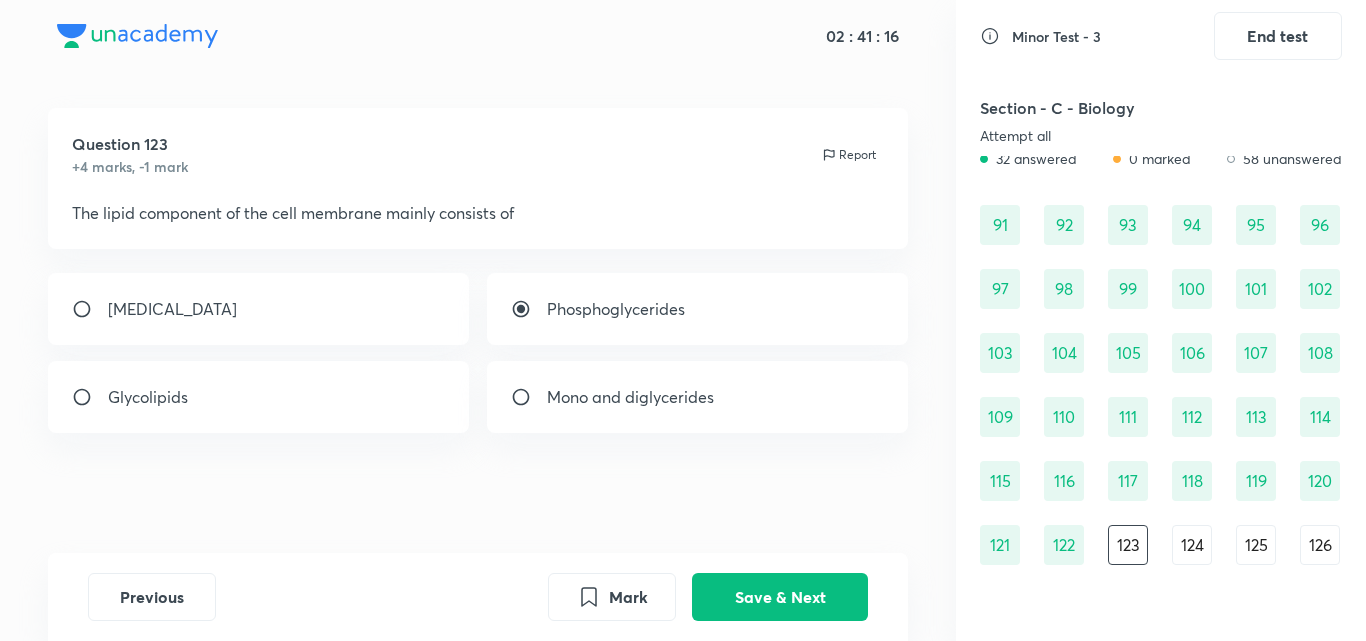 click on "Previous Mark Save & Next" at bounding box center (478, 597) 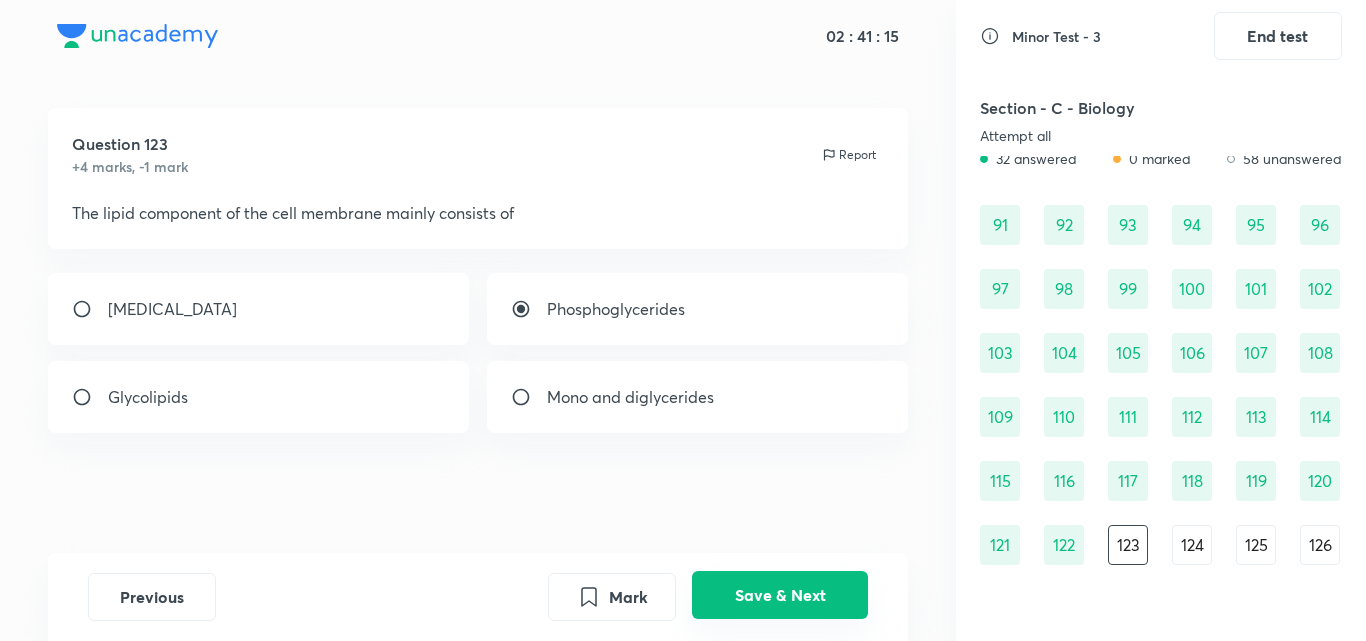 click on "Save & Next" at bounding box center (780, 595) 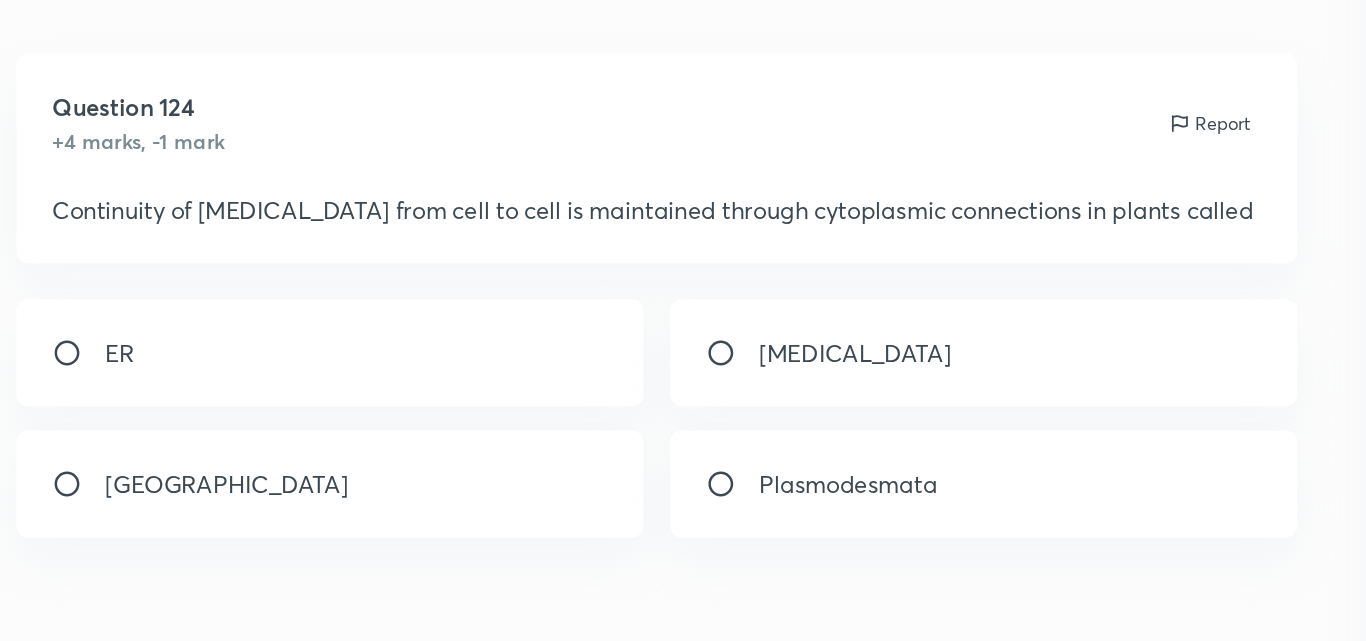 click on "Plasmodesmata" at bounding box center (607, 397) 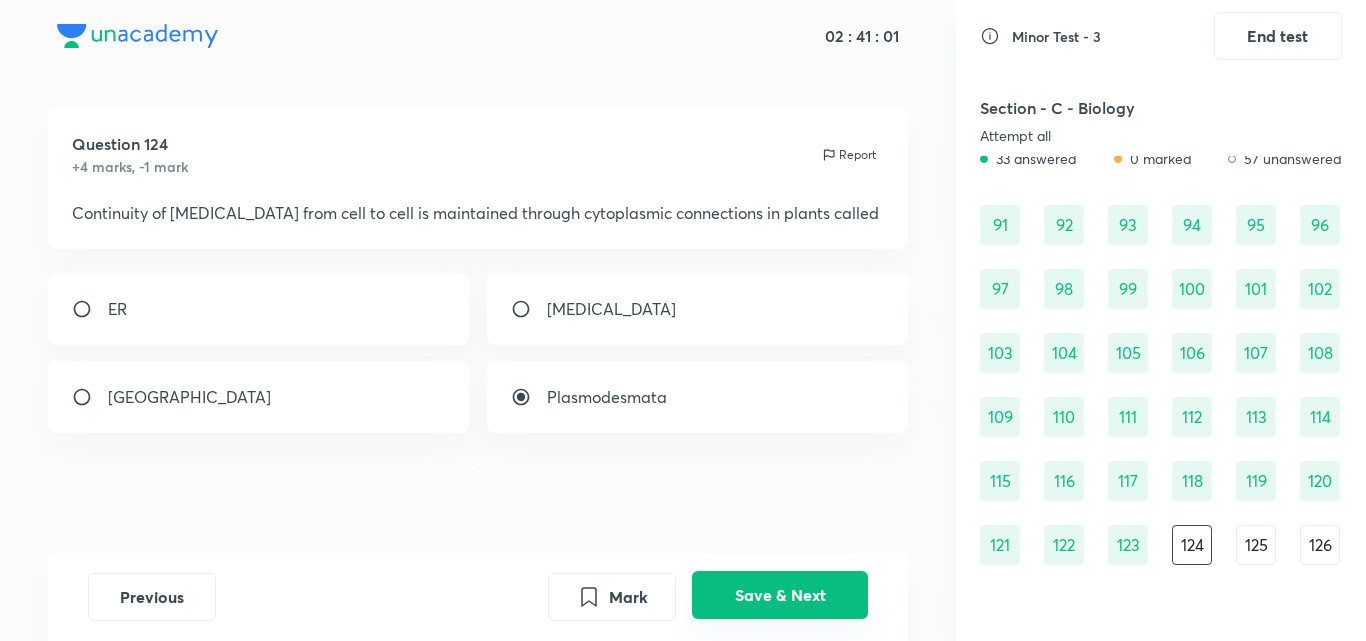 click on "Save & Next" at bounding box center [780, 595] 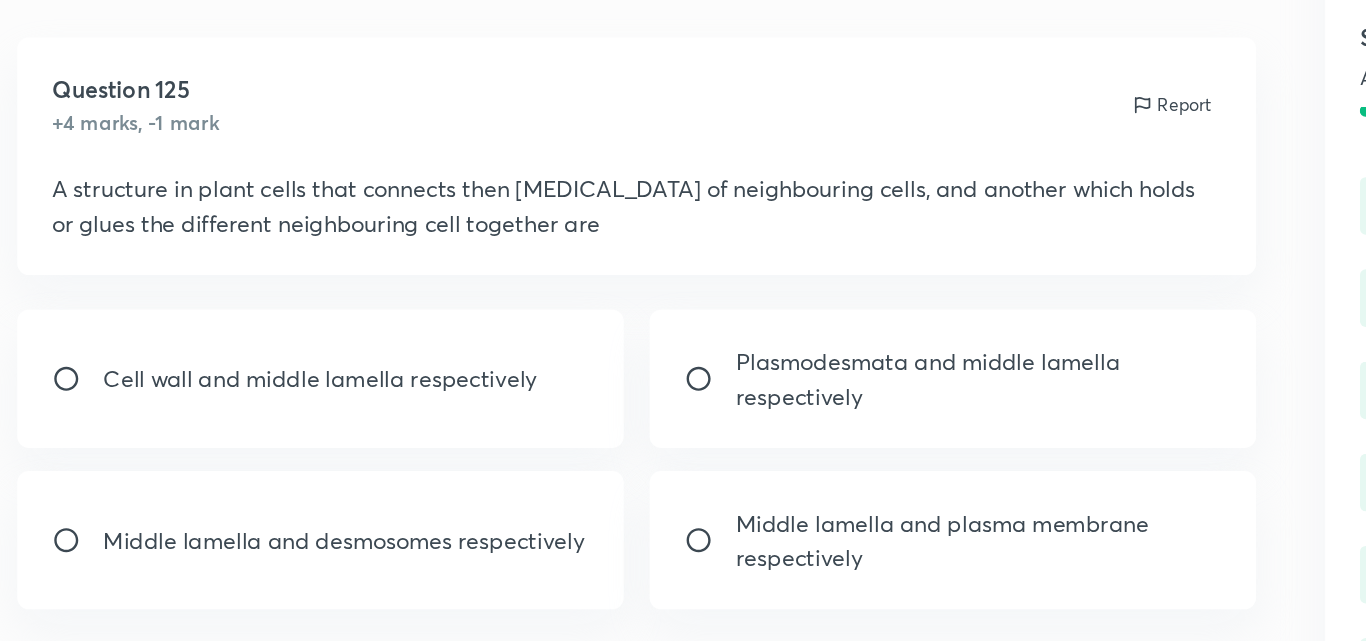 click on "Plasmodesmata and middle lamella respectively" at bounding box center (716, 345) 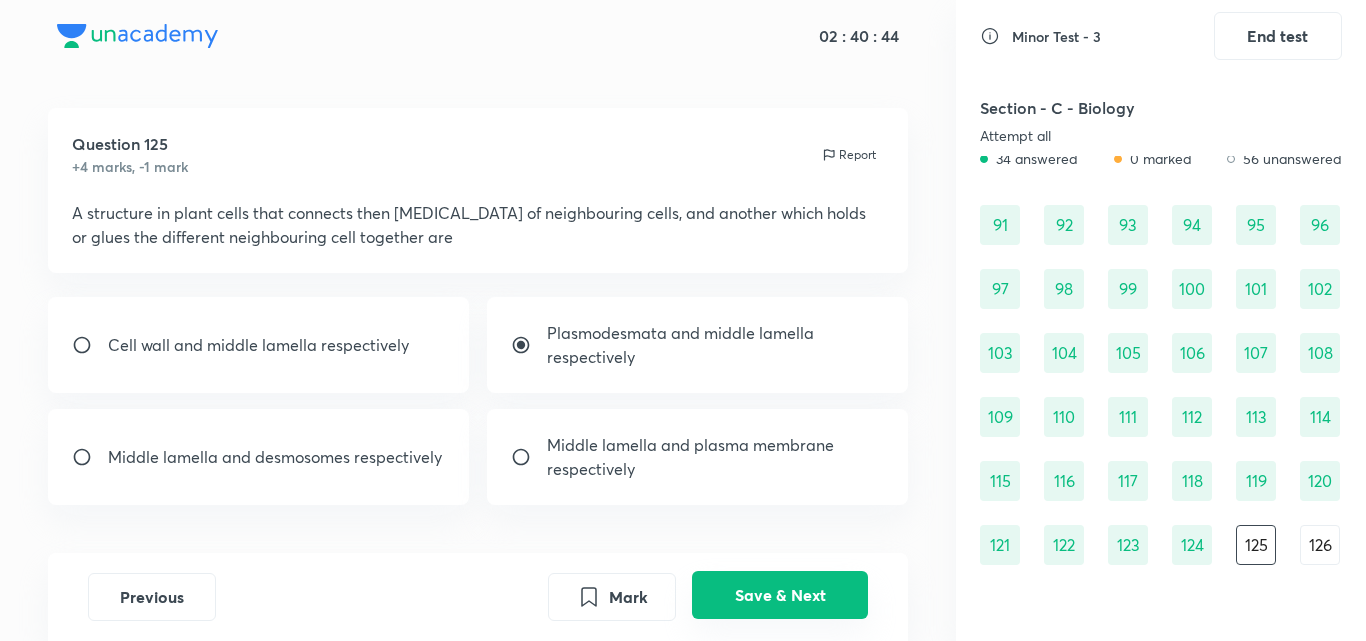 click on "Save & Next" at bounding box center [780, 595] 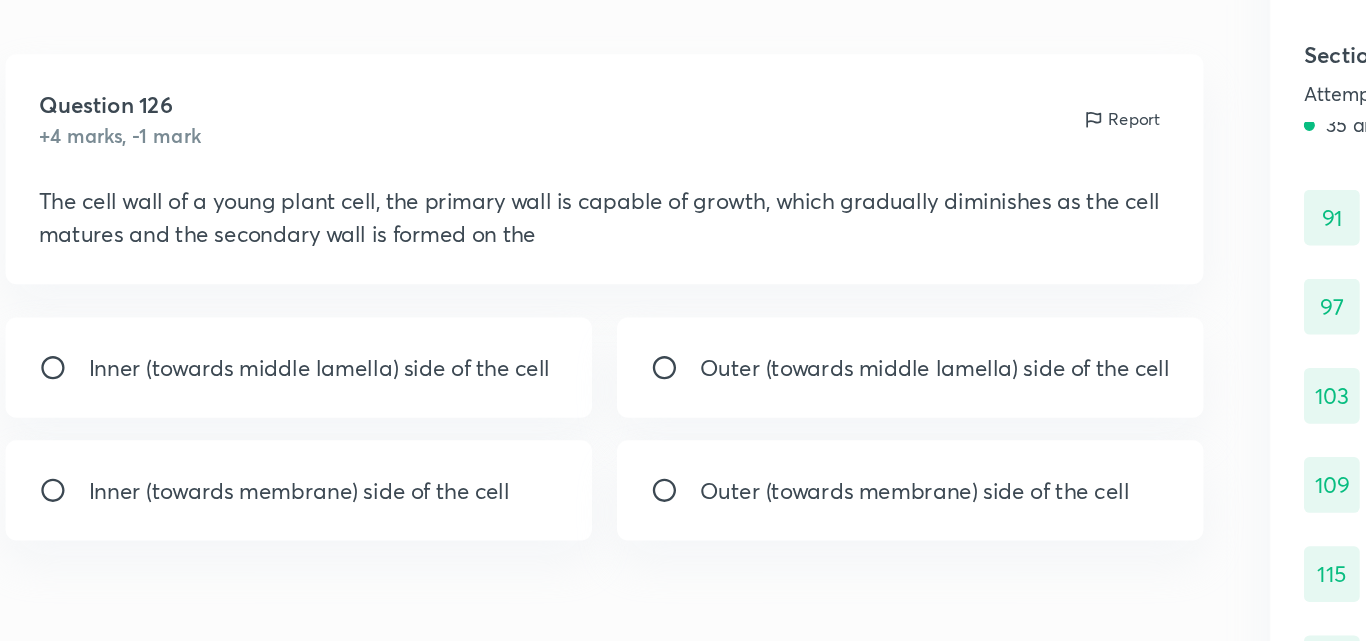 click on "Outer (towards middle lamella) side of the cell" at bounding box center (698, 333) 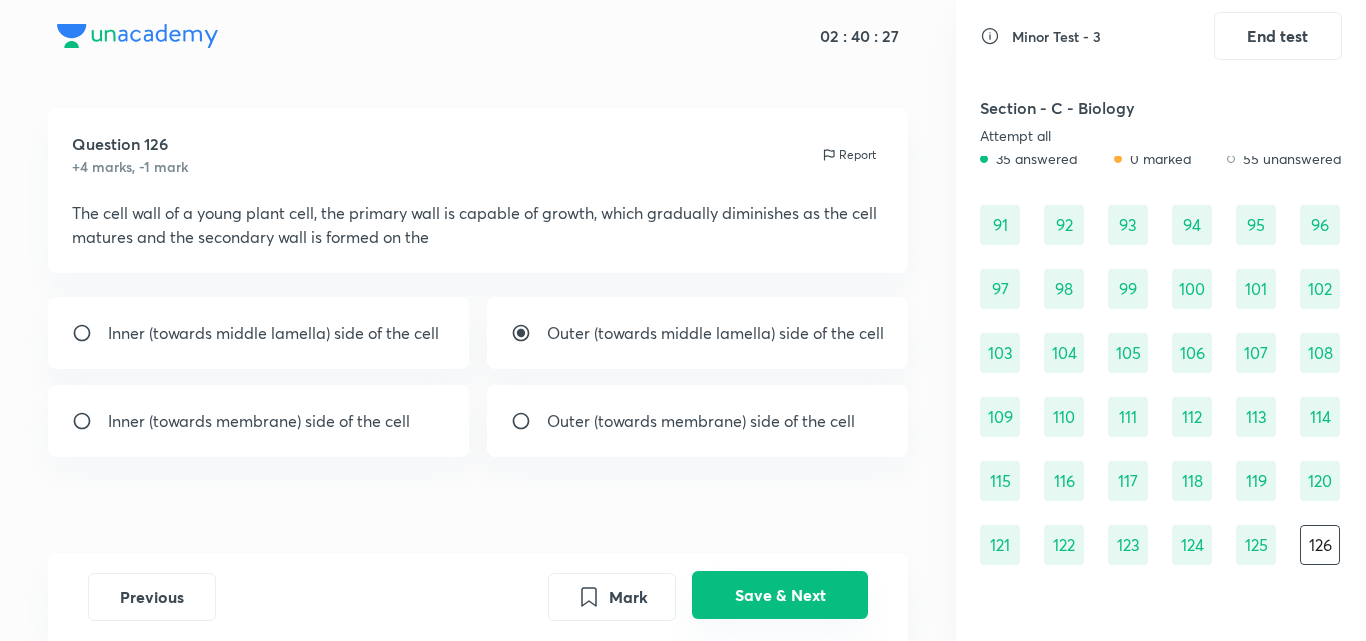 click on "Save & Next" at bounding box center (780, 595) 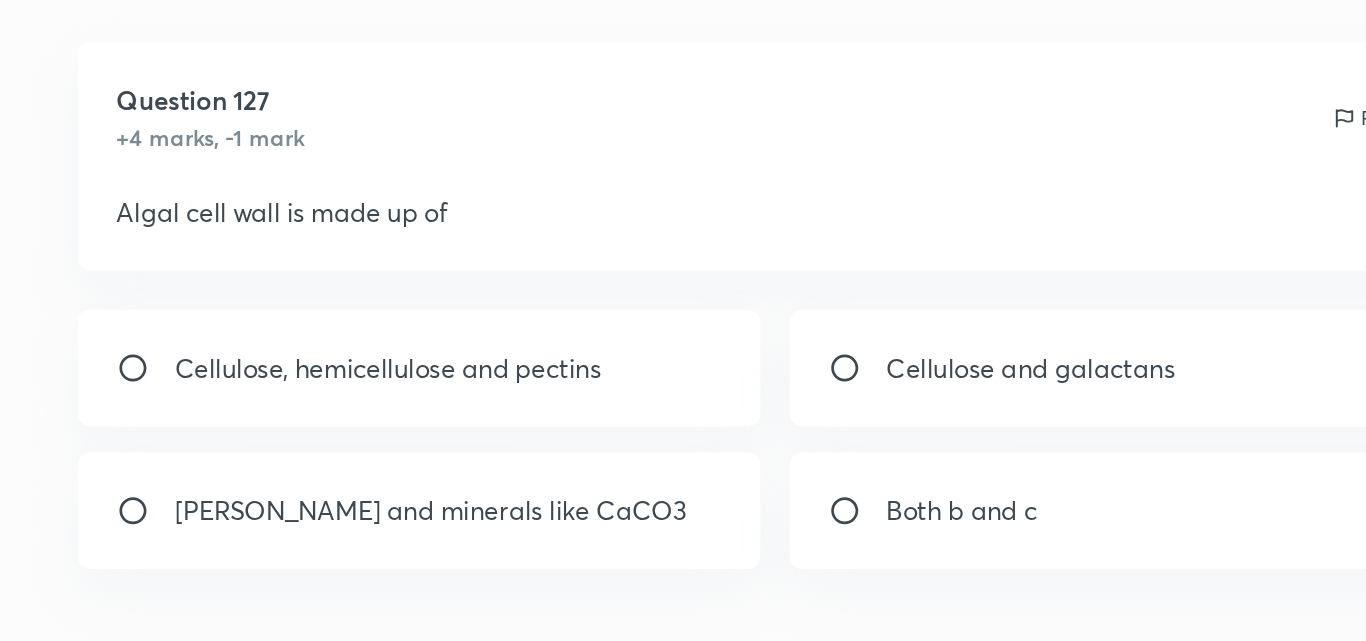 click on "Both b and c" at bounding box center (593, 397) 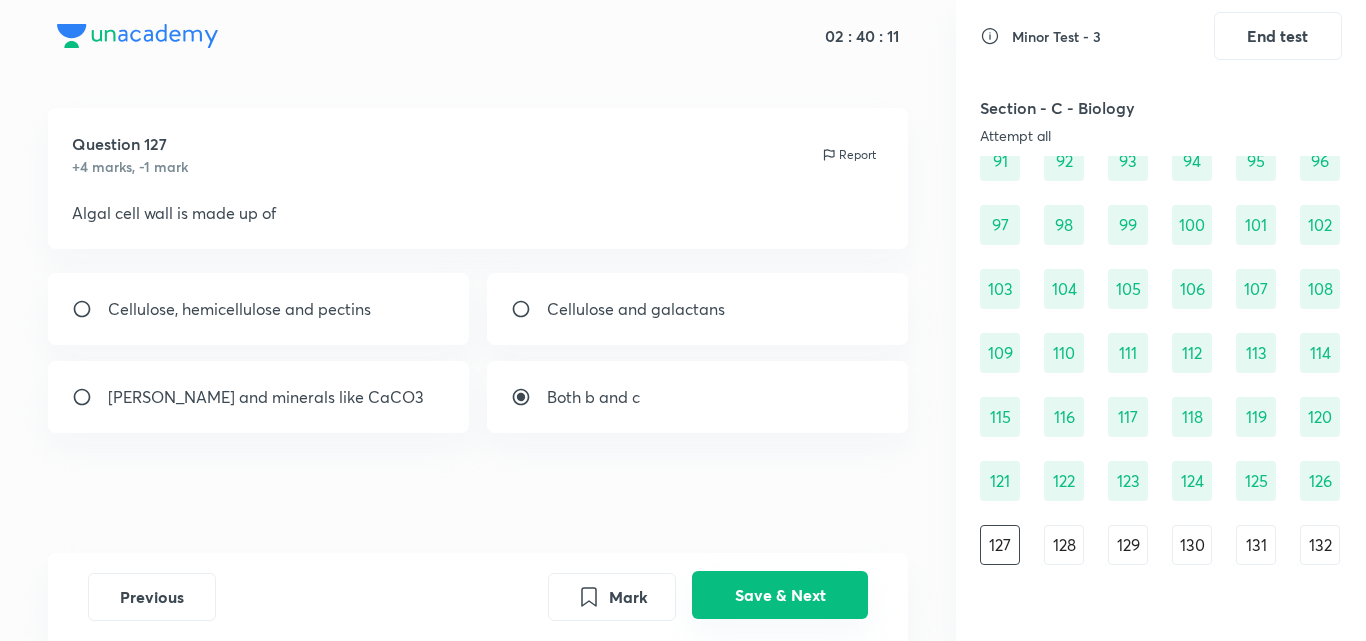 click on "Save & Next" at bounding box center (780, 595) 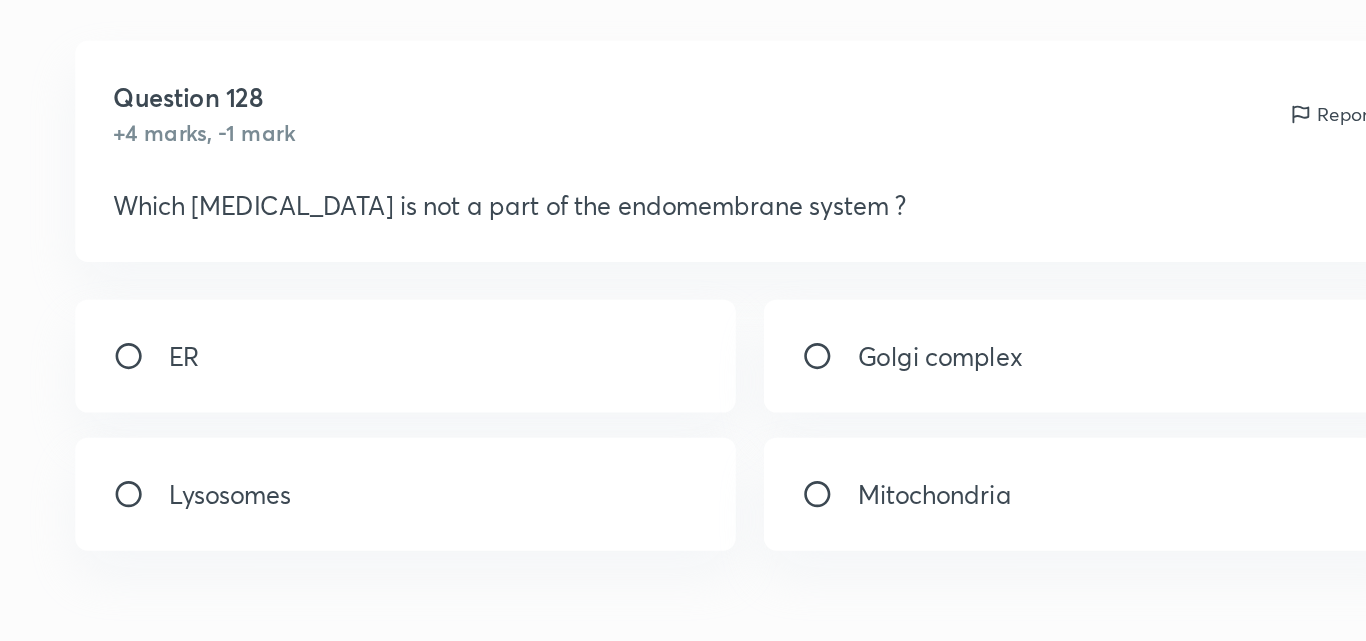 click on "Mitochondria" at bounding box center (596, 397) 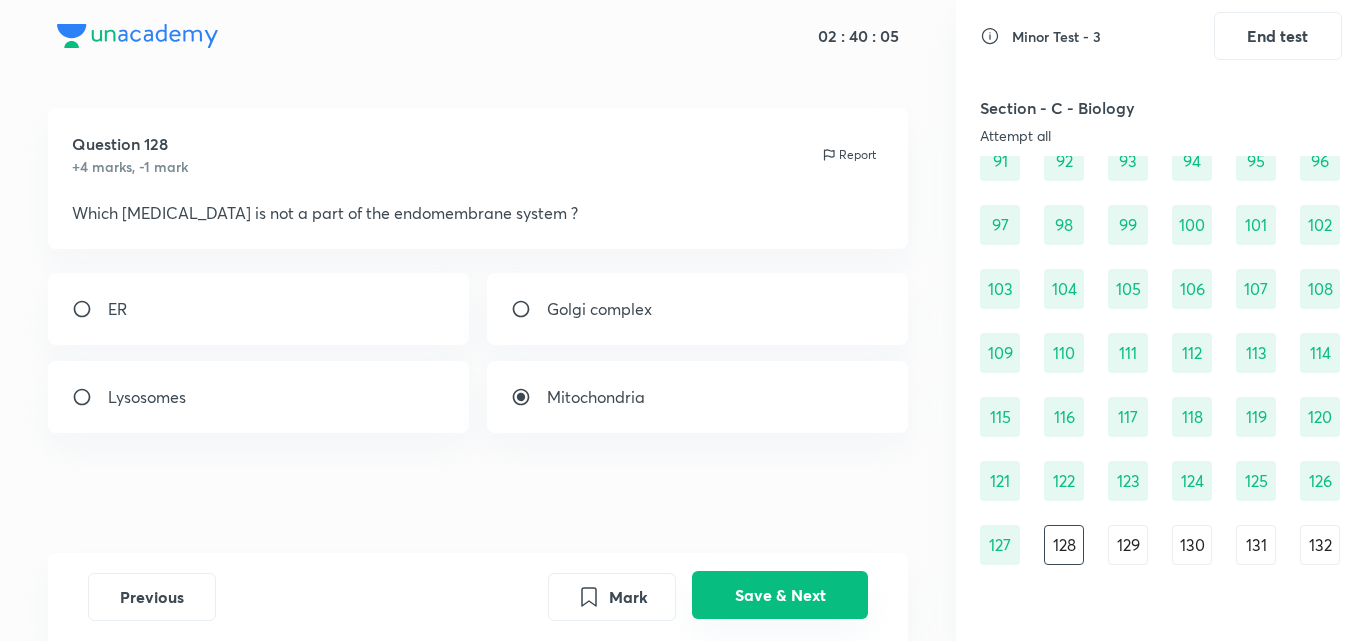 click on "Save & Next" at bounding box center (780, 595) 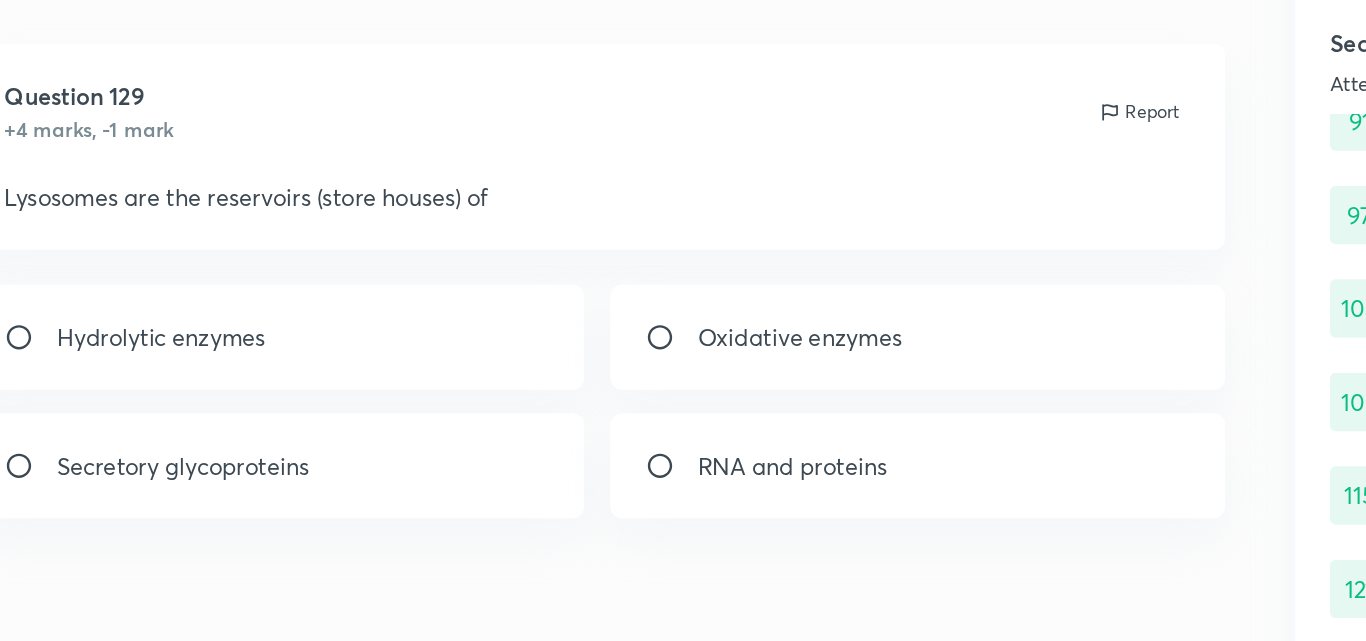 click on "Hydrolytic enzymes" at bounding box center [179, 309] 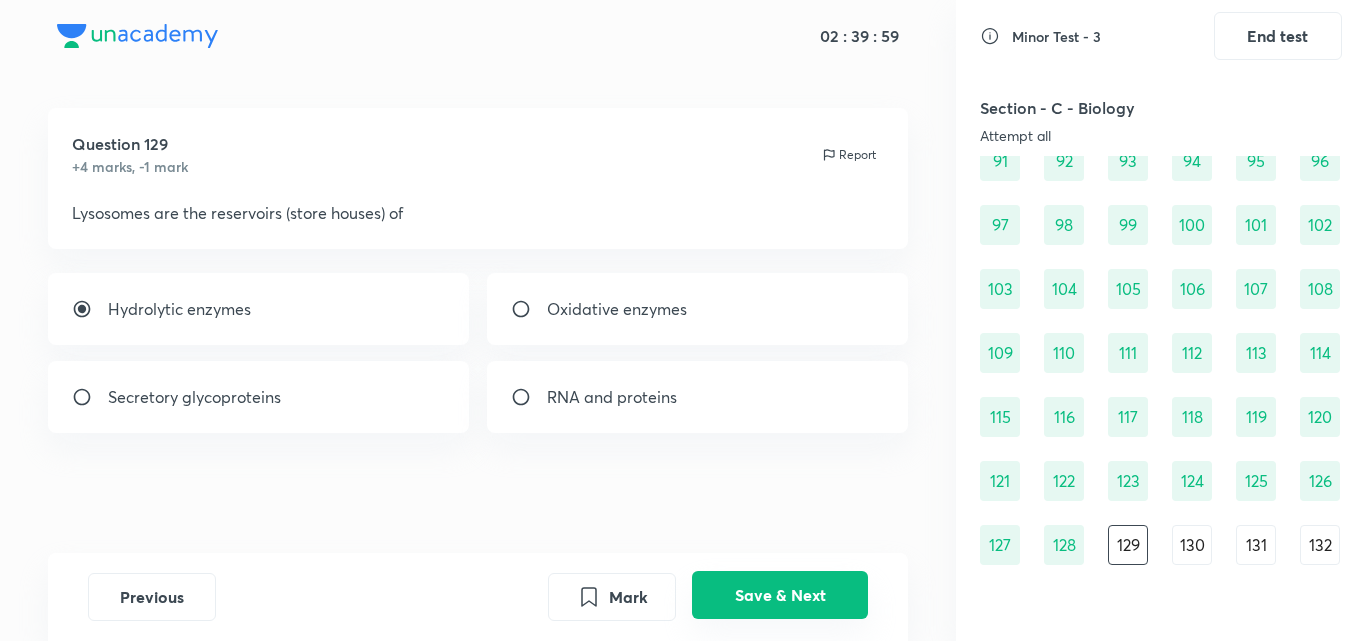 click on "Save & Next" at bounding box center [780, 595] 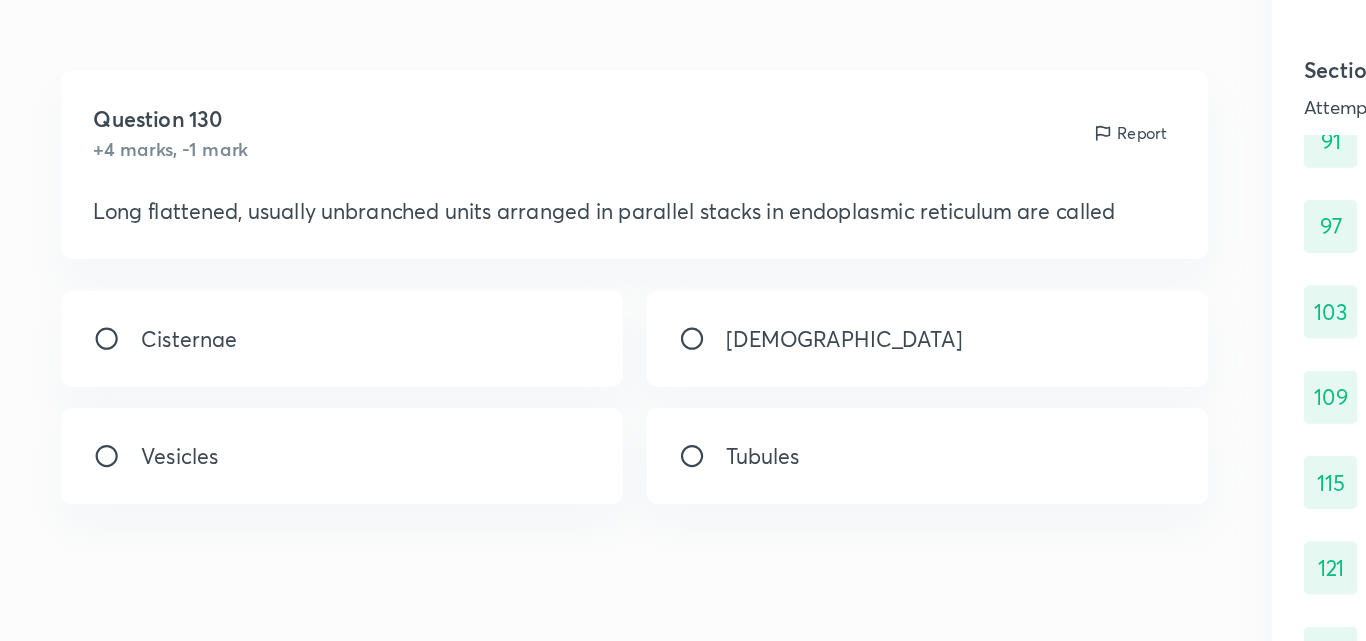 click on "Cristae" at bounding box center [698, 309] 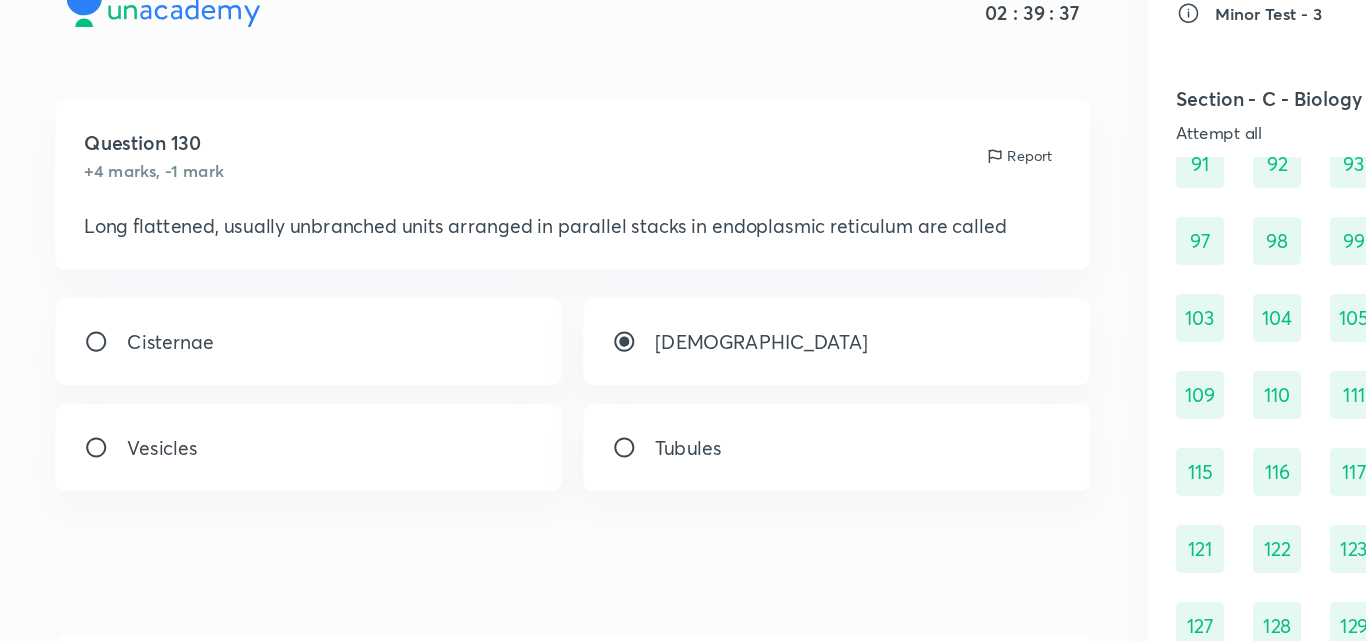 click on "Cisternae" at bounding box center [259, 309] 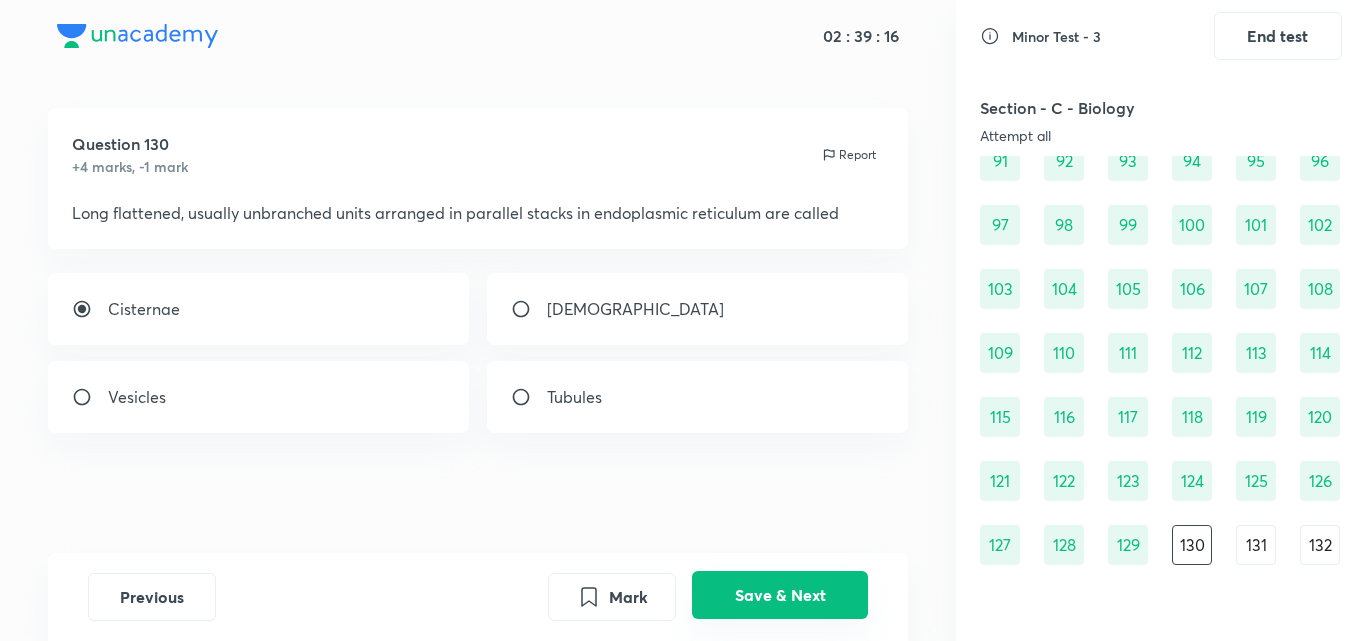 click on "Save & Next" at bounding box center (780, 595) 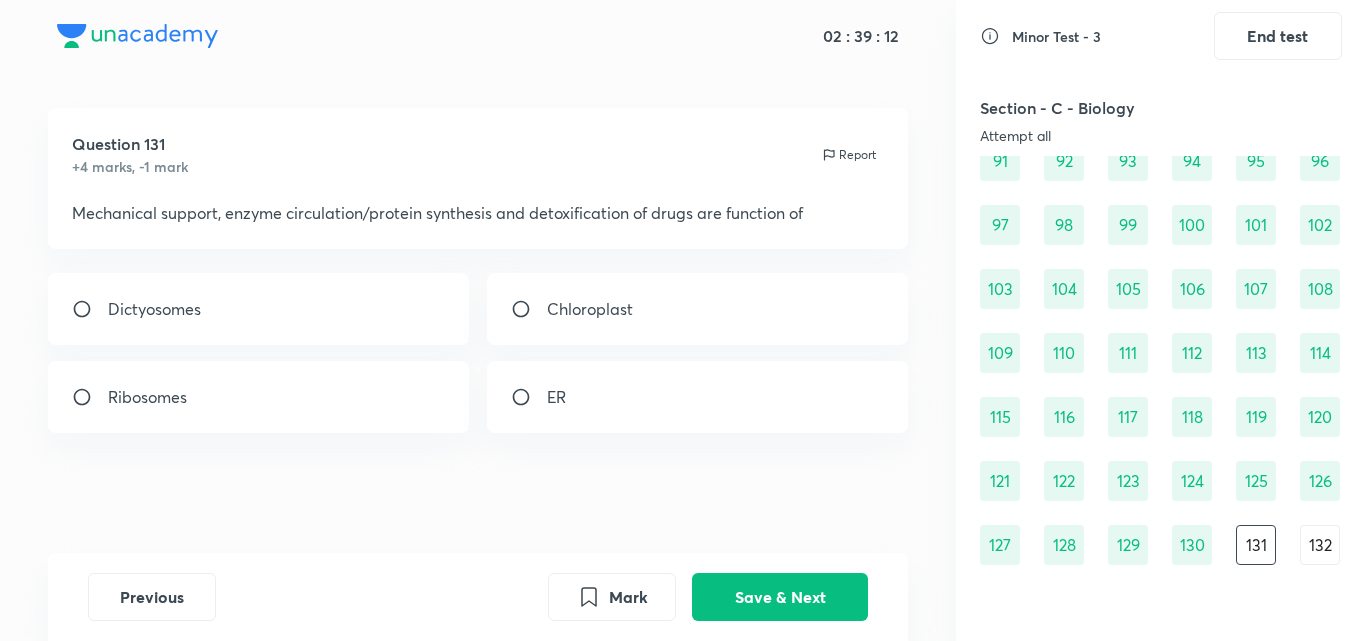 click on "130" at bounding box center (1192, 545) 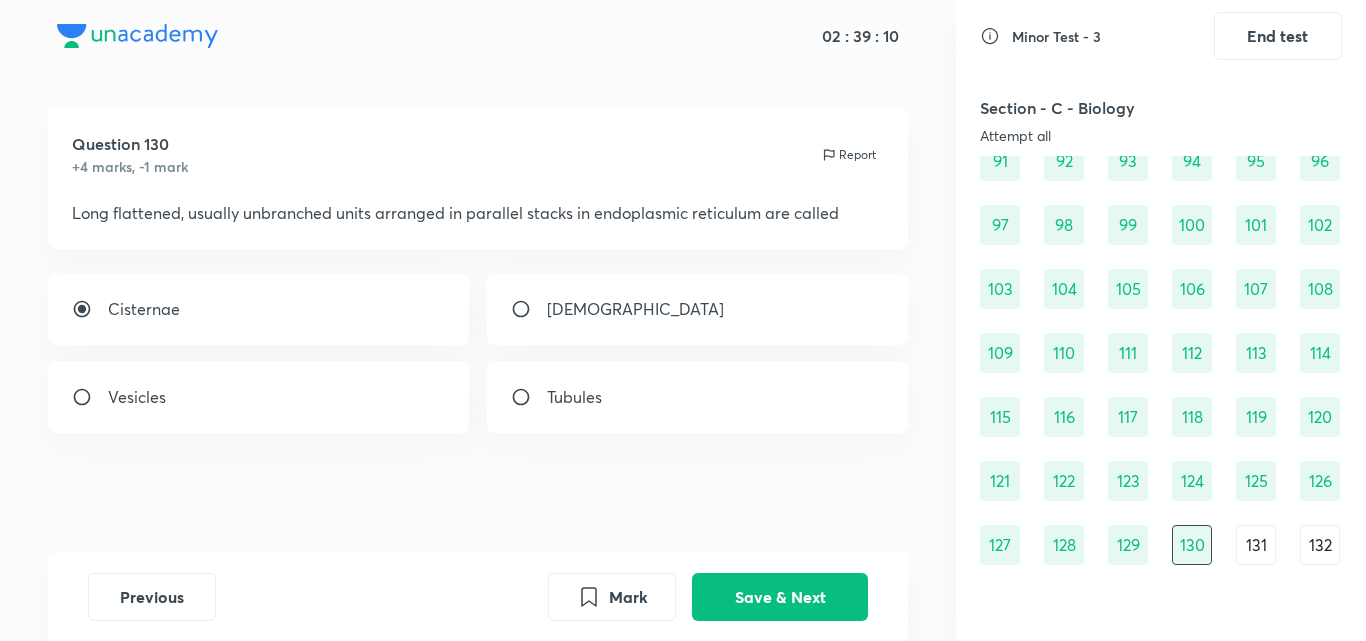 click on "Tubules" at bounding box center (574, 397) 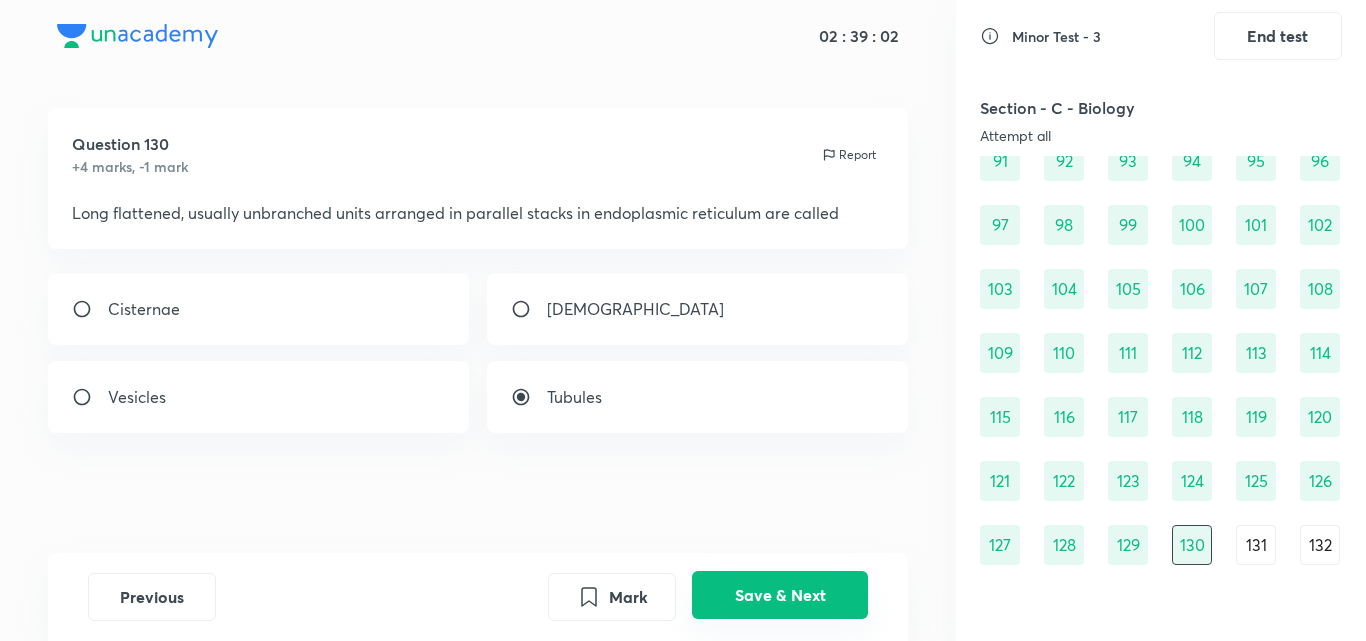 click on "Save & Next" at bounding box center (780, 595) 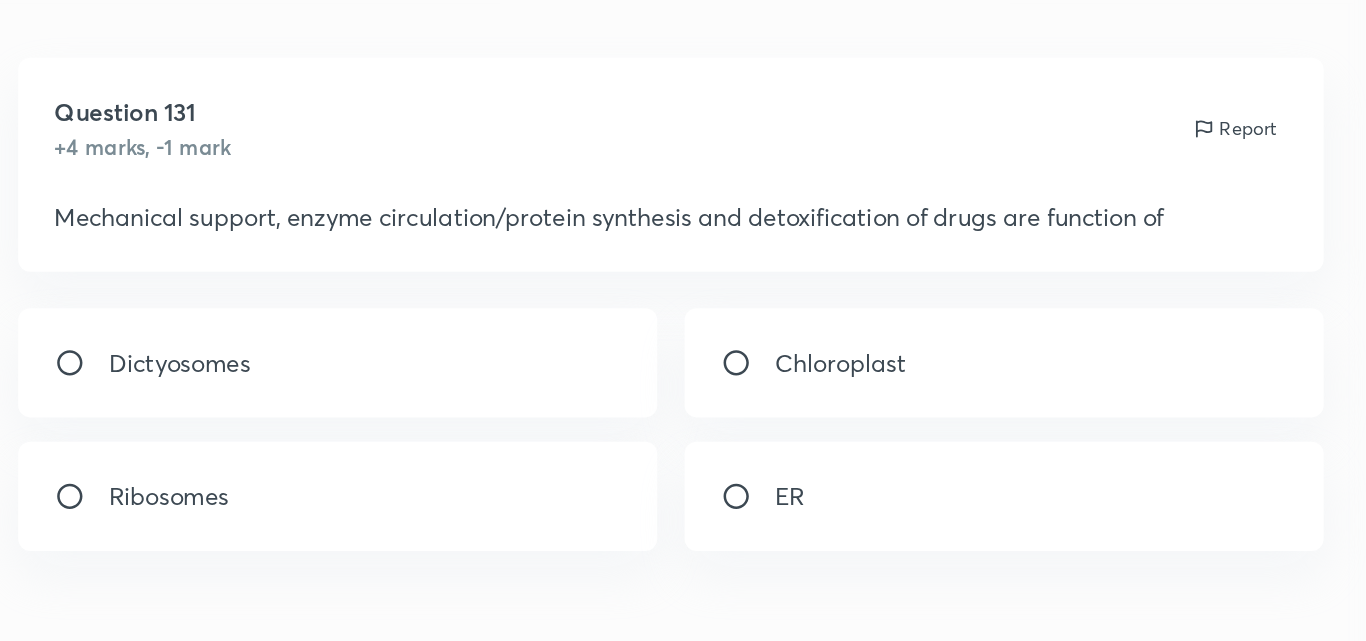 click on "ER" at bounding box center (556, 397) 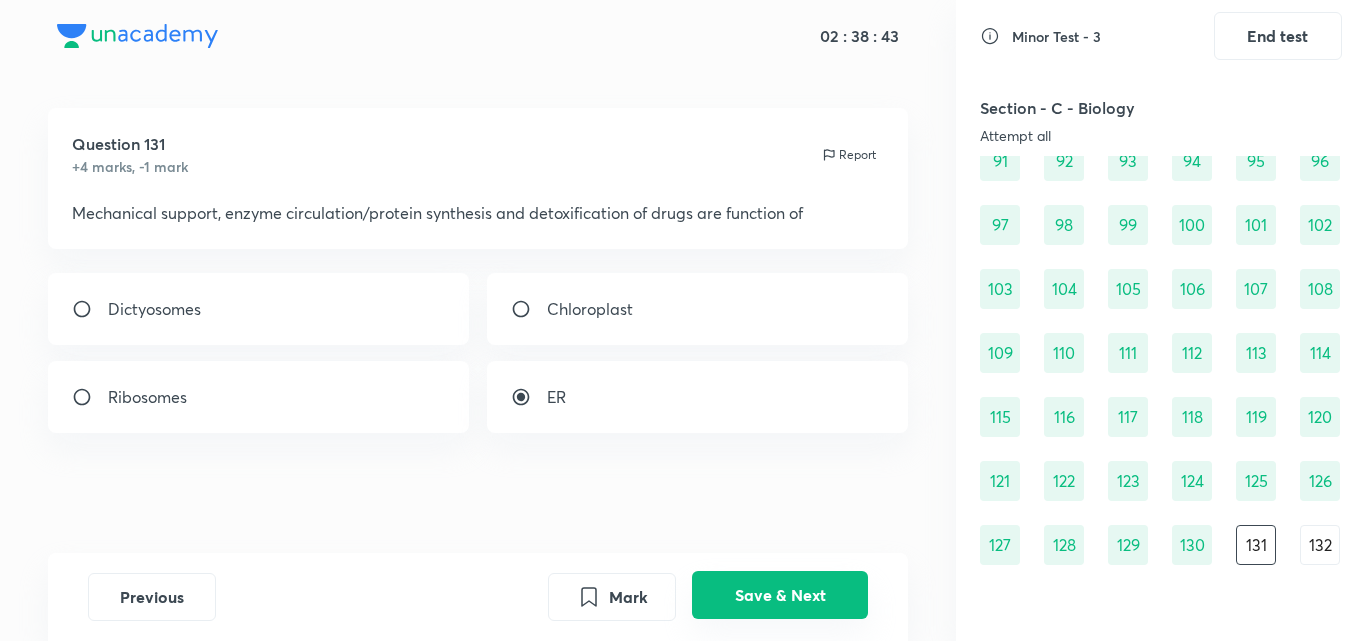 click on "Save & Next" at bounding box center [780, 595] 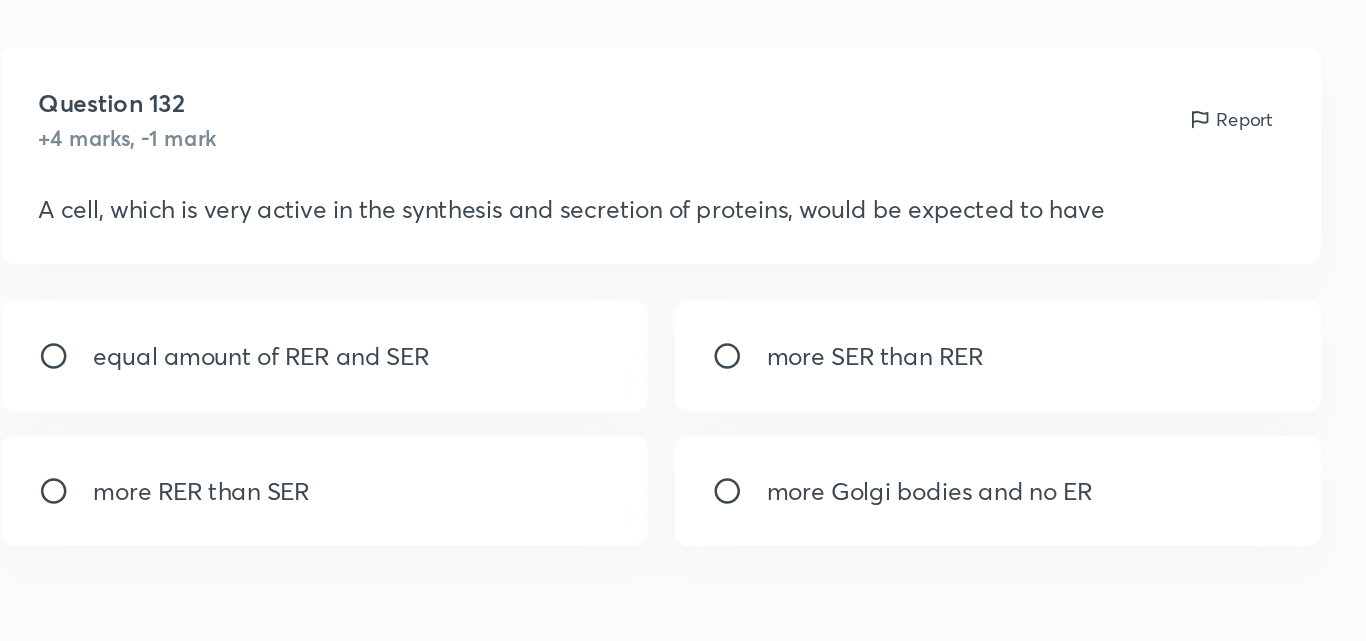 click on "more RER than SER" at bounding box center [259, 397] 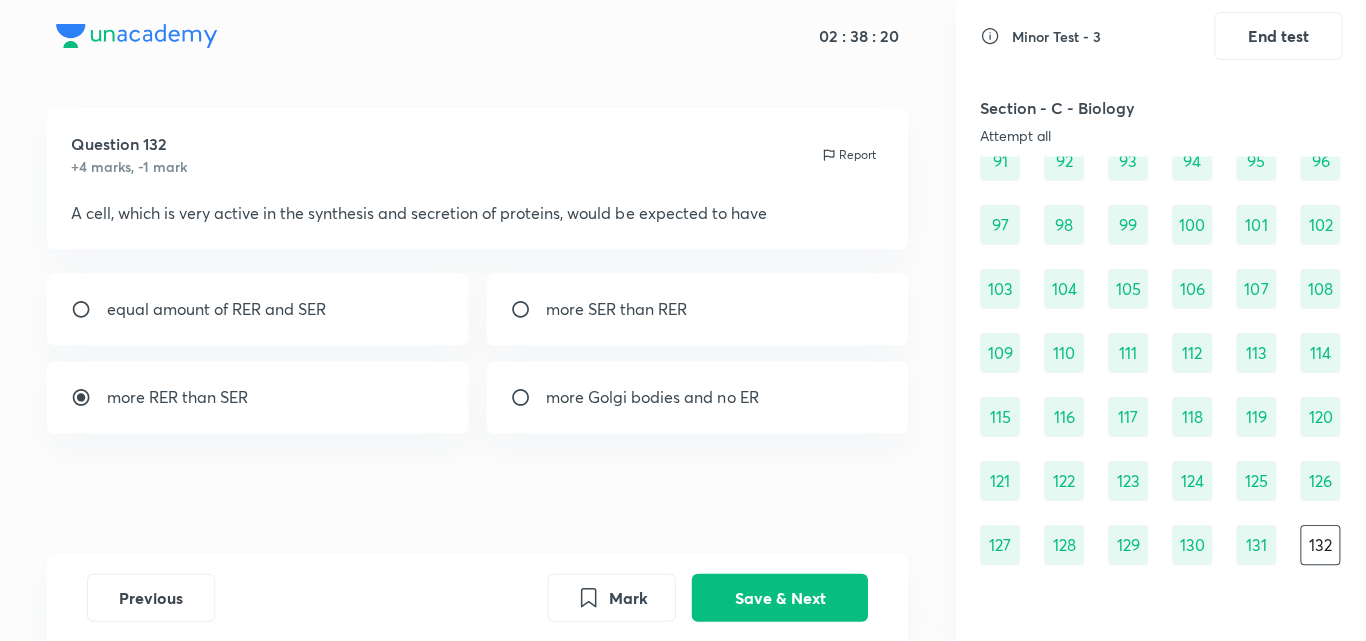scroll, scrollTop: 0, scrollLeft: 0, axis: both 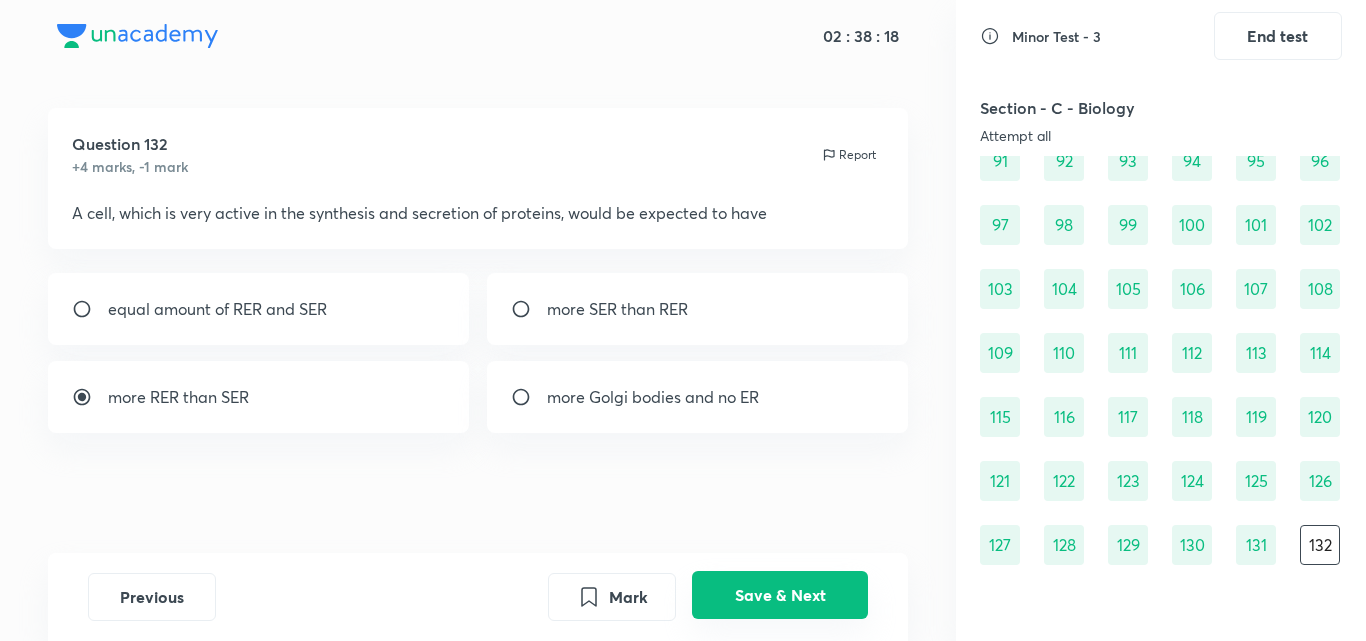 click on "Save & Next" at bounding box center [780, 595] 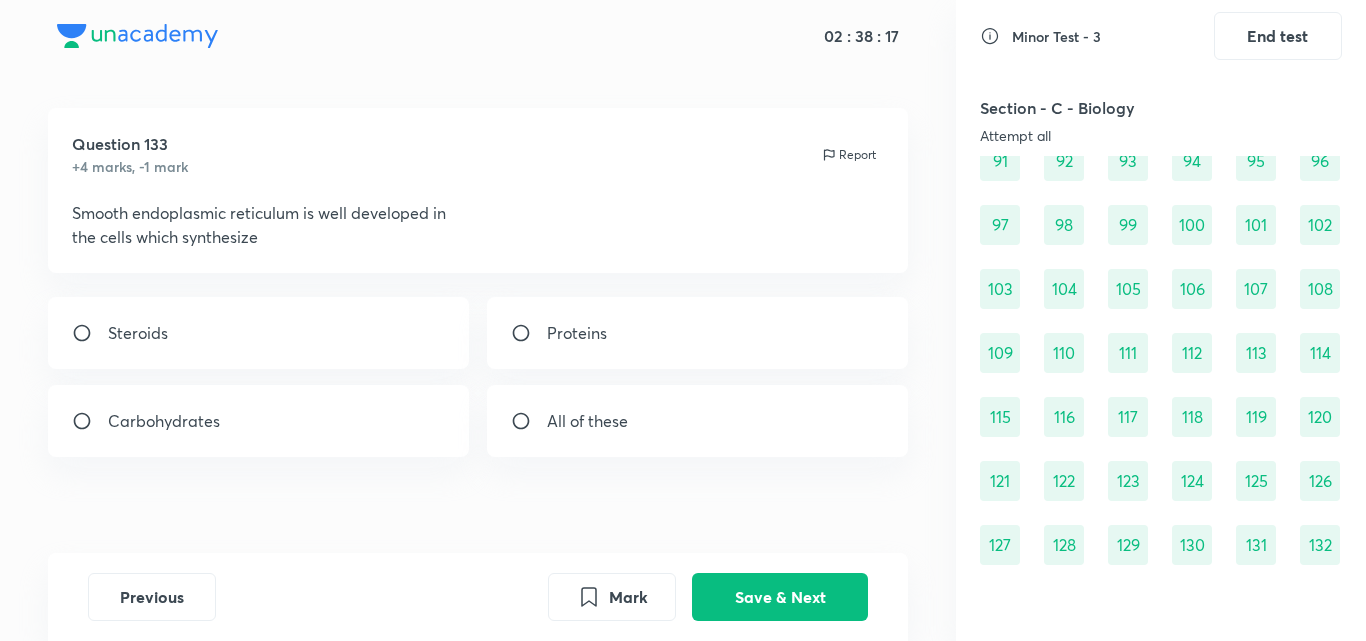 scroll, scrollTop: 1490, scrollLeft: 0, axis: vertical 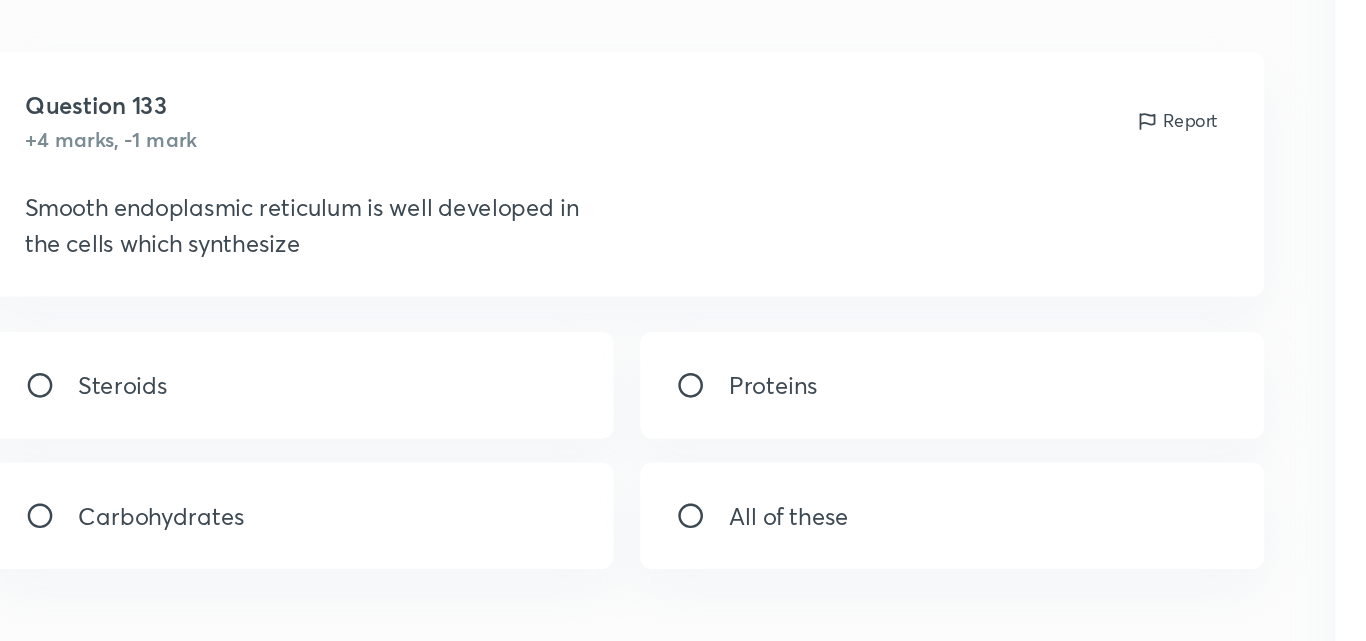 click on "Steroids" at bounding box center (259, 333) 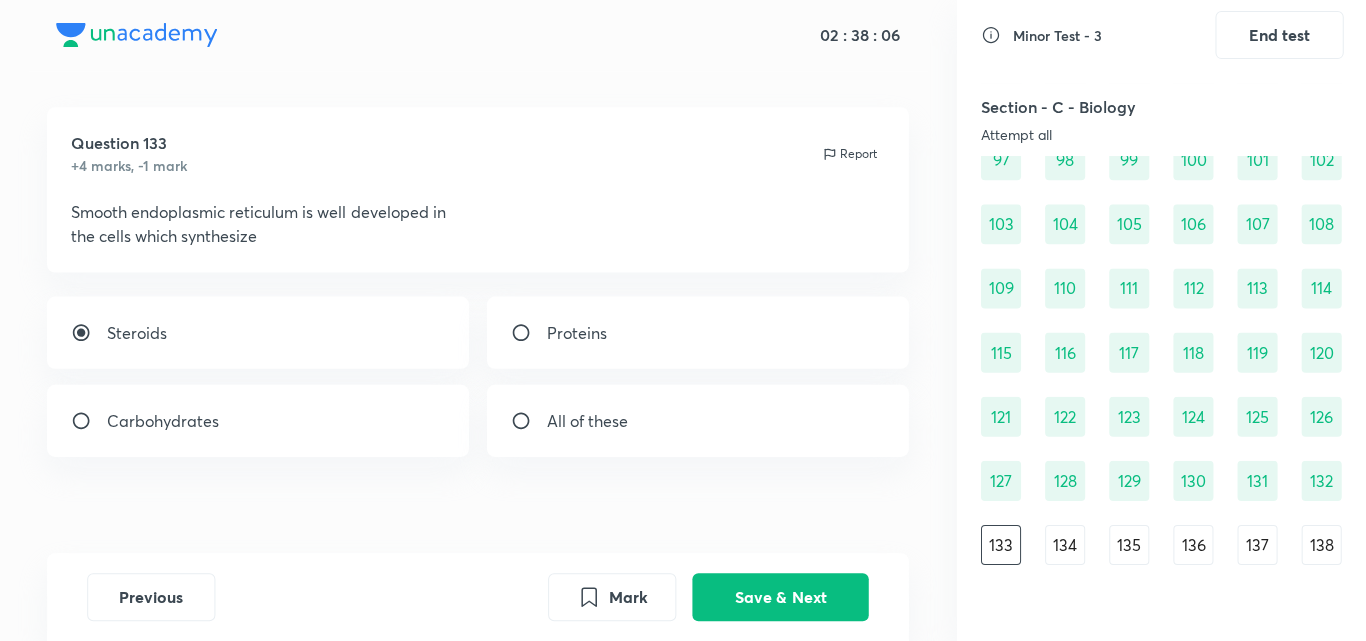 scroll, scrollTop: 0, scrollLeft: 0, axis: both 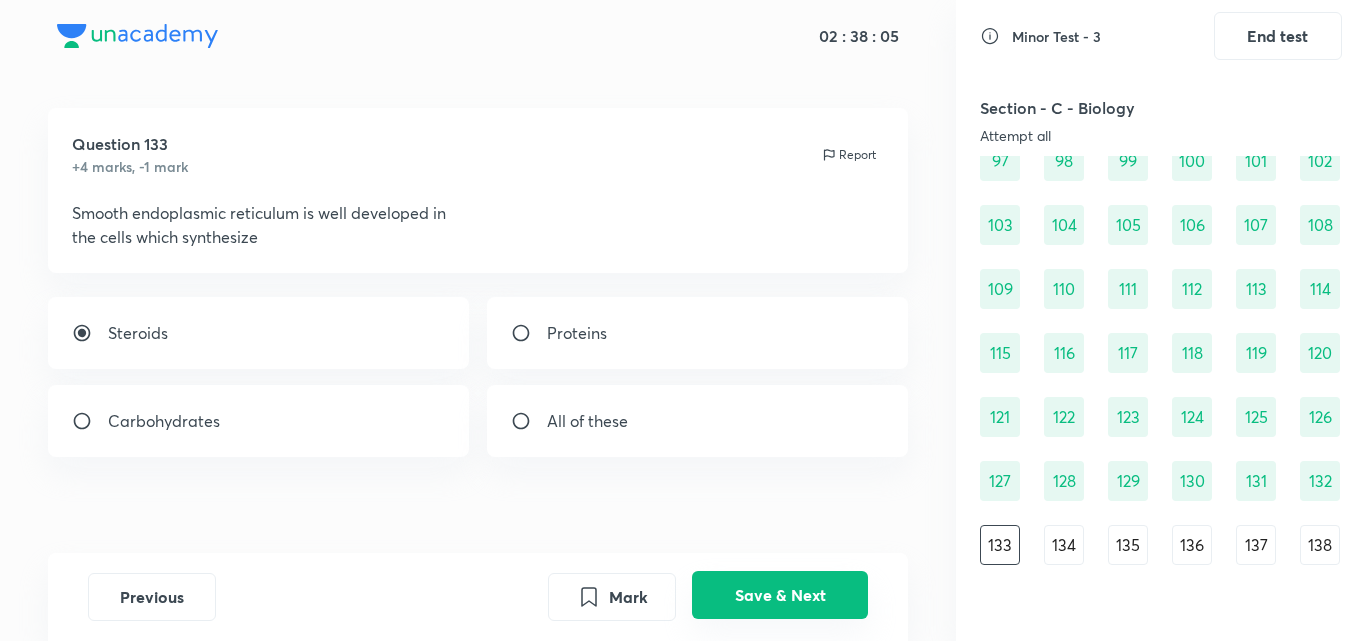 click on "Save & Next" at bounding box center (780, 595) 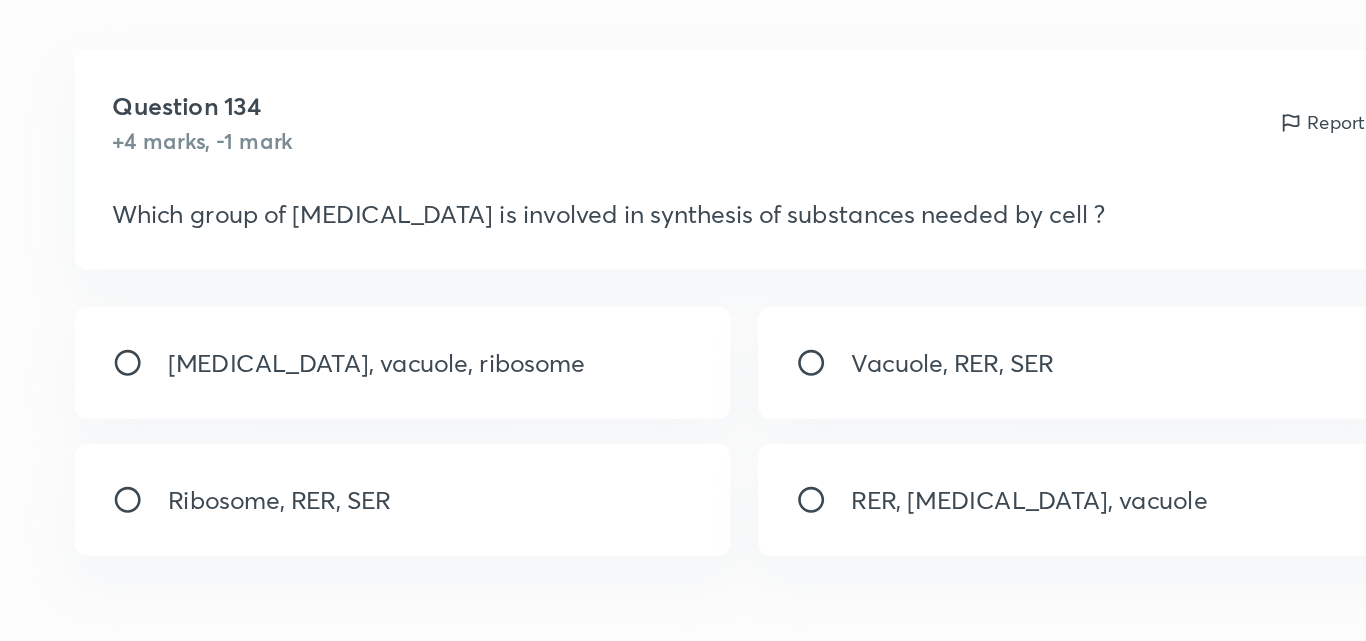 click on "Ribosome, RER, SER" at bounding box center [179, 397] 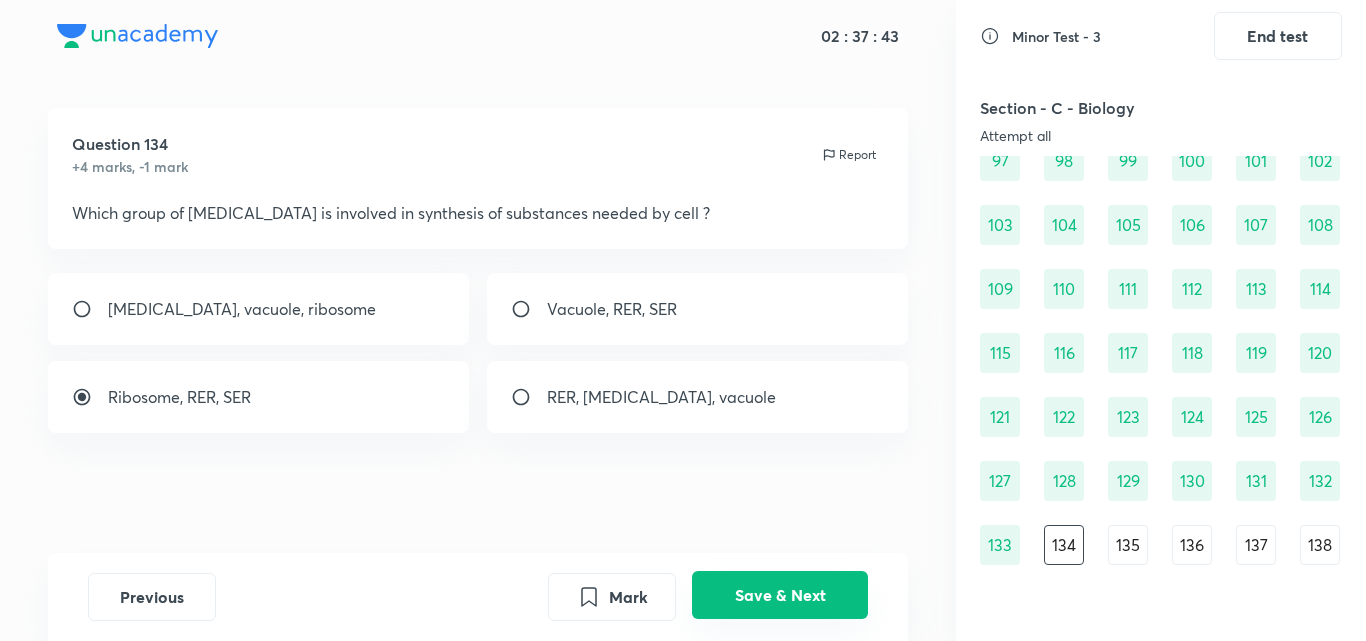 click on "Save & Next" at bounding box center (780, 595) 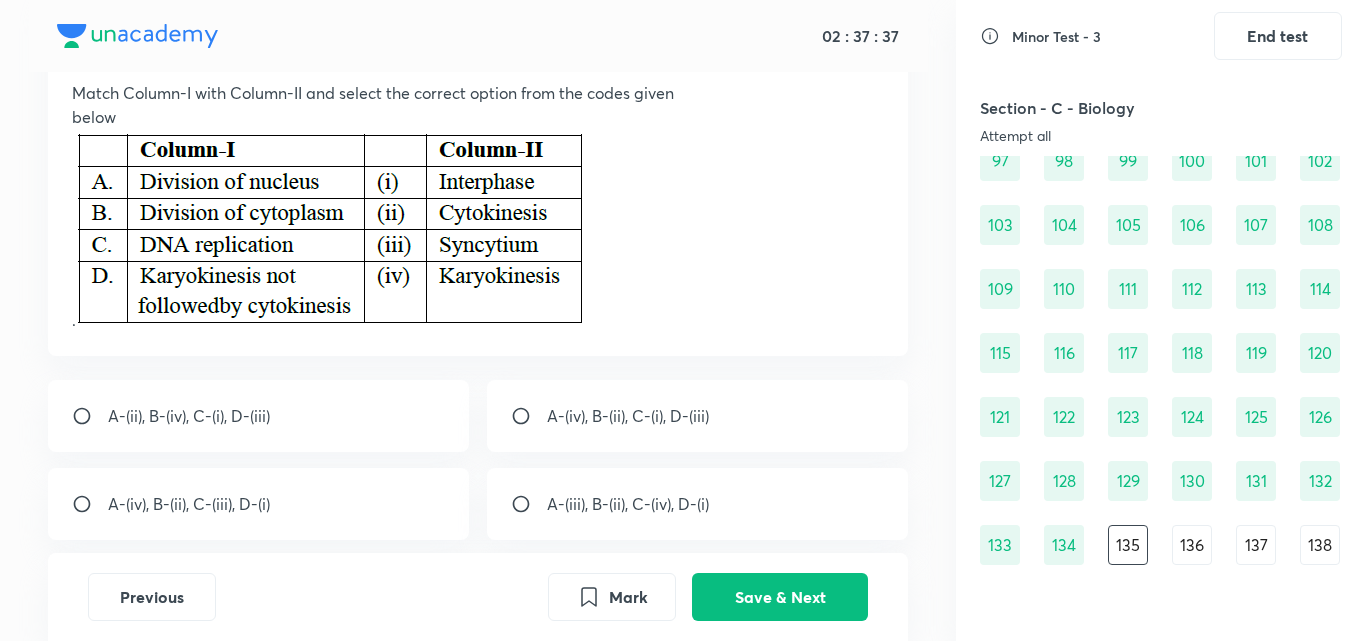scroll, scrollTop: 140, scrollLeft: 0, axis: vertical 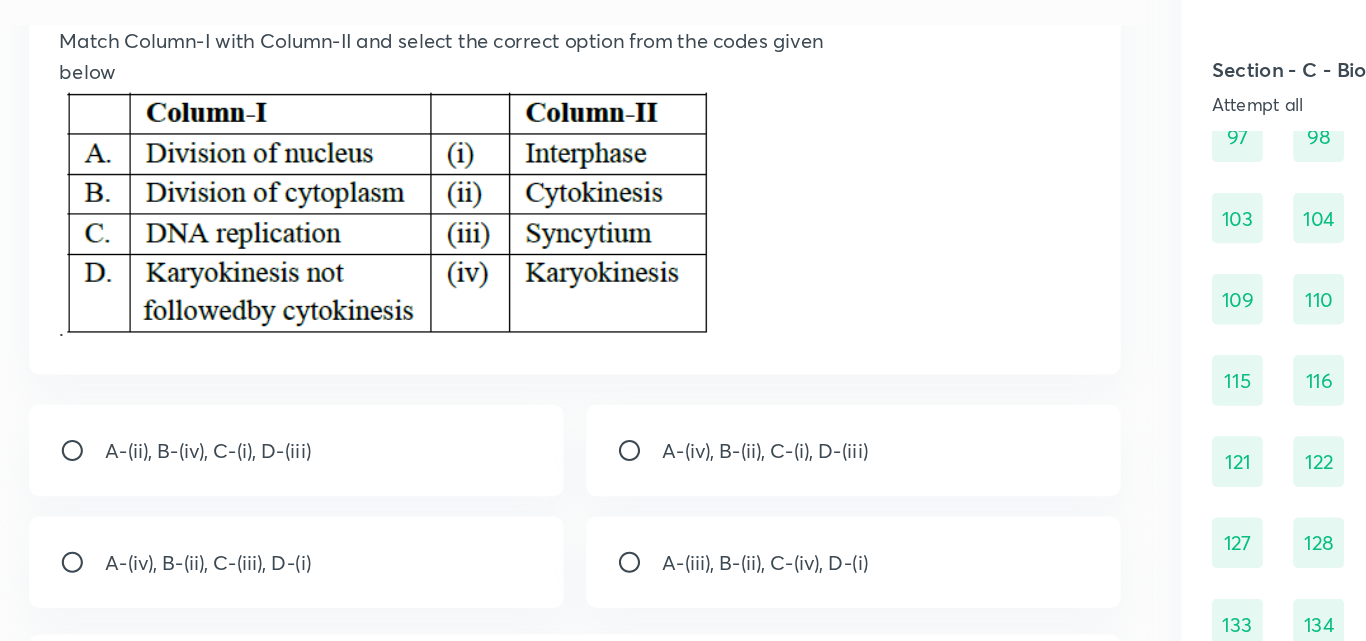 click on "A-(iv), B-(ii), C-(i), D-(iii)" at bounding box center (628, 408) 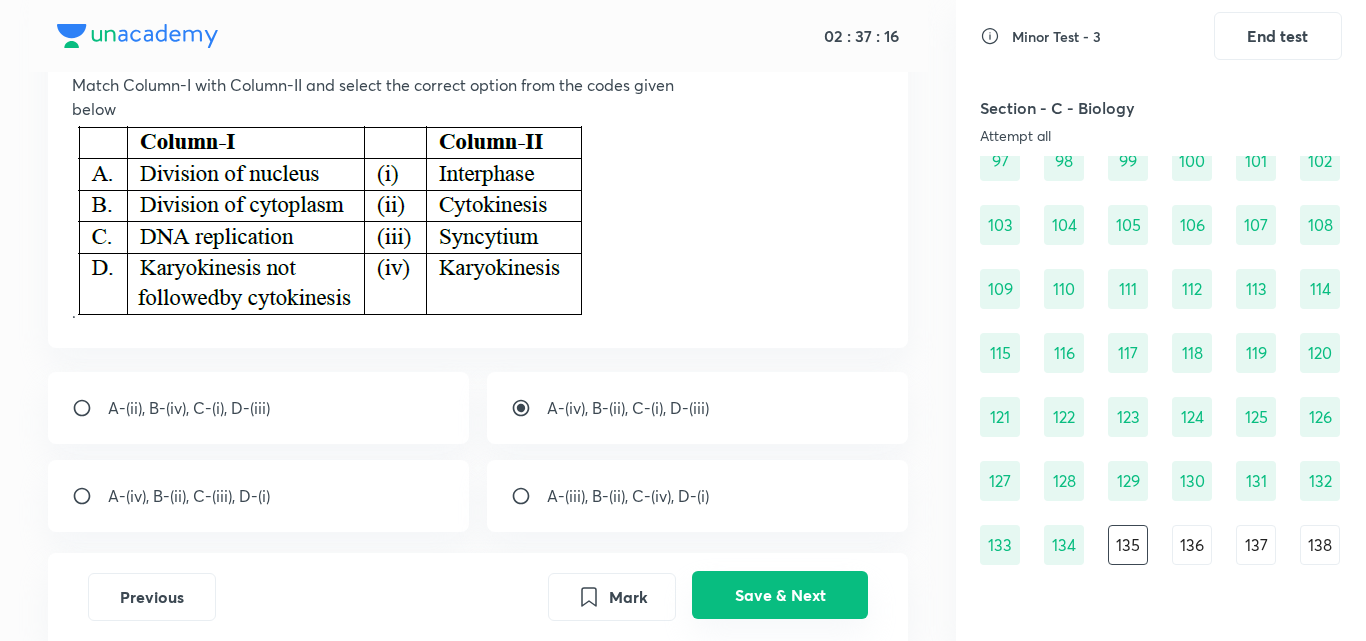 click on "Save & Next" at bounding box center [780, 595] 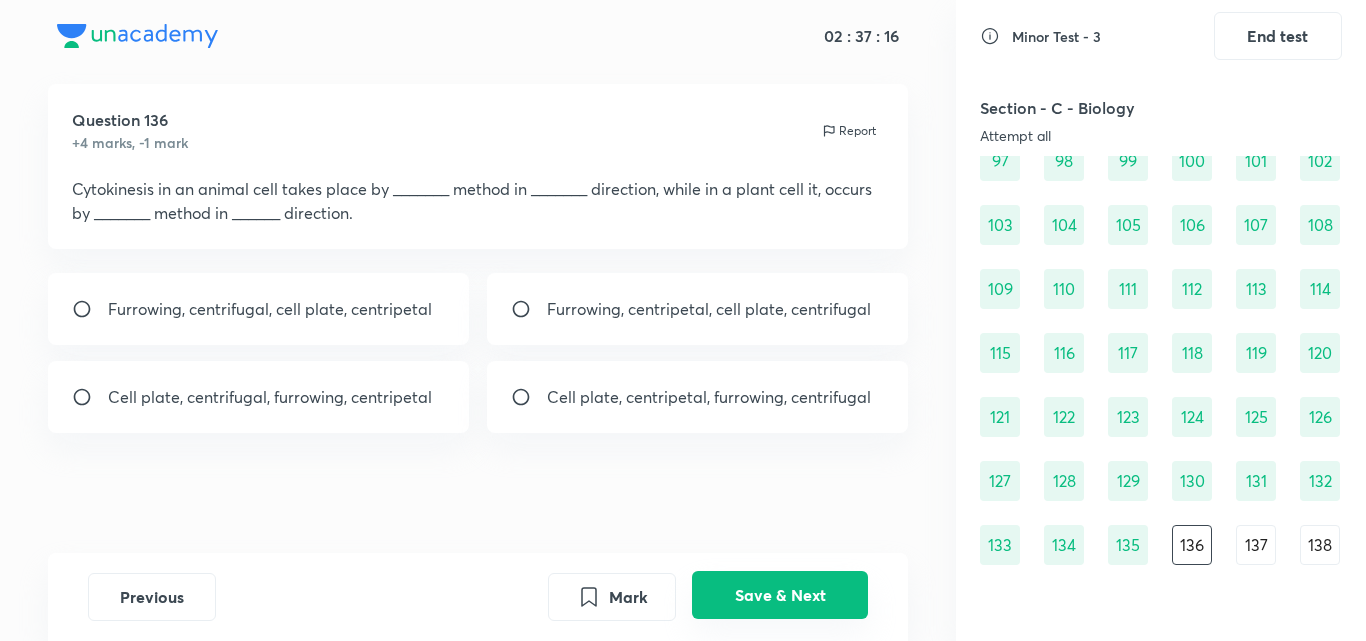 scroll, scrollTop: 36, scrollLeft: 0, axis: vertical 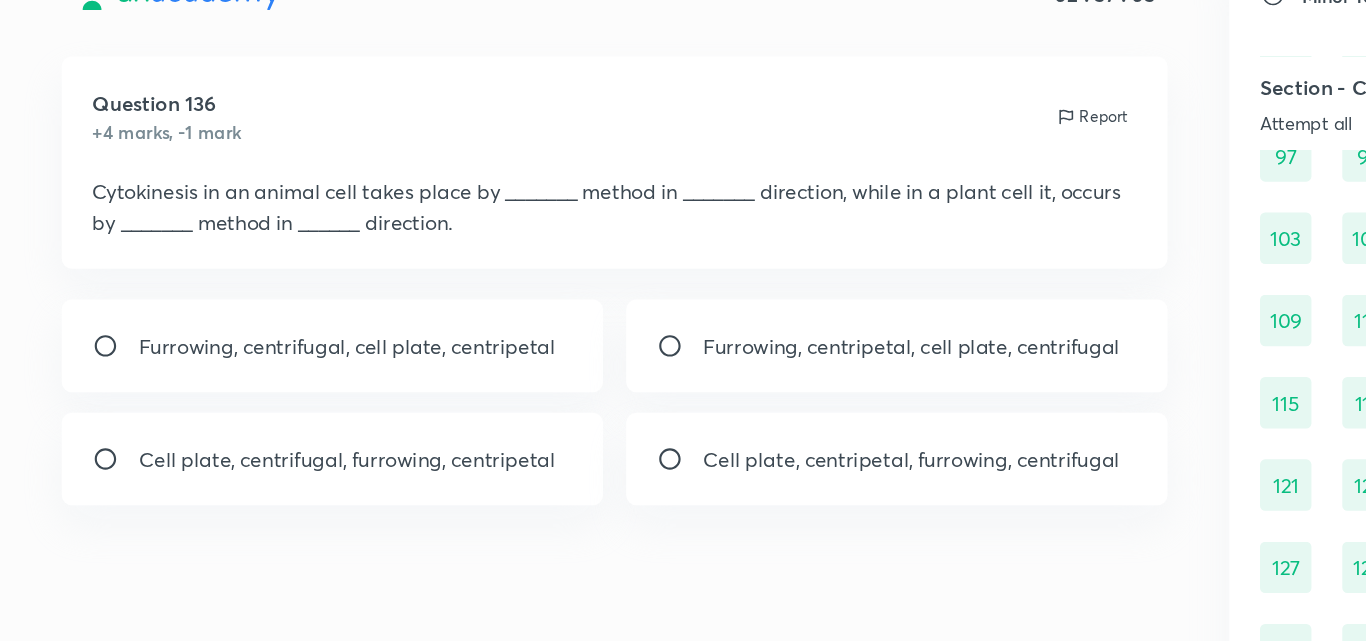 click on "Furrowing, centripetal, cell plate, centrifugal" at bounding box center [709, 309] 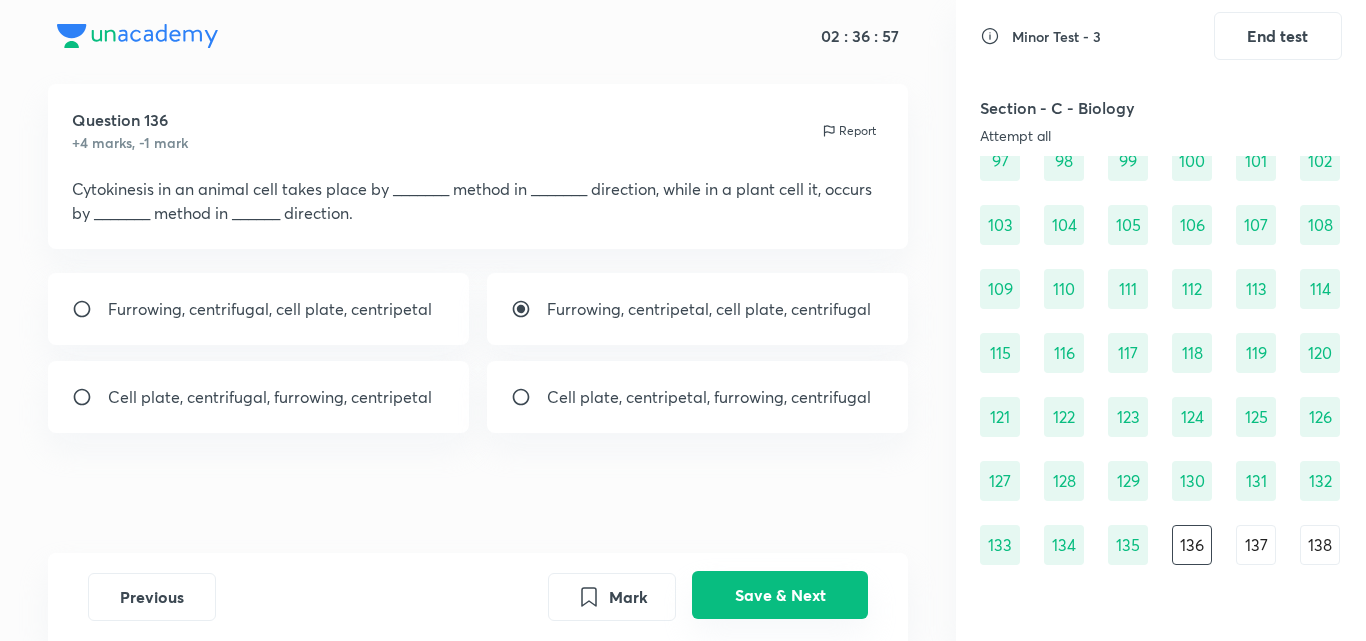 click on "Save & Next" at bounding box center [780, 595] 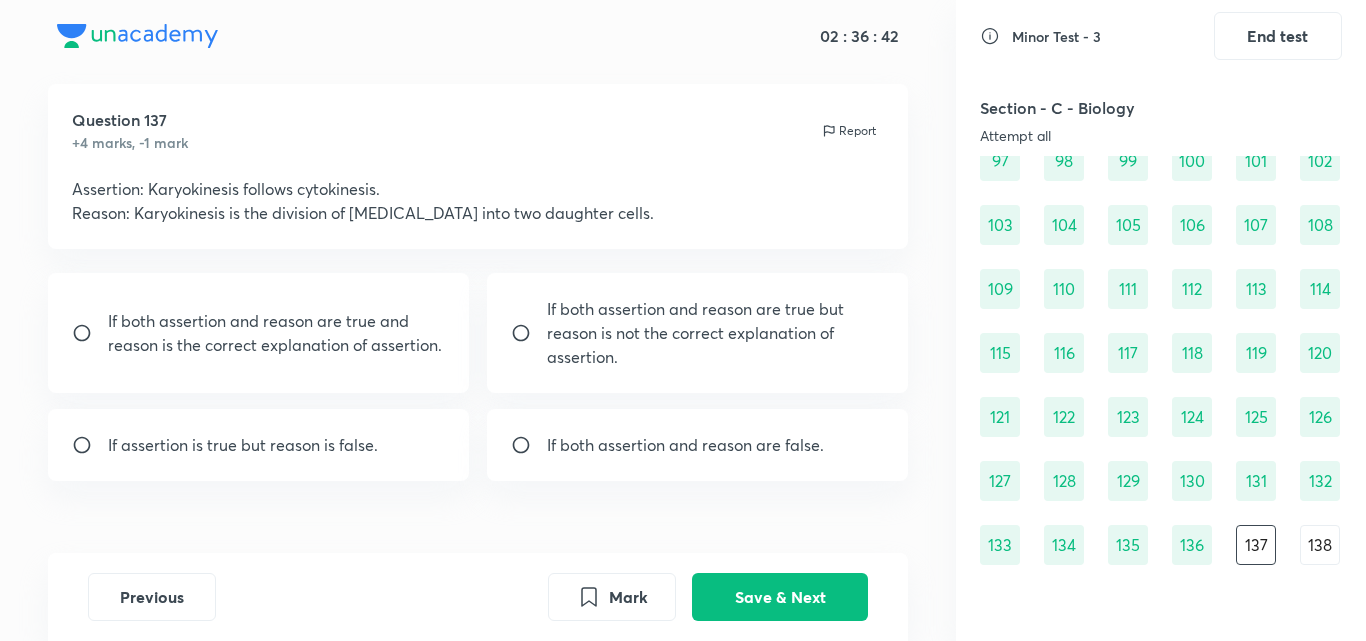 click on "If both assertion and reason are false." at bounding box center [698, 445] 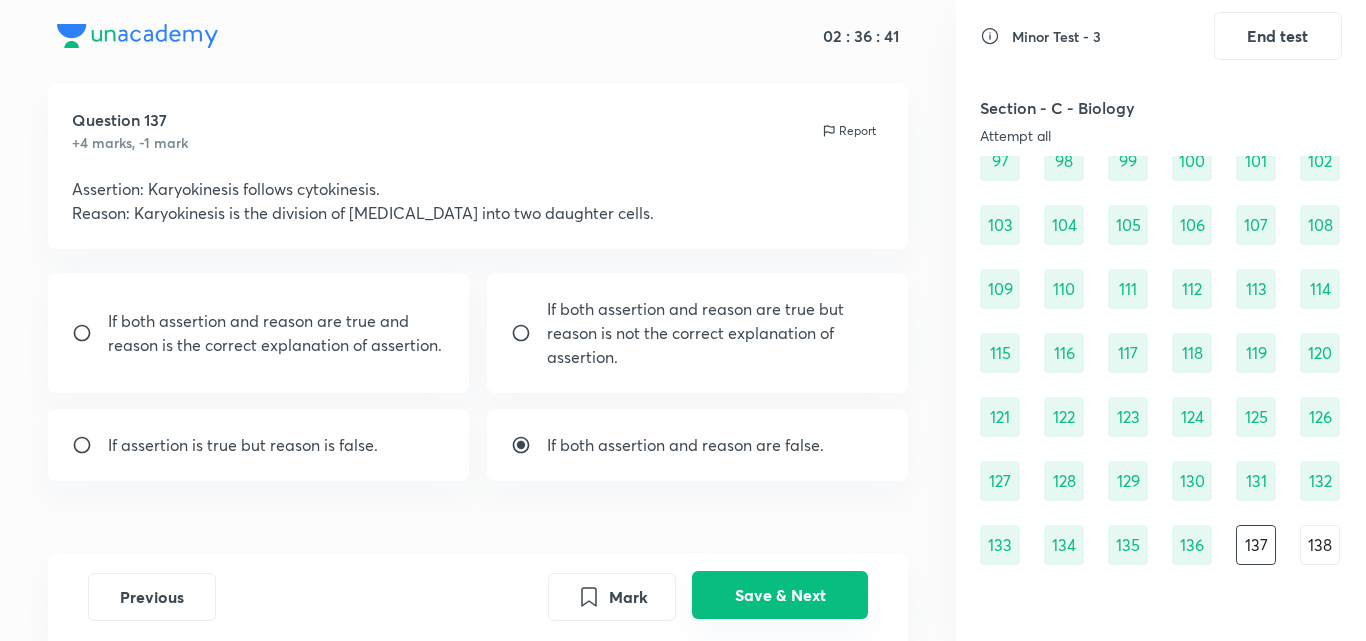 click on "Save & Next" at bounding box center [780, 595] 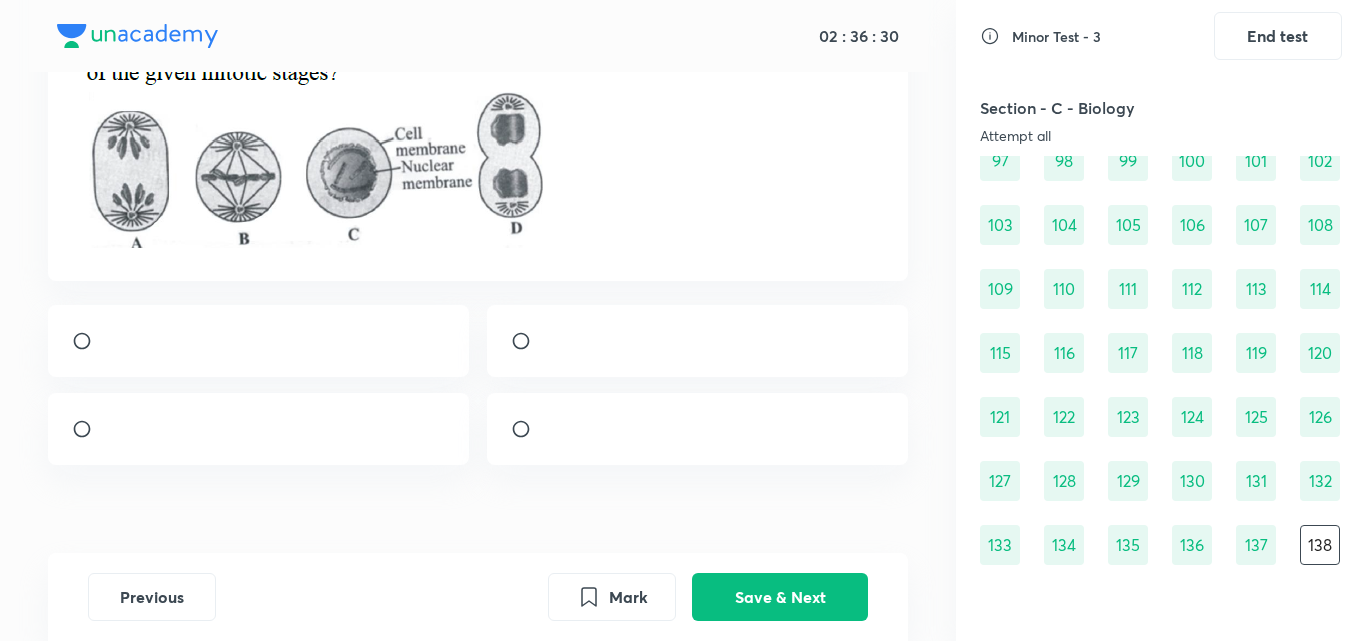 scroll, scrollTop: 194, scrollLeft: 0, axis: vertical 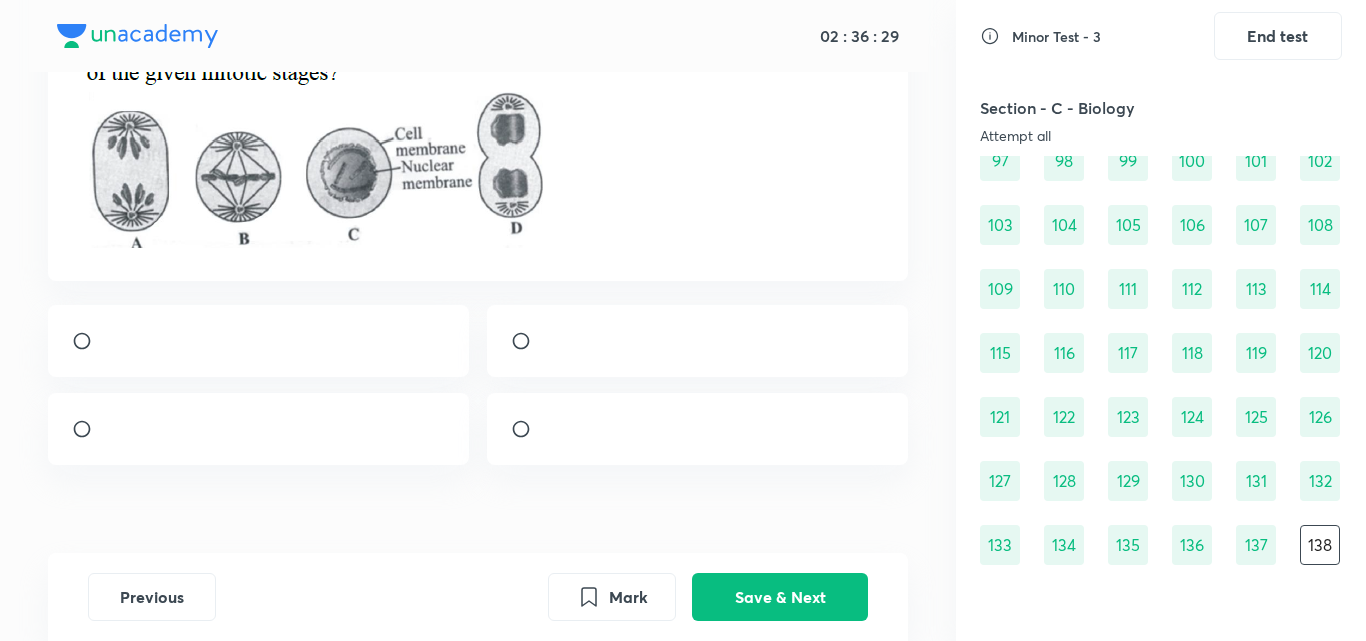 click at bounding box center (547, 434) 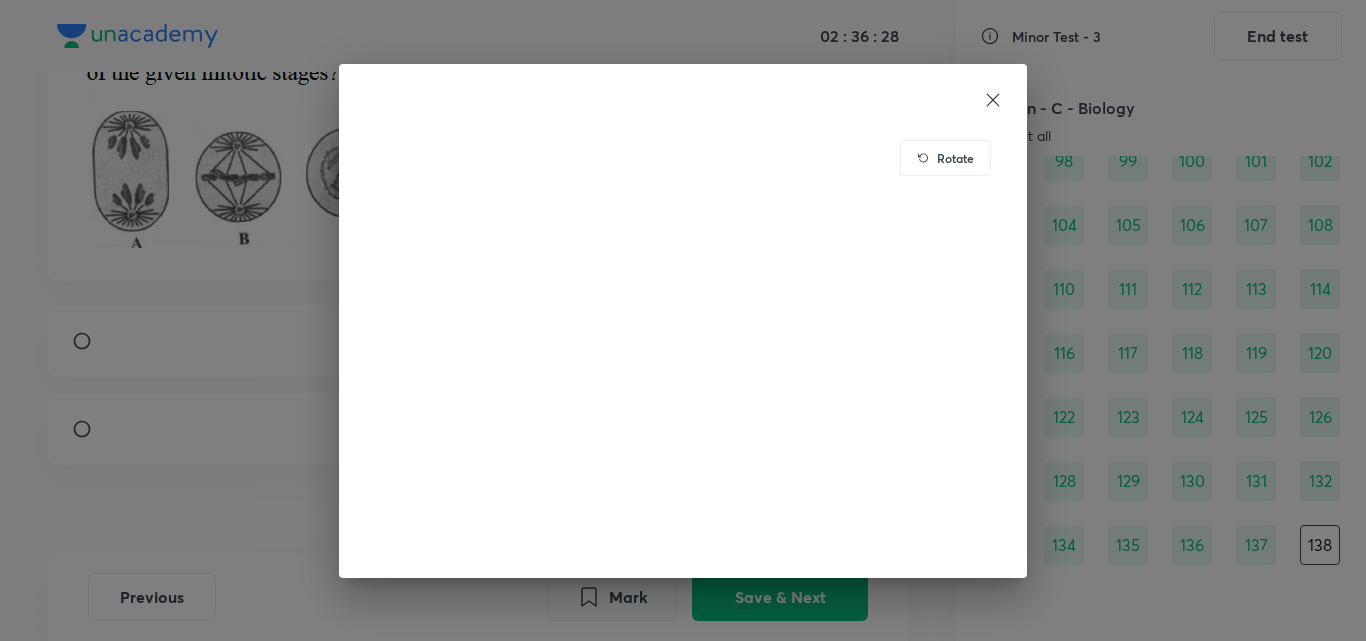 click on "Rotate" at bounding box center [683, 320] 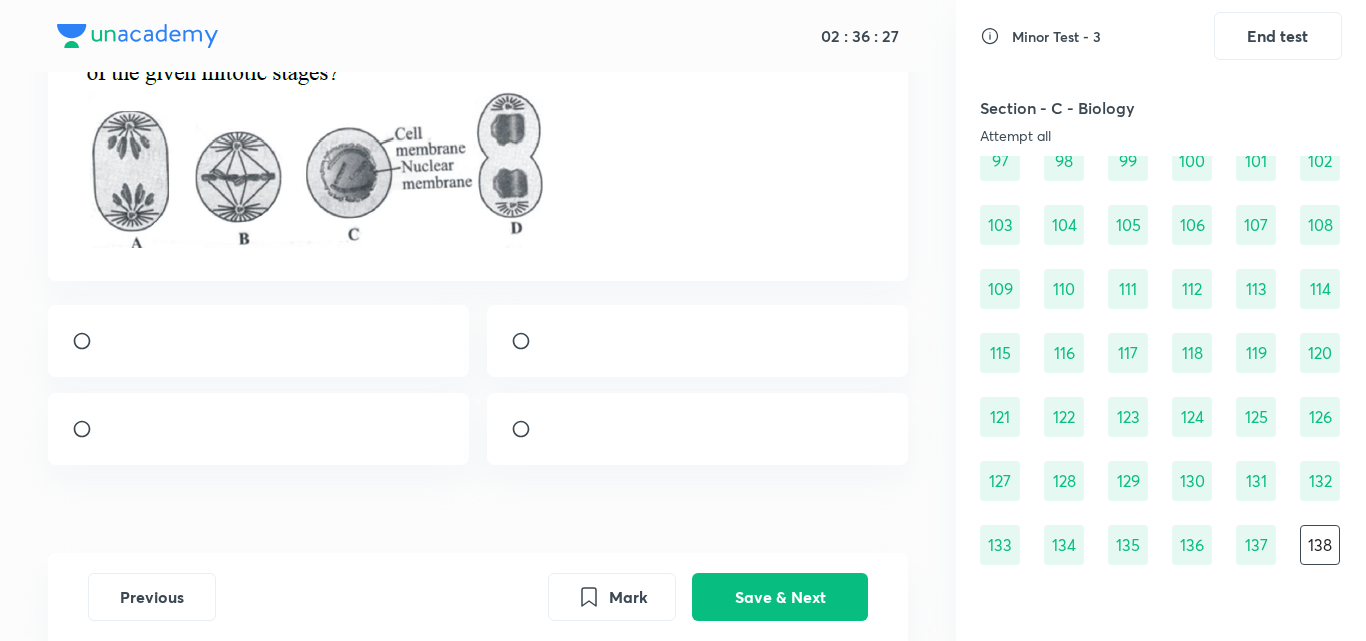 click at bounding box center [698, 429] 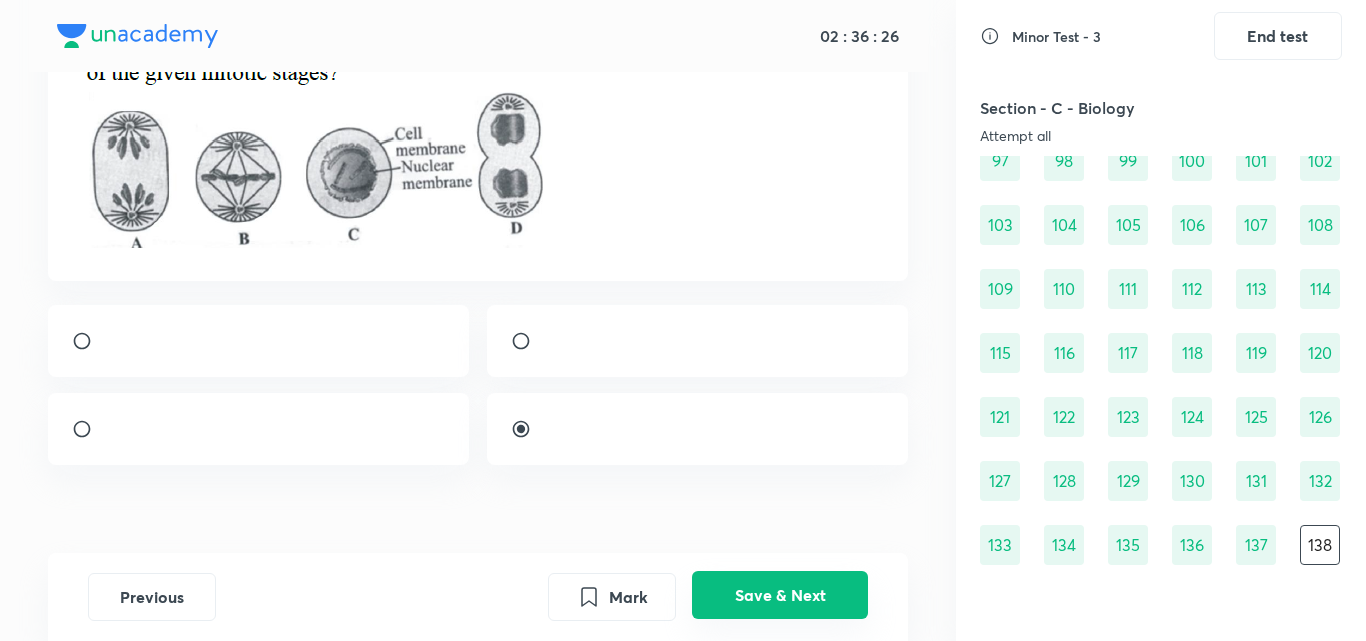 click on "Save & Next" at bounding box center [780, 595] 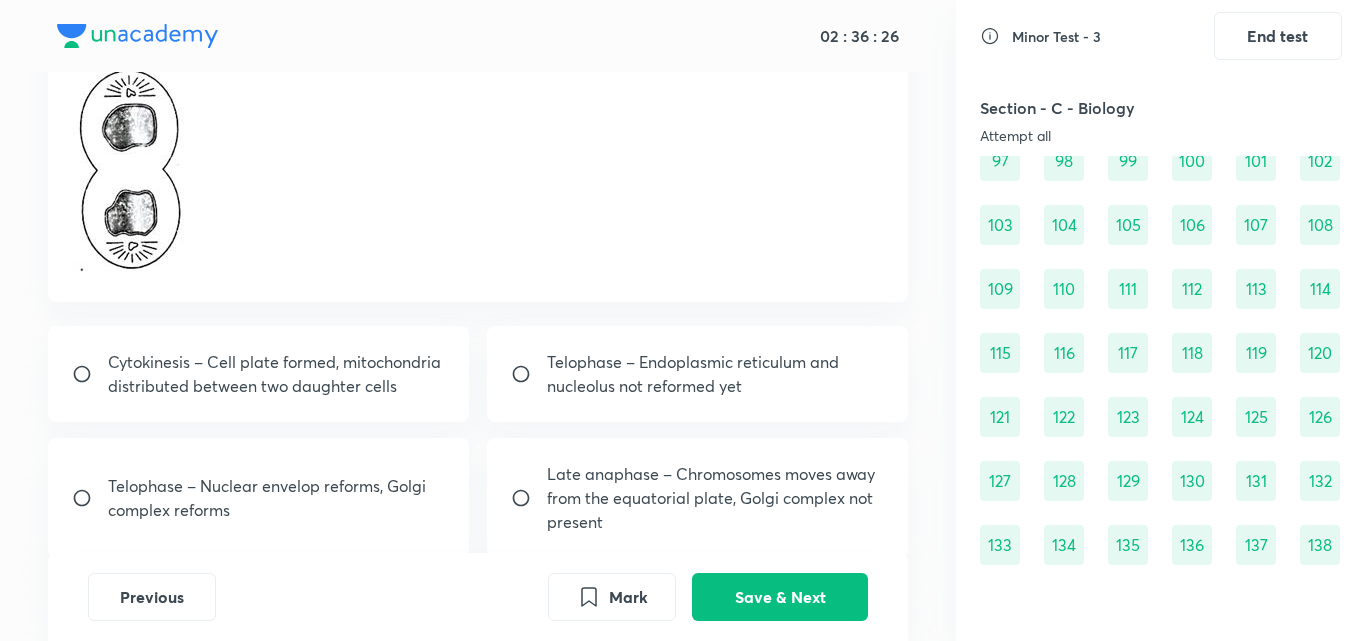 scroll, scrollTop: 194, scrollLeft: 0, axis: vertical 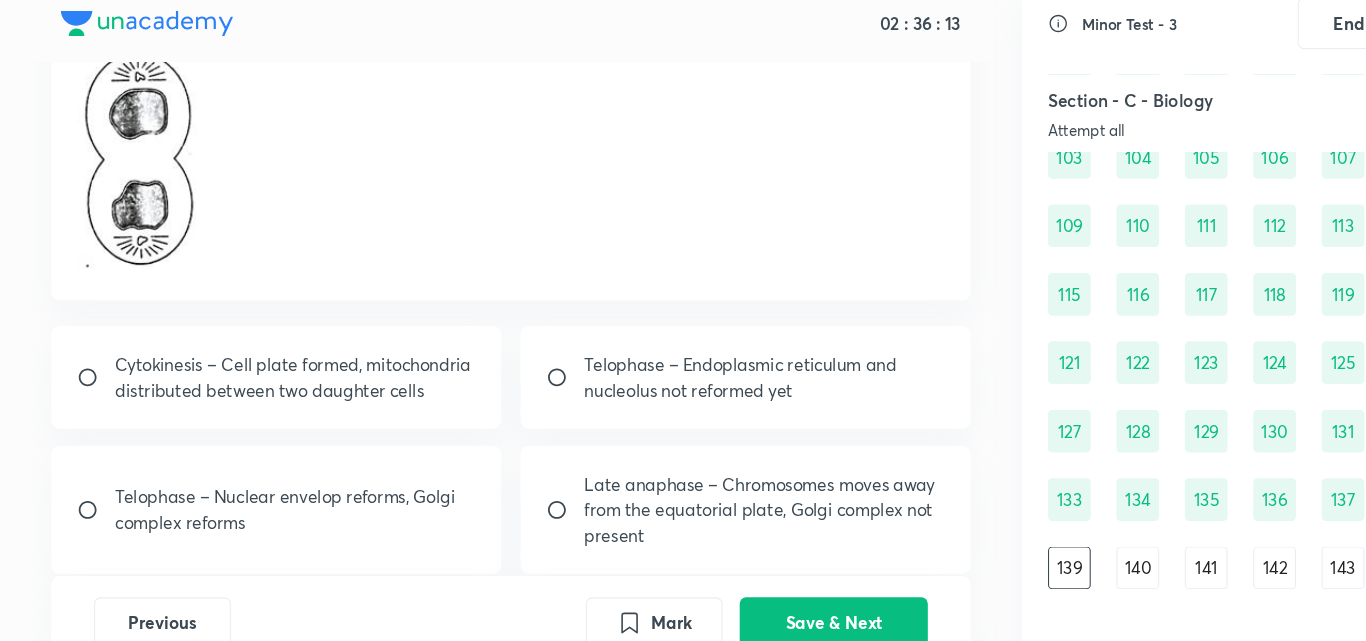 click at bounding box center [90, 367] 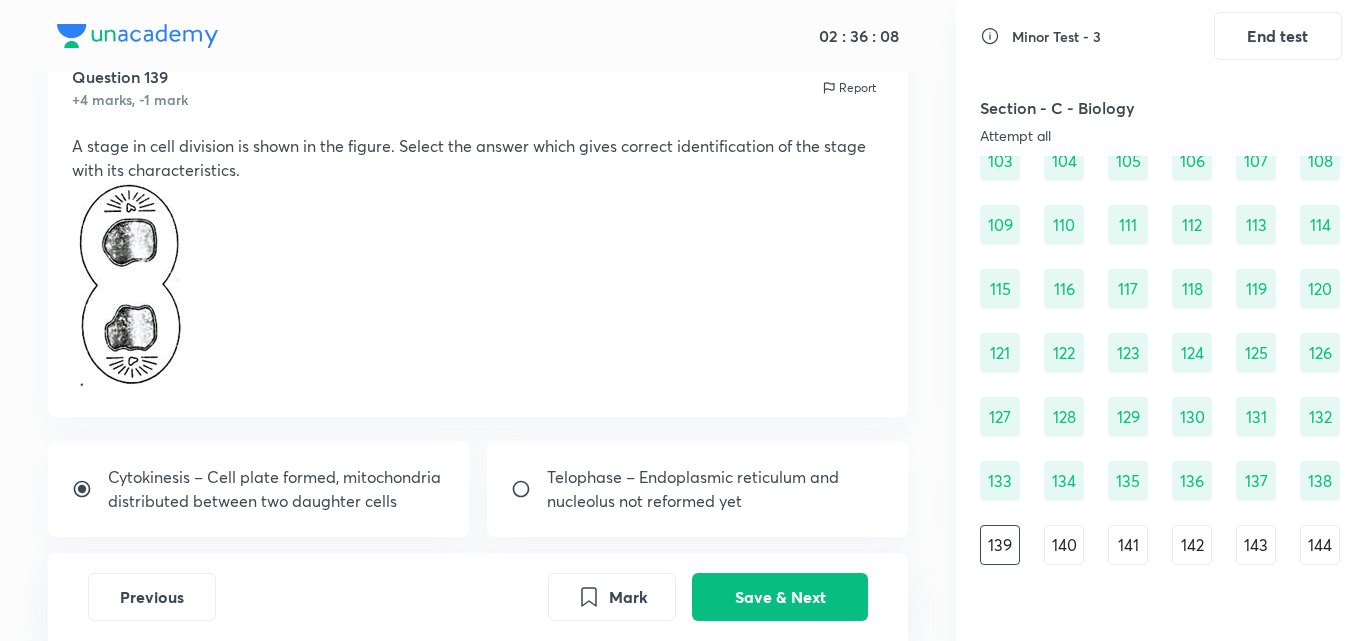 scroll, scrollTop: 257, scrollLeft: 0, axis: vertical 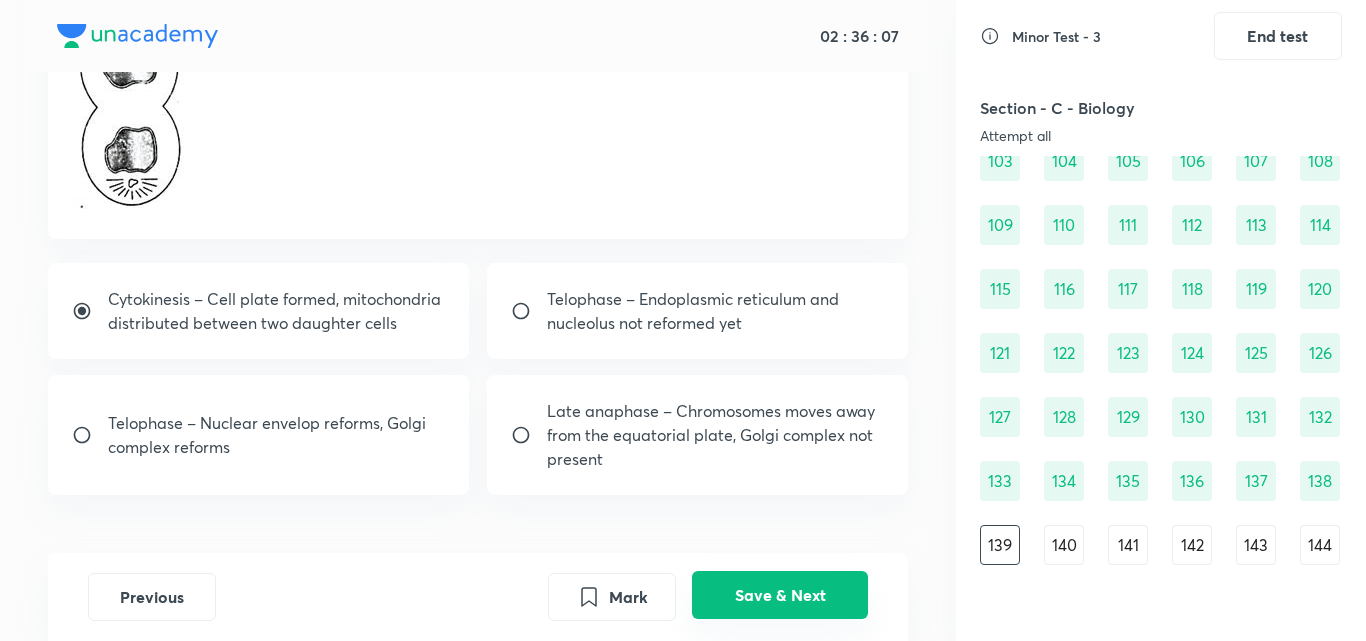 click on "Save & Next" at bounding box center [780, 595] 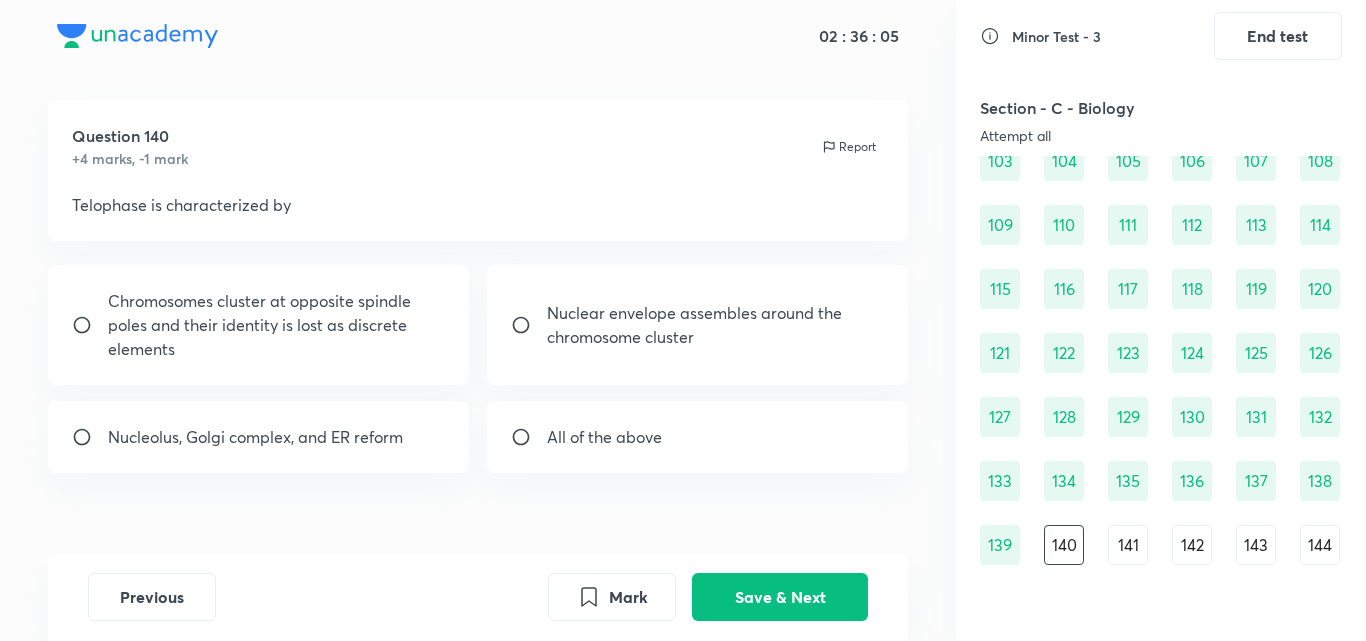scroll, scrollTop: 10, scrollLeft: 0, axis: vertical 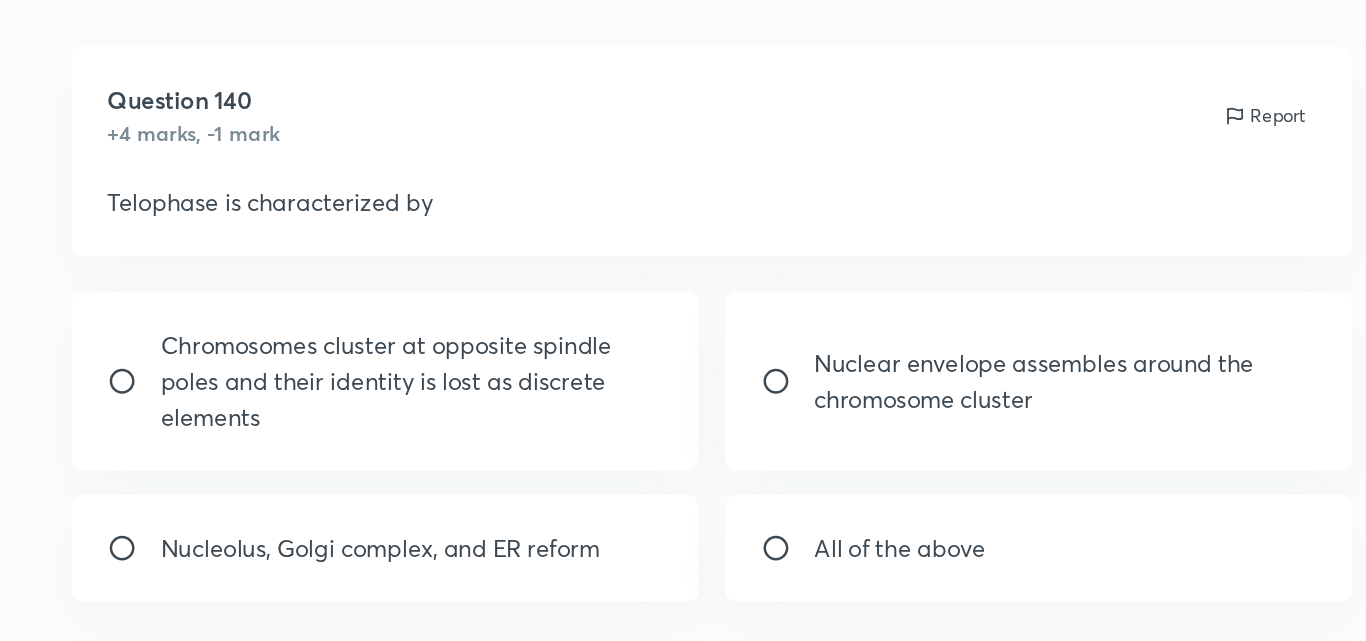 click on "All of the above" at bounding box center (604, 447) 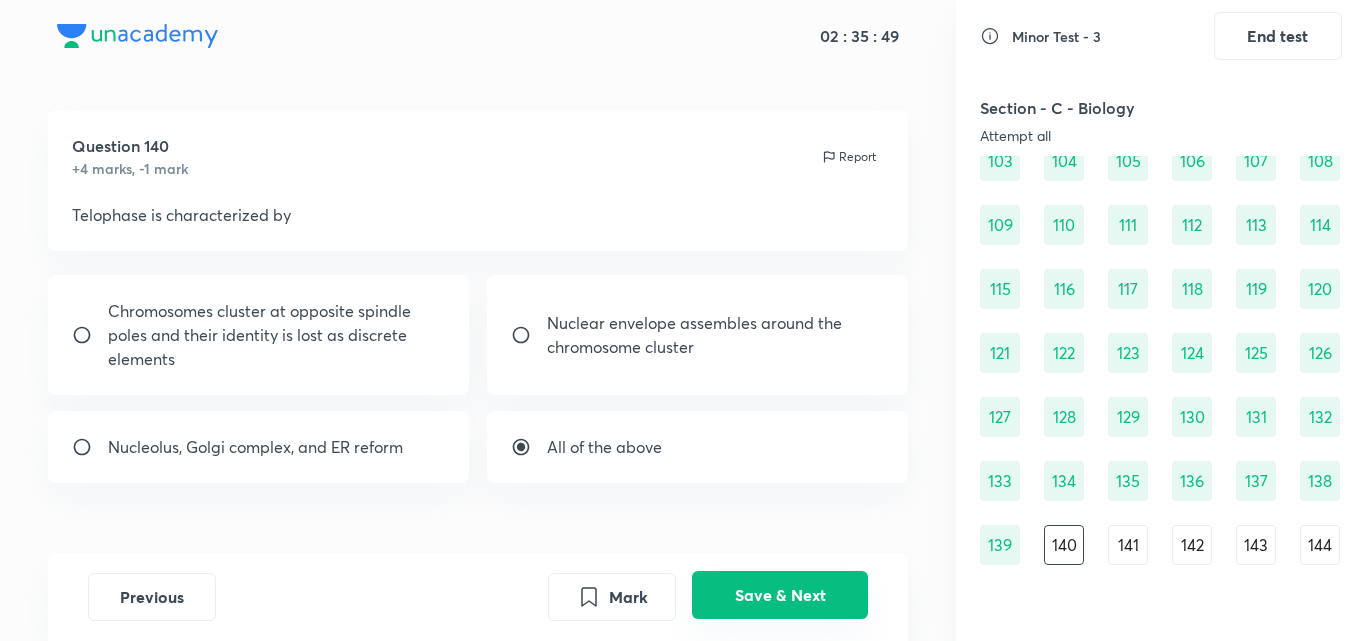click on "Save & Next" at bounding box center [780, 595] 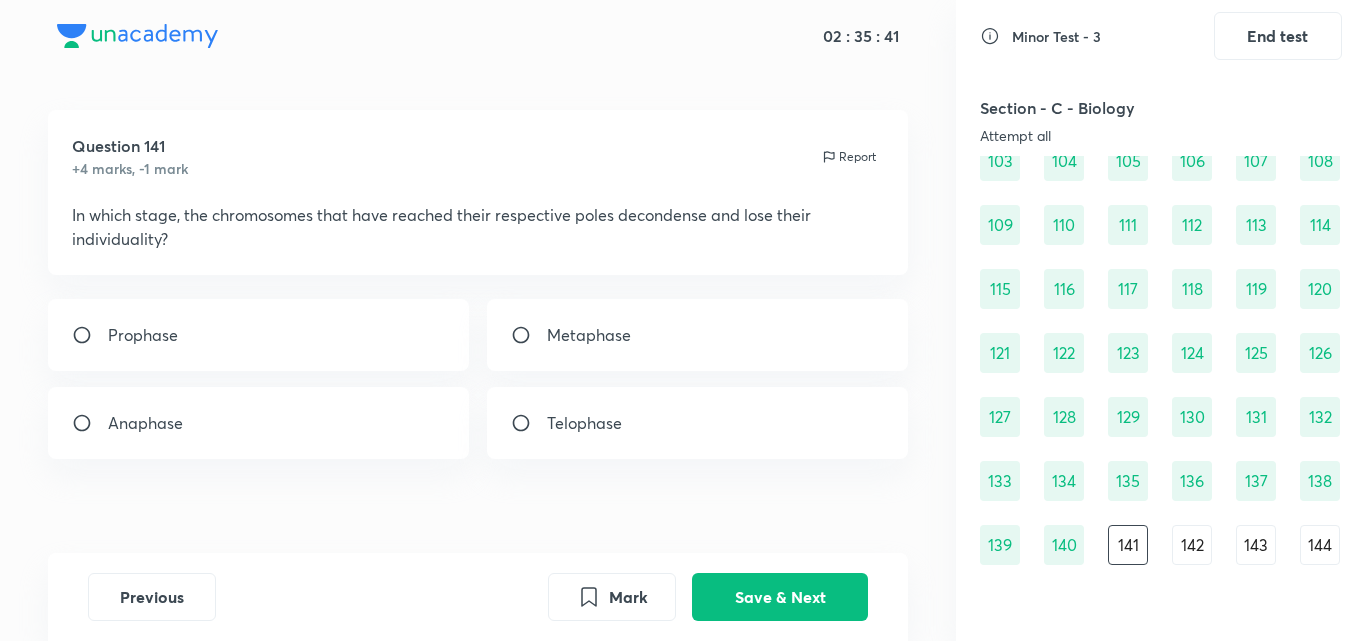 click on "Telophase" at bounding box center [584, 423] 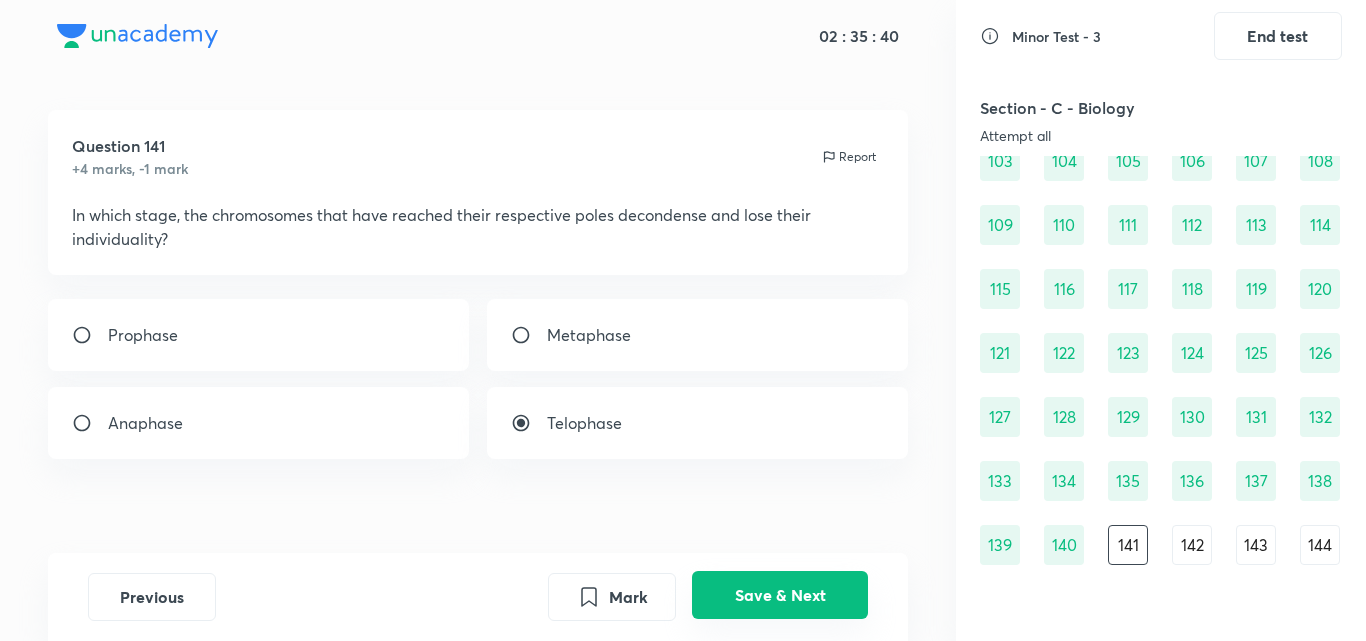 click on "Save & Next" at bounding box center (780, 595) 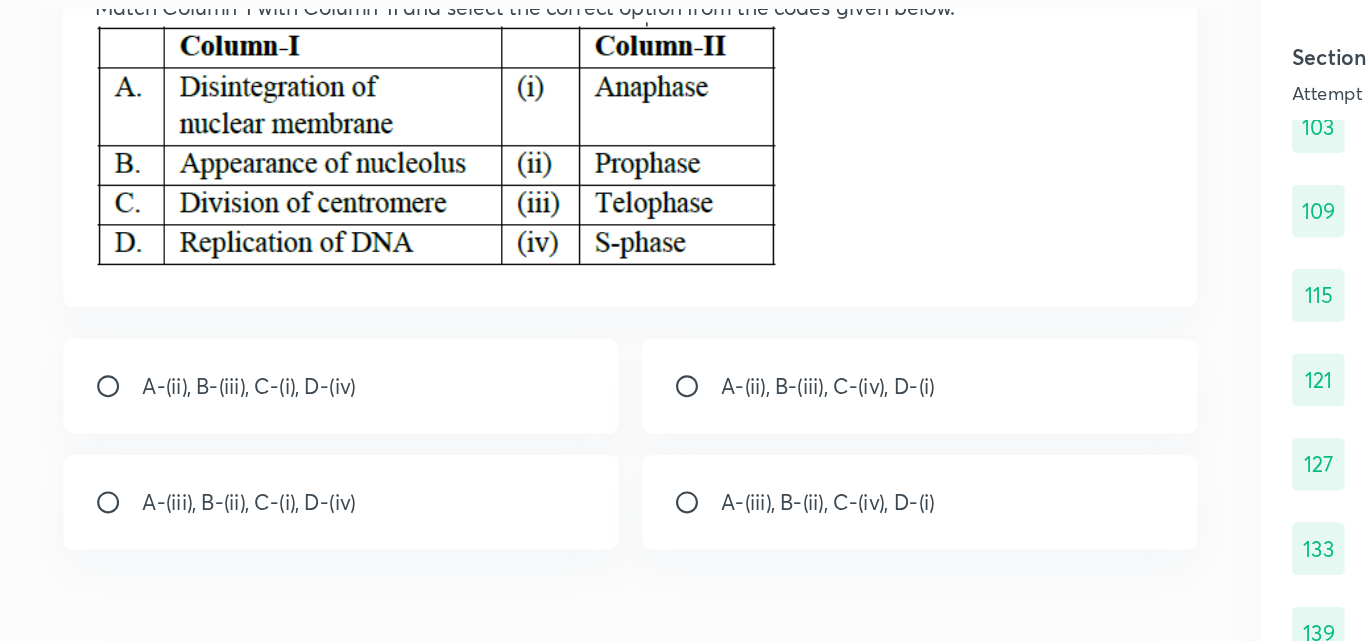 scroll, scrollTop: 153, scrollLeft: 0, axis: vertical 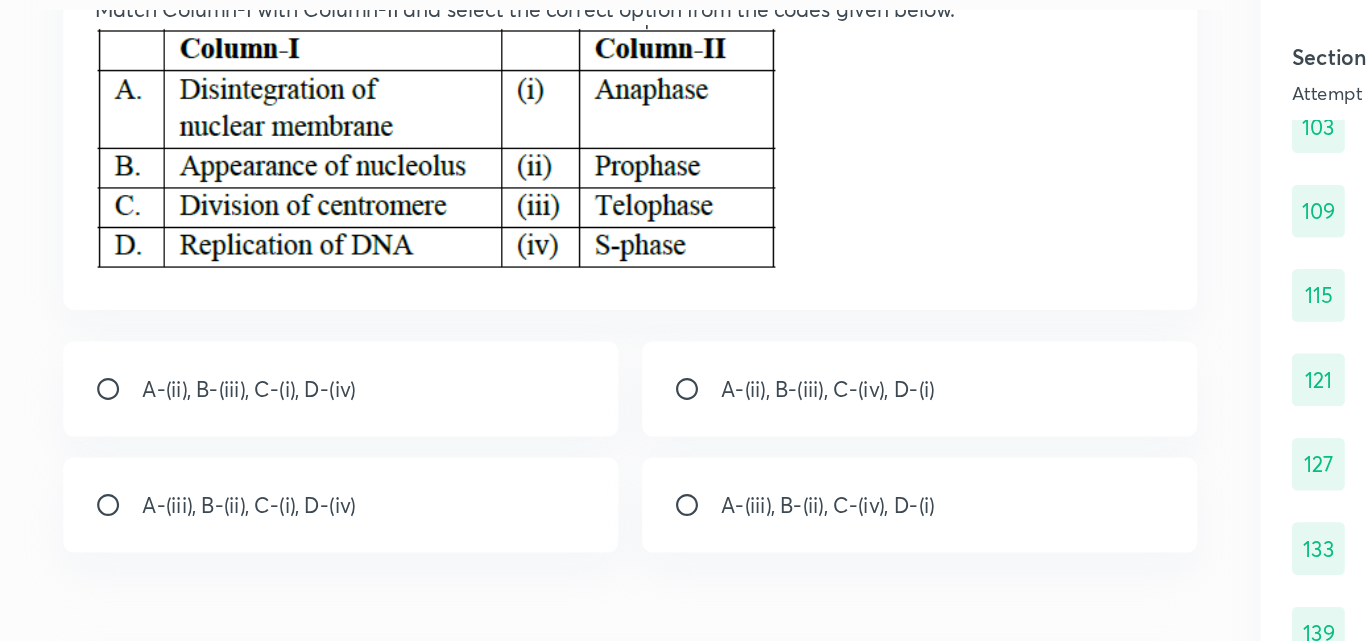click on "A-(ii), B-(iii), C-(i), D-(iv)" at bounding box center (259, 360) 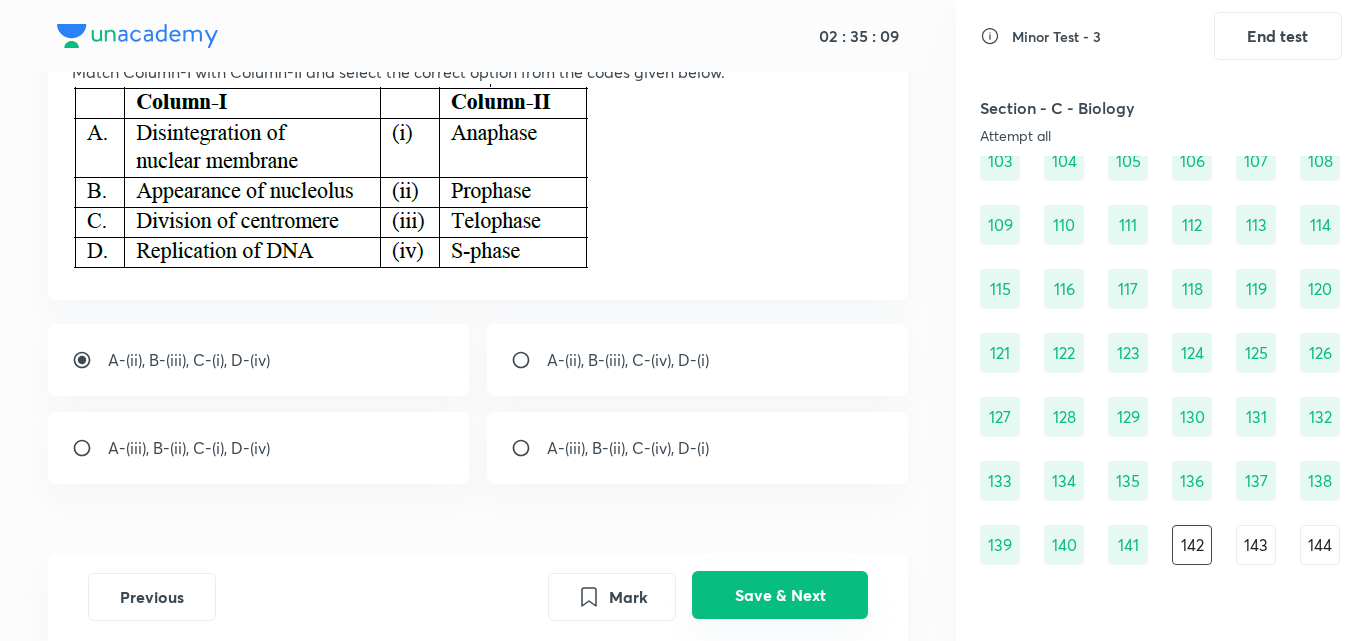 click on "Save & Next" at bounding box center [780, 595] 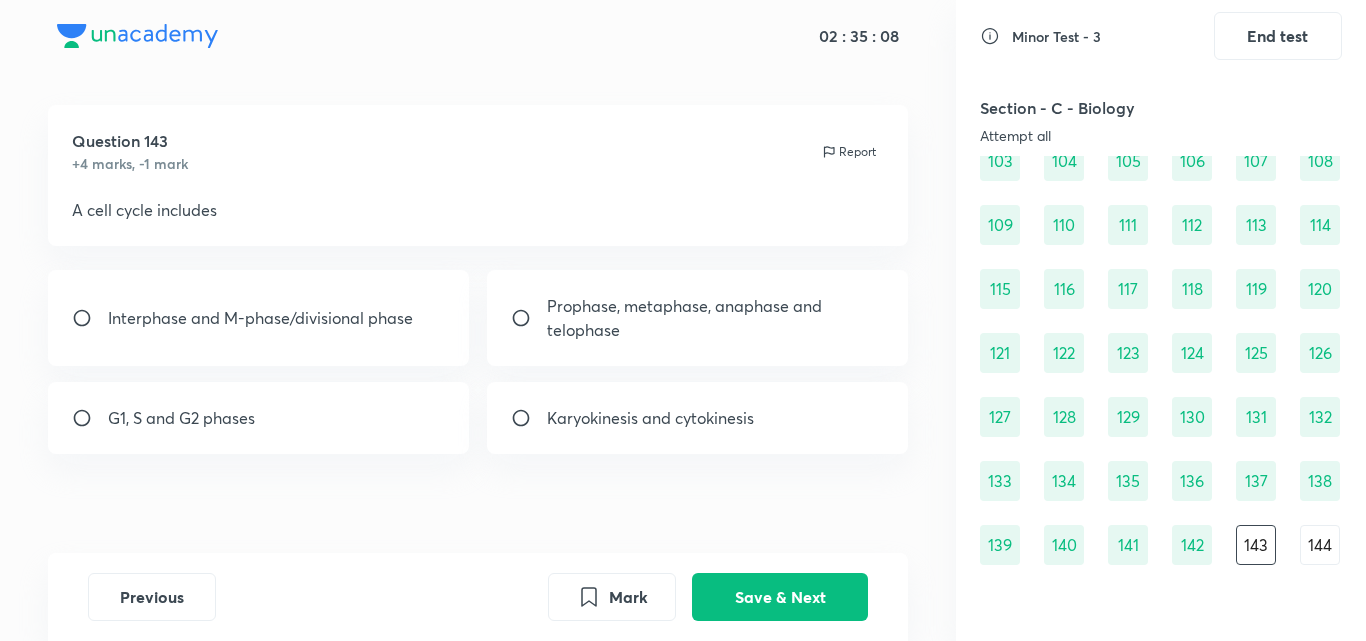 scroll, scrollTop: 14, scrollLeft: 0, axis: vertical 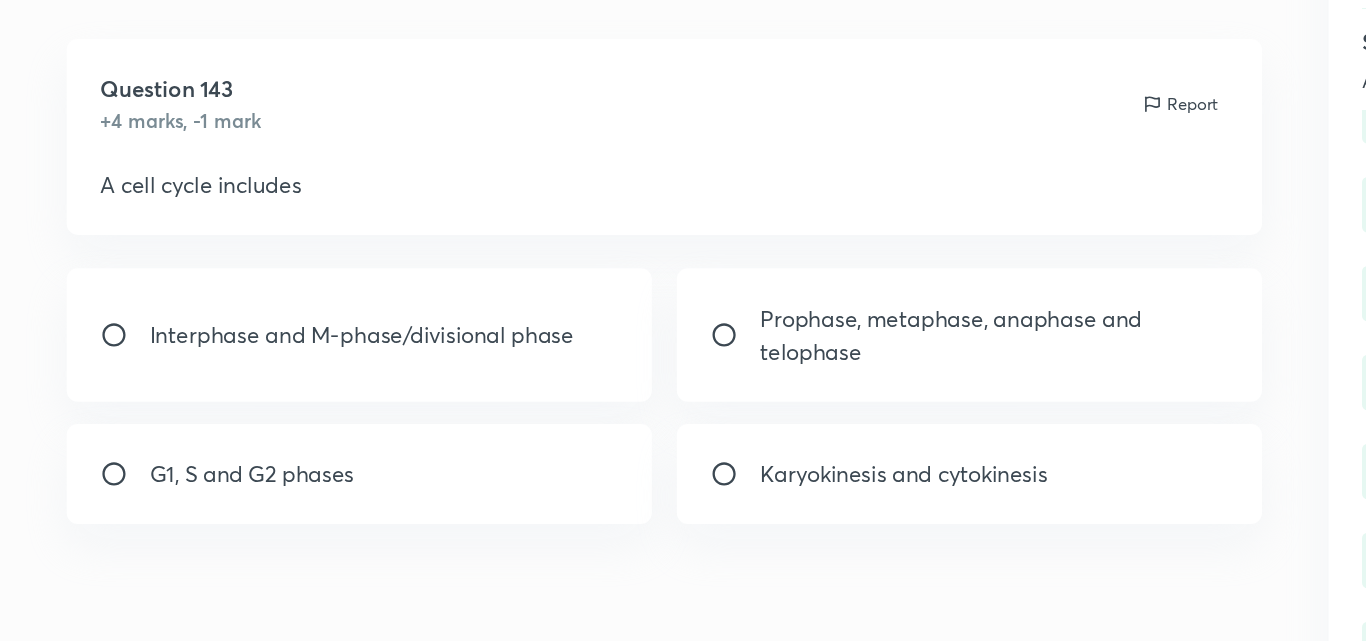 click on "Interphase and M-phase/divisional phase" at bounding box center [260, 319] 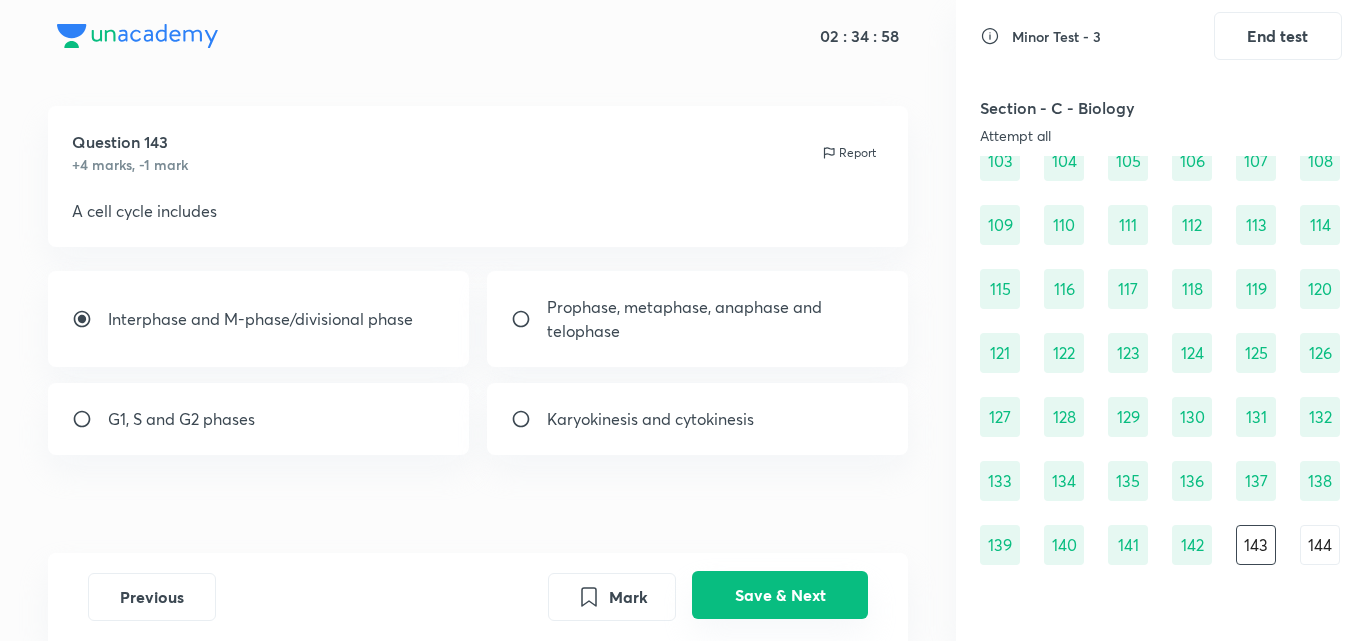 click on "Save & Next" at bounding box center [780, 595] 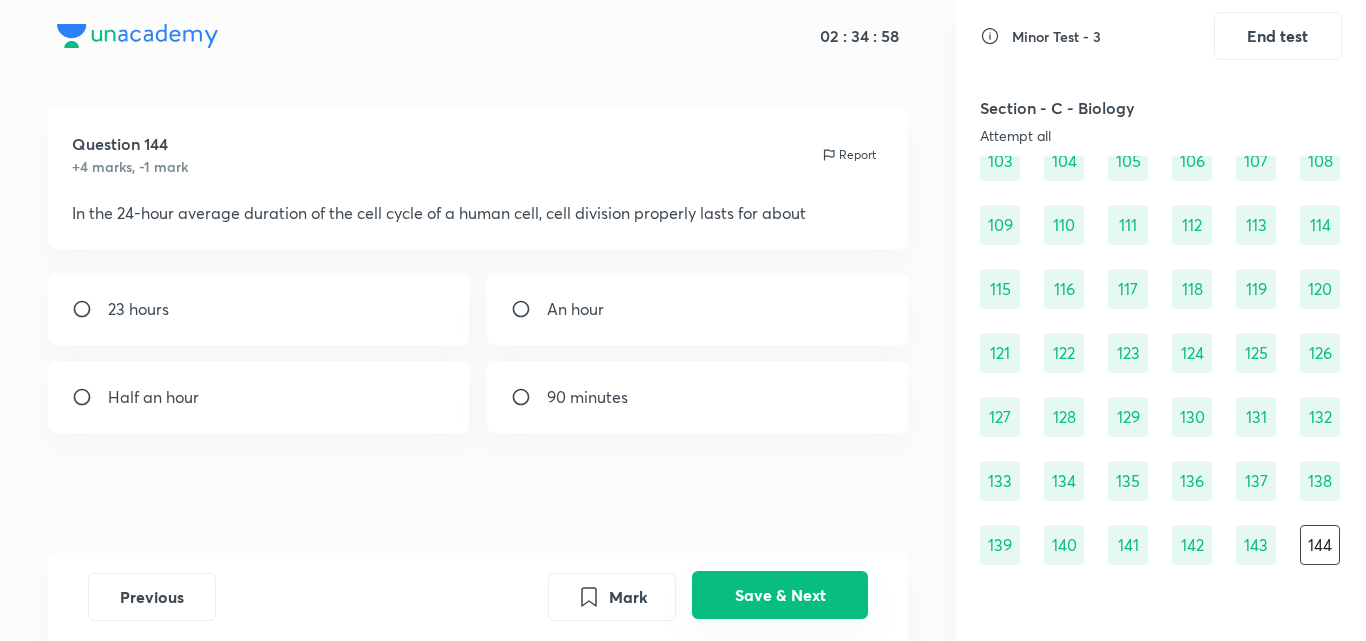 scroll, scrollTop: 12, scrollLeft: 0, axis: vertical 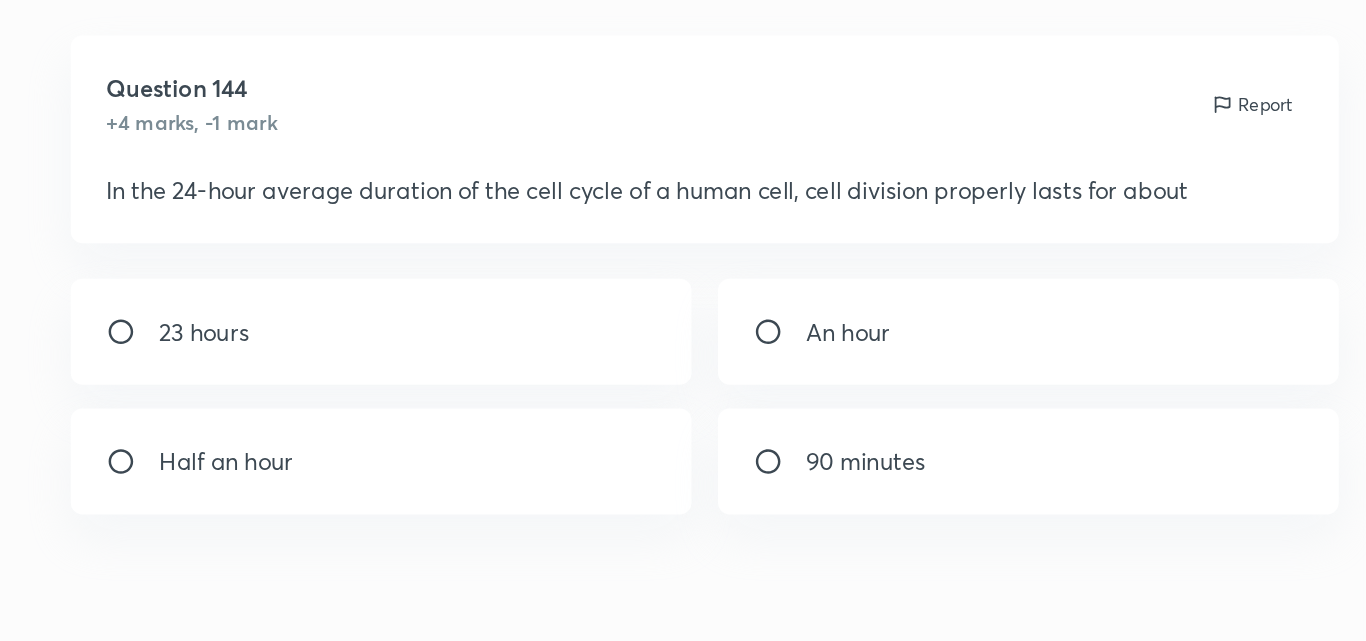 click on "An hour" at bounding box center [698, 309] 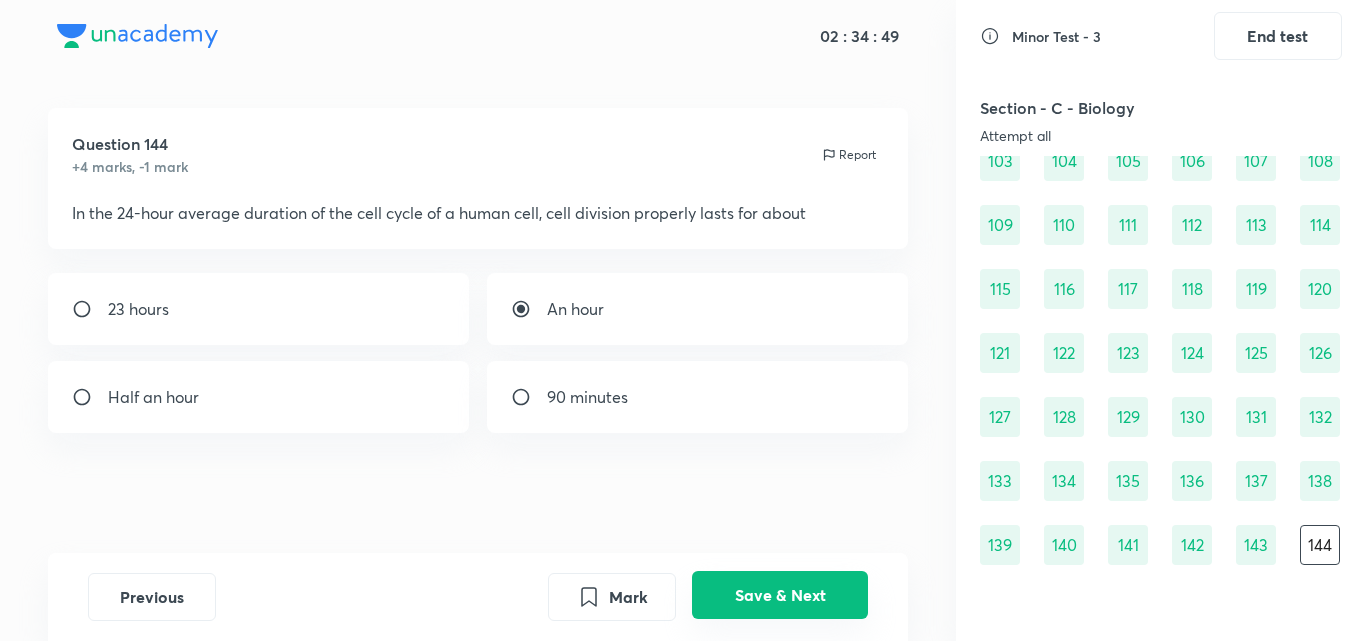 click on "Save & Next" at bounding box center (780, 595) 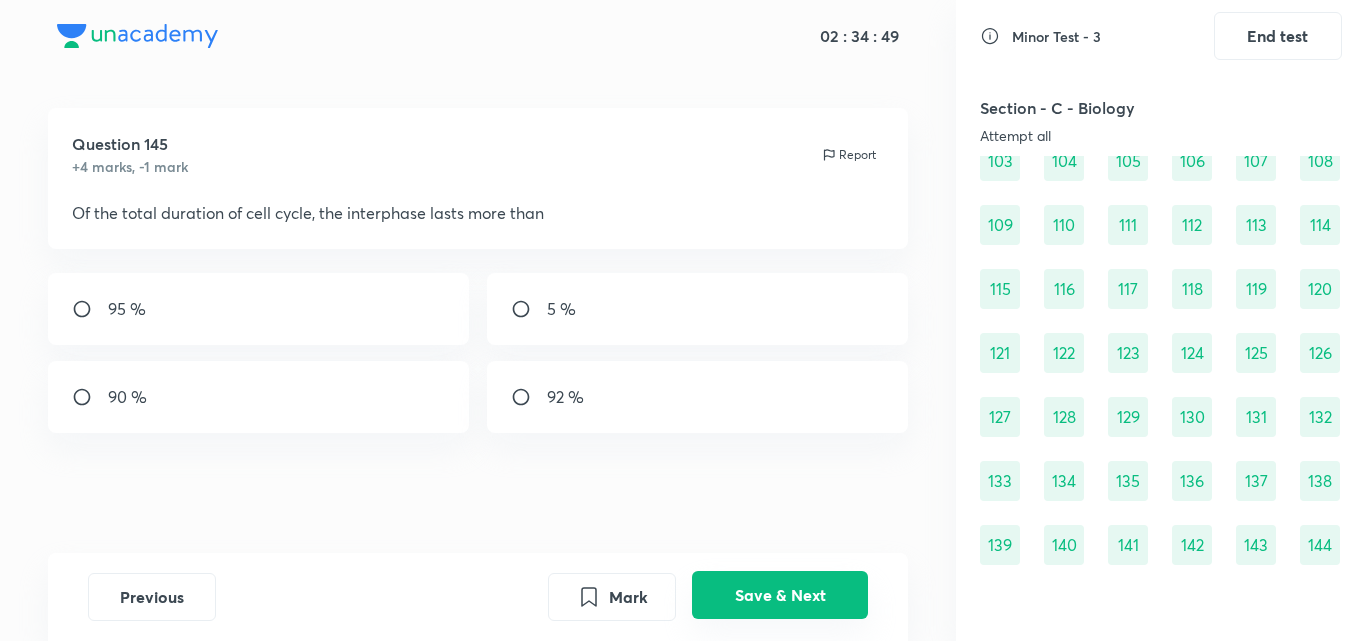 scroll, scrollTop: 1618, scrollLeft: 0, axis: vertical 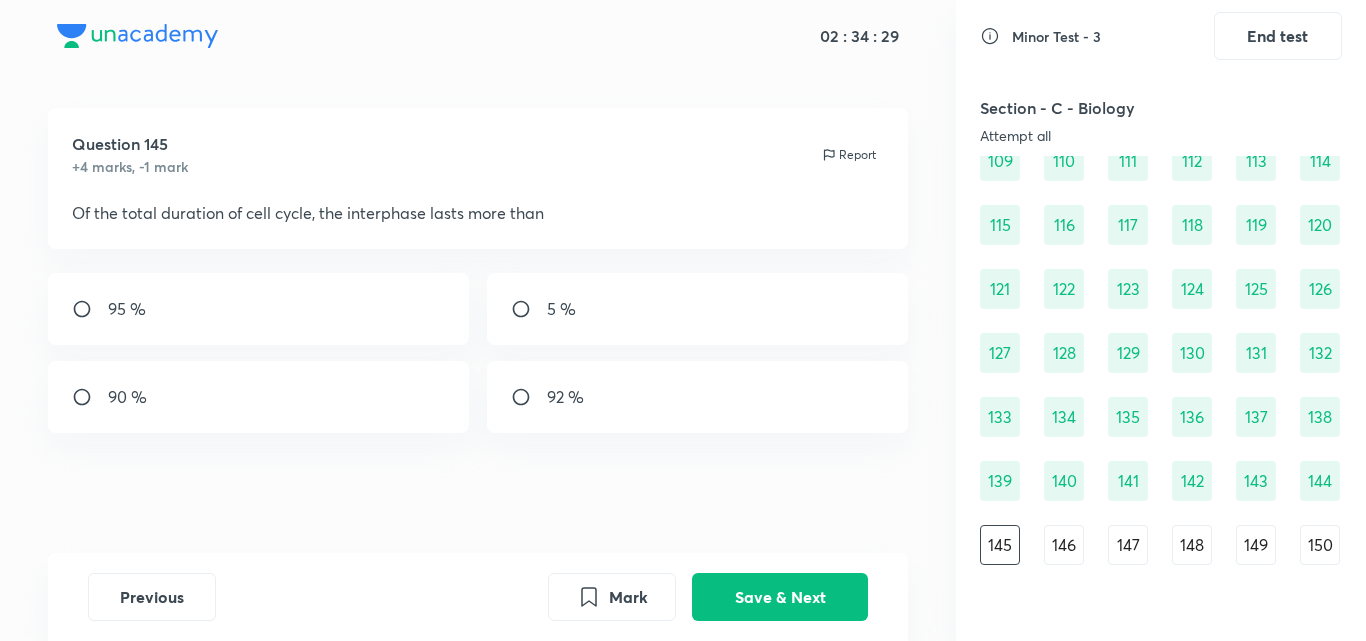 click on "90 %" at bounding box center (259, 397) 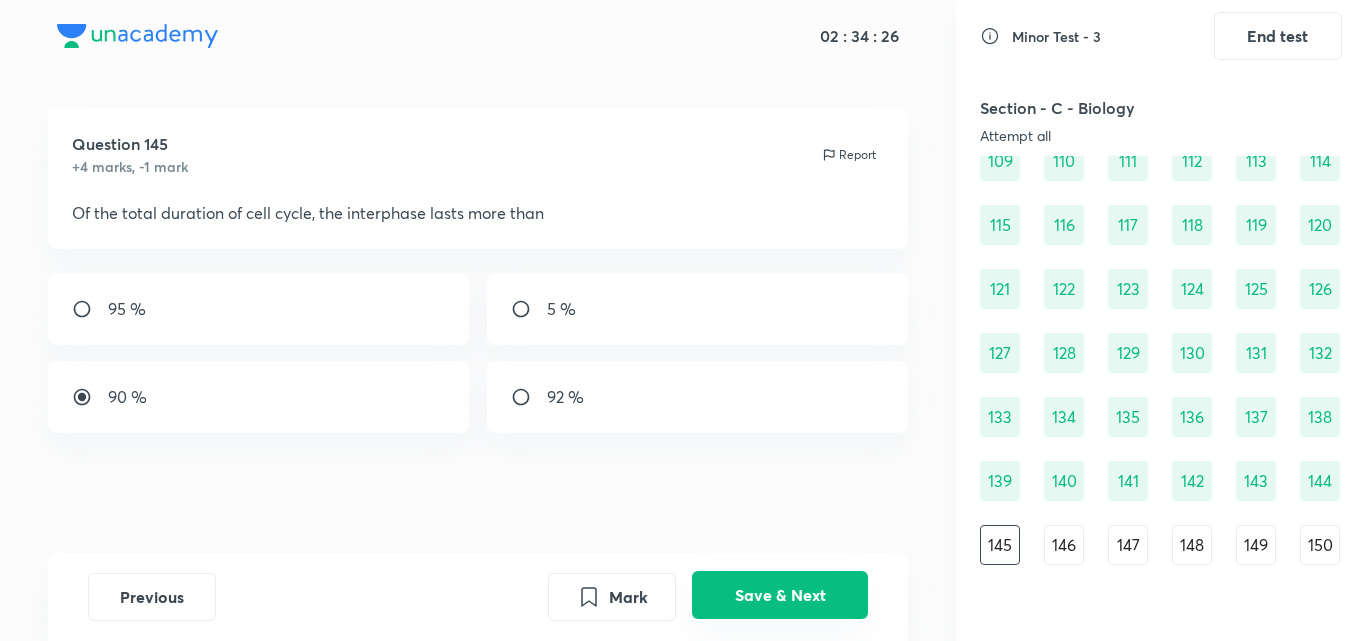 click on "Save & Next" at bounding box center [780, 595] 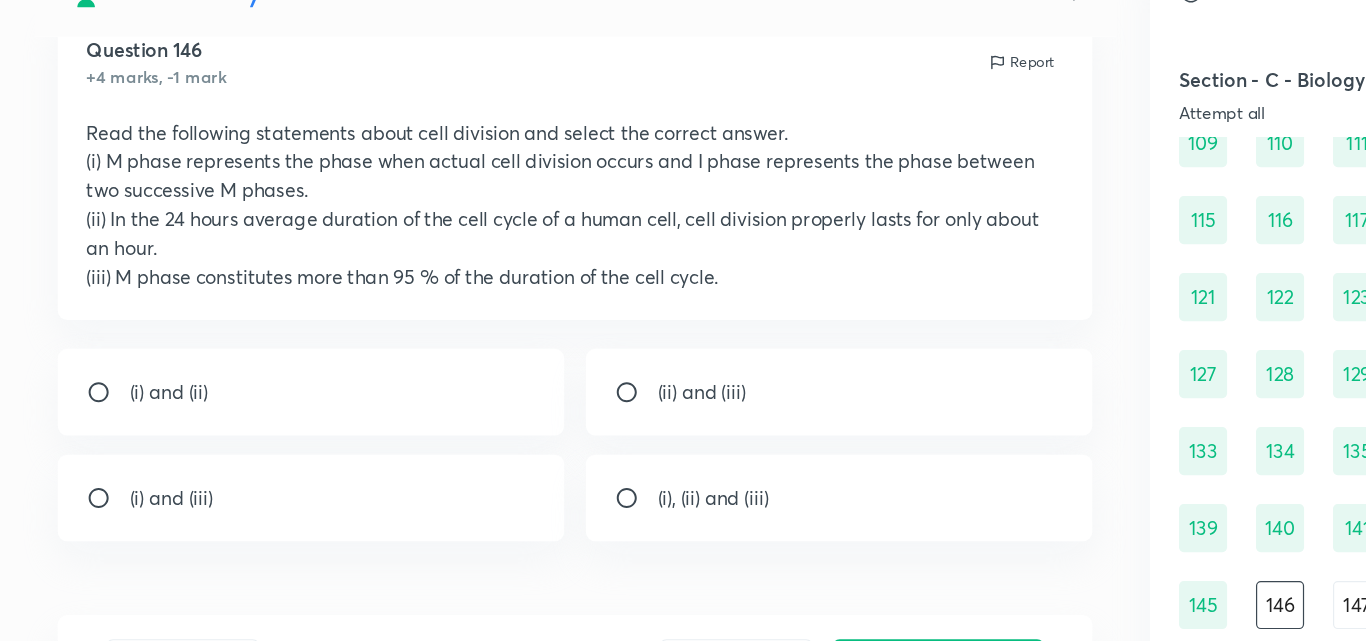 scroll, scrollTop: 75, scrollLeft: 0, axis: vertical 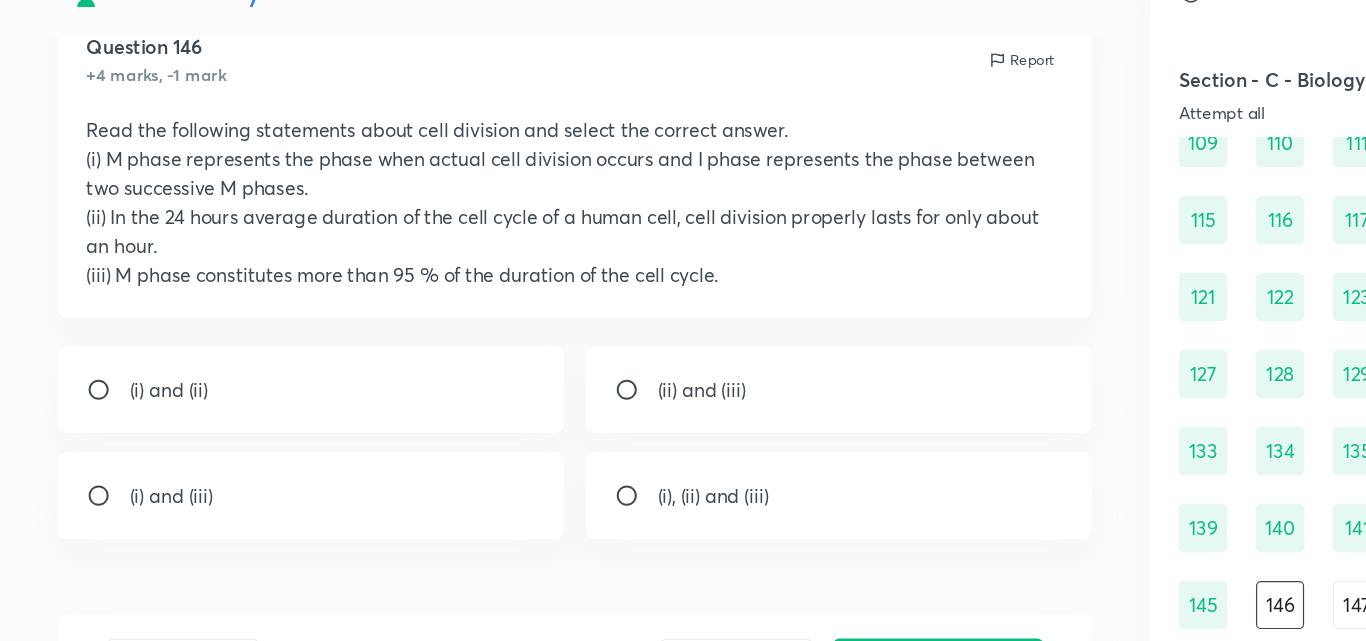 click on "(i) and (ii)" at bounding box center [259, 366] 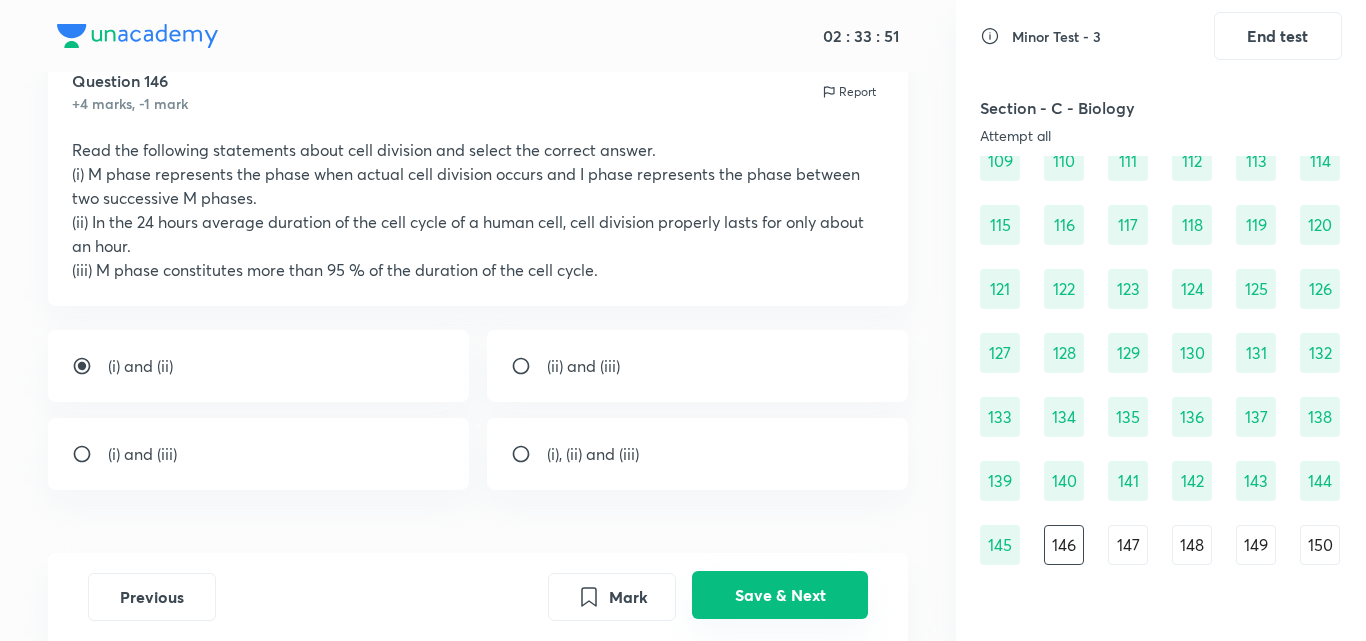 click on "Save & Next" at bounding box center (780, 595) 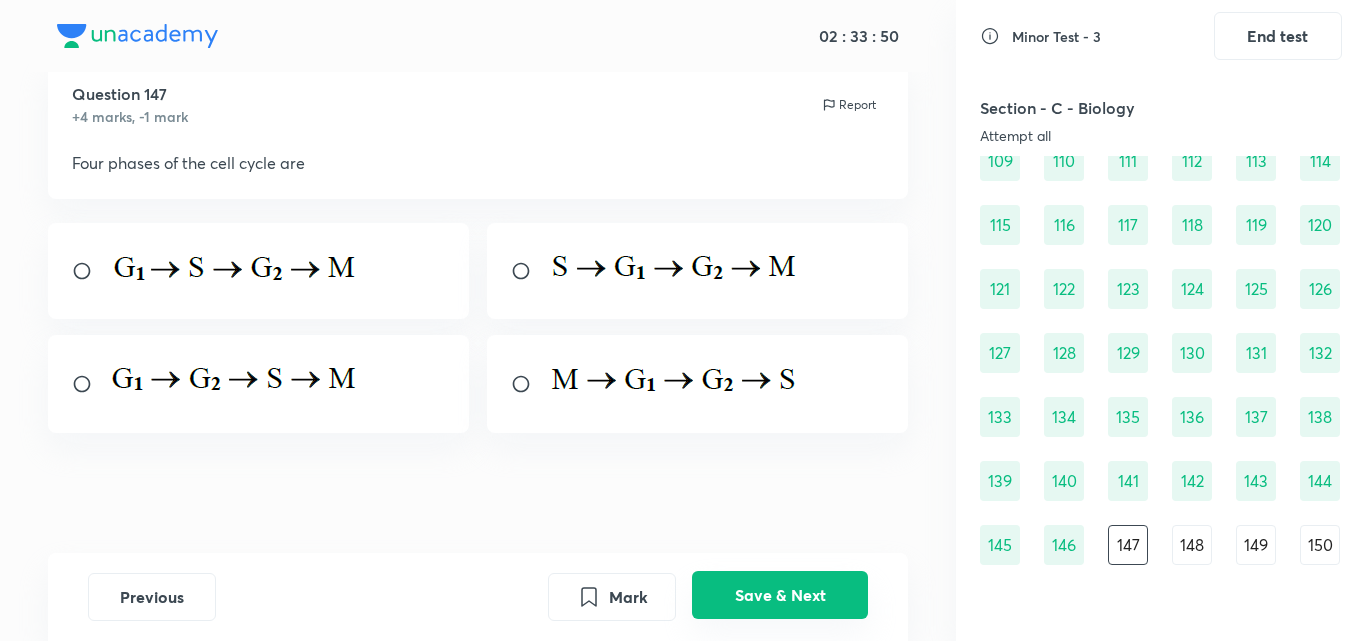 scroll, scrollTop: 62, scrollLeft: 0, axis: vertical 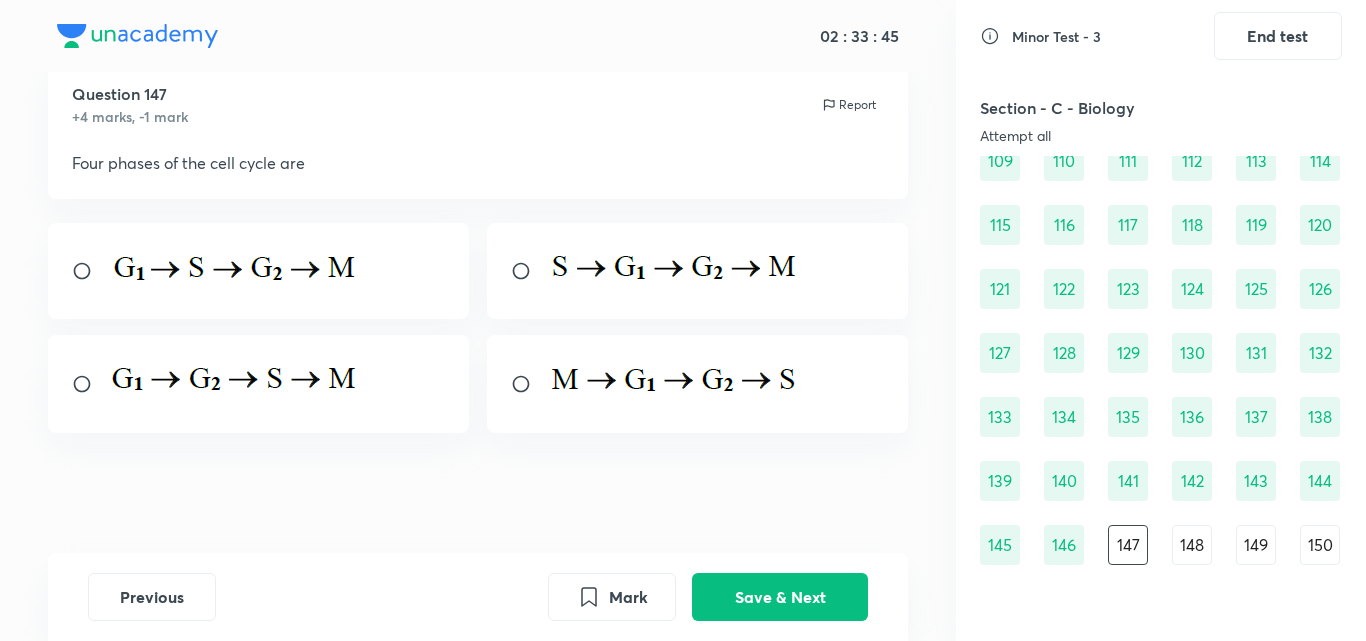 click at bounding box center [259, 271] 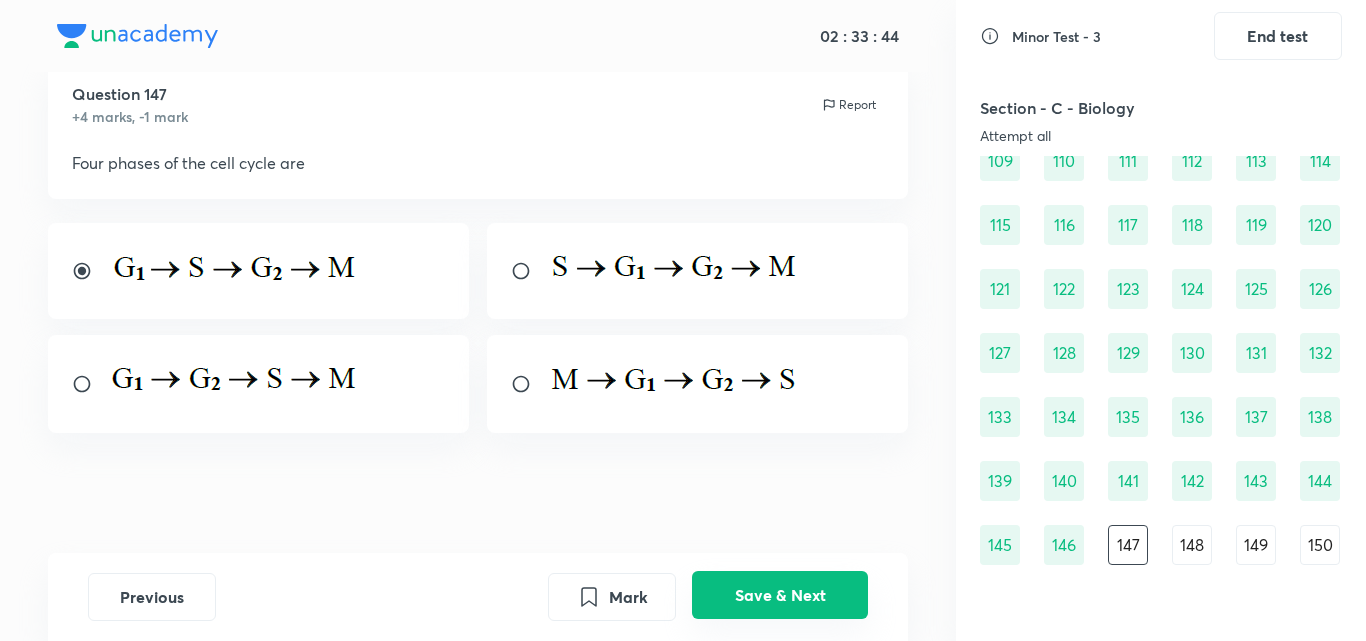 click on "Save & Next" at bounding box center [780, 595] 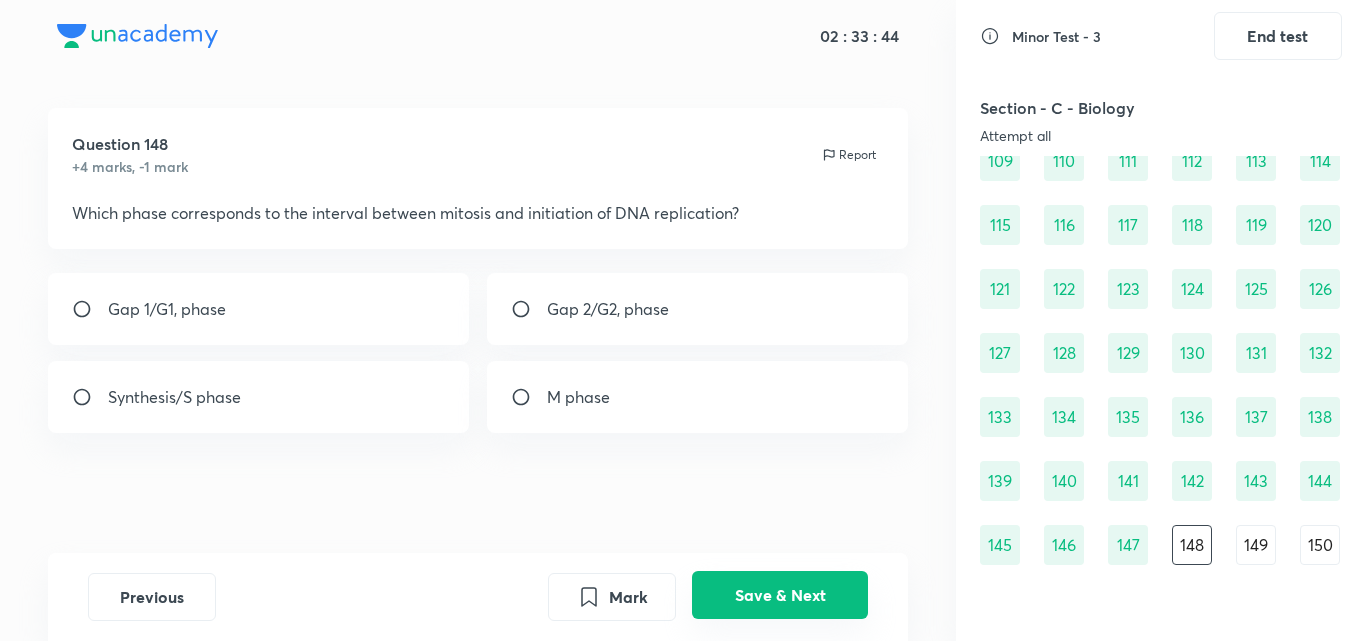 scroll, scrollTop: 12, scrollLeft: 0, axis: vertical 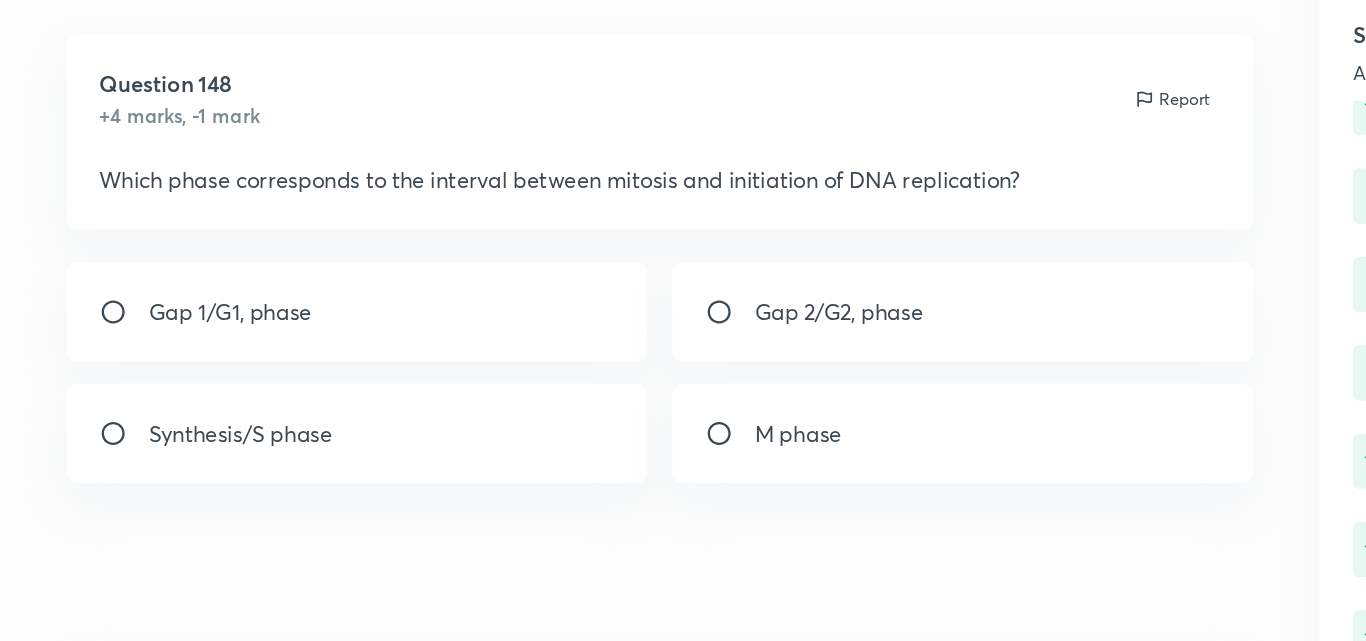 click on "Gap 1/G1, phase" at bounding box center (259, 309) 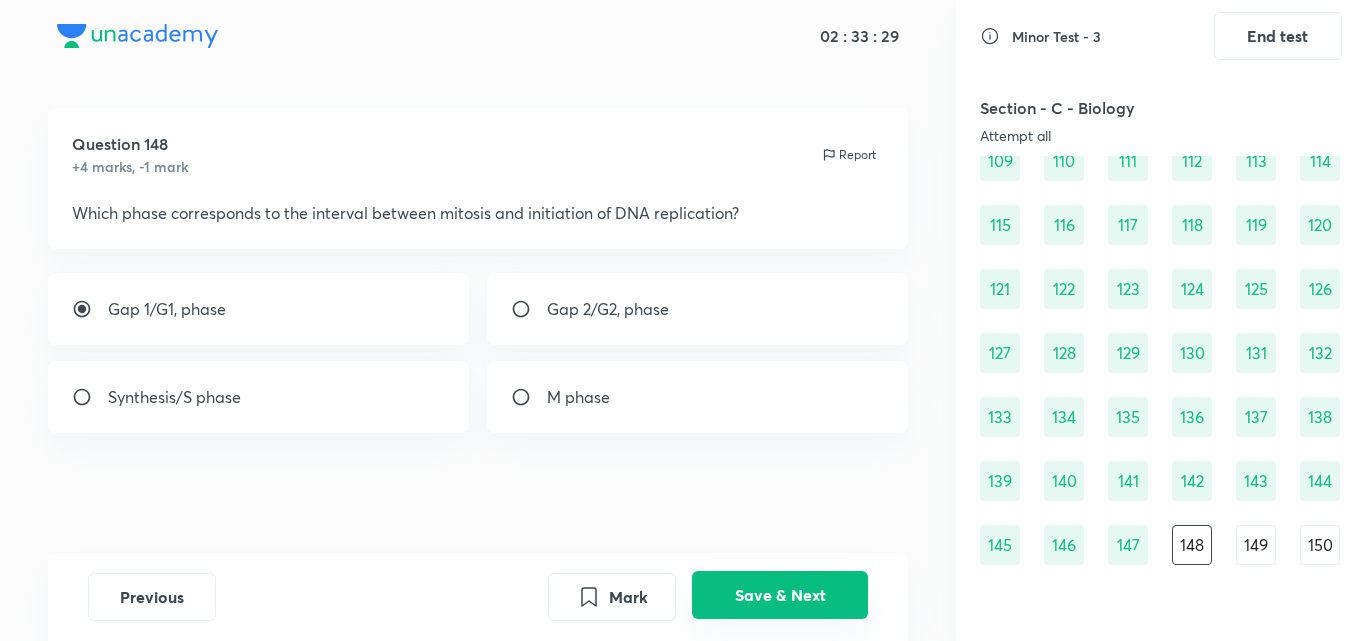click on "Save & Next" at bounding box center [780, 595] 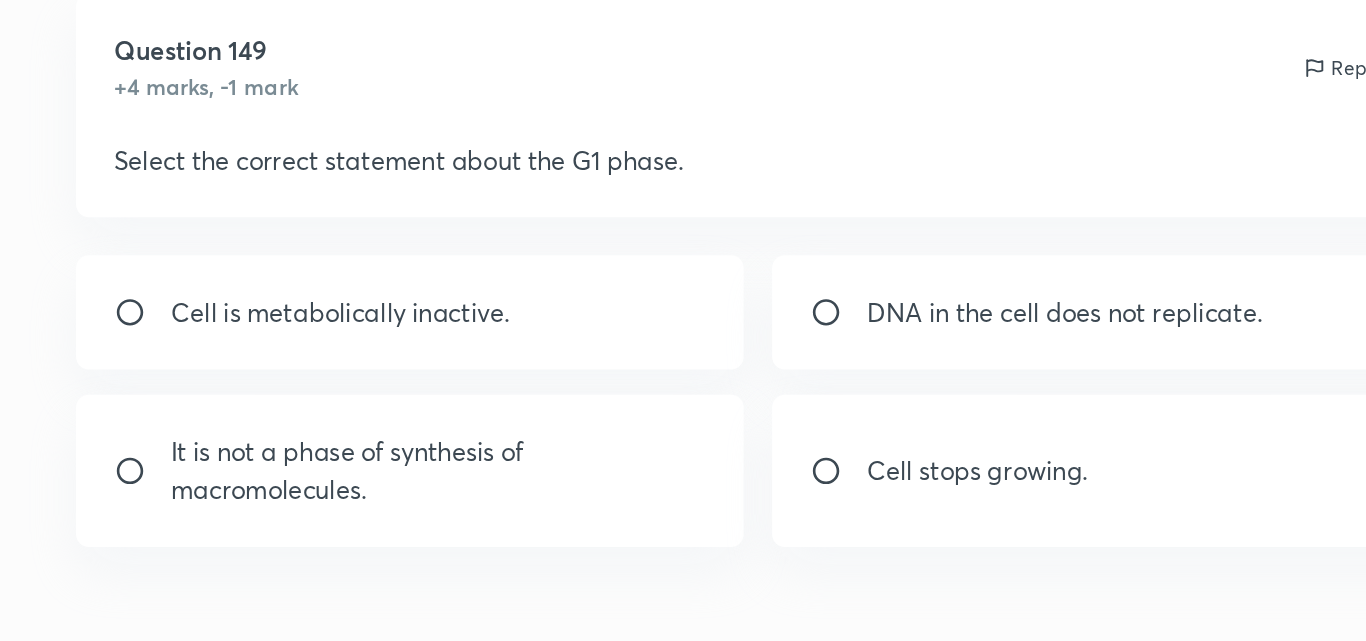 click on "DNA in the cell does not replicate." at bounding box center [698, 309] 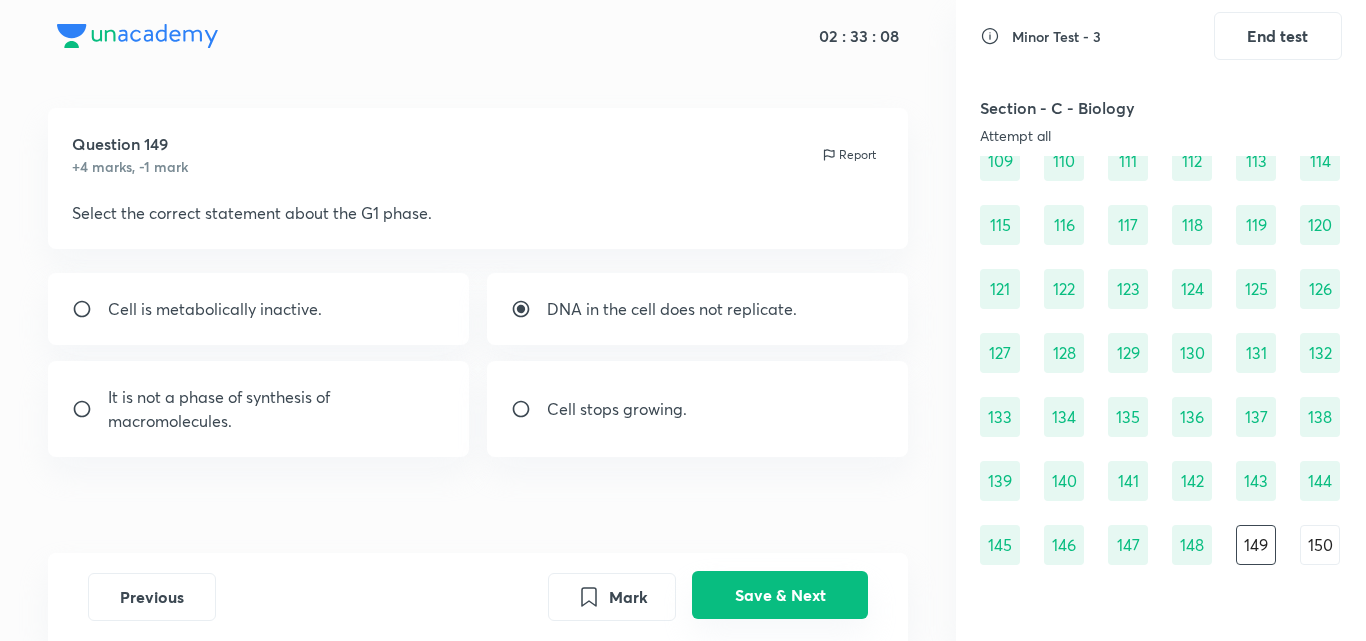 click on "Save & Next" at bounding box center (780, 595) 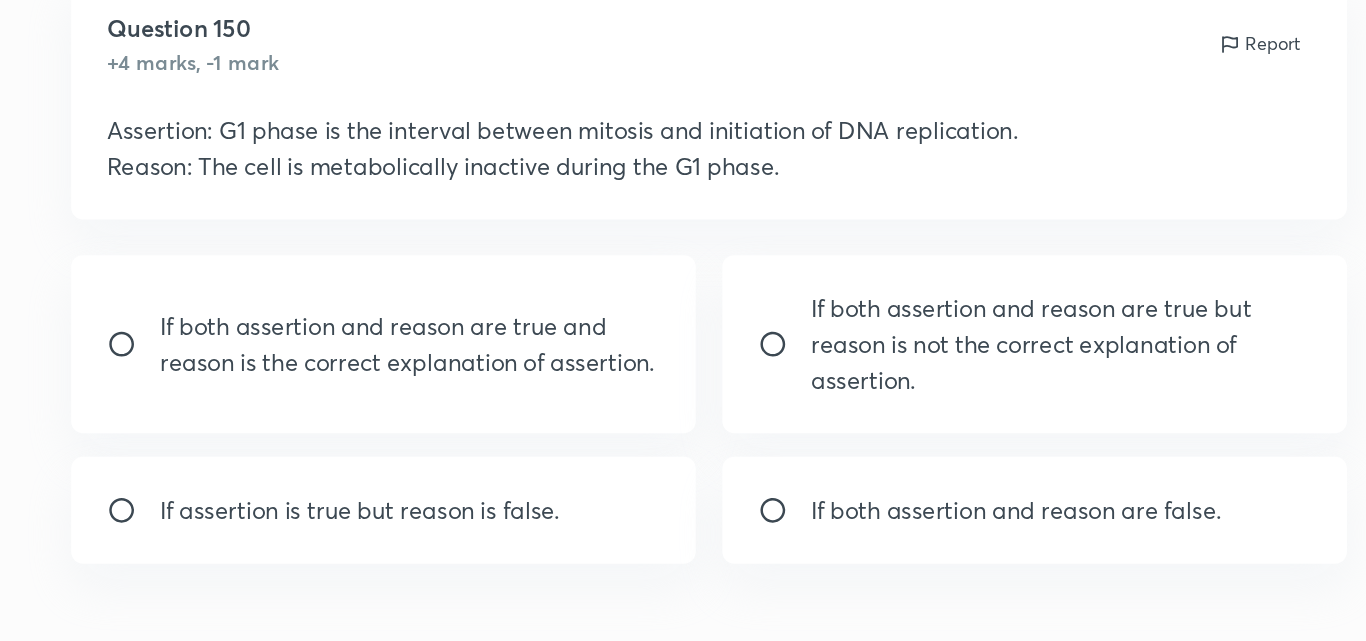 scroll, scrollTop: 63, scrollLeft: 0, axis: vertical 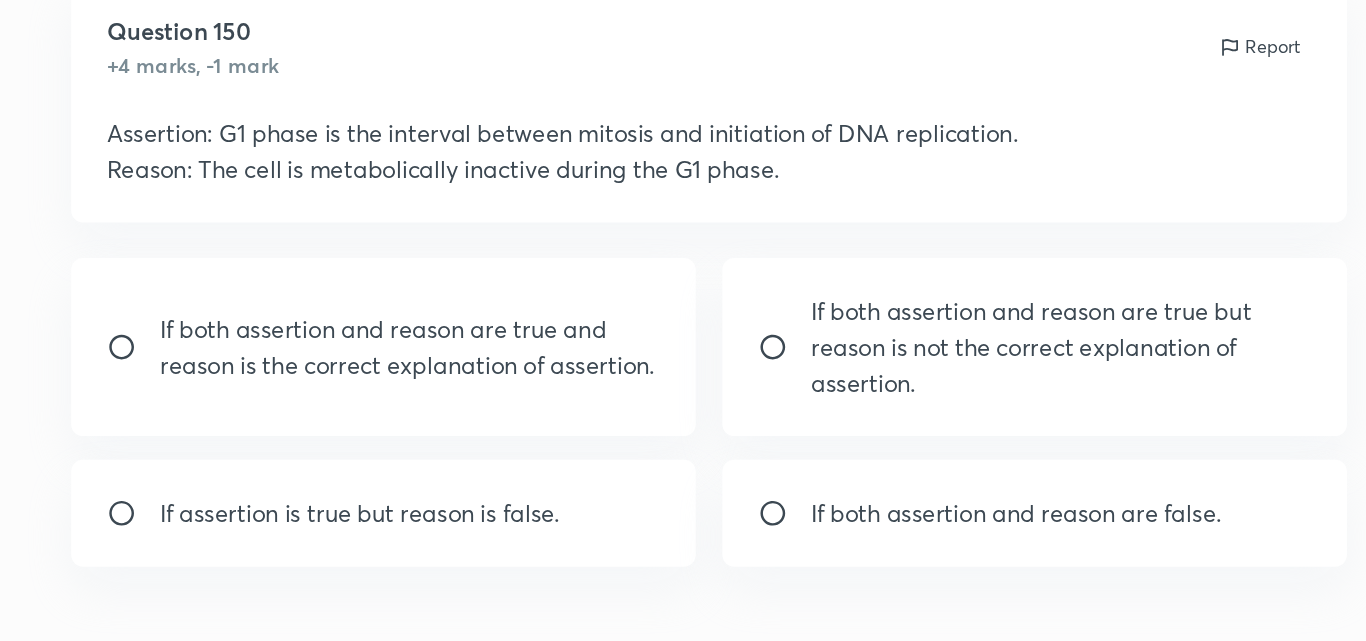 click on "If assertion is true but reason is false." at bounding box center (259, 418) 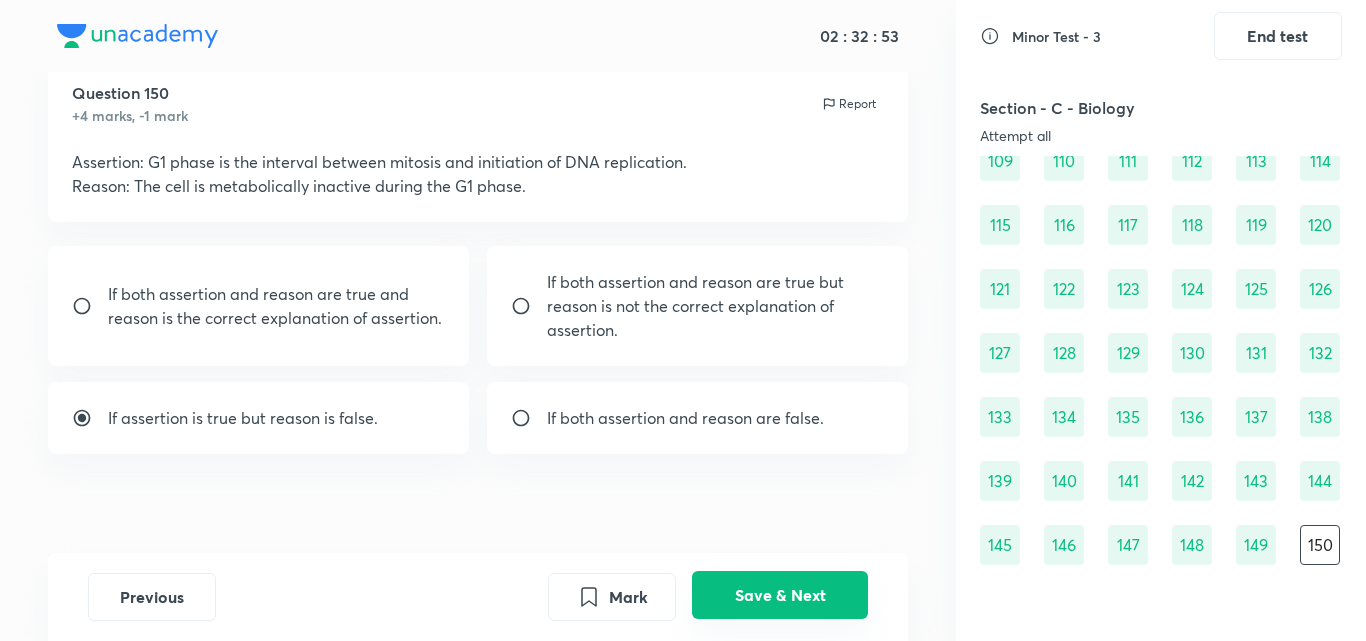 click on "Save & Next" at bounding box center [780, 595] 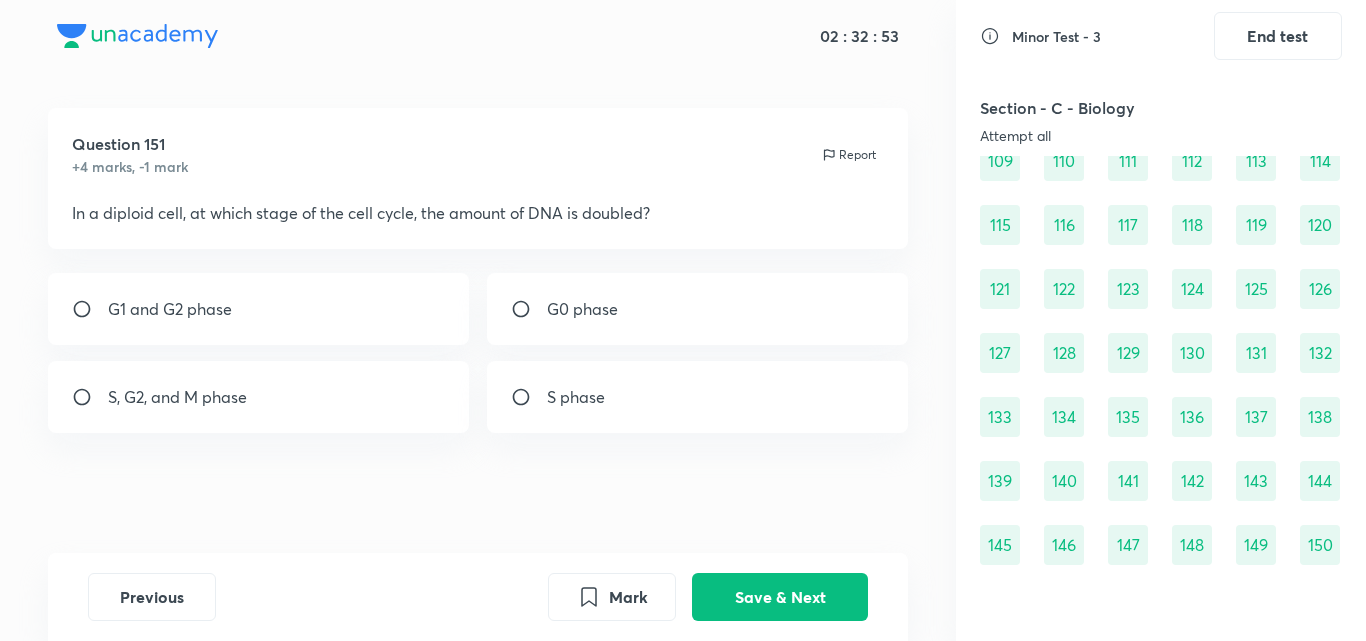scroll, scrollTop: 12, scrollLeft: 0, axis: vertical 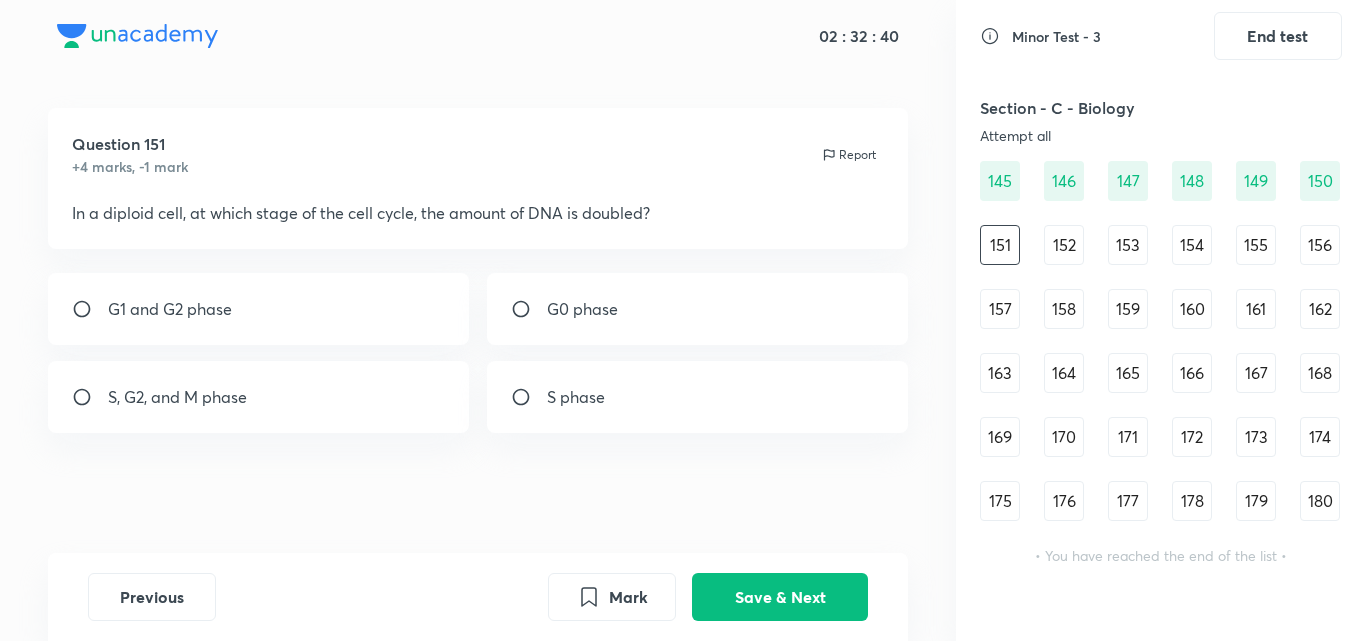click on "S phase" at bounding box center [698, 397] 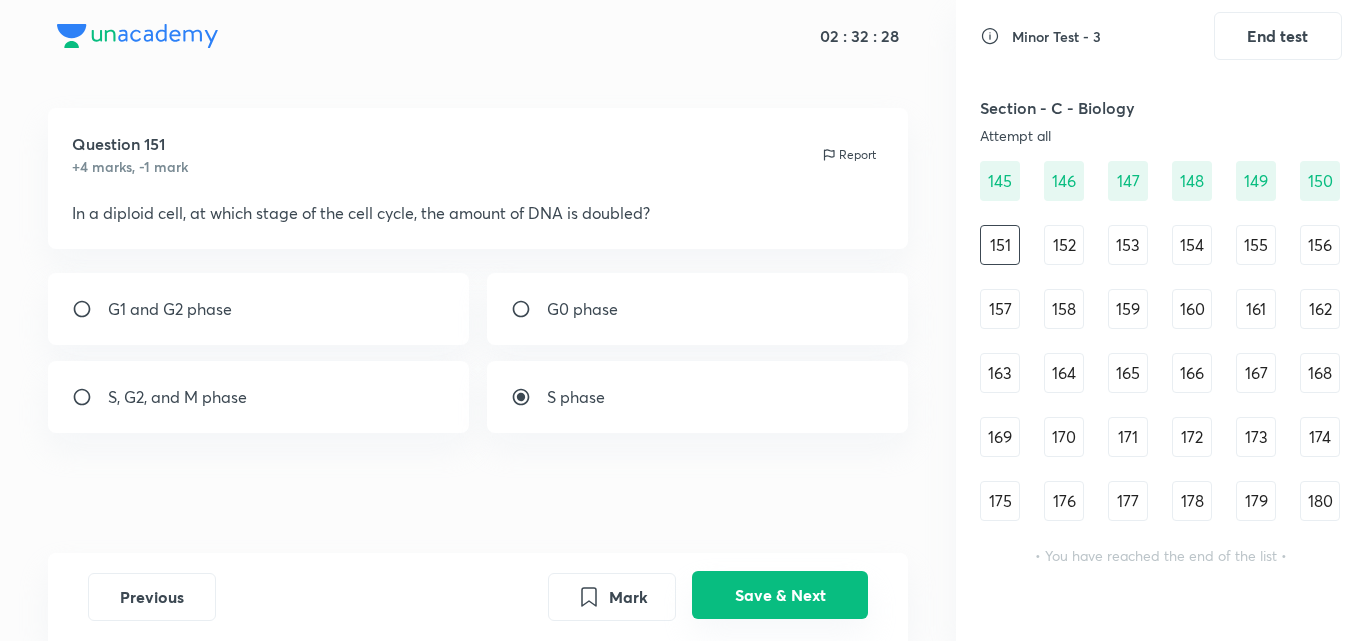 click on "Save & Next" at bounding box center (780, 595) 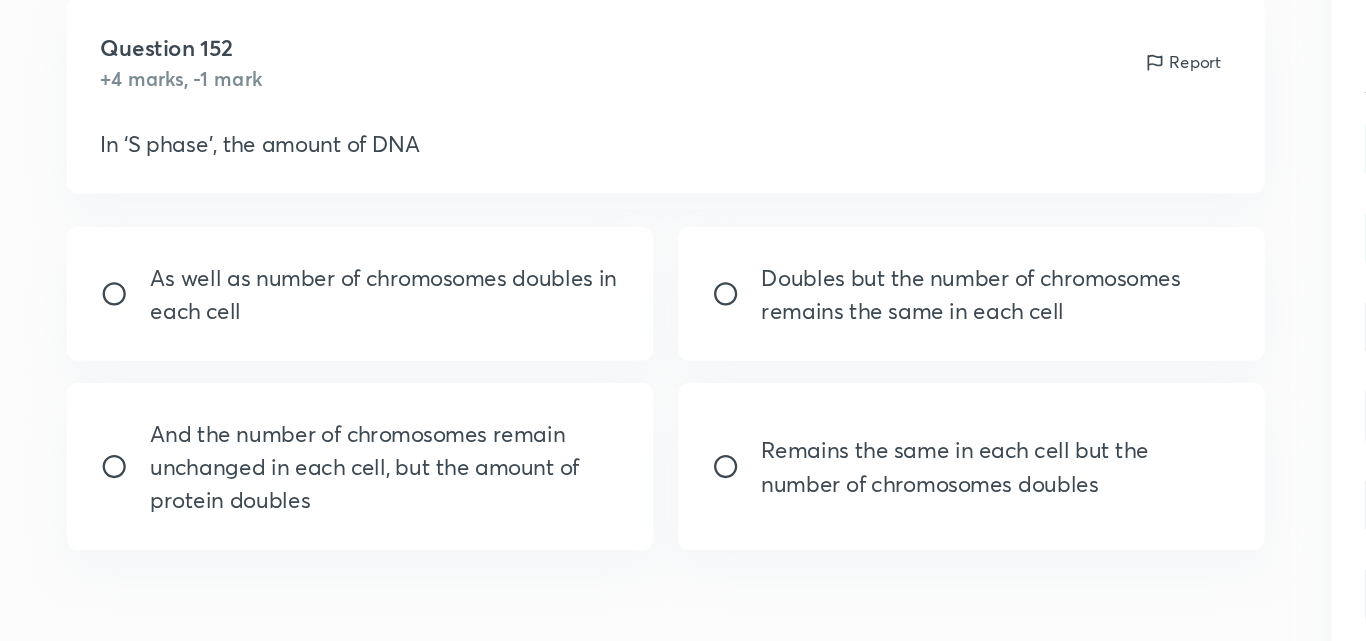 scroll, scrollTop: 50, scrollLeft: 0, axis: vertical 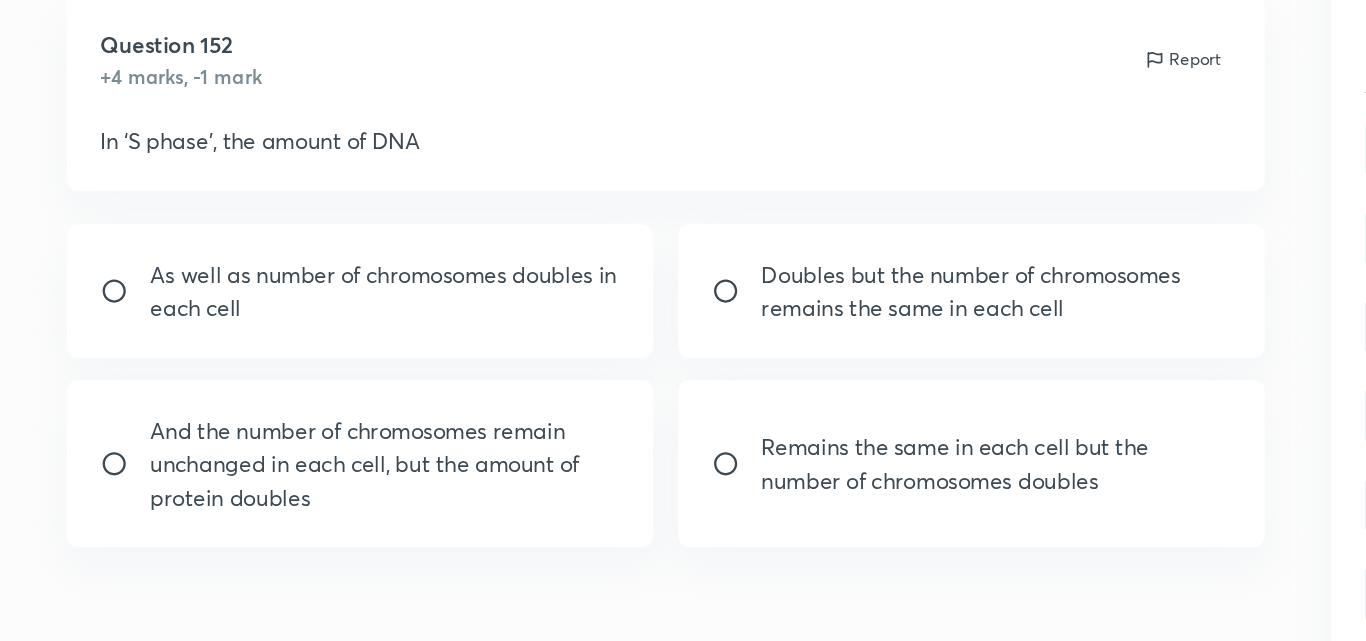 click at bounding box center (529, 283) 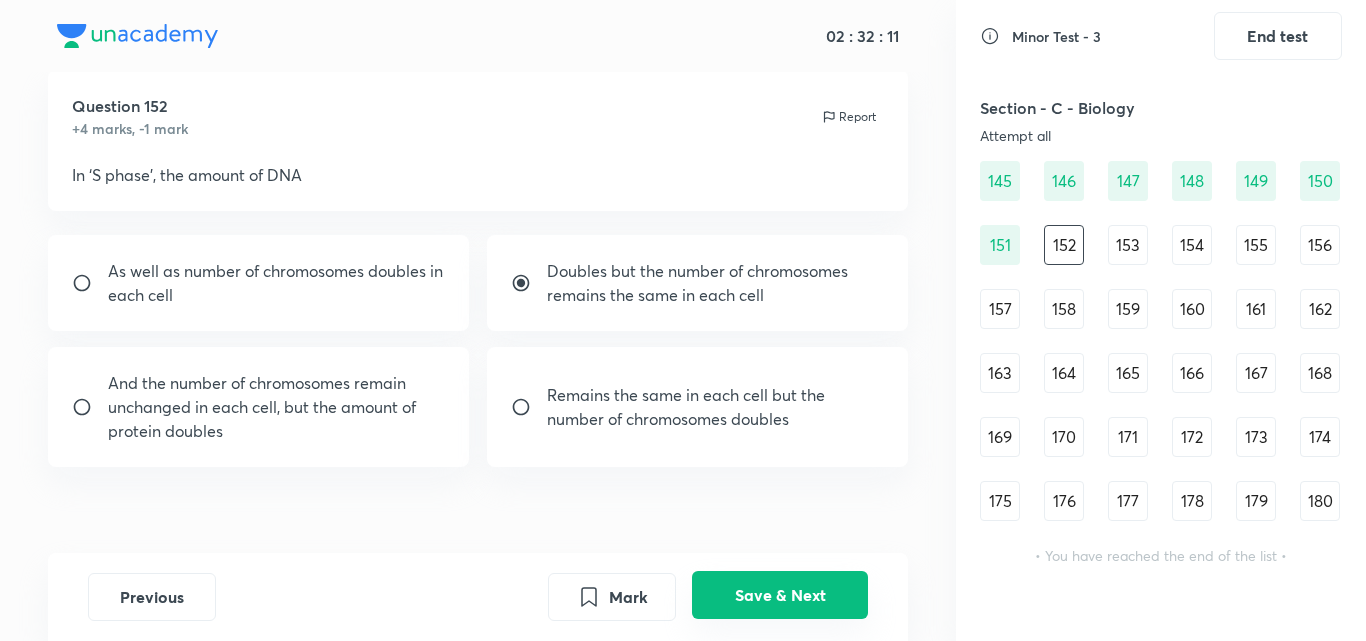 click on "Save & Next" at bounding box center (780, 595) 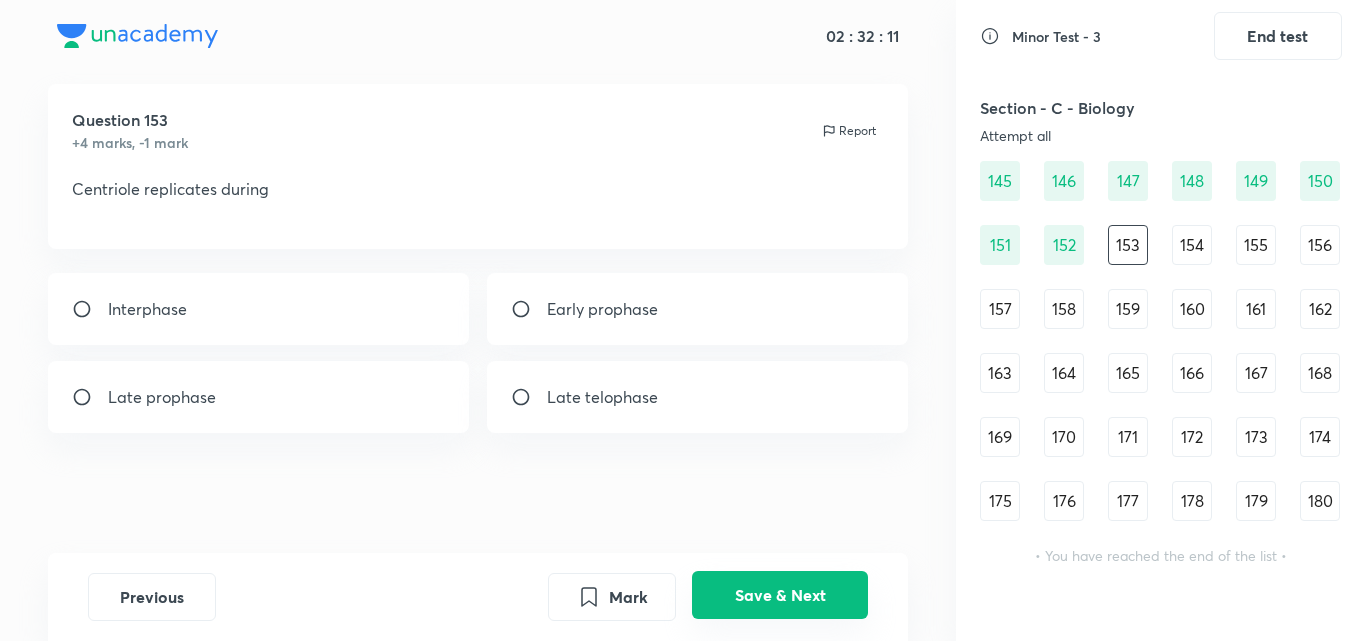 scroll, scrollTop: 36, scrollLeft: 0, axis: vertical 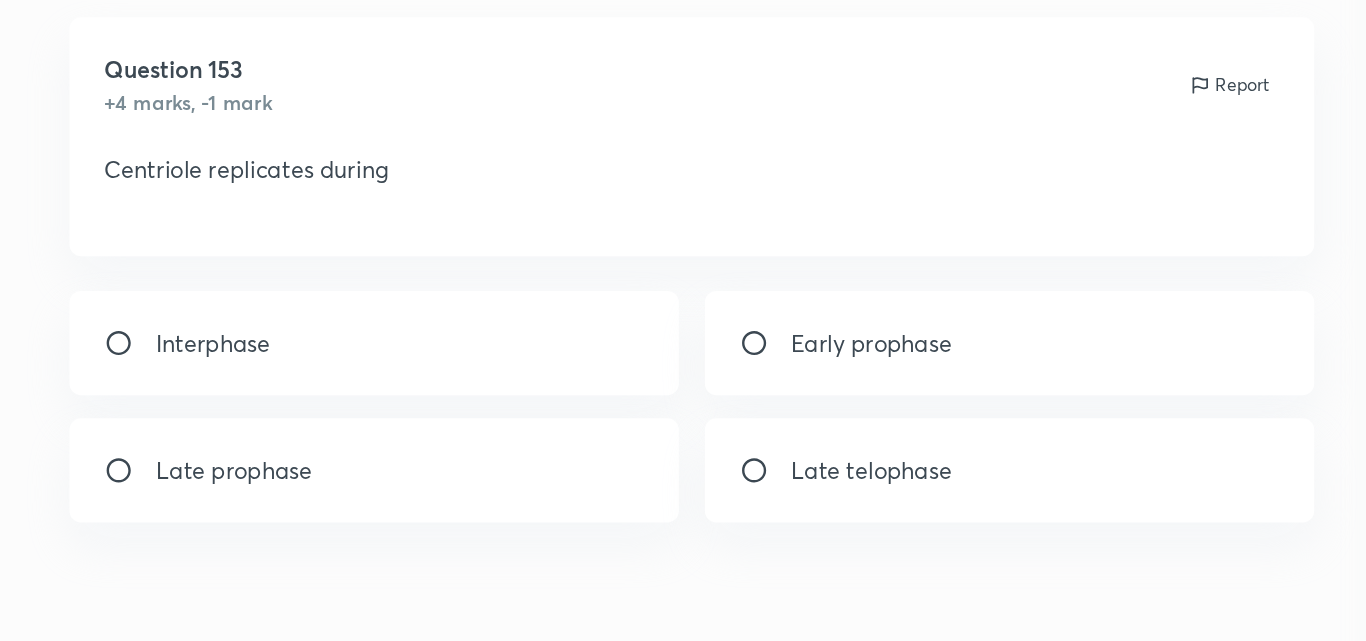 click on "Interphase" at bounding box center [147, 309] 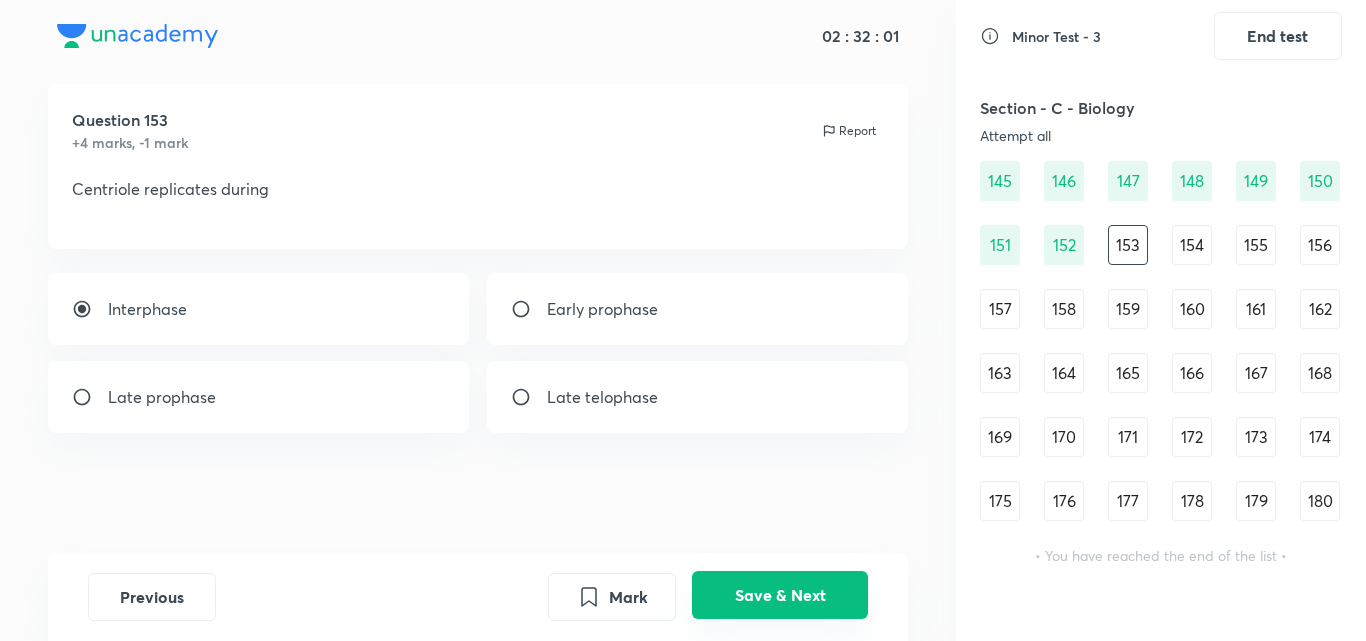 click on "Save & Next" at bounding box center [780, 595] 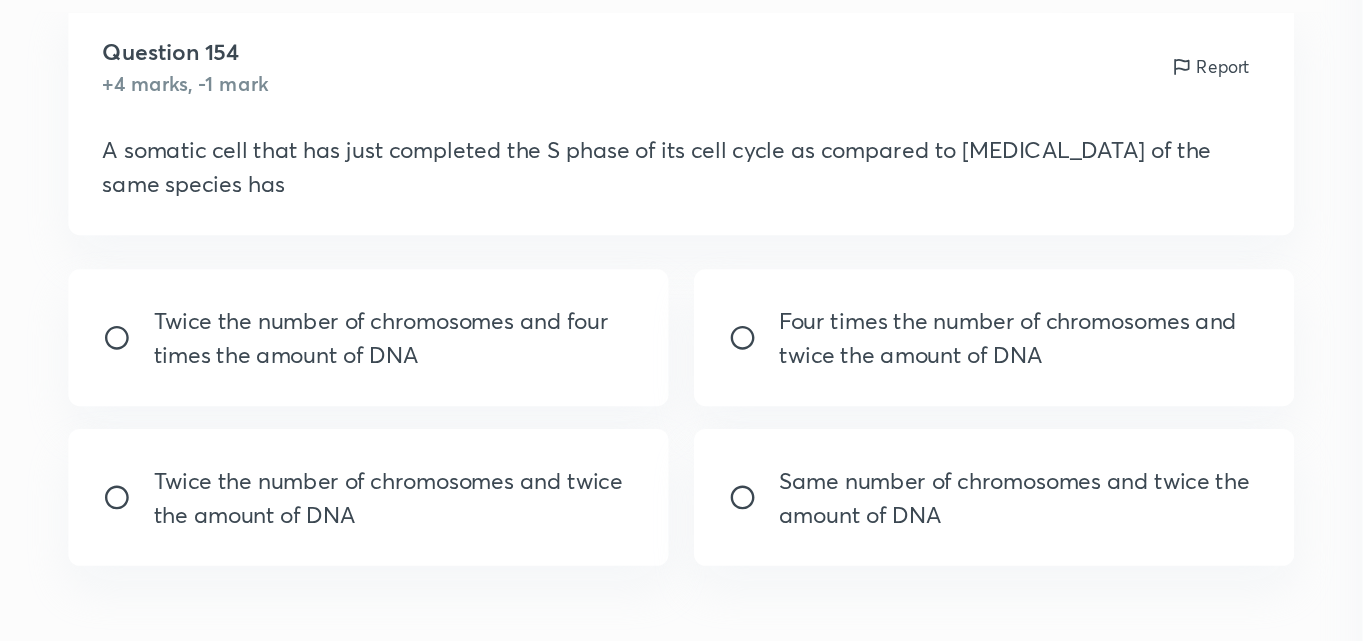 scroll, scrollTop: 60, scrollLeft: 0, axis: vertical 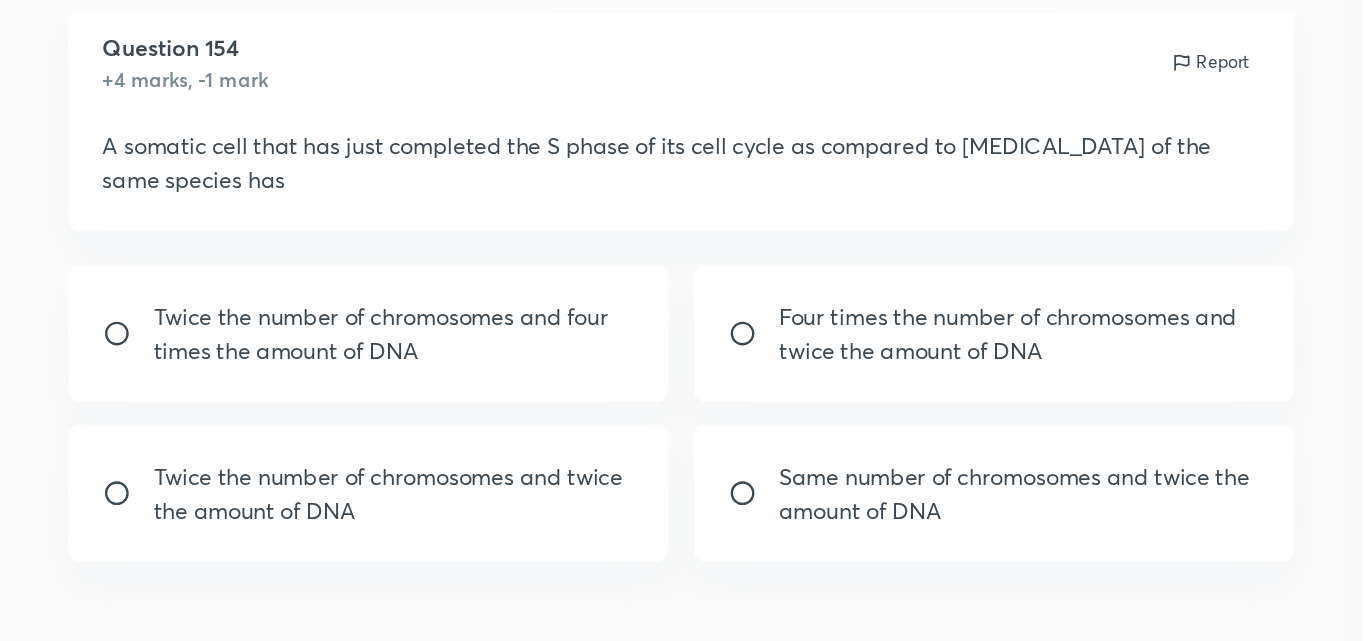 click at bounding box center [90, 297] 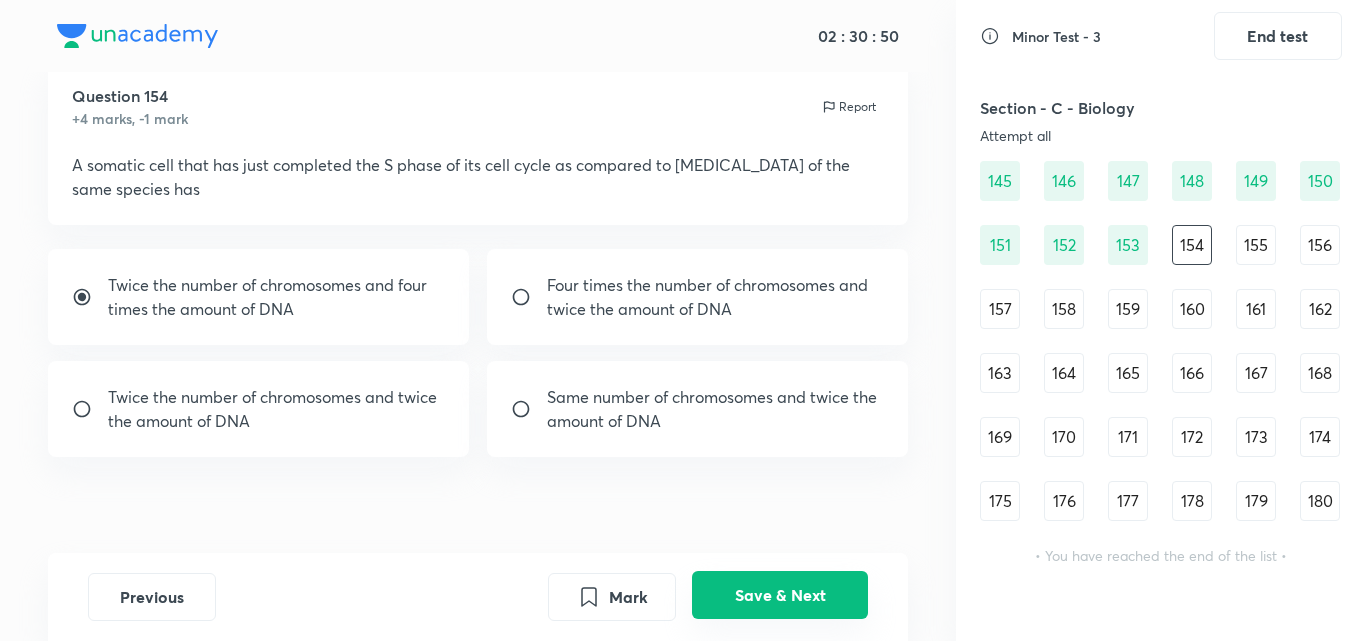 click on "Save & Next" at bounding box center (780, 595) 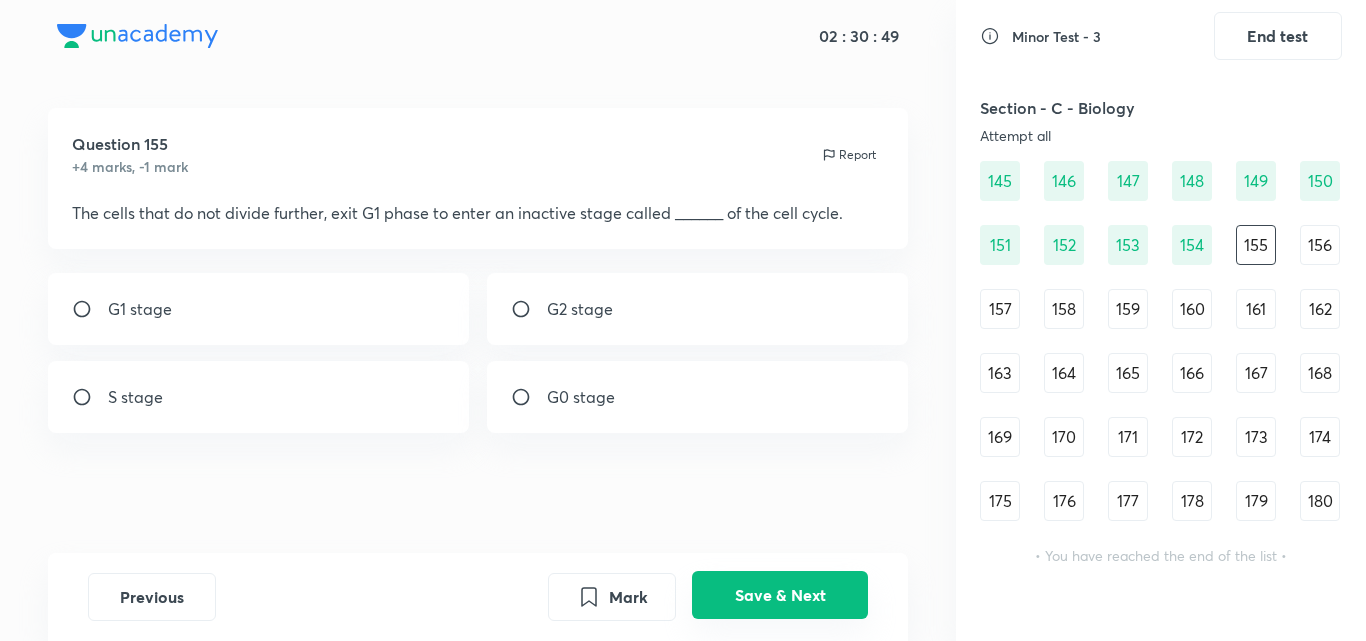 scroll, scrollTop: 12, scrollLeft: 0, axis: vertical 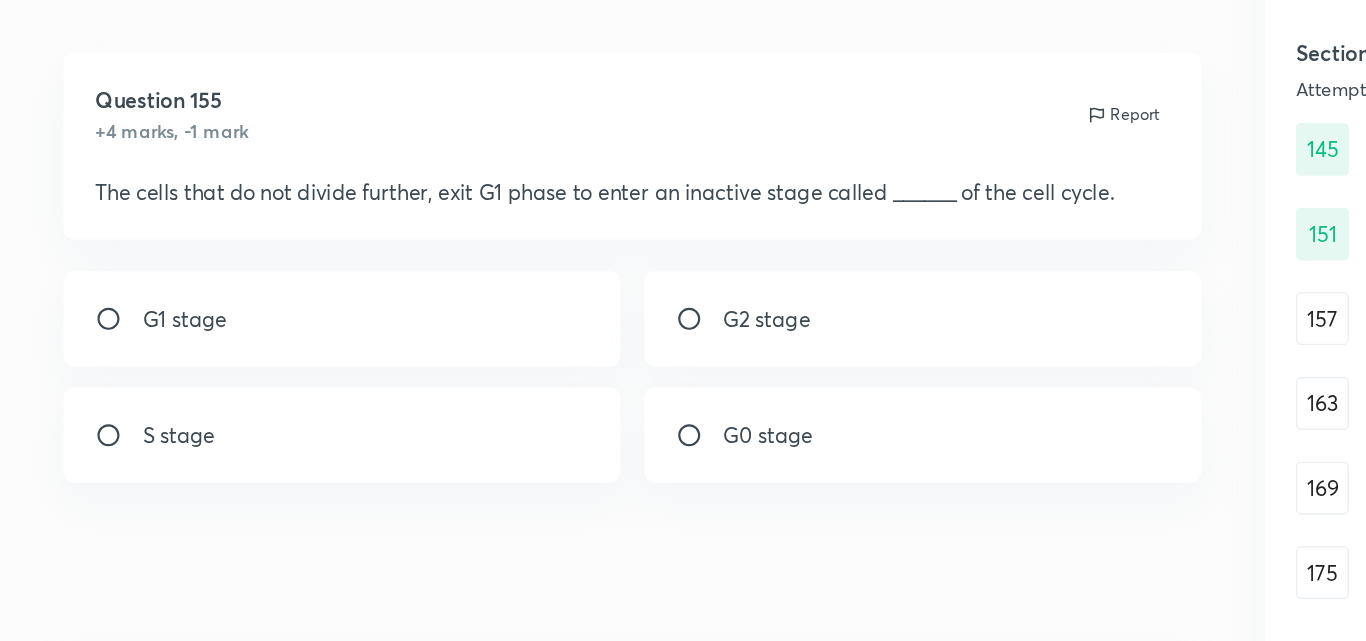 click on "G0 stage" at bounding box center [581, 397] 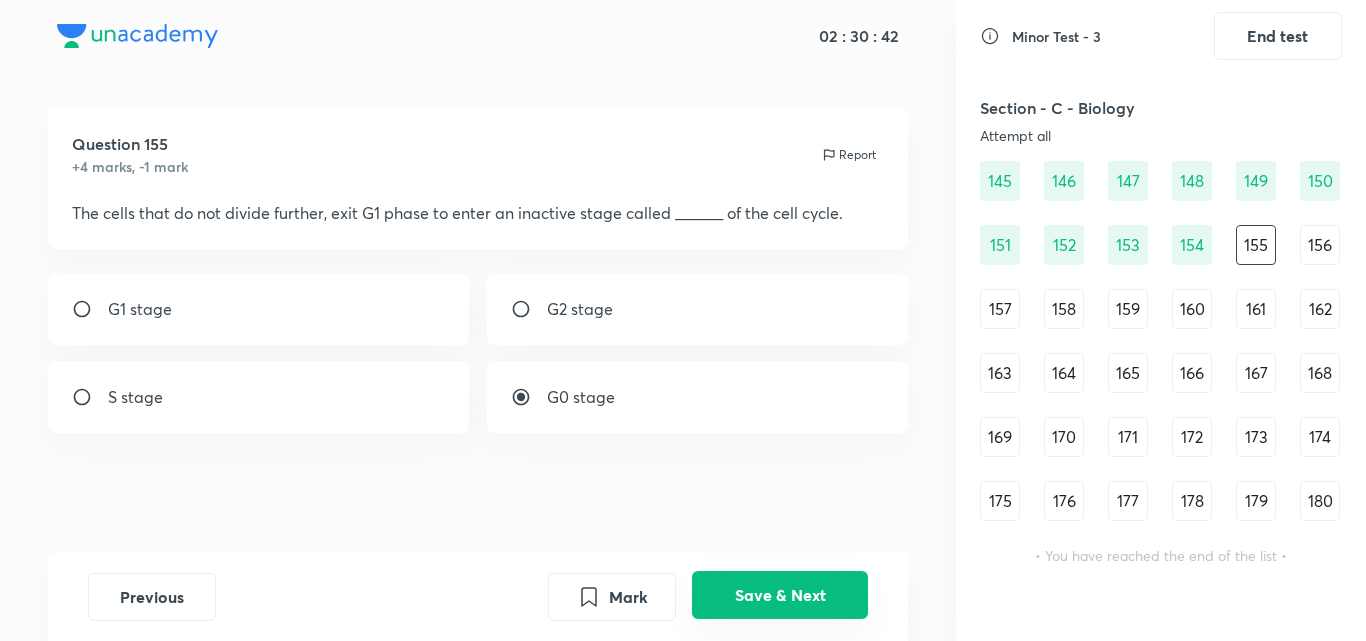 click on "Save & Next" at bounding box center [780, 595] 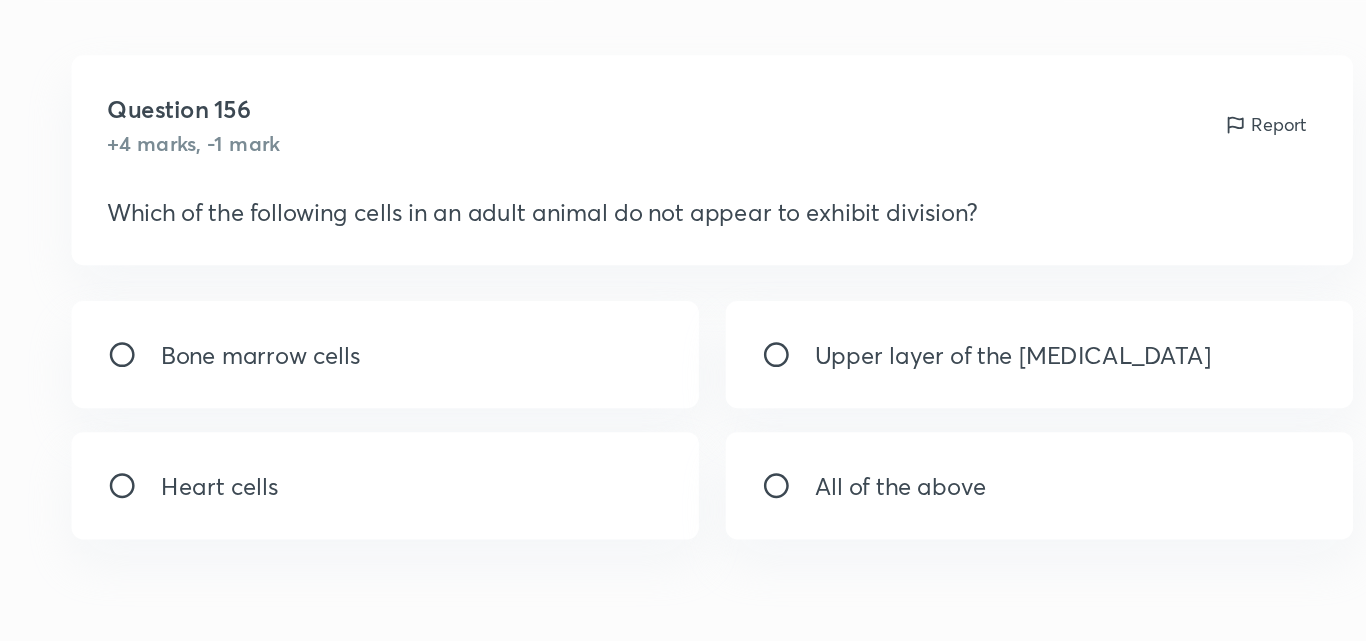 click on "Heart cells" at bounding box center (147, 397) 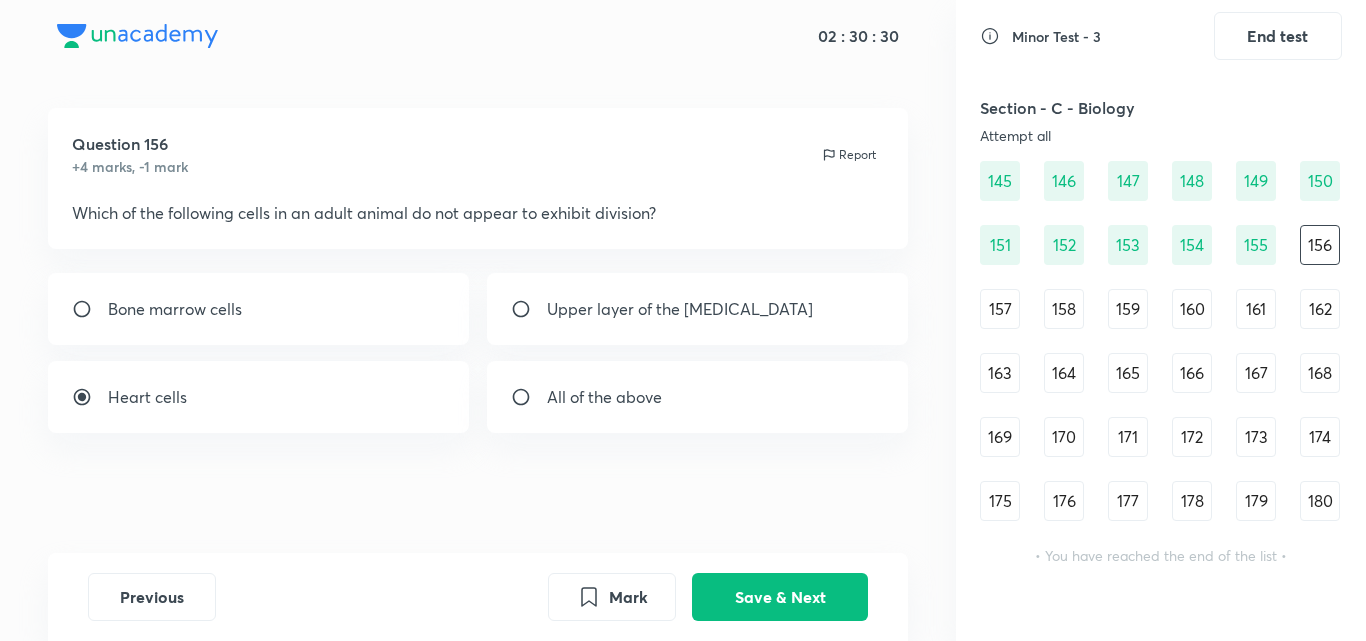 click on "All of the above" at bounding box center [698, 397] 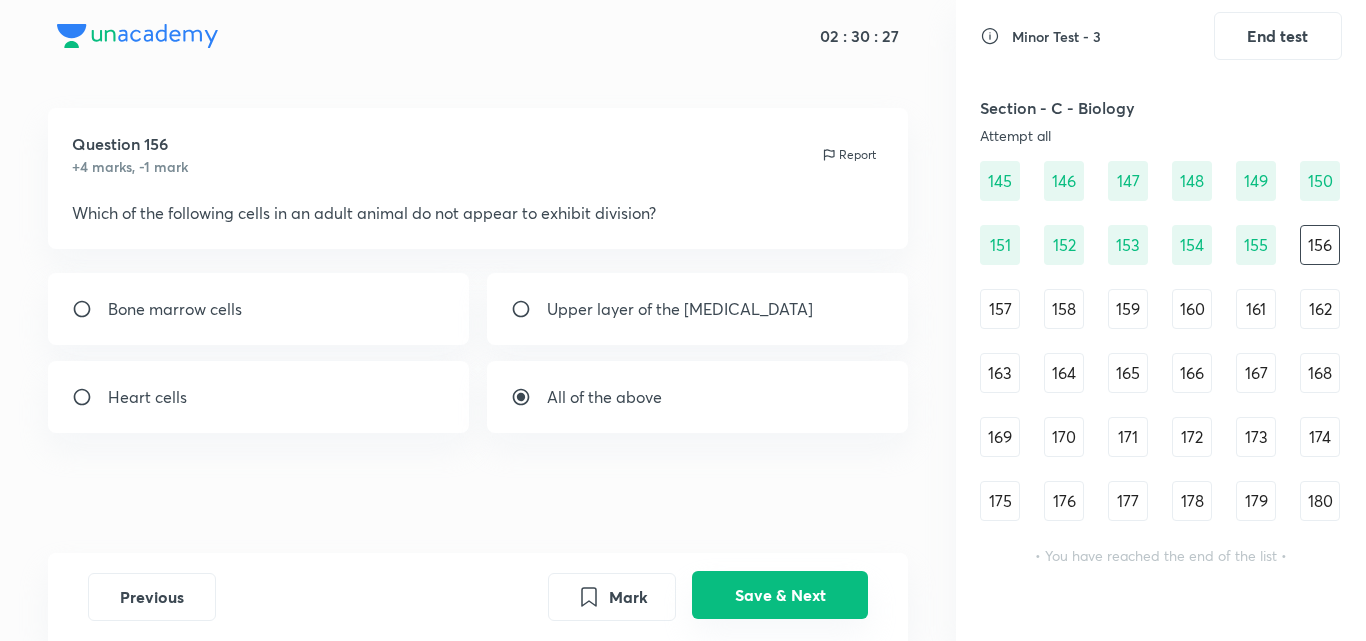 click on "Save & Next" at bounding box center [780, 595] 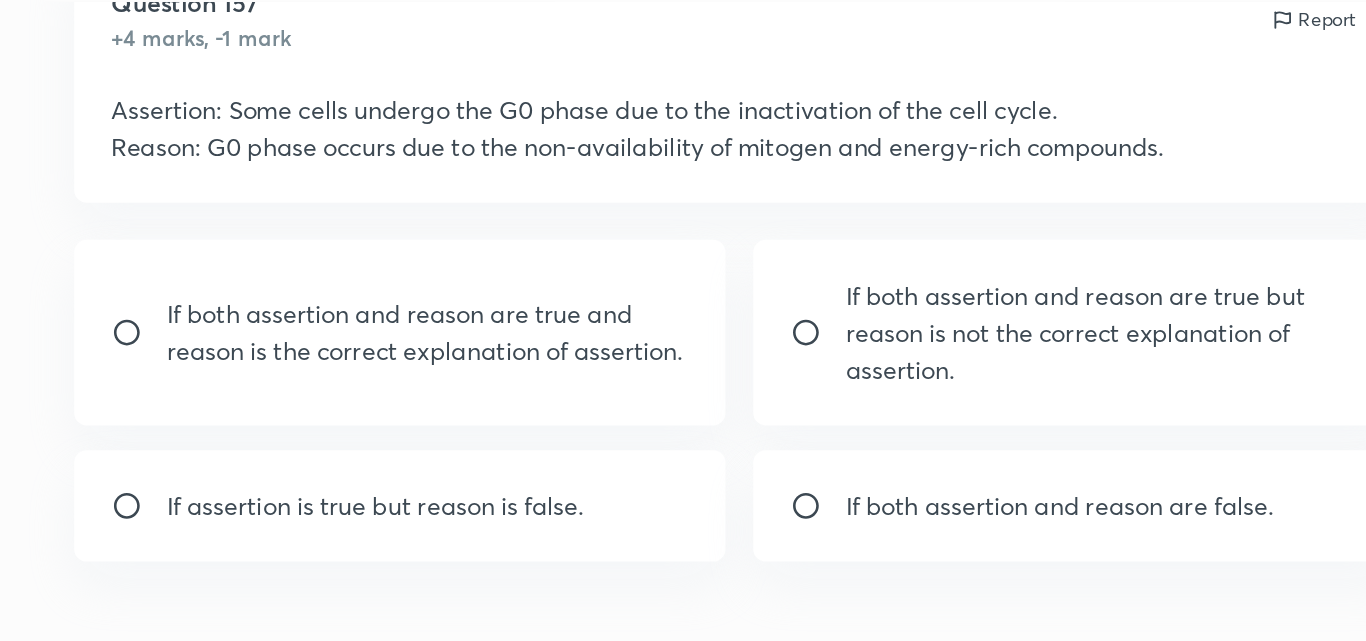 scroll, scrollTop: 84, scrollLeft: 0, axis: vertical 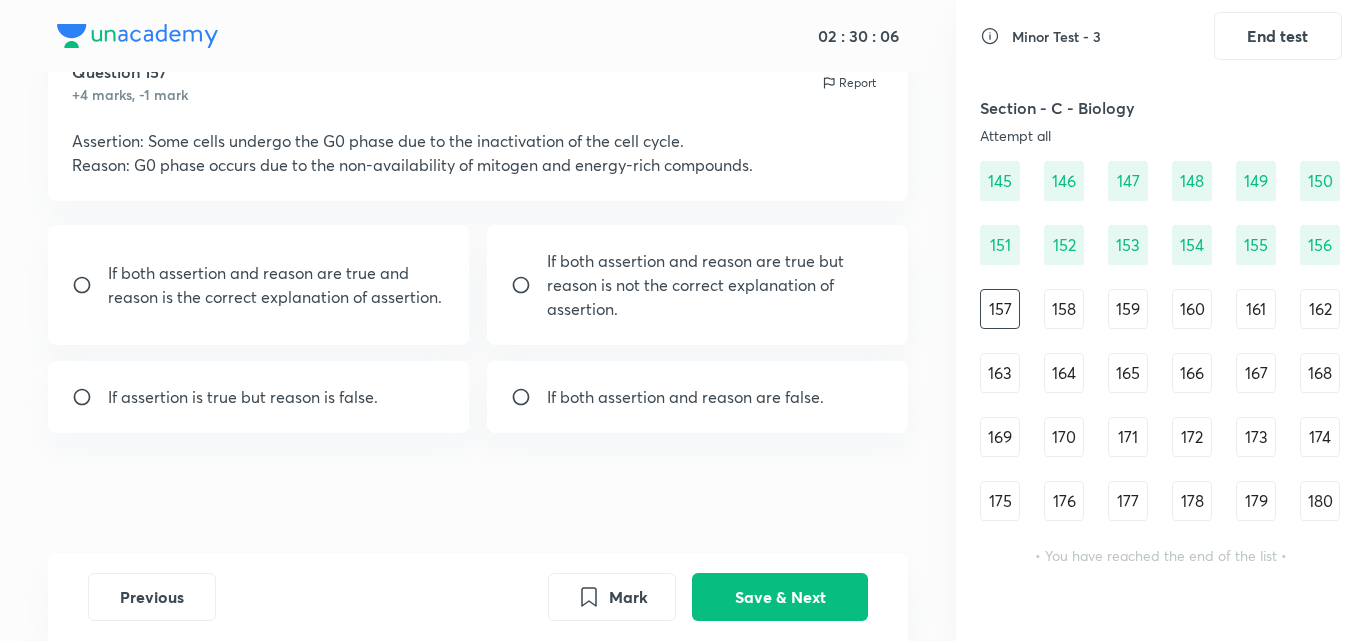 click on "If assertion is true but reason is false." at bounding box center [259, 397] 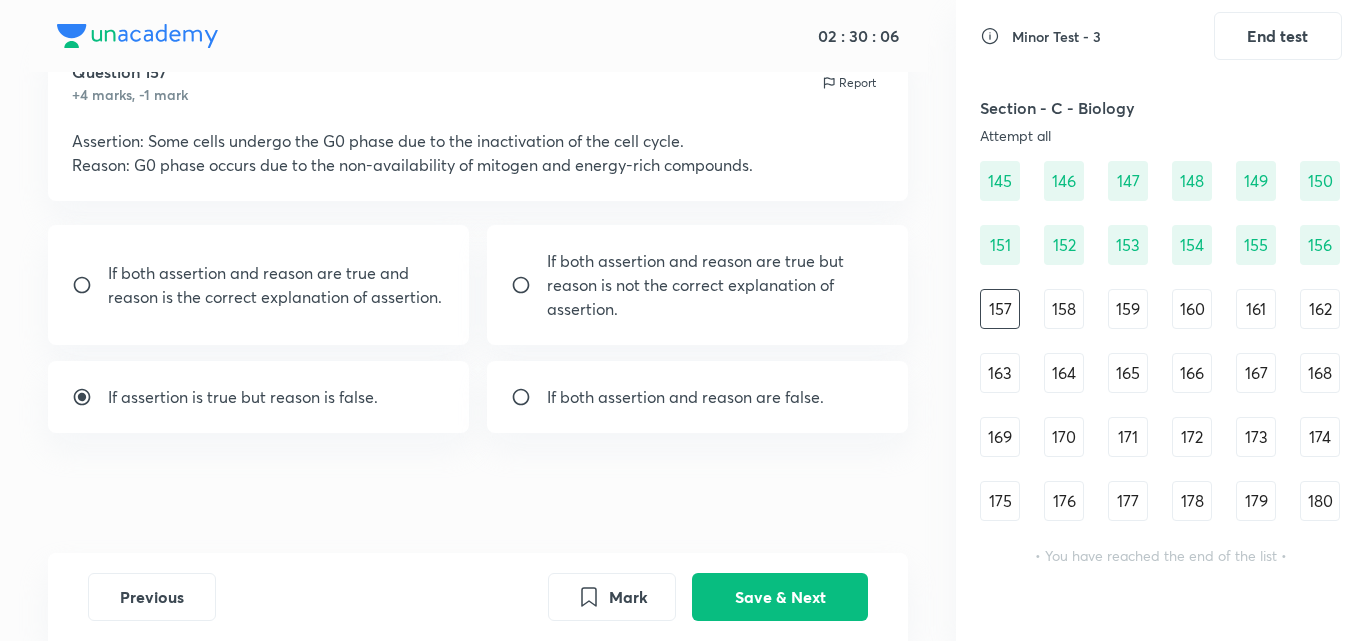 click on "Previous Mark Save & Next" at bounding box center [478, 597] 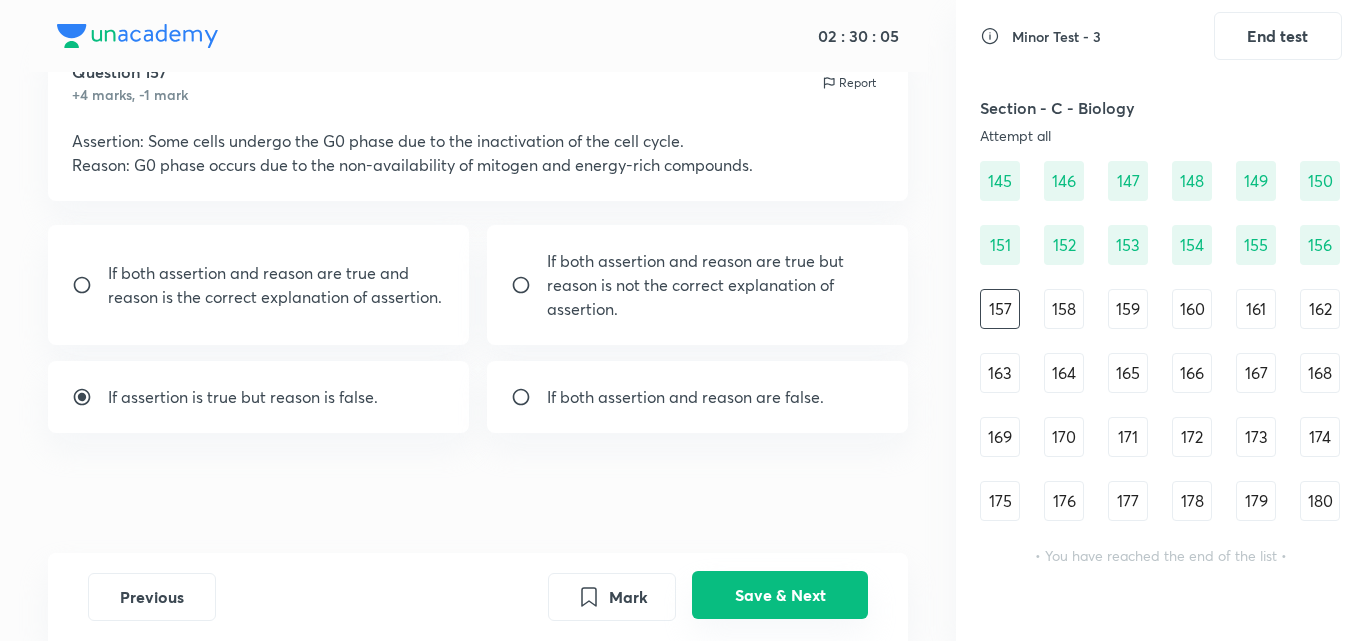 click on "Save & Next" at bounding box center (780, 595) 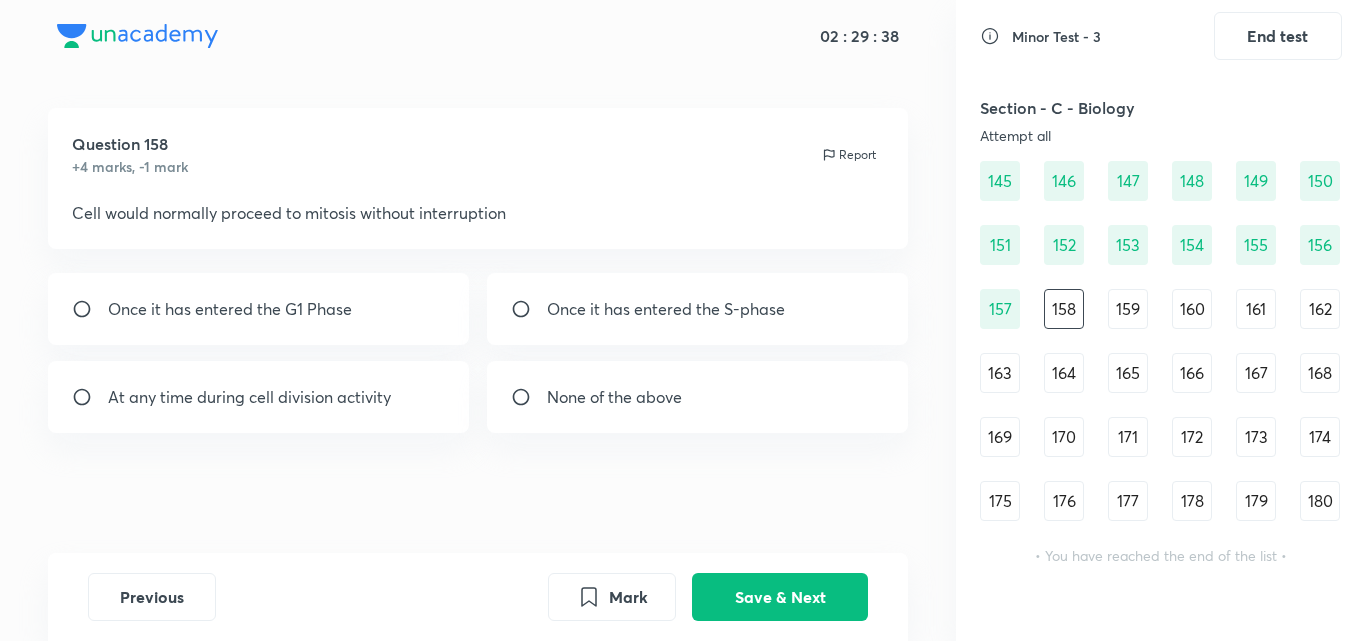 click on "None of the above" at bounding box center [614, 397] 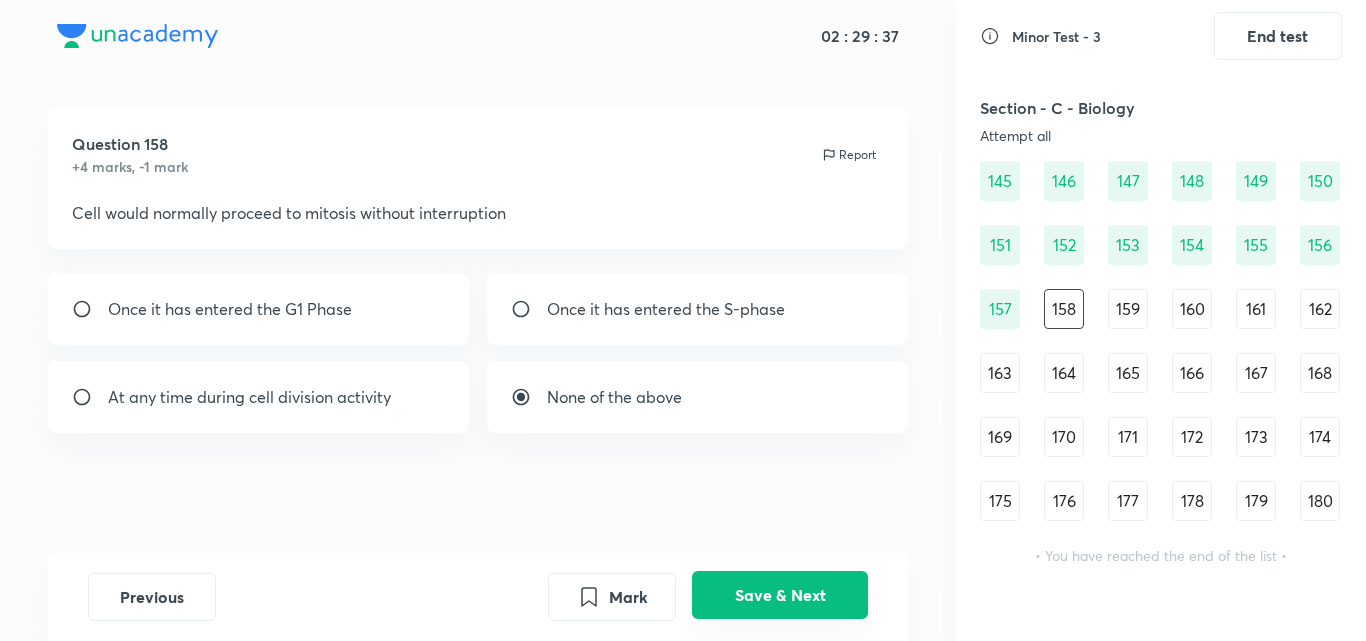 click on "Save & Next" at bounding box center [780, 595] 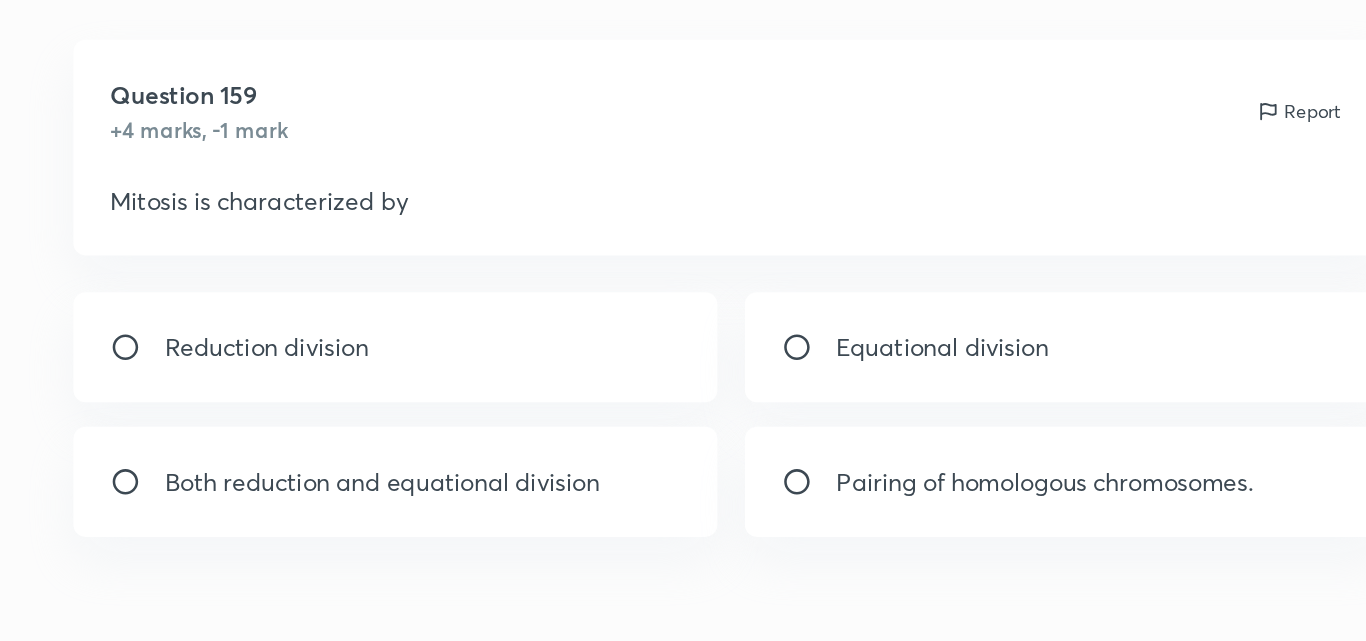 click on "Equational division" at bounding box center (616, 309) 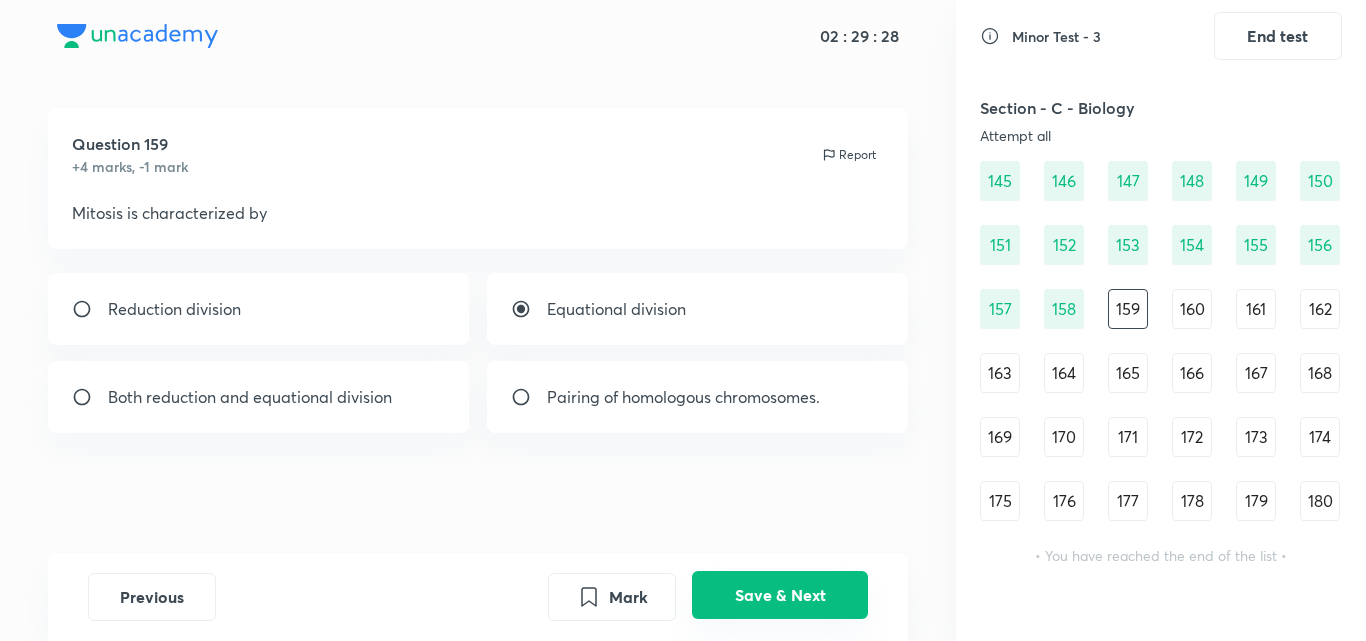 click on "Save & Next" at bounding box center (780, 595) 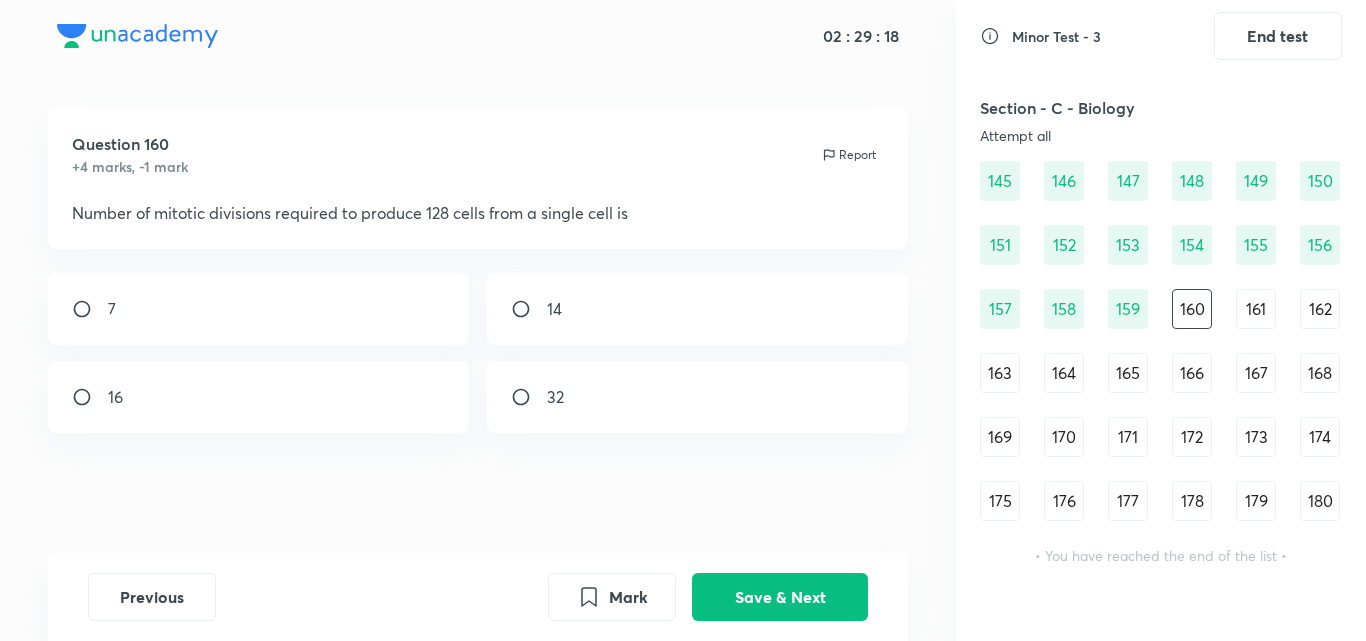 click on "7" at bounding box center (259, 309) 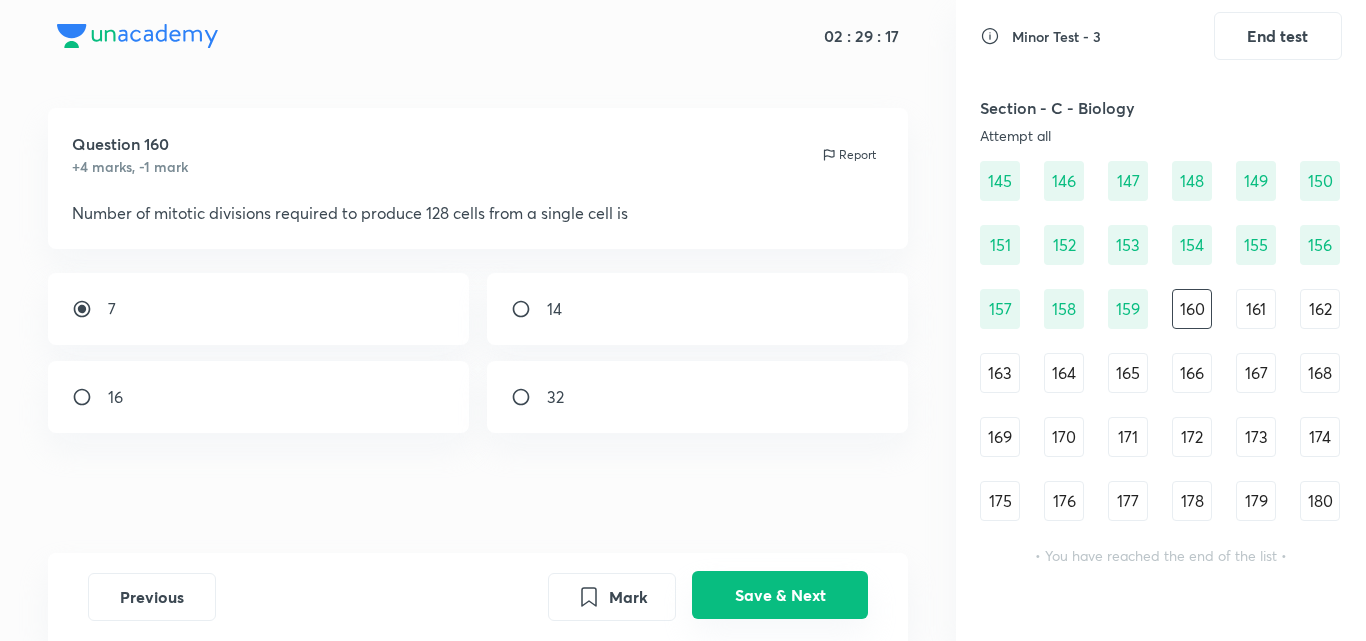 click on "Save & Next" at bounding box center [780, 595] 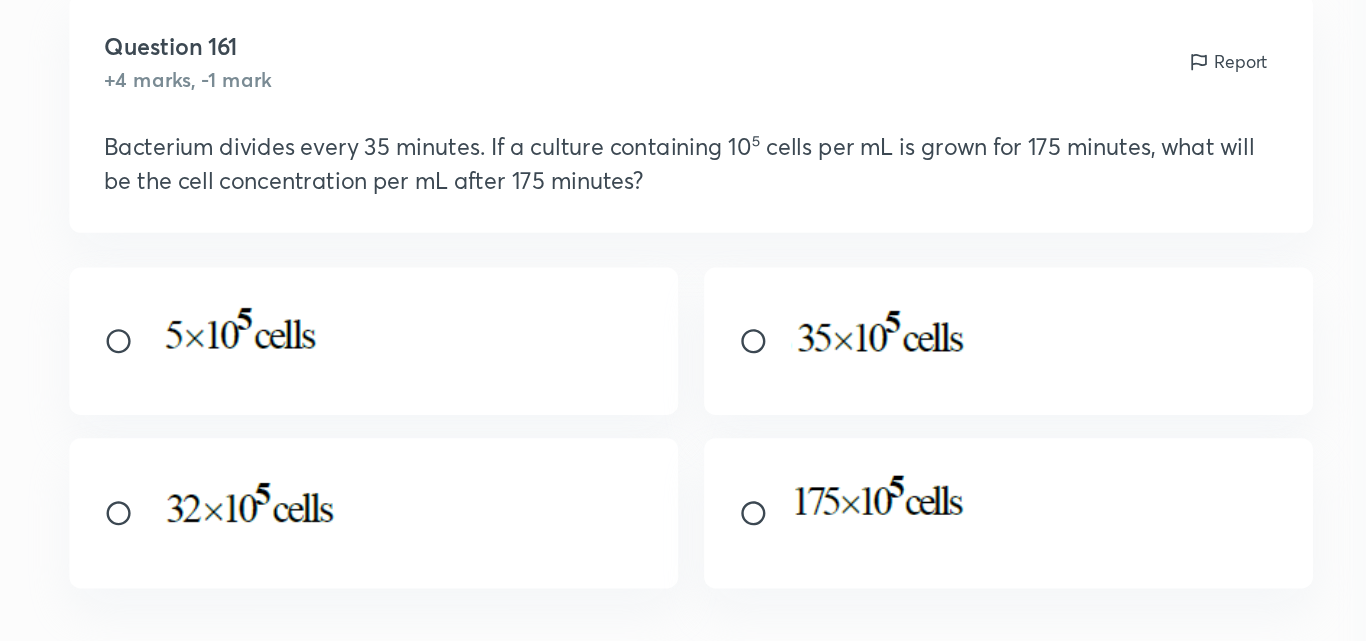 scroll, scrollTop: 37, scrollLeft: 0, axis: vertical 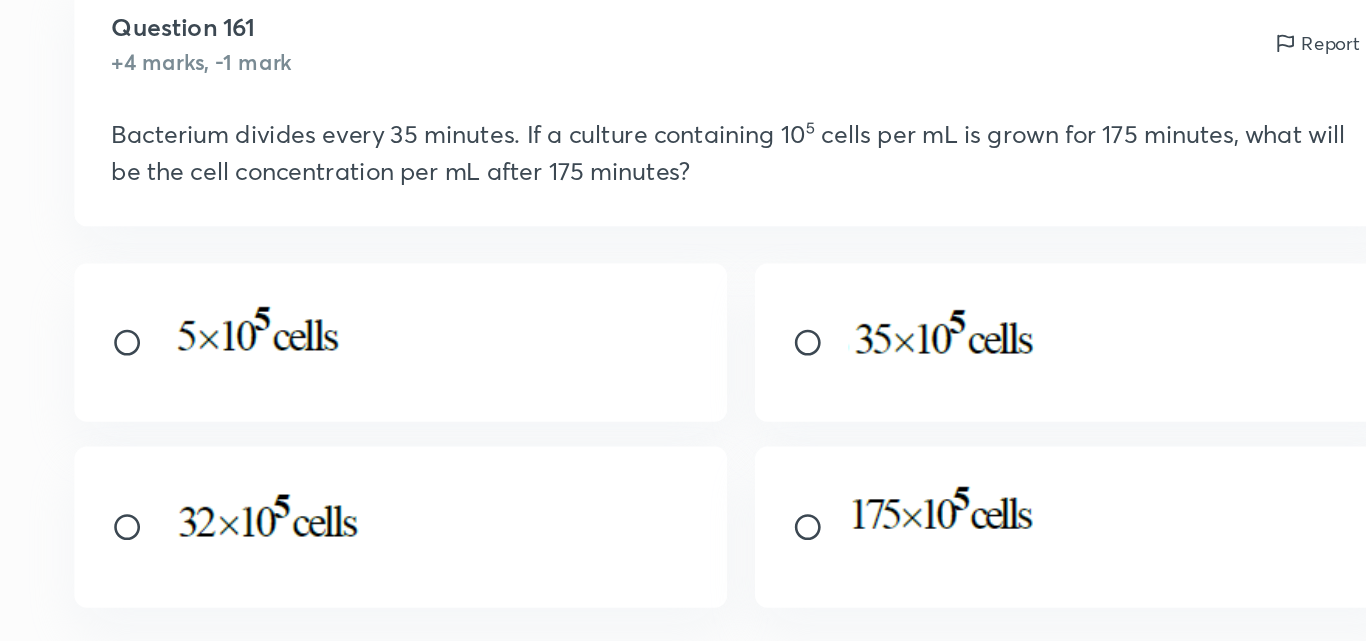 click at bounding box center [90, 442] 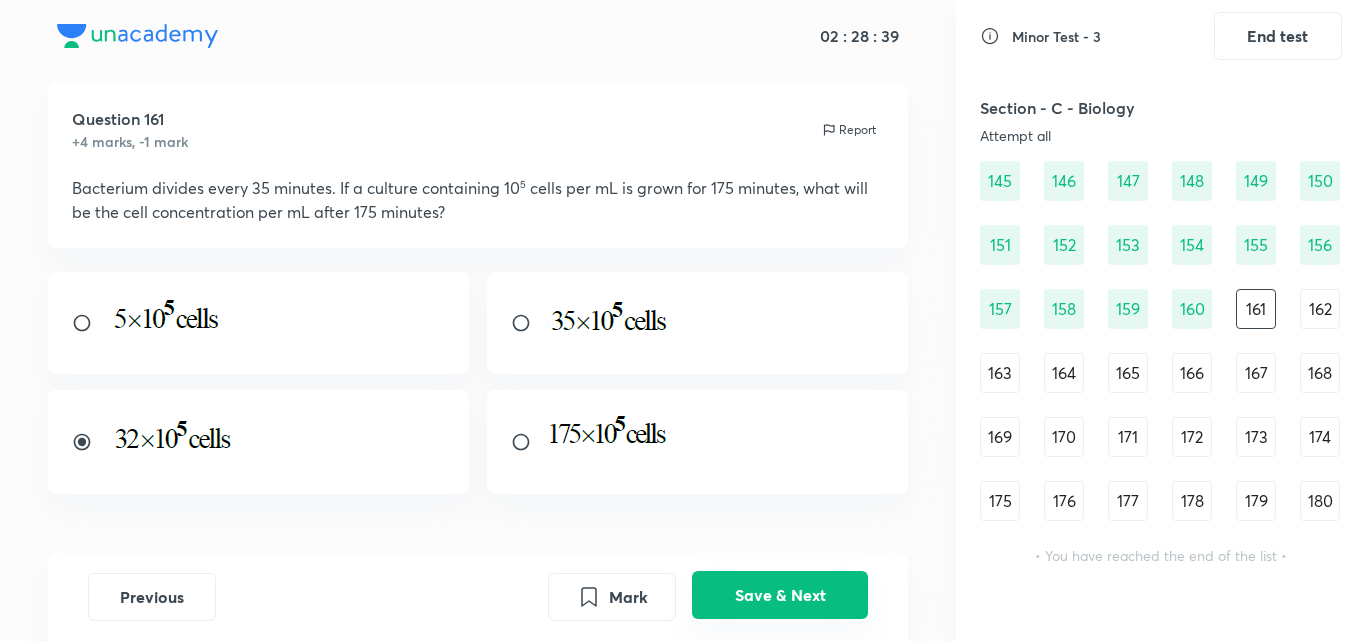 click on "Save & Next" at bounding box center [780, 595] 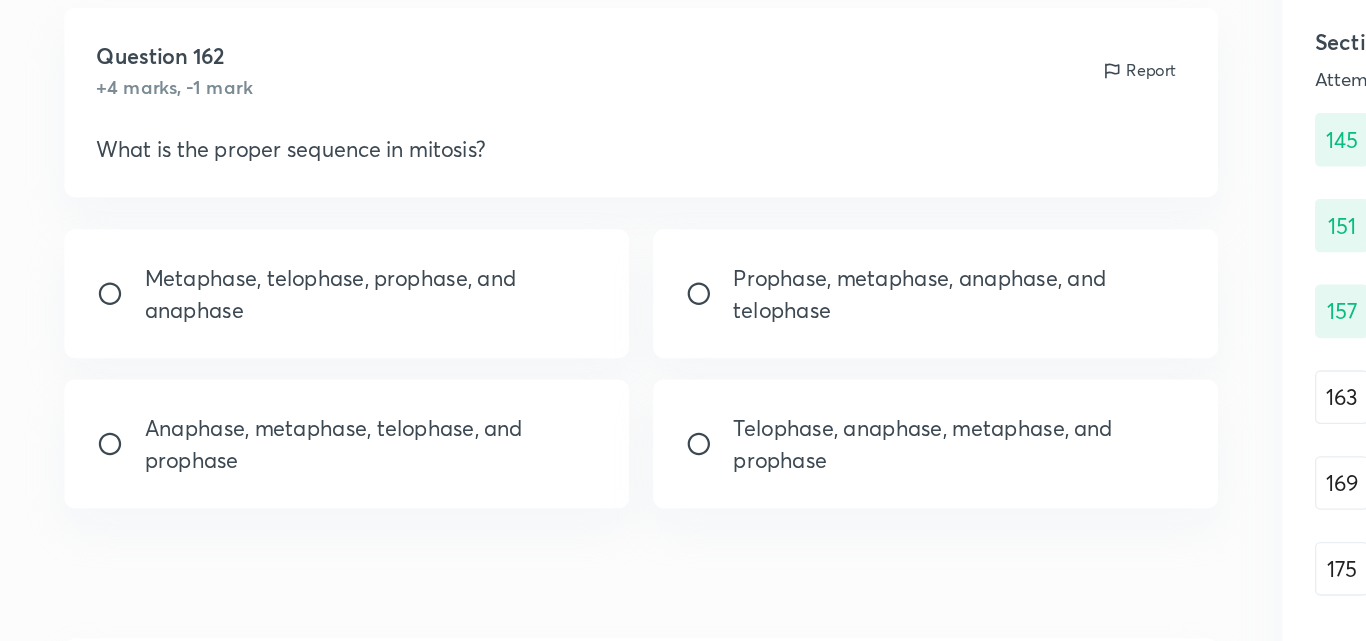 click at bounding box center [529, 296] 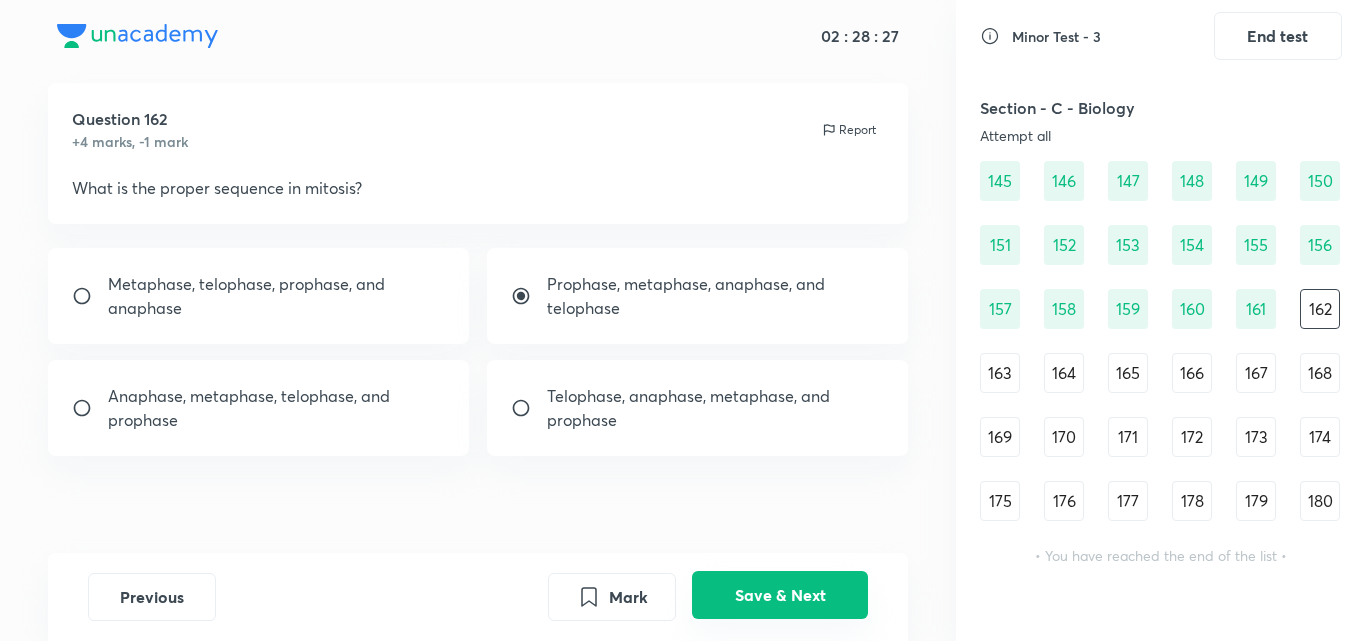 click on "Save & Next" at bounding box center (780, 595) 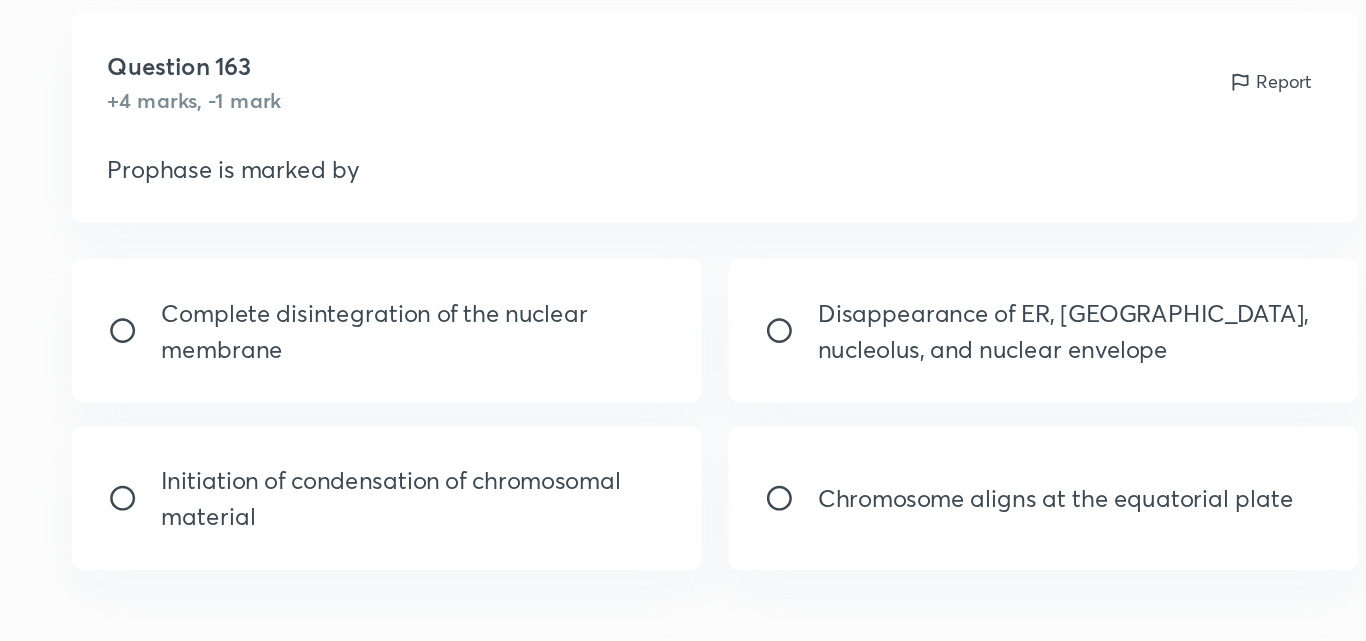 click on "Initiation of condensation of chromosomal material" at bounding box center [277, 408] 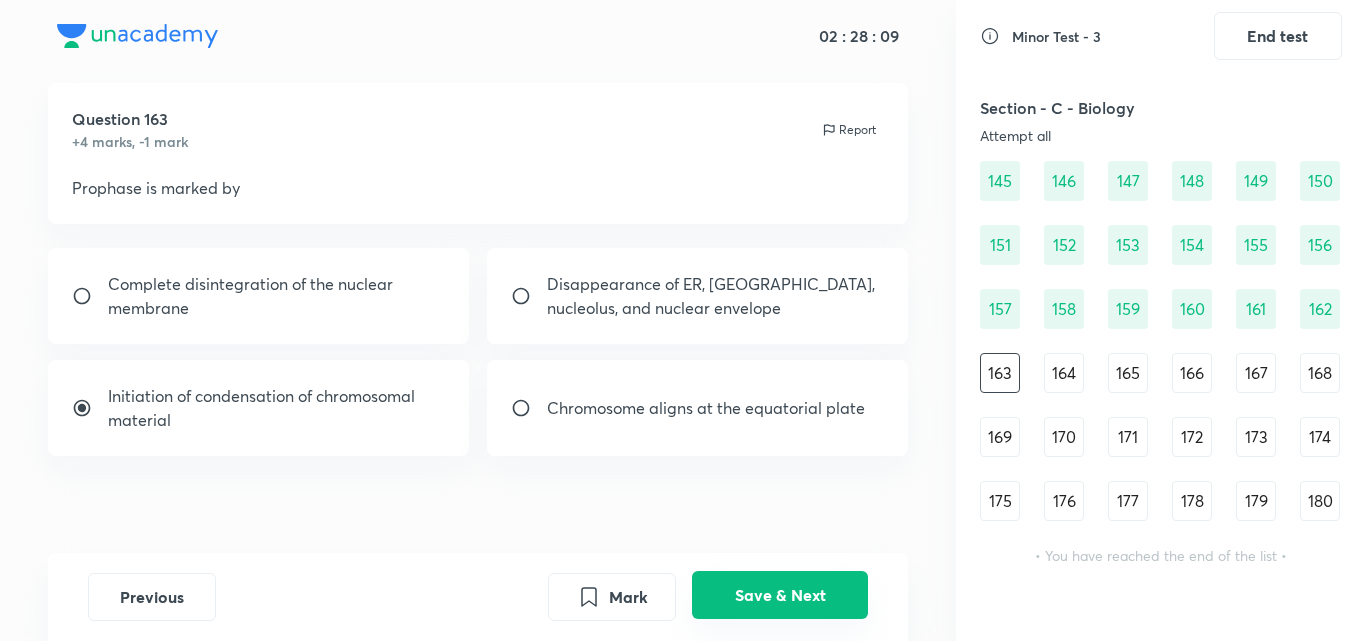 click on "Save & Next" at bounding box center (780, 595) 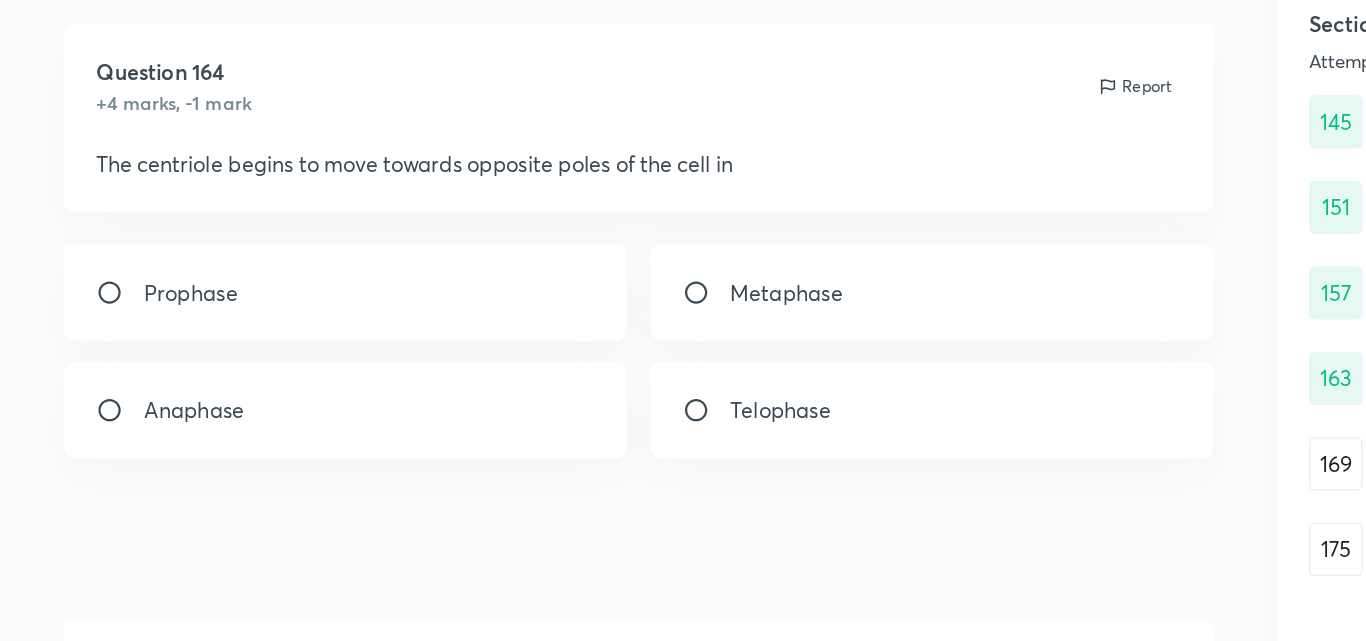 click on "Prophase" at bounding box center (259, 309) 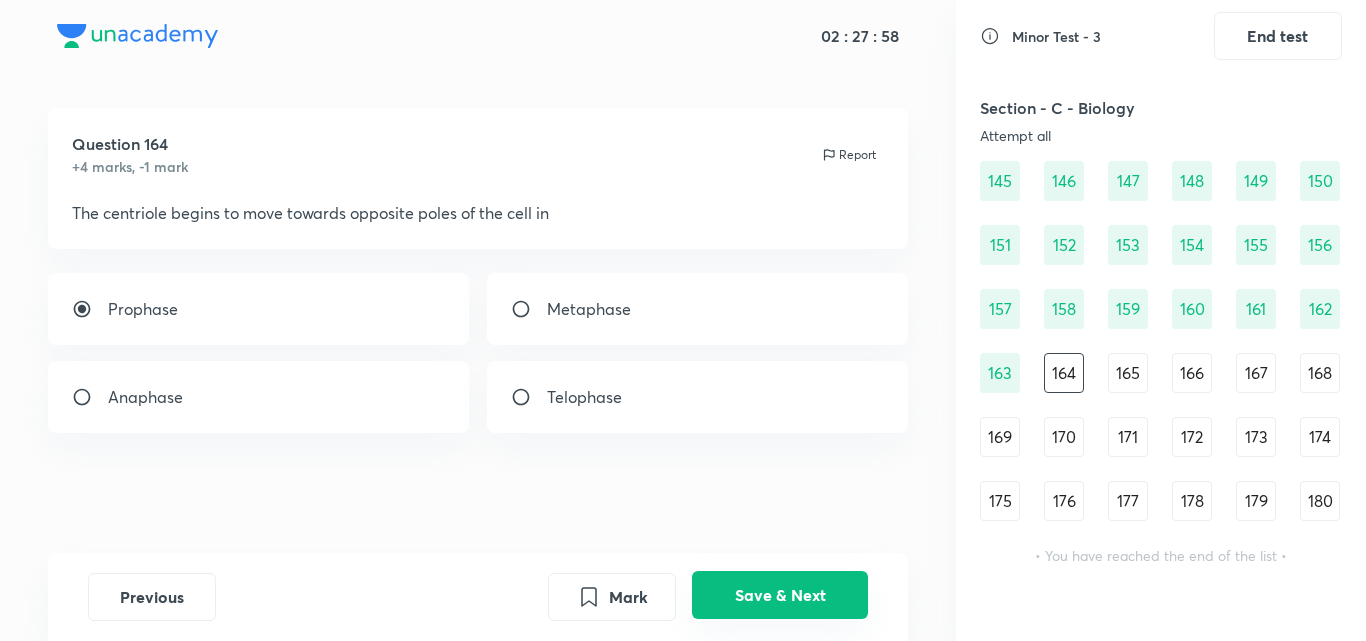 click on "Save & Next" at bounding box center (780, 595) 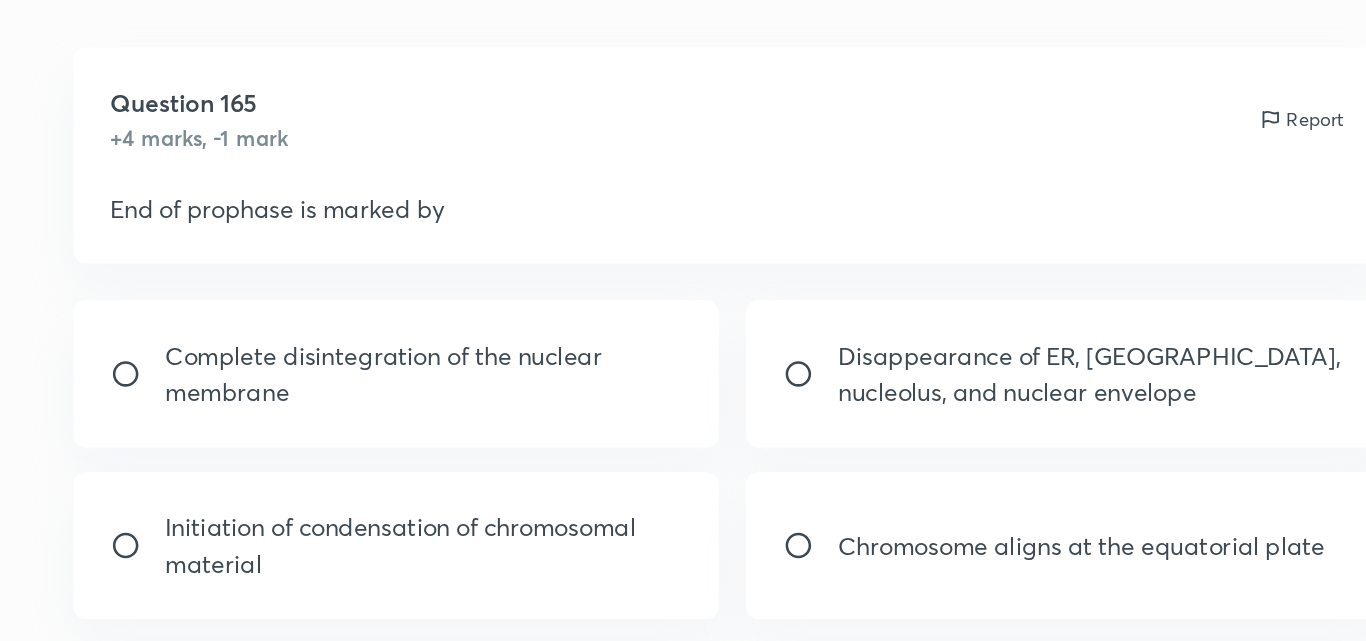 click on "Chromosome aligns at the equatorial plate" at bounding box center (706, 433) 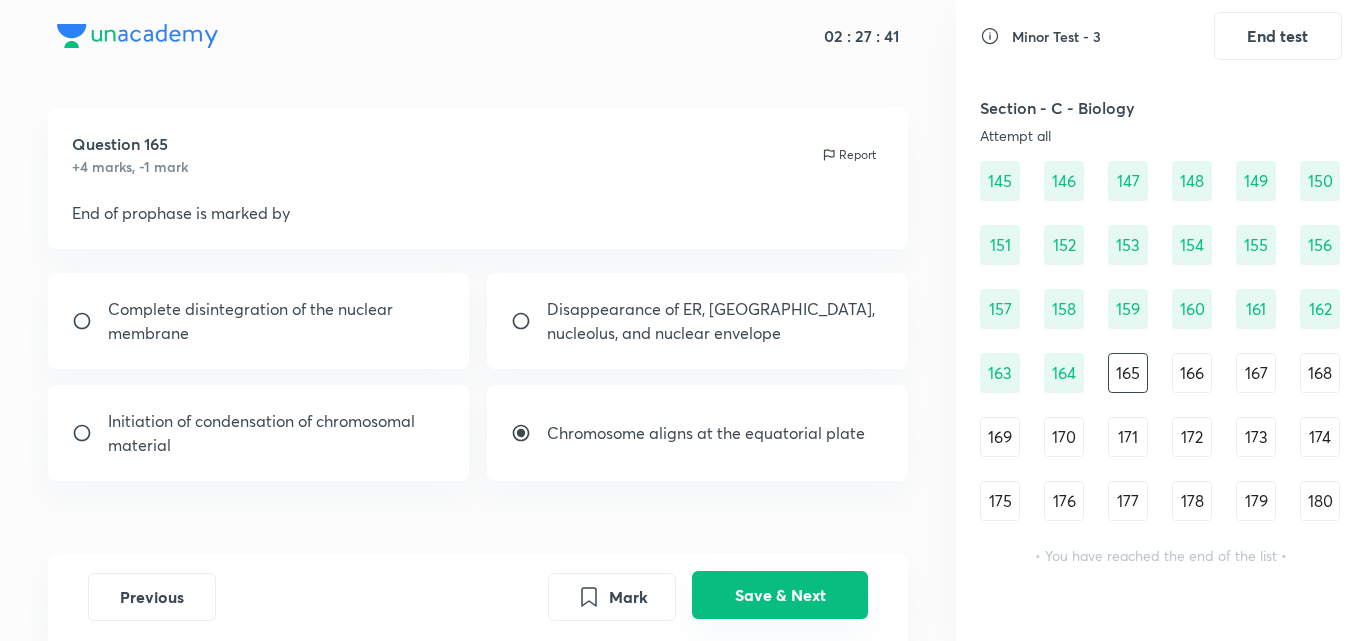 click on "Save & Next" at bounding box center [780, 595] 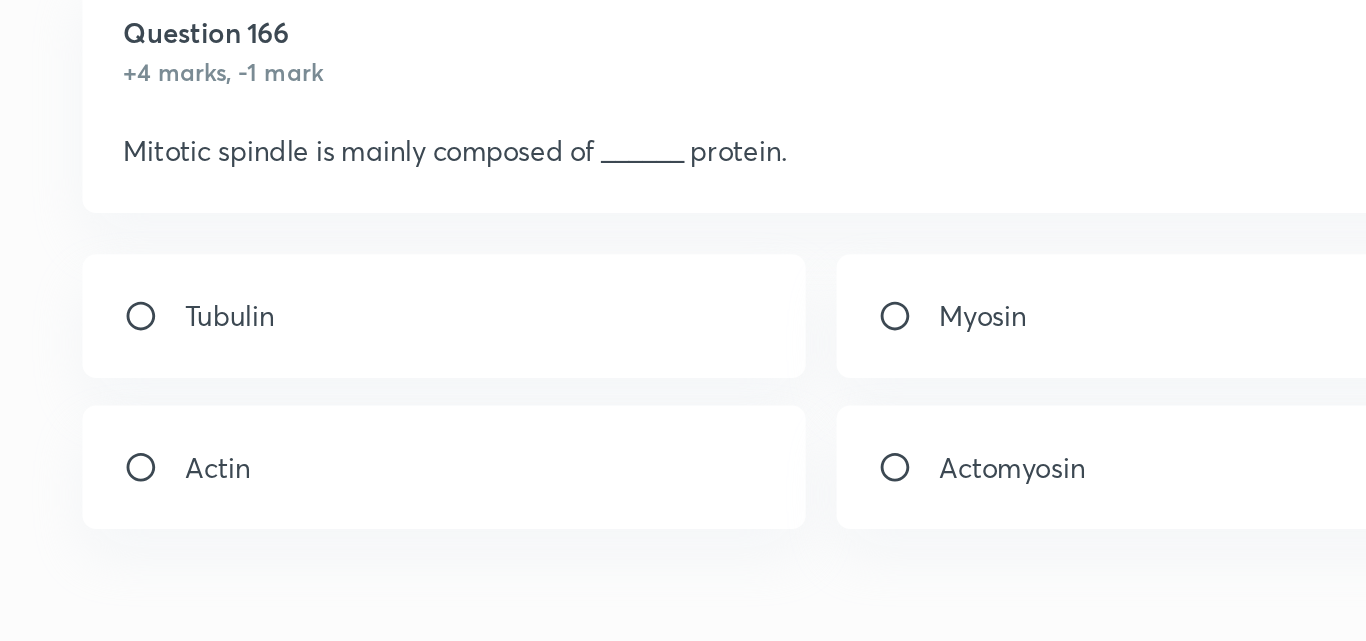 click on "Tubulin" at bounding box center [259, 309] 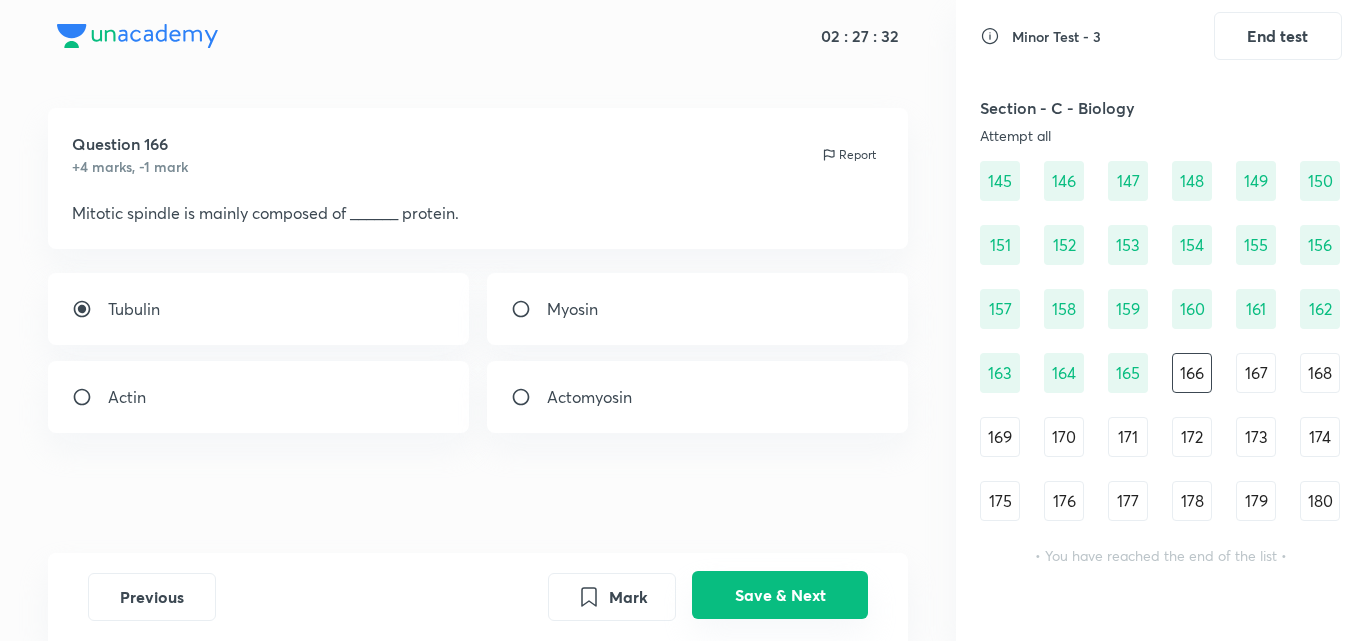 click on "Save & Next" at bounding box center (780, 595) 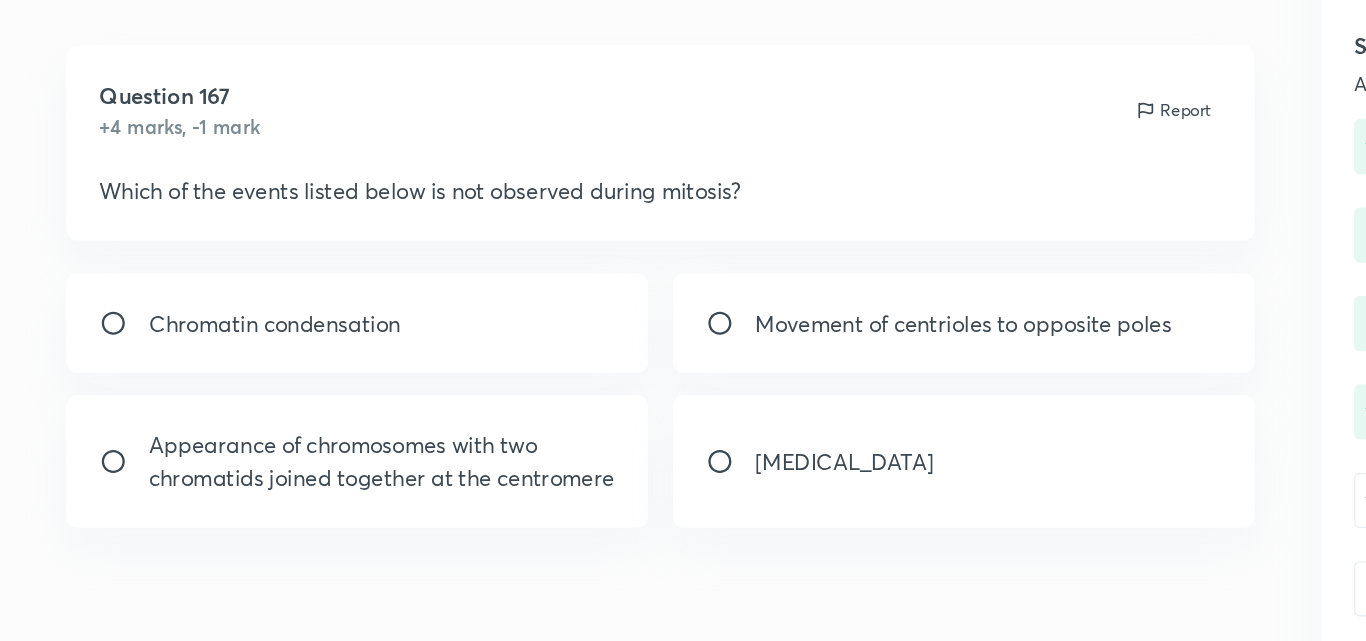 click on "Crossing over" at bounding box center [611, 409] 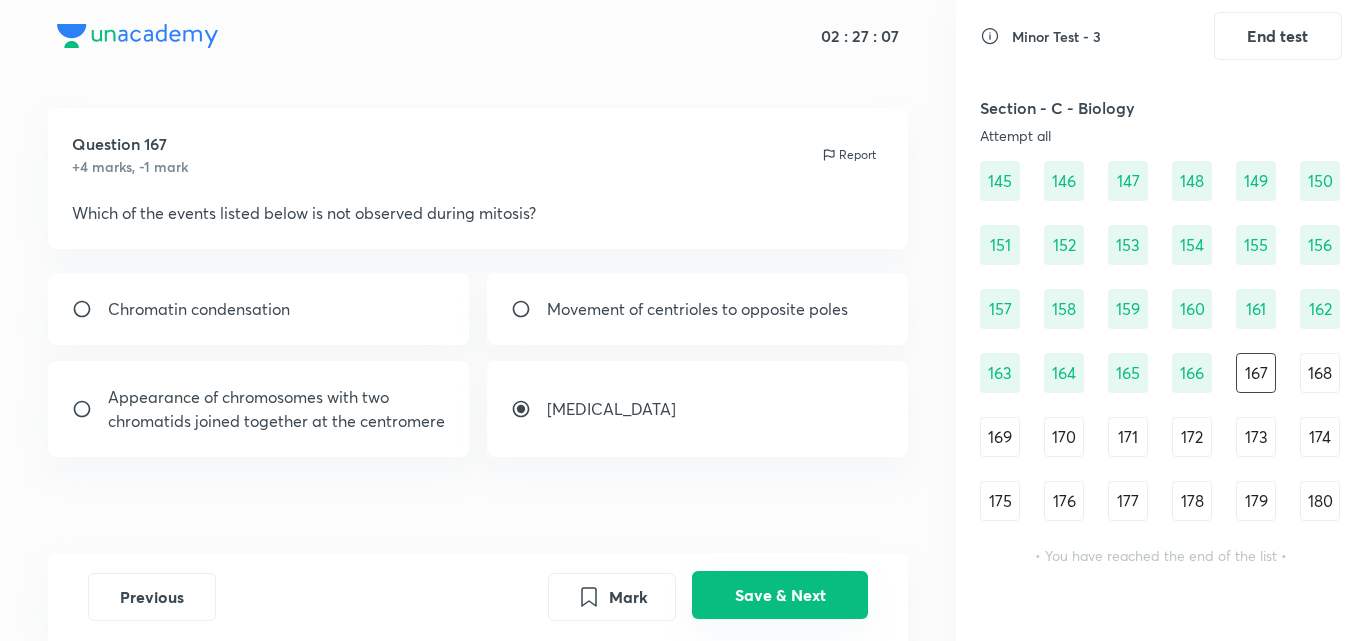 click on "Save & Next" at bounding box center (780, 595) 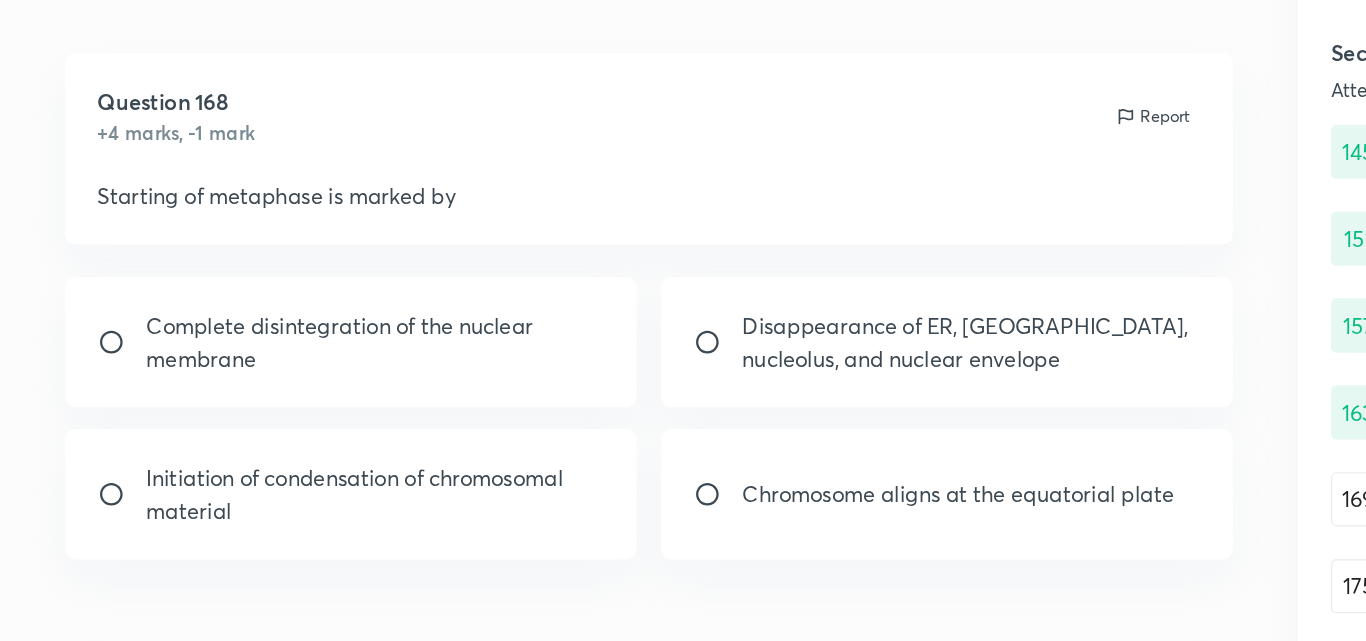 click on "Complete disintegration of the nuclear membrane" at bounding box center (277, 321) 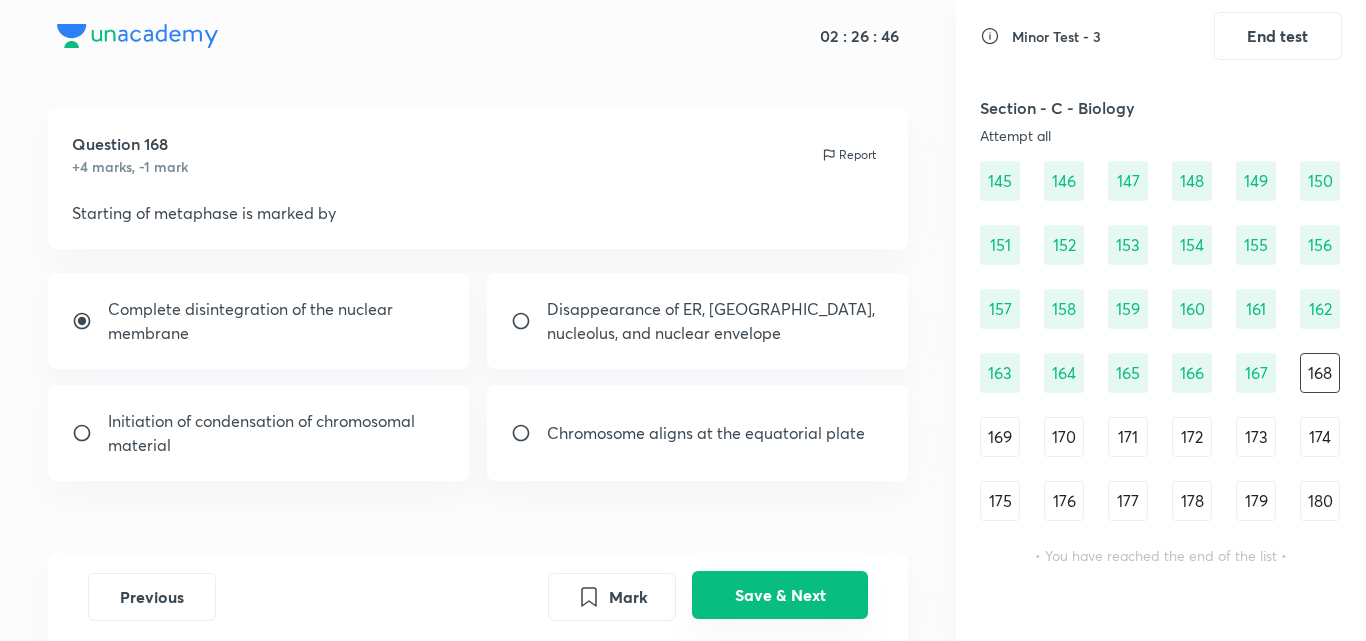 click on "Save & Next" at bounding box center [780, 595] 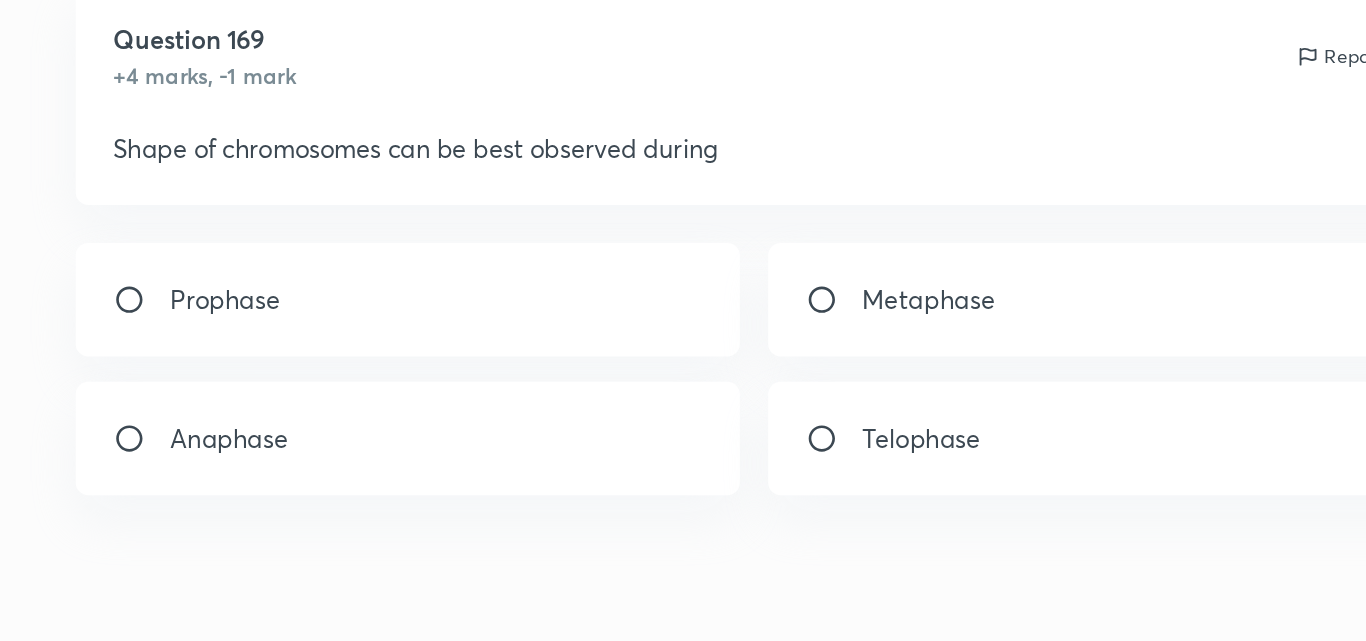 click at bounding box center (529, 397) 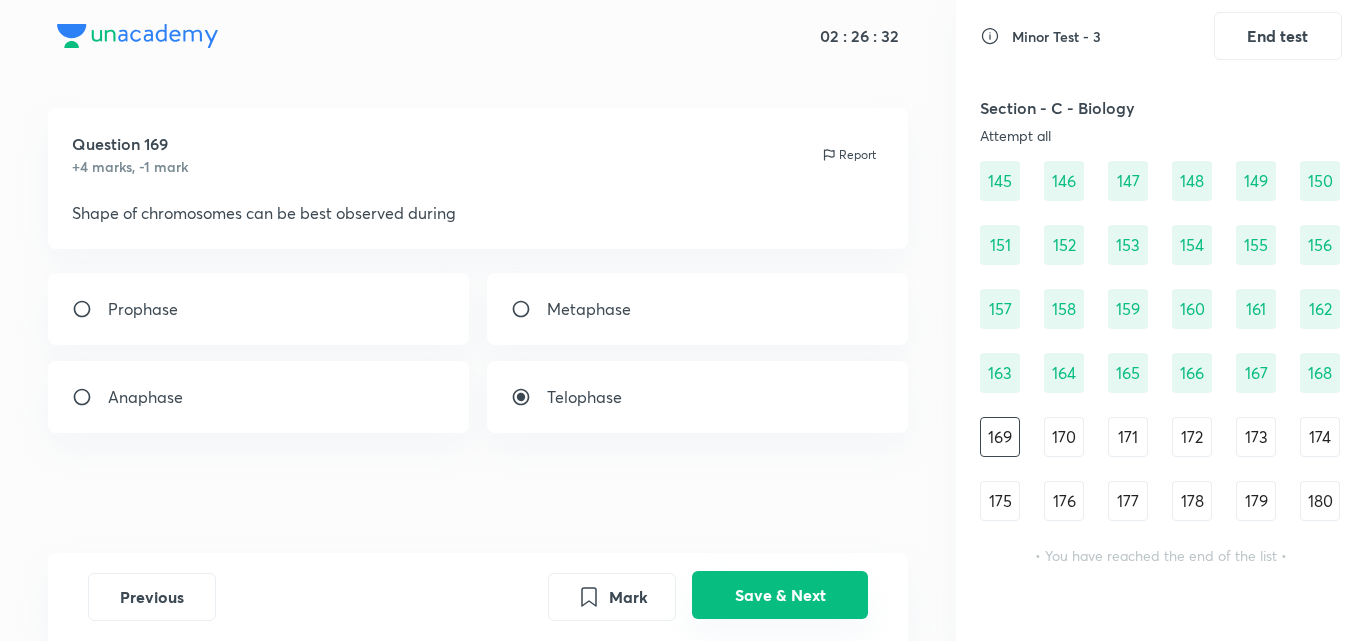 click on "Save & Next" at bounding box center [780, 595] 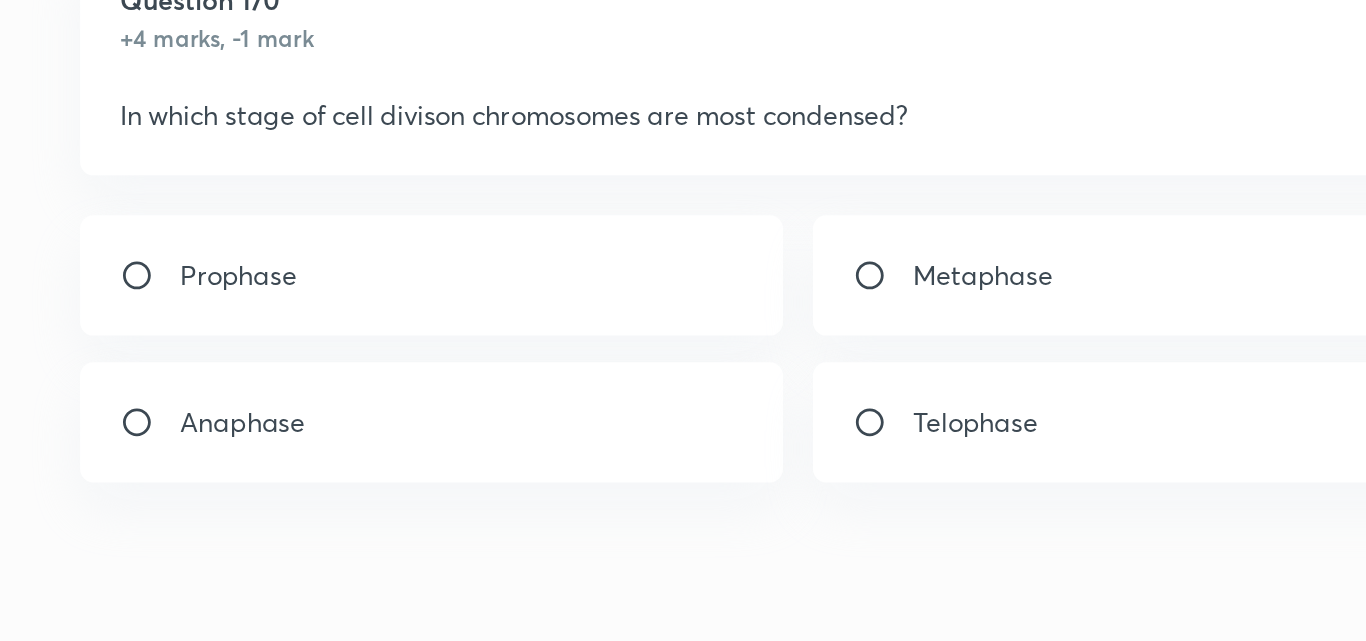 click at bounding box center [529, 397] 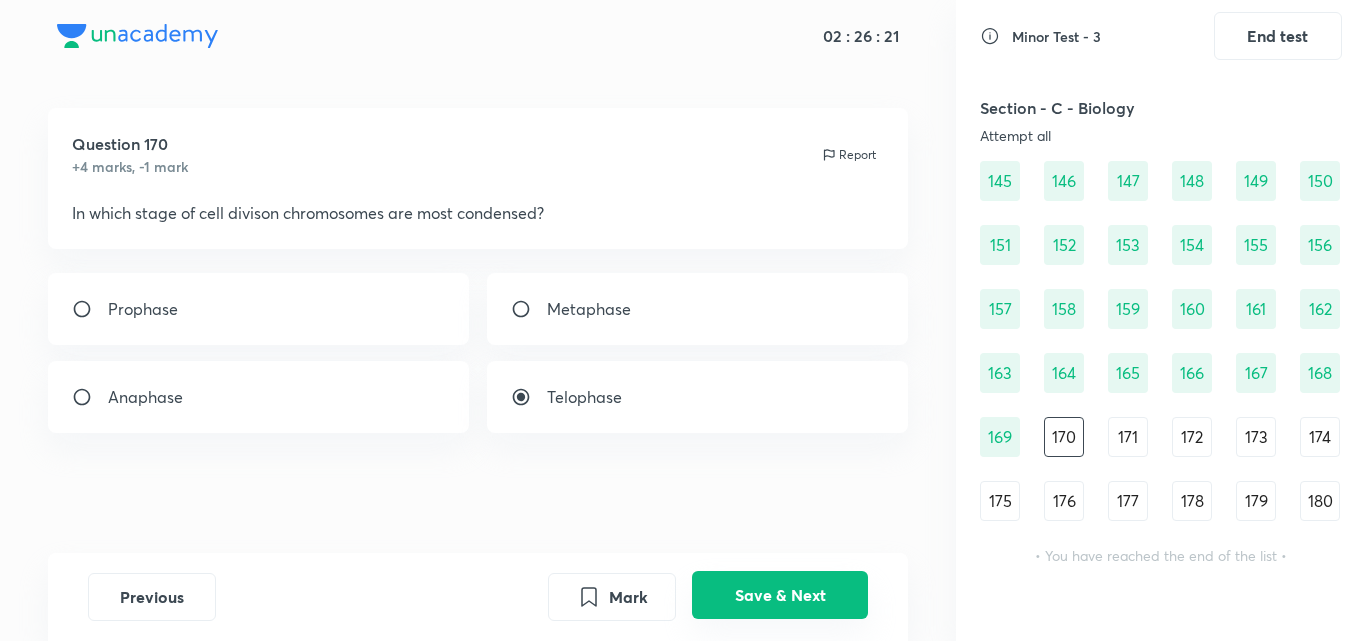 click on "Save & Next" at bounding box center [780, 595] 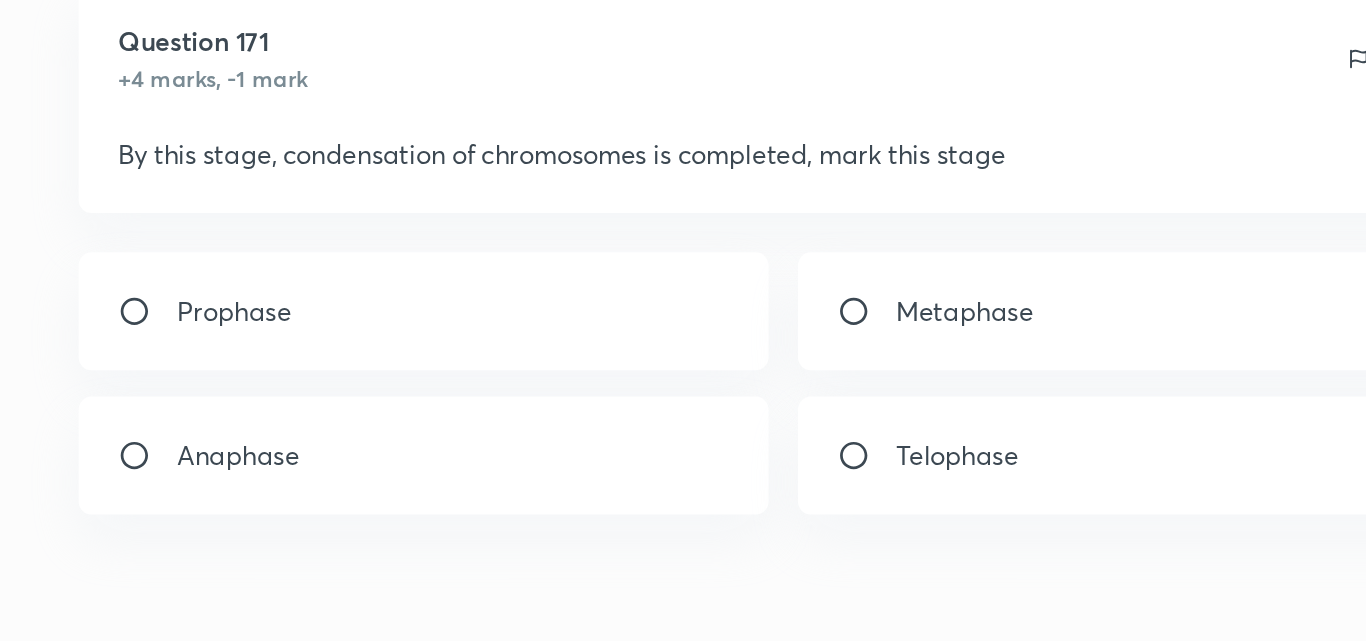 click on "Metaphase" at bounding box center (698, 309) 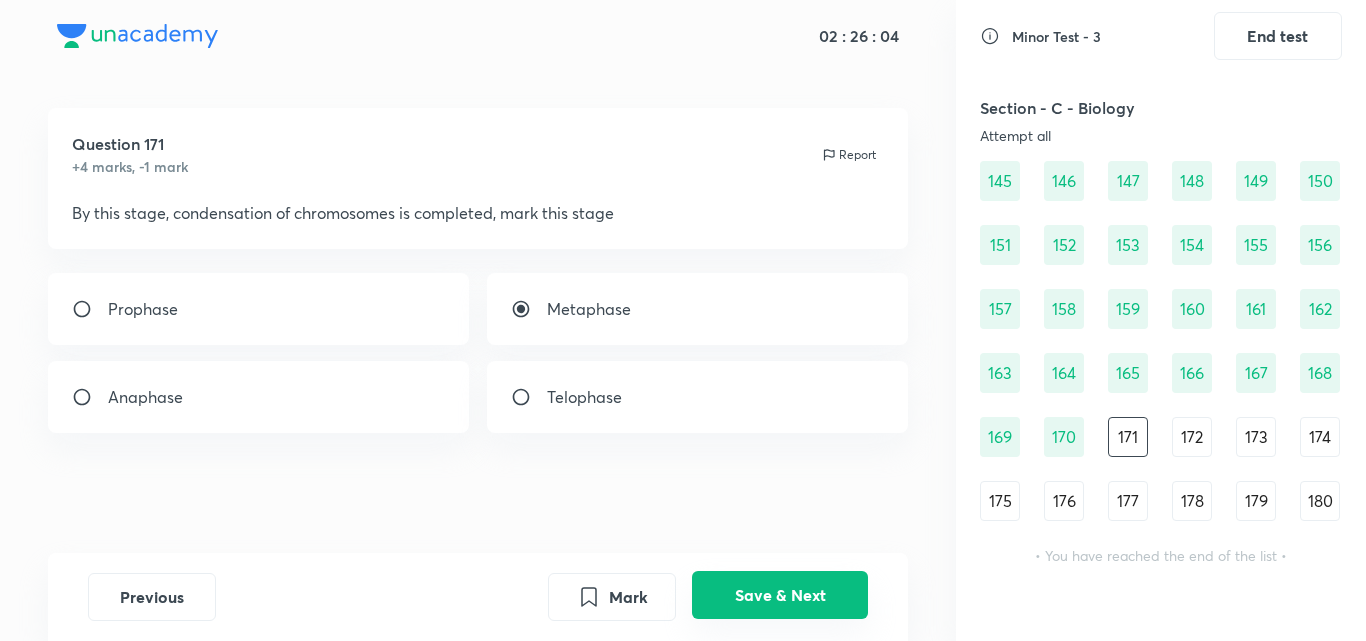 click on "Save & Next" at bounding box center [780, 595] 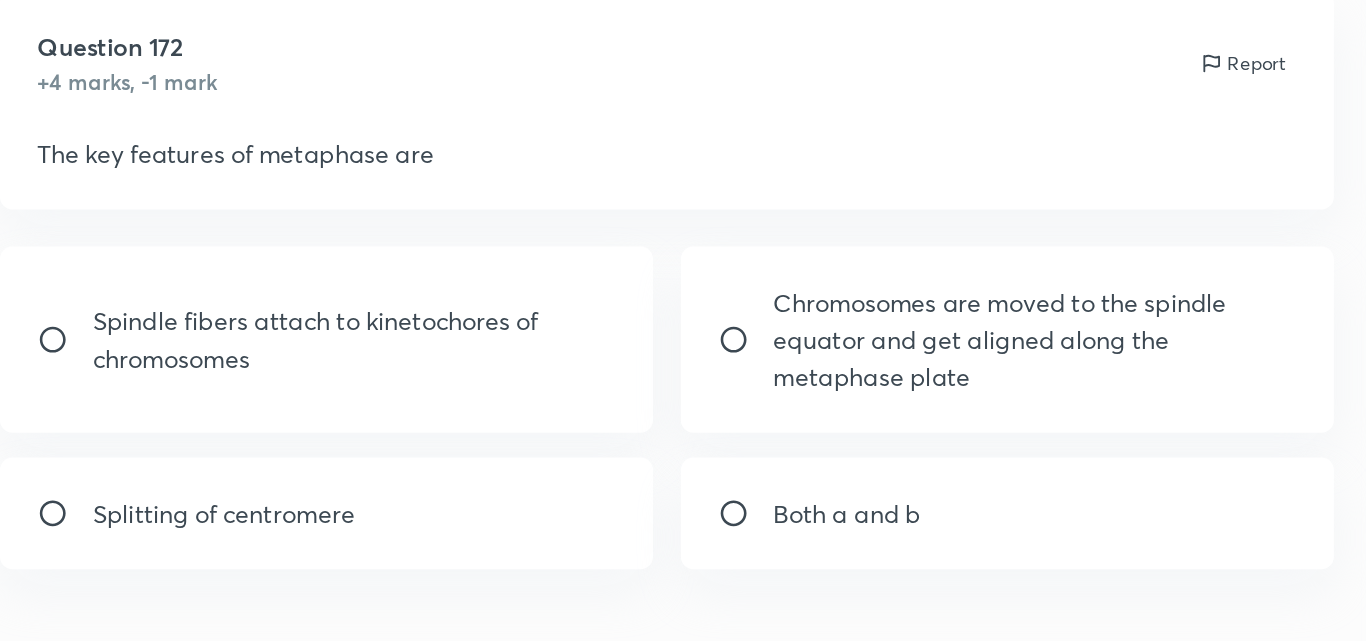 click on "Spindle fibers attach to kinetochores of chromosomes" at bounding box center (259, 333) 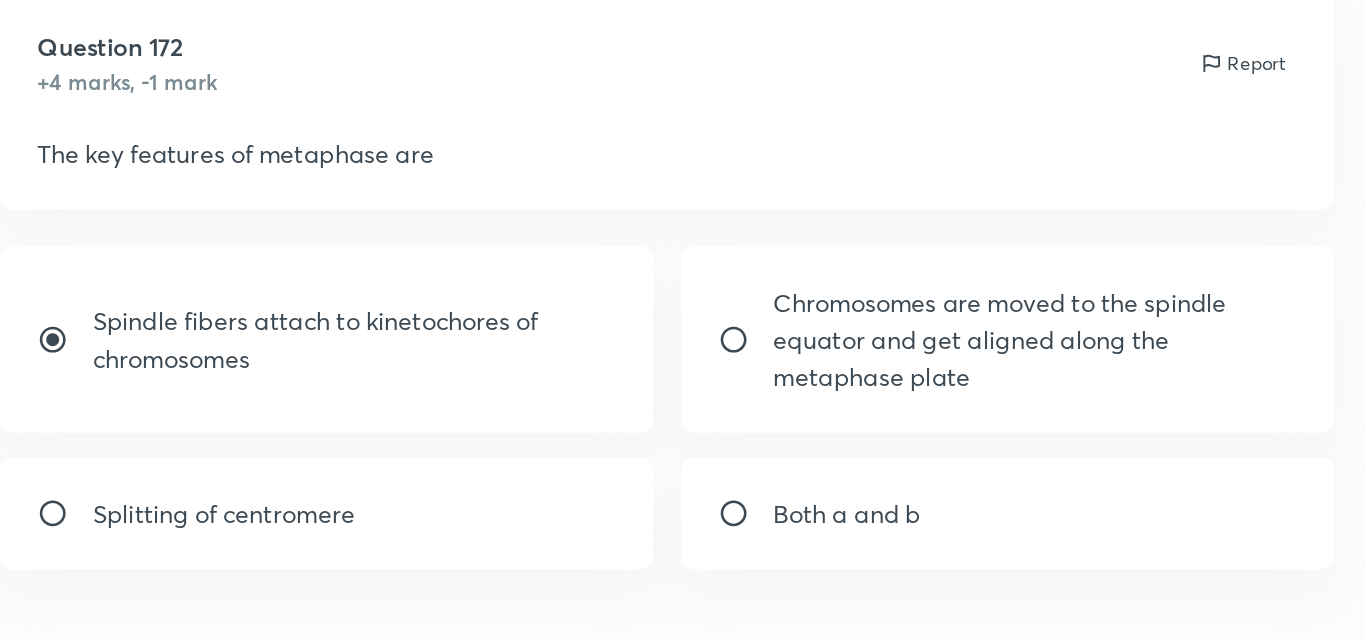 click on "Chromosomes are moved to the spindle equator and get aligned along the metaphase plate" at bounding box center [716, 333] 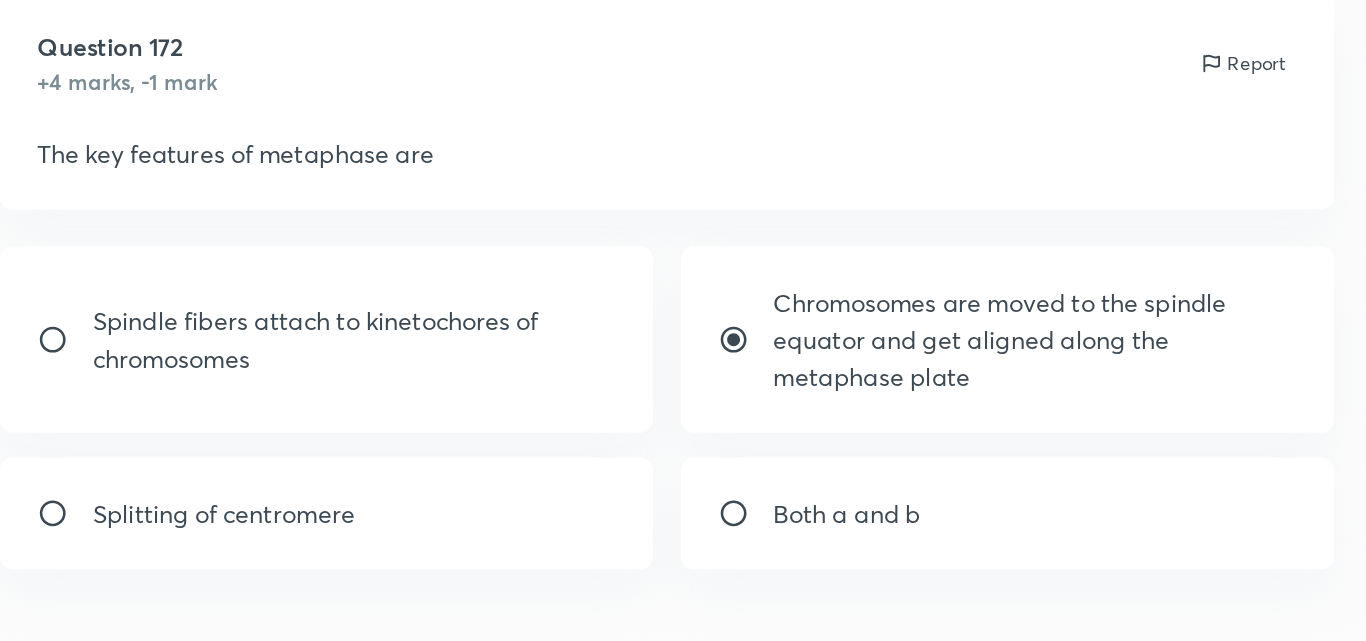 click on "Spindle fibers attach to kinetochores of chromosomes" at bounding box center [259, 333] 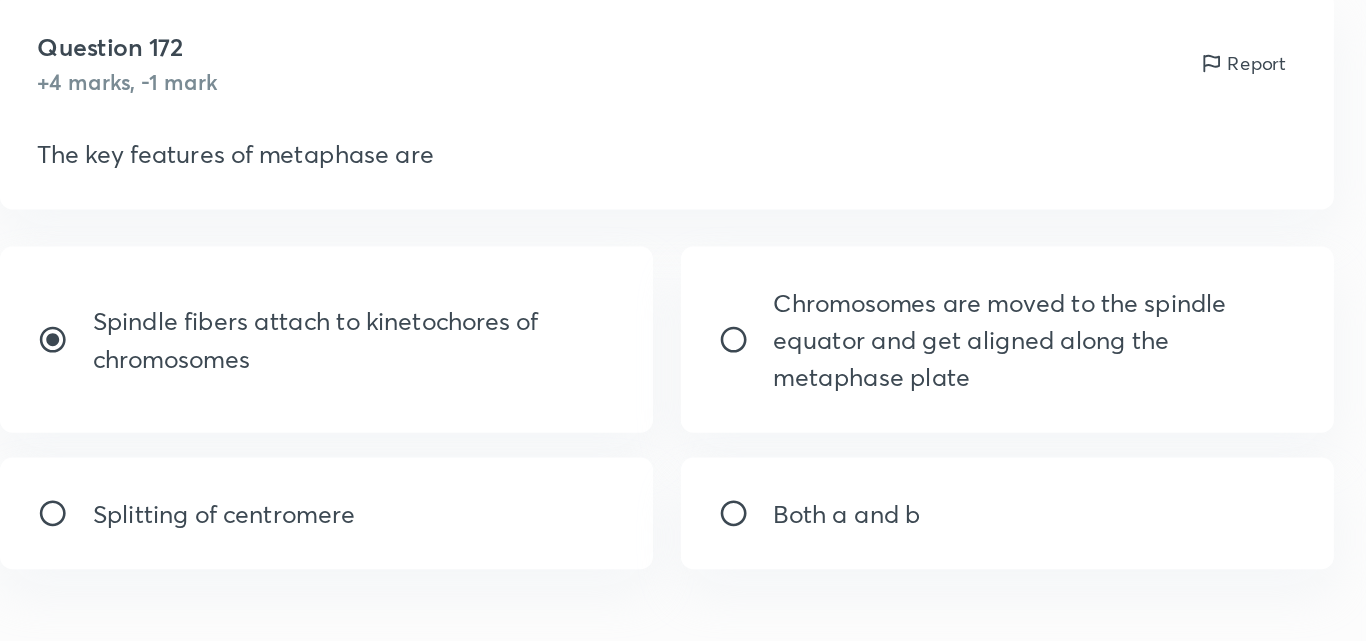 click on "Chromosomes are moved to the spindle equator and get aligned along the metaphase plate" at bounding box center (716, 333) 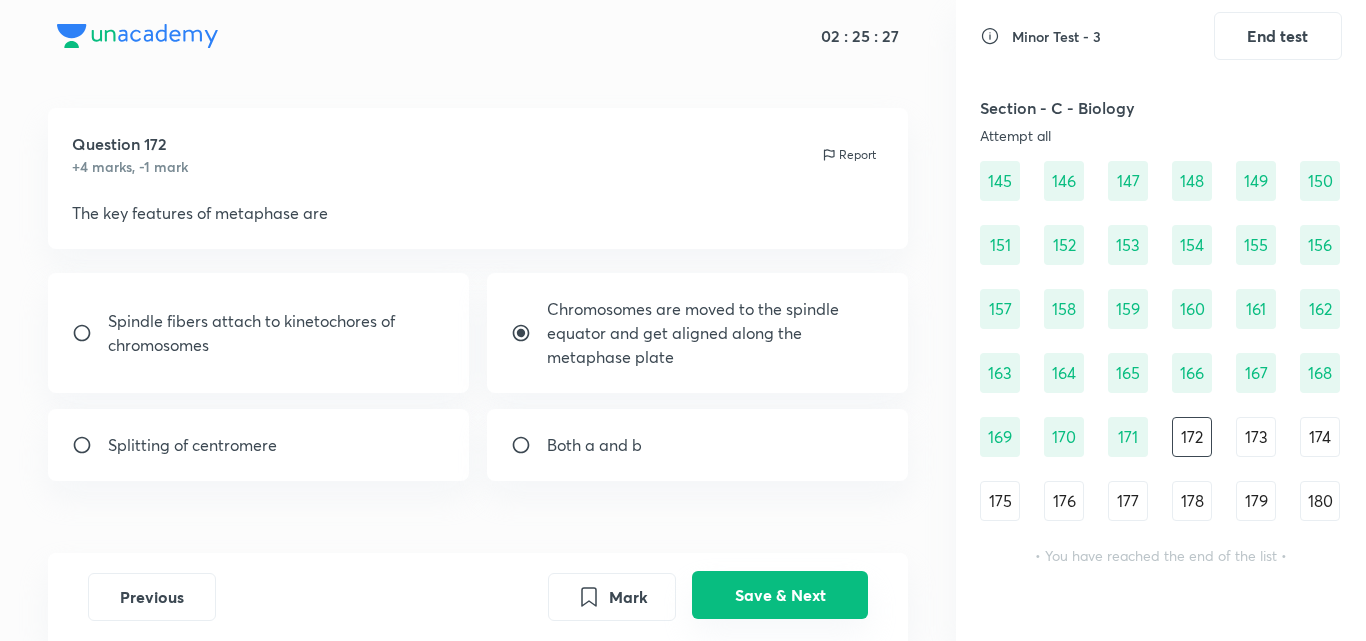 click on "Save & Next" at bounding box center (780, 595) 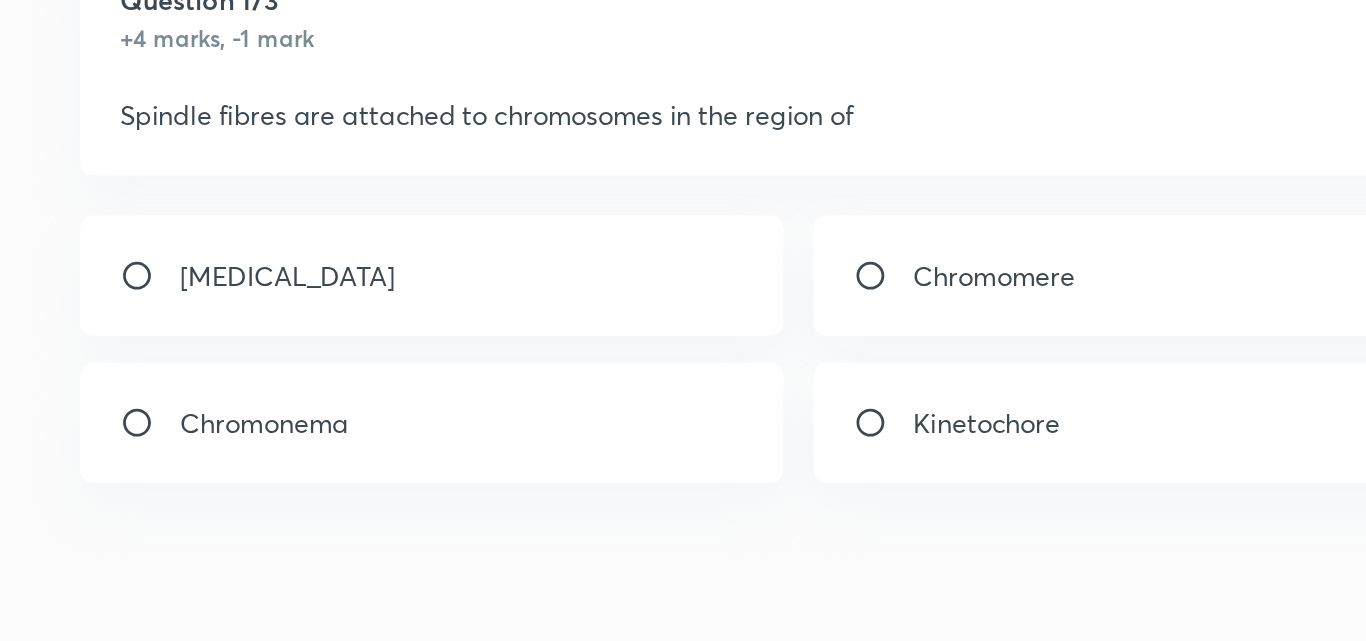 click at bounding box center [529, 397] 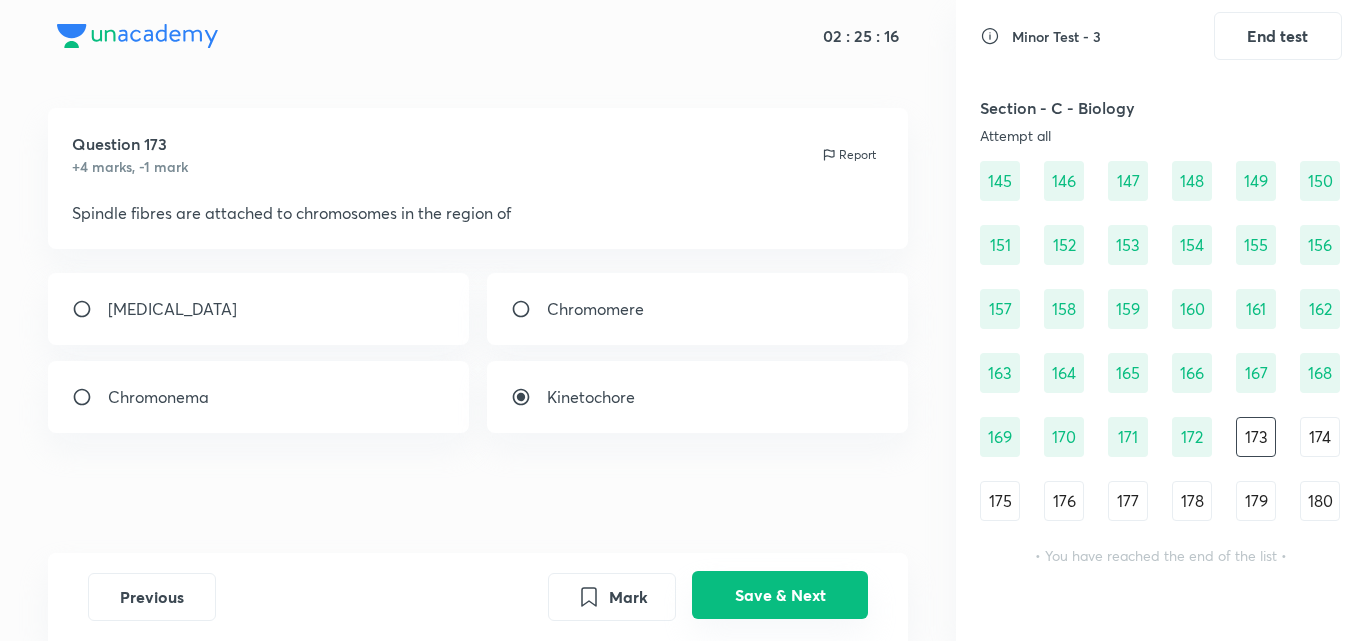 click on "Save & Next" at bounding box center [780, 595] 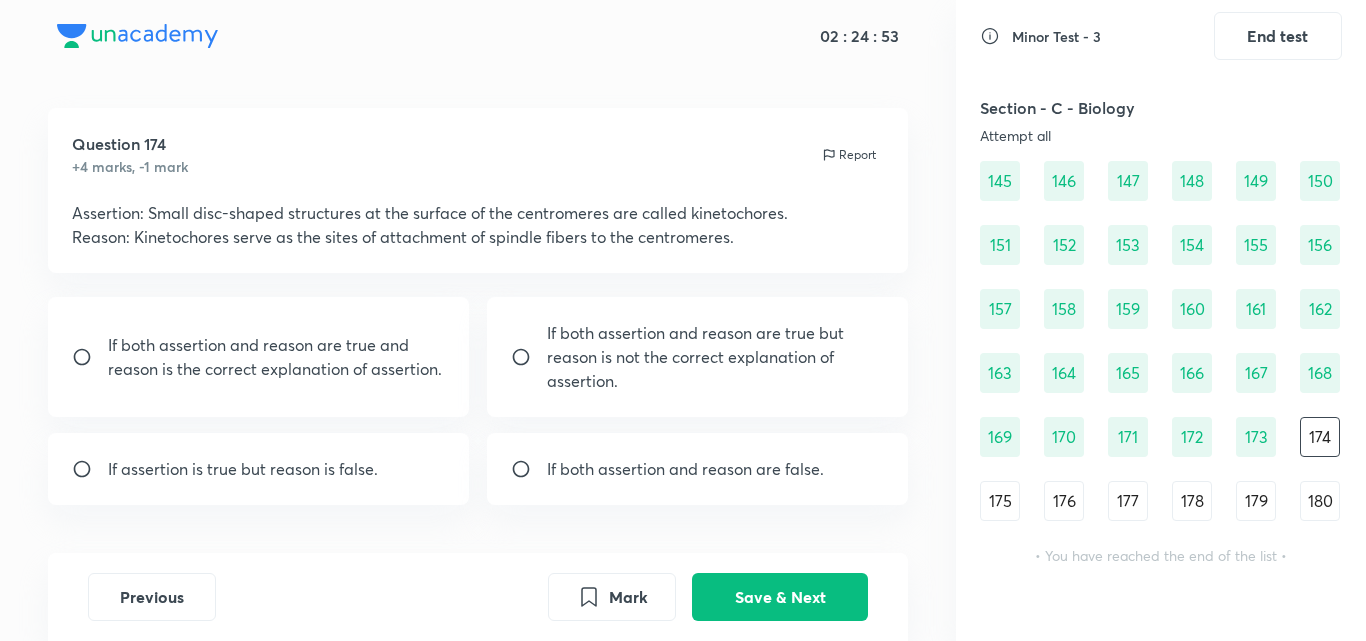 click on "If both assertion and reason are true but reason is not the correct explanation of assertion." at bounding box center (716, 357) 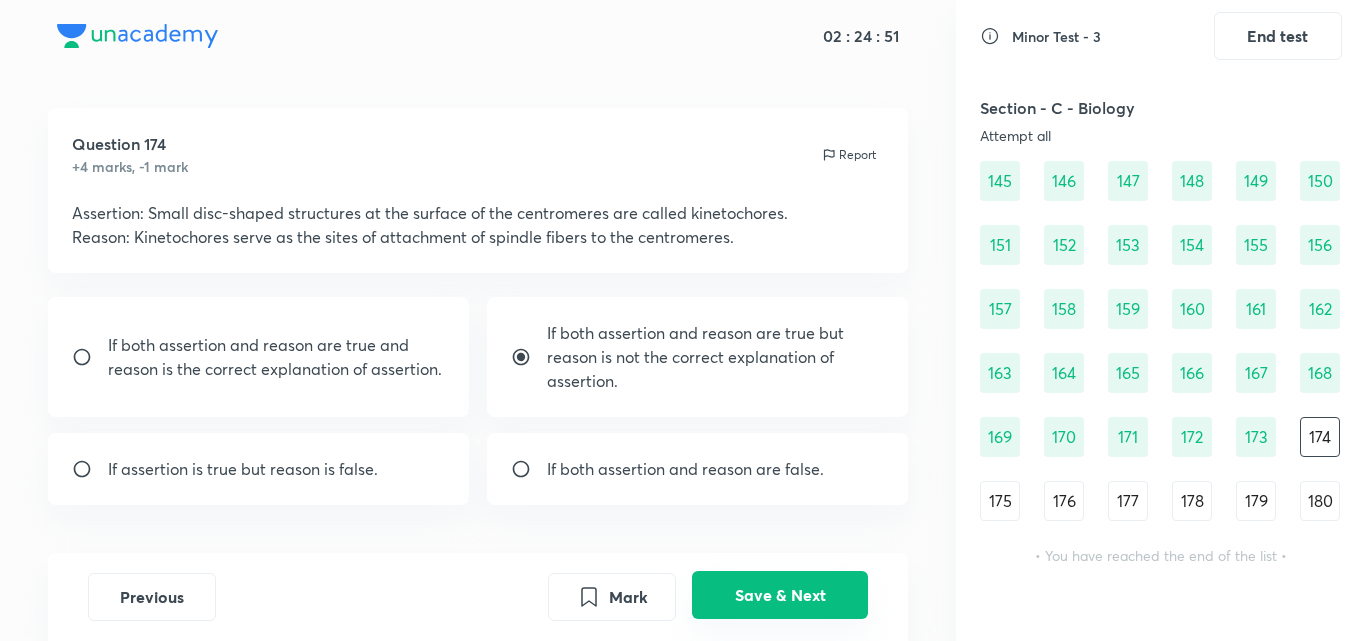 click on "Save & Next" at bounding box center [780, 595] 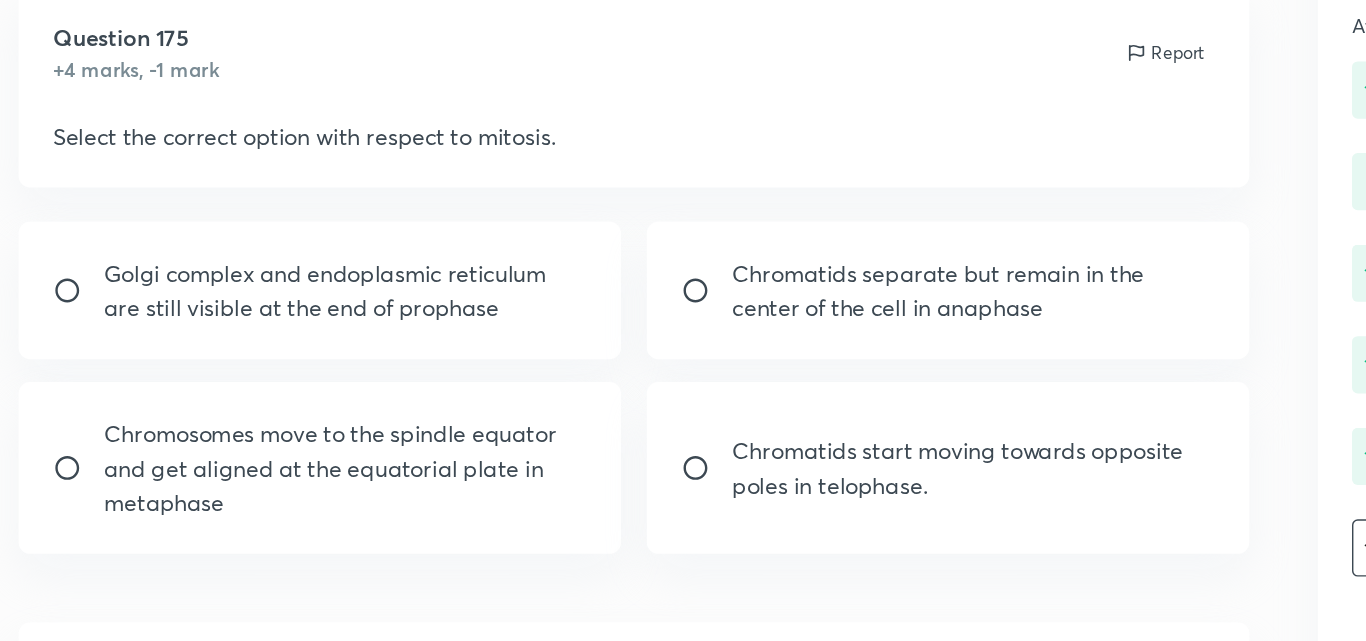 click on "Chromosomes move to the spindle equator and get aligned at the equatorial plate in metaphase" at bounding box center [277, 445] 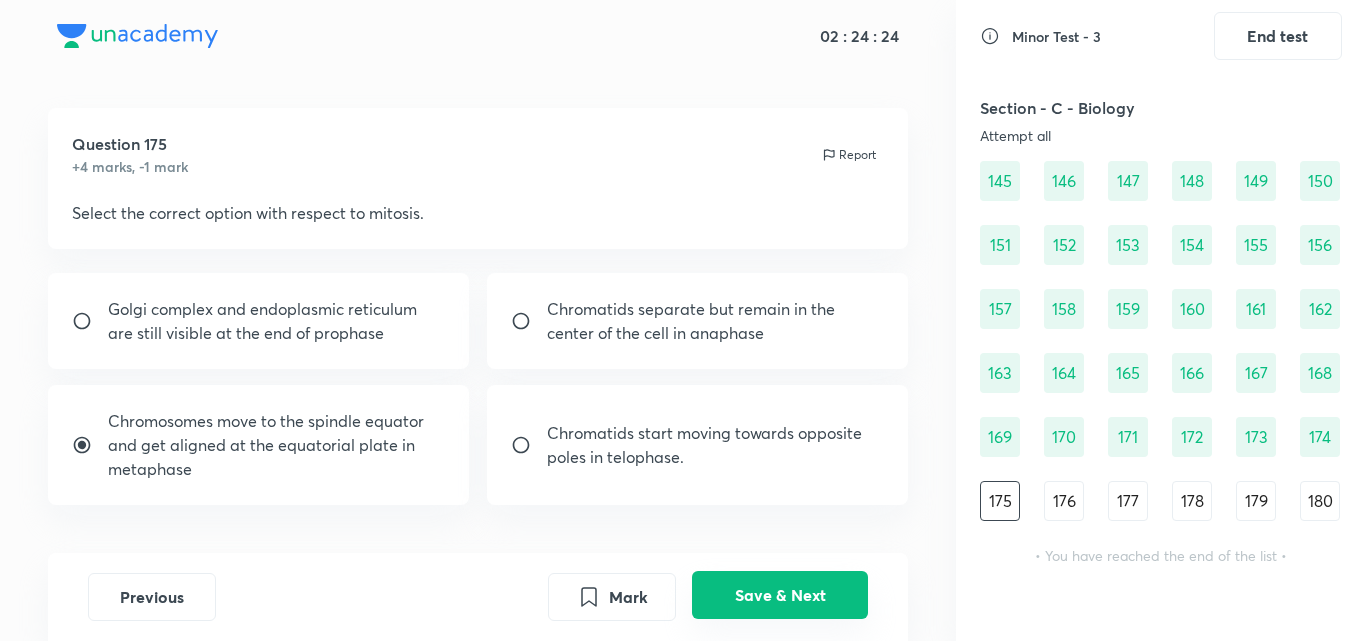 click on "Save & Next" at bounding box center (780, 595) 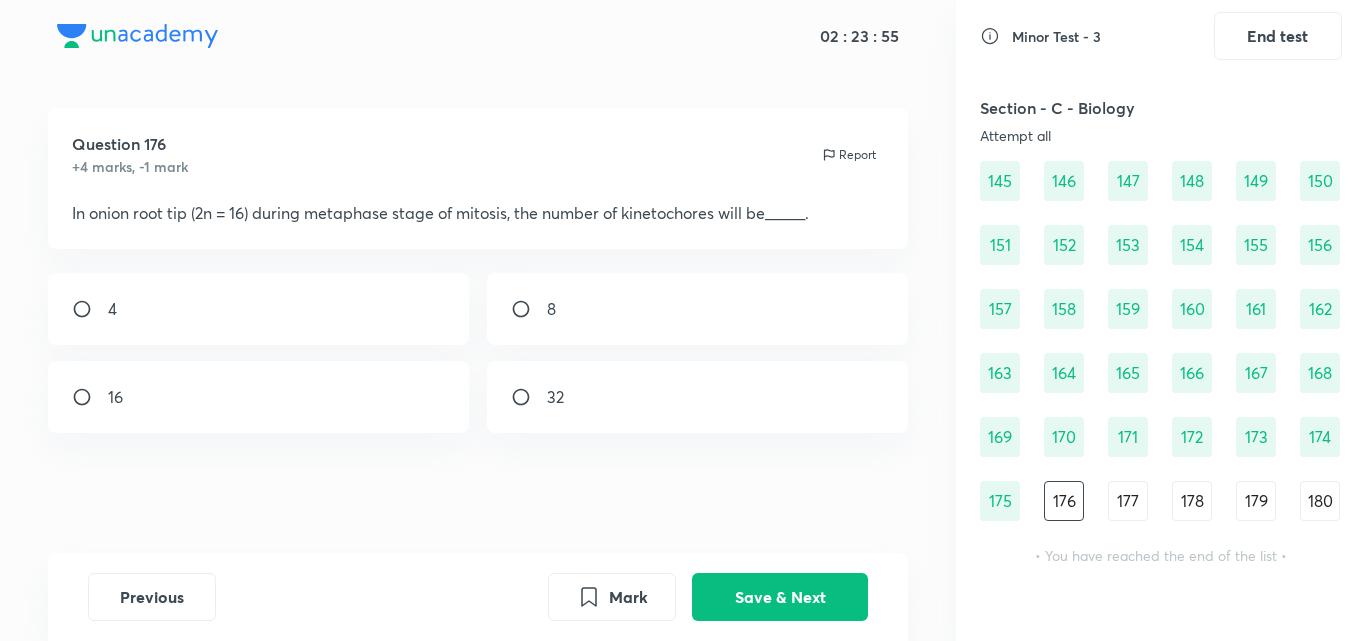 click on "32" at bounding box center [698, 397] 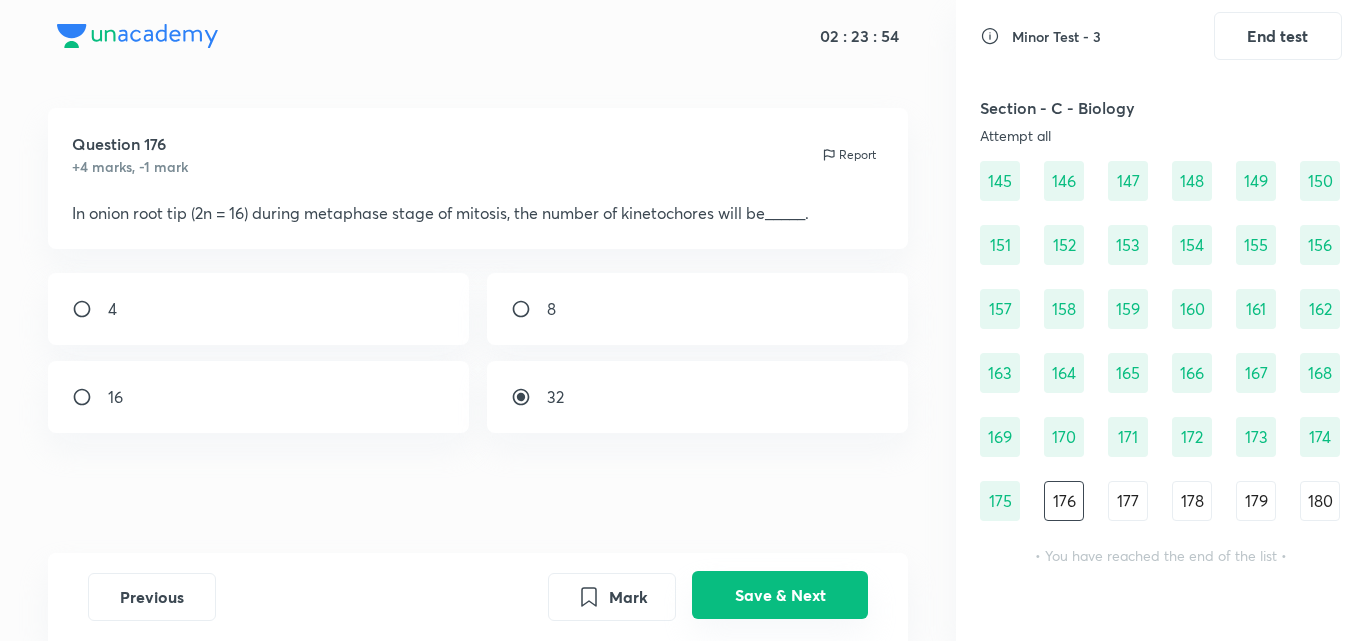 click on "Save & Next" at bounding box center [780, 595] 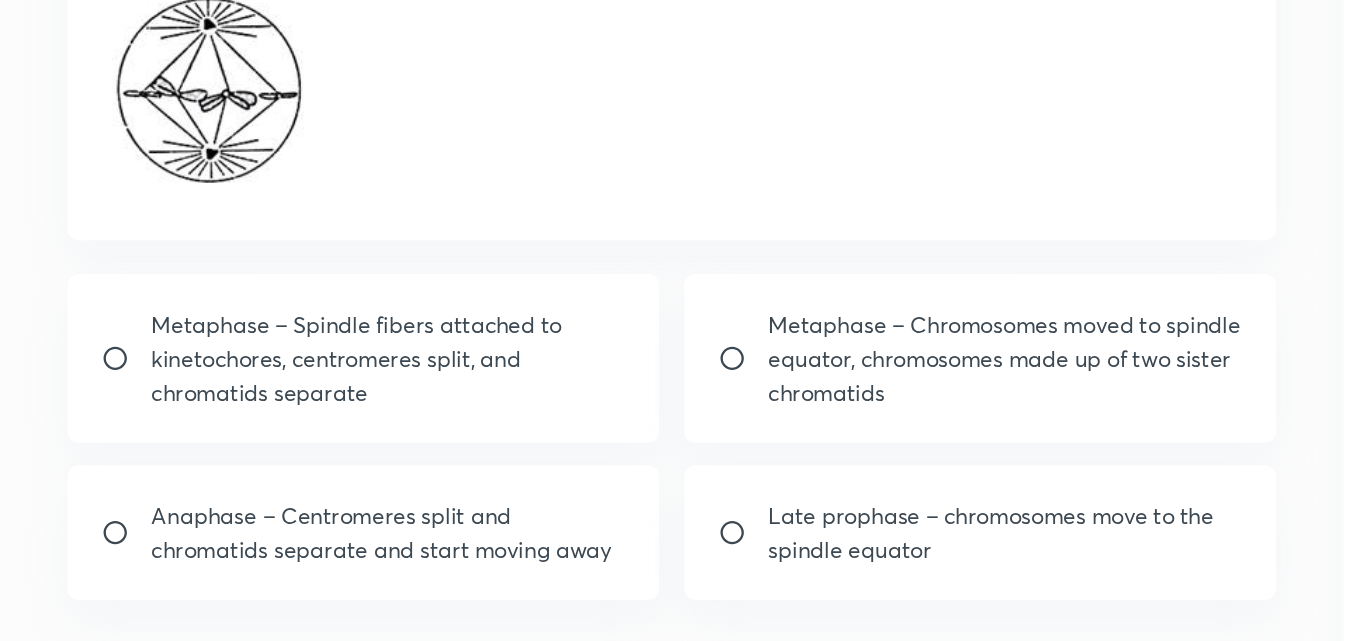 scroll, scrollTop: 171, scrollLeft: 0, axis: vertical 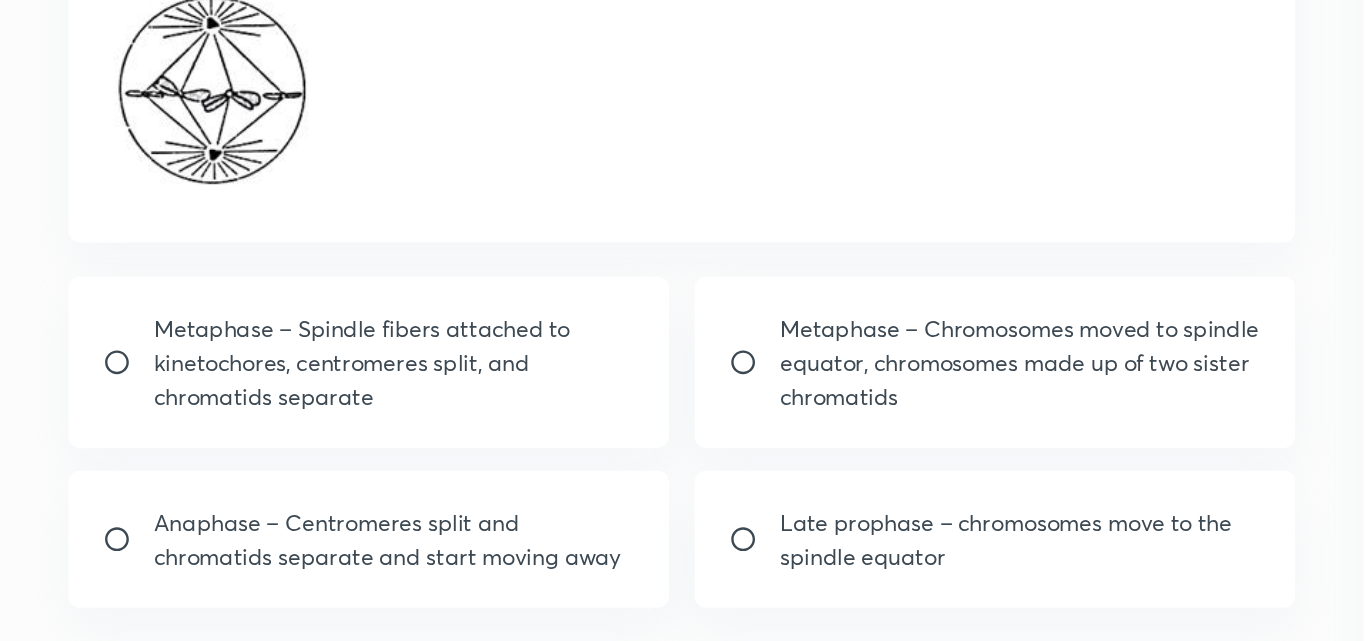 click on "Metaphase – Spindle fibers attached to kinetochores, centromeres split, and chromatids separate" at bounding box center [277, 335] 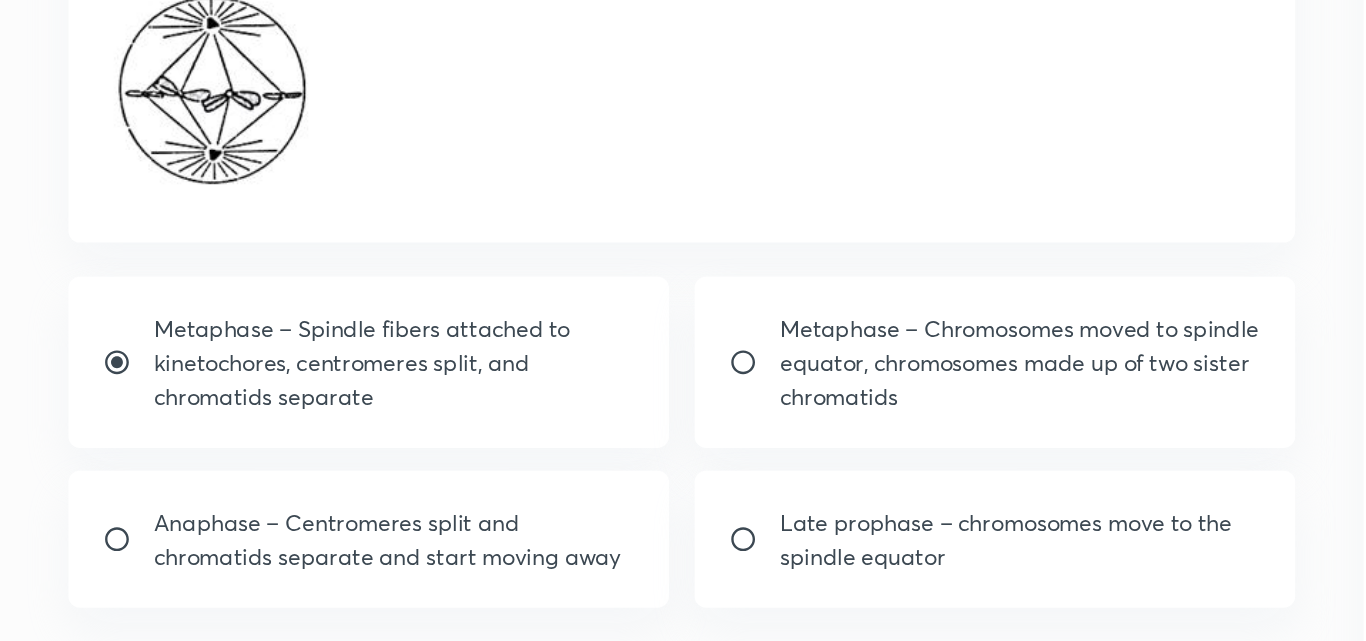 click on "Metaphase – Chromosomes moved to spindle equator, chromosomes made up of two sister chromatids" at bounding box center (716, 335) 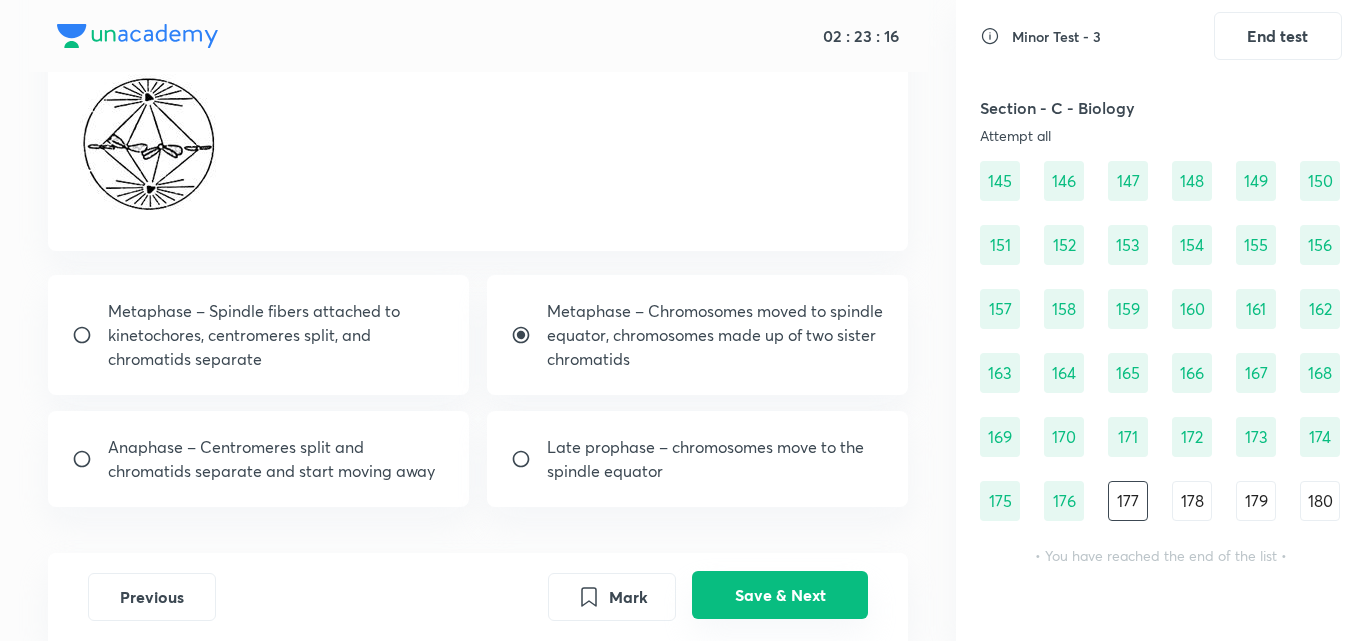 click on "Save & Next" at bounding box center (780, 595) 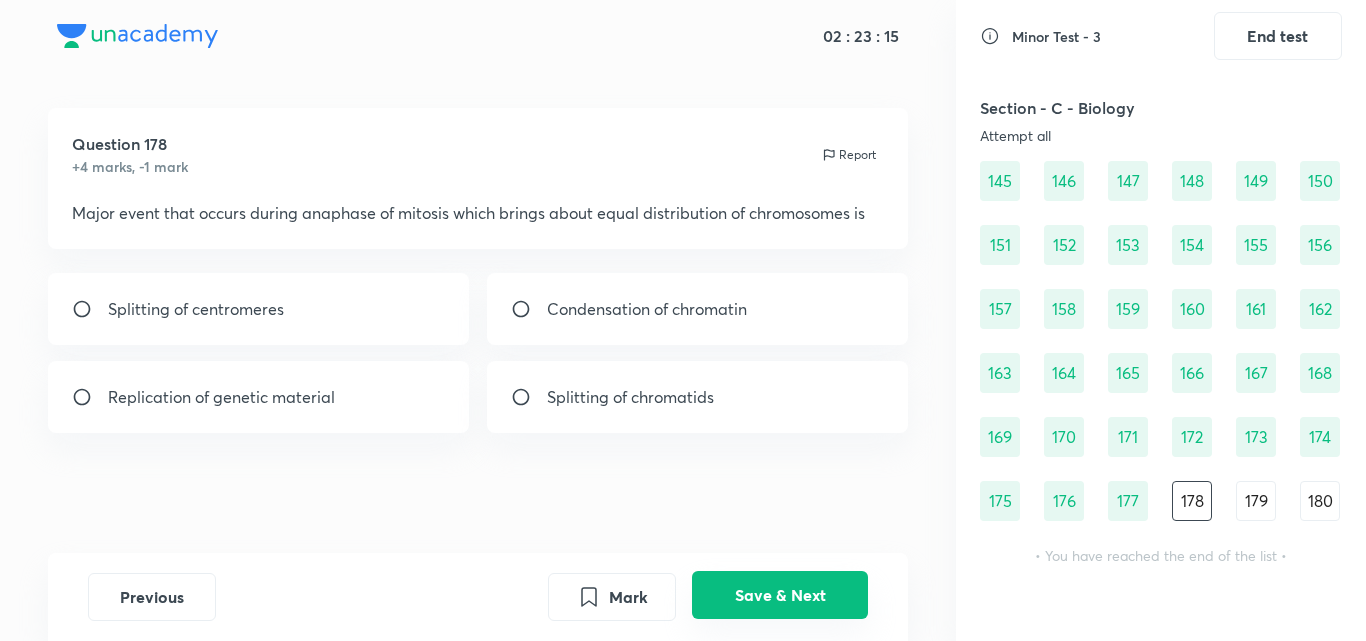 scroll, scrollTop: 12, scrollLeft: 0, axis: vertical 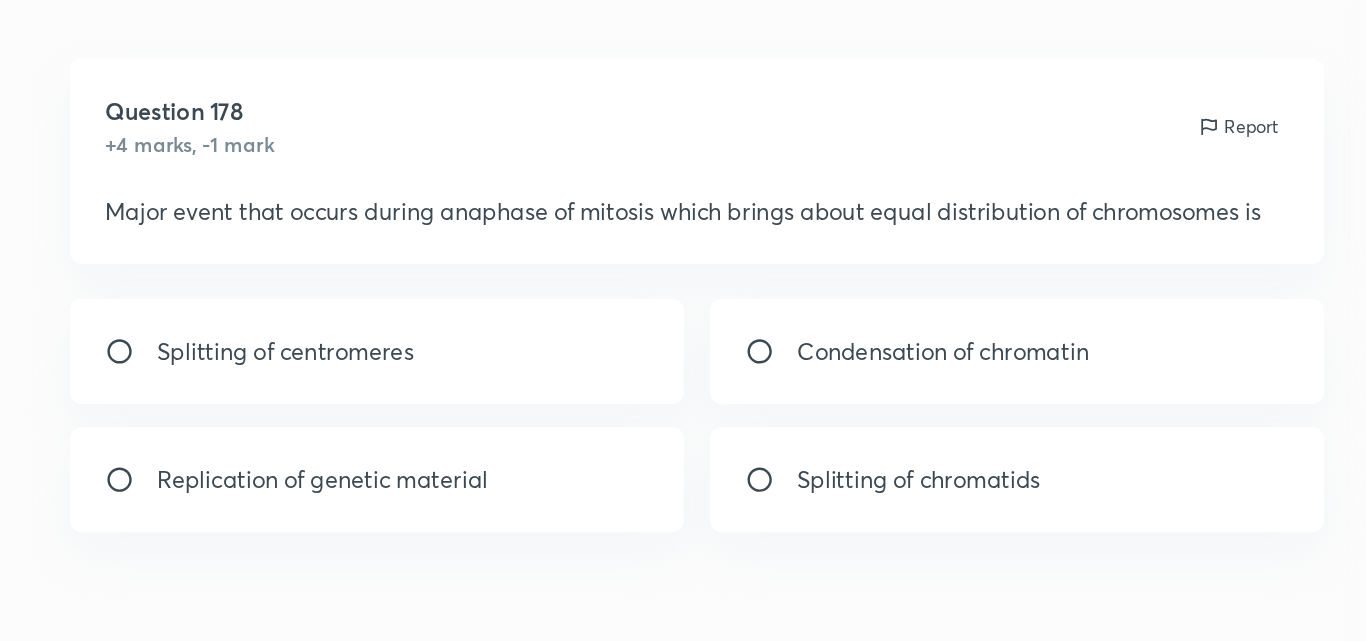 click on "Splitting of chromatids" at bounding box center [630, 397] 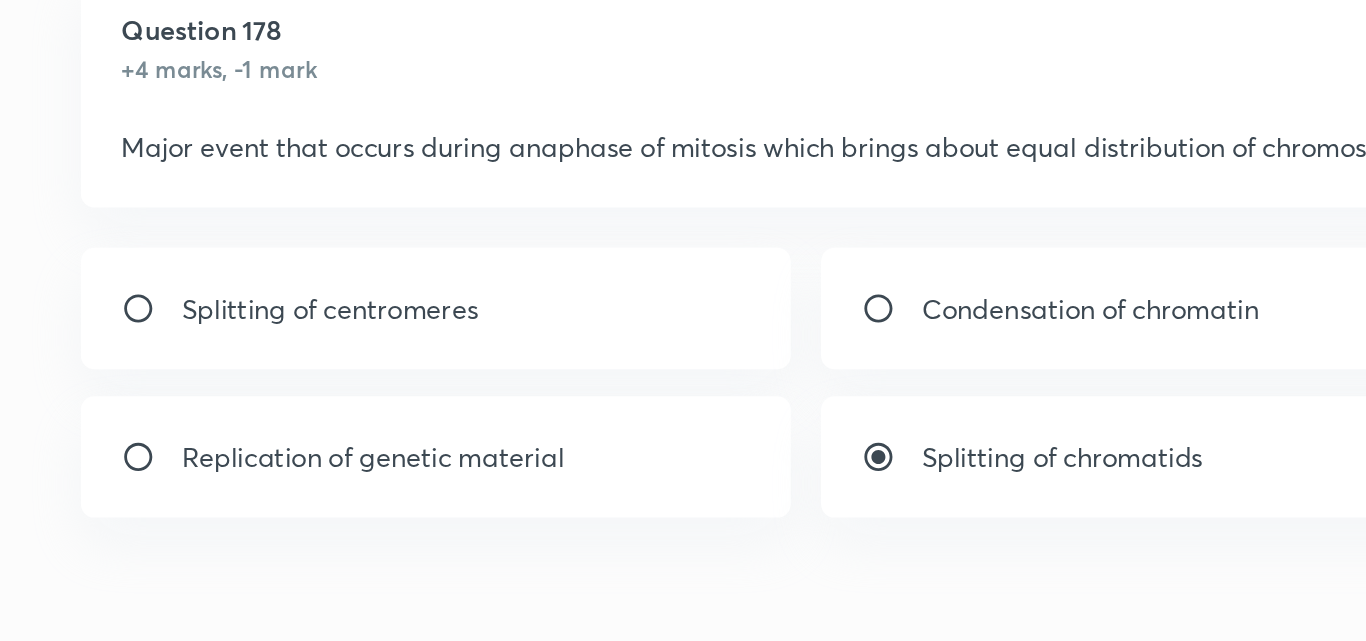 click on "Splitting of centromeres" at bounding box center [196, 309] 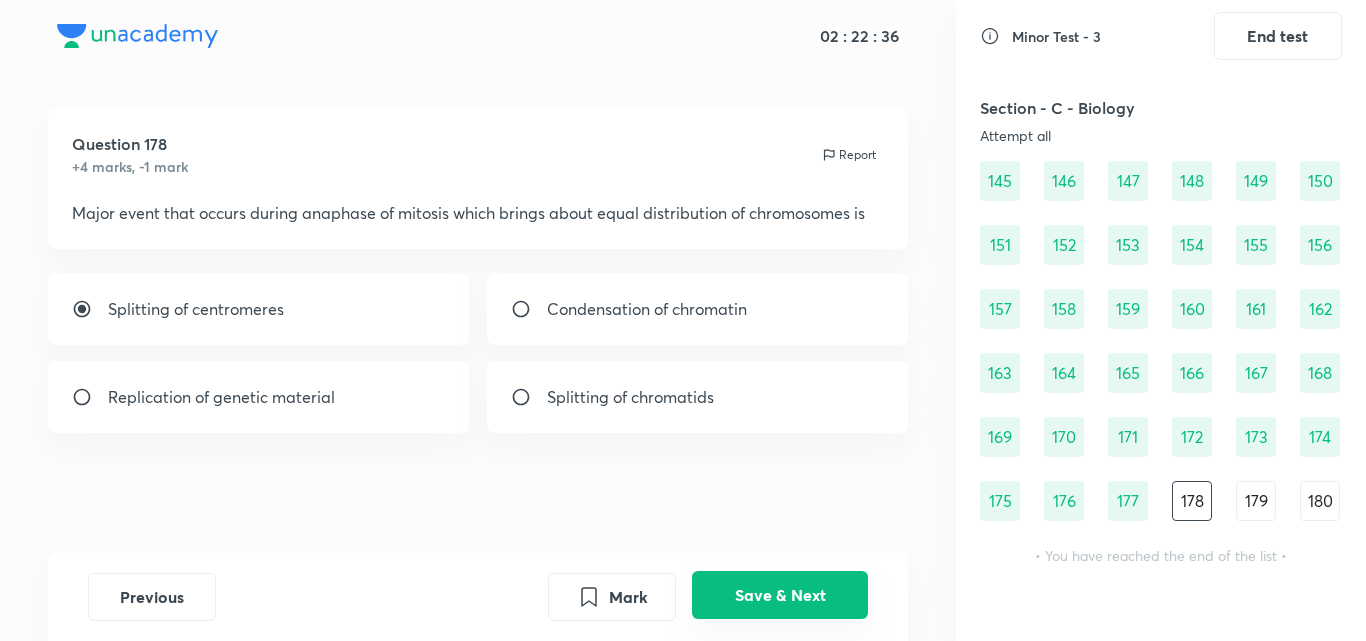 click on "Save & Next" at bounding box center [780, 595] 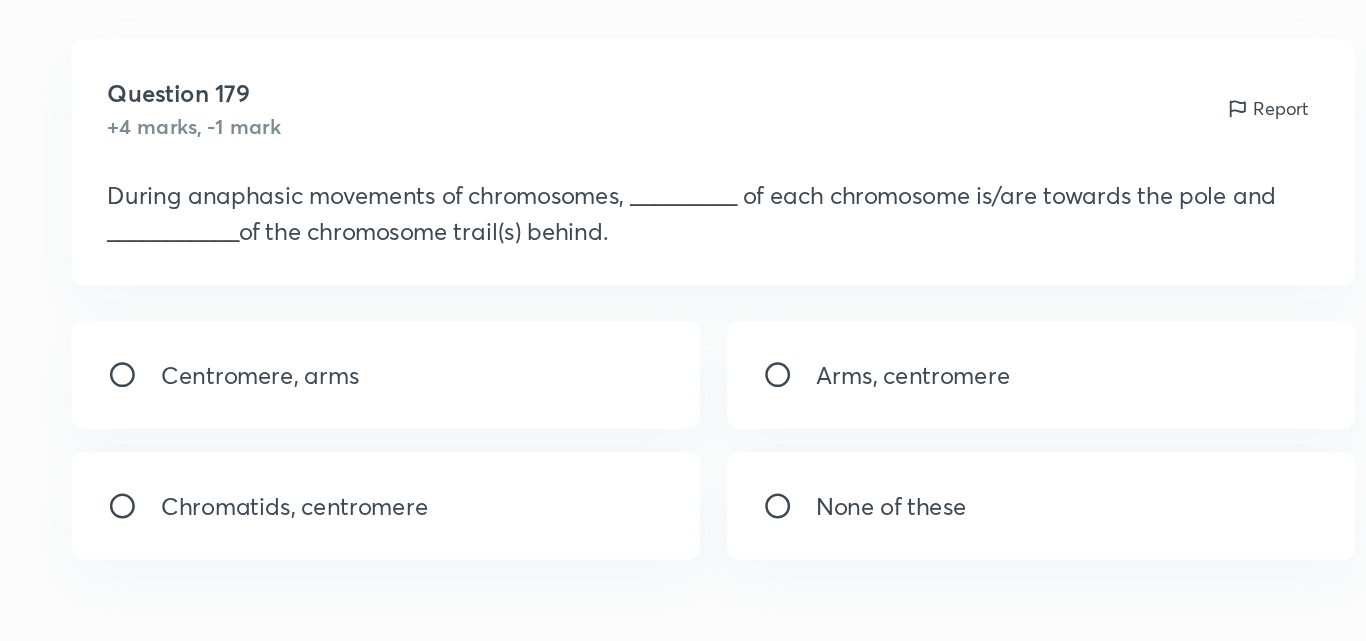 click on "Centromere, arms" at bounding box center (259, 333) 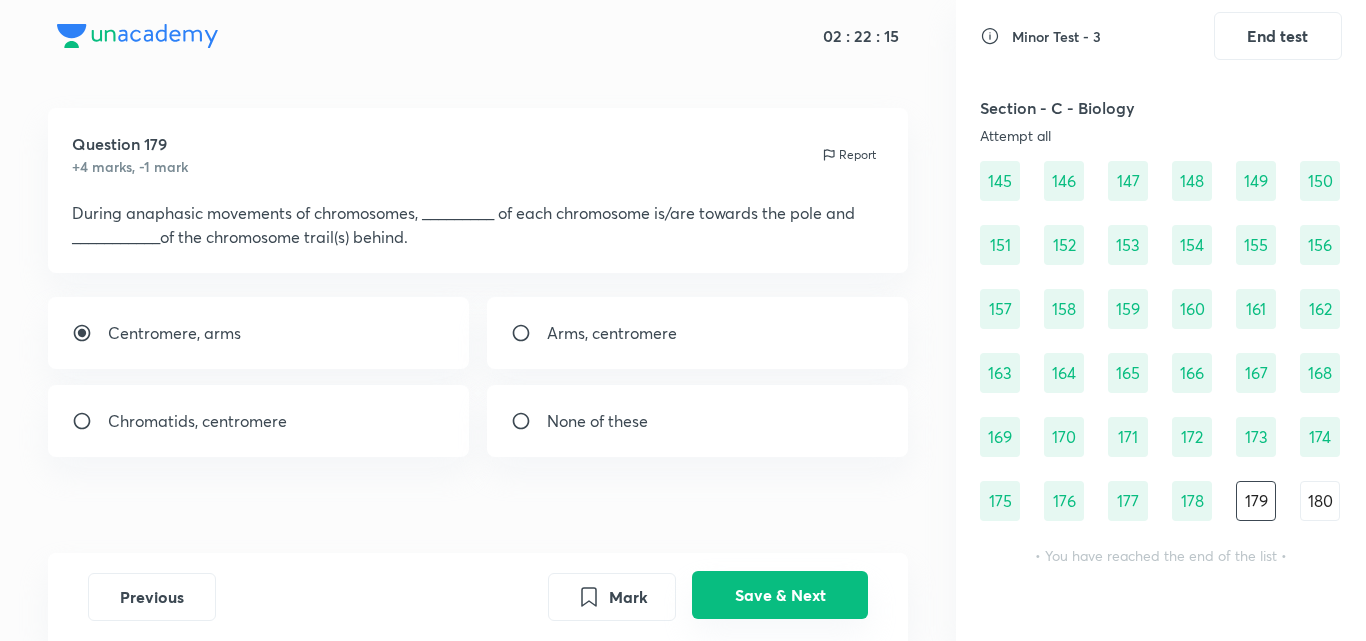 click on "Save & Next" at bounding box center [780, 595] 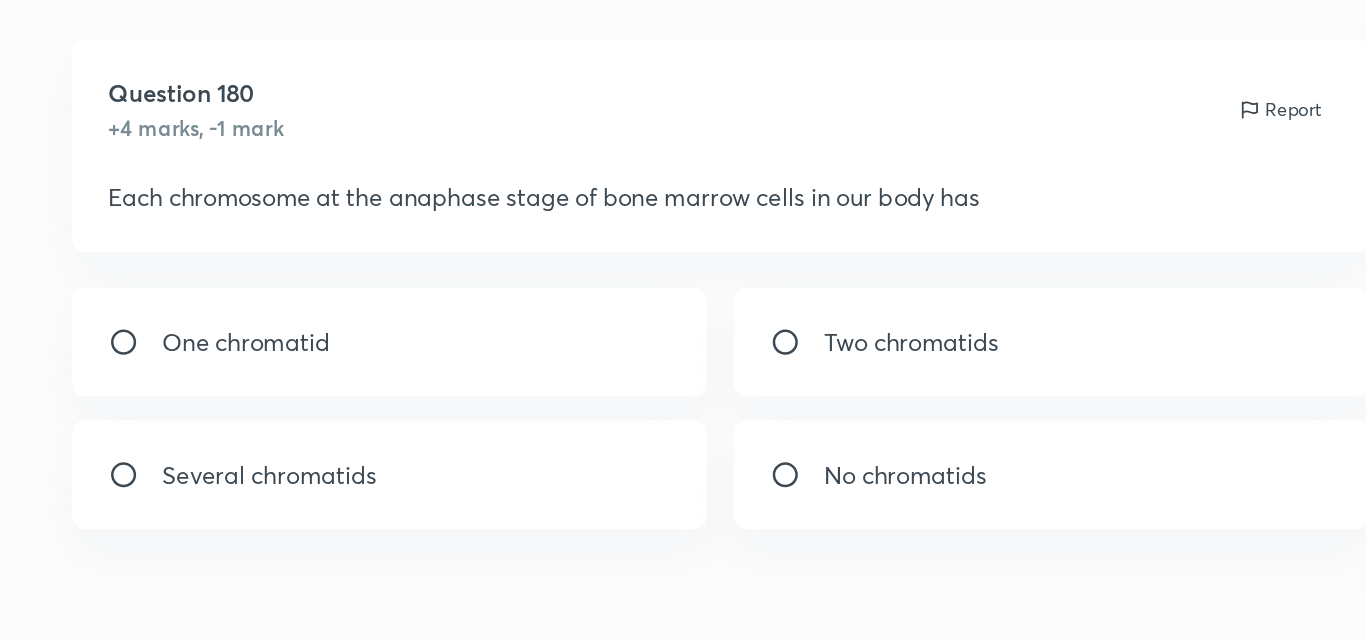 click on "Several chromatids" at bounding box center [259, 397] 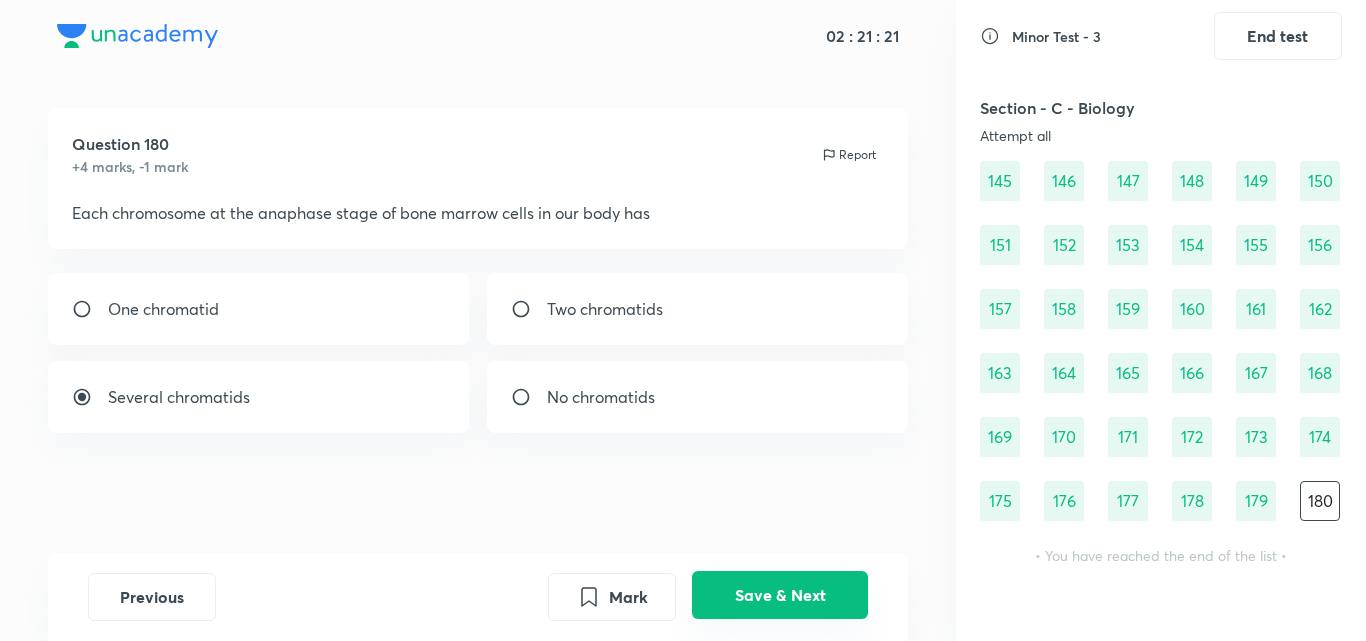 click on "Save & Next" at bounding box center (780, 595) 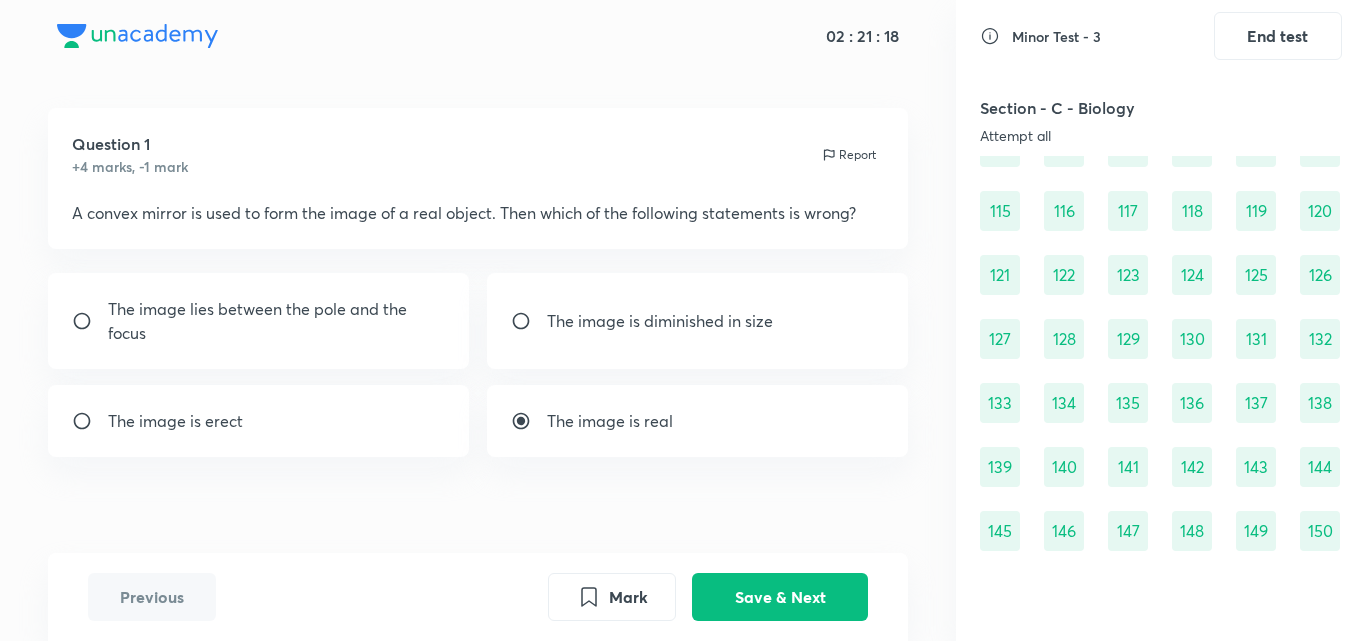 scroll, scrollTop: 1983, scrollLeft: 0, axis: vertical 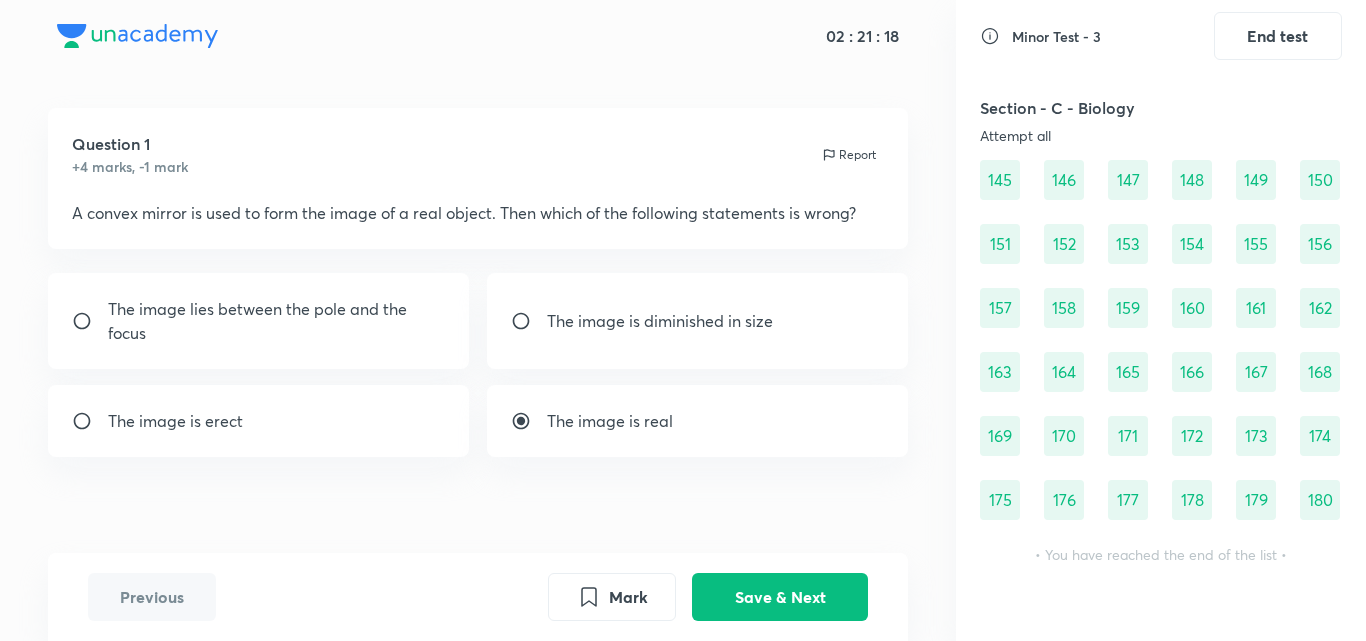 click on "180" at bounding box center (1320, 500) 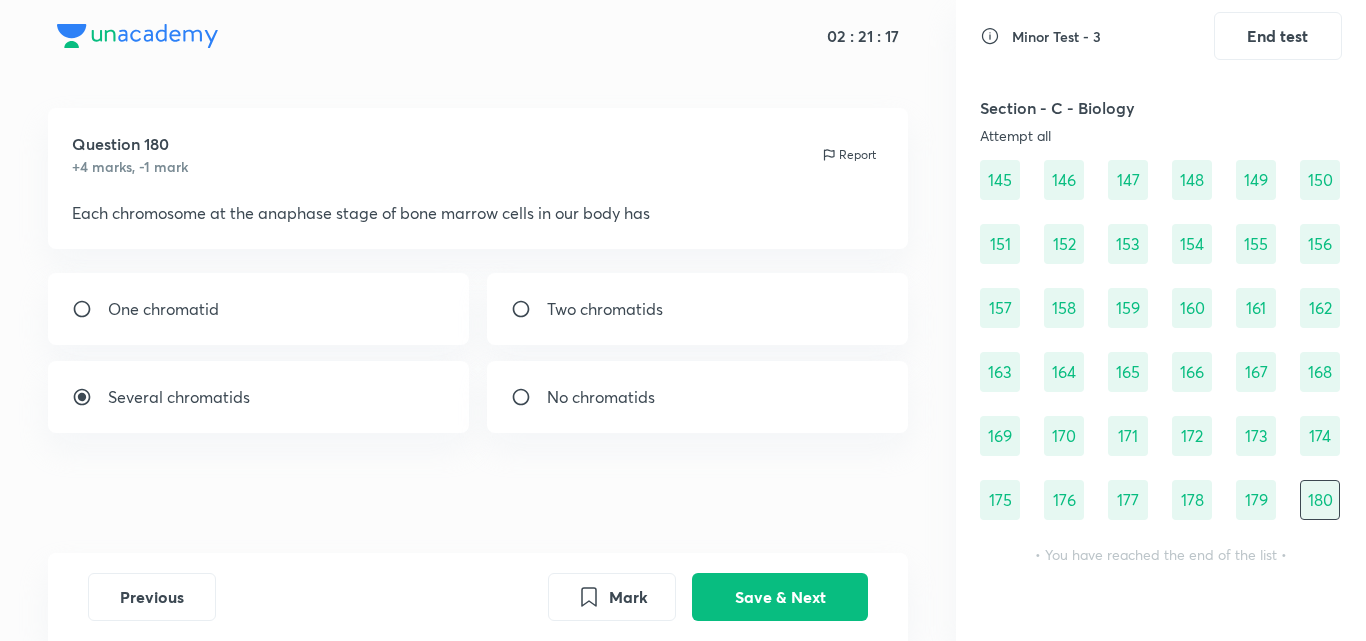 click on "173" at bounding box center [1256, 436] 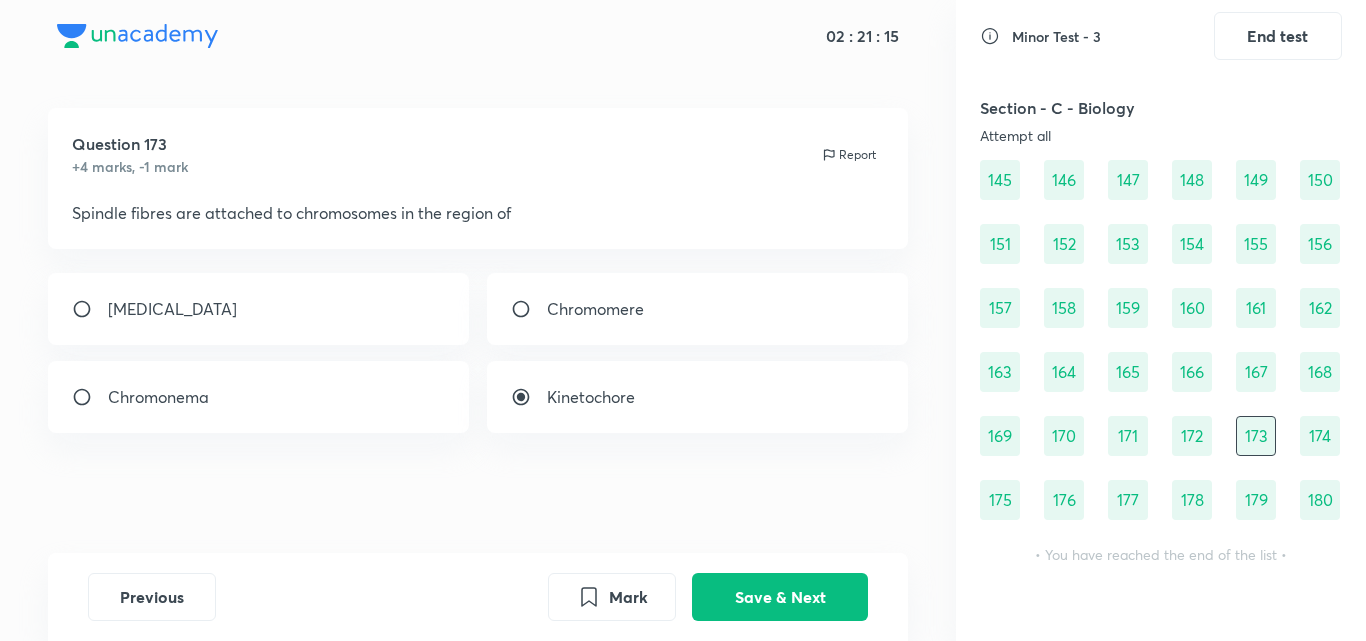click on "159" at bounding box center [1128, 308] 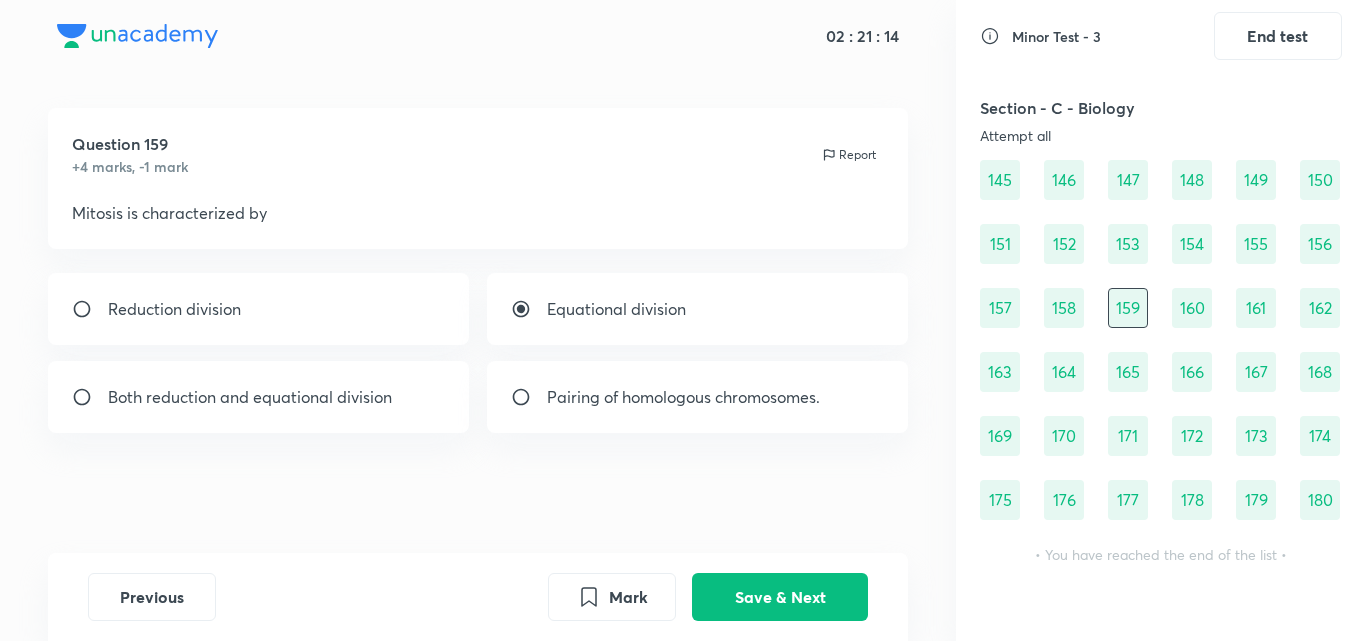 click on "158" at bounding box center [1064, 308] 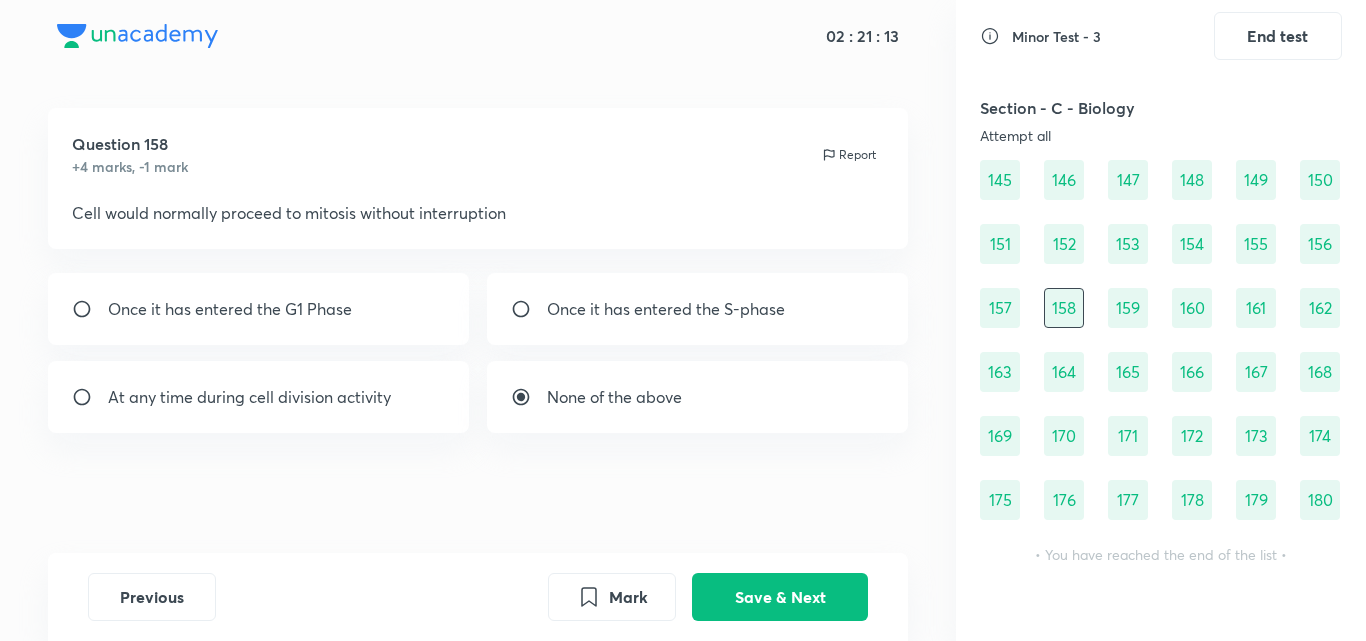 click on "152" at bounding box center [1064, 244] 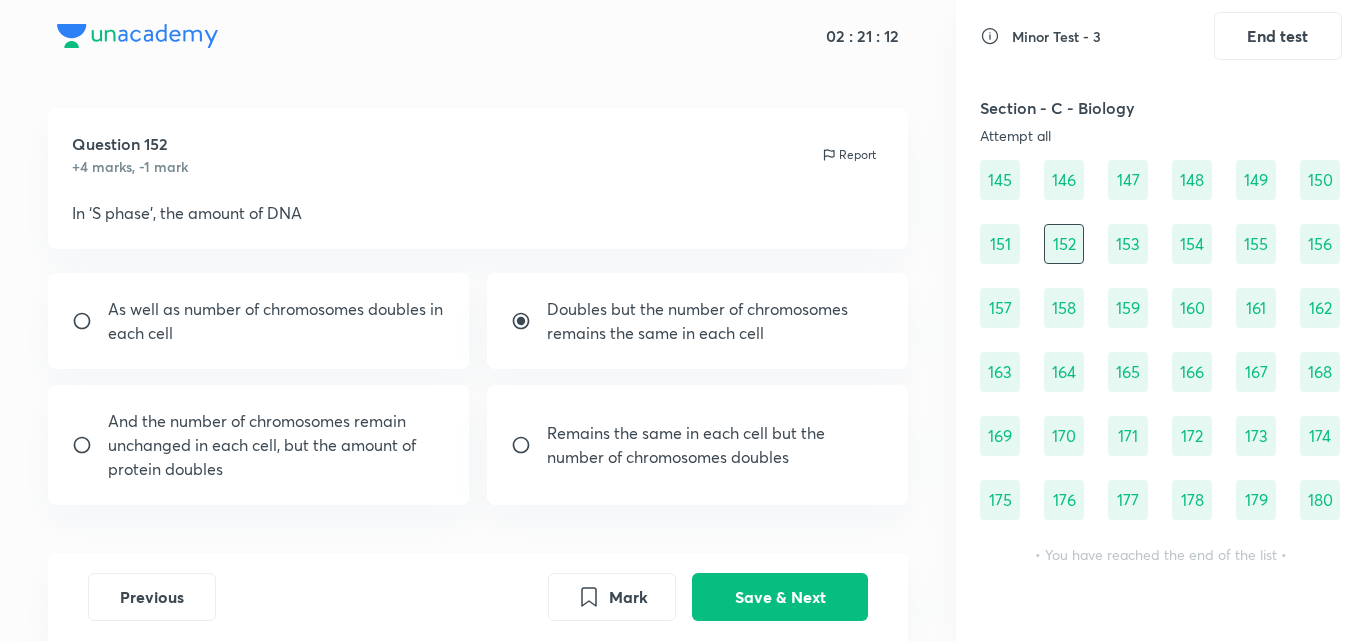 click on "153" at bounding box center [1128, 244] 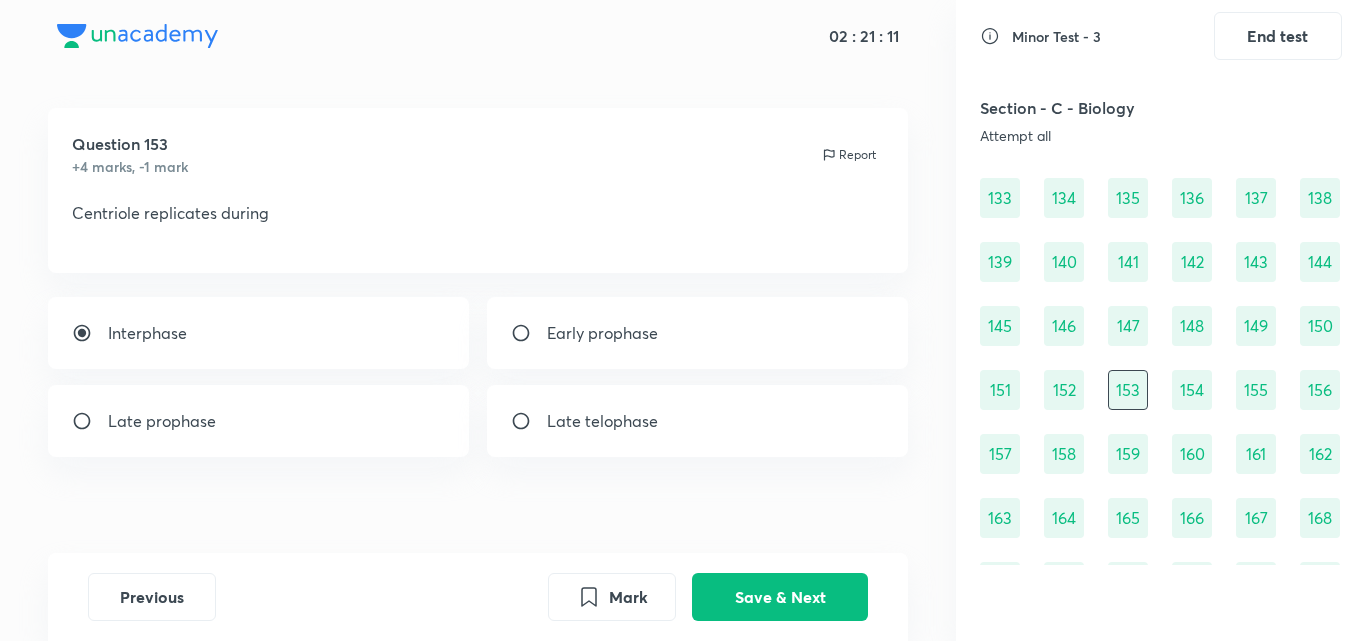 scroll, scrollTop: 1836, scrollLeft: 0, axis: vertical 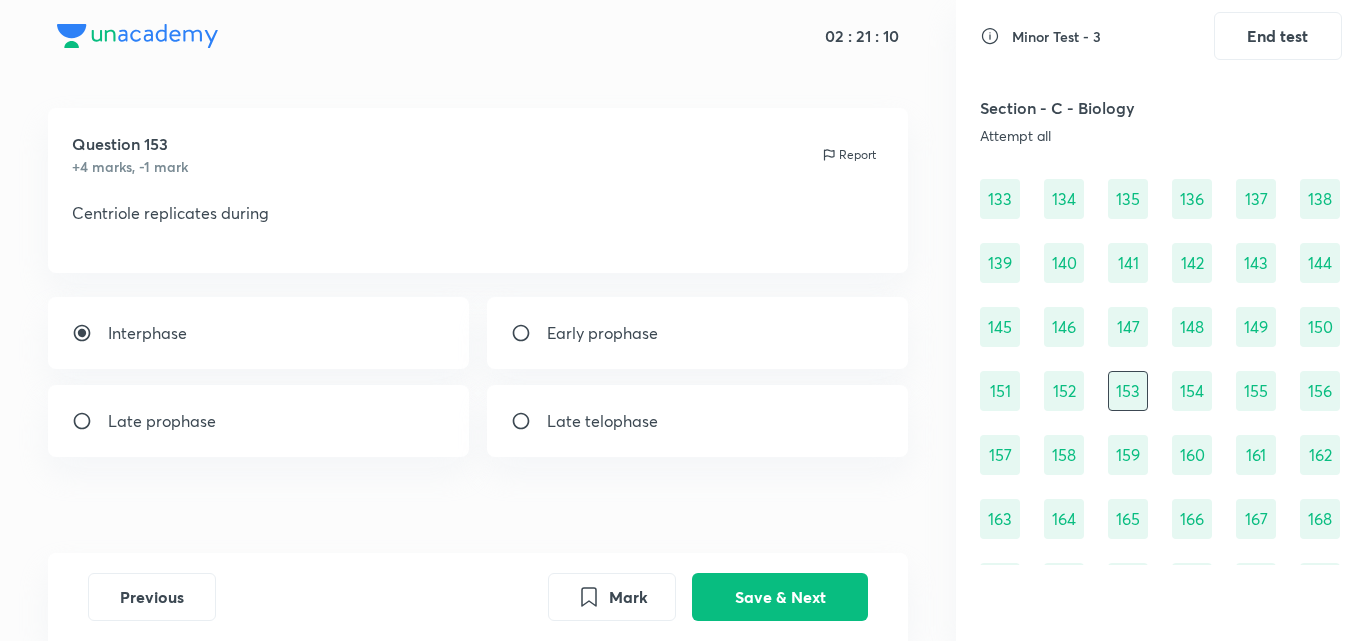 click on "134" at bounding box center (1064, 199) 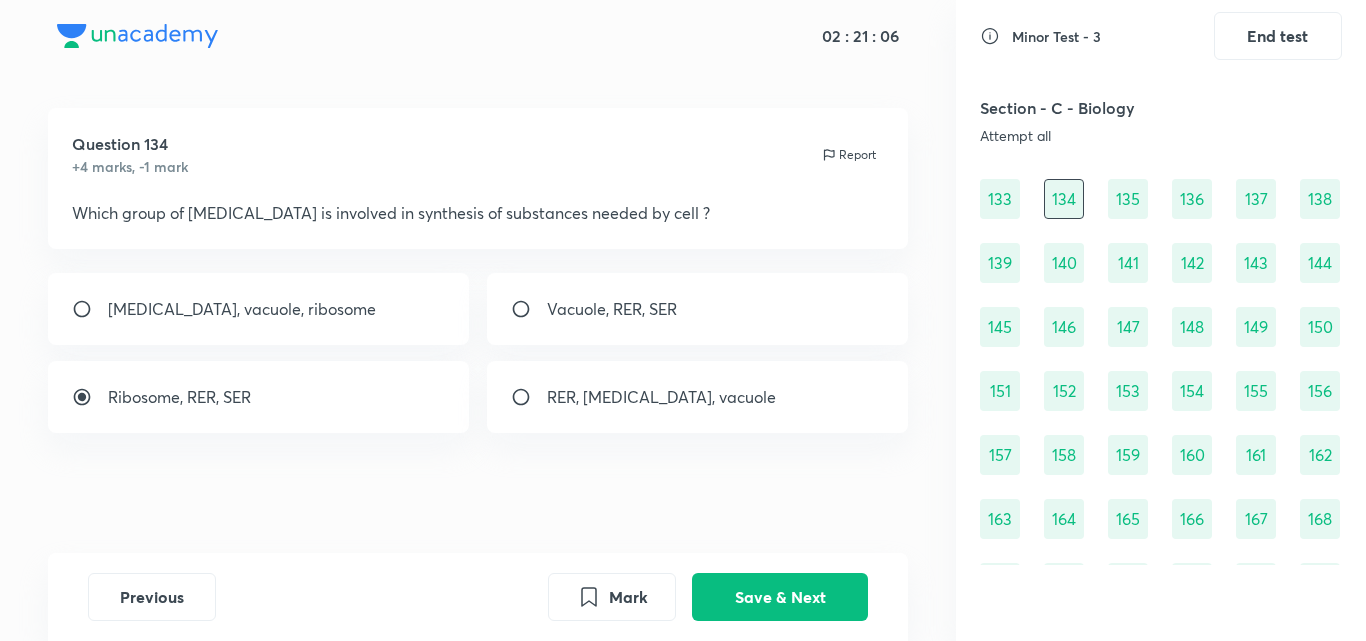 click on "135" at bounding box center (1128, 199) 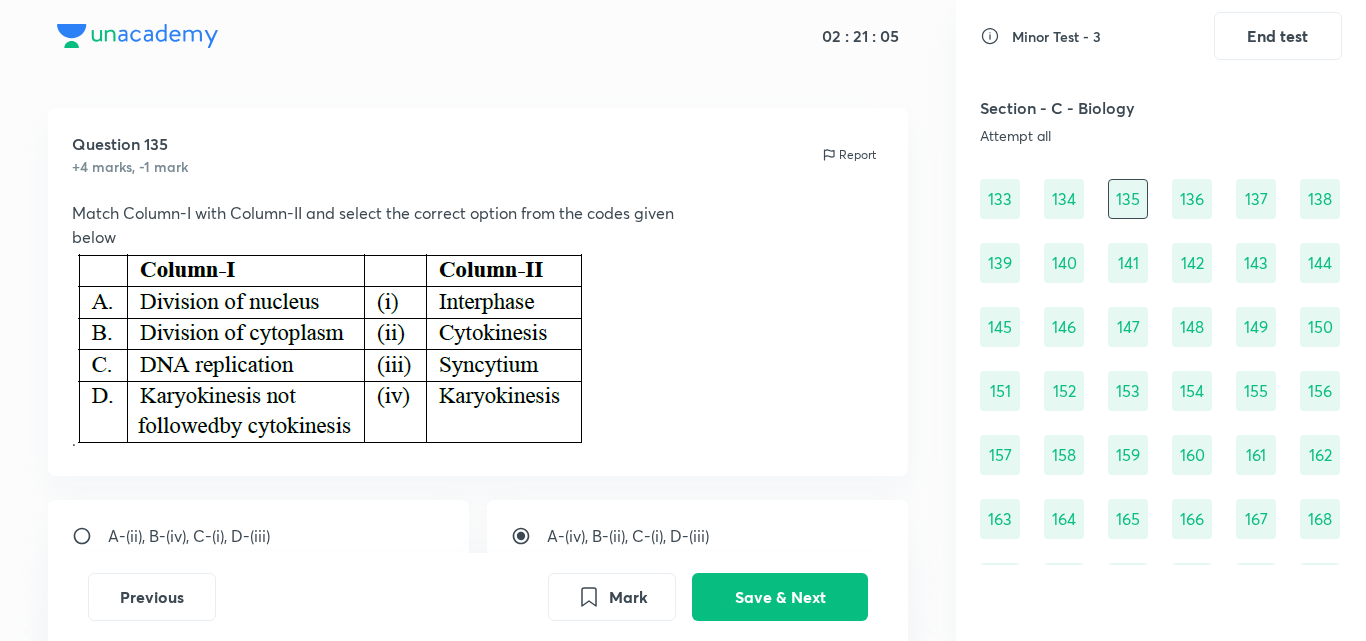 click on "136" at bounding box center [1192, 199] 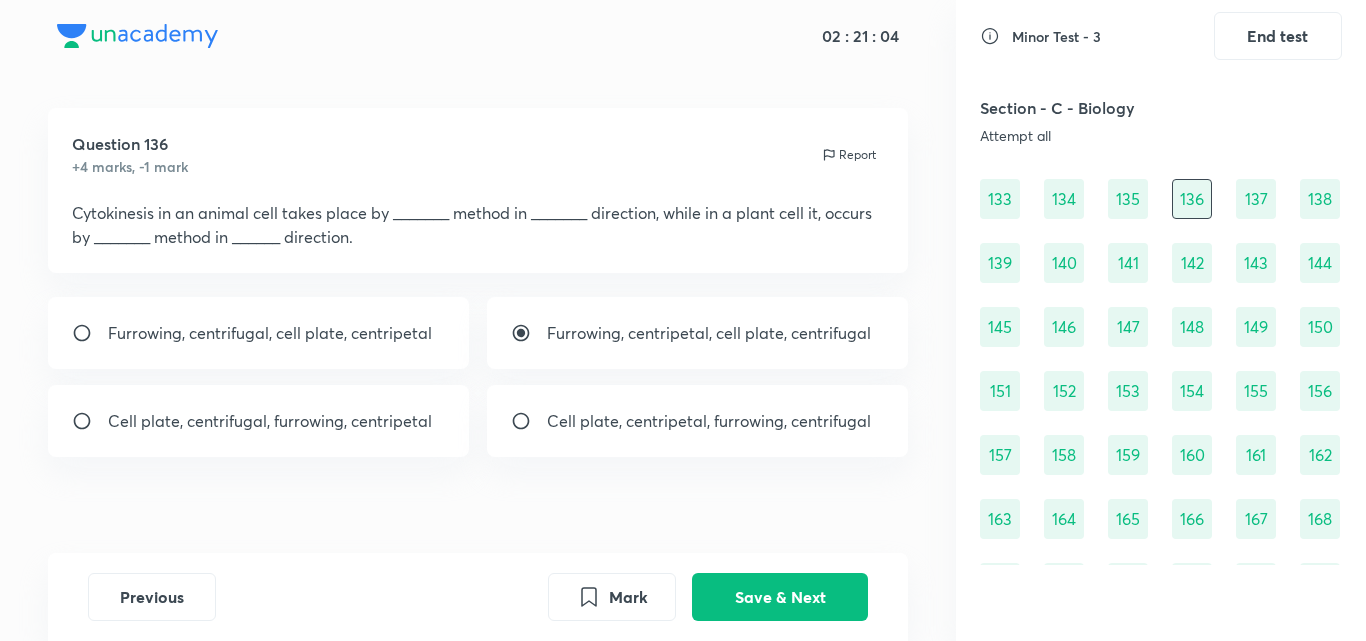 click on "137" at bounding box center [1256, 199] 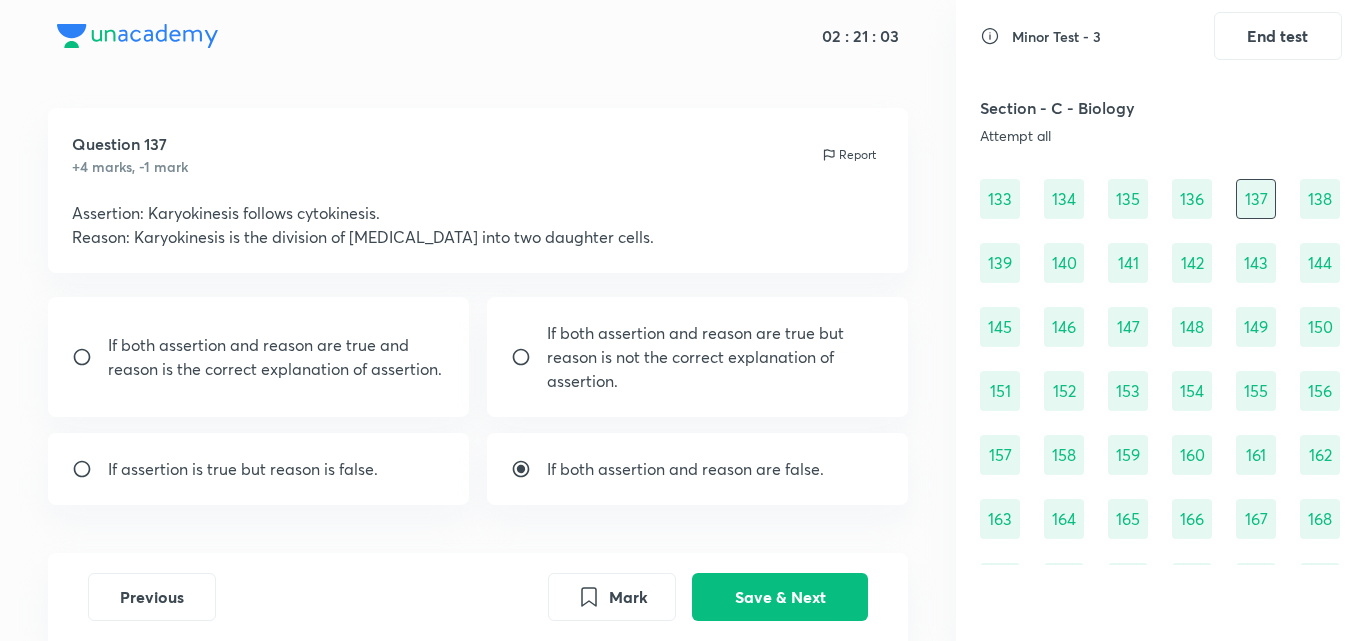 click on "138" at bounding box center [1320, 199] 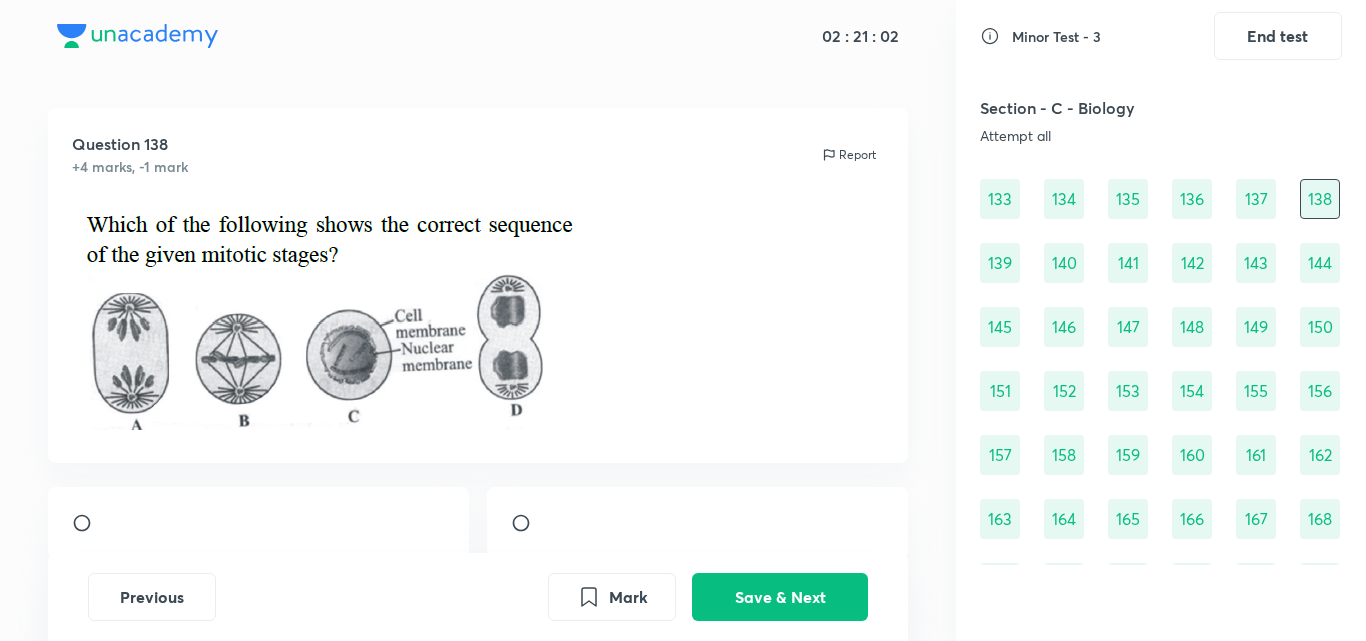 click on "139" at bounding box center (1000, 263) 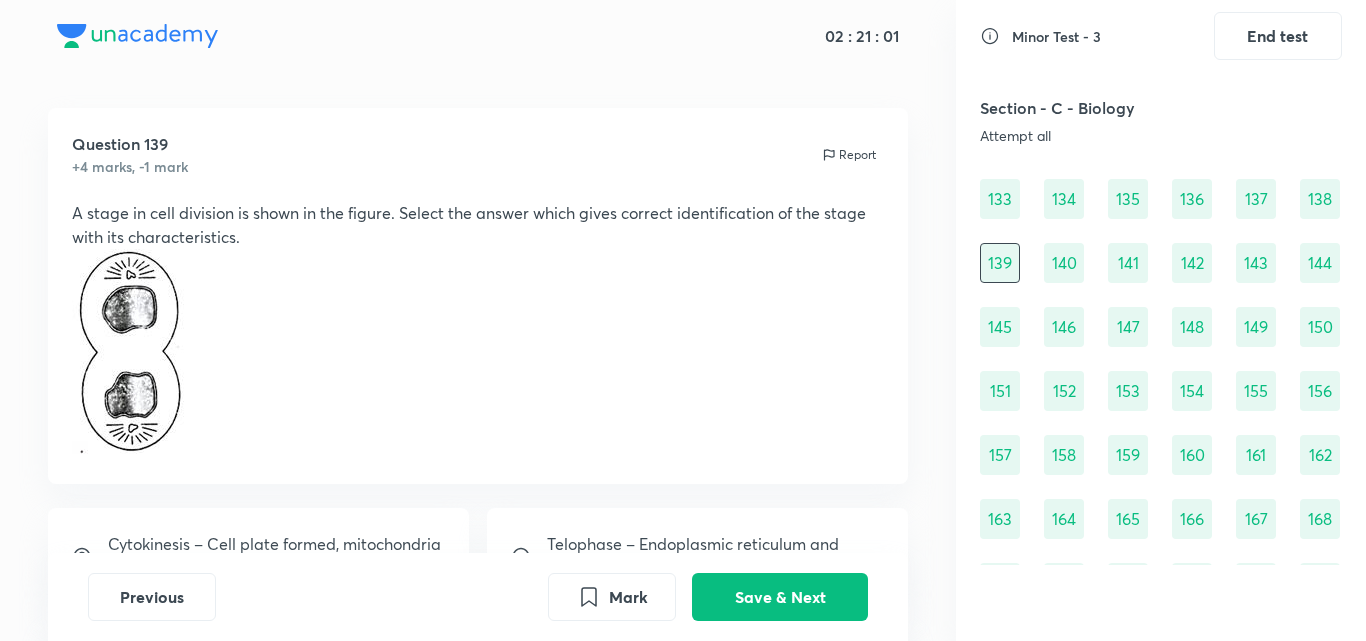 click on "140" at bounding box center [1064, 263] 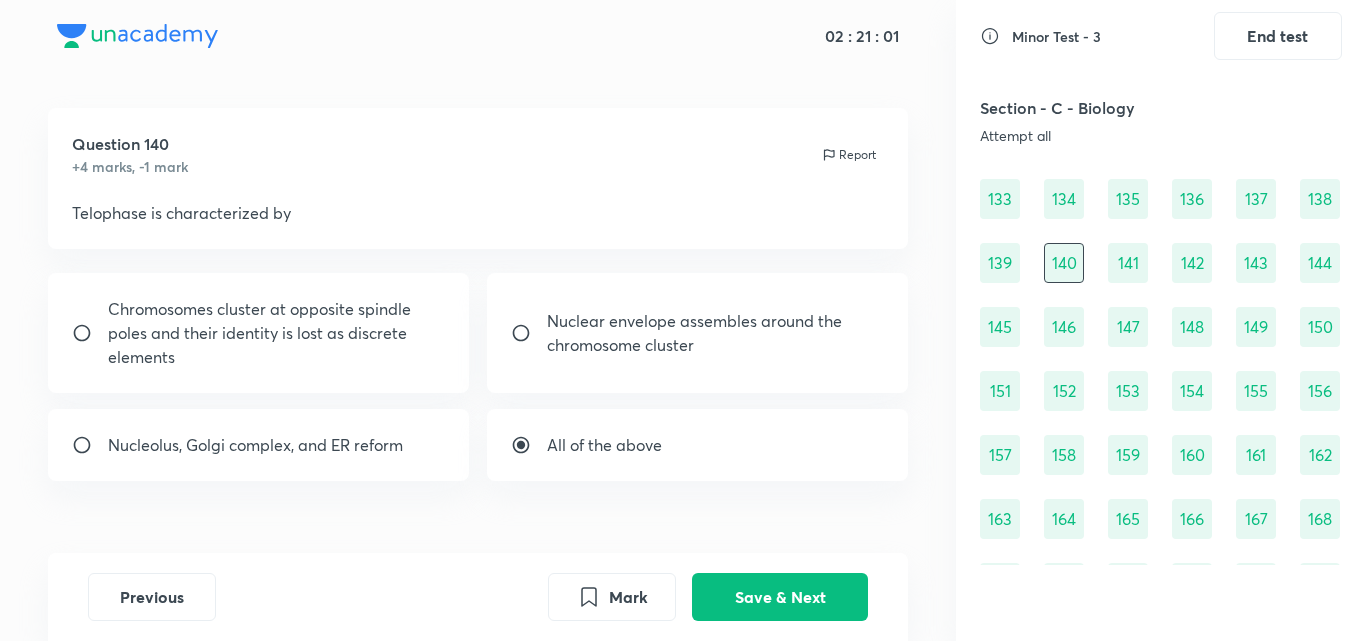 click on "141" at bounding box center [1128, 263] 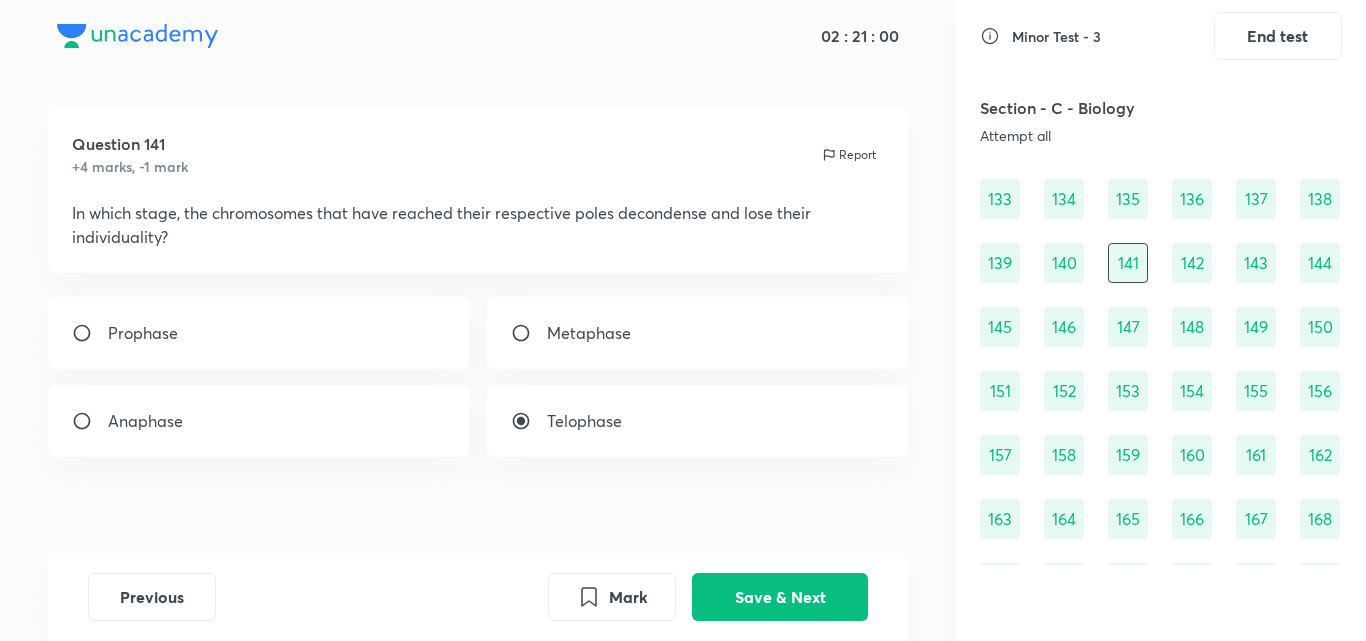click on "140" at bounding box center (1064, 263) 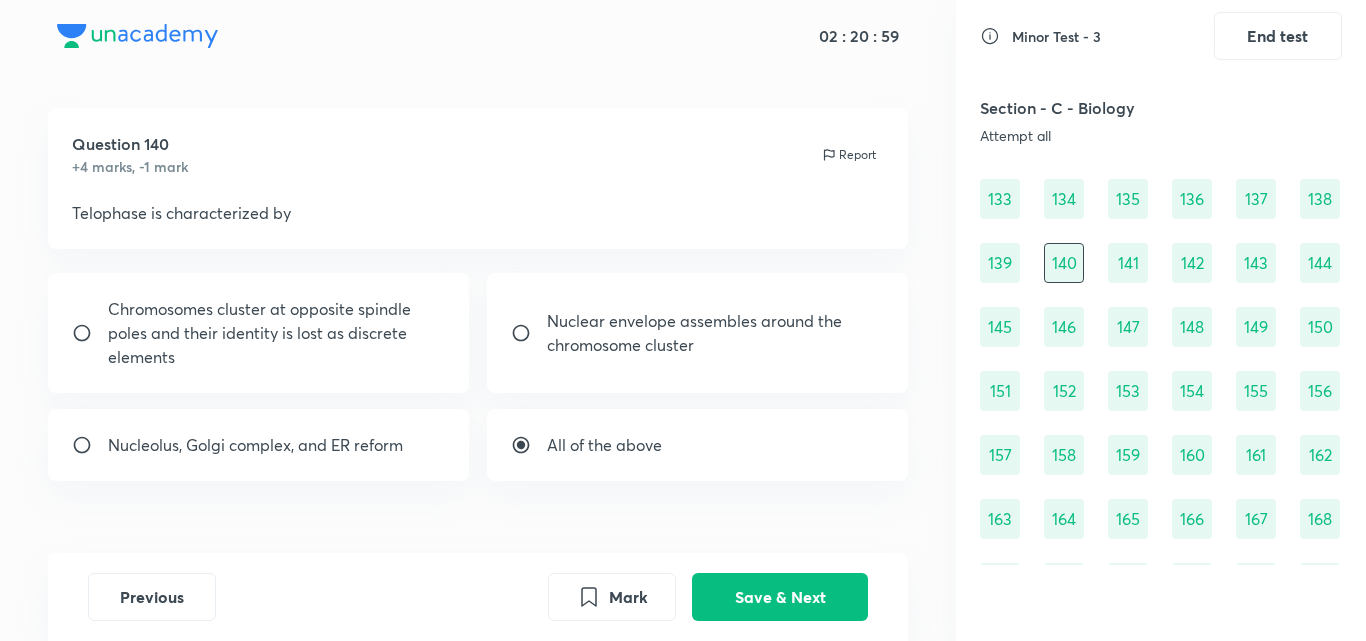 click on "141" at bounding box center (1128, 263) 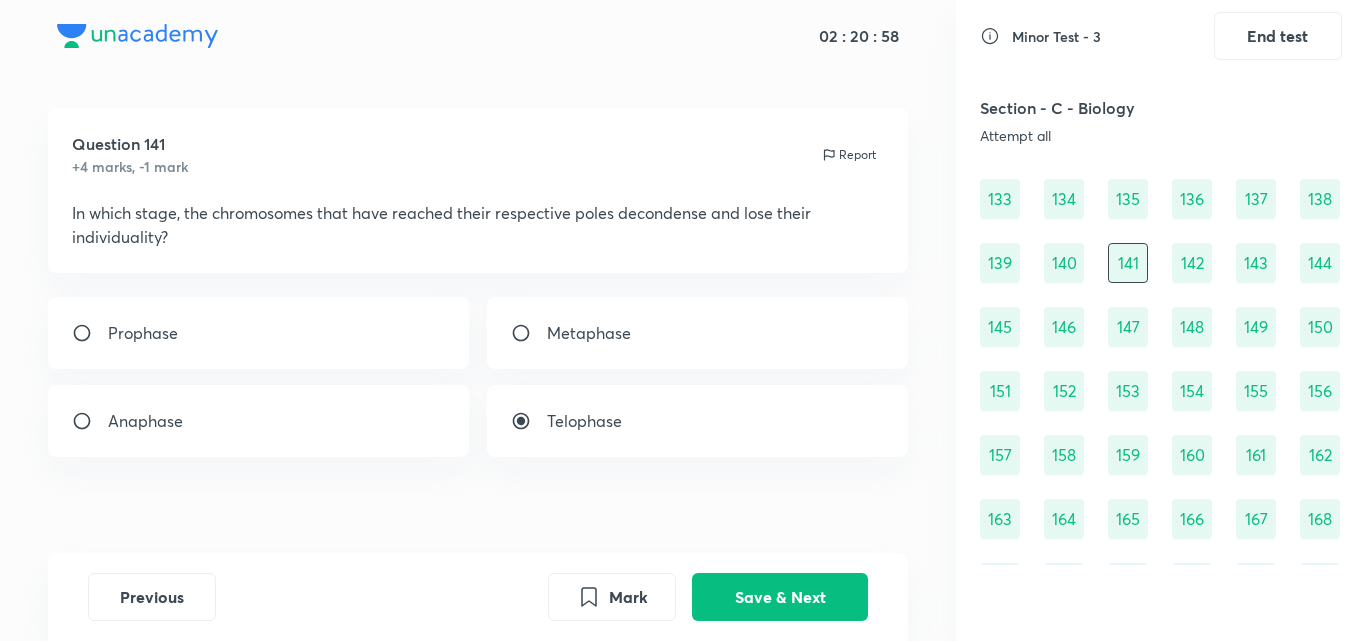 click on "142" at bounding box center (1192, 263) 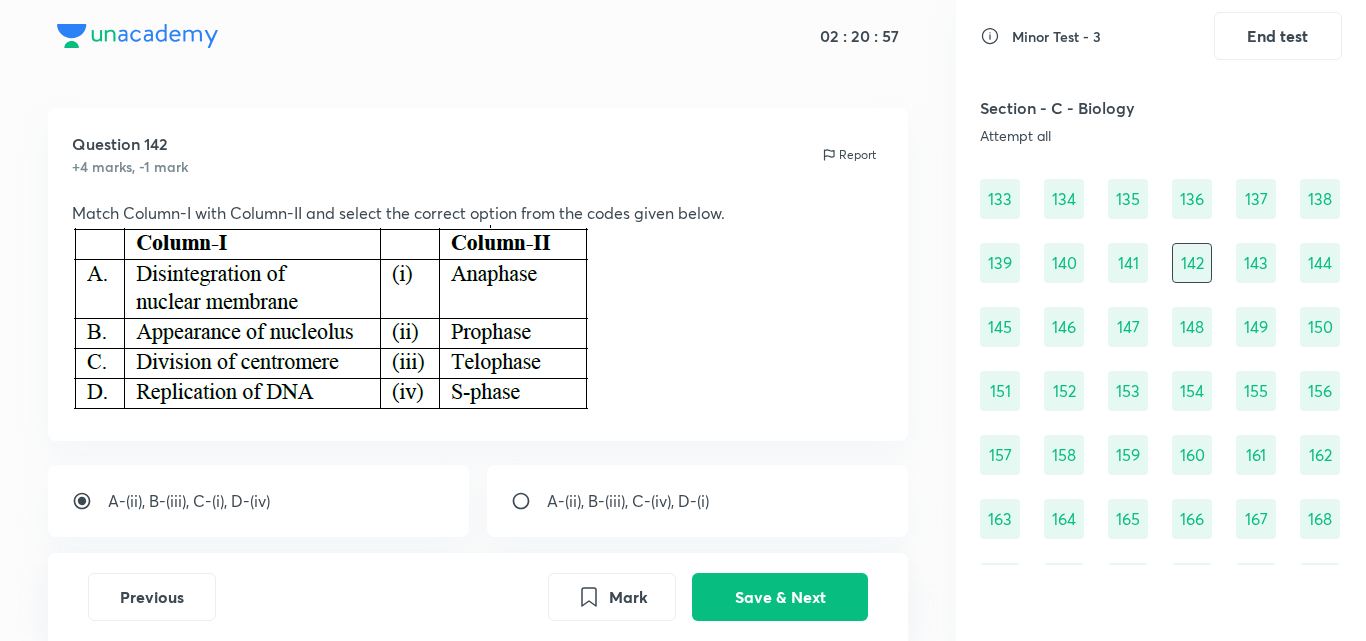click on "143" at bounding box center (1256, 263) 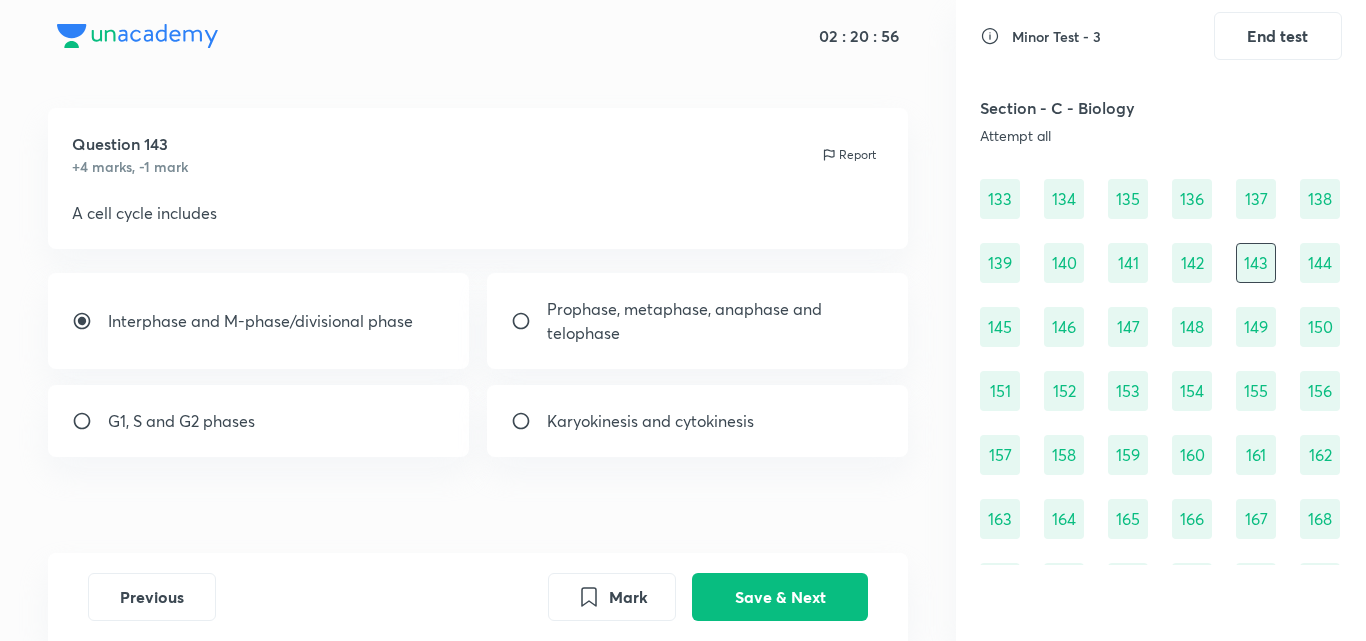 click on "144" at bounding box center [1320, 263] 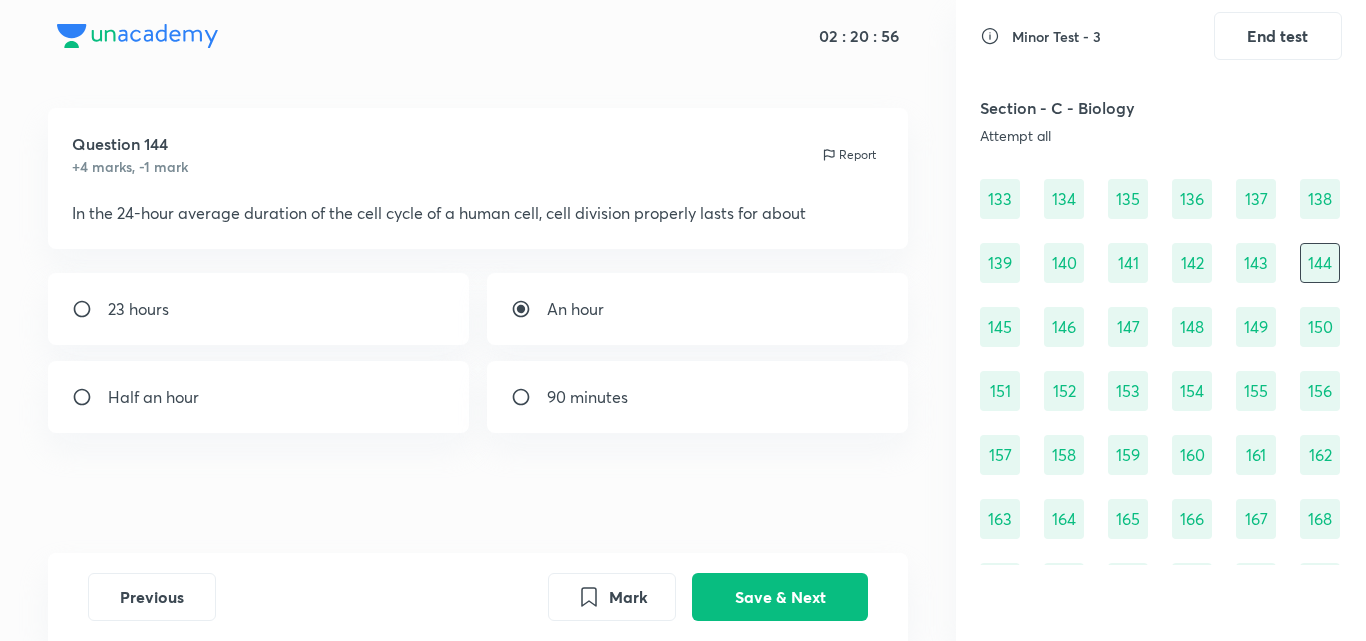 click on "144" at bounding box center [1320, 263] 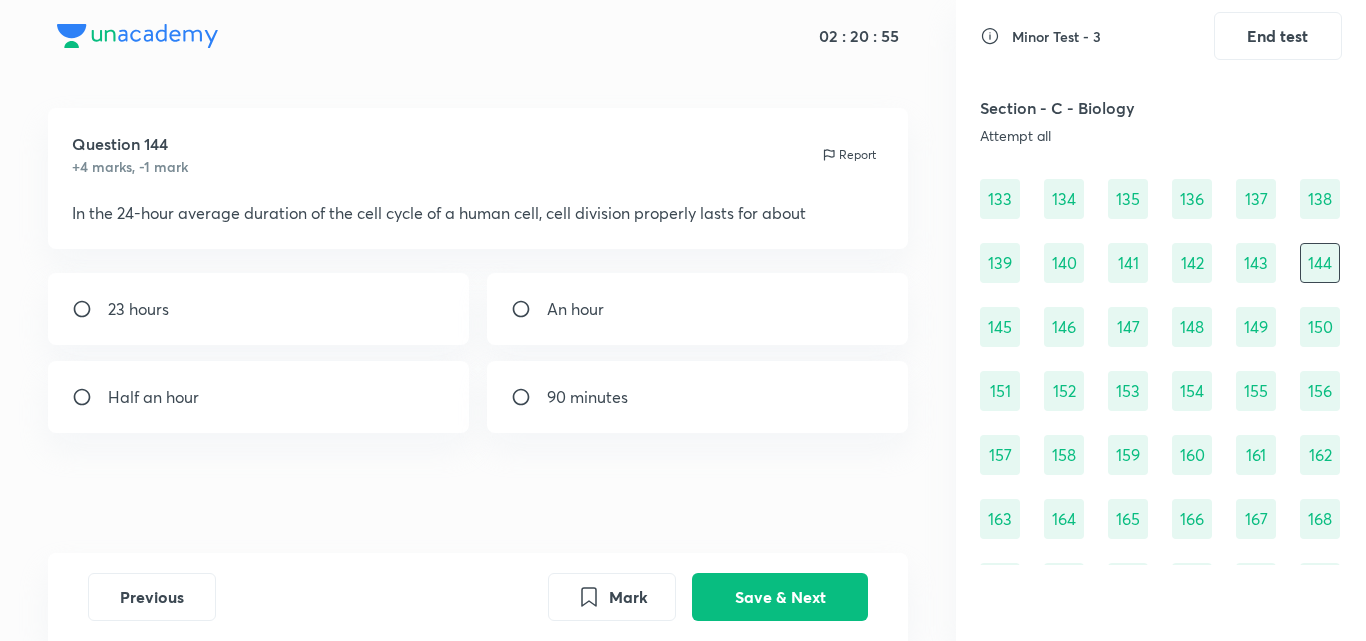click on "145" at bounding box center [1000, 327] 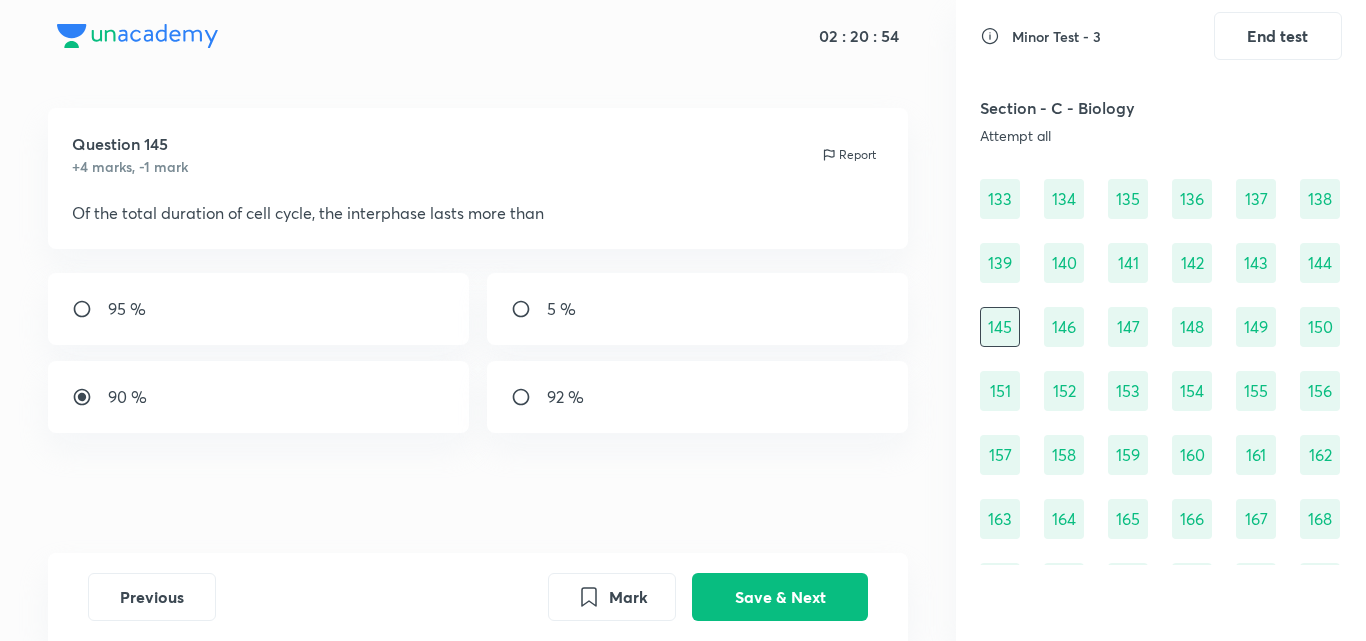 click on "146" at bounding box center [1064, 327] 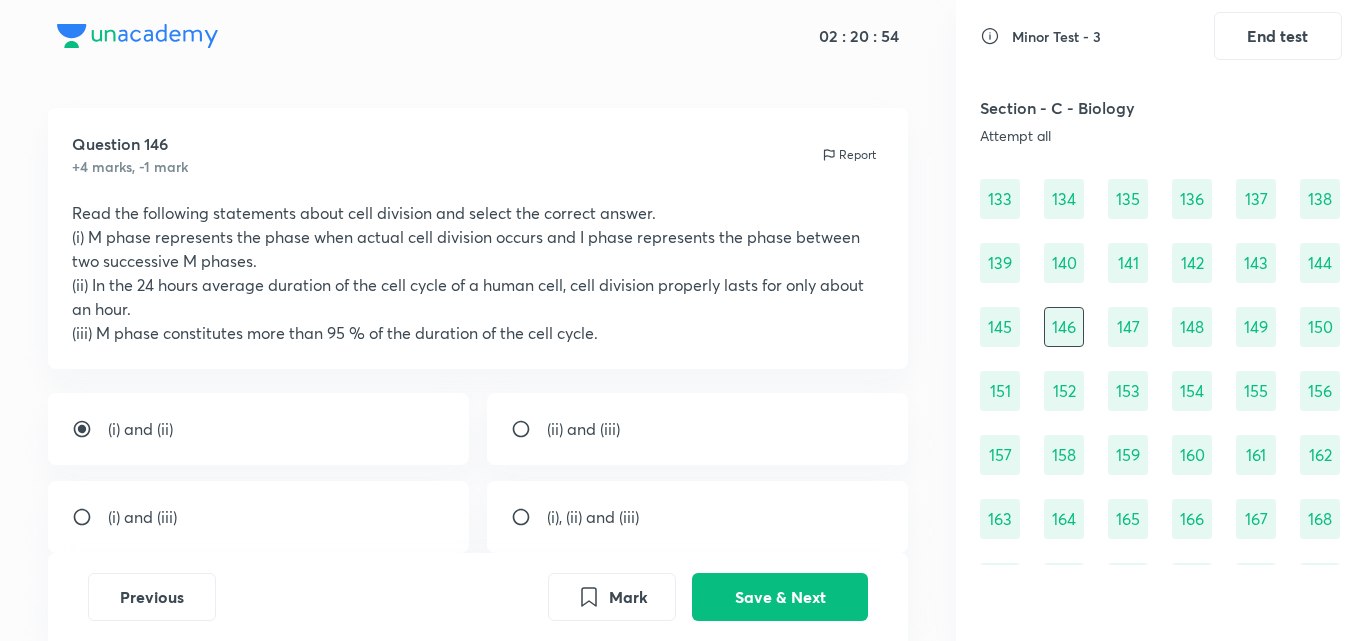 click on "147" at bounding box center (1128, 327) 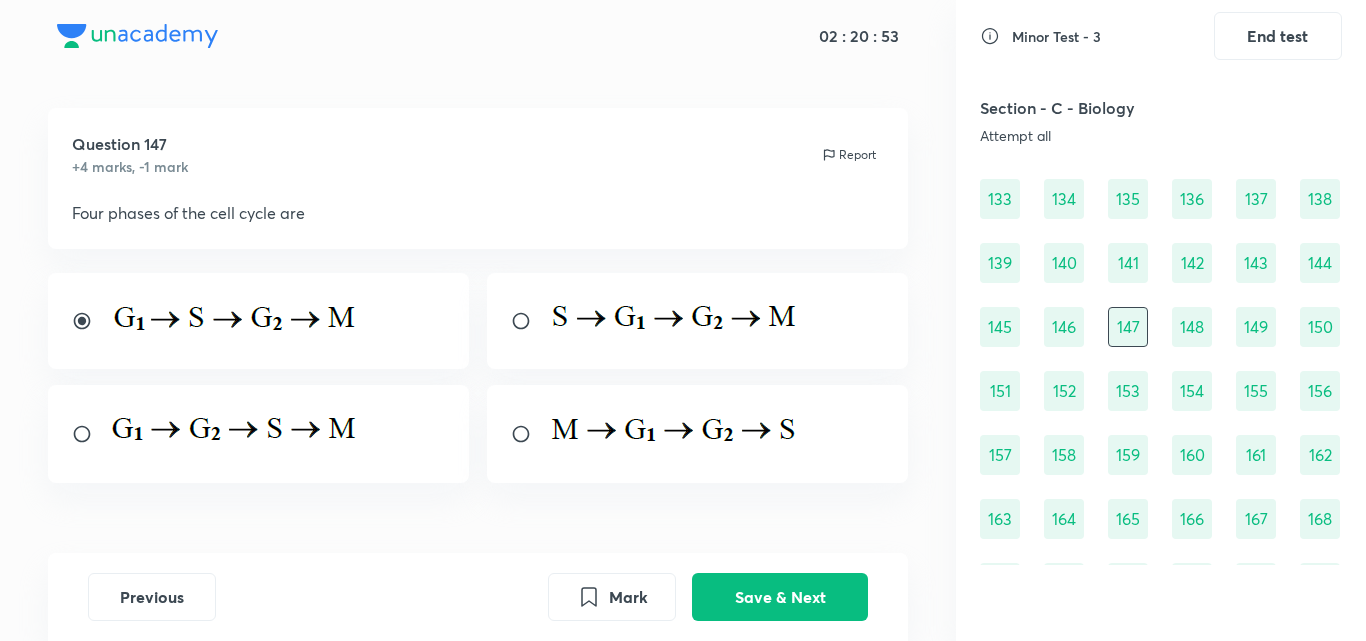 click on "148" at bounding box center (1192, 327) 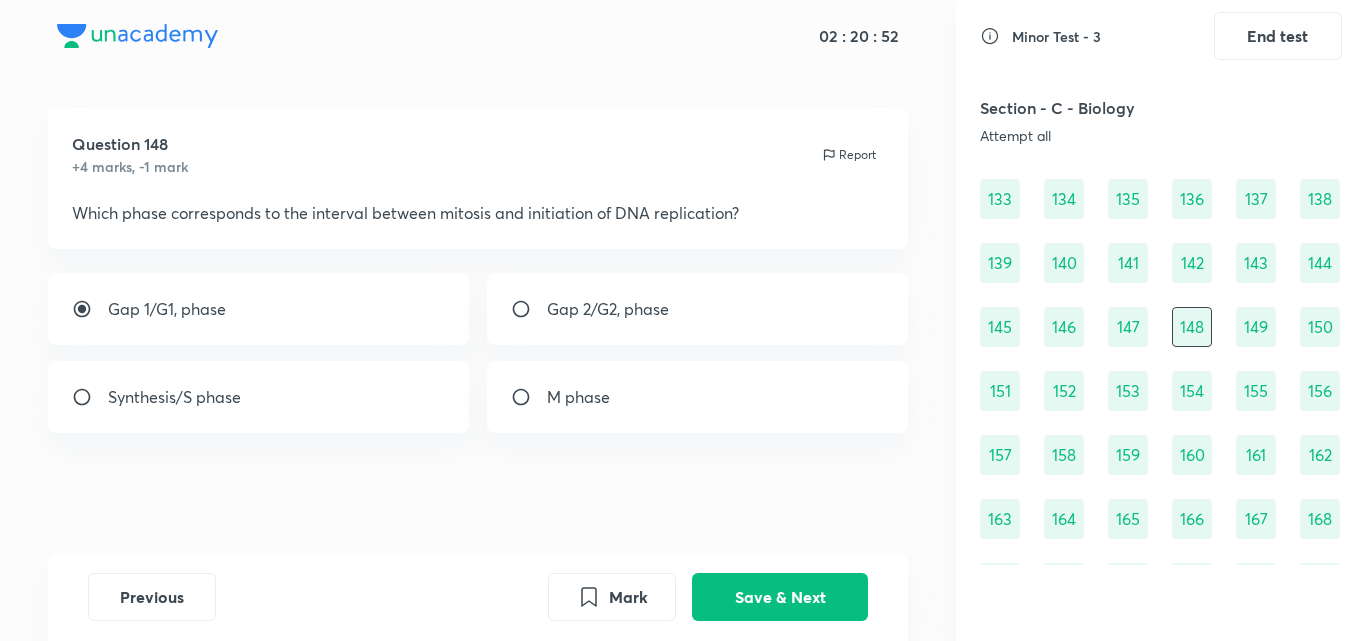 click on "149" at bounding box center (1256, 327) 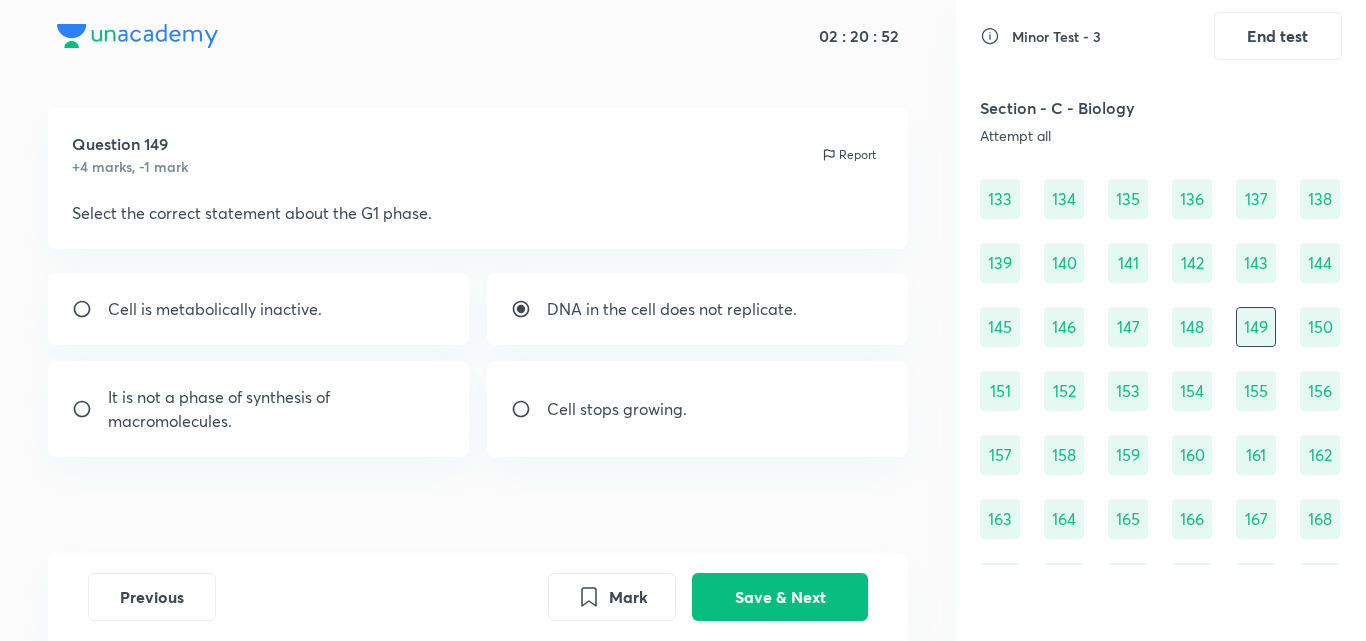 click on "150" at bounding box center [1320, 327] 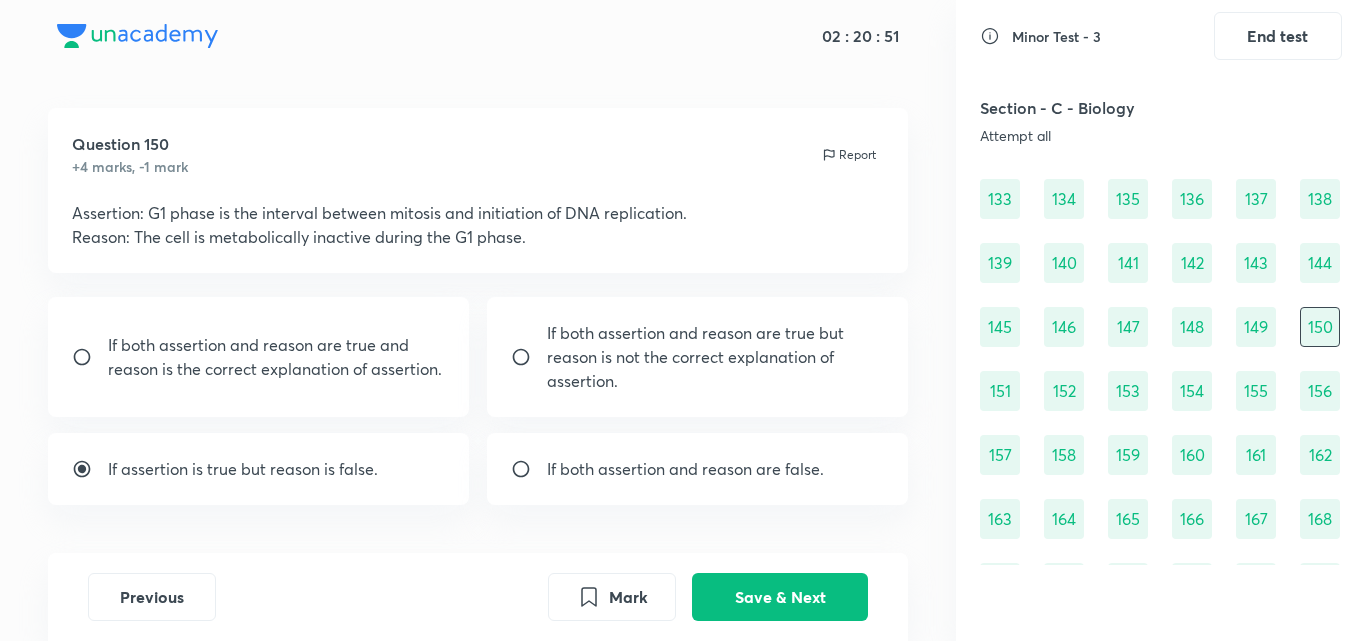 click on "151" at bounding box center [1000, 391] 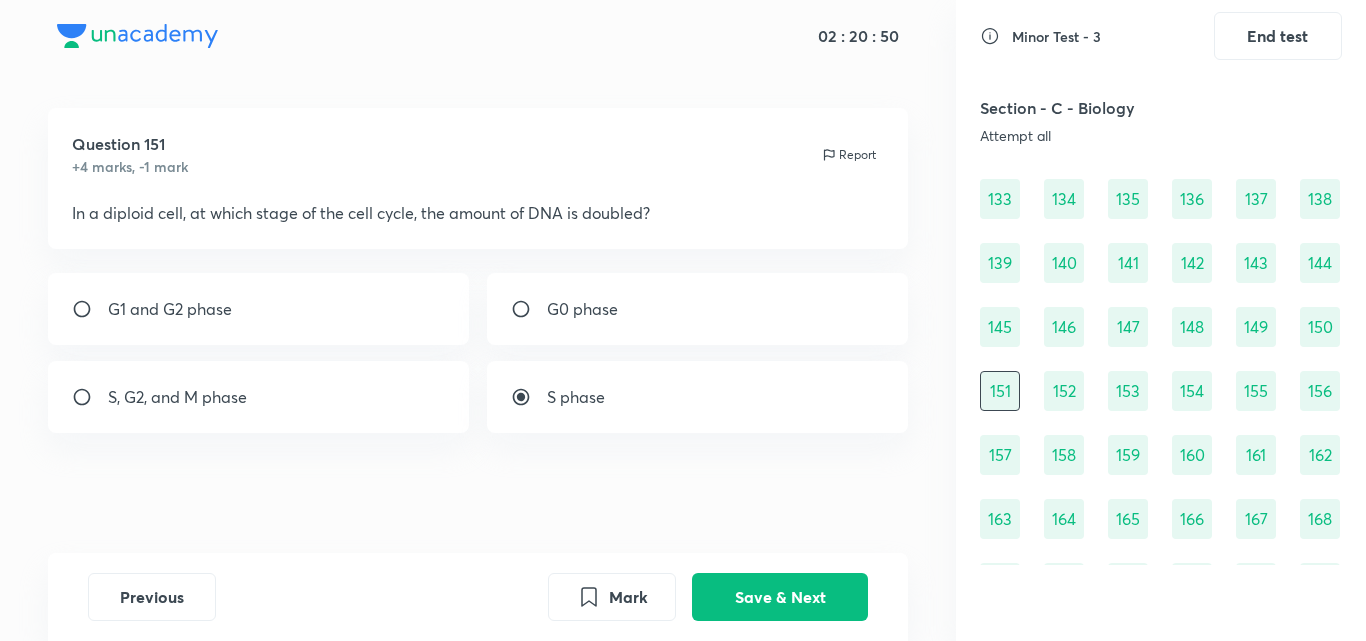 click on "152" at bounding box center [1064, 391] 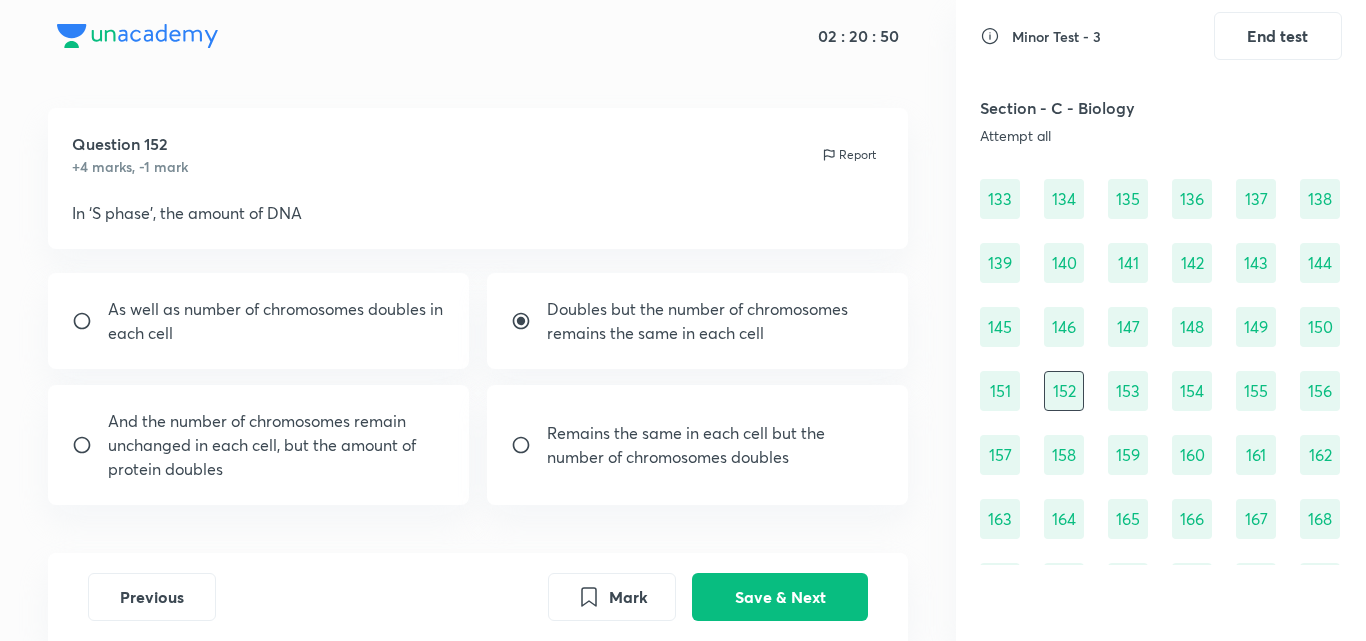 click on "152" at bounding box center [1064, 391] 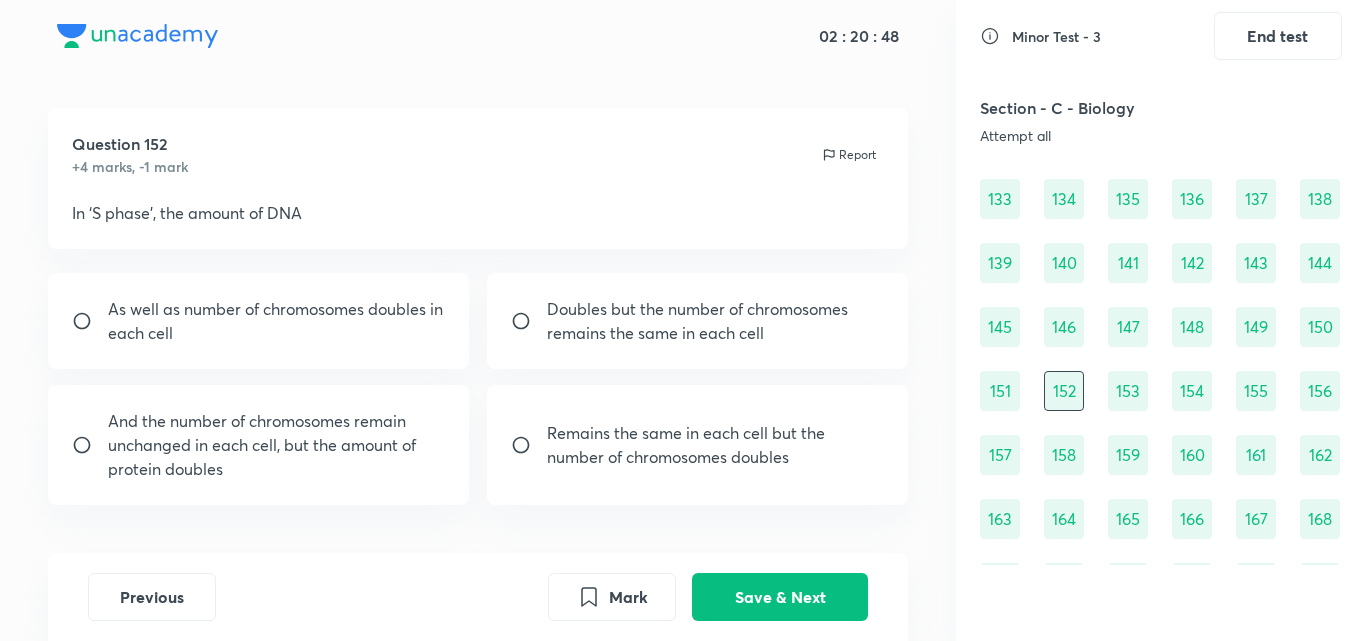 click on "152" at bounding box center [1064, 391] 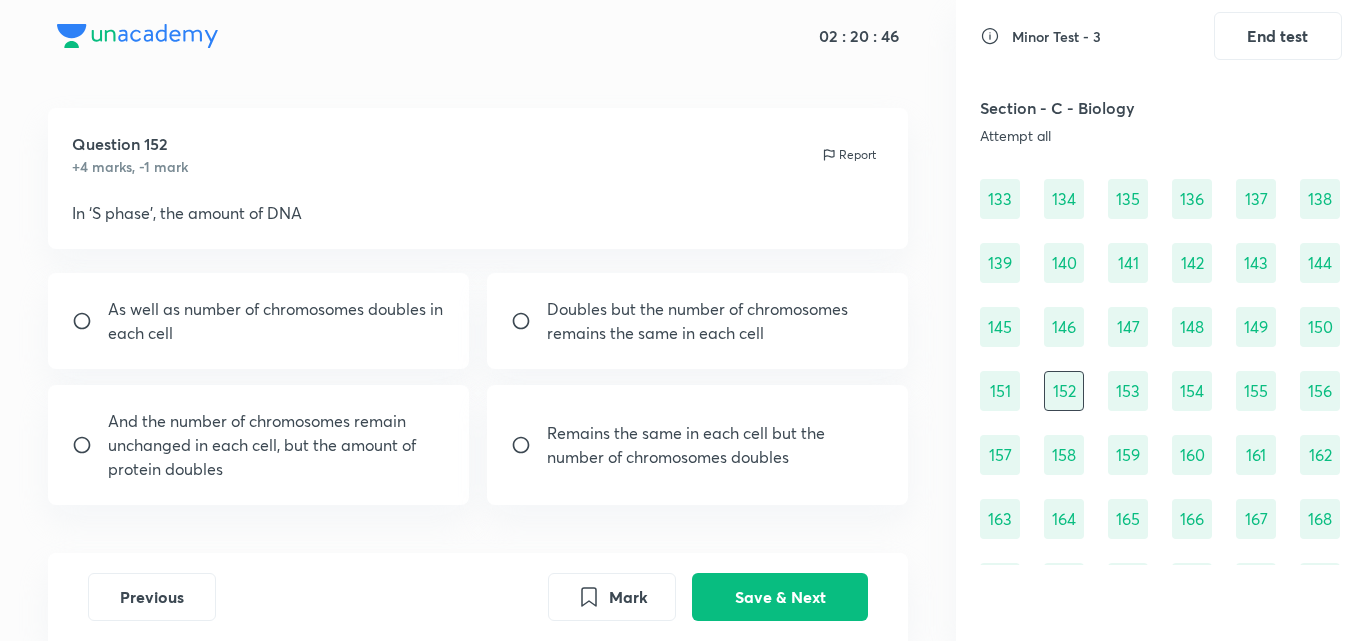 click on "151" at bounding box center [1000, 391] 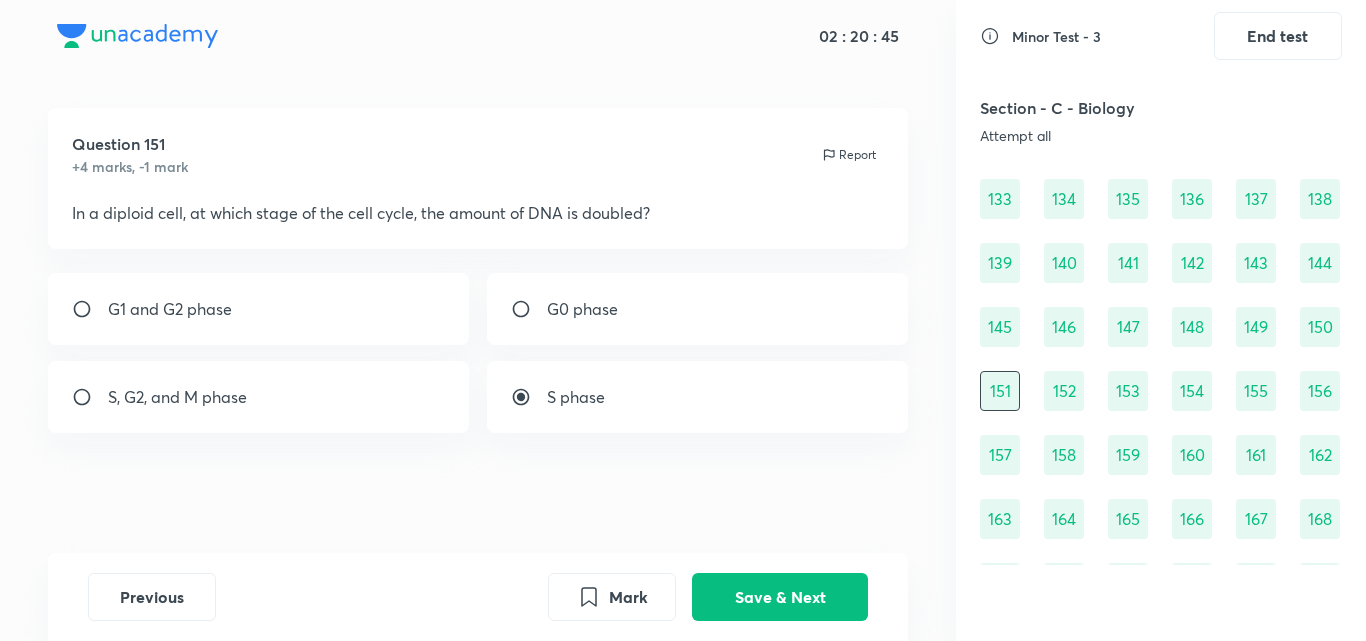 click on "152" at bounding box center (1064, 391) 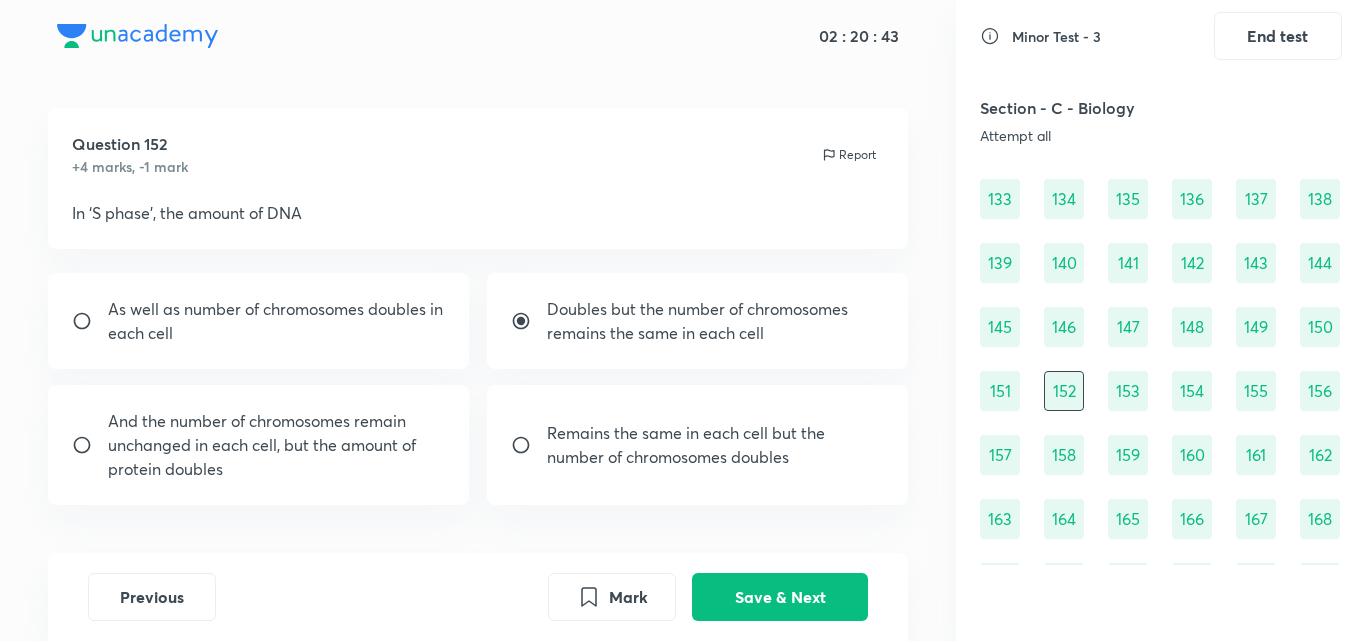 click on "152" at bounding box center (1064, 391) 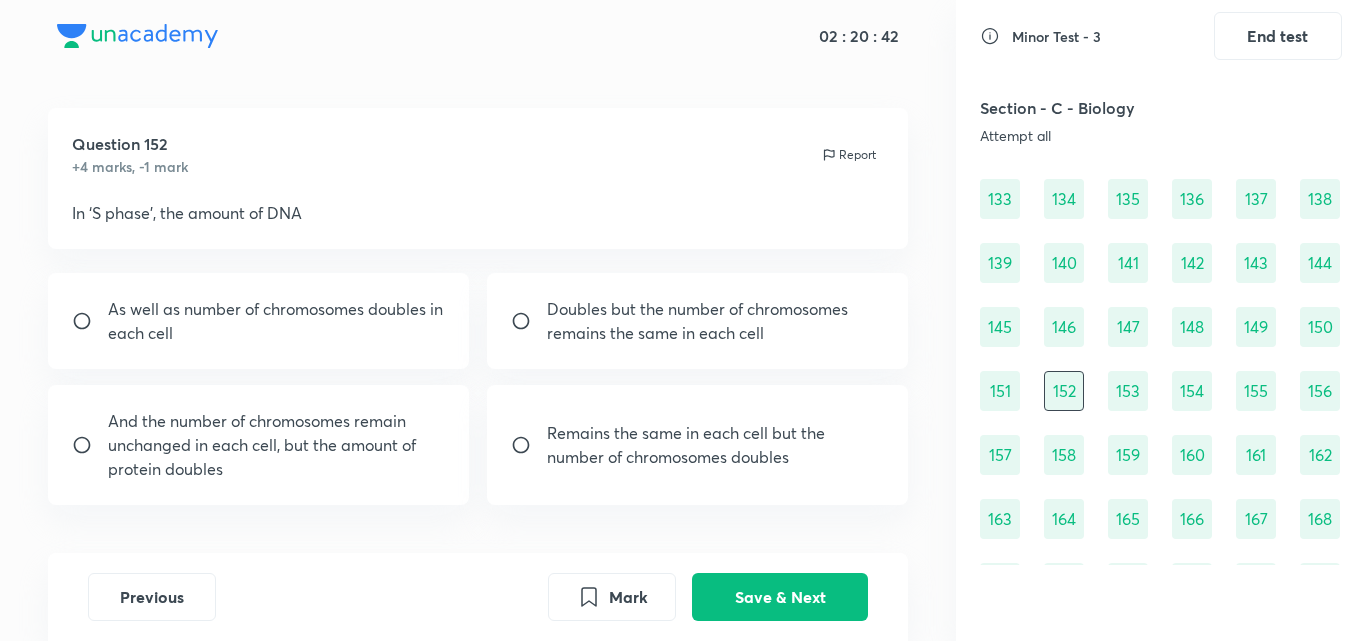 click on "151" at bounding box center (1000, 391) 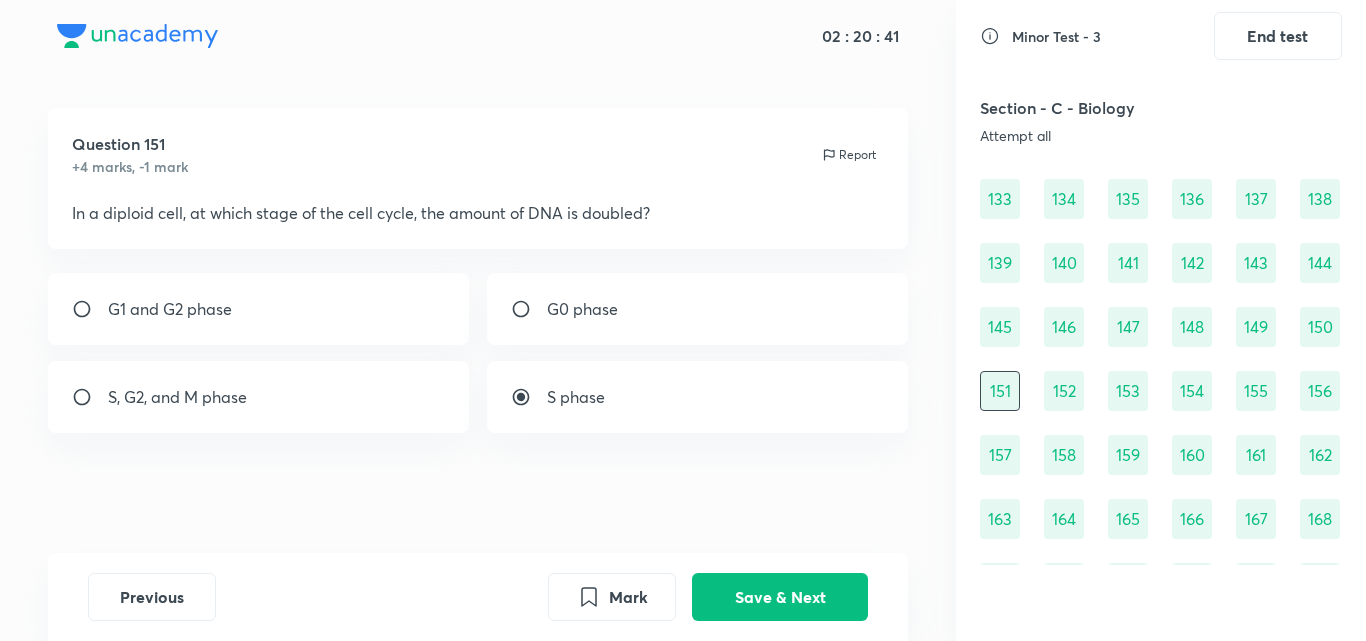 click on "152" at bounding box center (1064, 391) 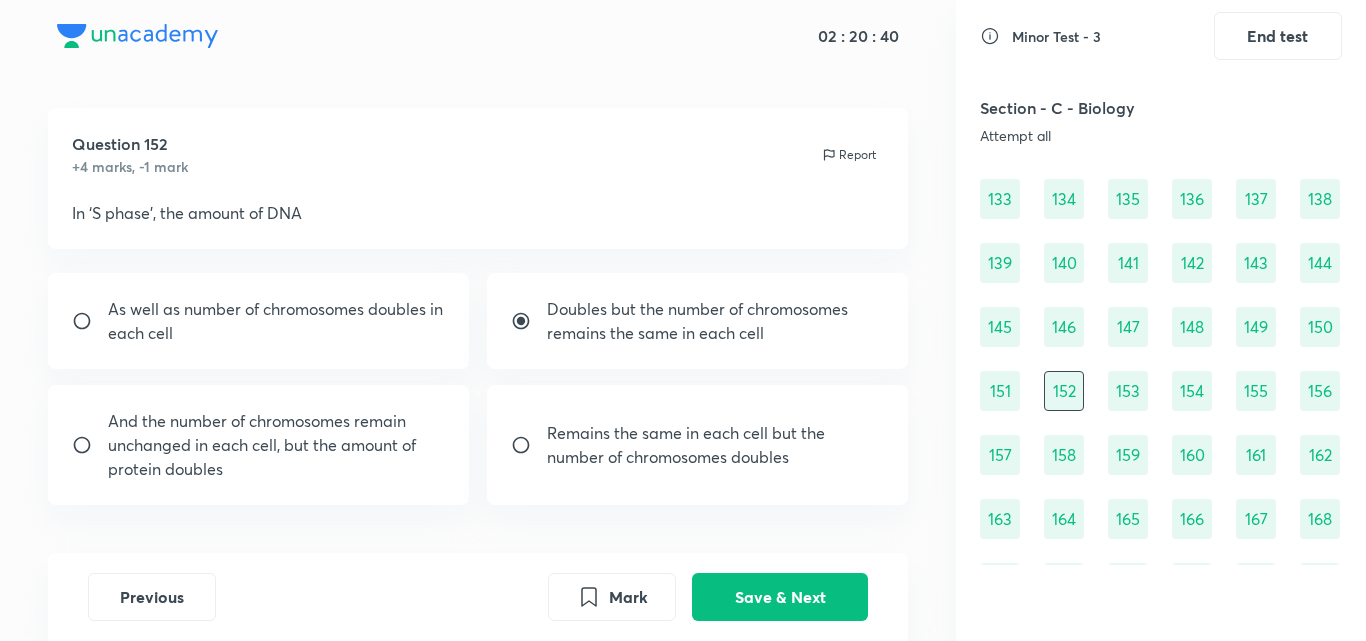 click on "153" at bounding box center (1128, 391) 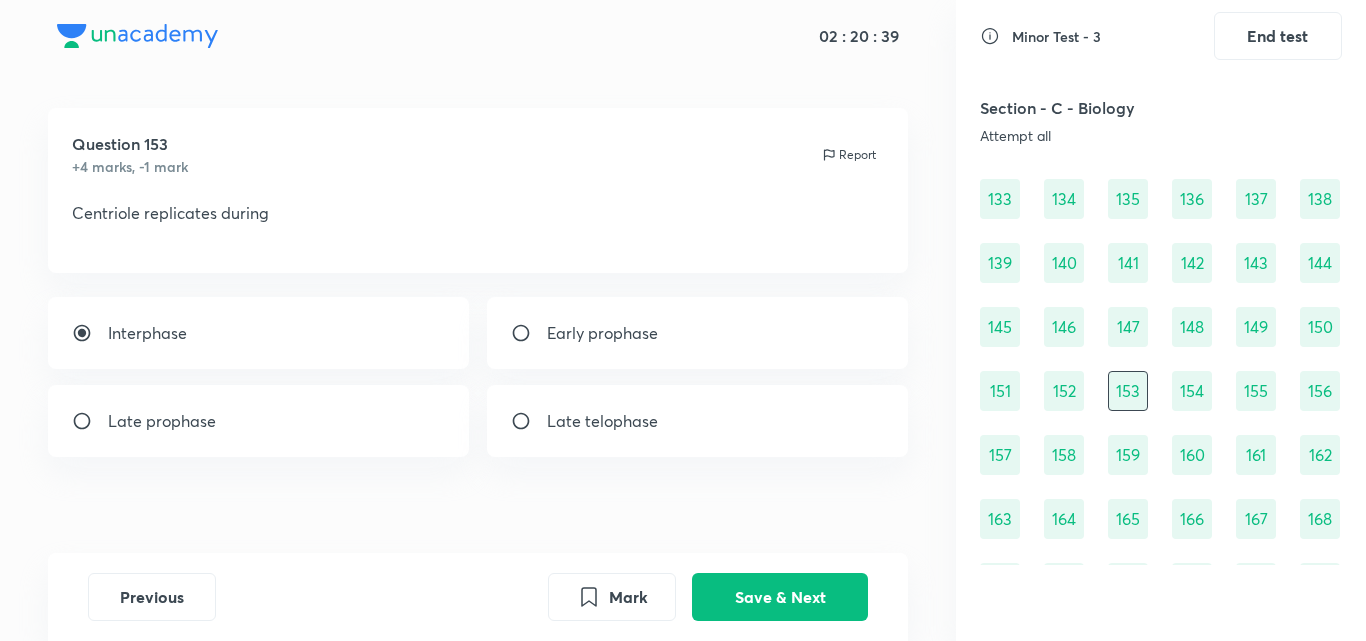 click on "154" at bounding box center (1192, 391) 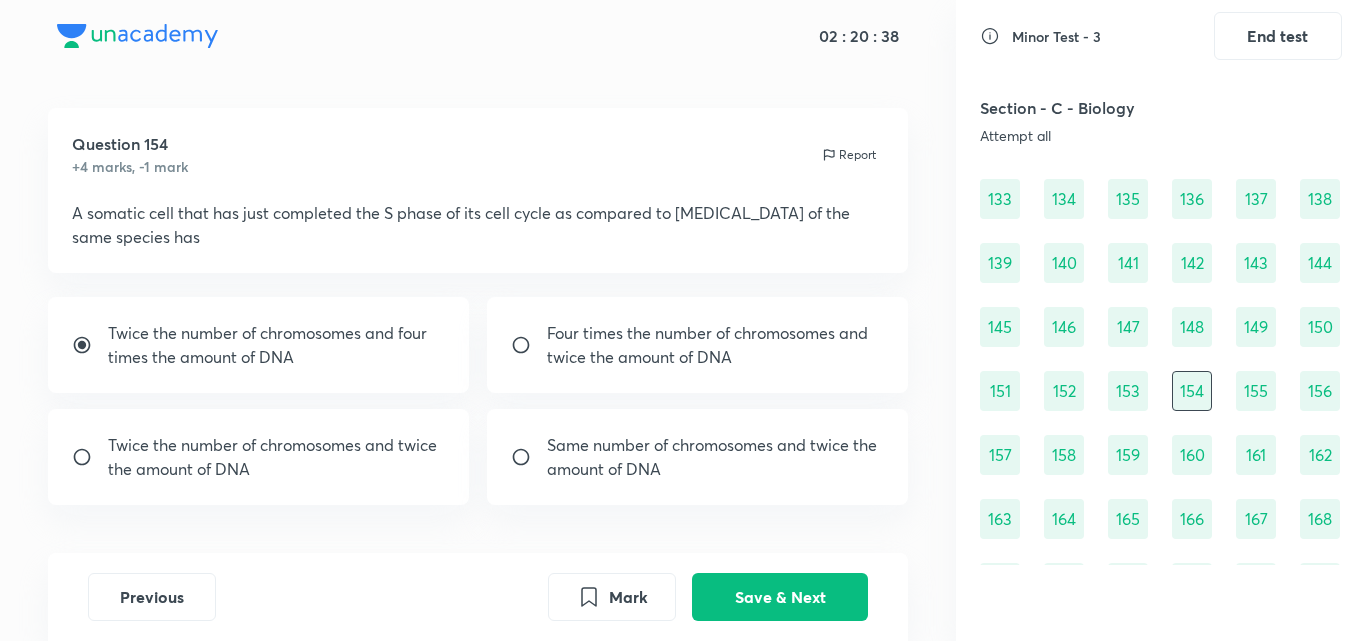 click on "155" at bounding box center [1256, 391] 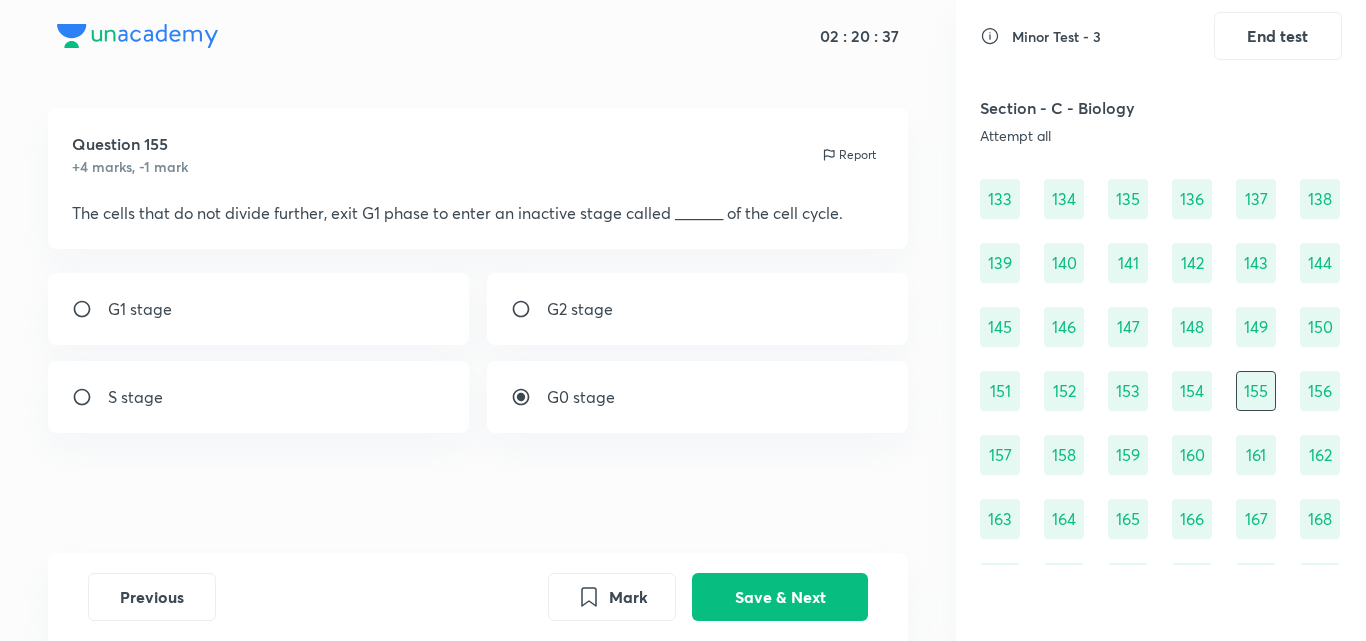 click on "156" at bounding box center (1320, 391) 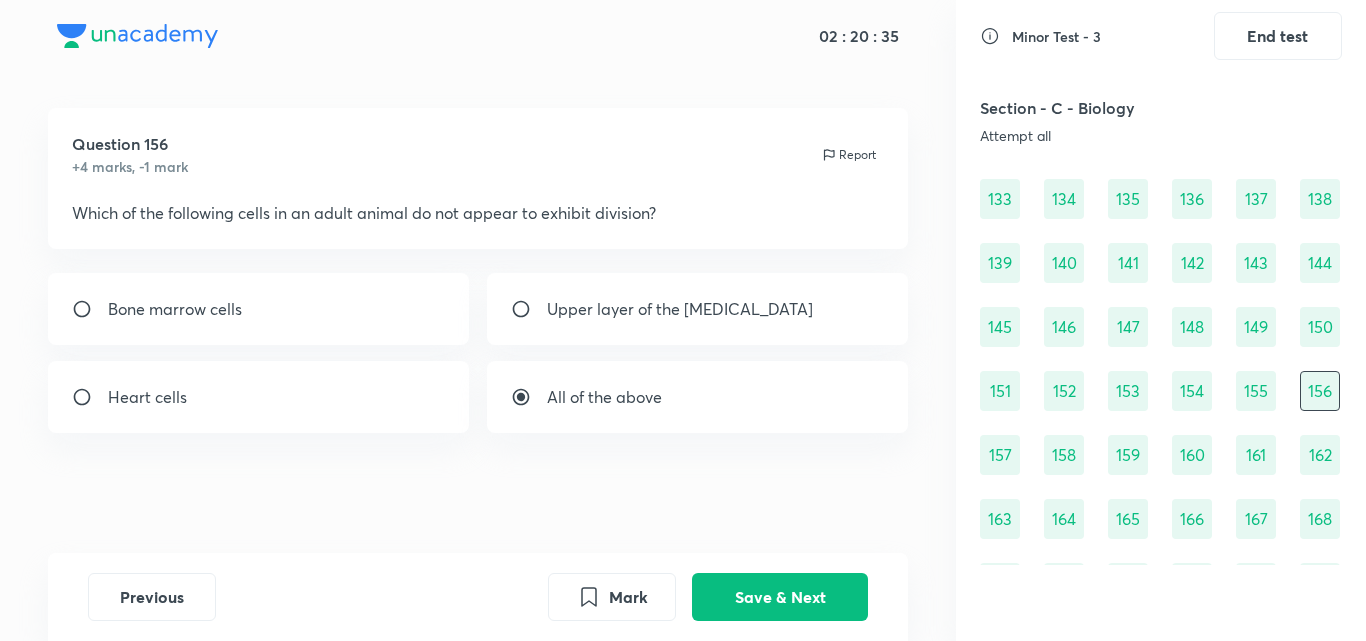 click on "162" at bounding box center (1320, 455) 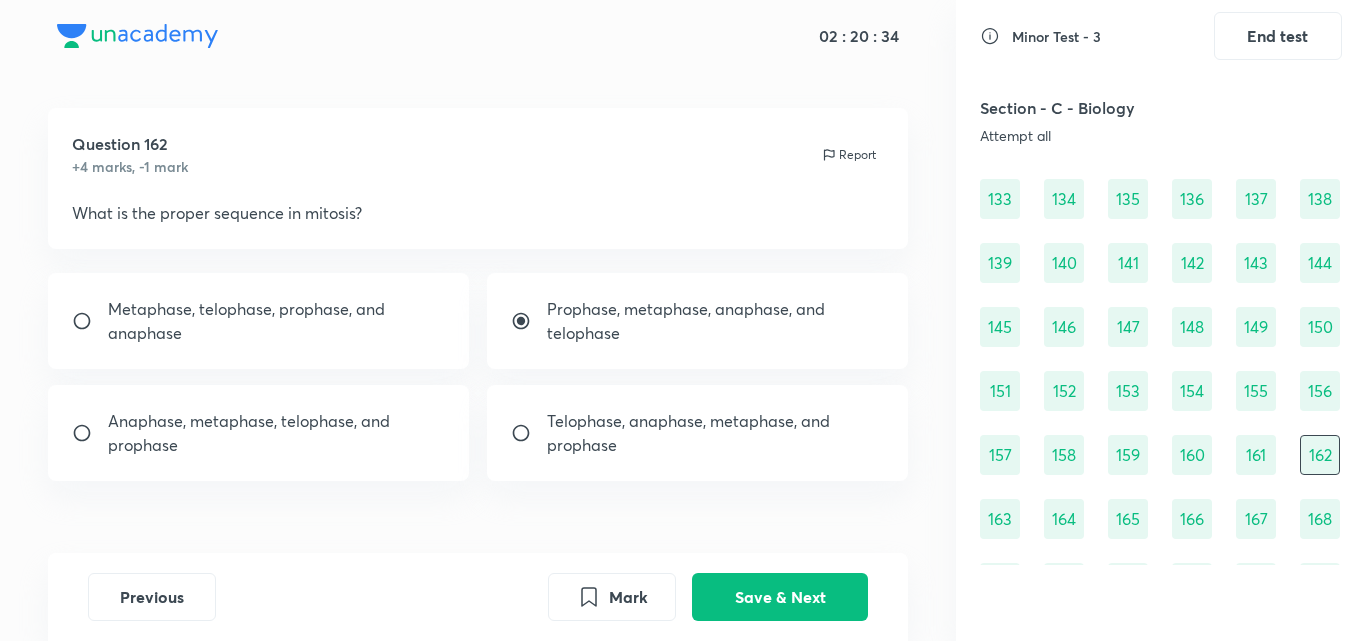 click on "156" at bounding box center [1320, 391] 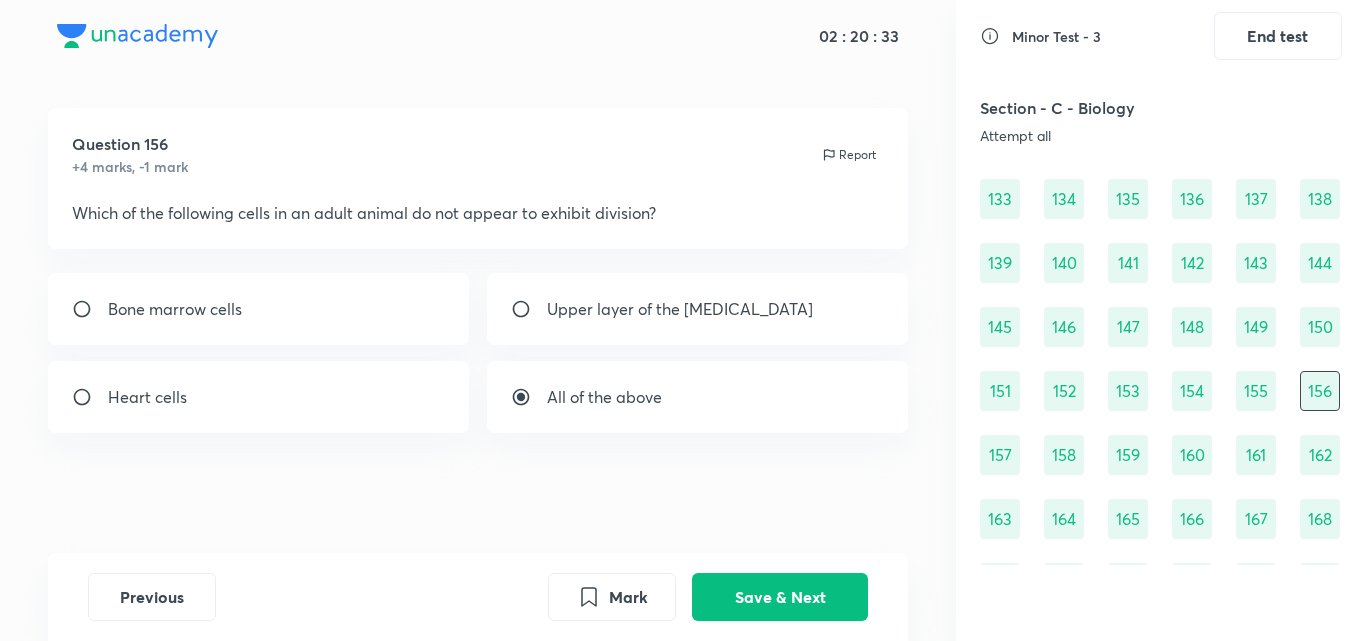 click on "Heart cells" at bounding box center (259, 397) 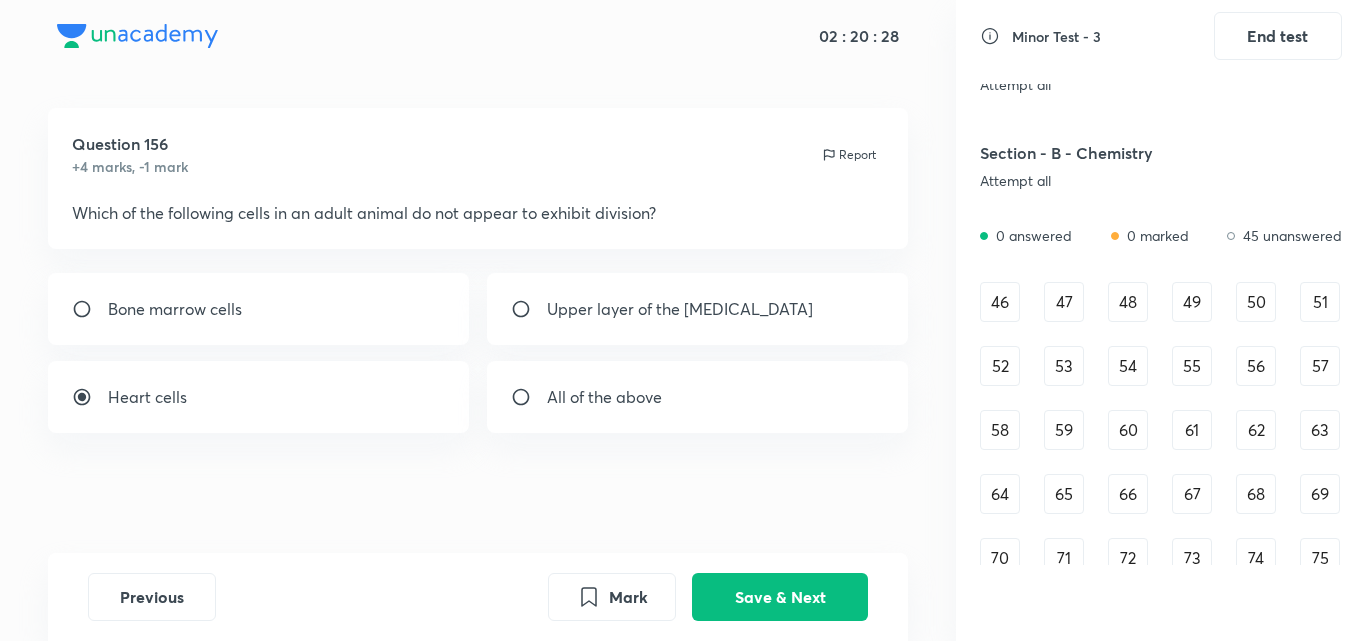scroll, scrollTop: 622, scrollLeft: 0, axis: vertical 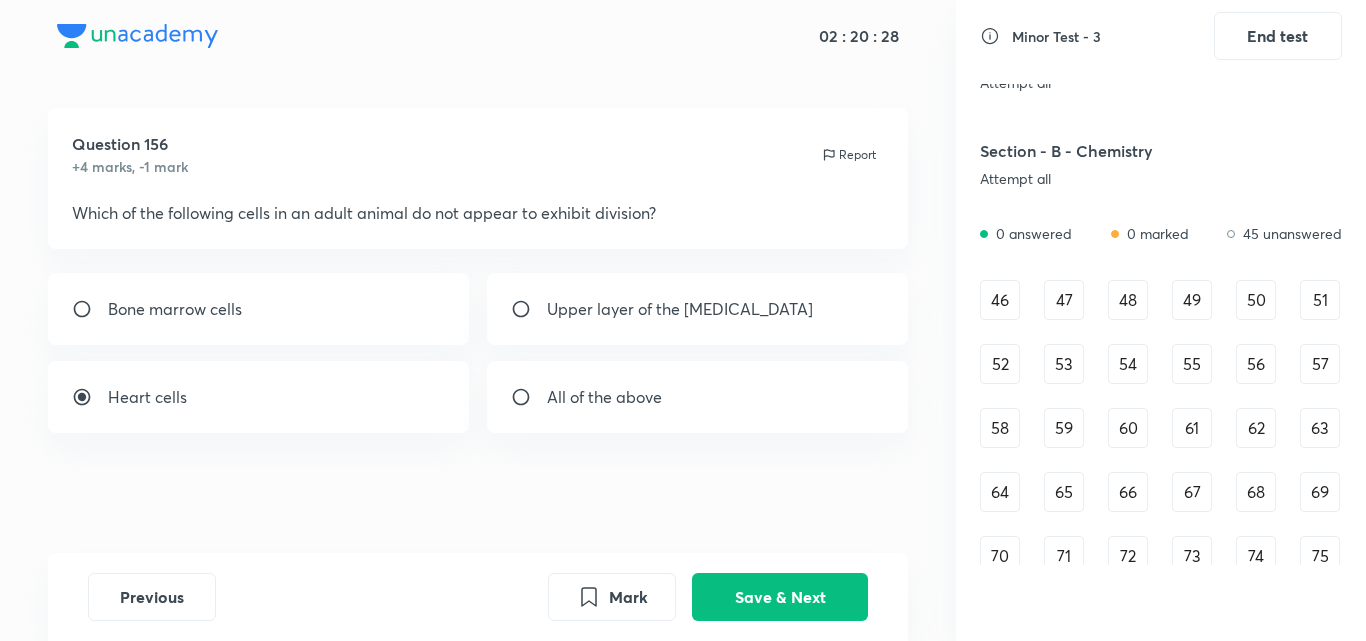 click on "46" at bounding box center (1000, 300) 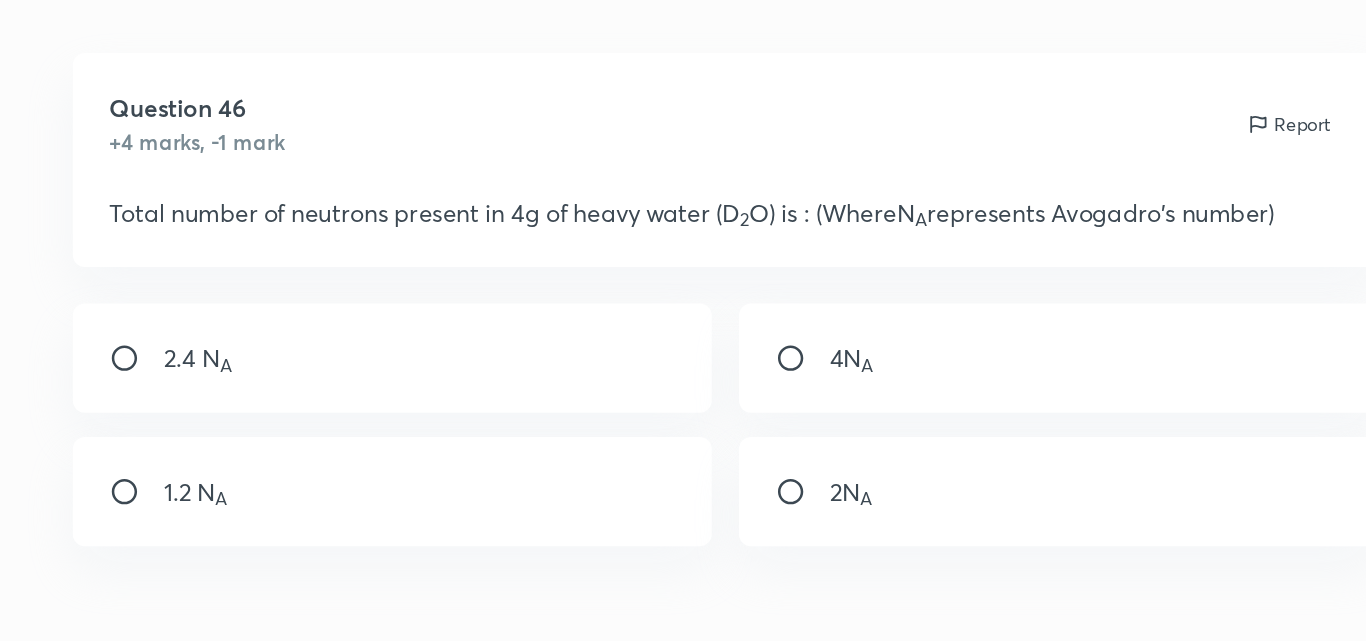 click on "2N A" at bounding box center [698, 397] 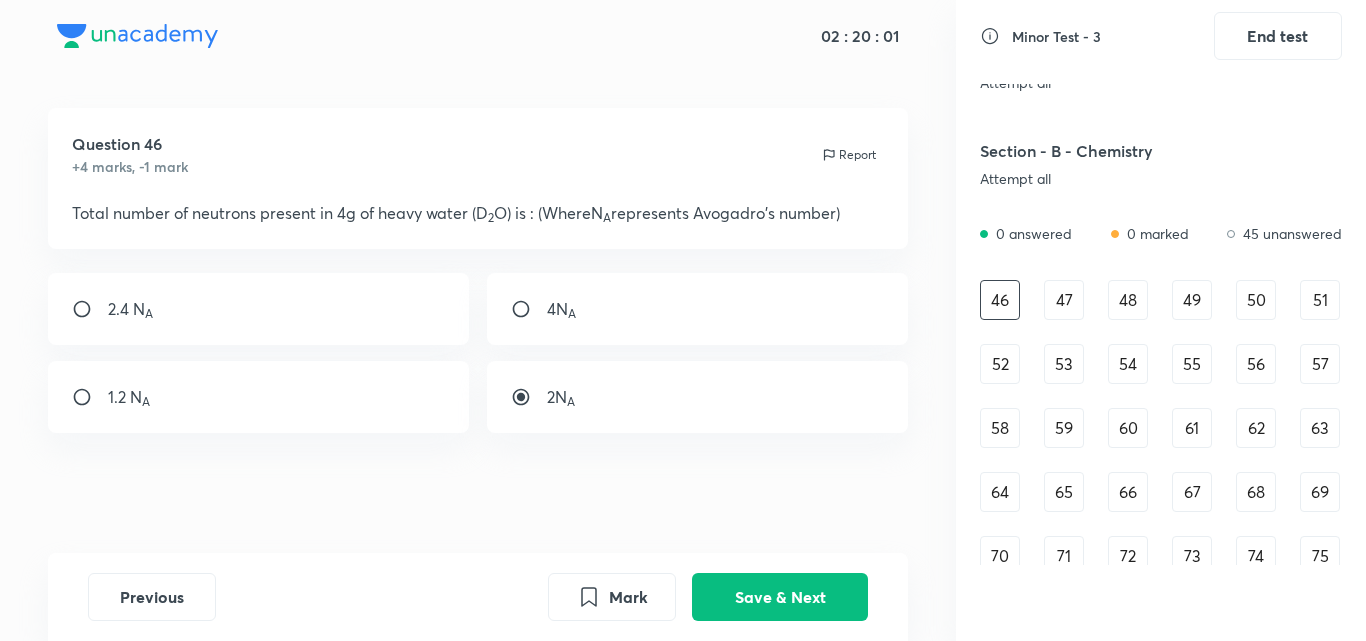 click on "2N A" at bounding box center [698, 397] 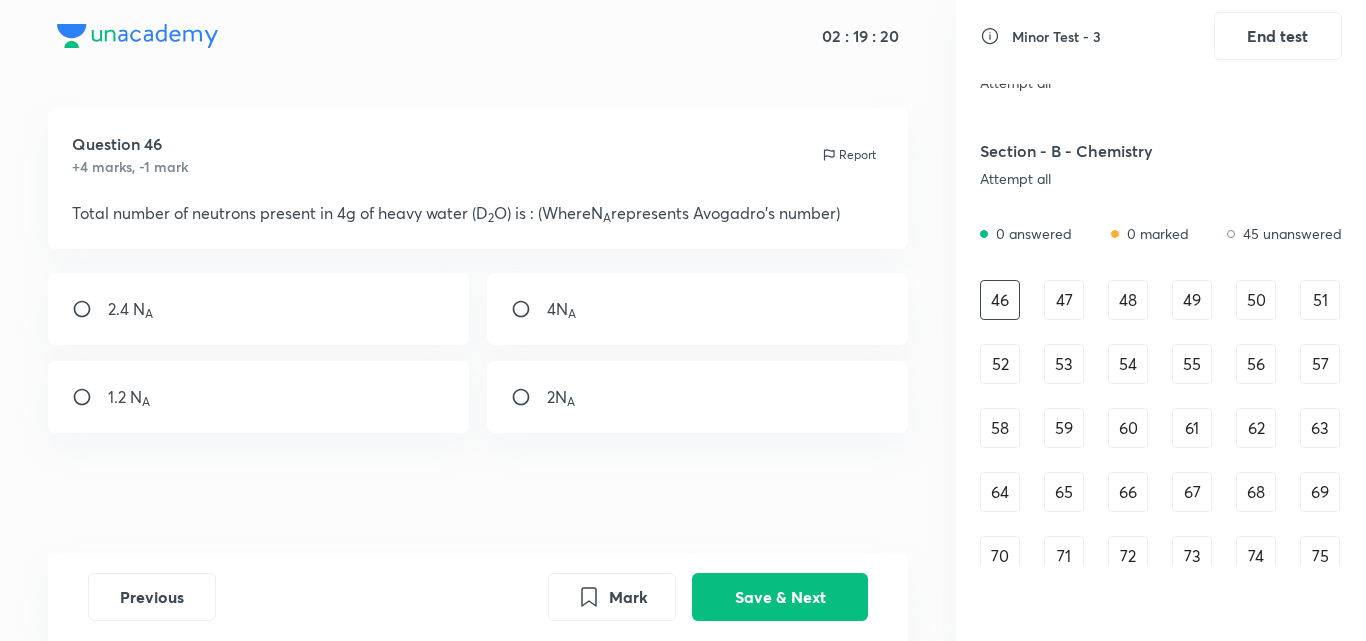 click at bounding box center (529, 309) 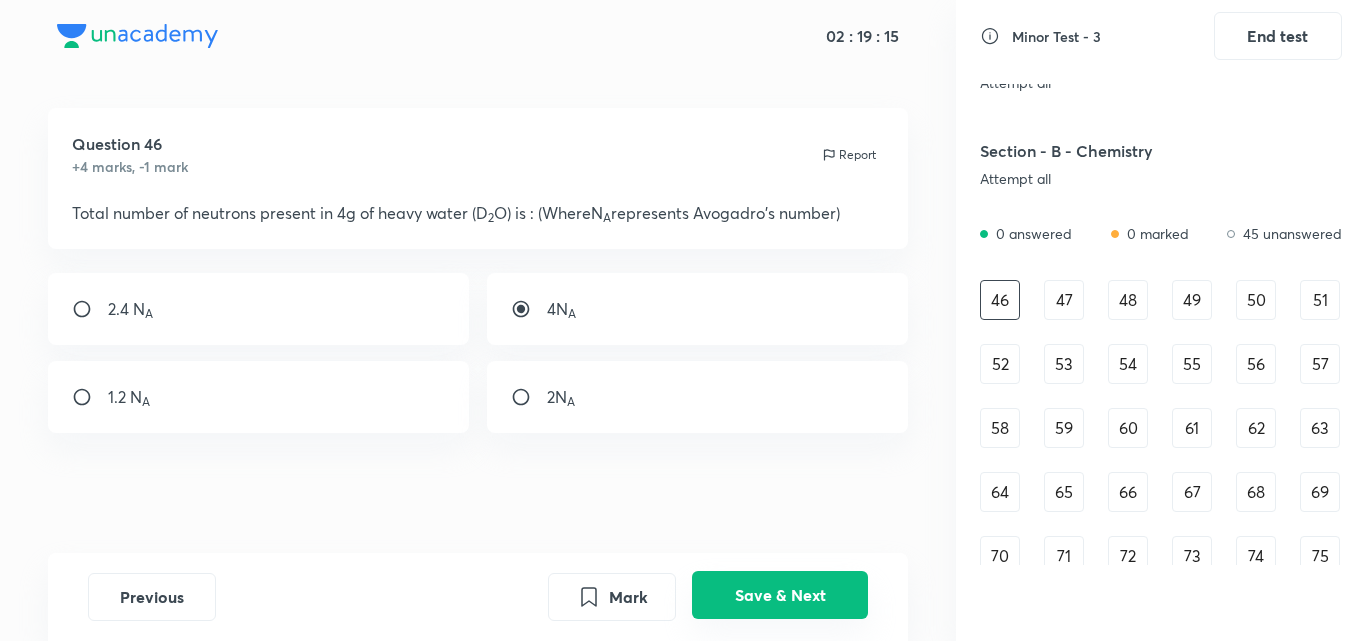 click on "Save & Next" at bounding box center (780, 595) 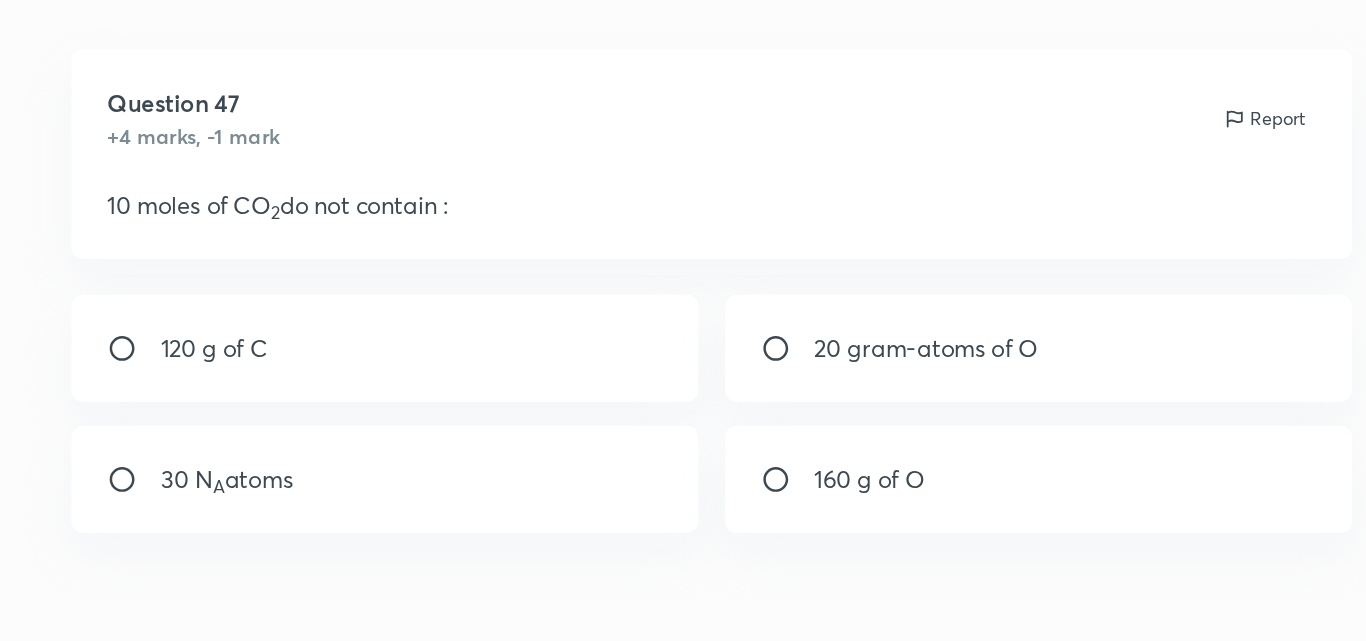 click on "160 g of O" at bounding box center [698, 397] 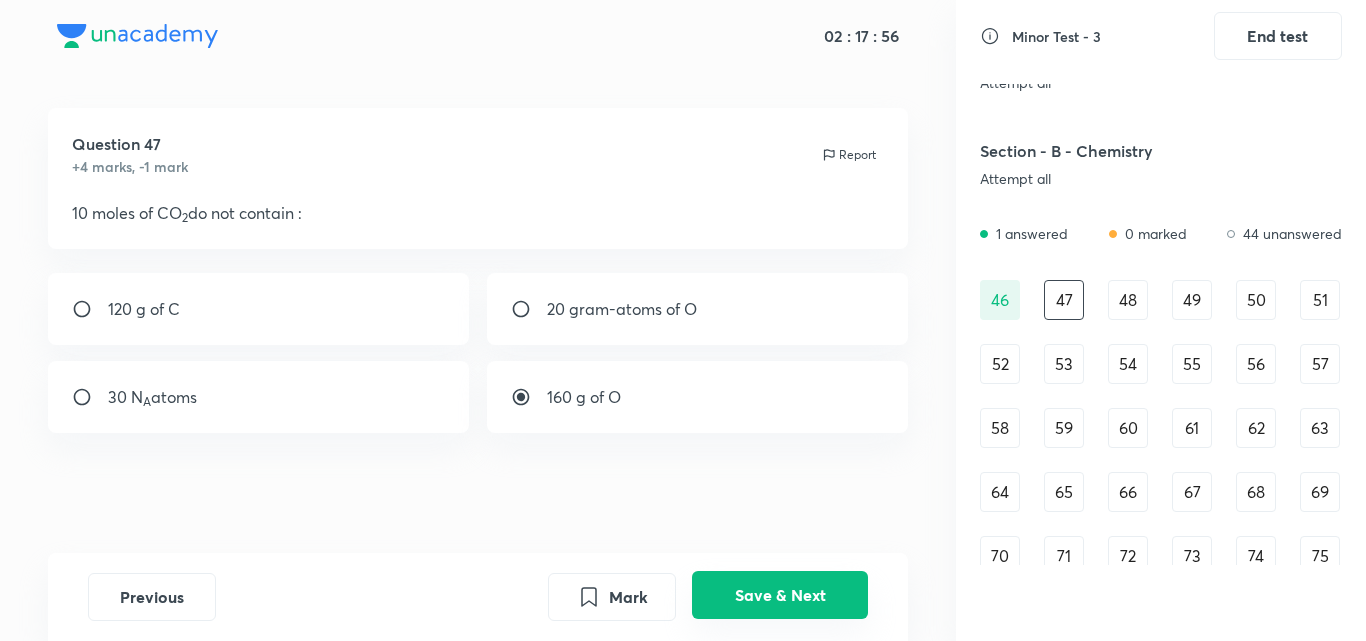 click on "Save & Next" at bounding box center [780, 595] 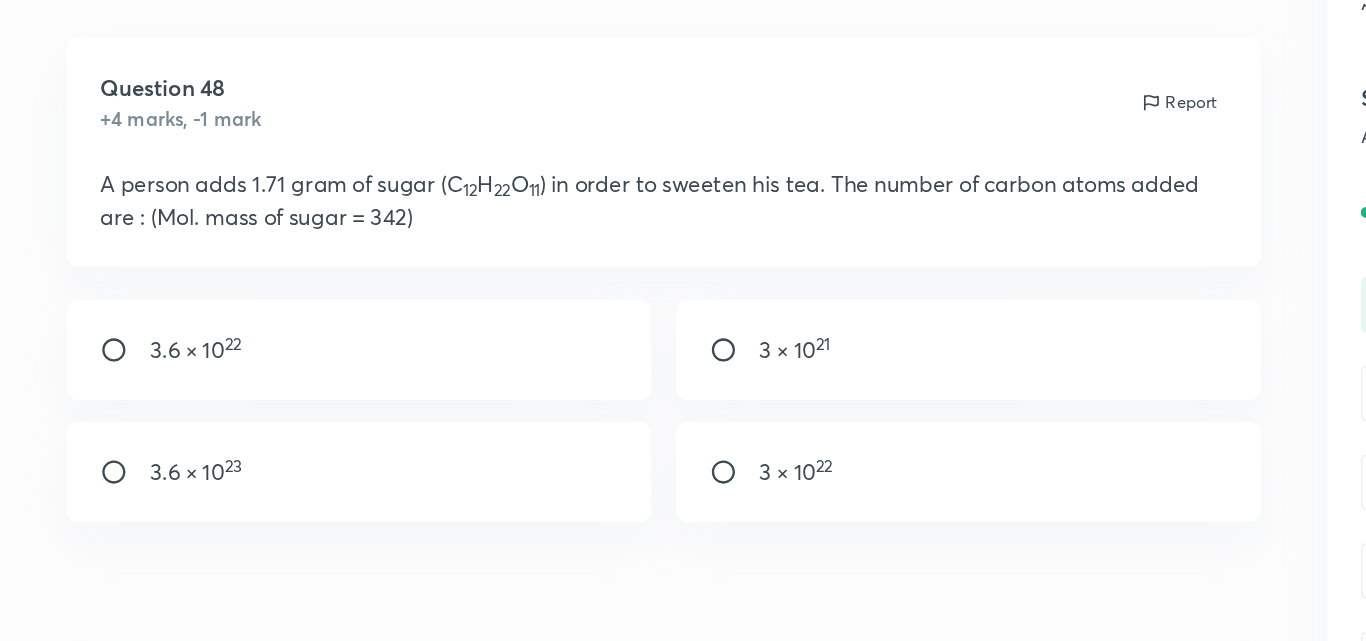 click on "3.6 × 10 22" at bounding box center [259, 333] 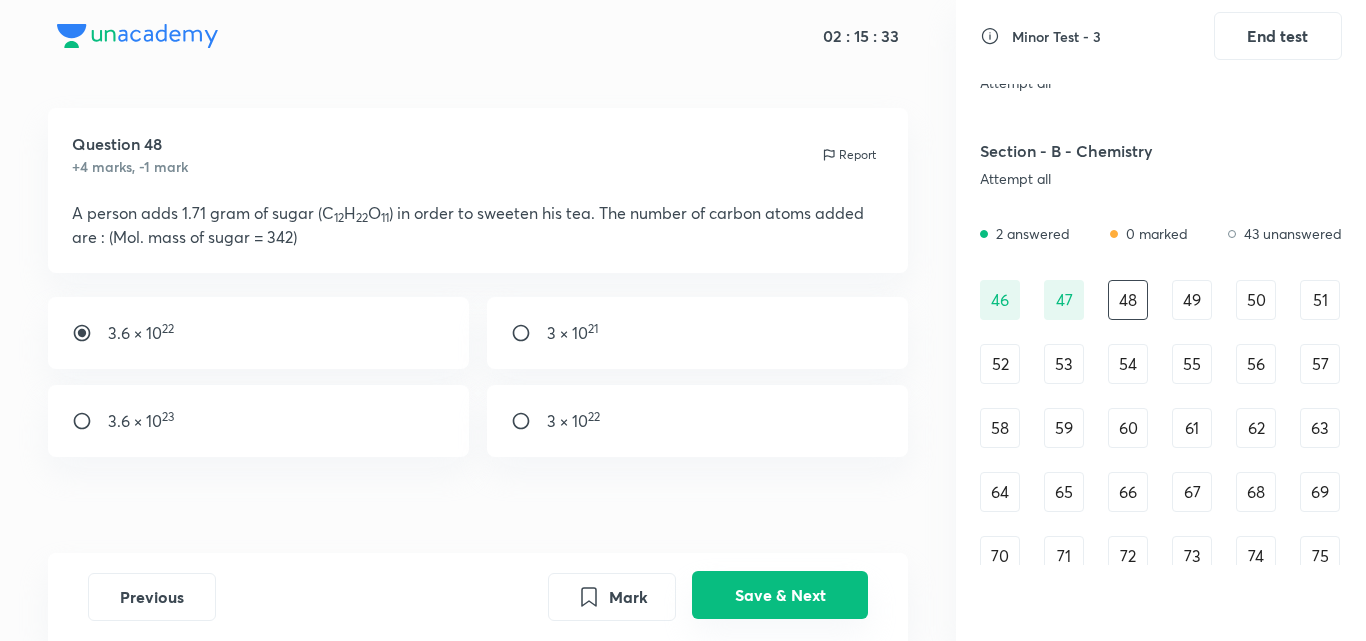 click on "Save & Next" at bounding box center (780, 595) 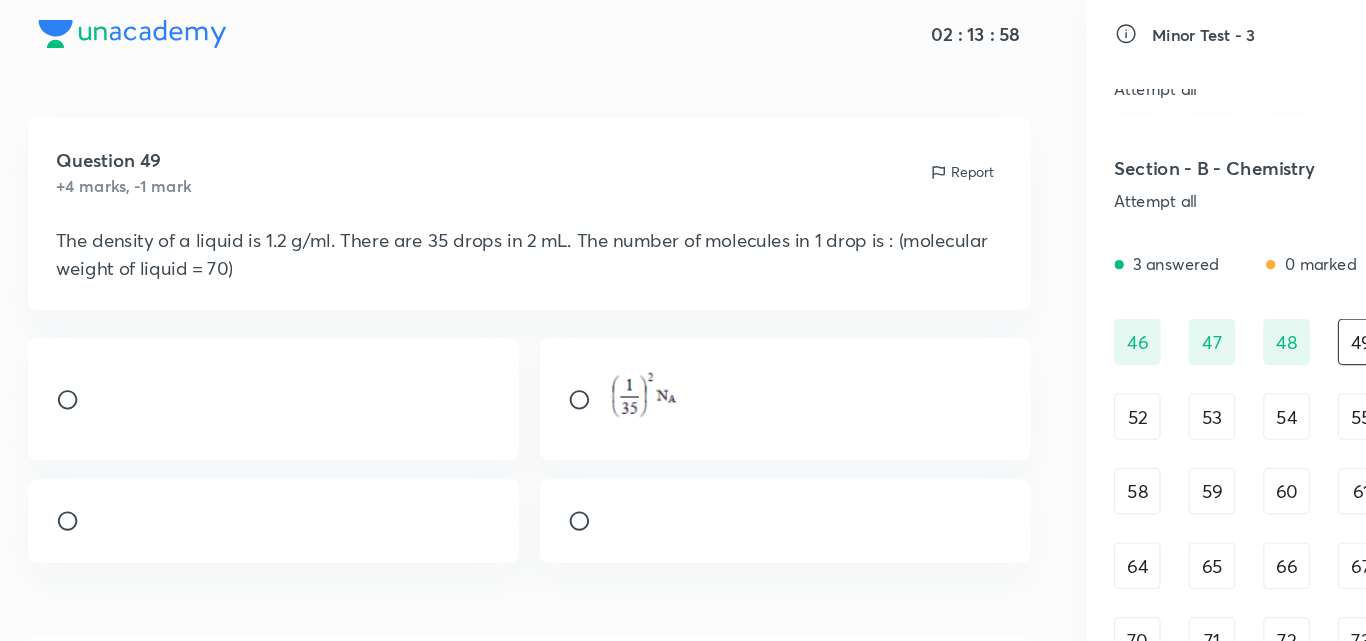 click at bounding box center (259, 454) 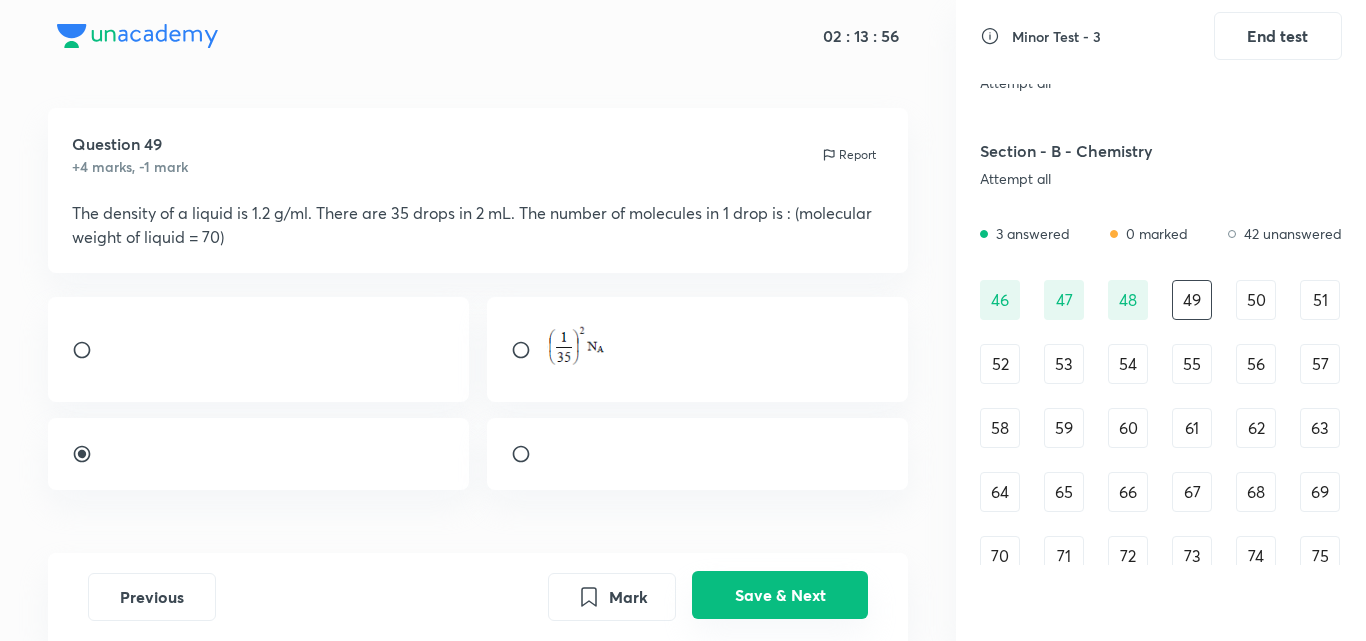 click on "Save & Next" at bounding box center (780, 595) 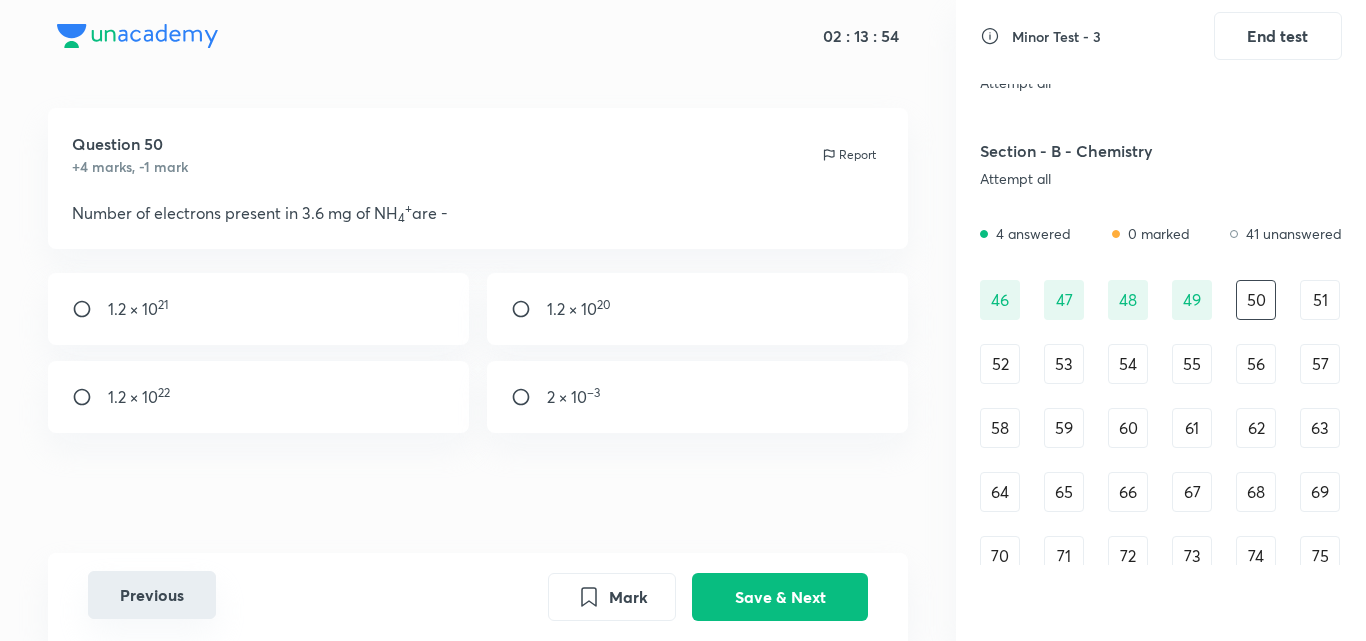 click on "Previous" at bounding box center [152, 595] 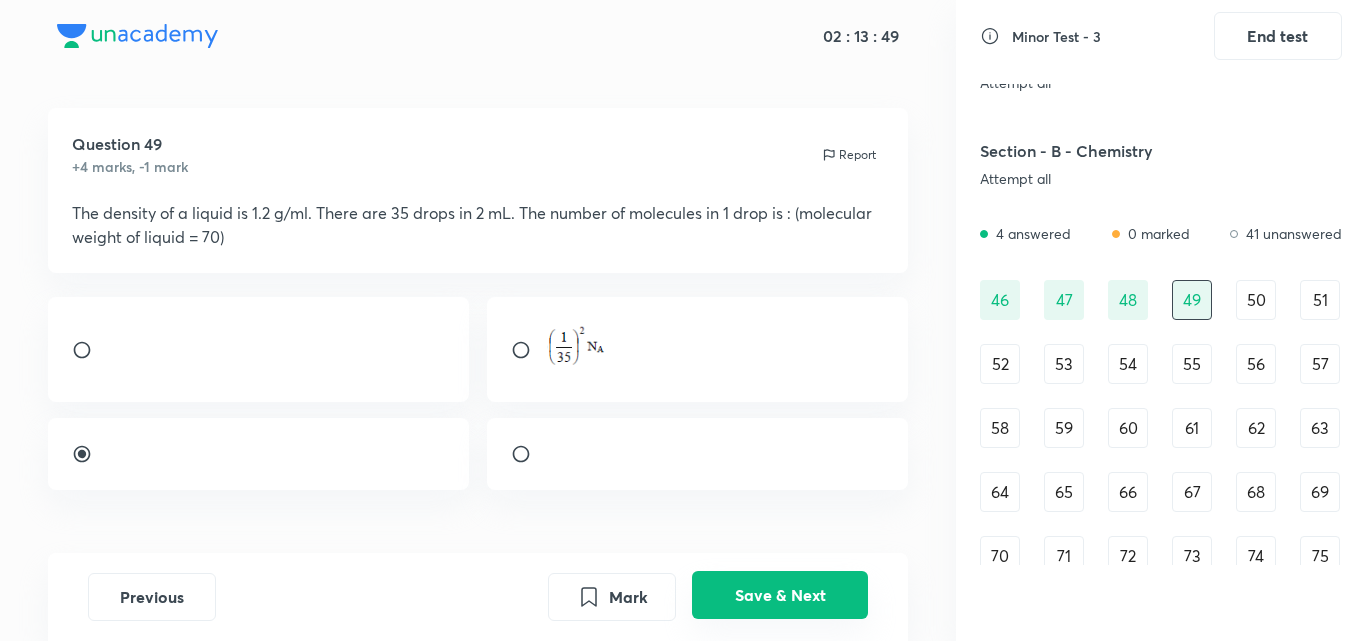 click on "Save & Next" at bounding box center [780, 595] 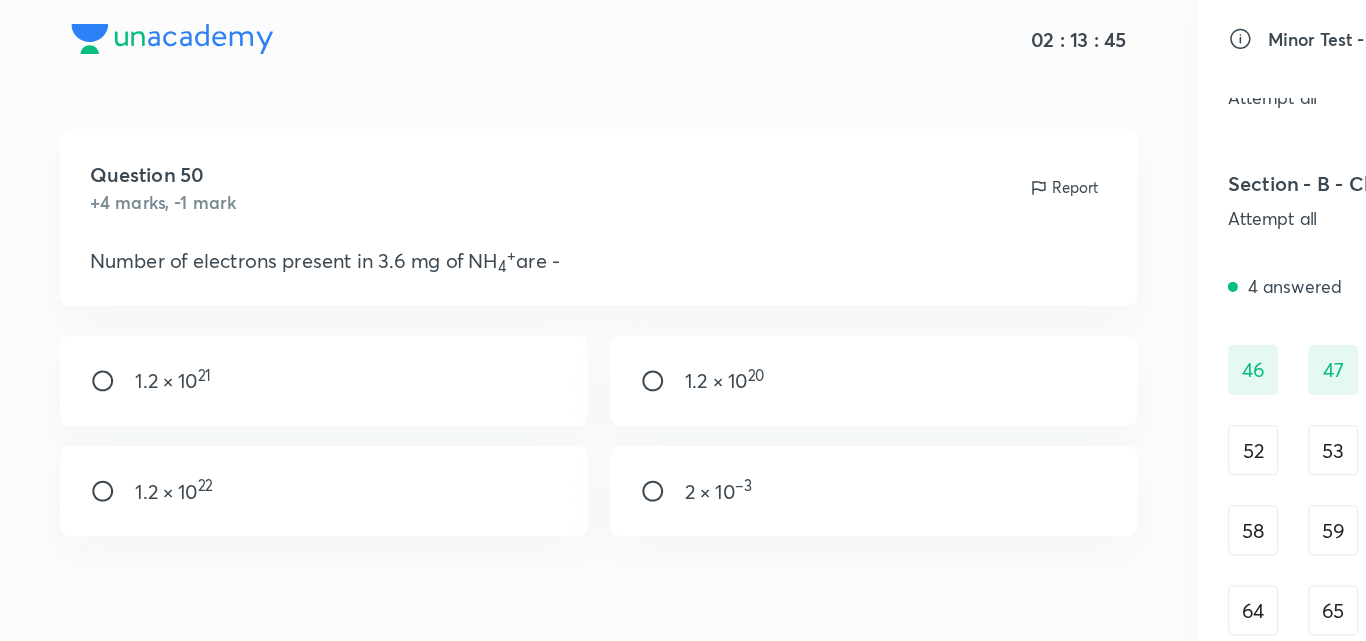 scroll, scrollTop: 12, scrollLeft: 0, axis: vertical 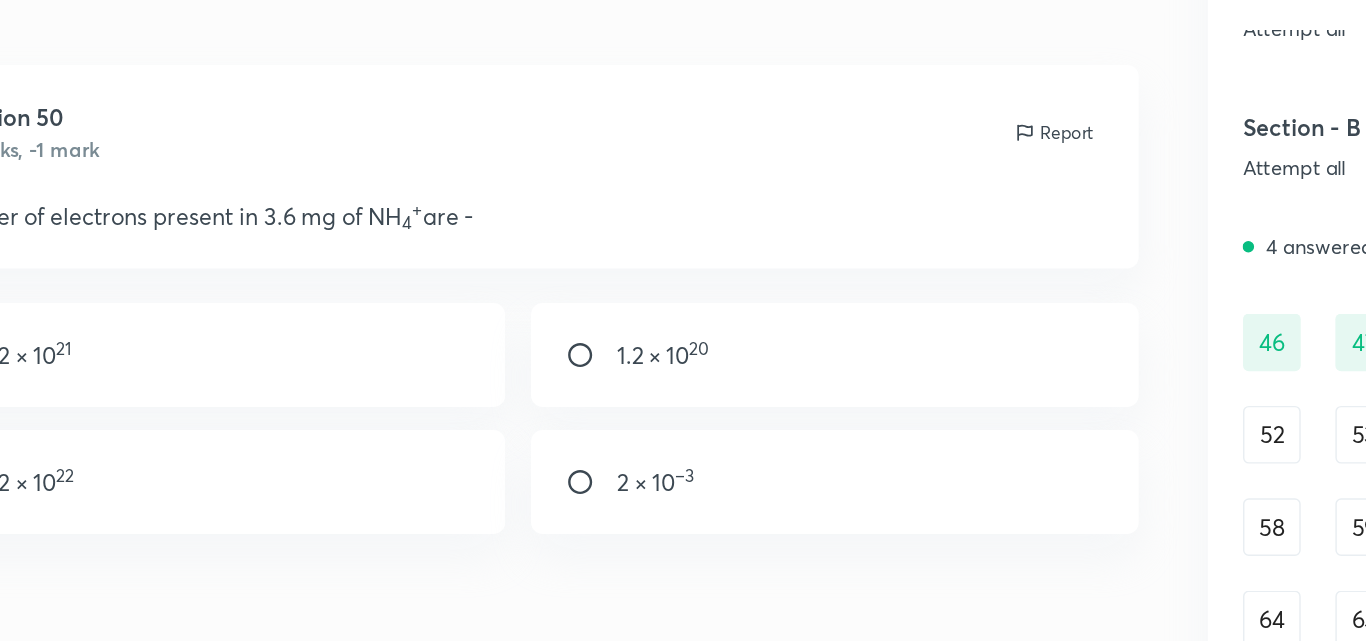 click on "1.2 × 10 20" at bounding box center (698, 309) 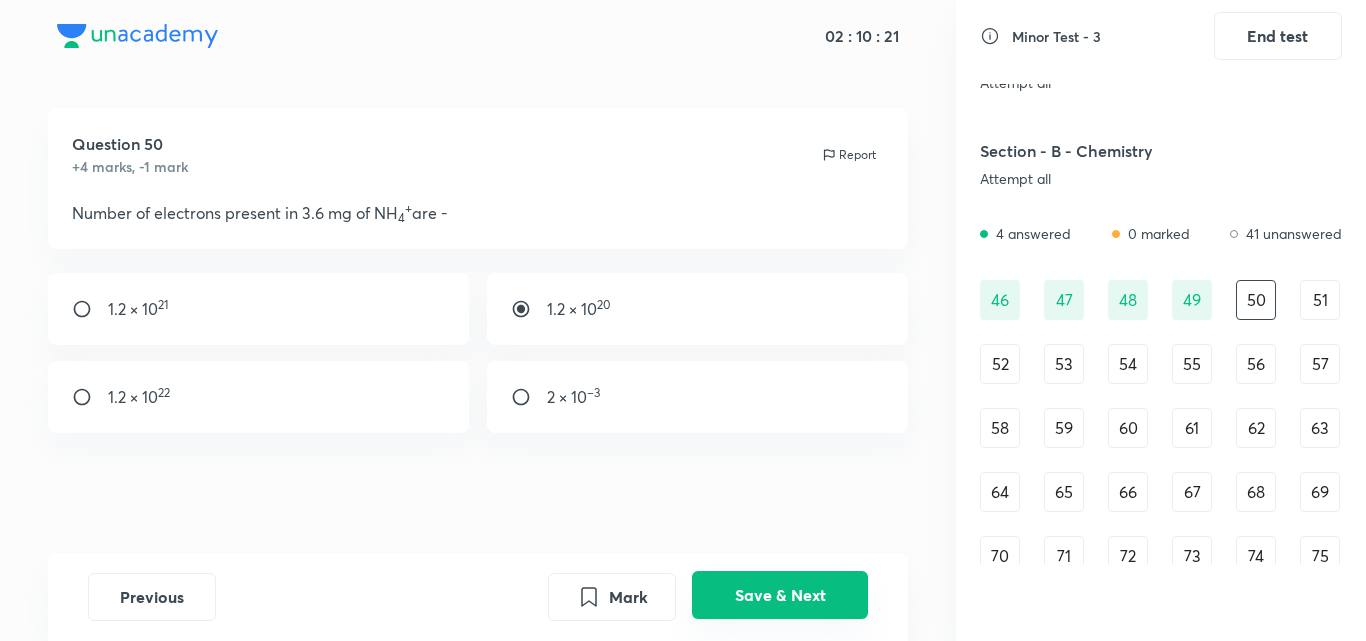 click on "Save & Next" at bounding box center [780, 595] 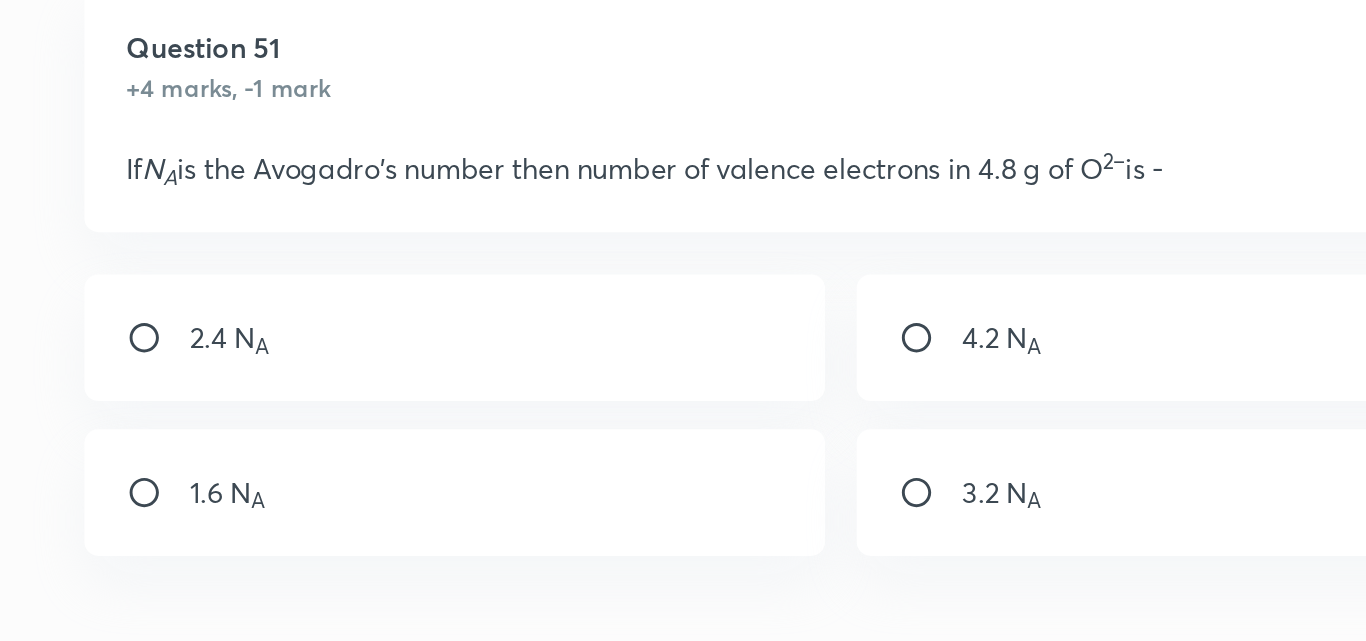 click on "2.4 N A" at bounding box center [259, 309] 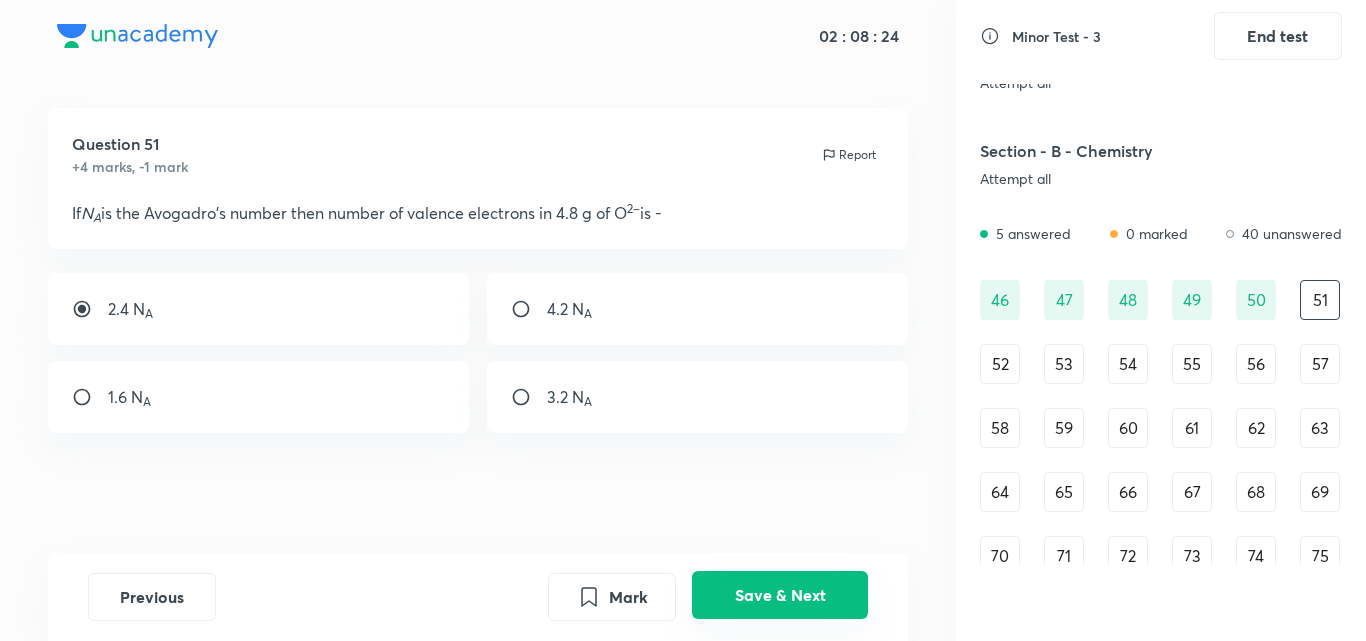 click on "Save & Next" at bounding box center [780, 595] 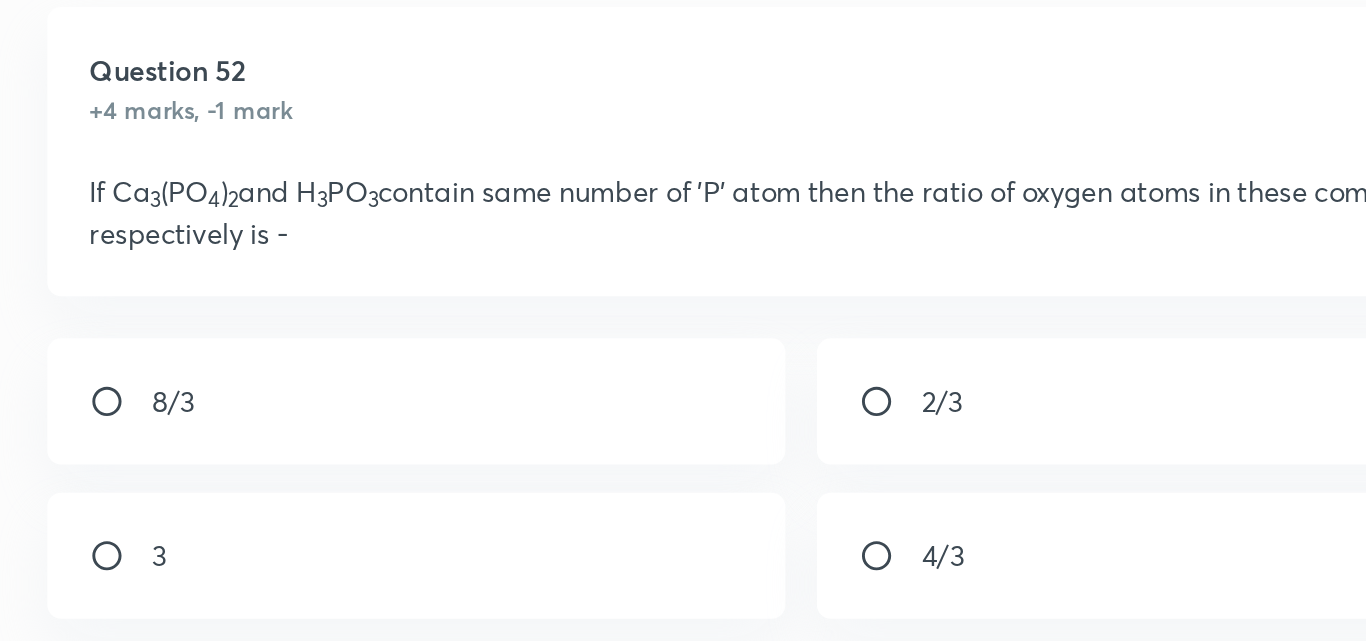 click on "4/3" at bounding box center [698, 421] 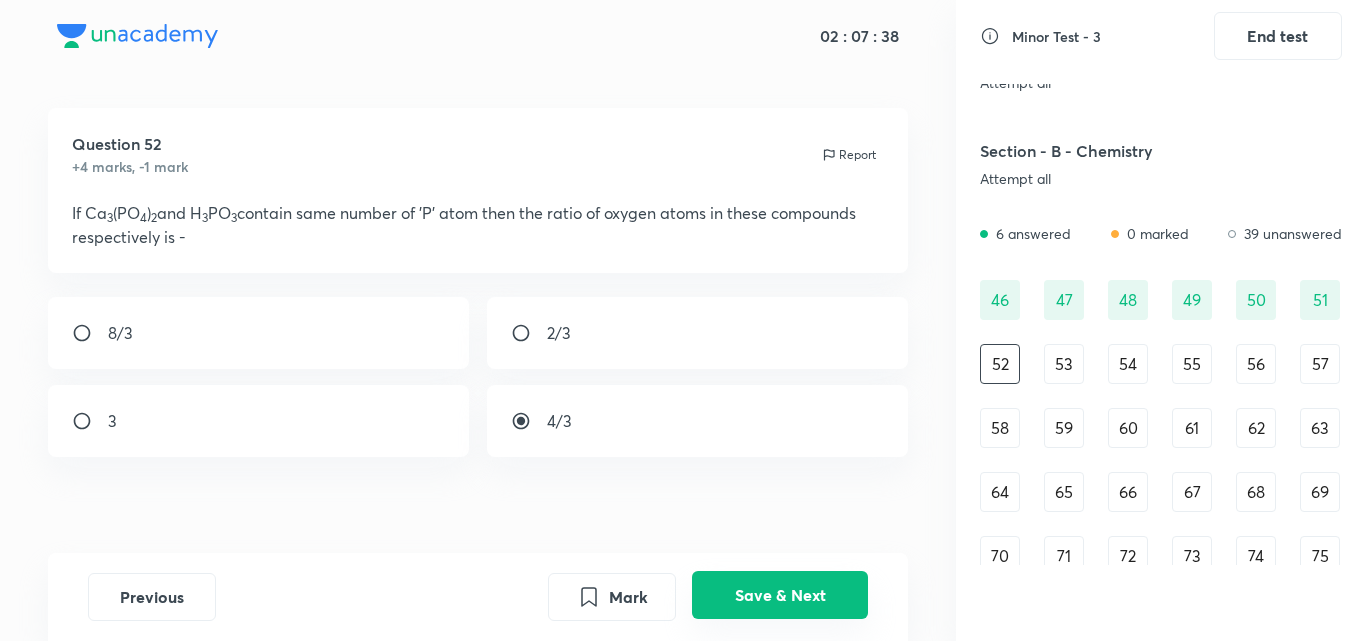 click on "Save & Next" at bounding box center [780, 595] 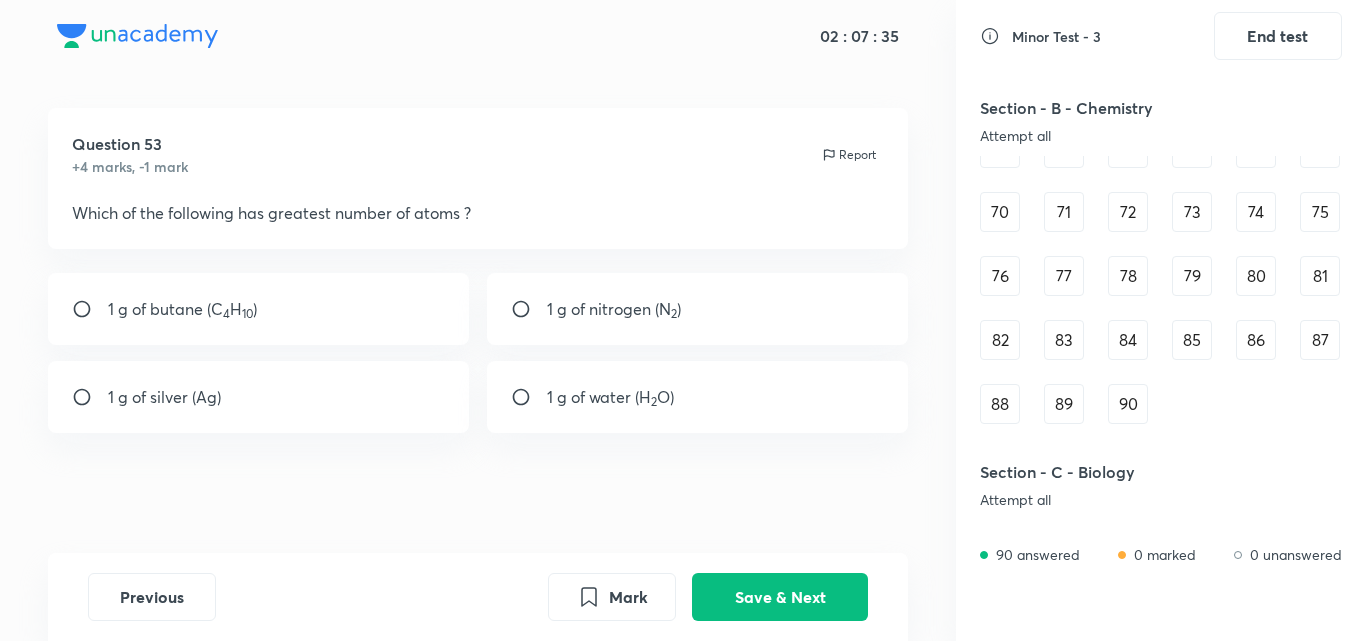 scroll, scrollTop: 942, scrollLeft: 0, axis: vertical 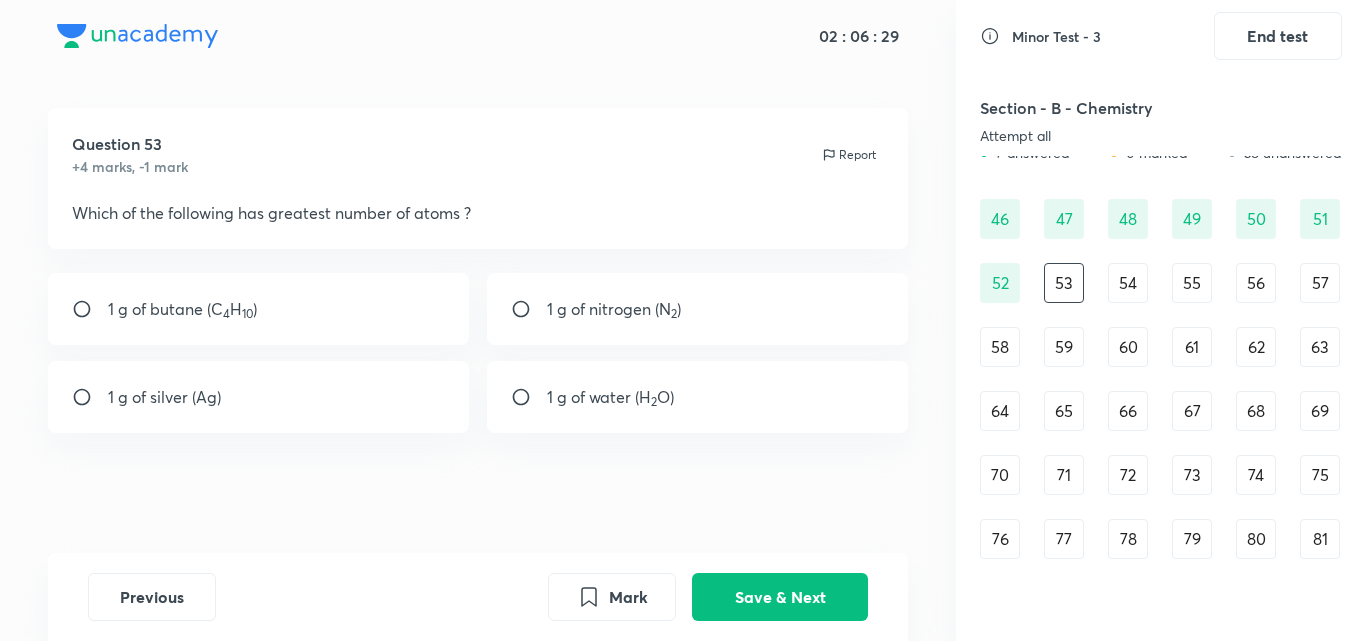 click on "1 g of nitrogen (N 2 )" at bounding box center (614, 309) 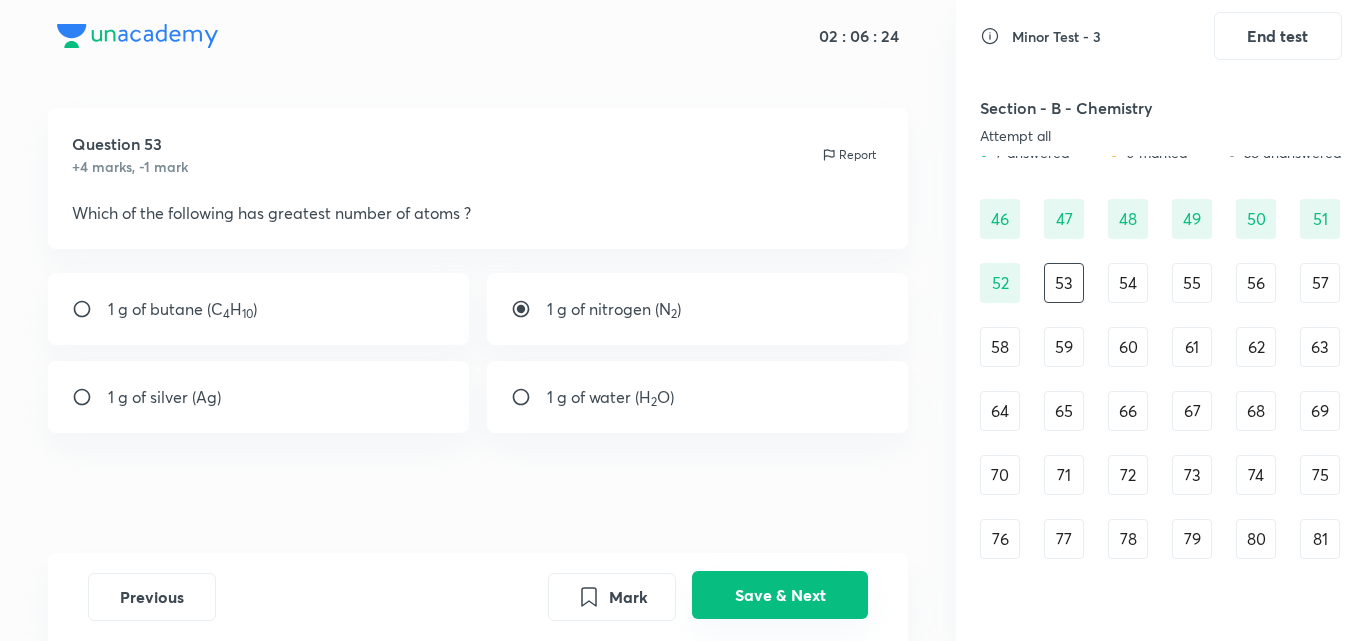 click on "Save & Next" at bounding box center (780, 595) 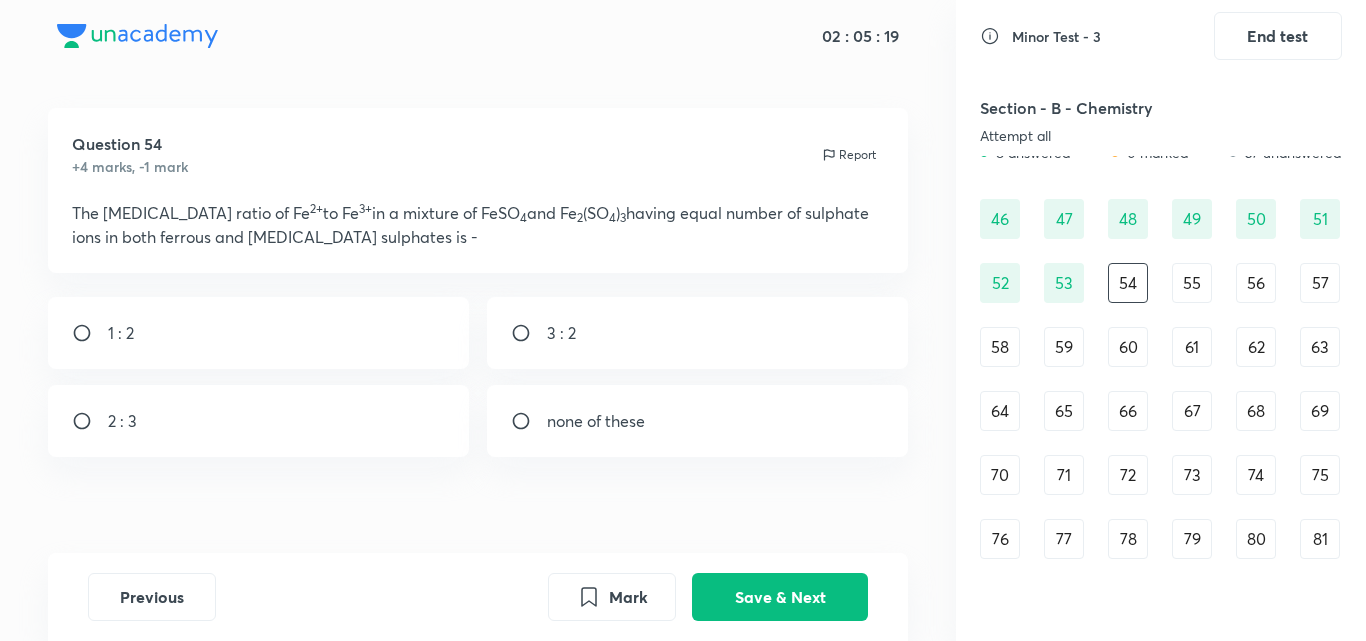 click on "3 : 2" at bounding box center [561, 333] 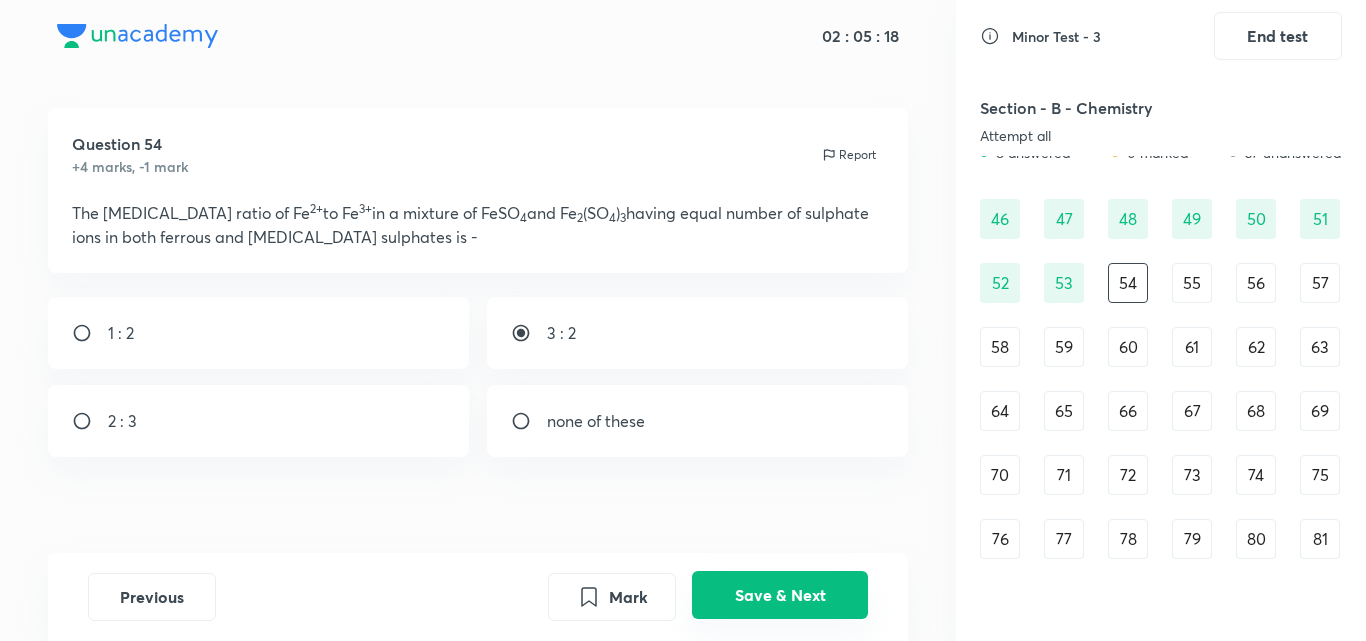 click on "Save & Next" at bounding box center (780, 595) 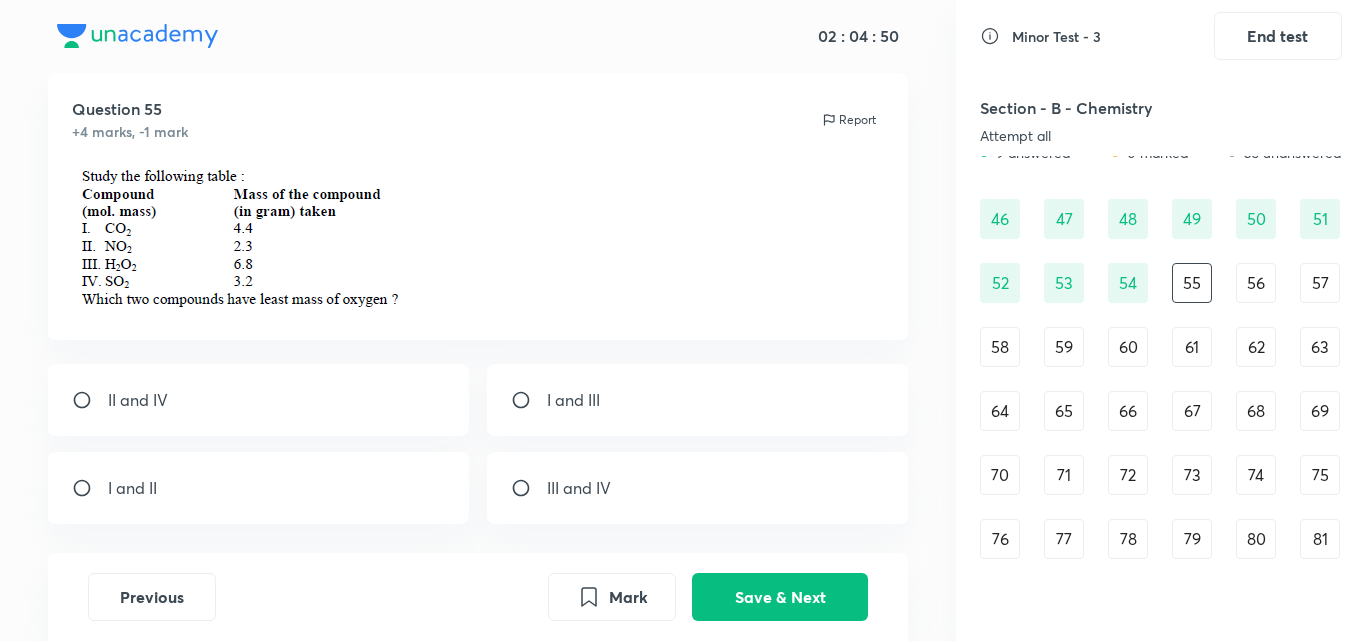 scroll, scrollTop: 48, scrollLeft: 0, axis: vertical 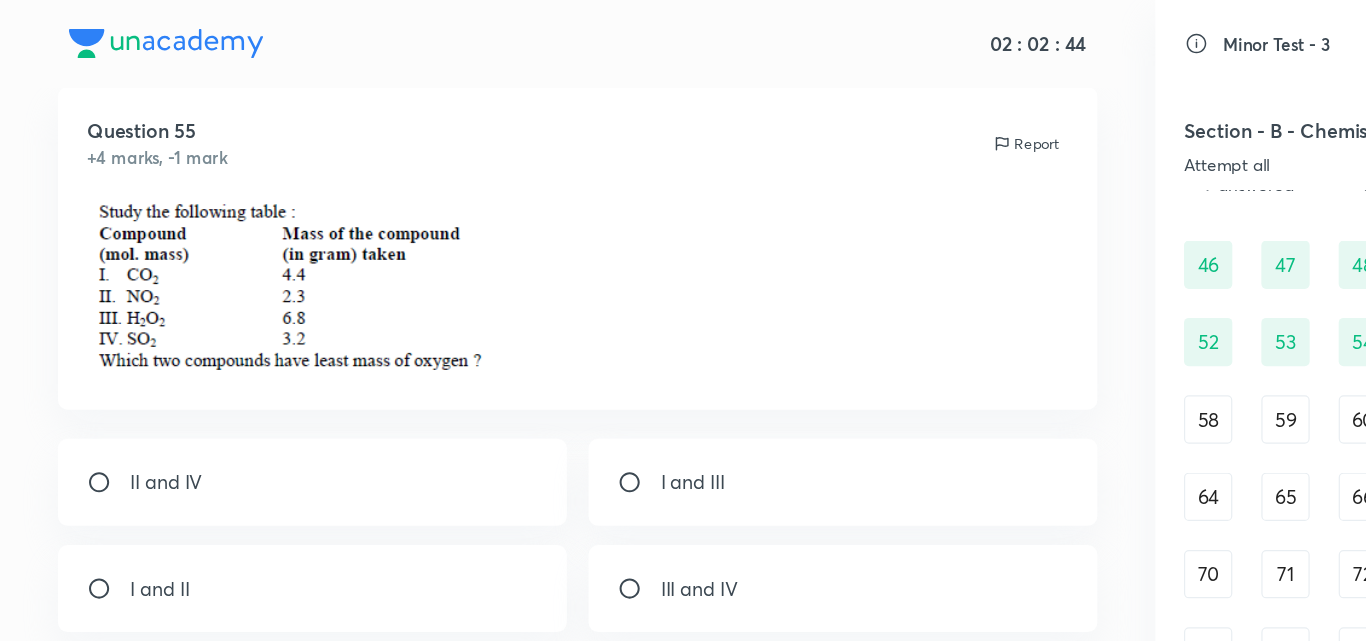 click on "II and IV" at bounding box center (259, 399) 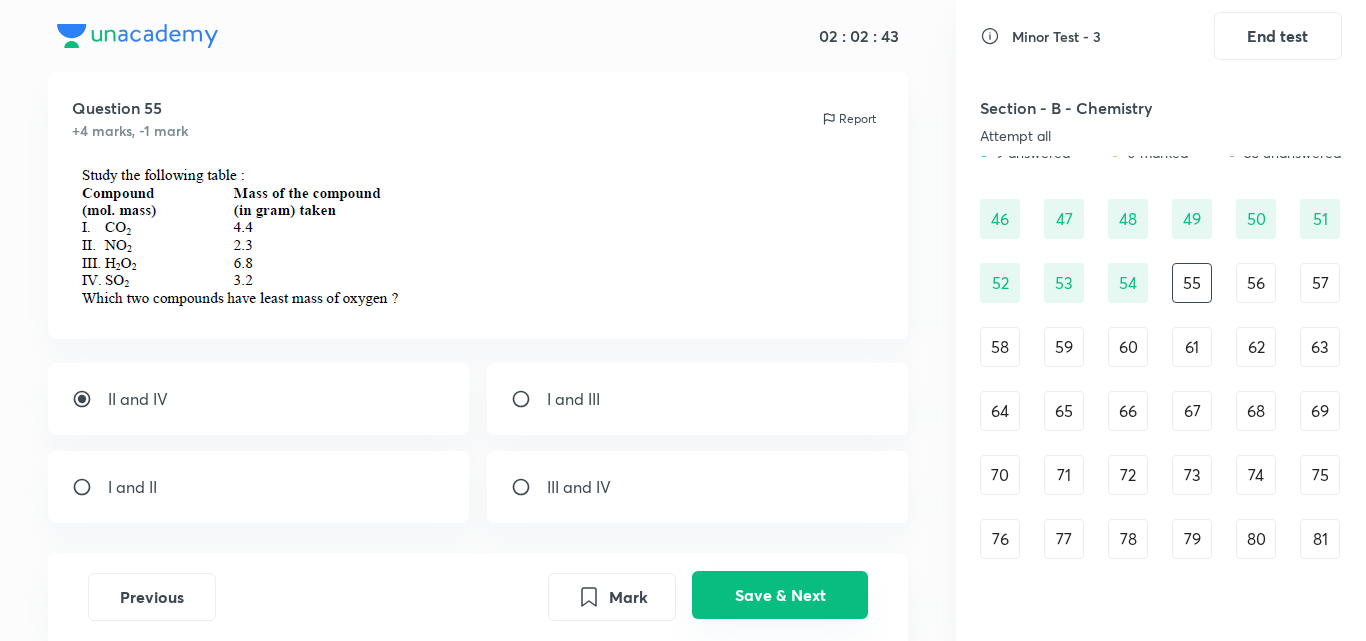 click on "Save & Next" at bounding box center [780, 595] 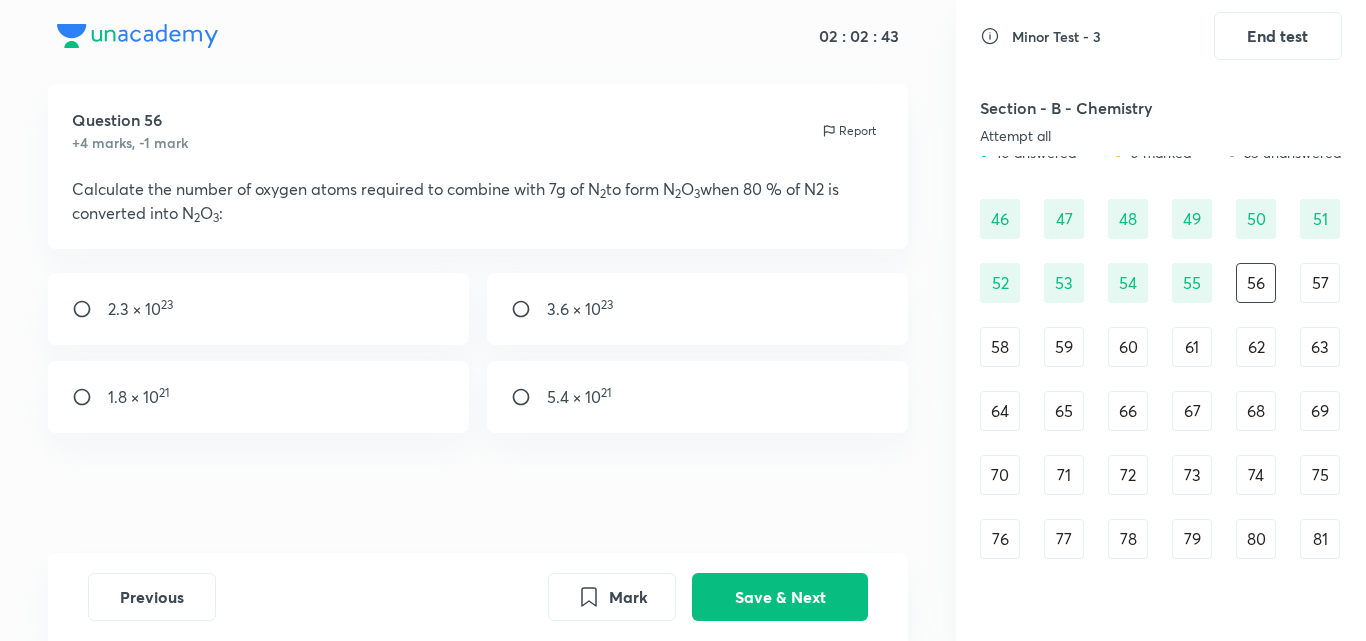 scroll, scrollTop: 36, scrollLeft: 0, axis: vertical 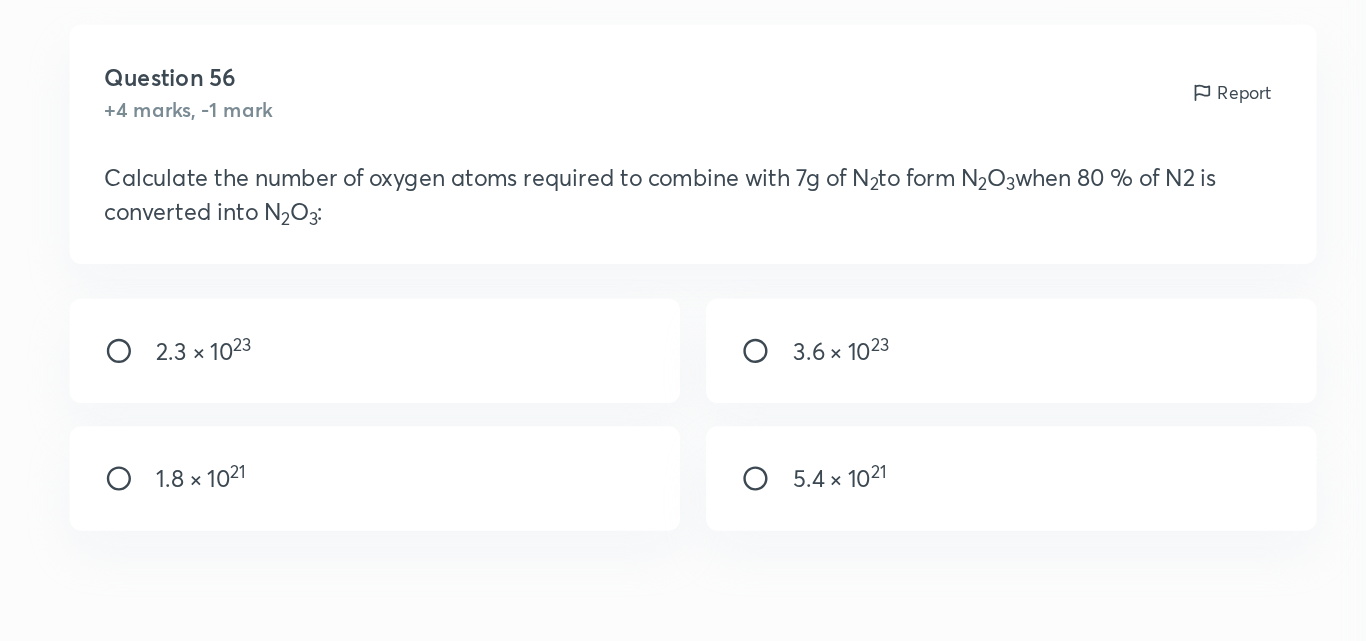 click at bounding box center [529, 309] 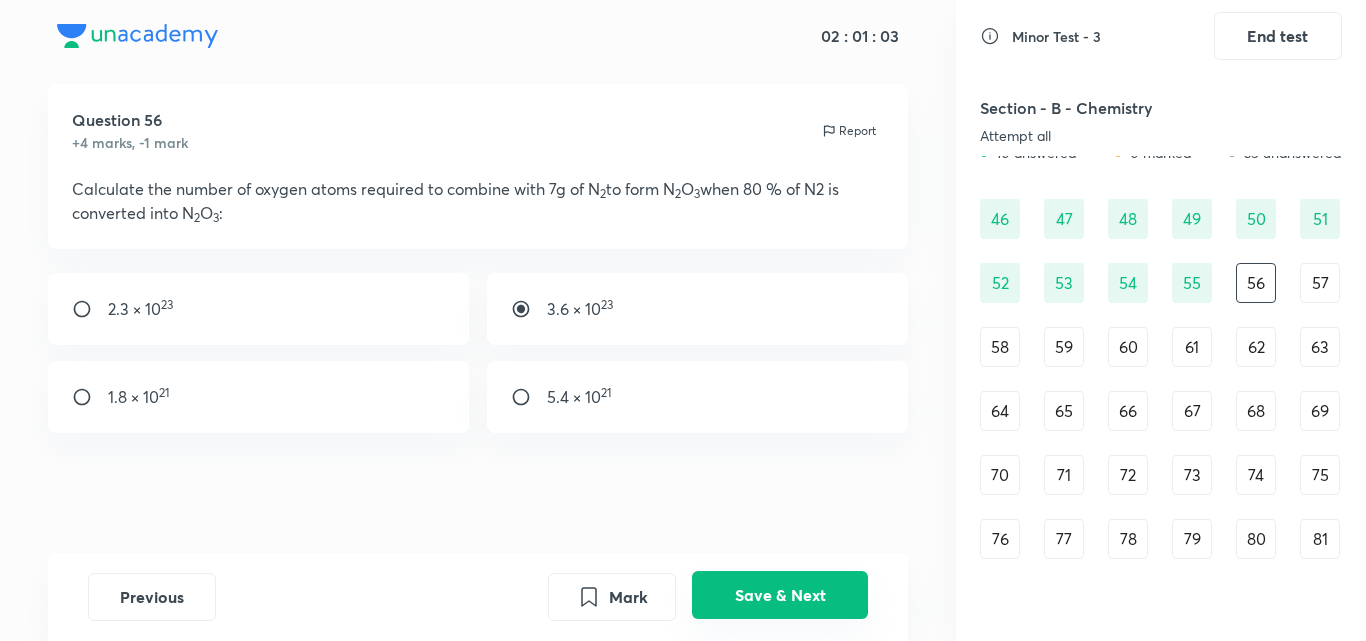 click on "Save & Next" at bounding box center (780, 595) 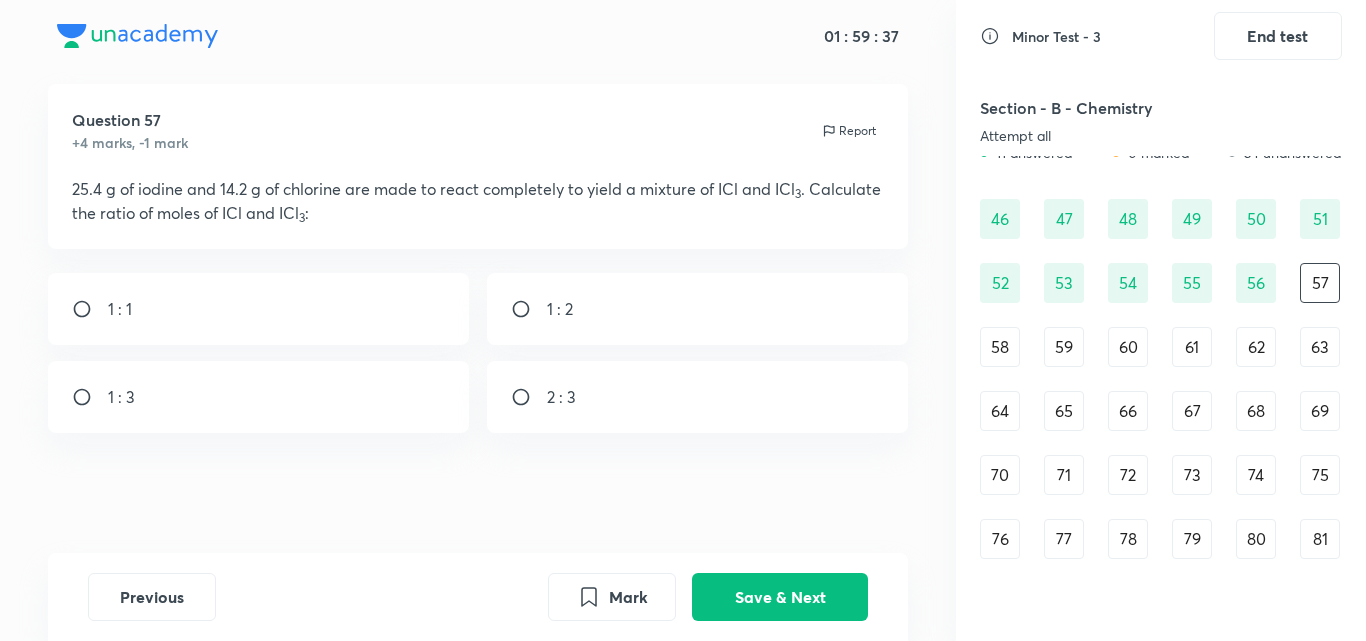 drag, startPoint x: 770, startPoint y: 583, endPoint x: 500, endPoint y: 444, distance: 303.6791 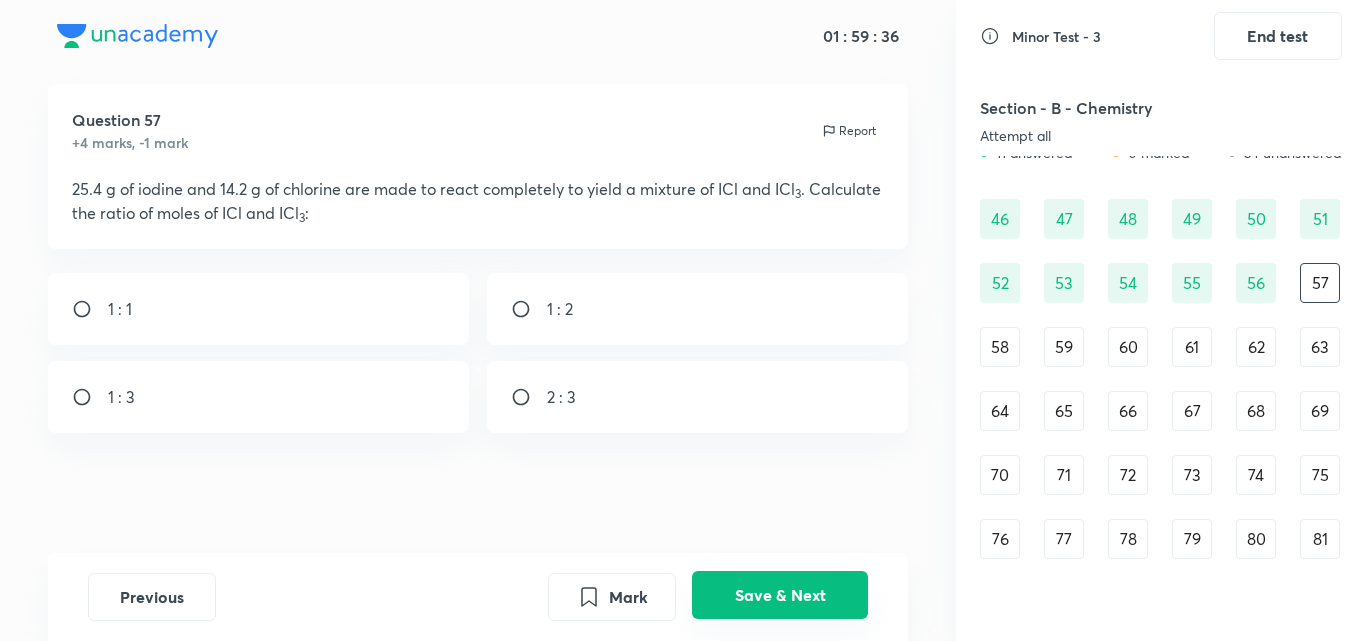 click on "Save & Next" at bounding box center (780, 595) 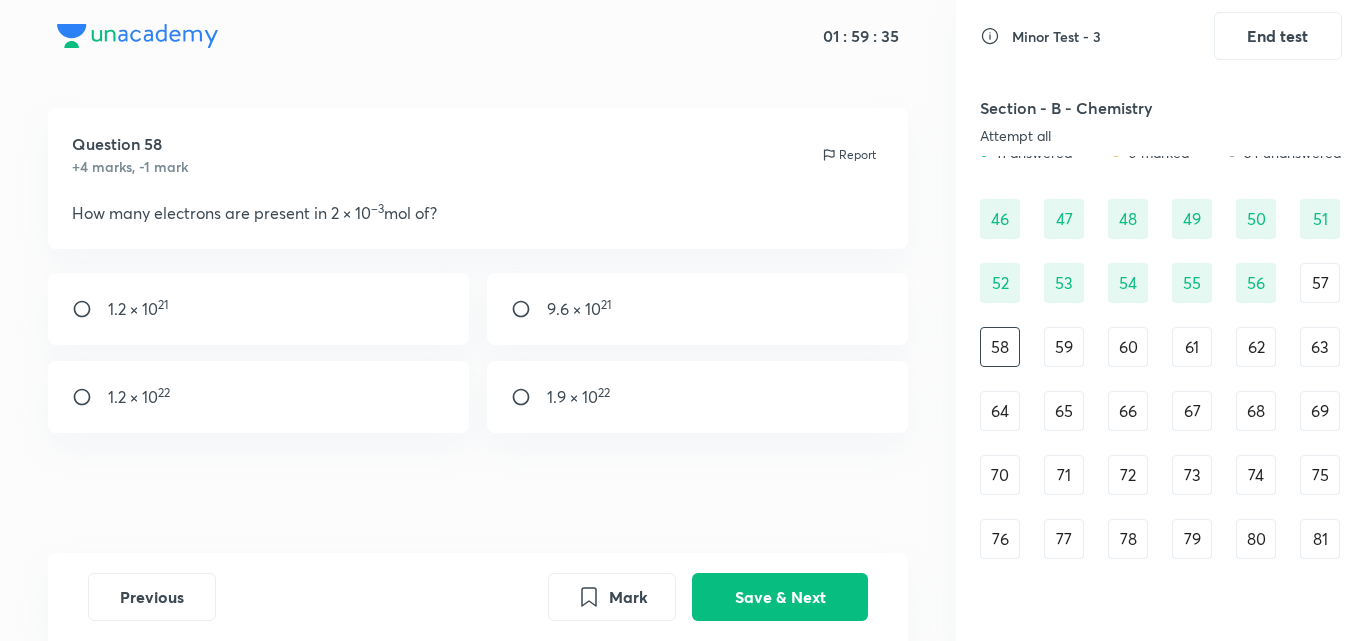 scroll, scrollTop: 23, scrollLeft: 0, axis: vertical 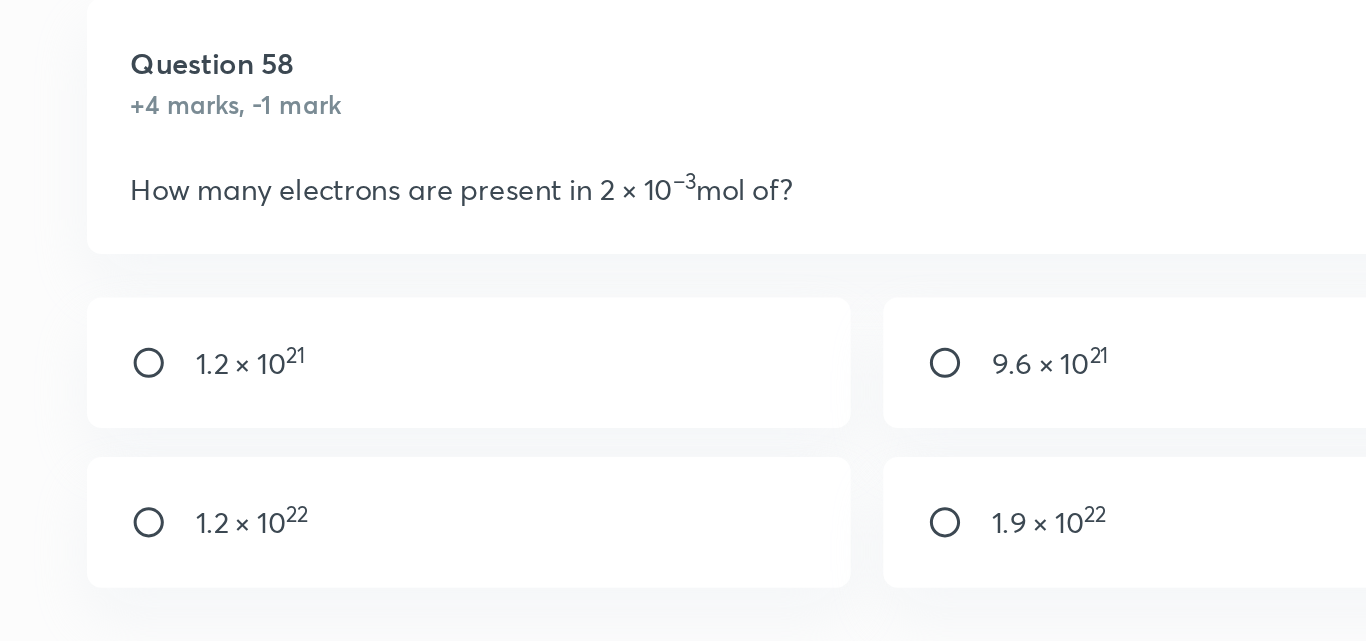 click on "1.2 × 10 22" at bounding box center [259, 397] 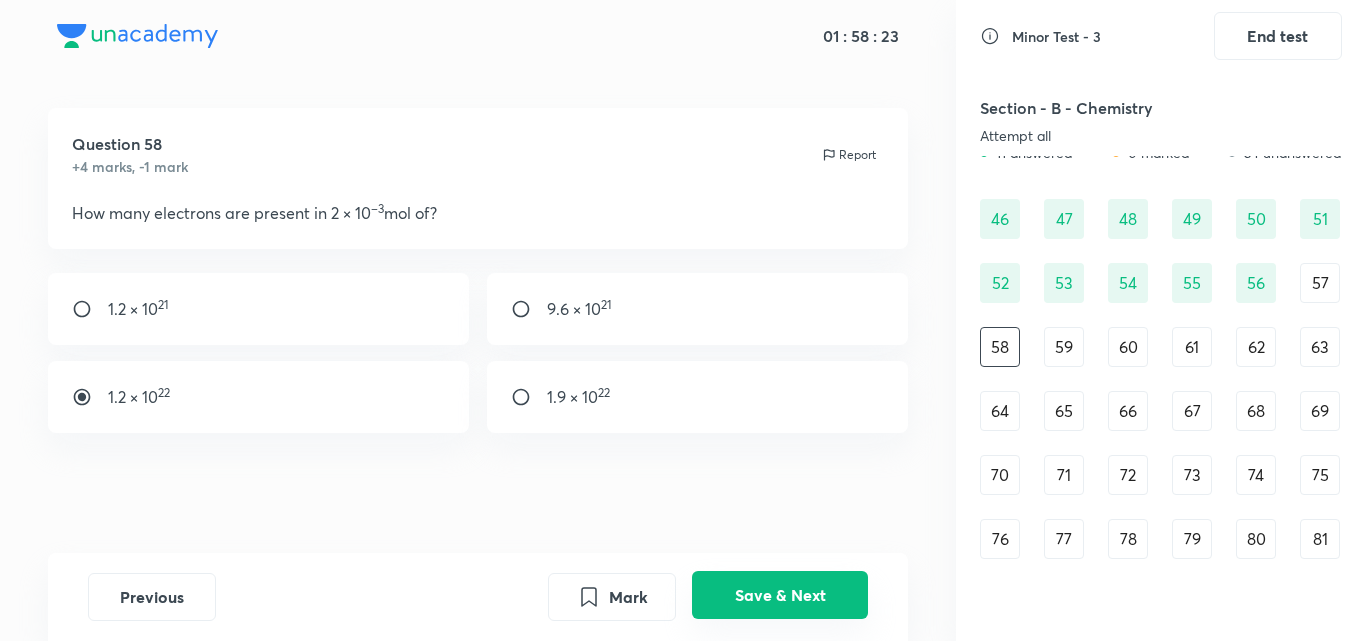 click on "Save & Next" at bounding box center (780, 595) 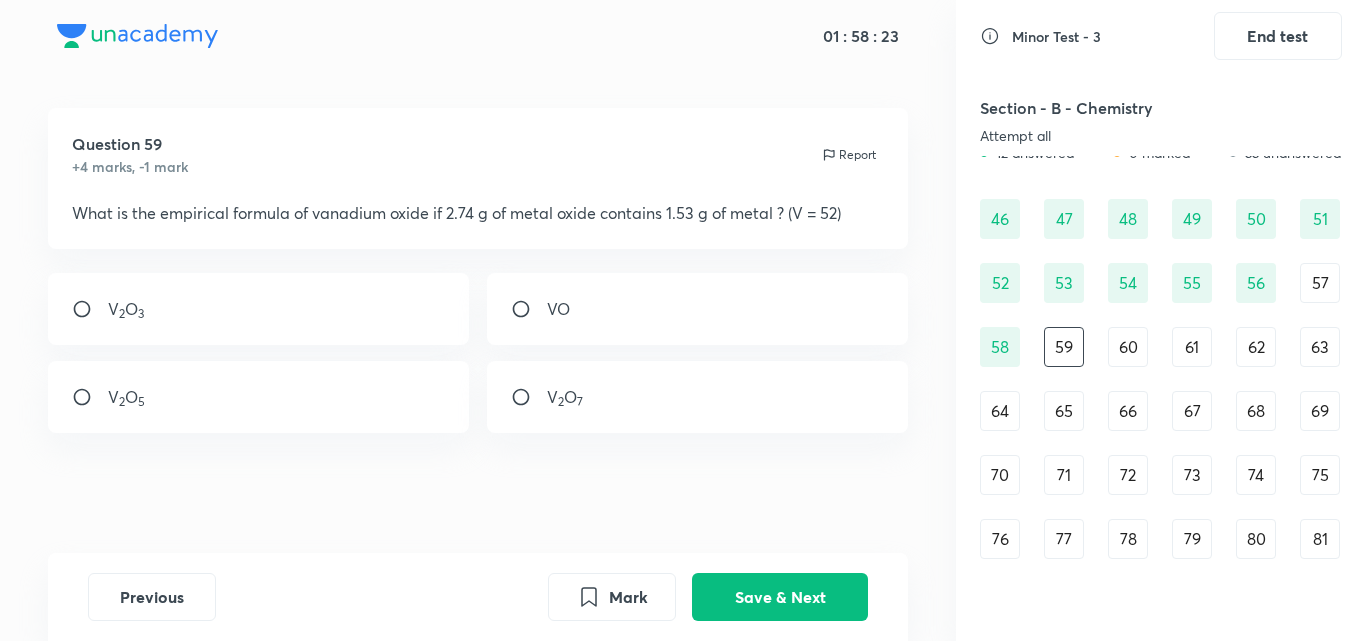 scroll, scrollTop: 12, scrollLeft: 0, axis: vertical 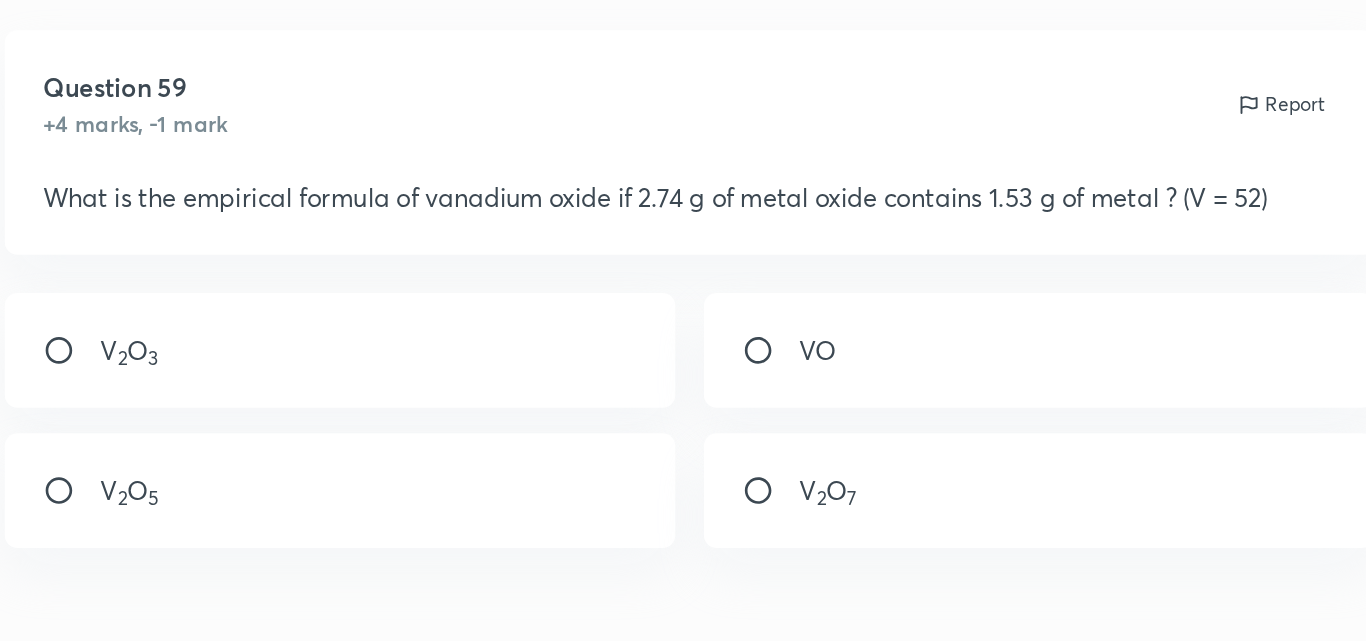 click on "V 2 O 3" at bounding box center [259, 309] 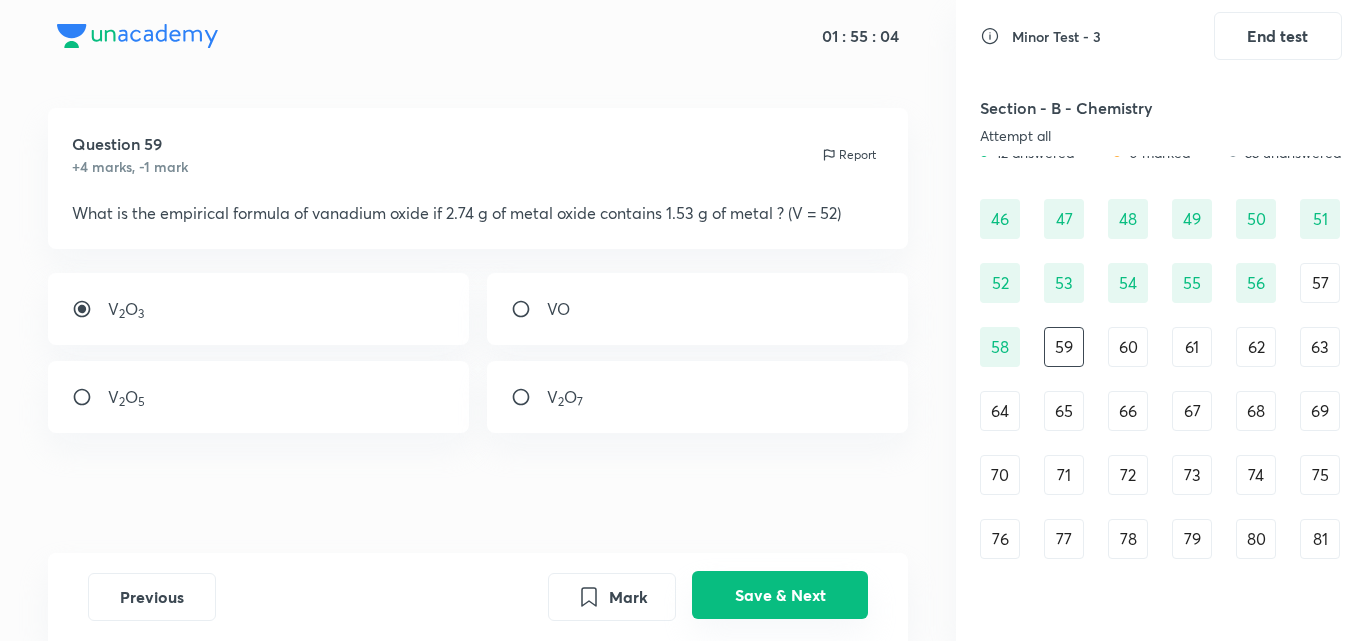 click on "Save & Next" at bounding box center [780, 595] 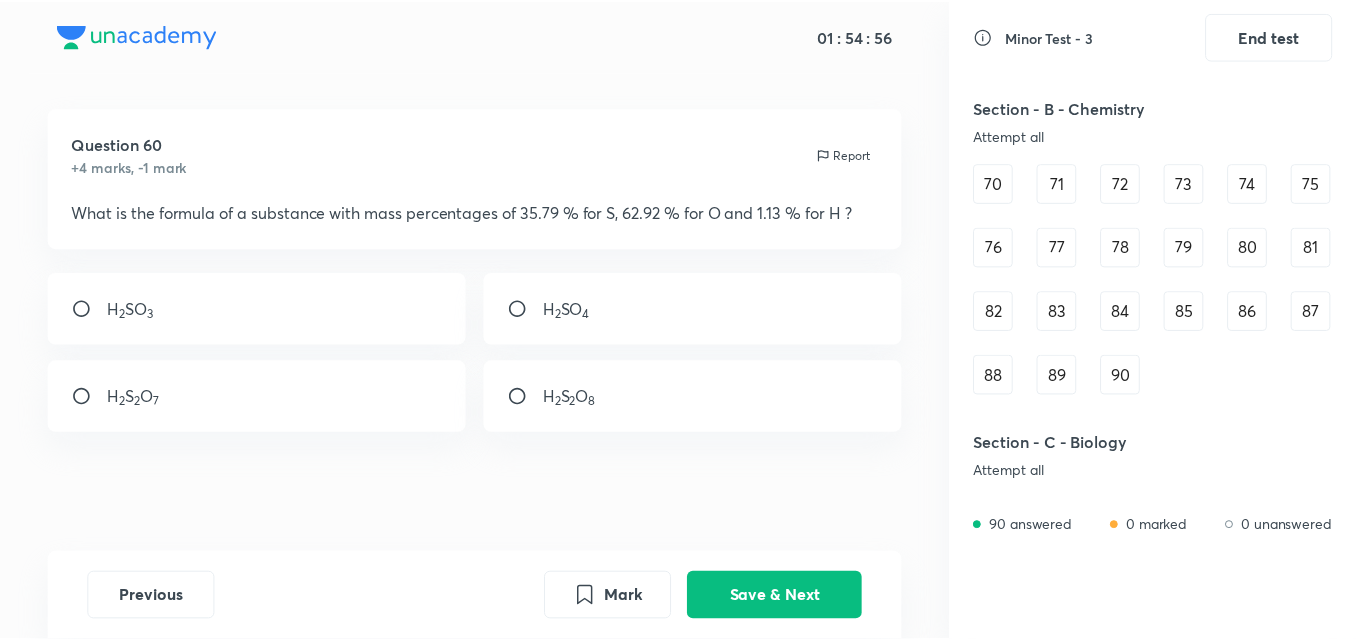 scroll, scrollTop: 994, scrollLeft: 0, axis: vertical 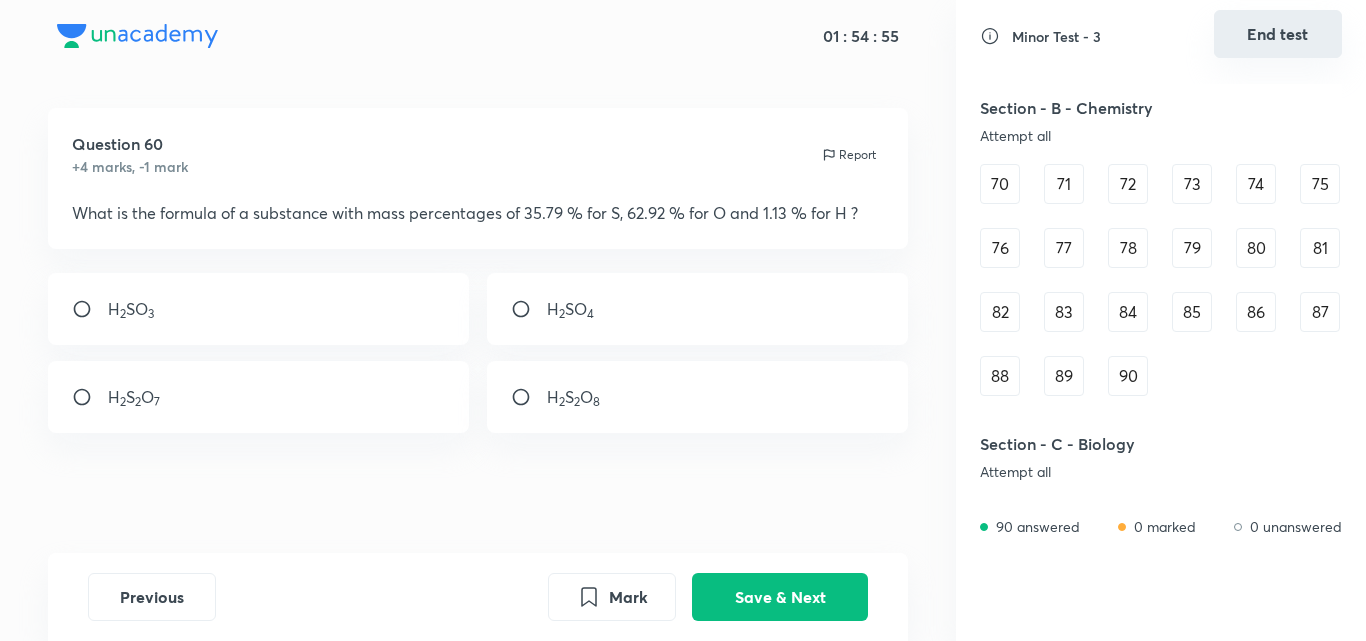 click on "End test" at bounding box center [1278, 34] 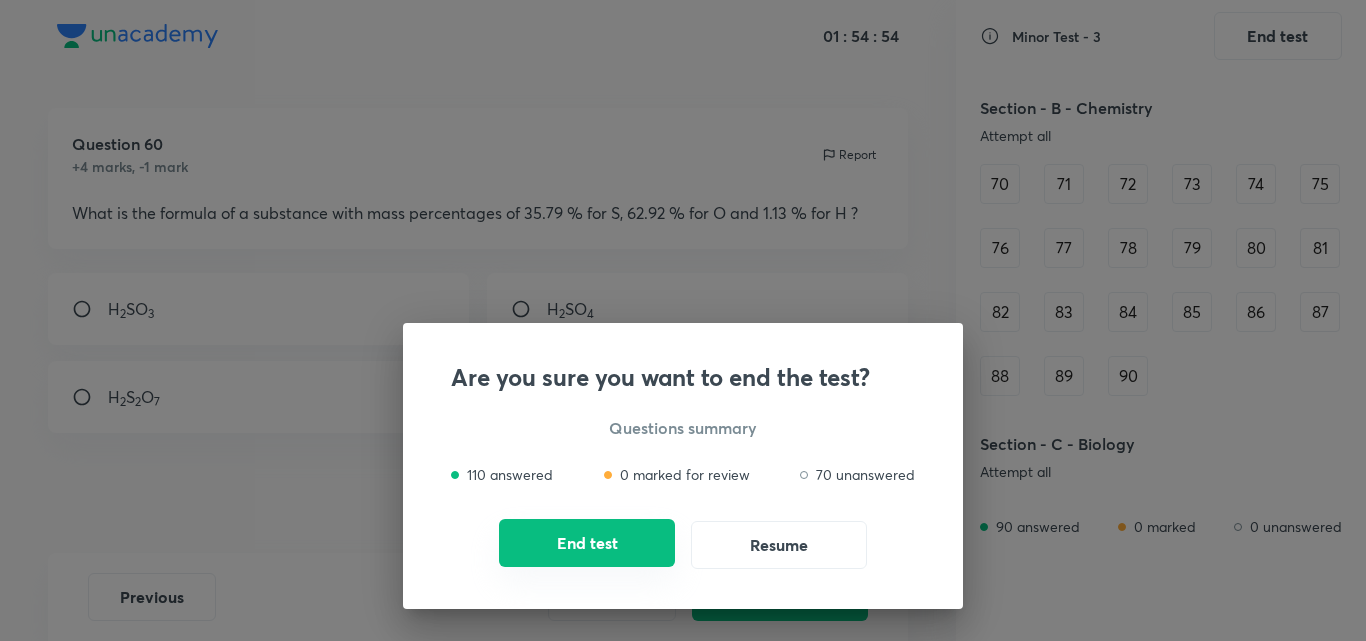 click on "End test" at bounding box center (587, 543) 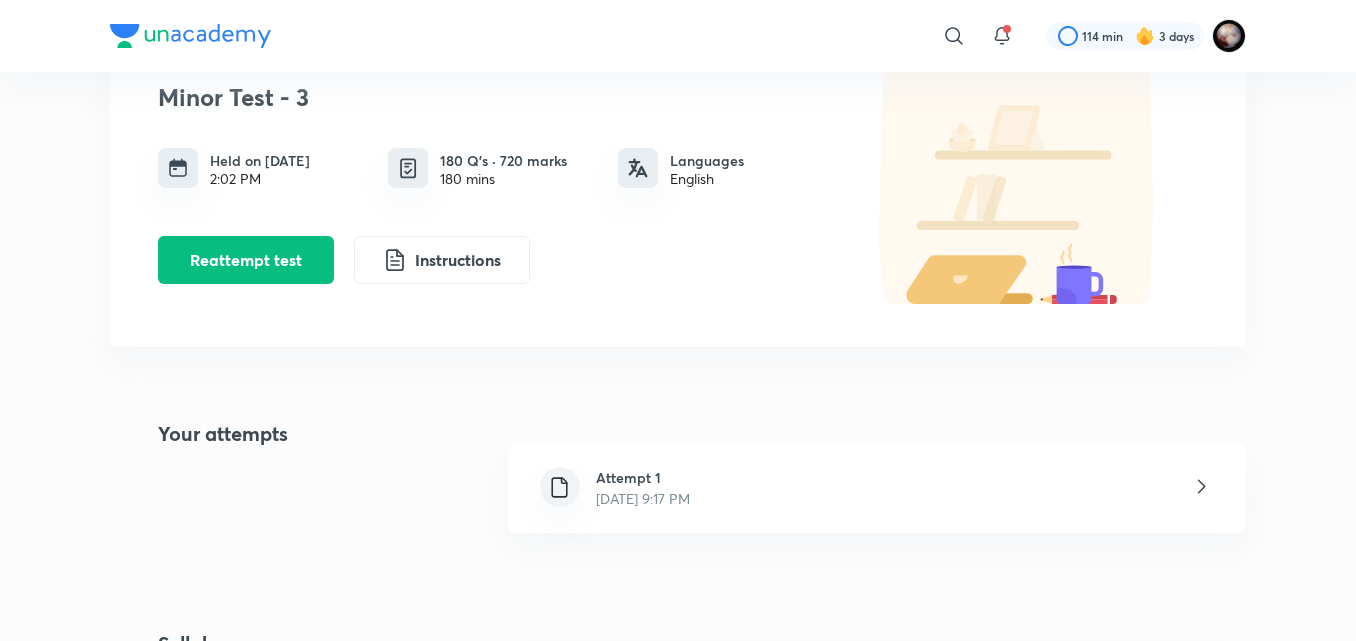 scroll, scrollTop: 214, scrollLeft: 0, axis: vertical 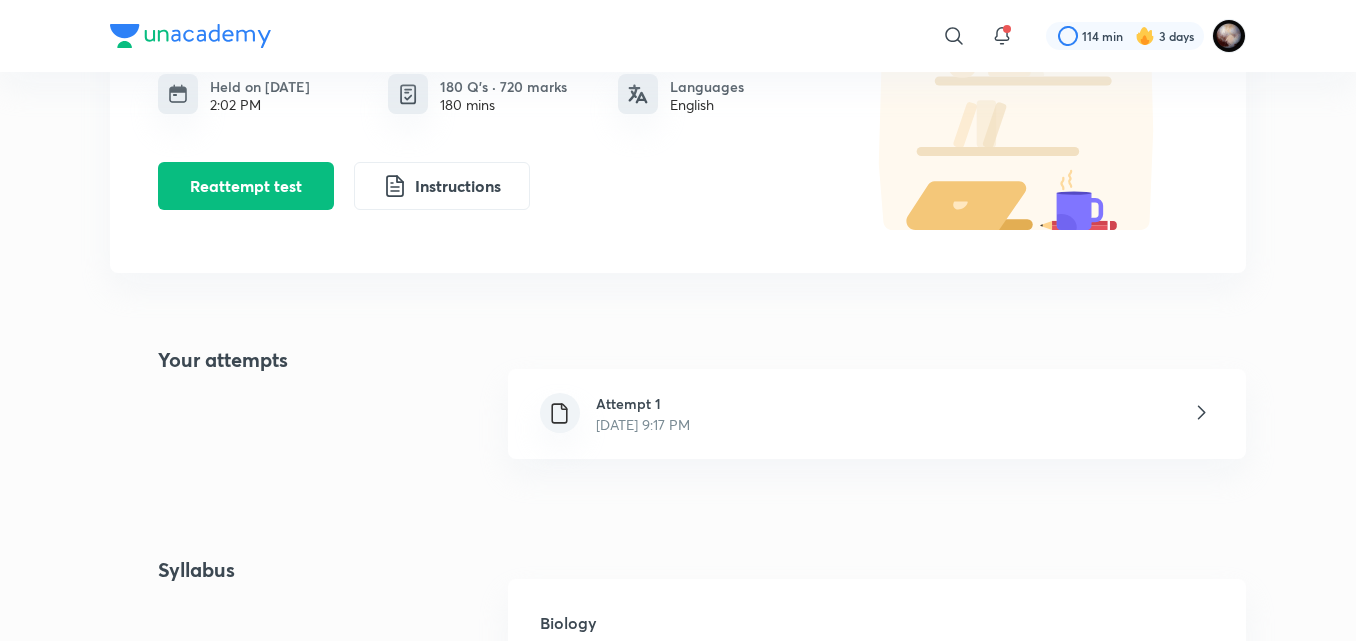 click 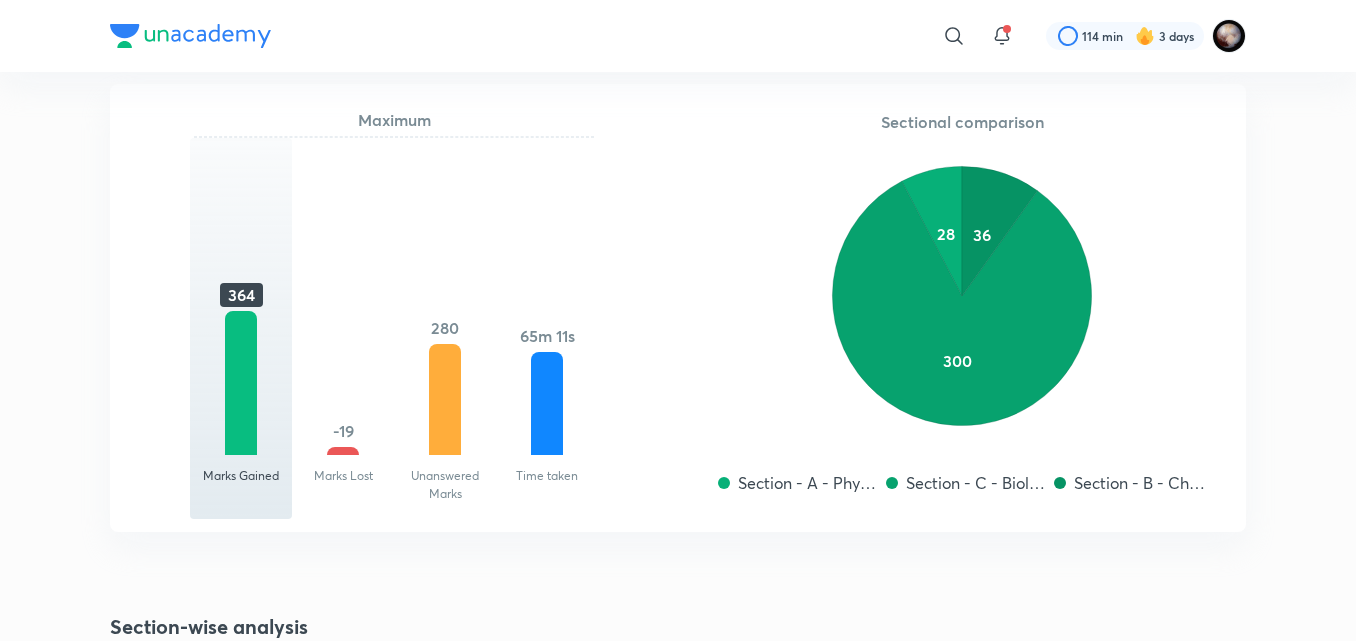 scroll, scrollTop: 2163, scrollLeft: 0, axis: vertical 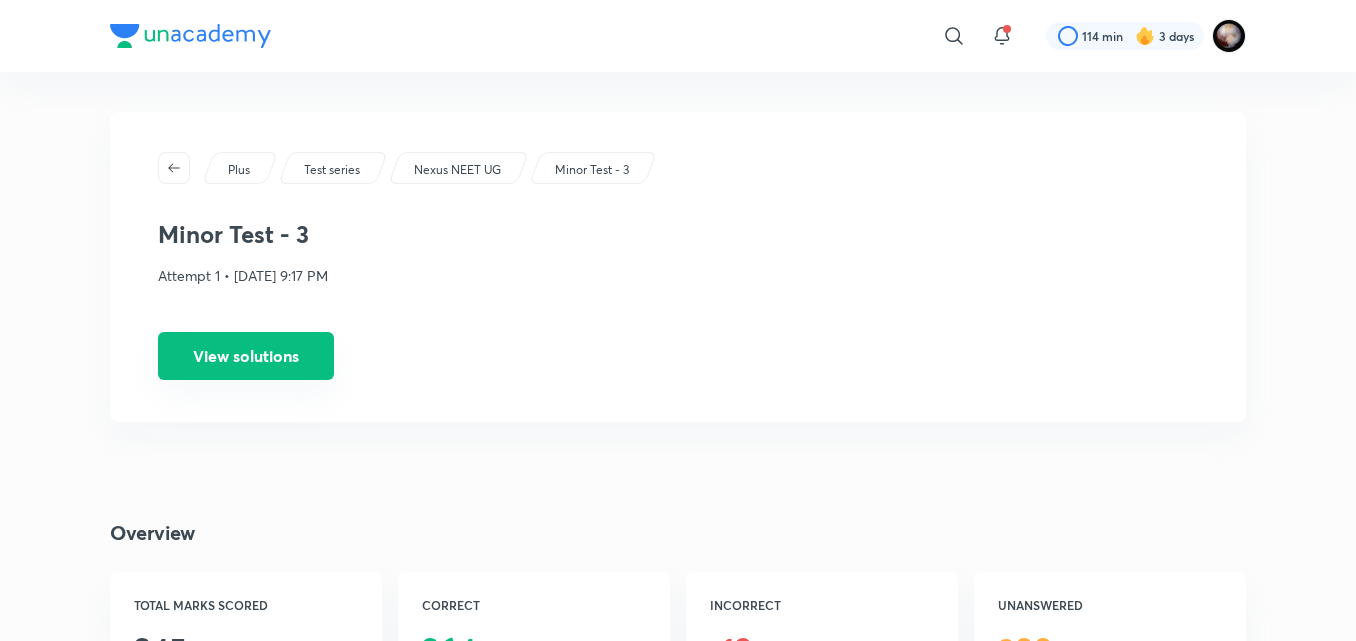 click on "View solutions" at bounding box center (246, 356) 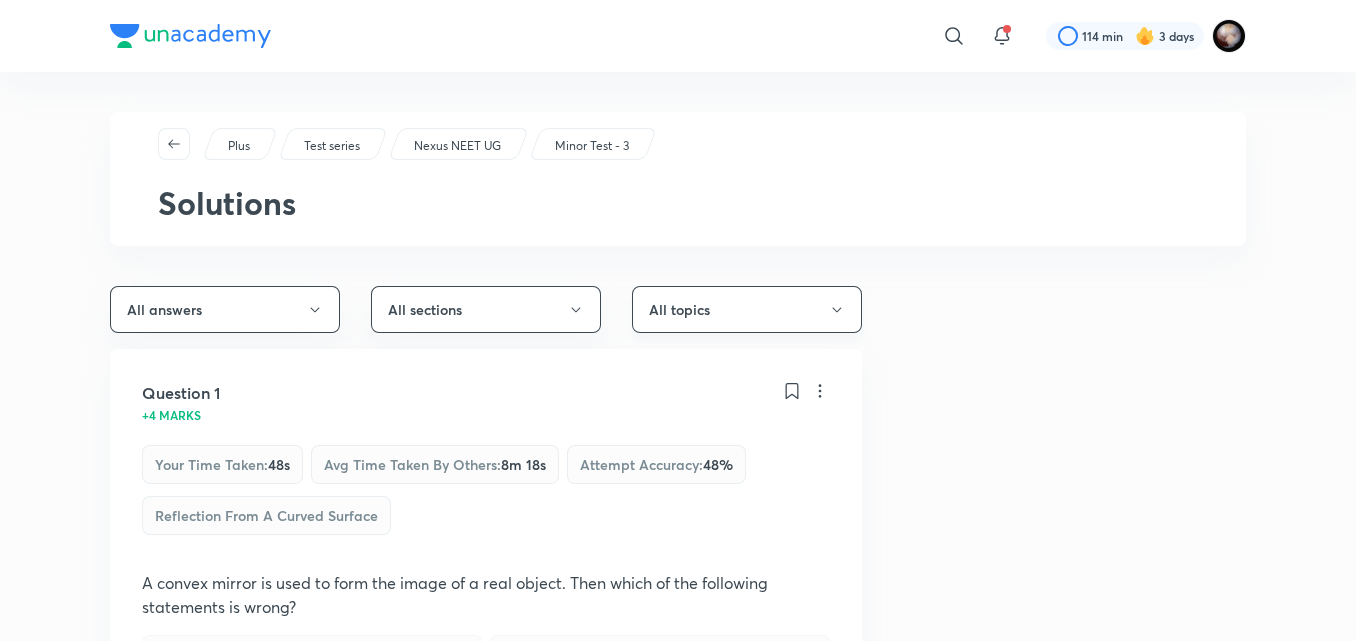 click on "All topics" at bounding box center (747, 309) 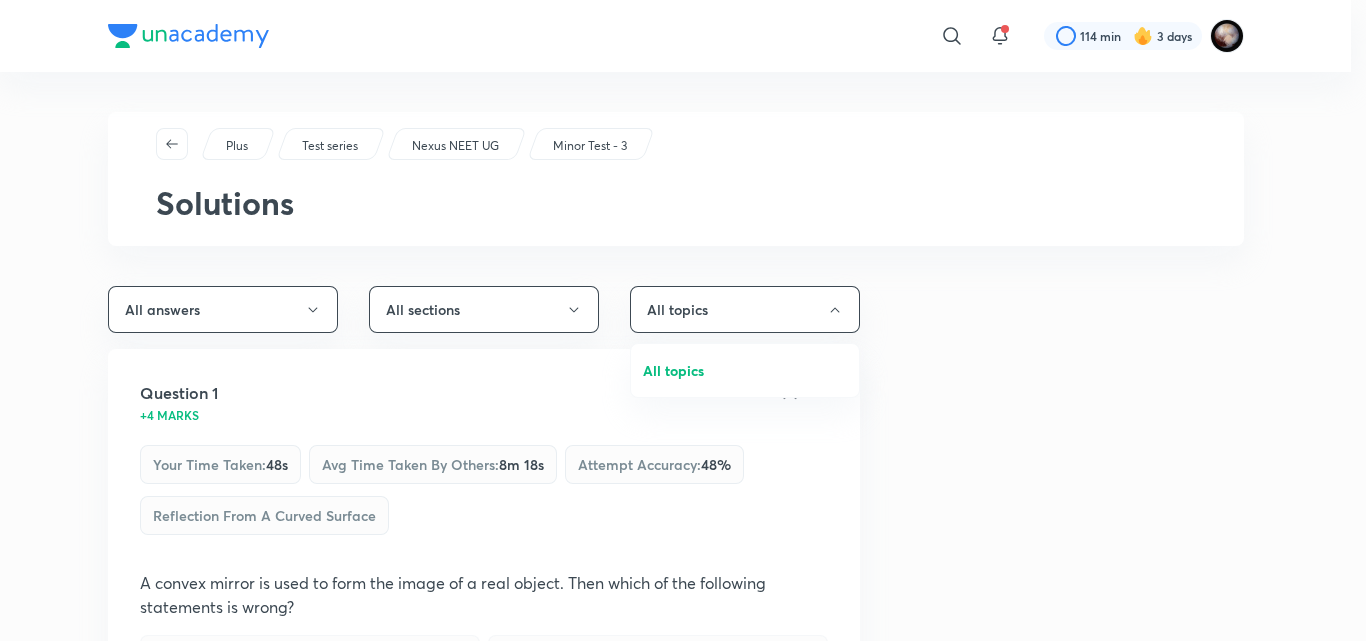 click at bounding box center [683, 320] 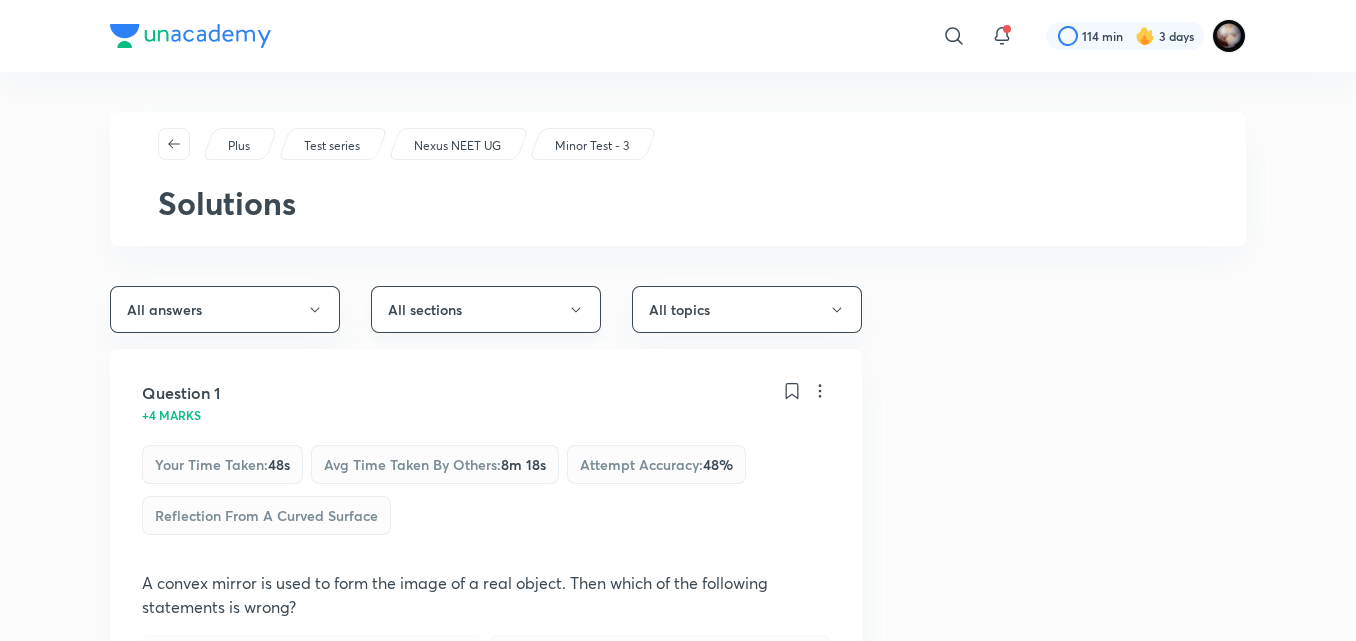 click on "All sections" at bounding box center [486, 309] 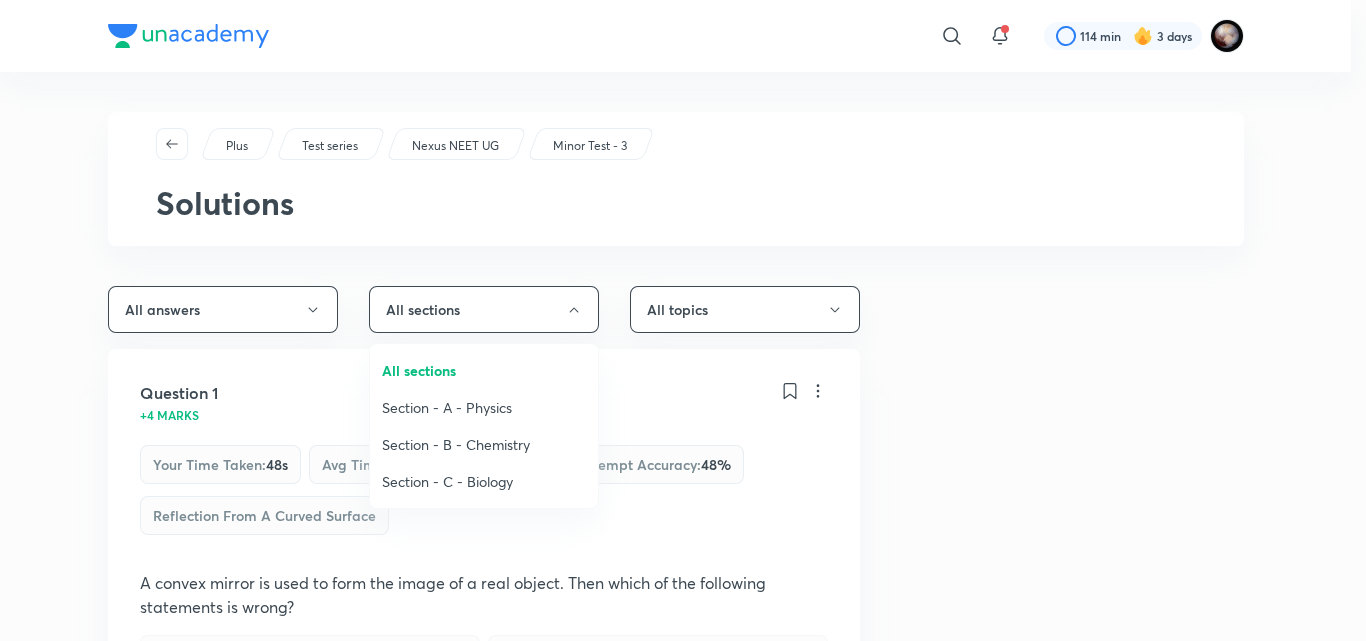 click on "Section - C - Biology" at bounding box center [484, 481] 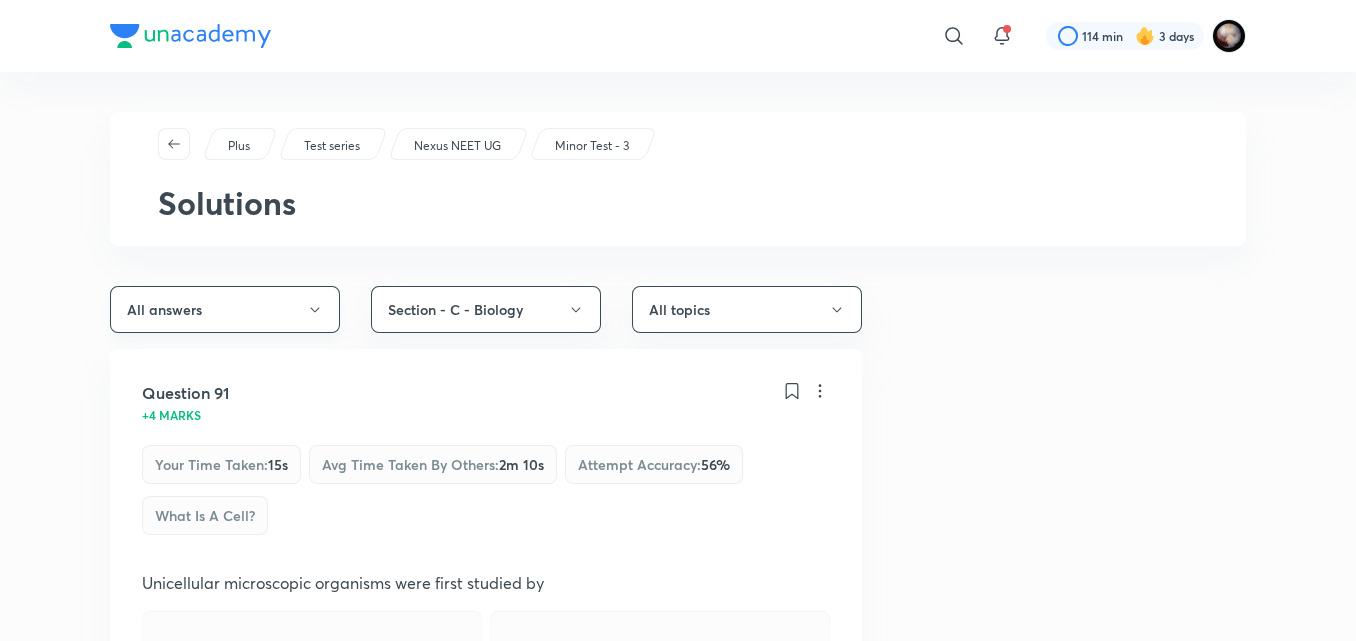 click 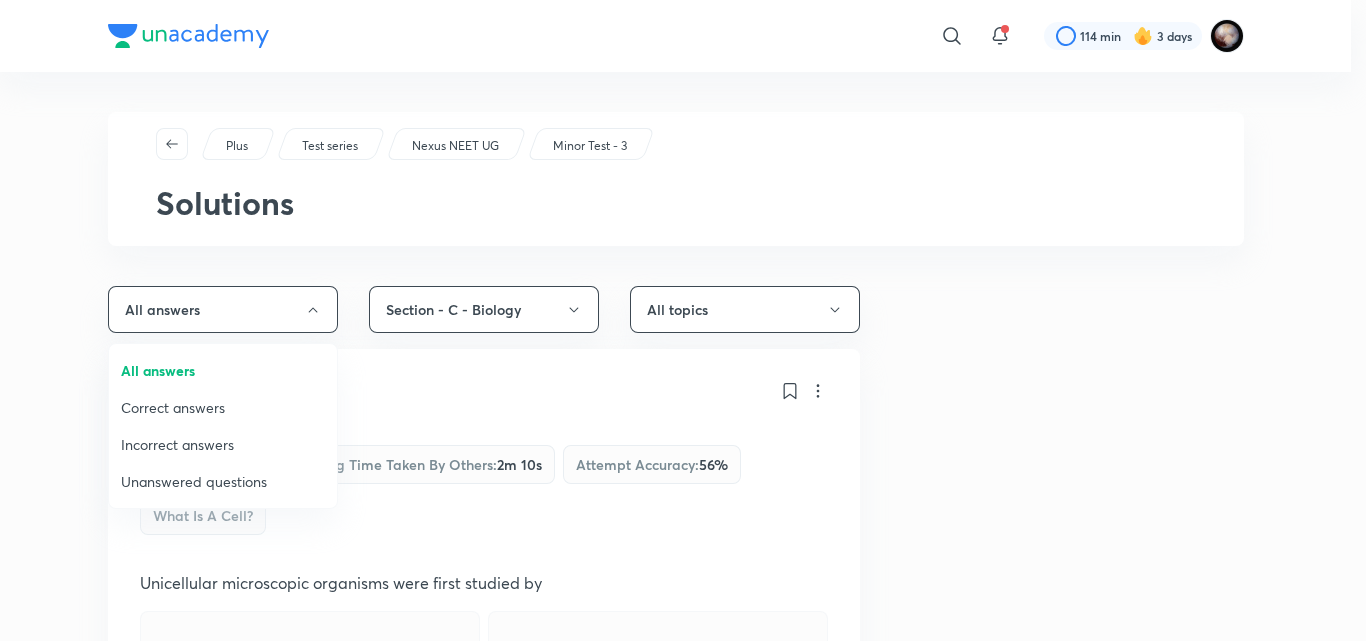 click on "Incorrect answers" at bounding box center [223, 444] 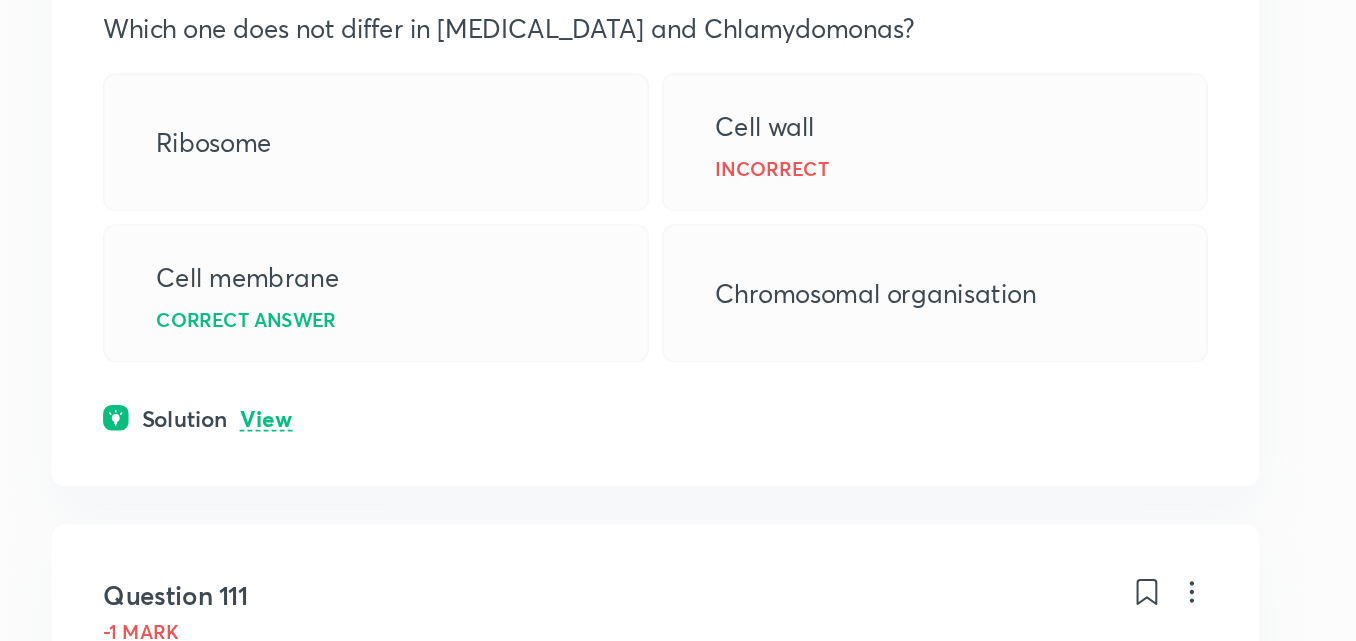 scroll, scrollTop: 319, scrollLeft: 0, axis: vertical 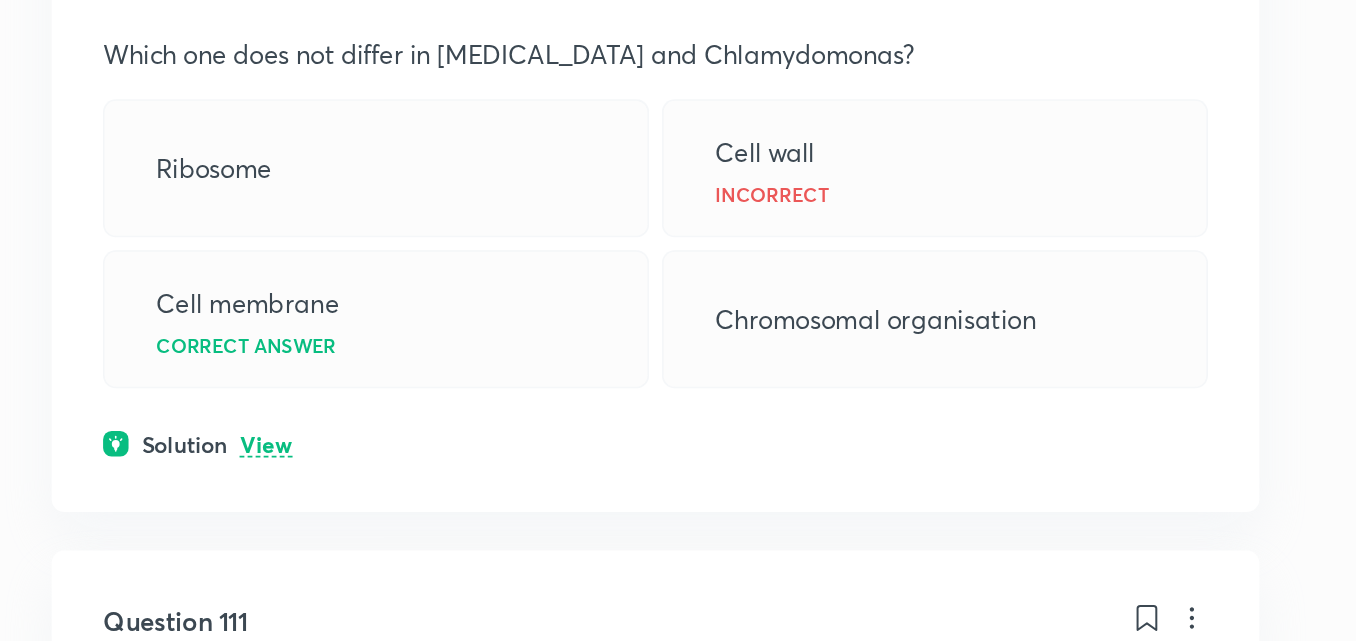 click on "View" at bounding box center (243, 507) 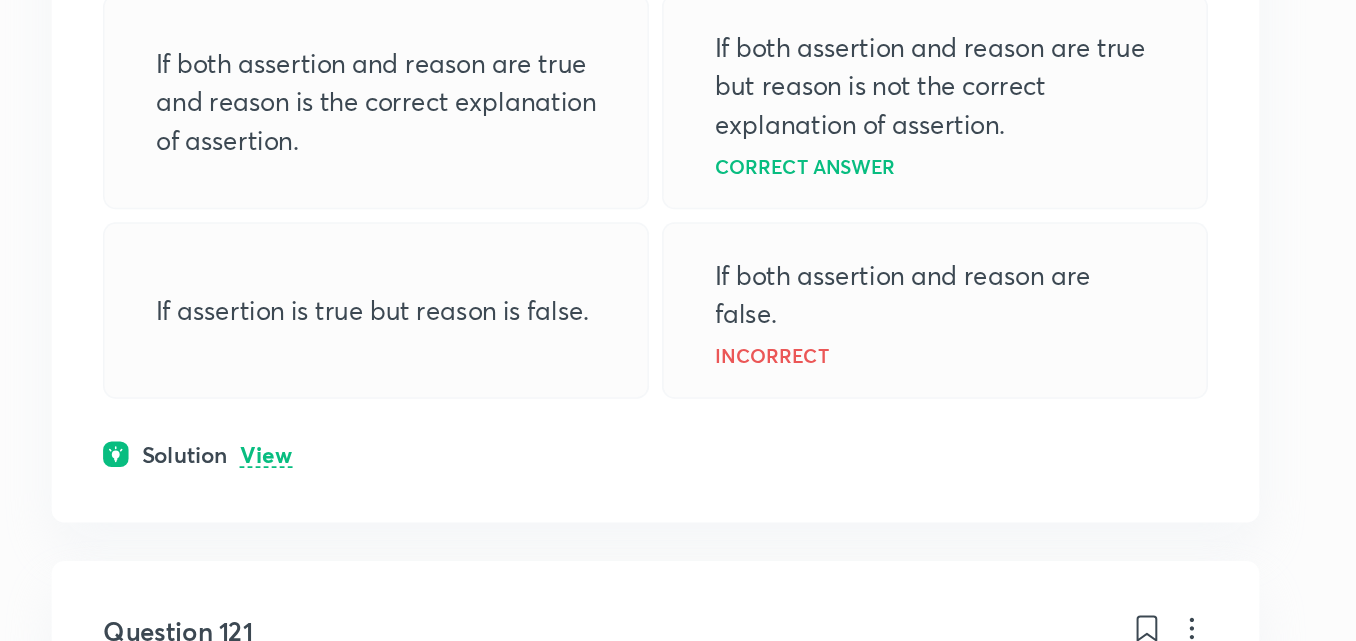 scroll, scrollTop: 1085, scrollLeft: 0, axis: vertical 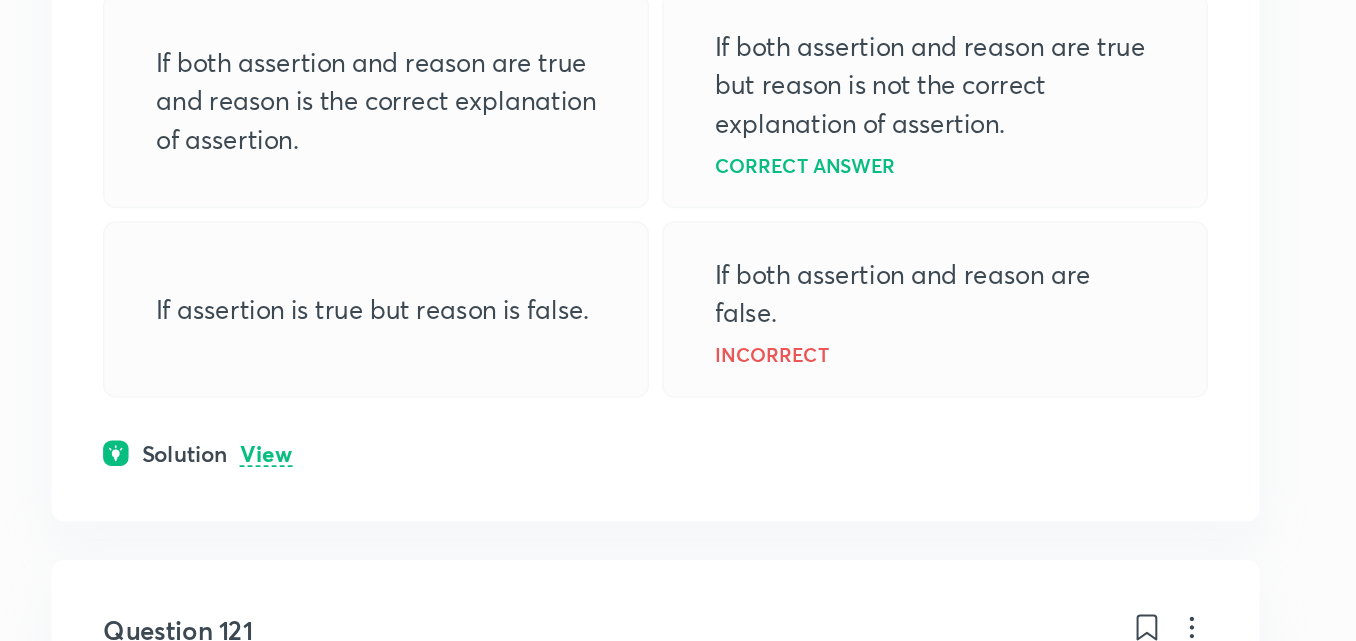 click on "View" at bounding box center [243, 524] 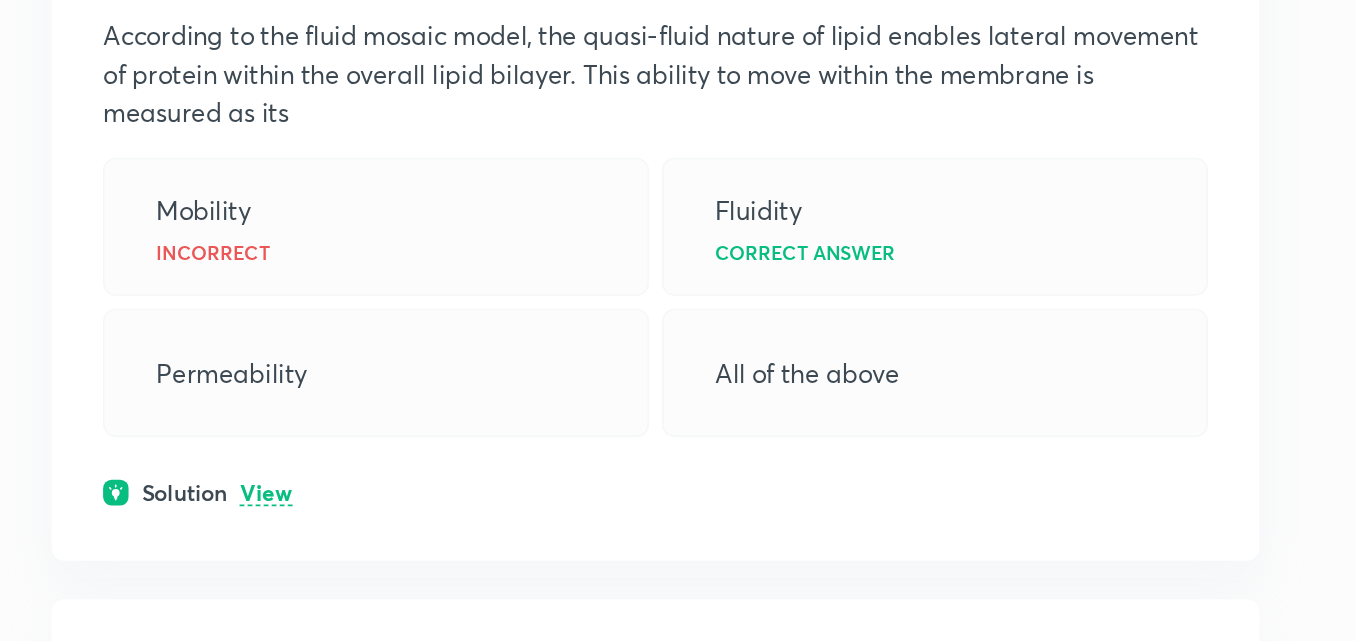 scroll, scrollTop: 1812, scrollLeft: 0, axis: vertical 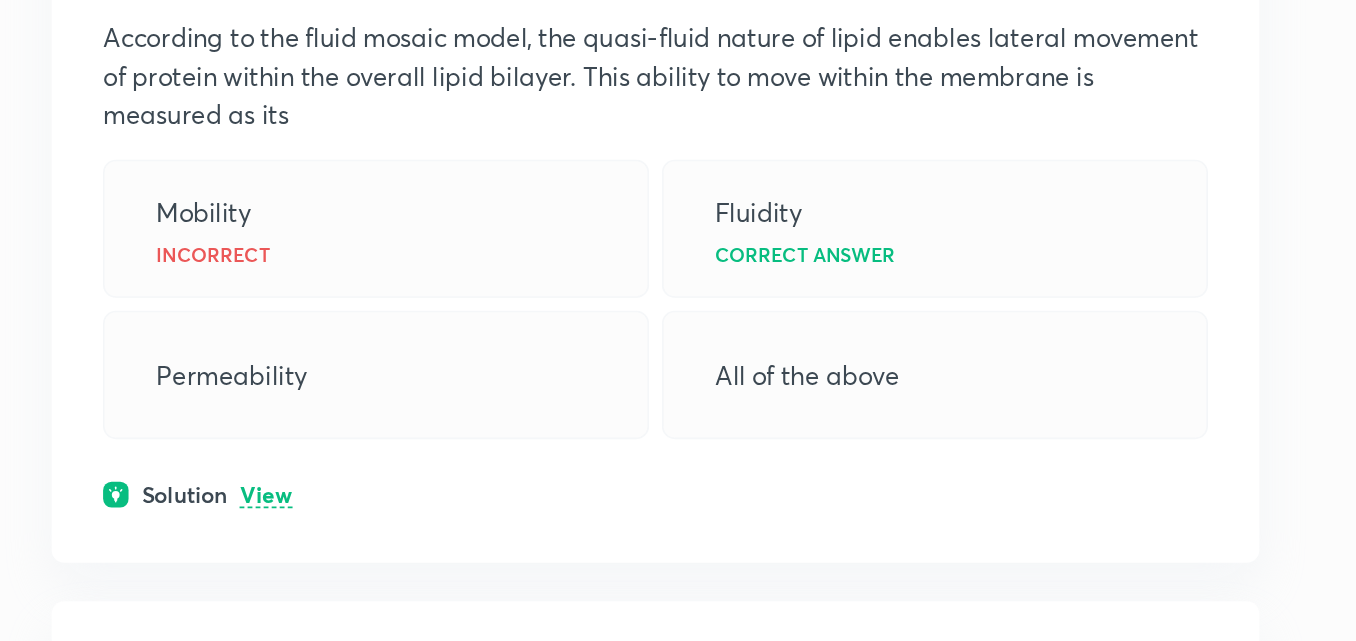 click on "View" at bounding box center (243, 550) 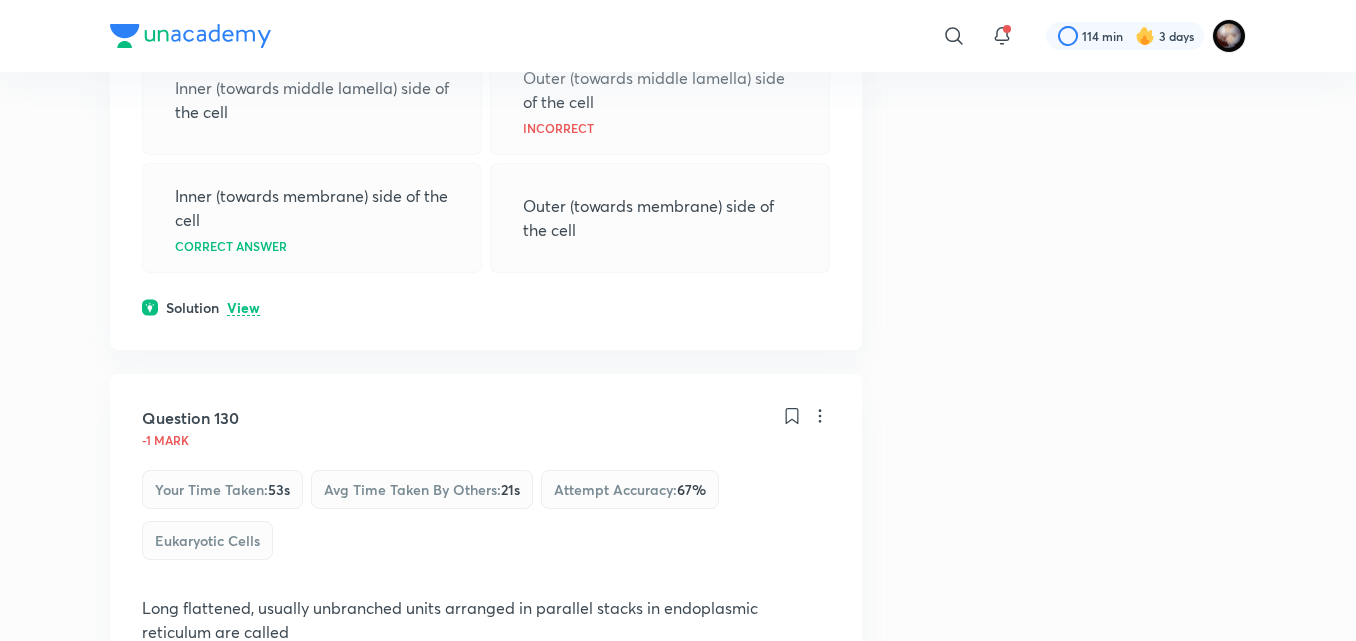 scroll, scrollTop: 2838, scrollLeft: 0, axis: vertical 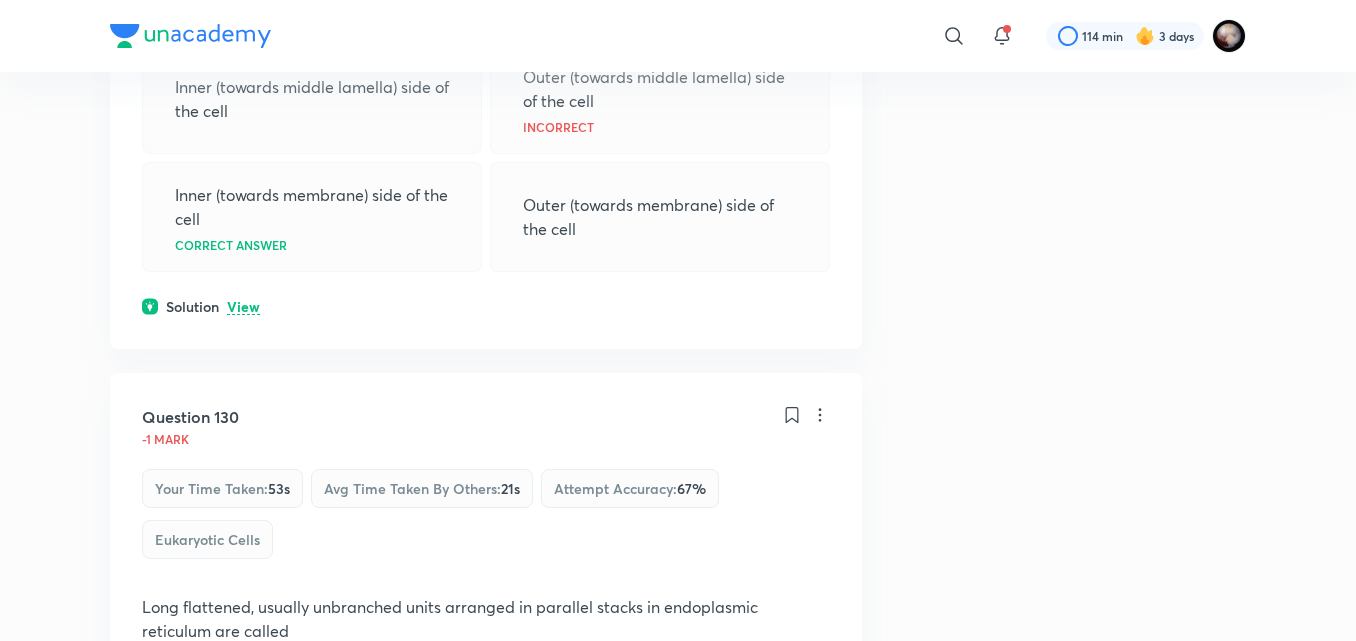 click on "View" at bounding box center [243, 307] 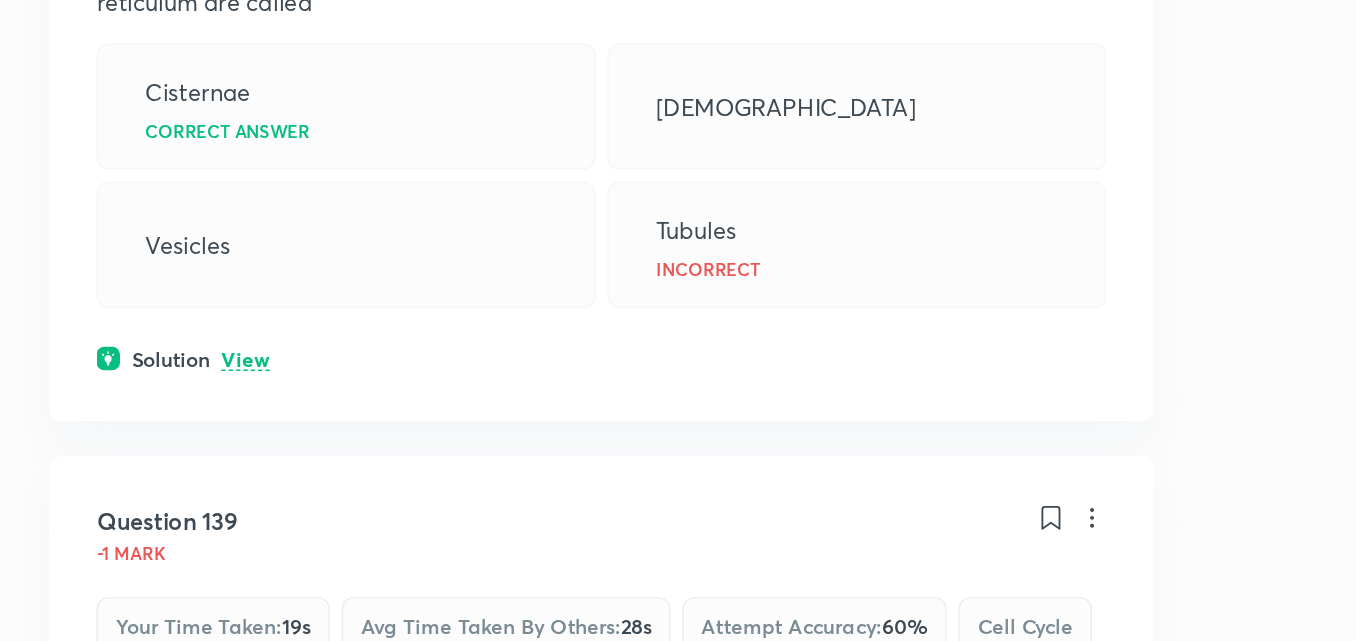scroll, scrollTop: 3474, scrollLeft: 0, axis: vertical 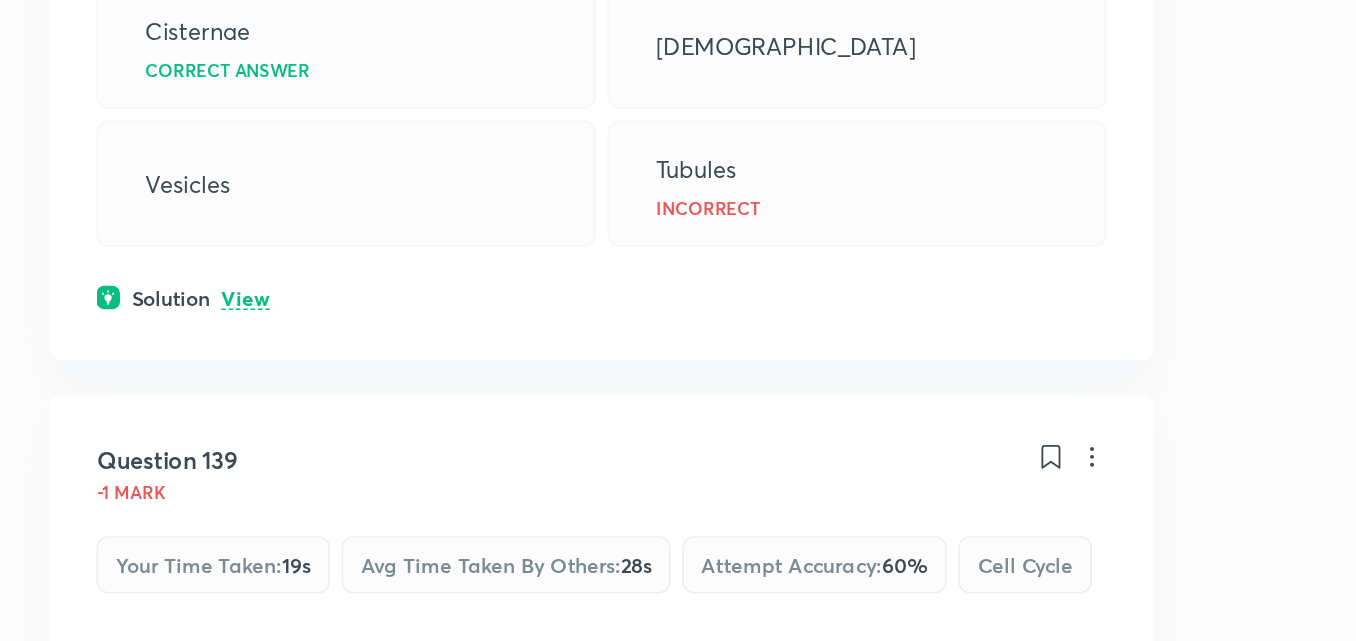 click on "View" at bounding box center [243, 406] 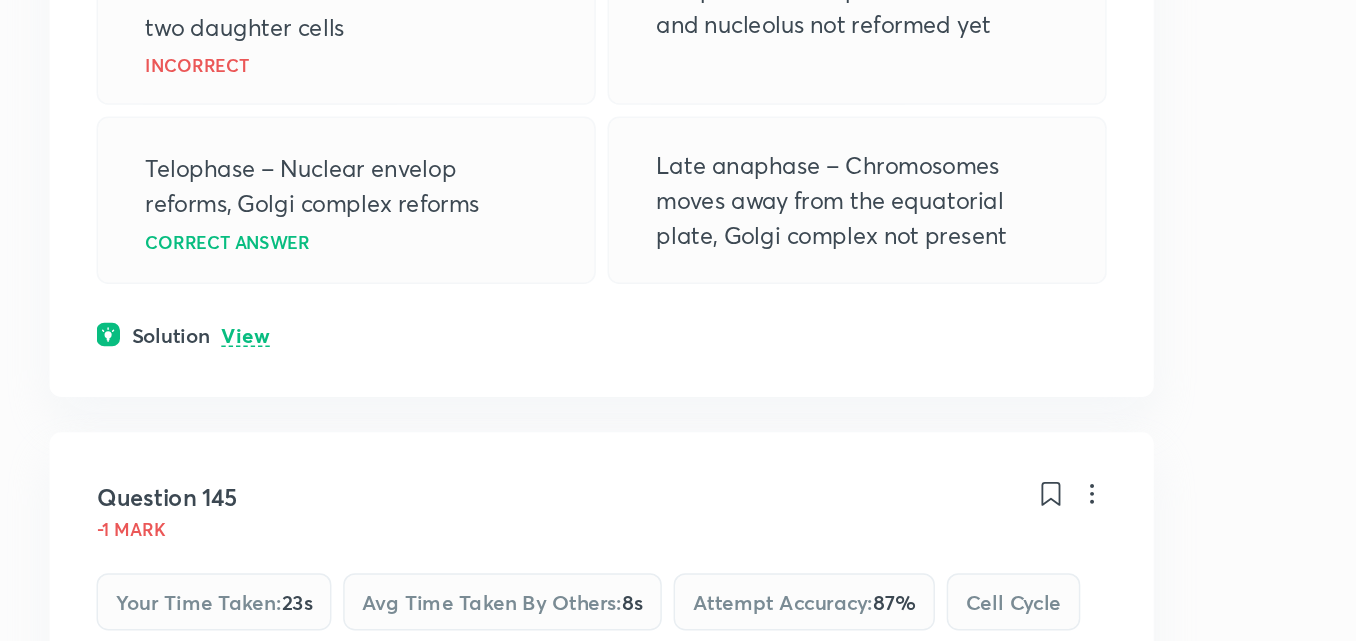 scroll, scrollTop: 4444, scrollLeft: 0, axis: vertical 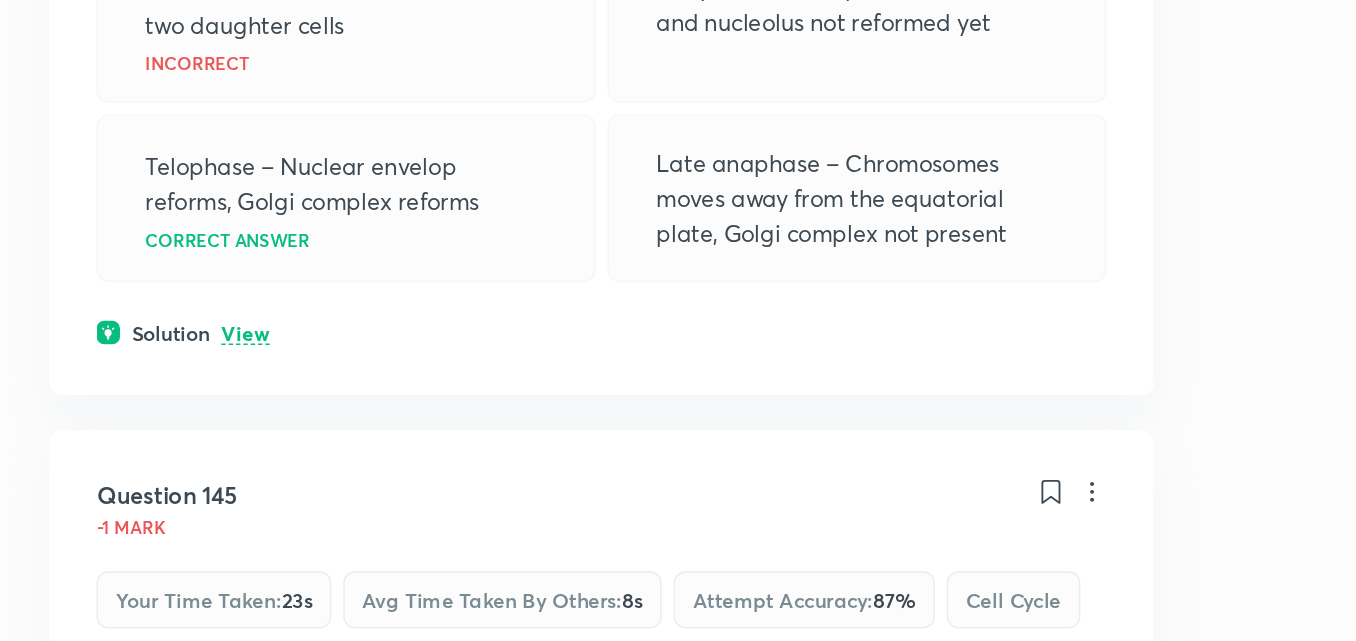 click on "View" at bounding box center (243, 431) 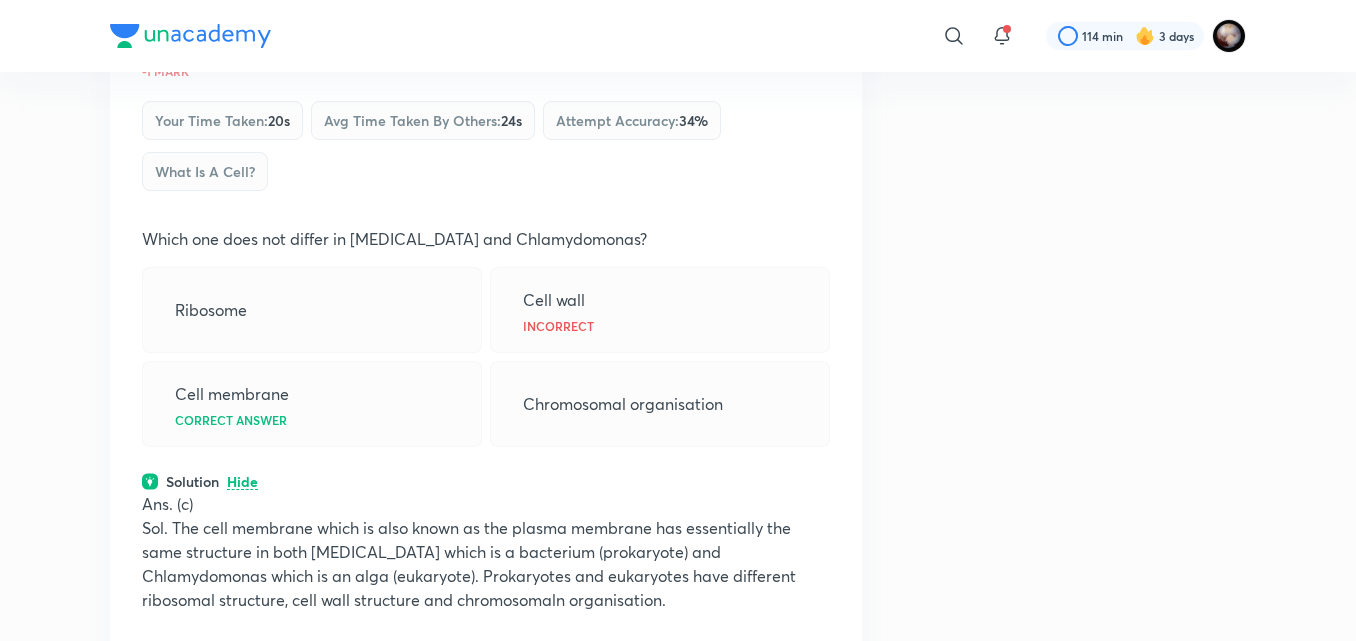 scroll, scrollTop: 0, scrollLeft: 0, axis: both 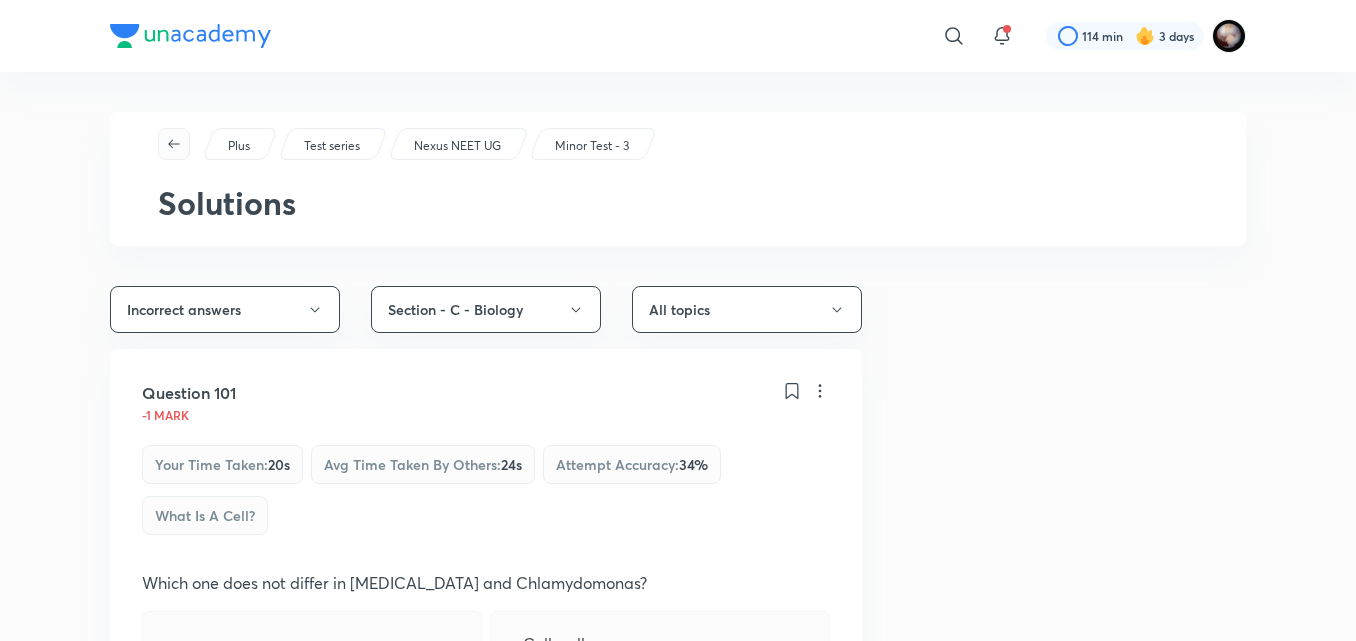 click 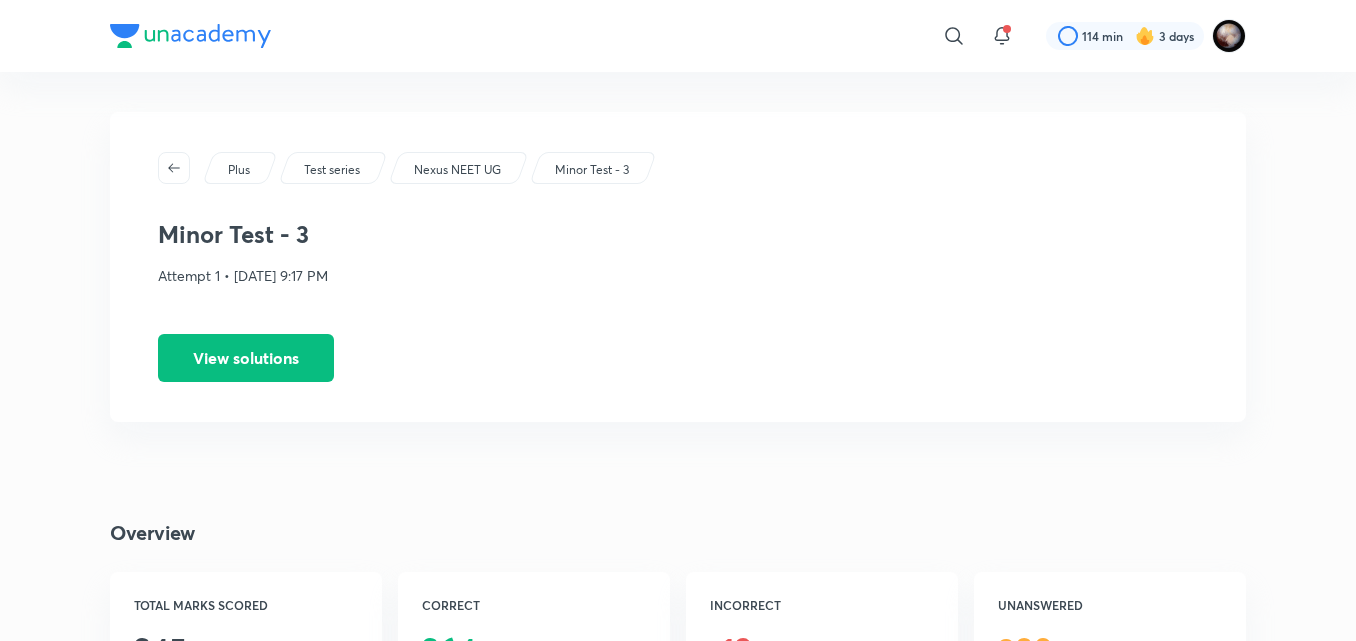 click on "Test series" at bounding box center (332, 170) 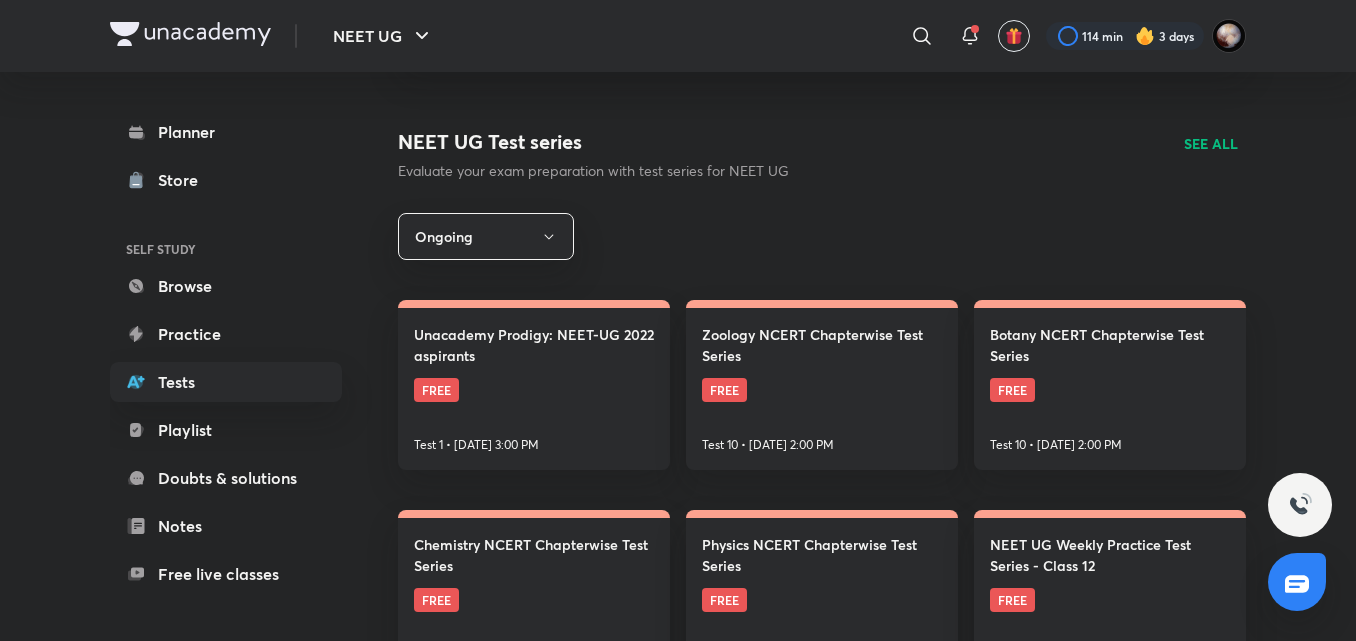 scroll, scrollTop: 0, scrollLeft: 0, axis: both 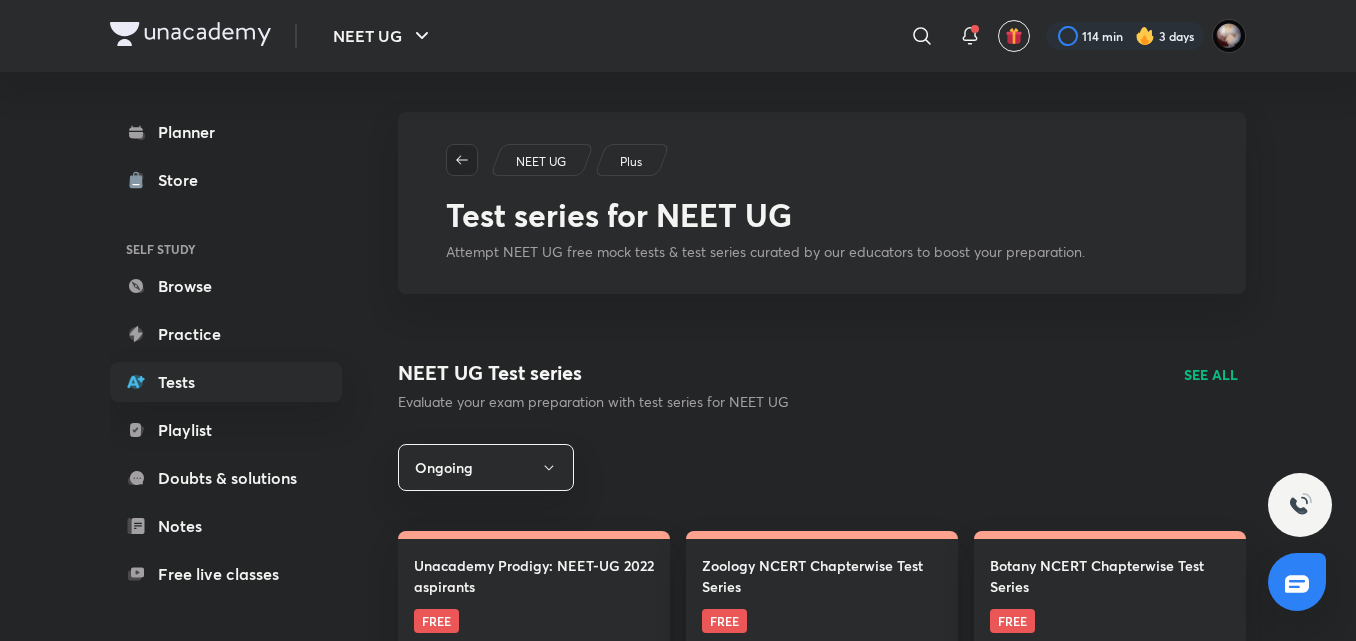 click 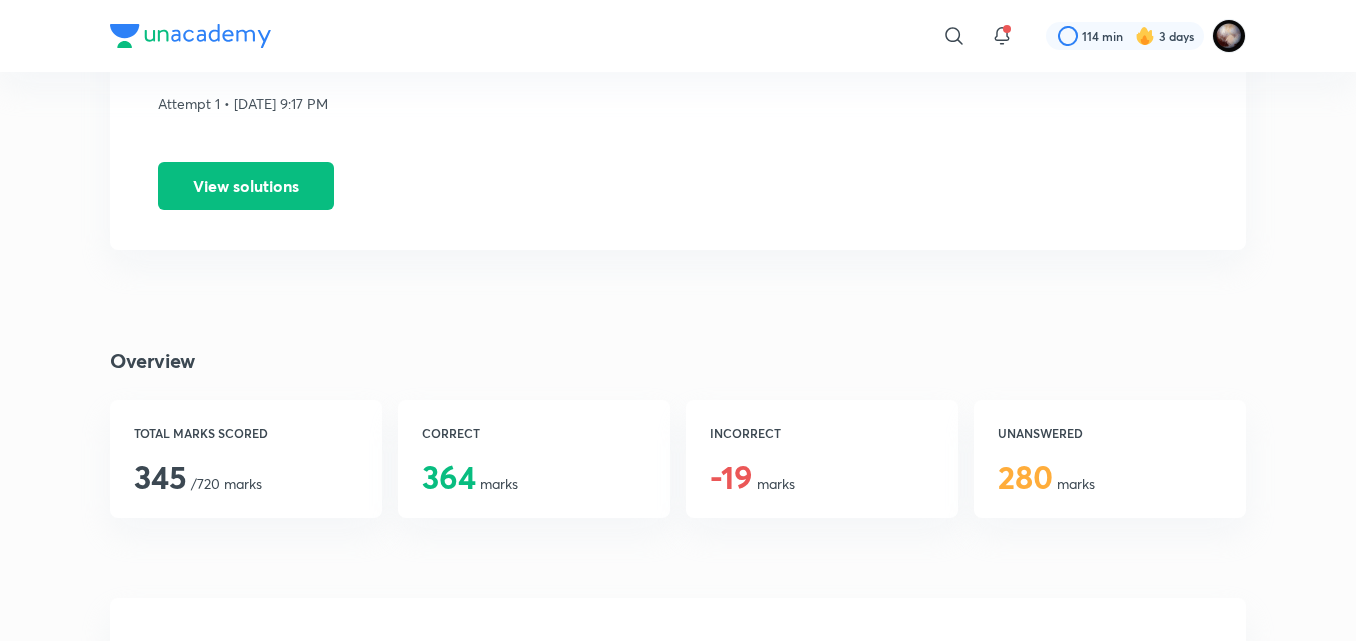 scroll, scrollTop: 166, scrollLeft: 0, axis: vertical 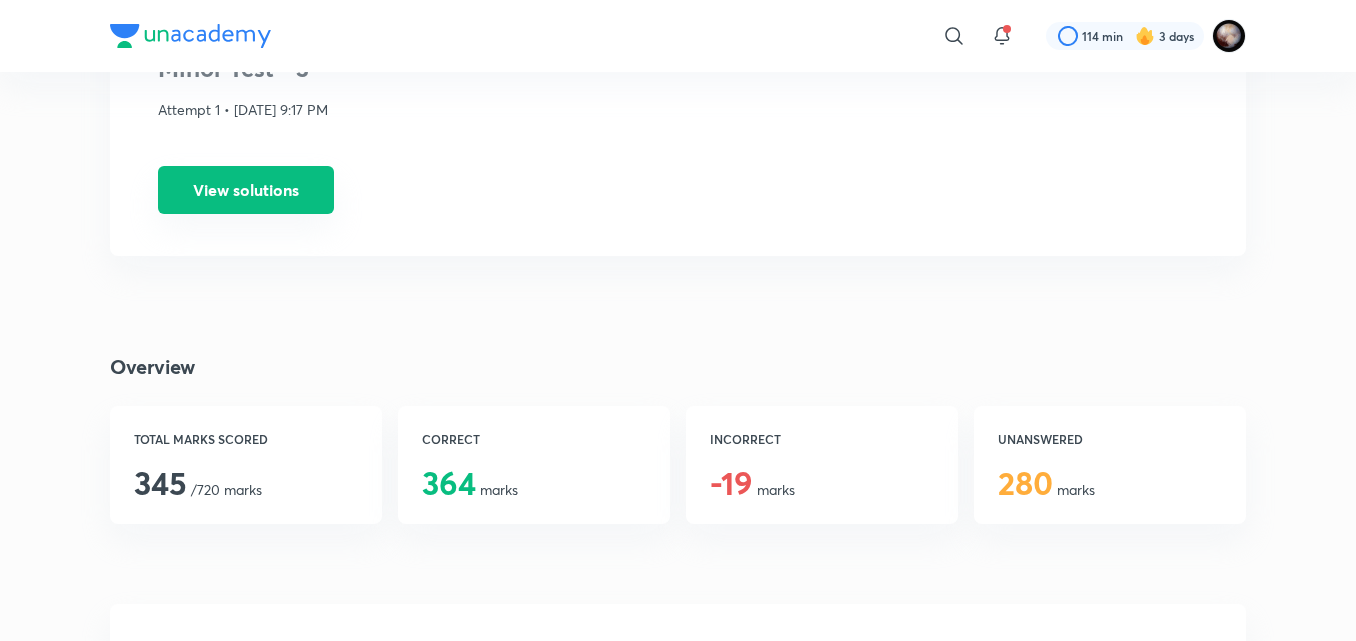 click on "View solutions" at bounding box center [246, 190] 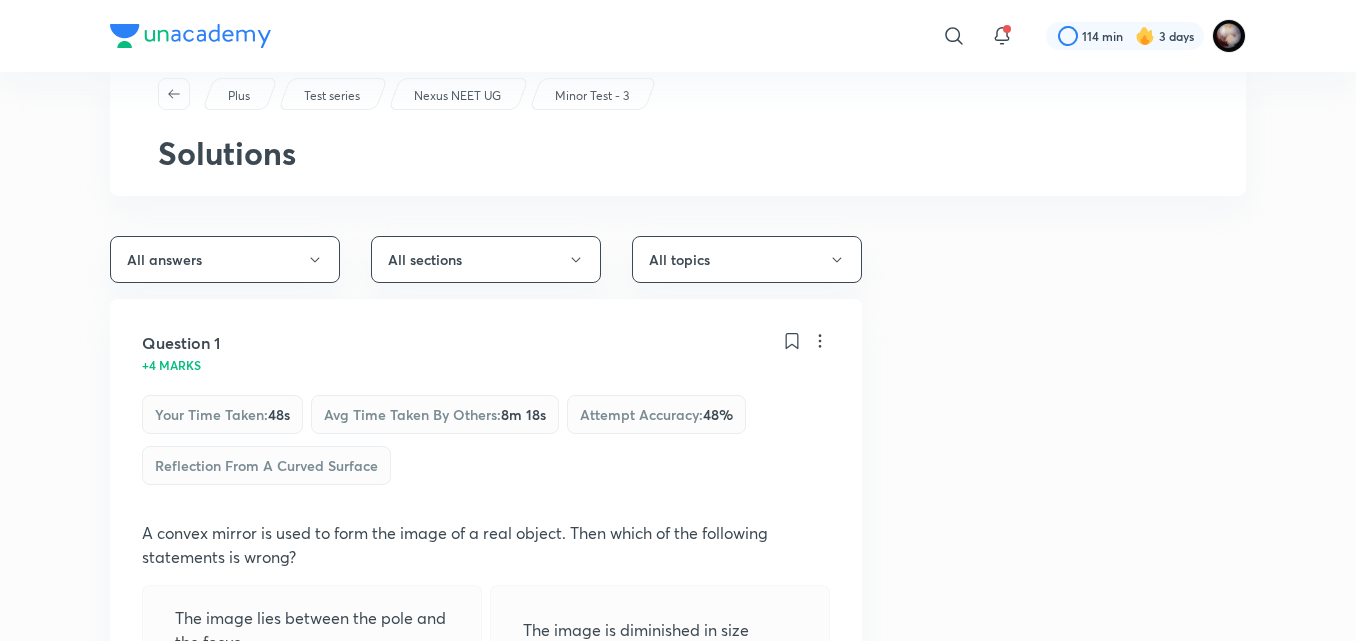 scroll, scrollTop: 0, scrollLeft: 0, axis: both 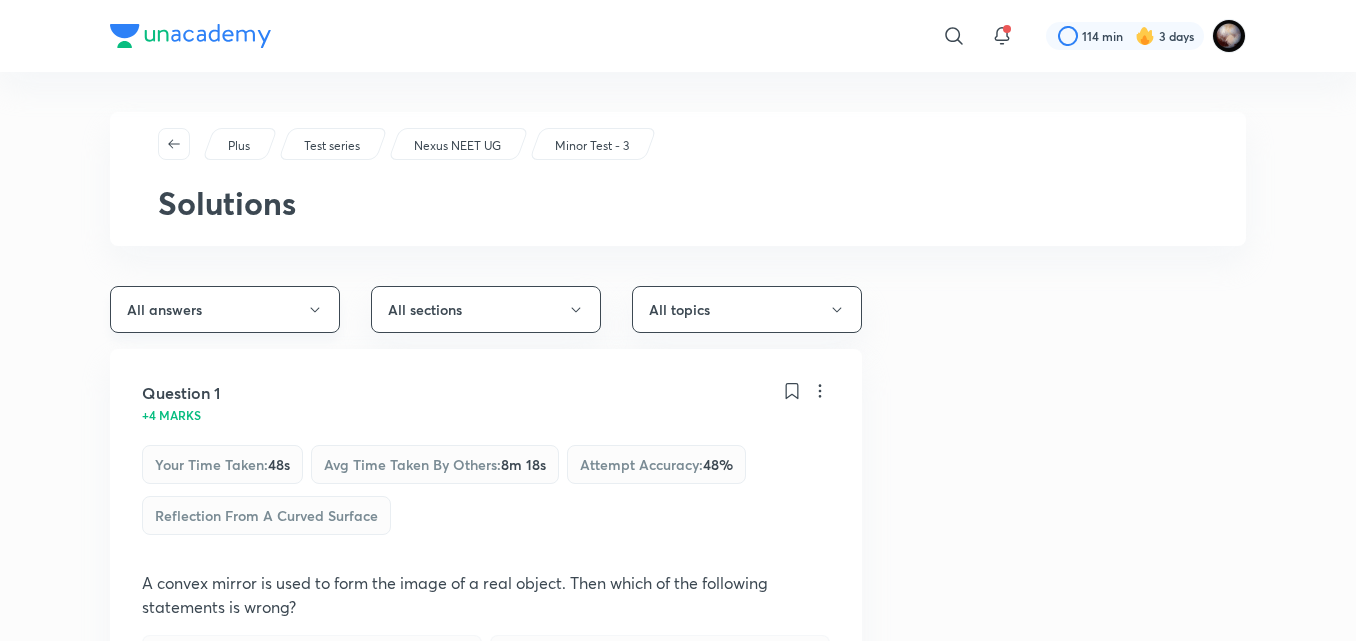 click on "All answers" at bounding box center (225, 309) 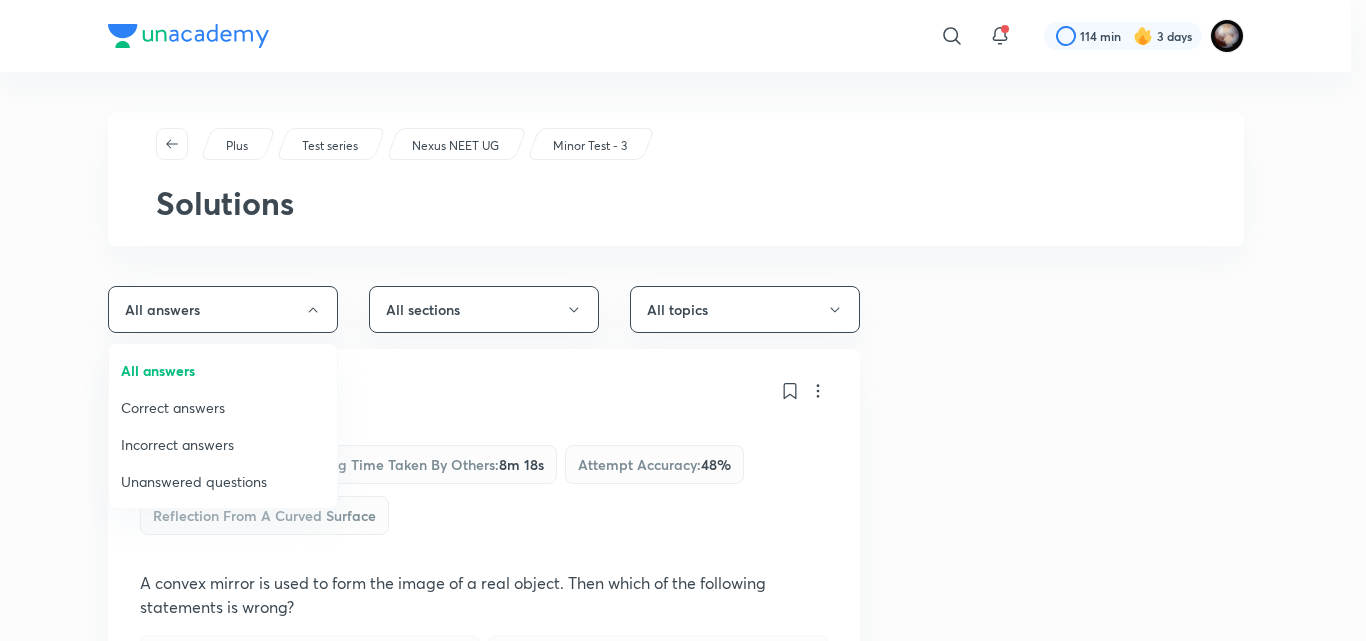 click at bounding box center (683, 320) 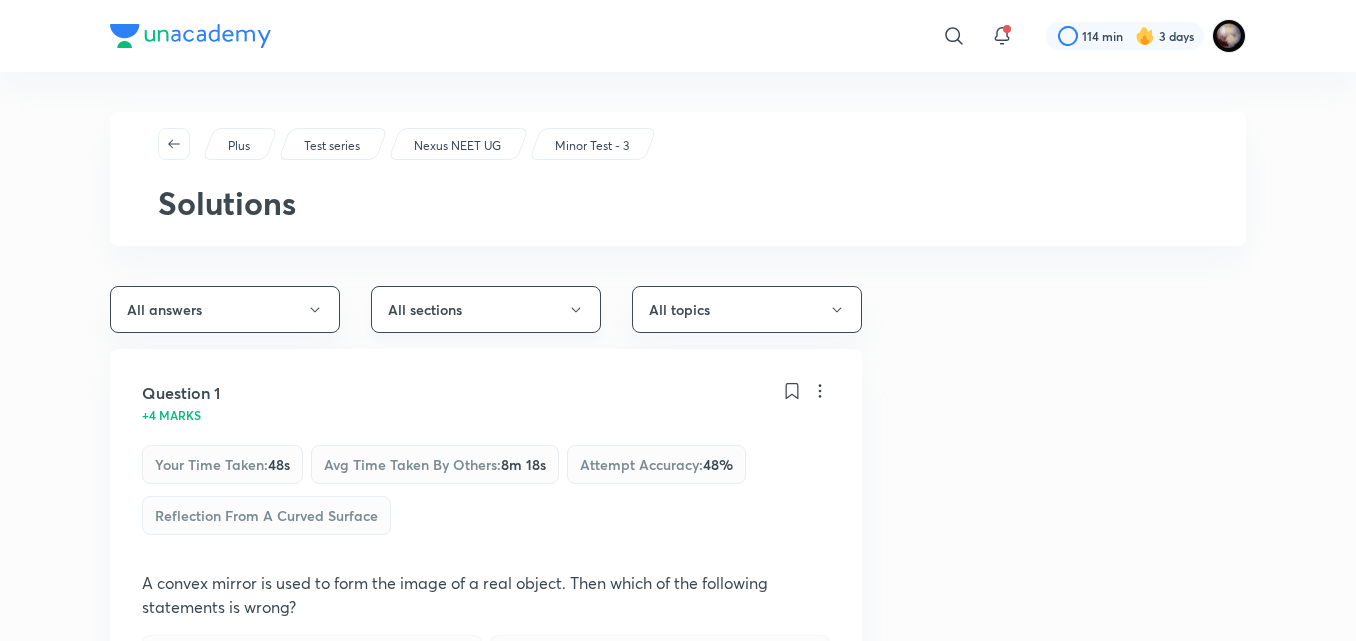 click on "All sections" at bounding box center [486, 309] 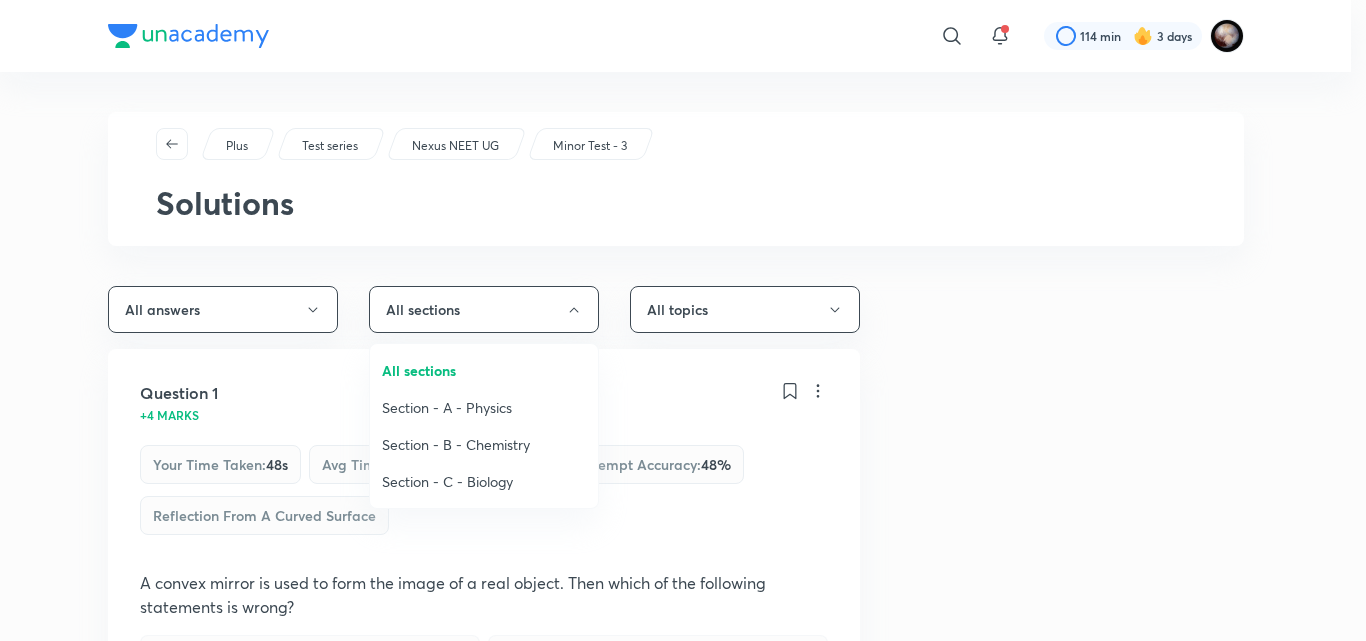 click on "Section - A - Physics" at bounding box center (484, 407) 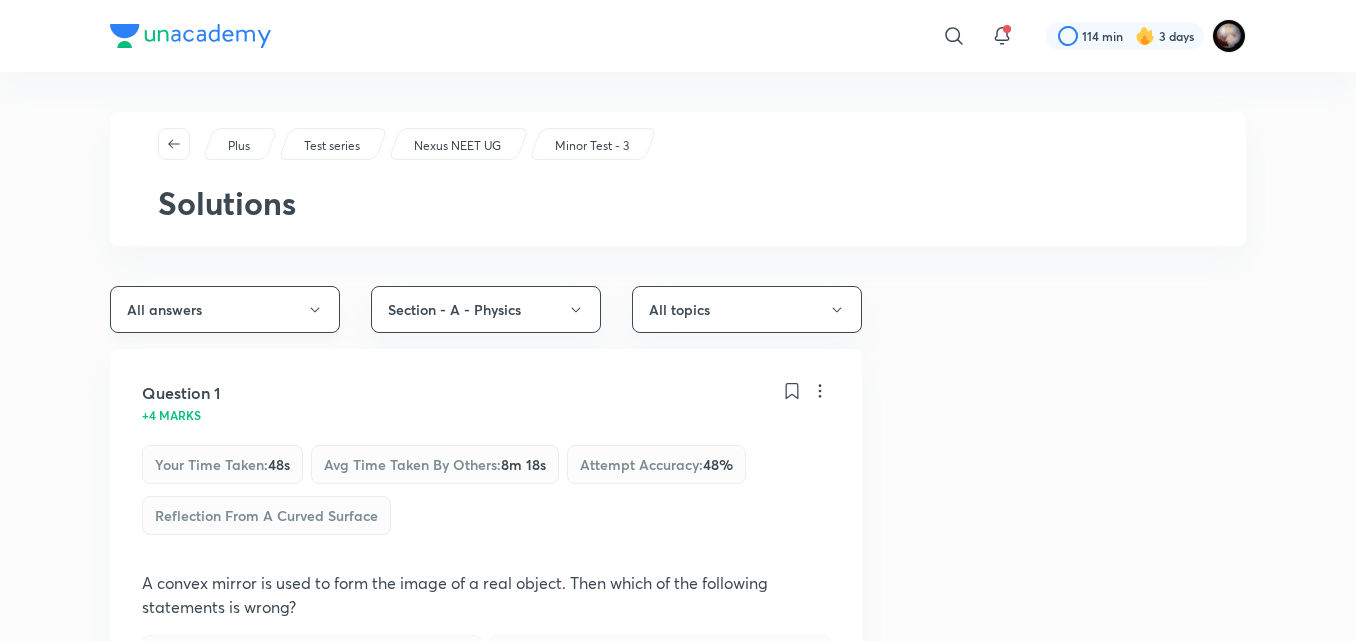 click 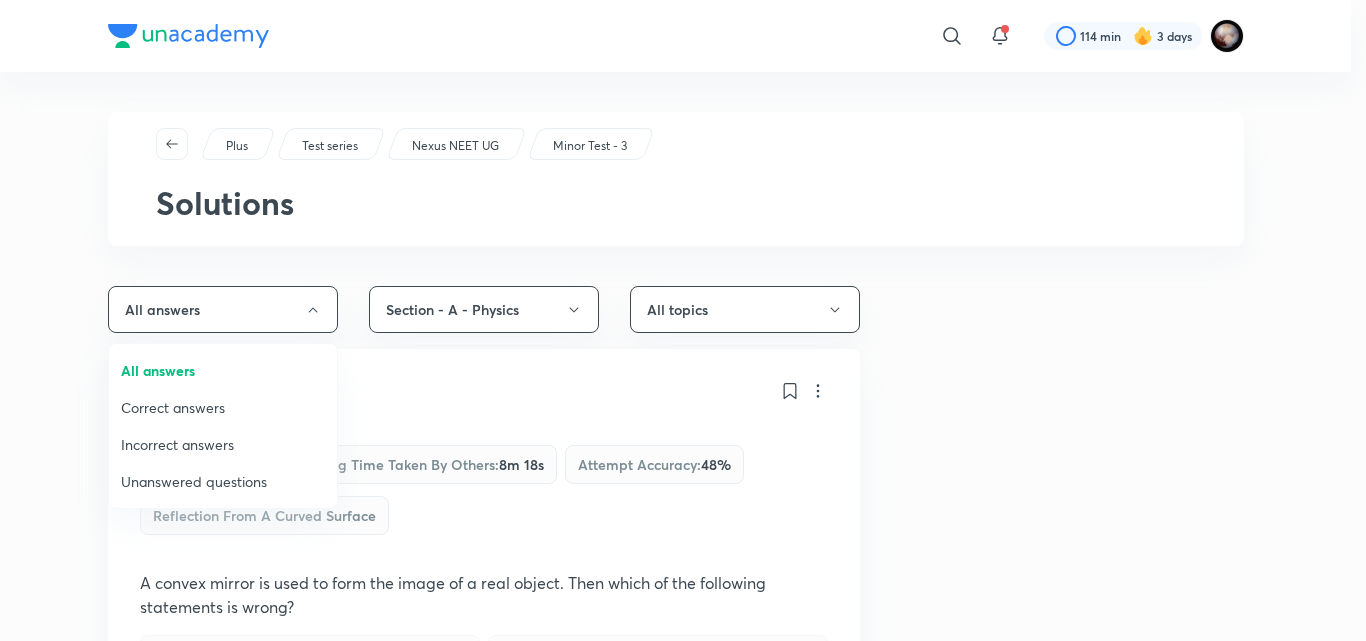 click on "Incorrect answers" at bounding box center [223, 444] 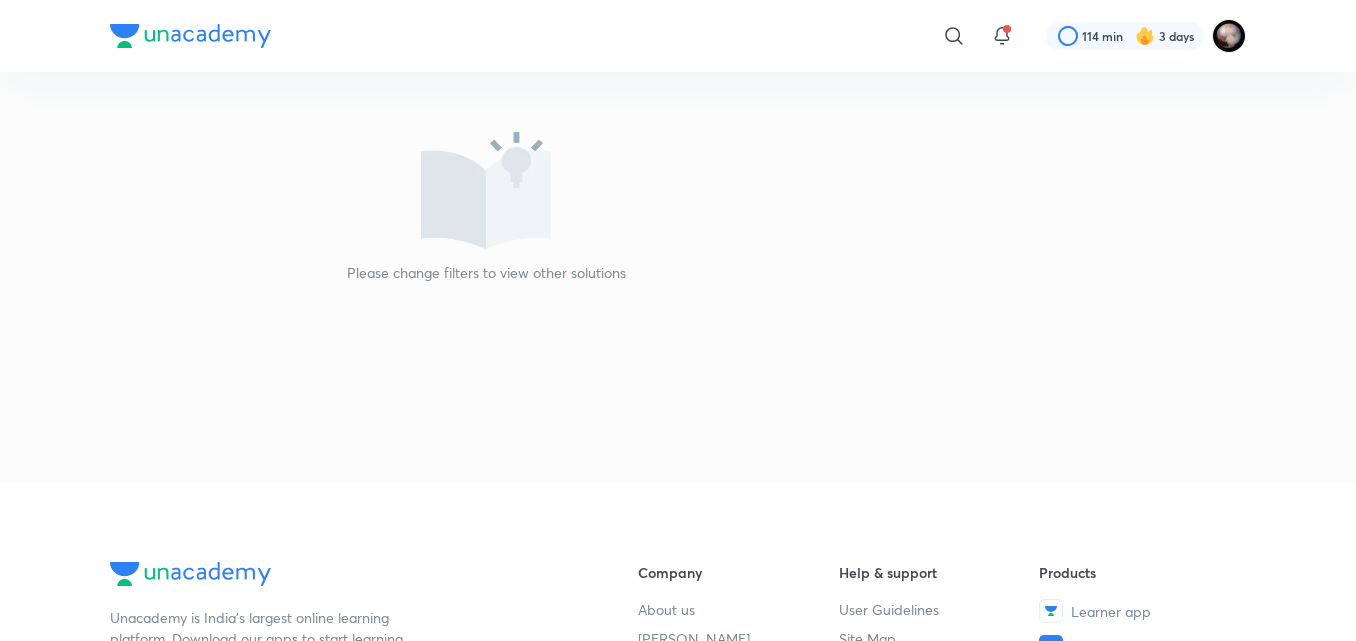 scroll, scrollTop: 0, scrollLeft: 0, axis: both 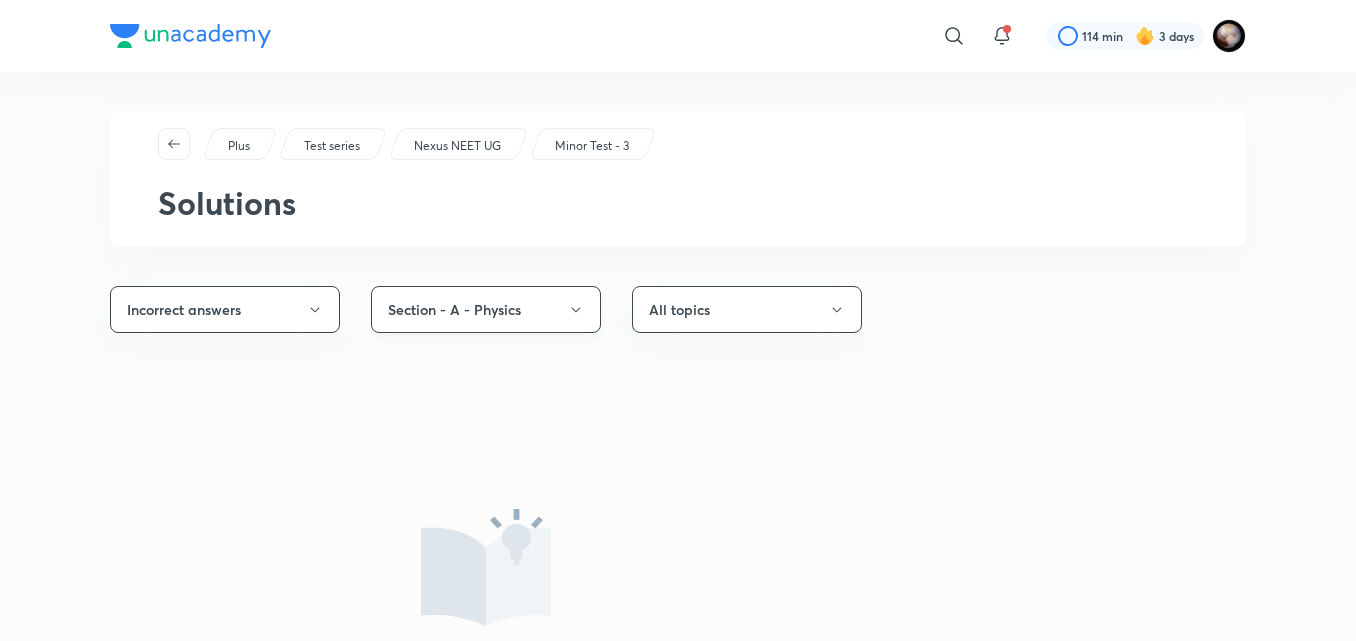 click on "Section - A - Physics" at bounding box center [486, 309] 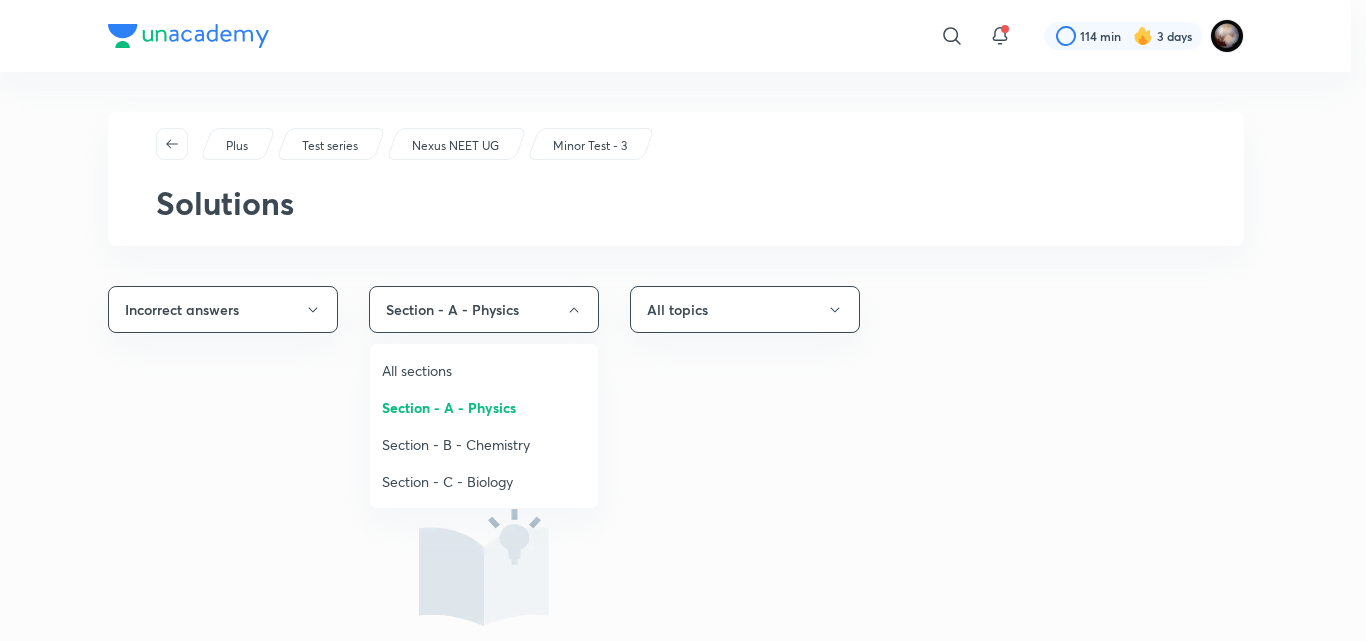 click on "Section - B - Chemistry" at bounding box center [484, 444] 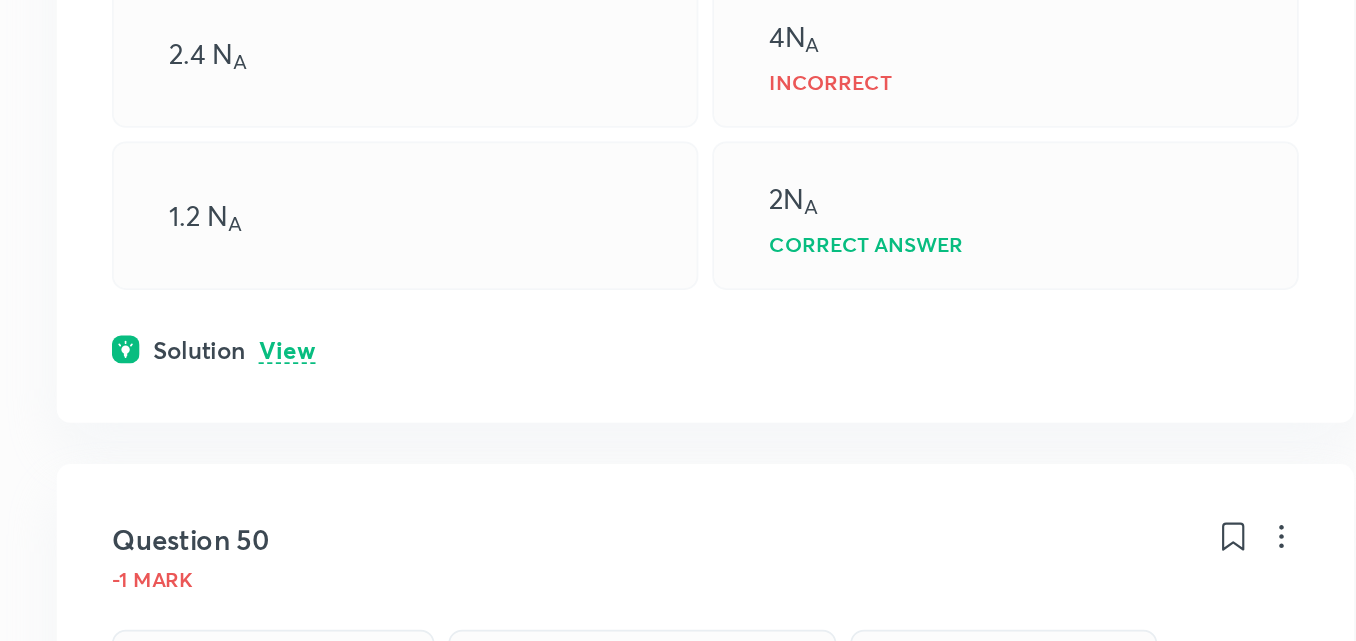 scroll, scrollTop: 383, scrollLeft: 0, axis: vertical 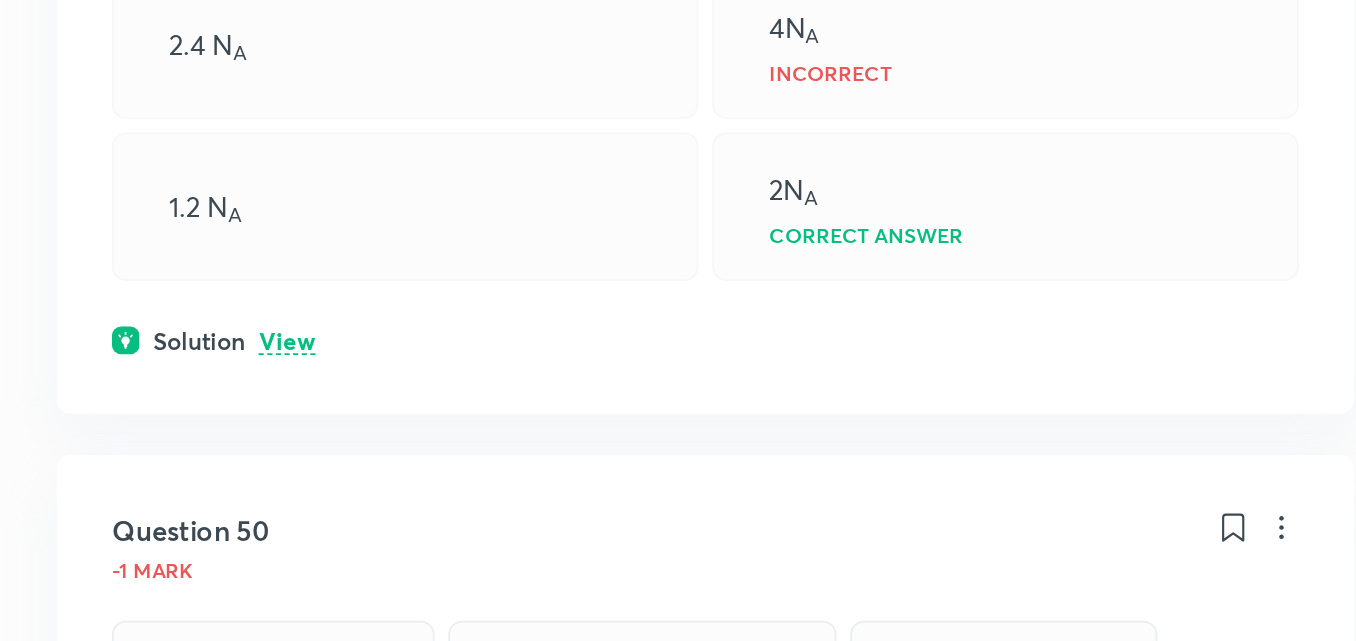 click on "View" at bounding box center (243, 467) 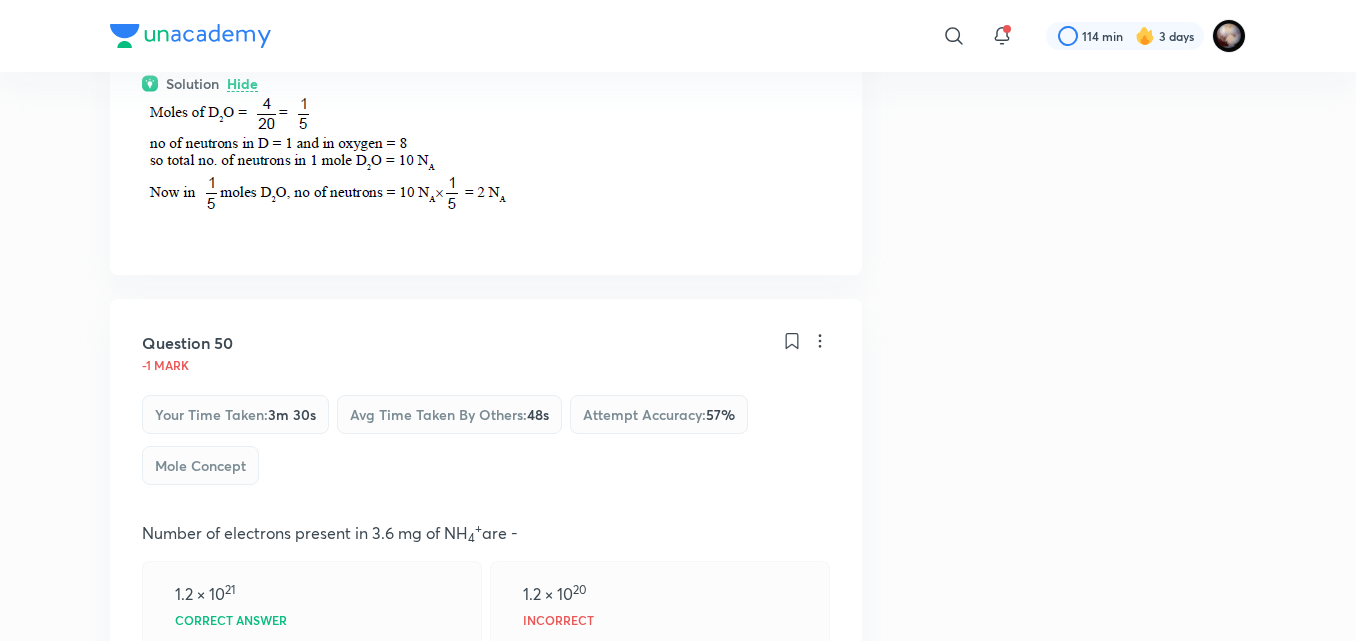 scroll, scrollTop: 1017, scrollLeft: 0, axis: vertical 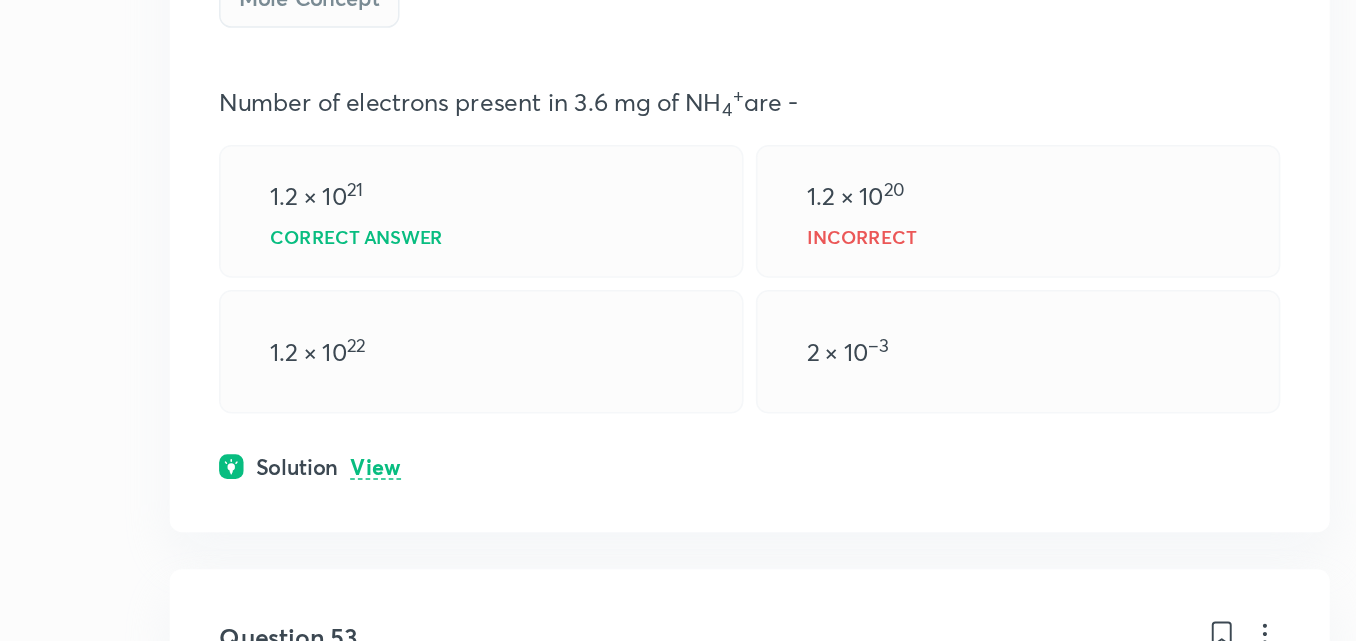 click on "View" at bounding box center [243, 519] 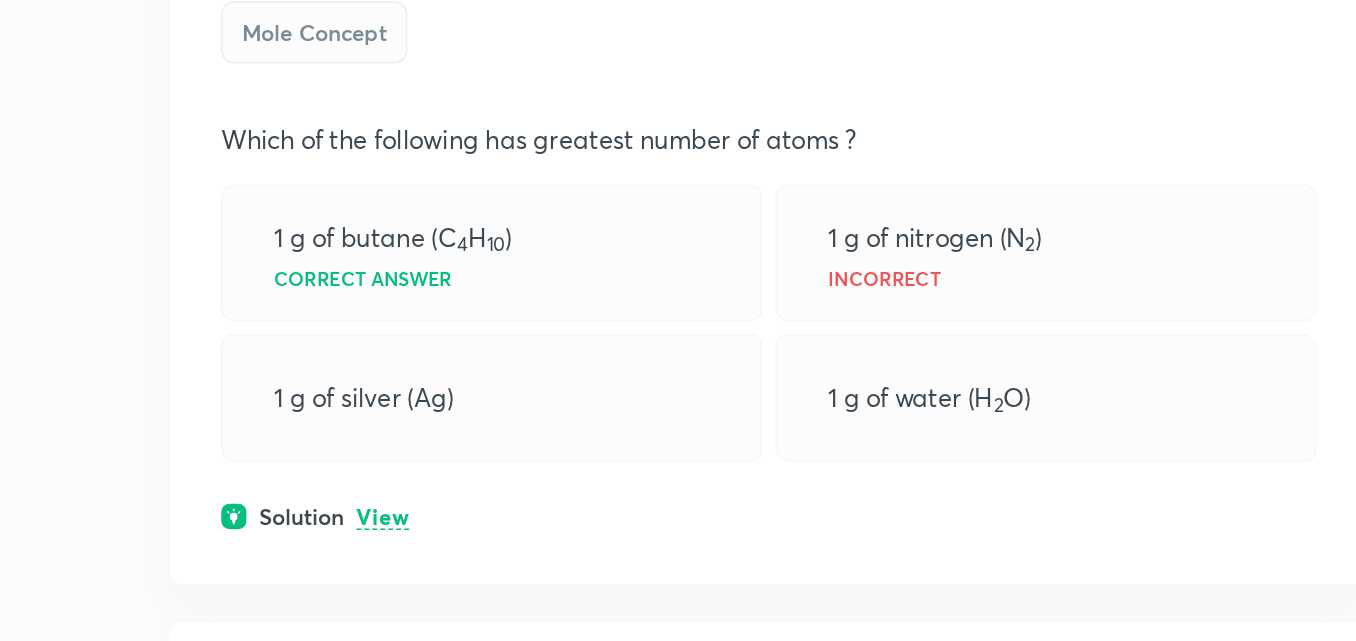 scroll, scrollTop: 1738, scrollLeft: 0, axis: vertical 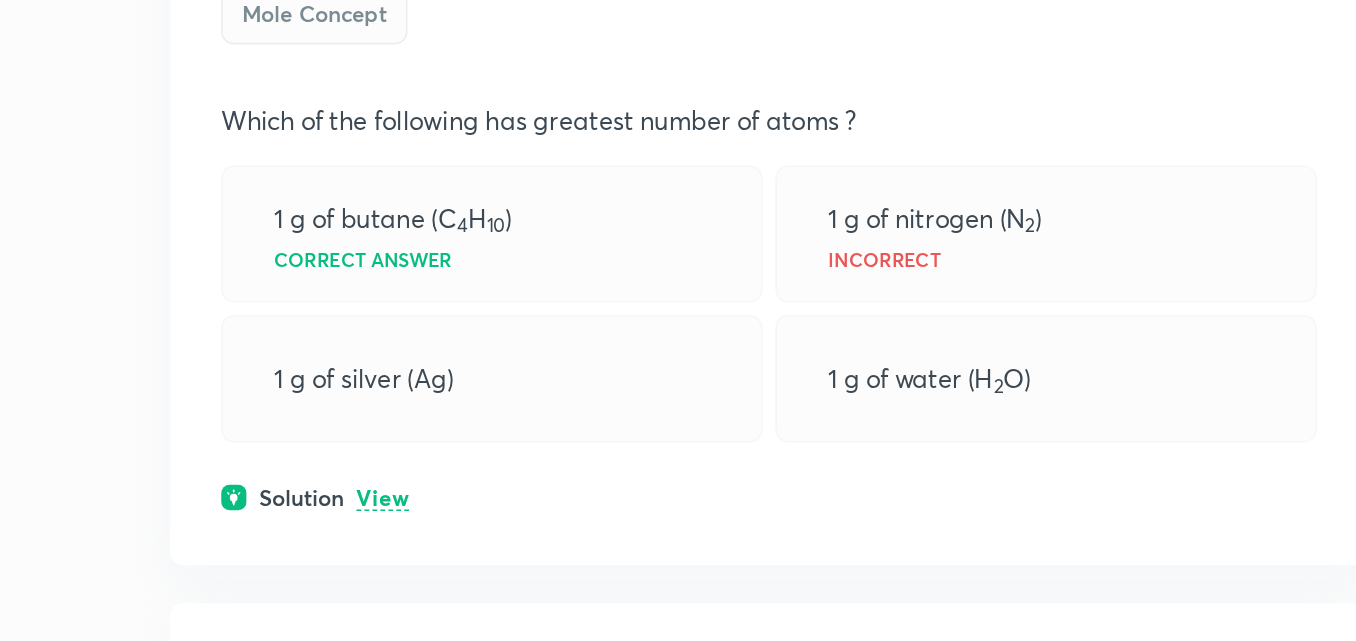 click on "View" at bounding box center (243, 551) 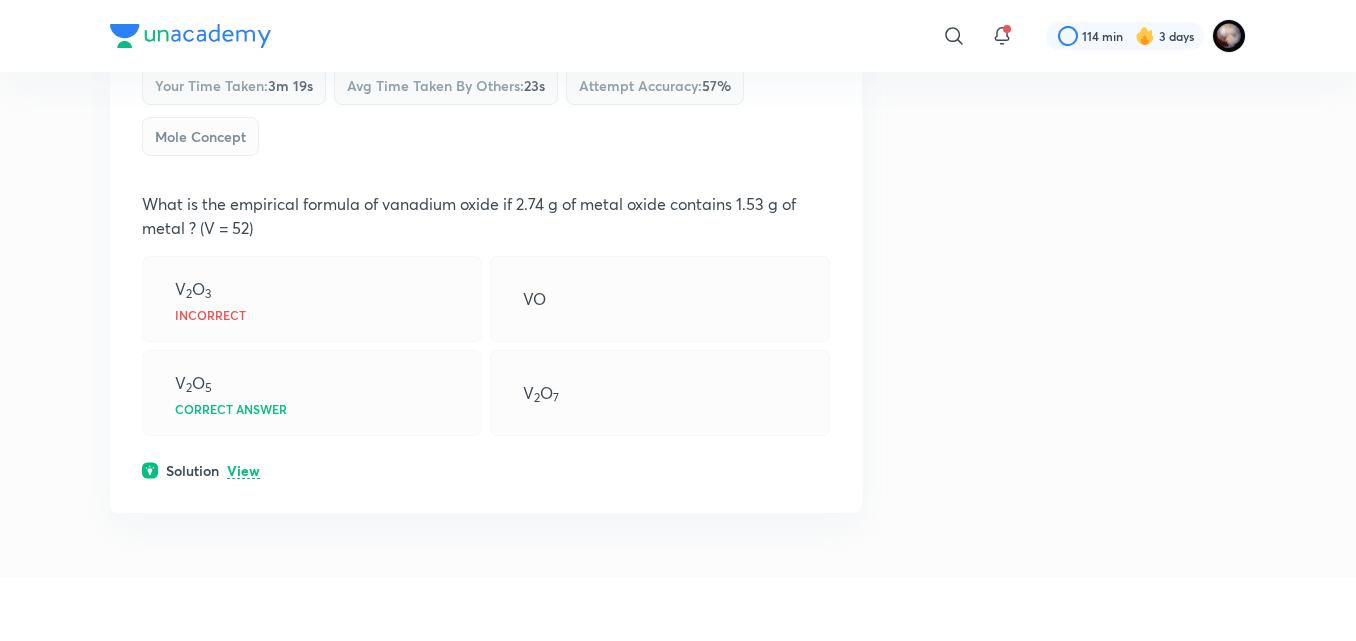 scroll, scrollTop: 2622, scrollLeft: 0, axis: vertical 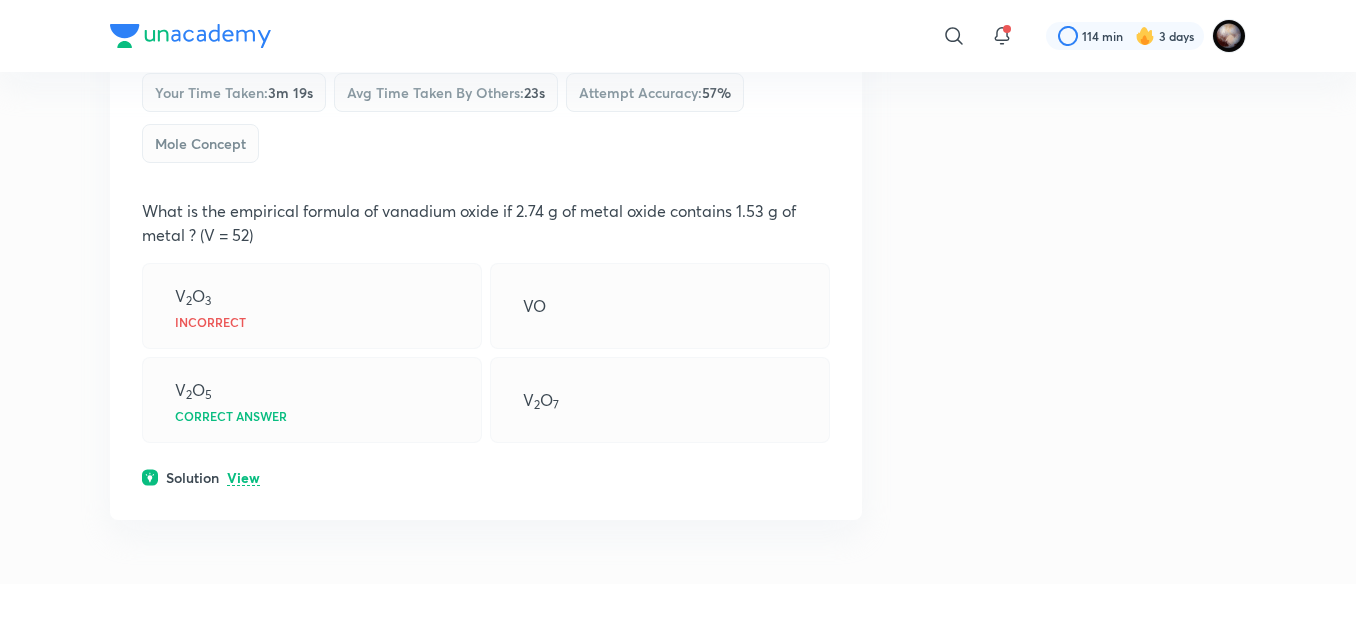 click on "View" at bounding box center [243, 478] 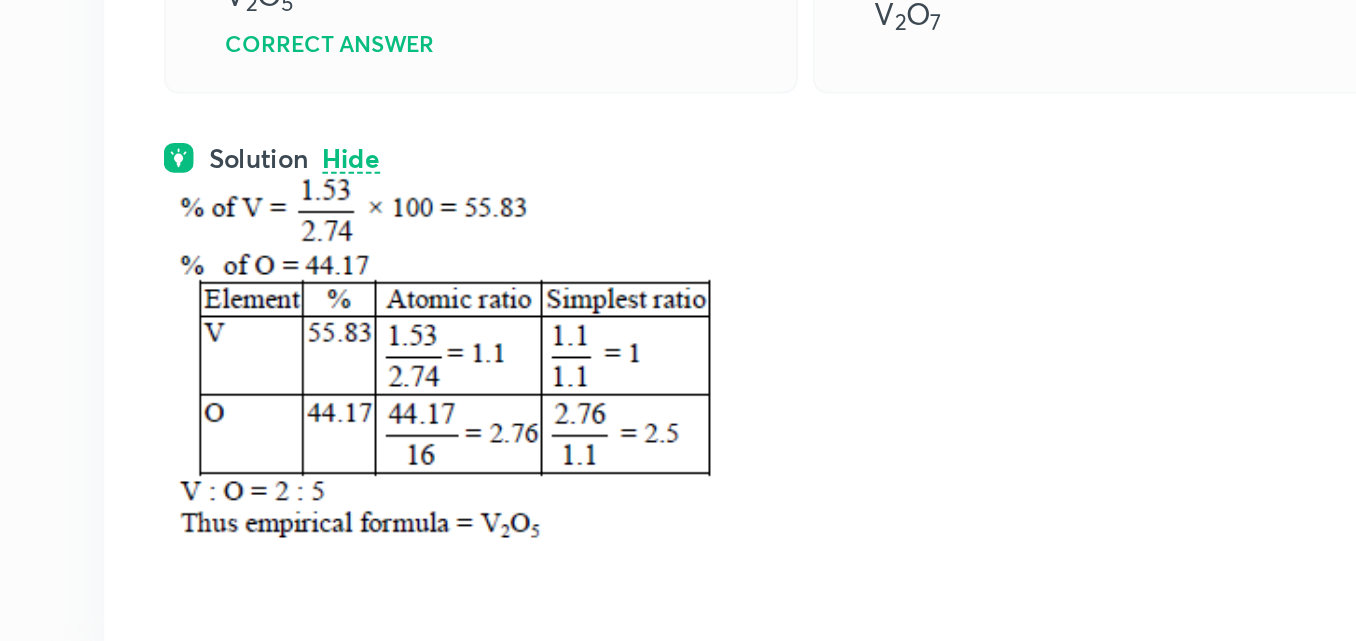 scroll, scrollTop: 2719, scrollLeft: 0, axis: vertical 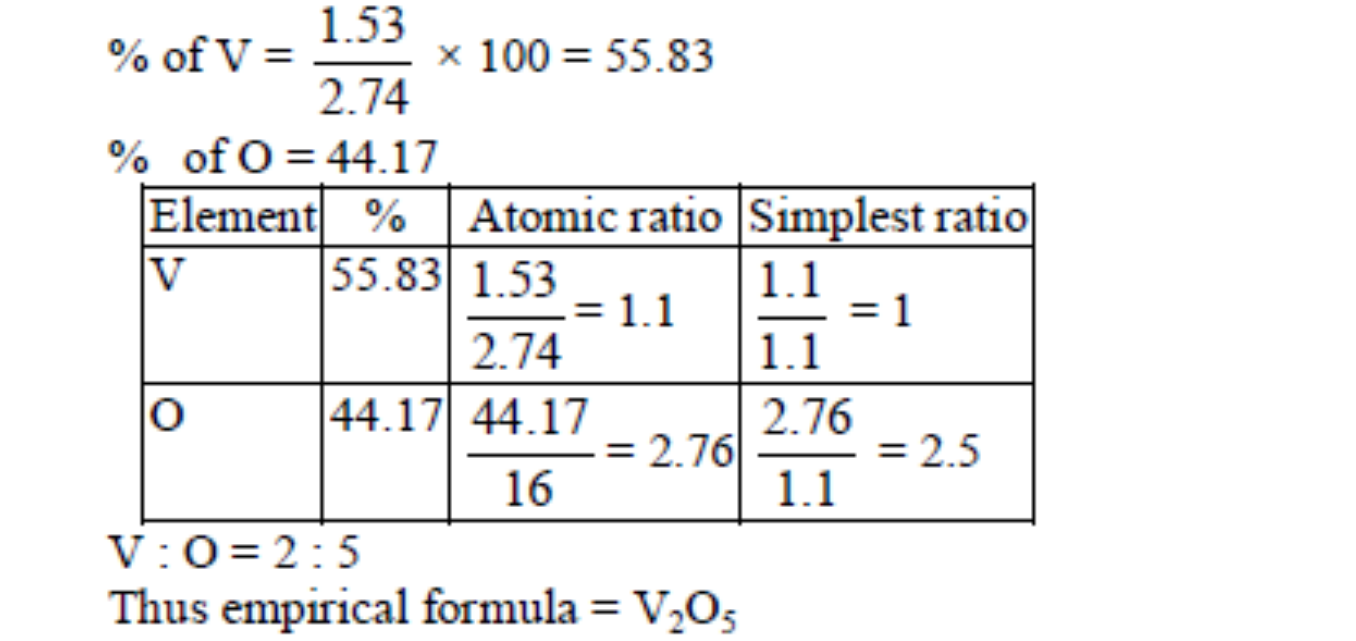 click at bounding box center (297, 488) 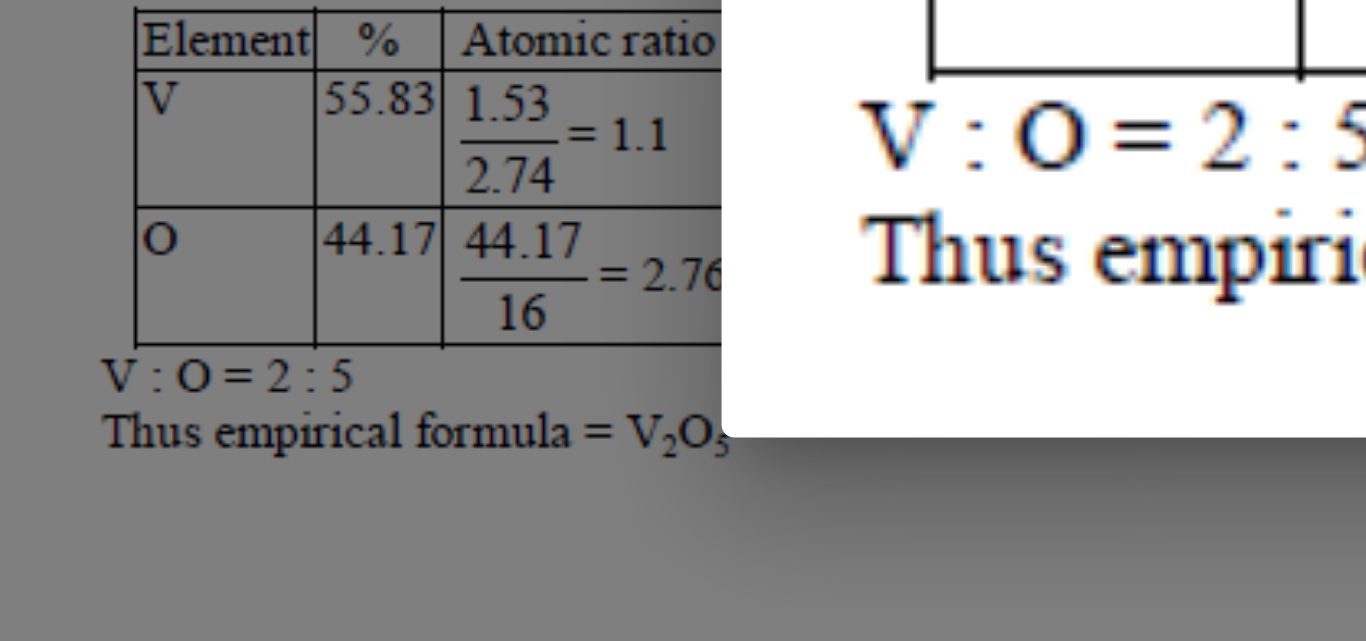 click on "Rotate" at bounding box center (683, 320) 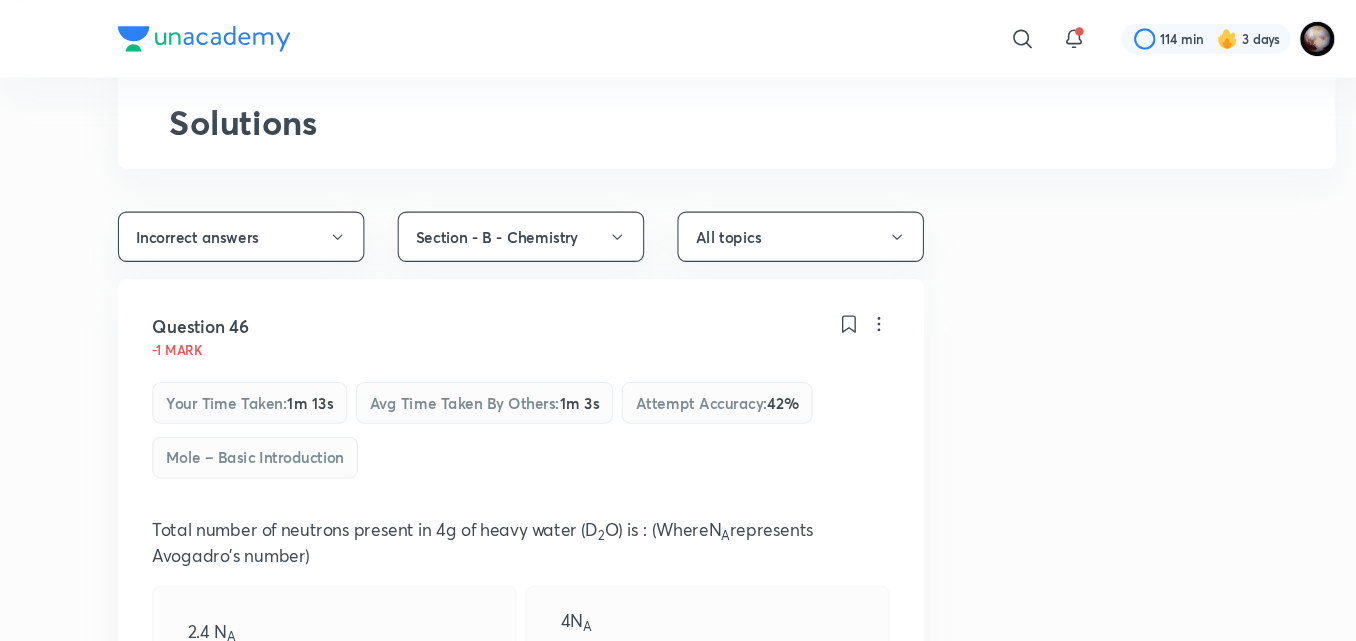 scroll, scrollTop: 22, scrollLeft: 0, axis: vertical 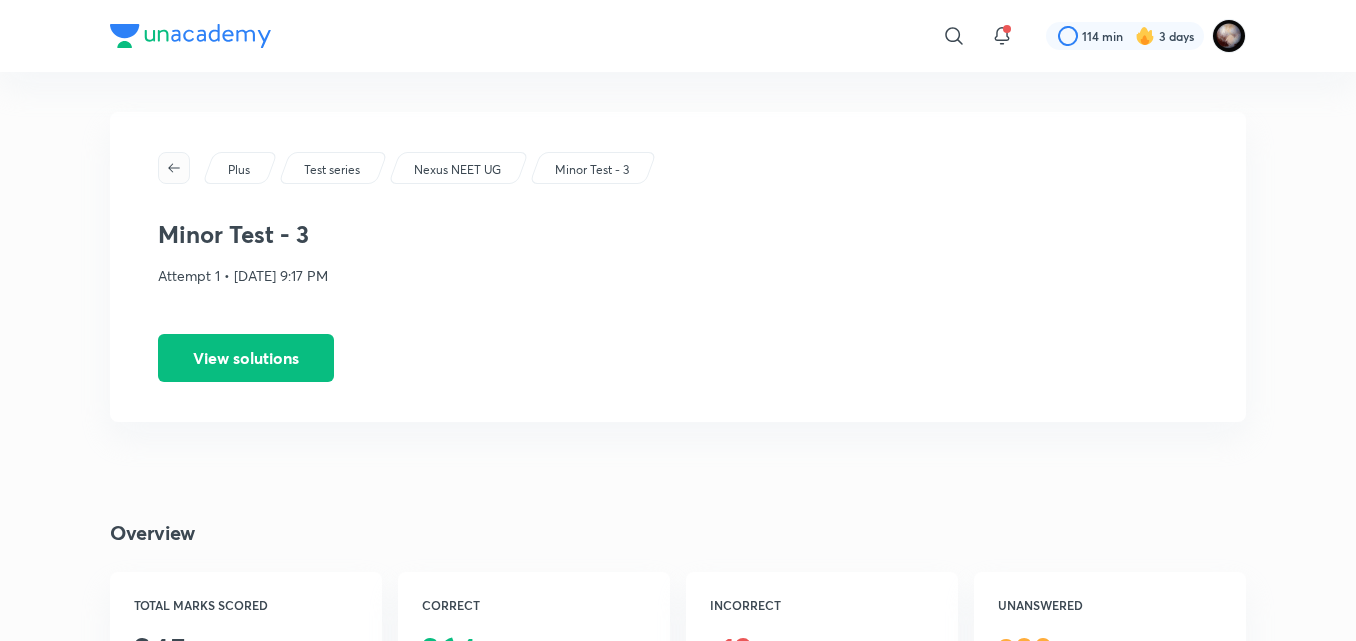 click 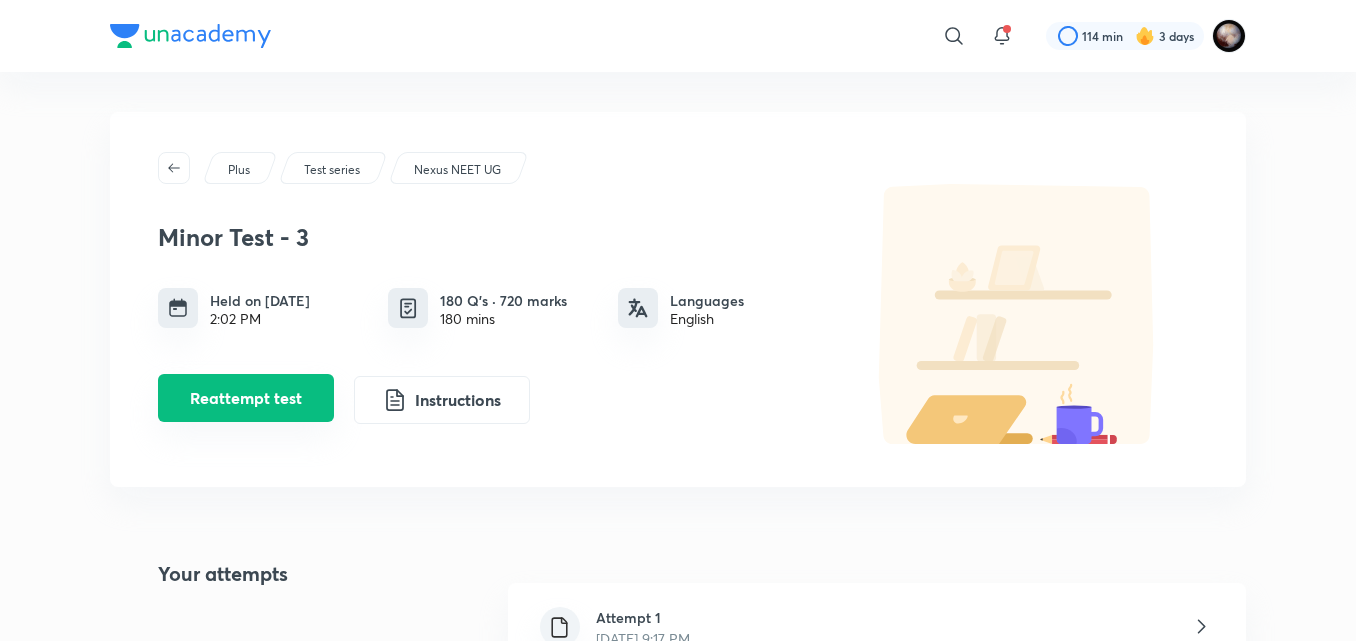 click on "Reattempt test" at bounding box center (246, 398) 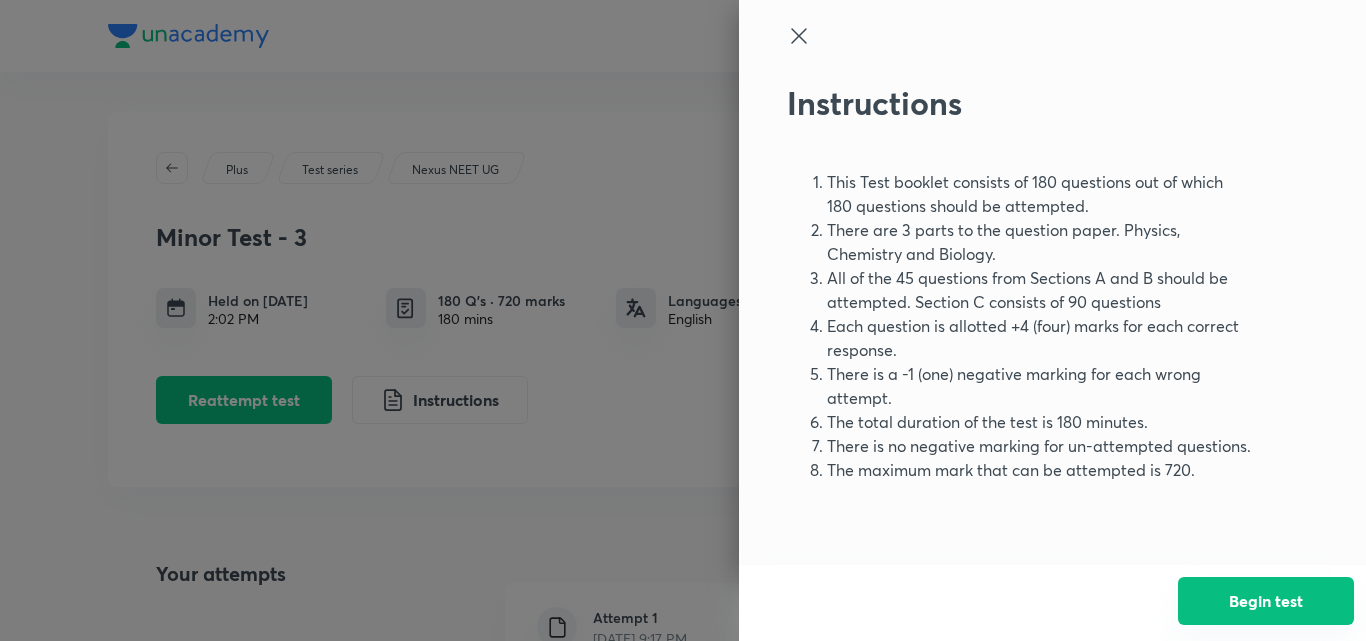 click on "Begin test" at bounding box center [1266, 601] 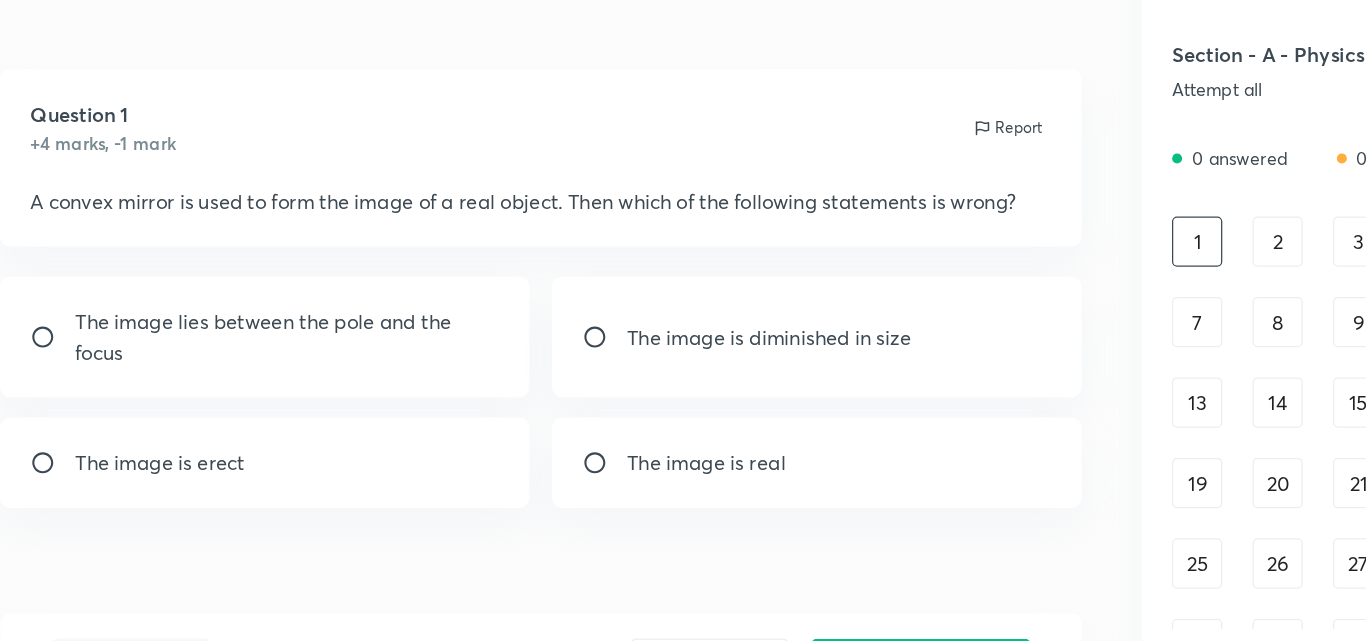 click on "The image is real" at bounding box center [610, 433] 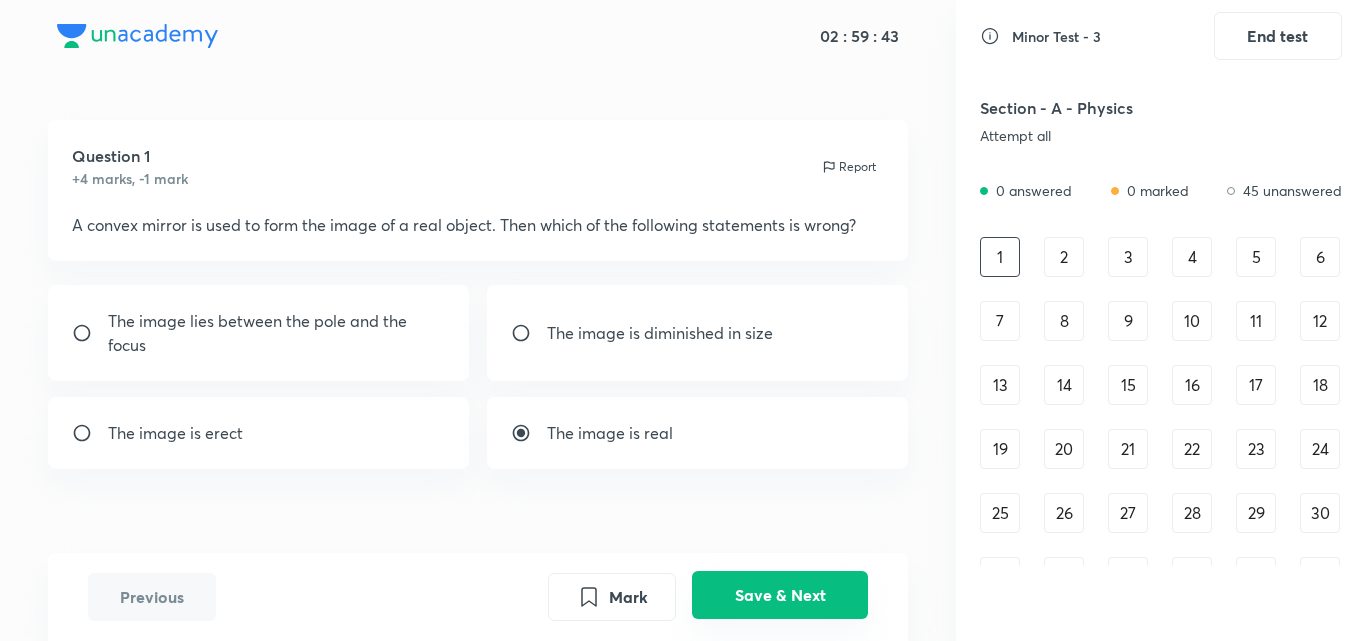 click on "Save & Next" at bounding box center [780, 595] 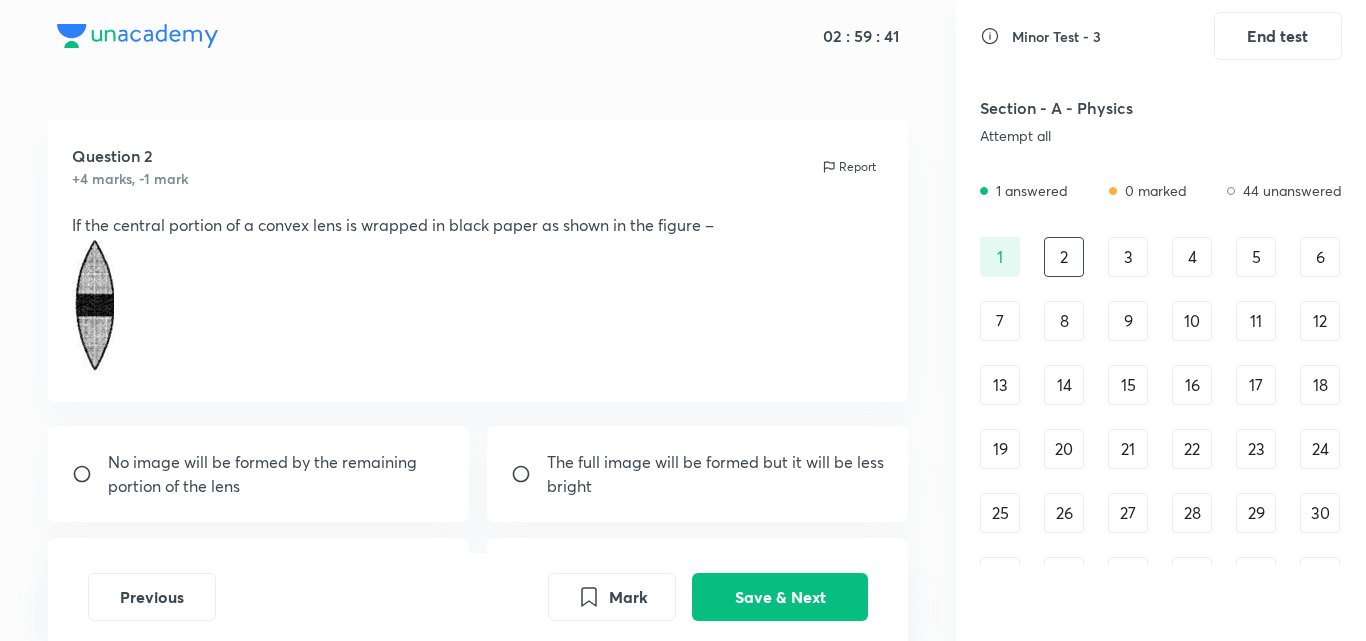 scroll, scrollTop: 72, scrollLeft: 0, axis: vertical 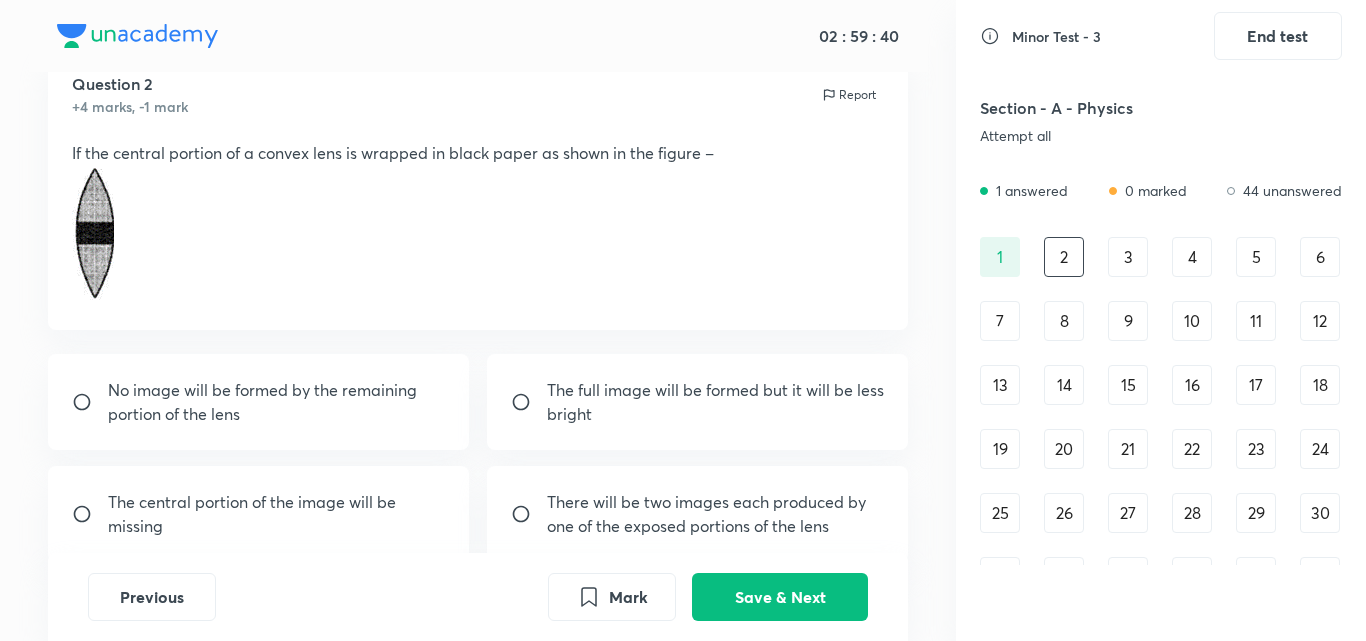 click on "The full image will be formed but it will be less bright" at bounding box center [716, 402] 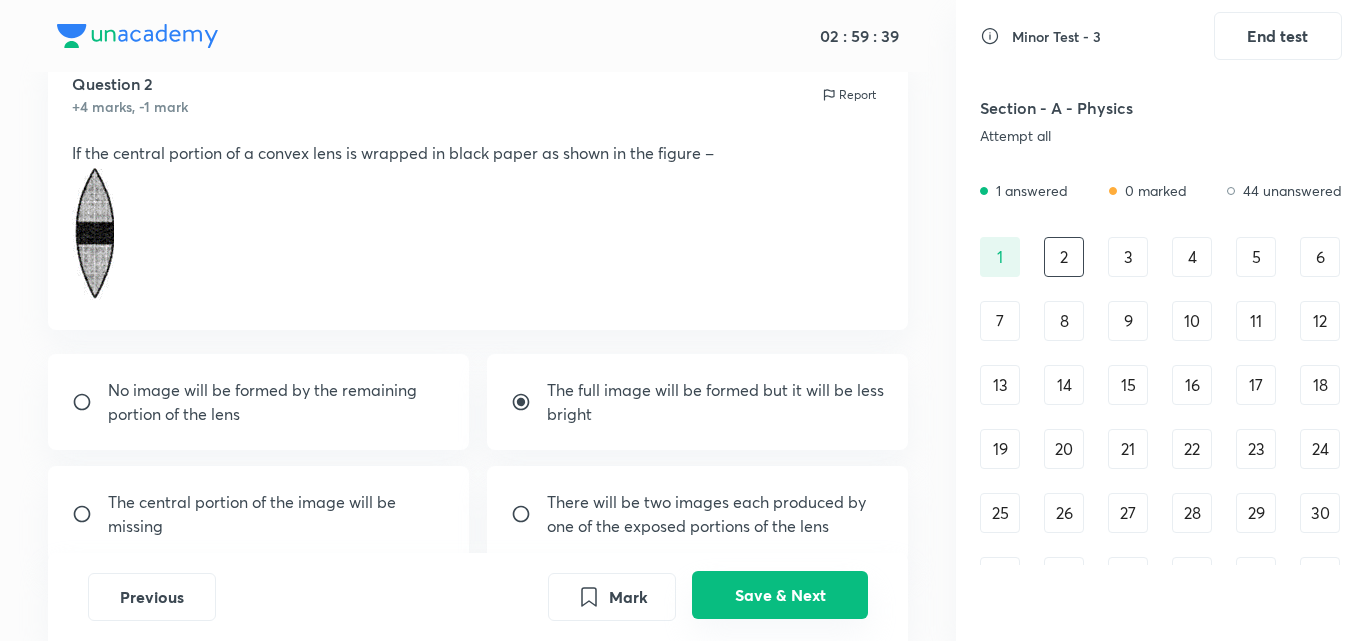 click on "Save & Next" at bounding box center (780, 595) 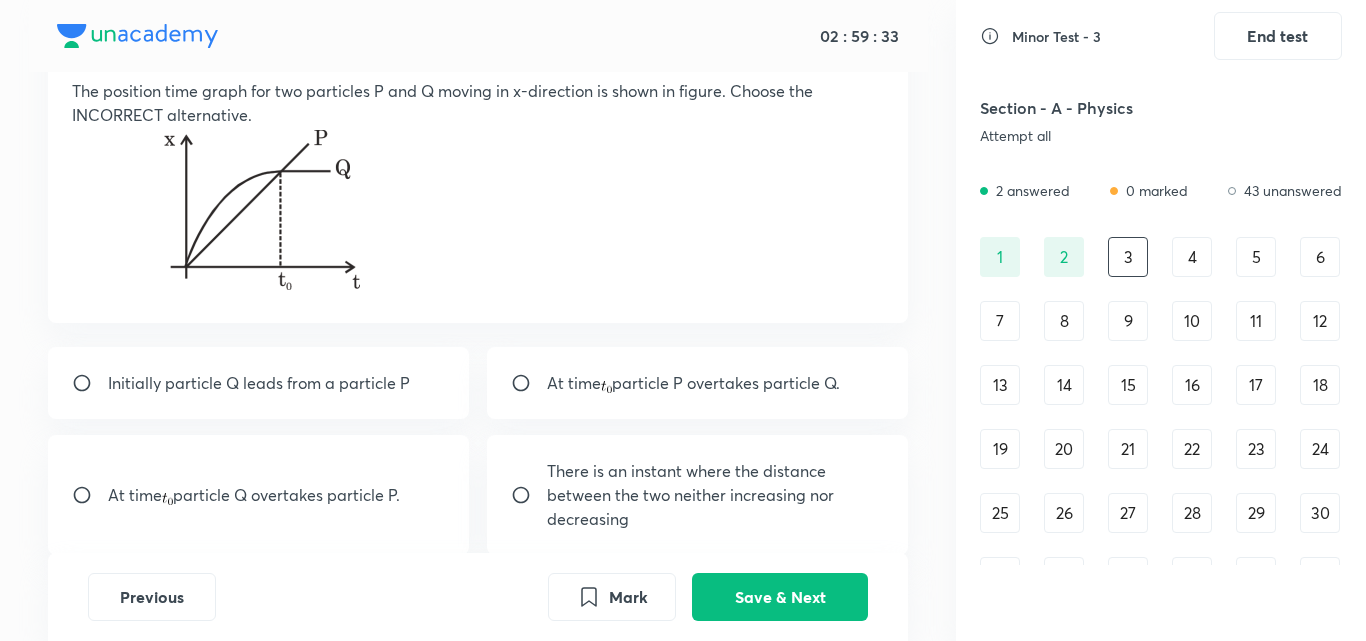 scroll, scrollTop: 133, scrollLeft: 0, axis: vertical 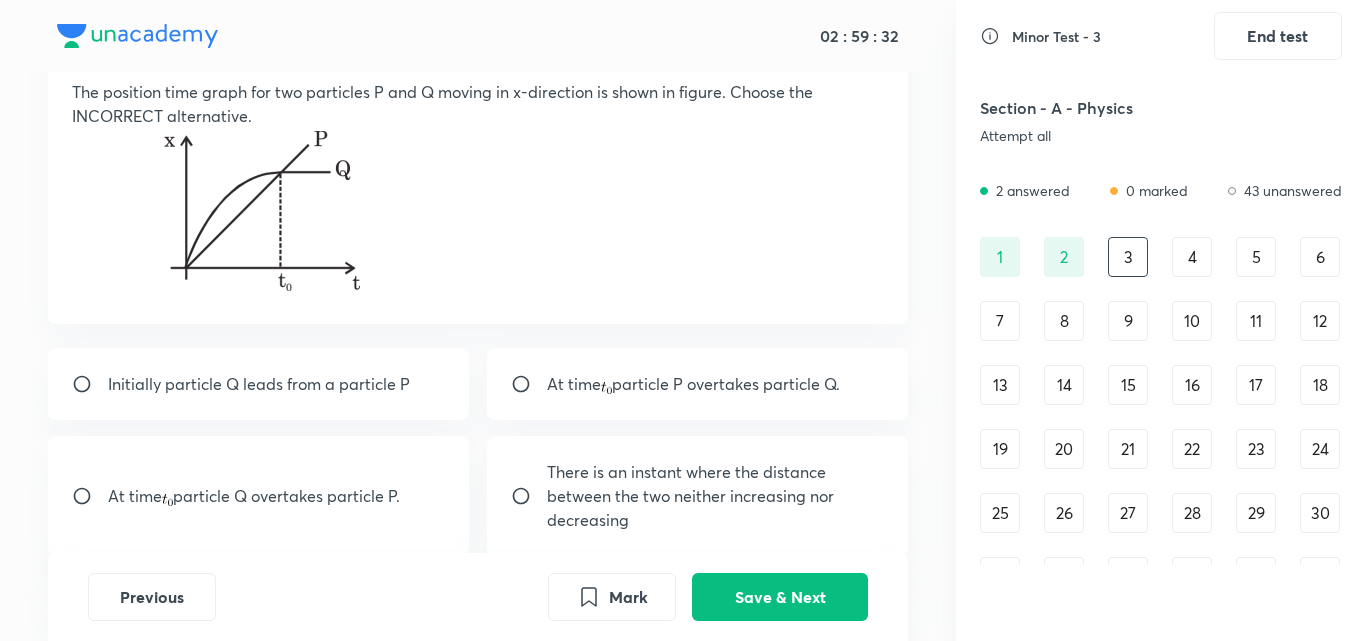 click on "At time   particle Q overtakes particle P." at bounding box center (254, 496) 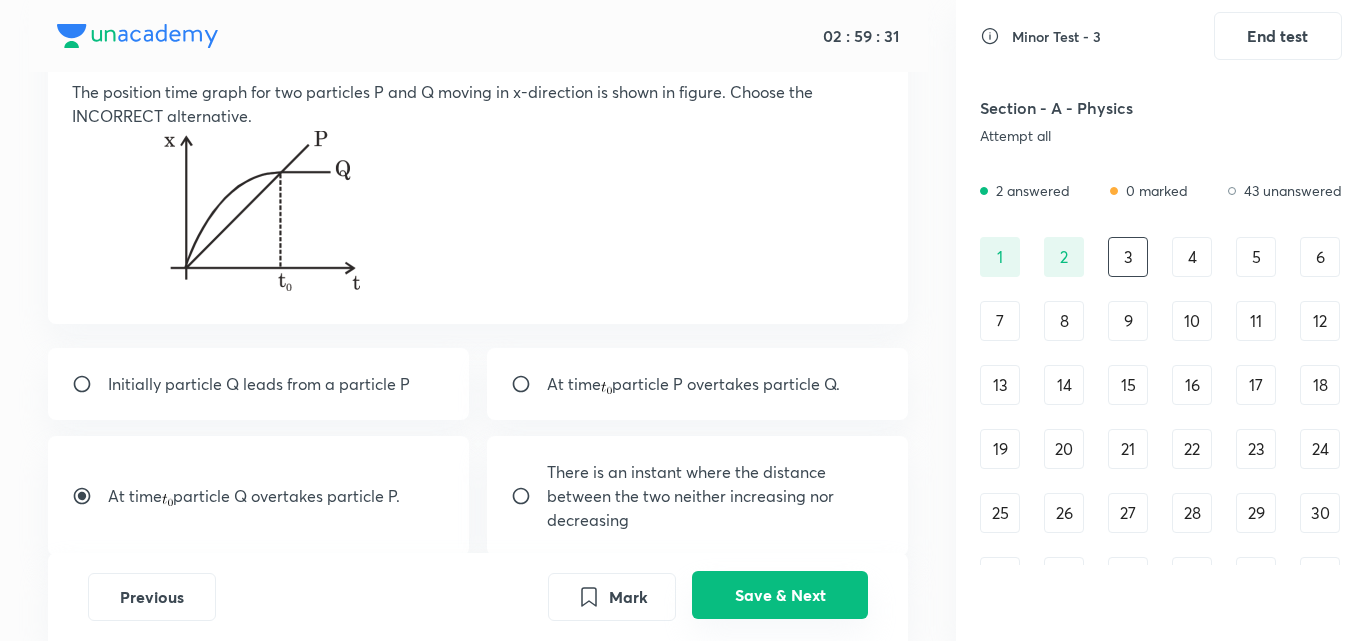 click on "Save & Next" at bounding box center [780, 595] 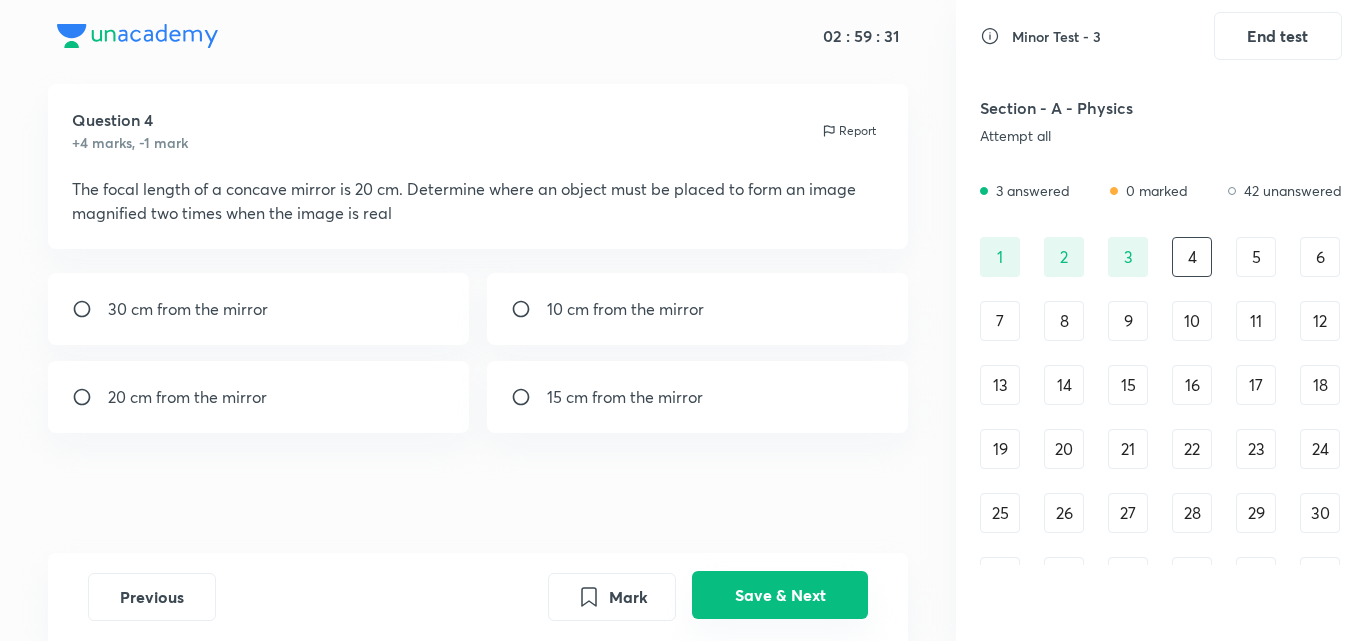 scroll, scrollTop: 36, scrollLeft: 0, axis: vertical 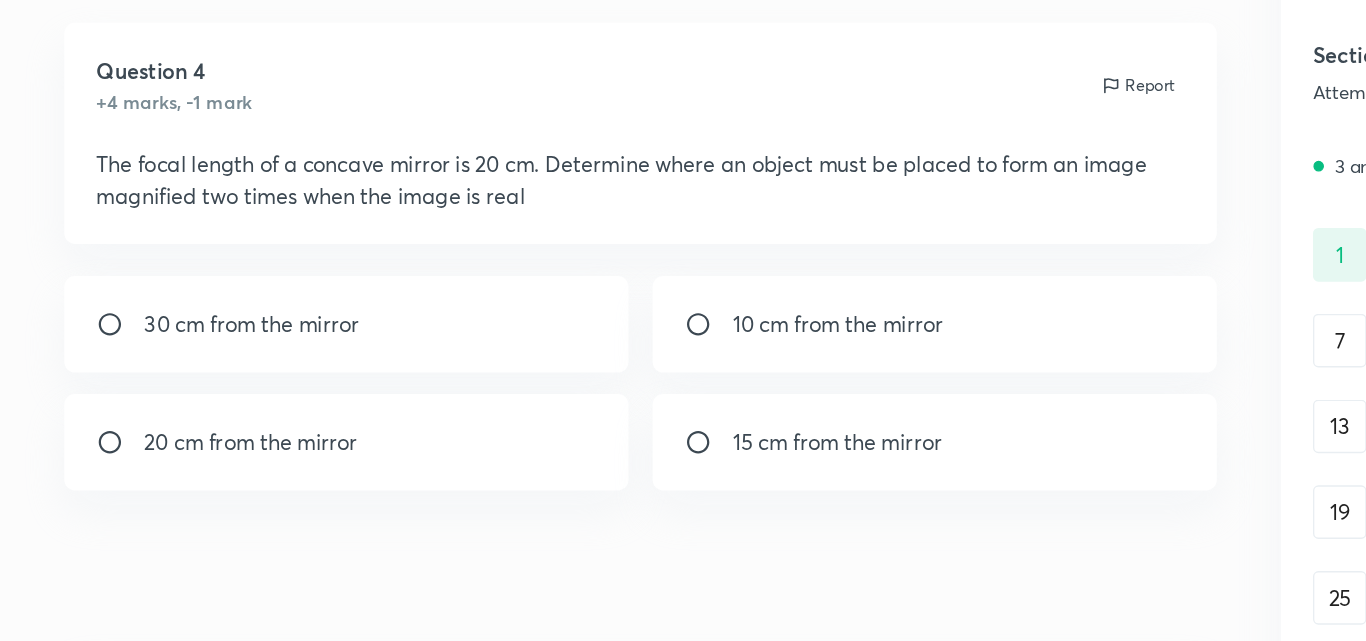 click on "30 cm from the mirror" at bounding box center [188, 309] 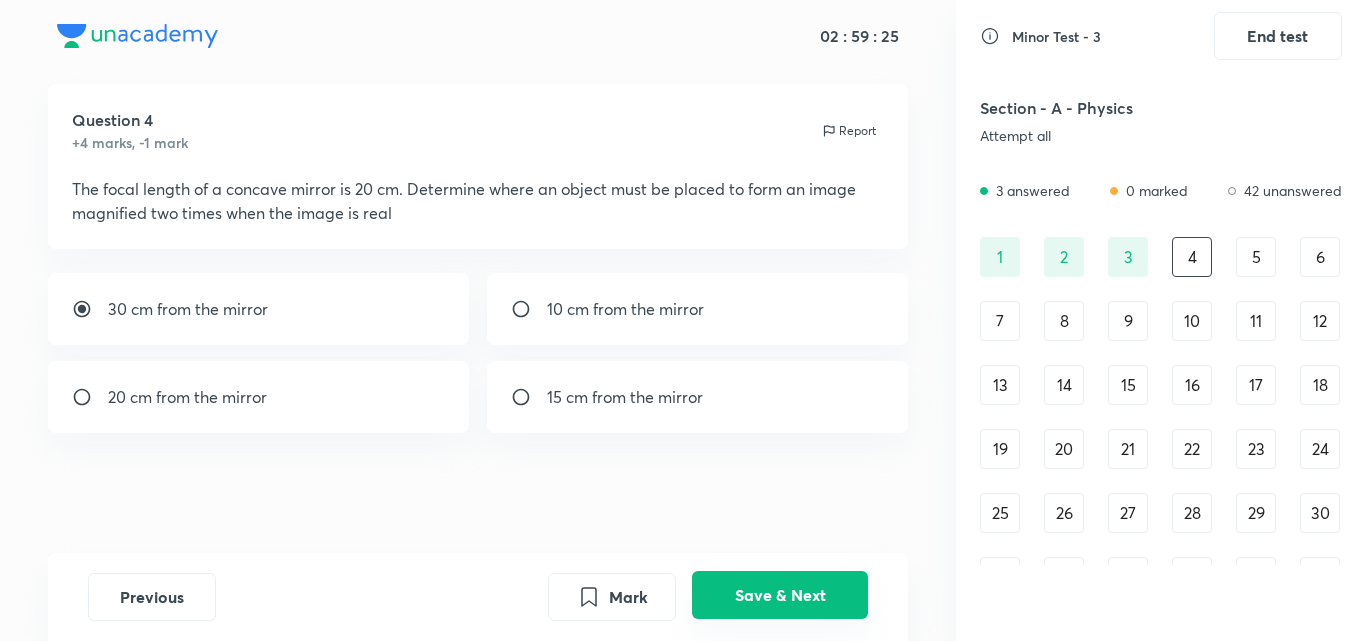 click on "Save & Next" at bounding box center (780, 595) 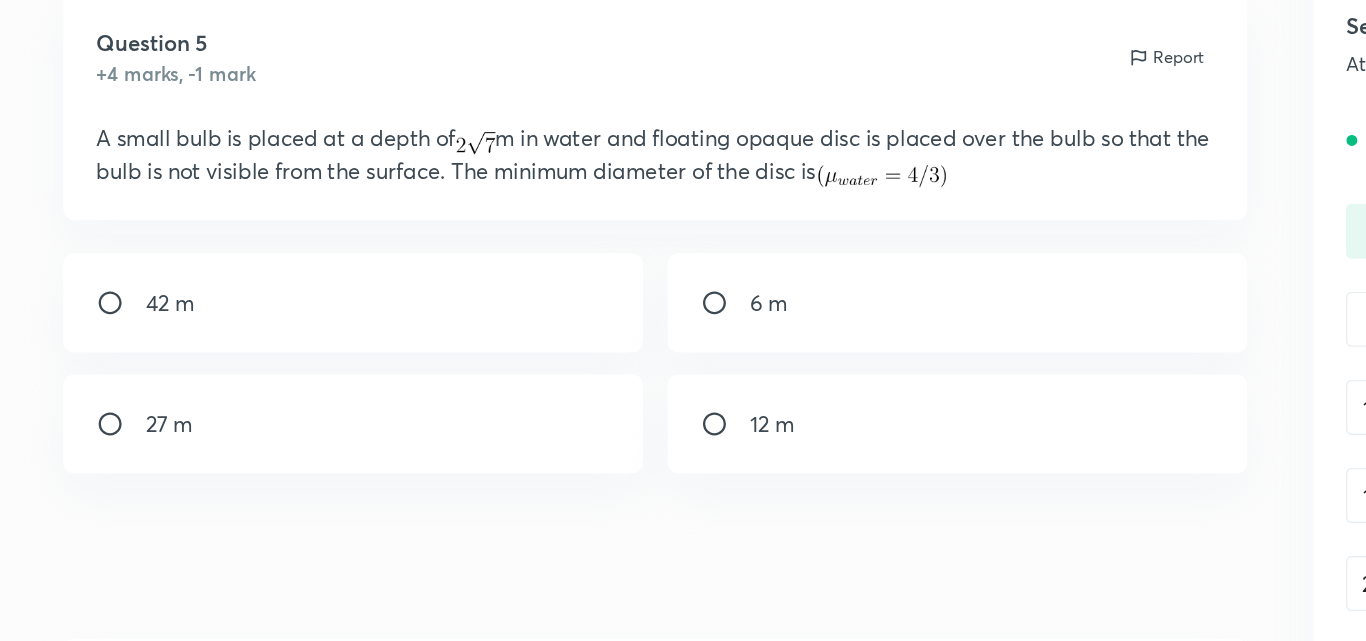 click at bounding box center (529, 397) 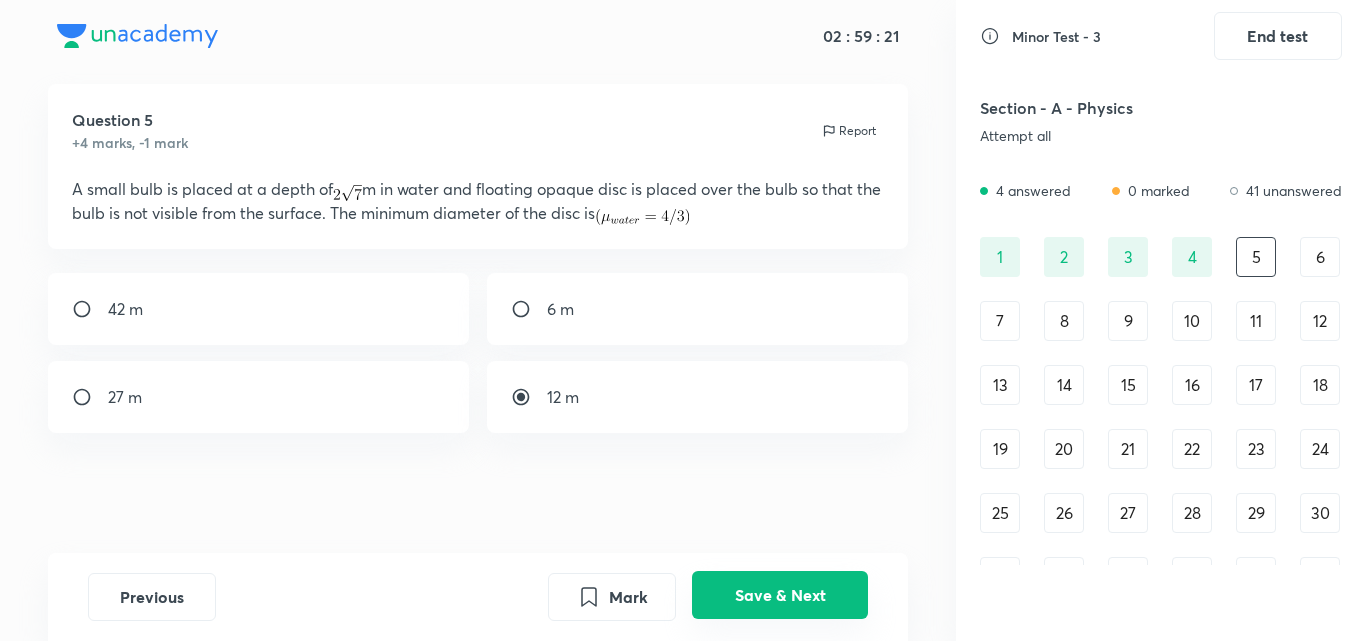 click on "Save & Next" at bounding box center (780, 595) 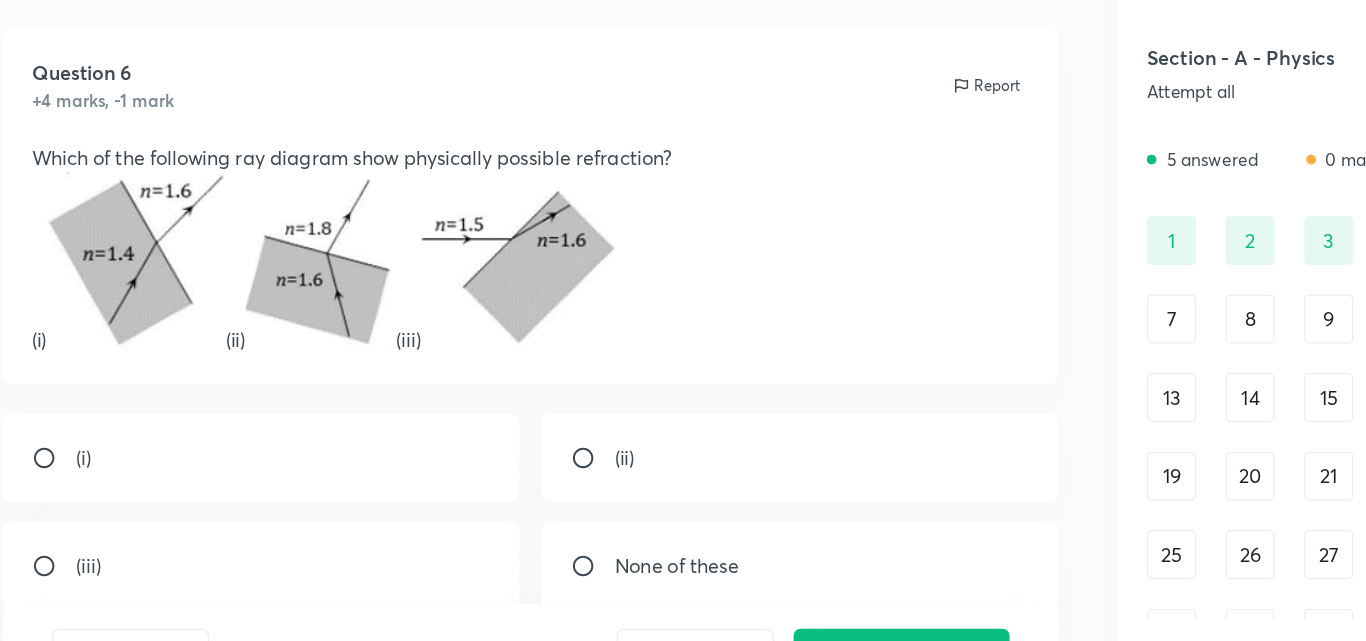 click at bounding box center (90, 434) 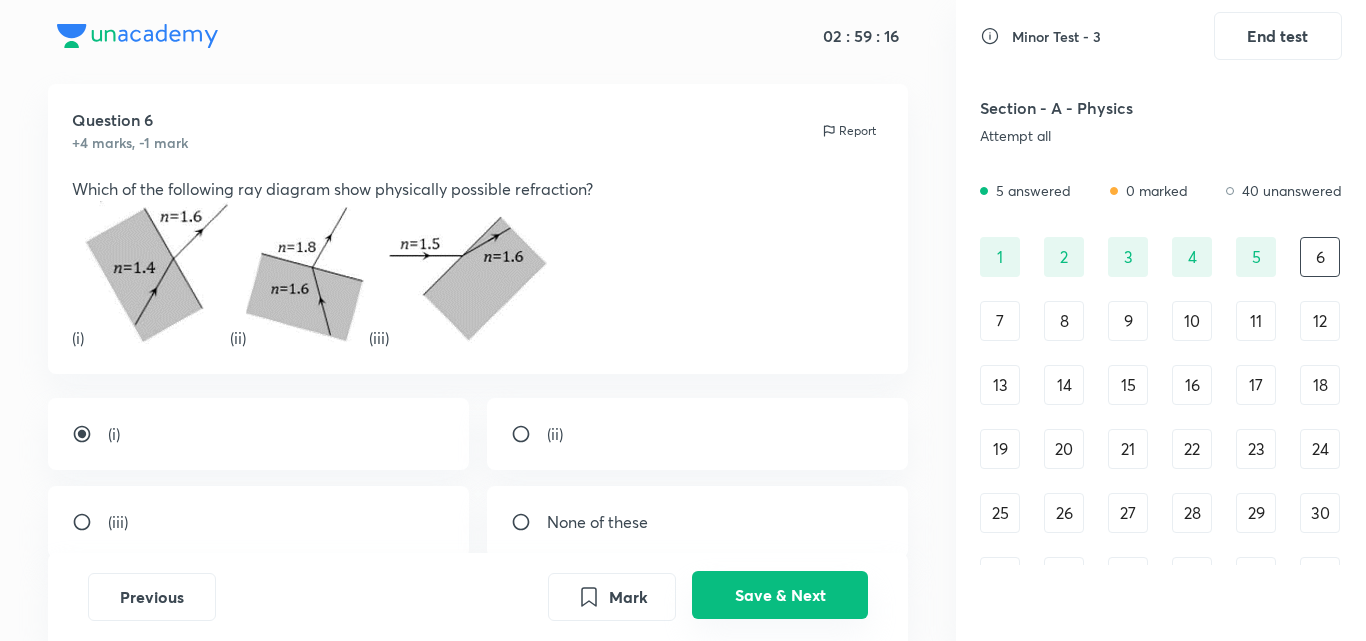 click on "Save & Next" at bounding box center [780, 595] 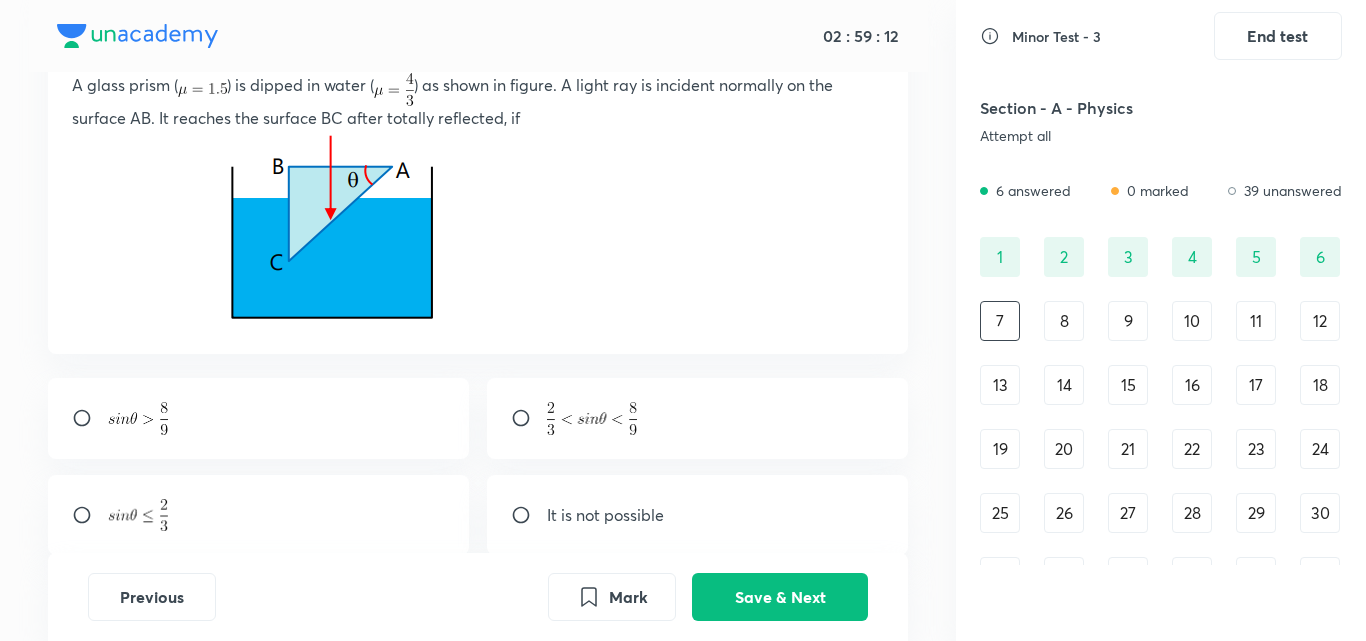 scroll, scrollTop: 140, scrollLeft: 0, axis: vertical 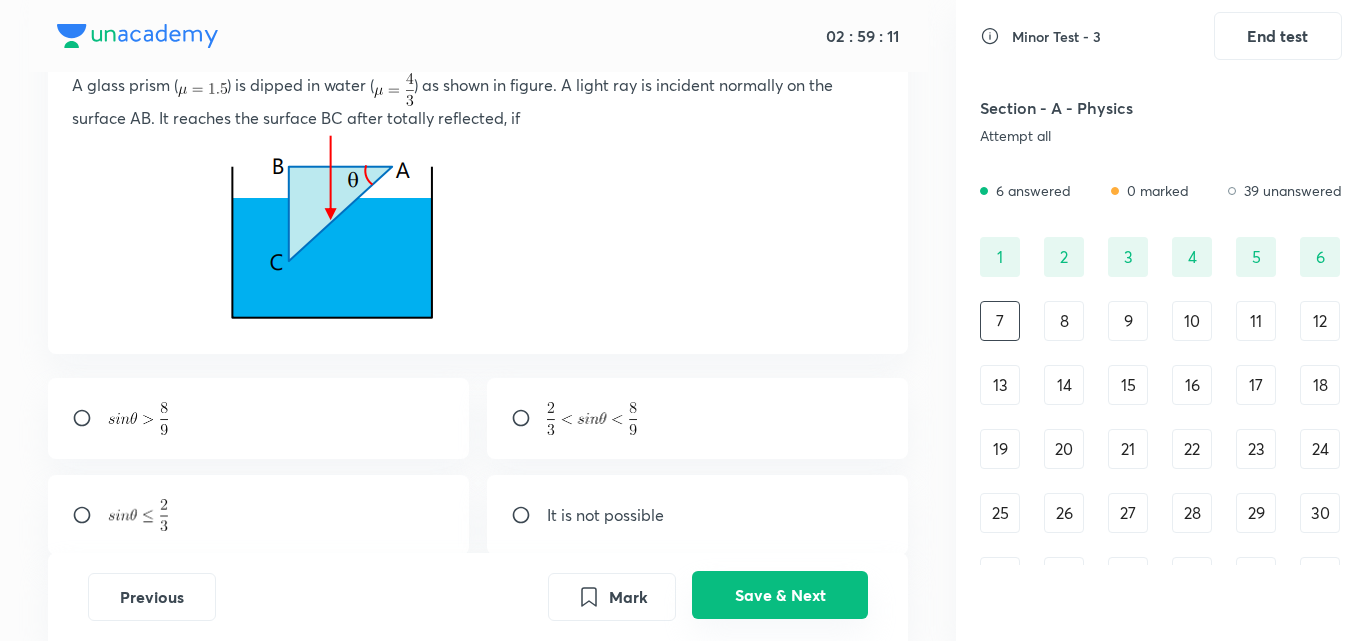 click on "Save & Next" at bounding box center (780, 595) 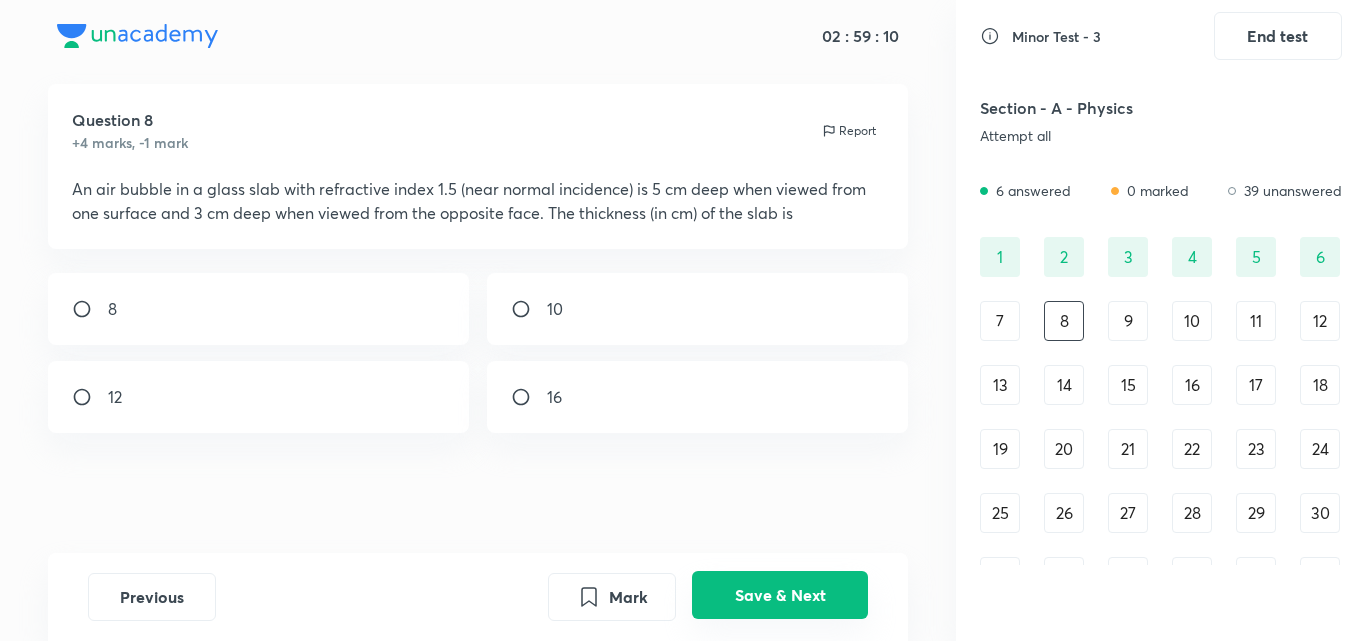scroll, scrollTop: 36, scrollLeft: 0, axis: vertical 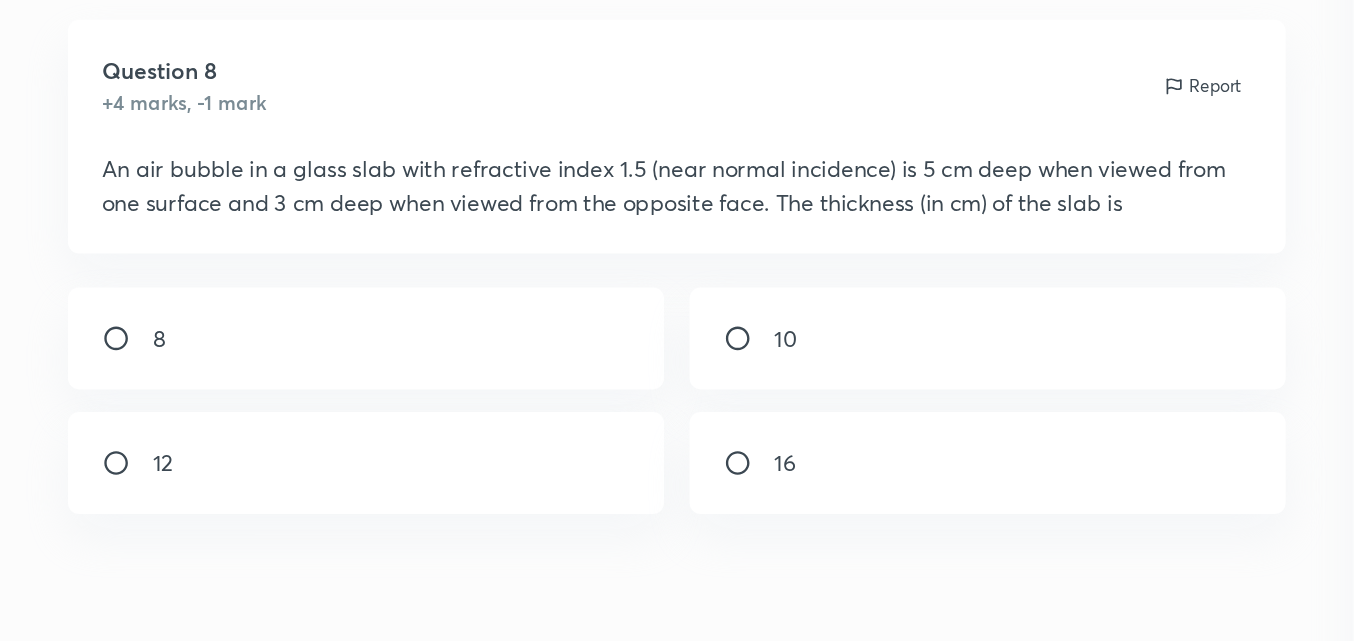 click on "Question 8 +4 marks, -1 mark Report An air bubble in a glass slab with refractive index 1.5 (near normal incidence) is 5 cm deep when viewed from one surface and 3 cm deep when viewed from the opposite face. The thickness (in cm) of the slab is  8 10 12 16" at bounding box center (478, 318) 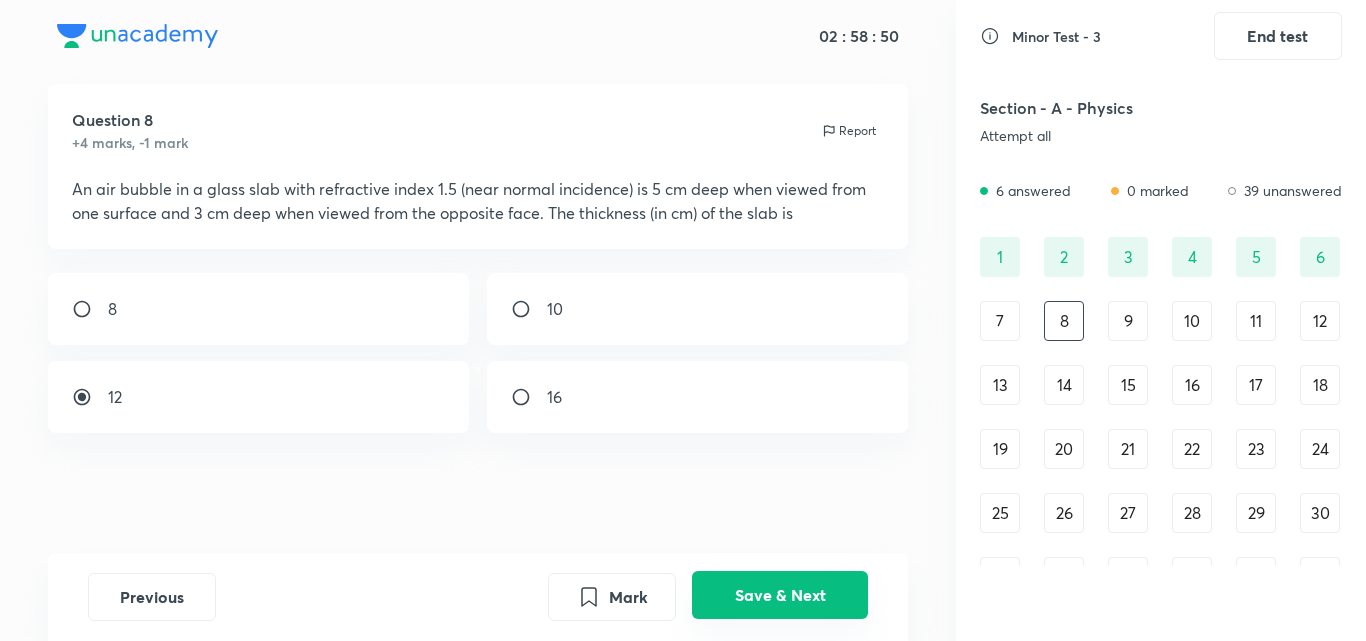 click on "Save & Next" at bounding box center [780, 595] 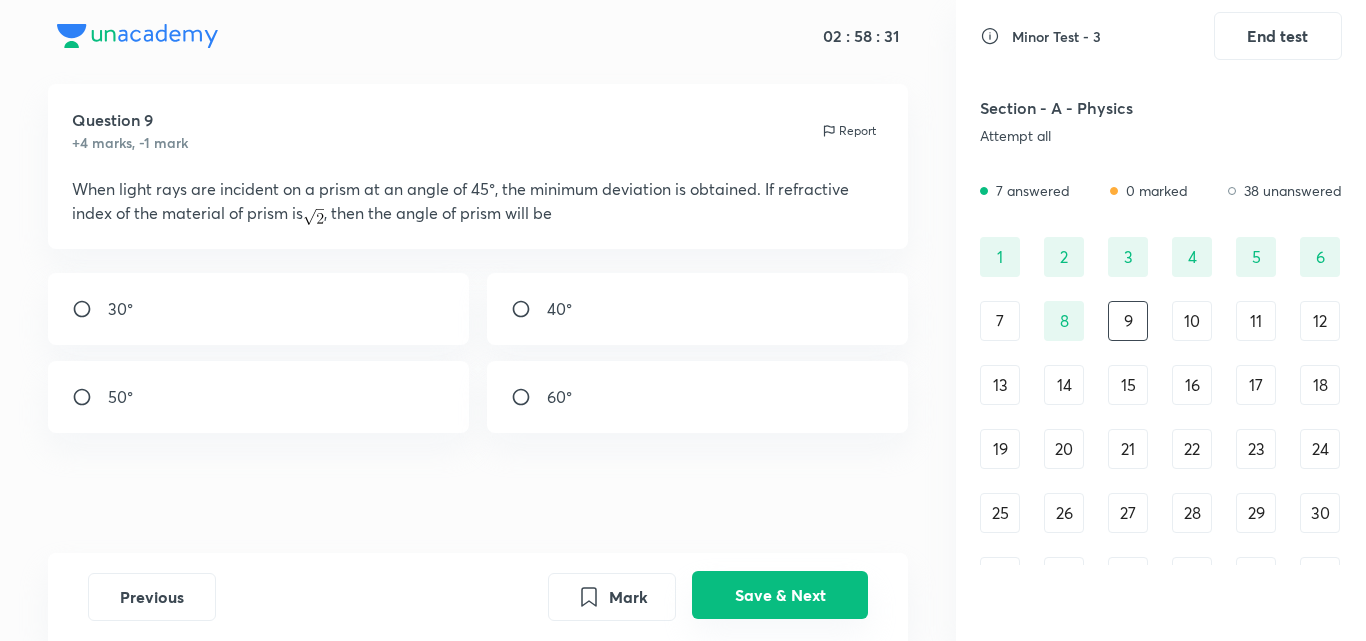 click on "Save & Next" at bounding box center (780, 595) 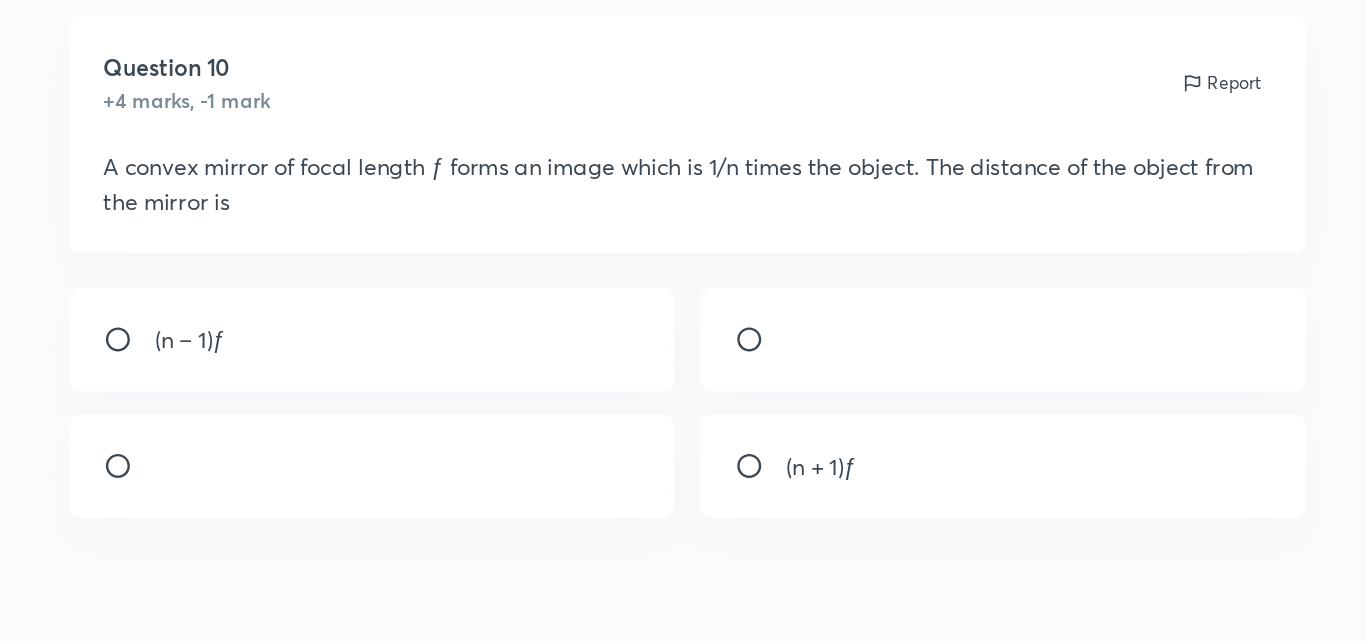click on "(n – 1)ƒ" at bounding box center (259, 309) 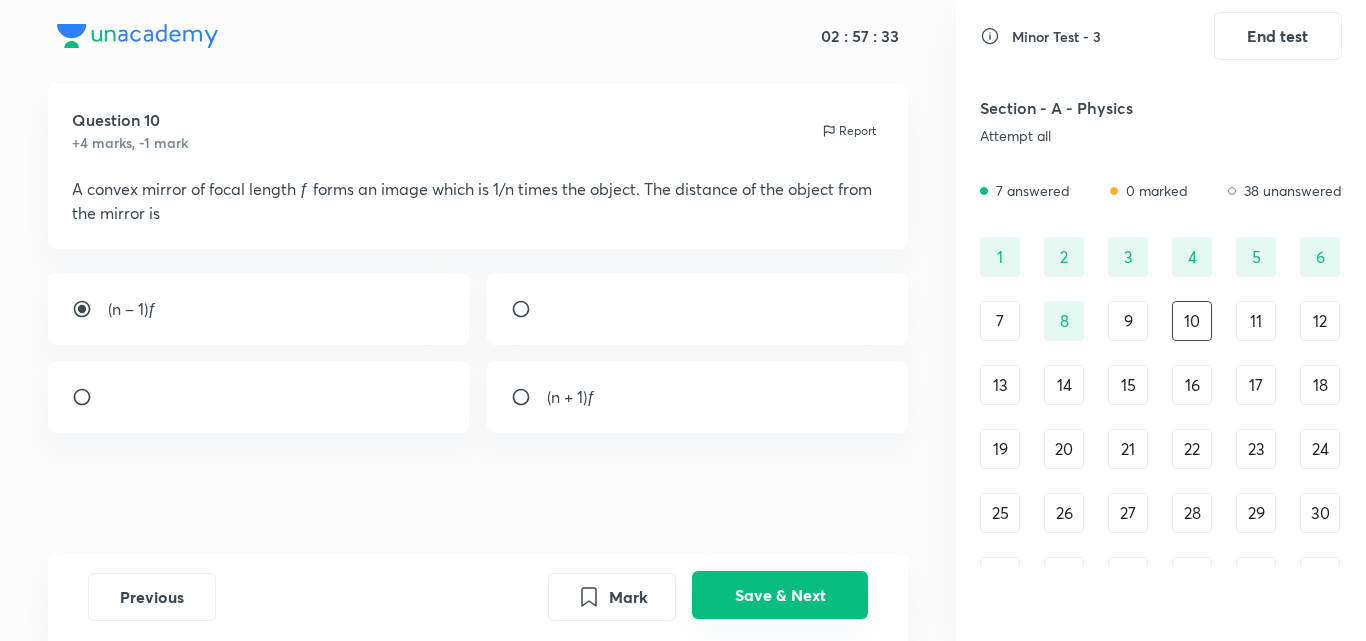 click on "Save & Next" at bounding box center [780, 595] 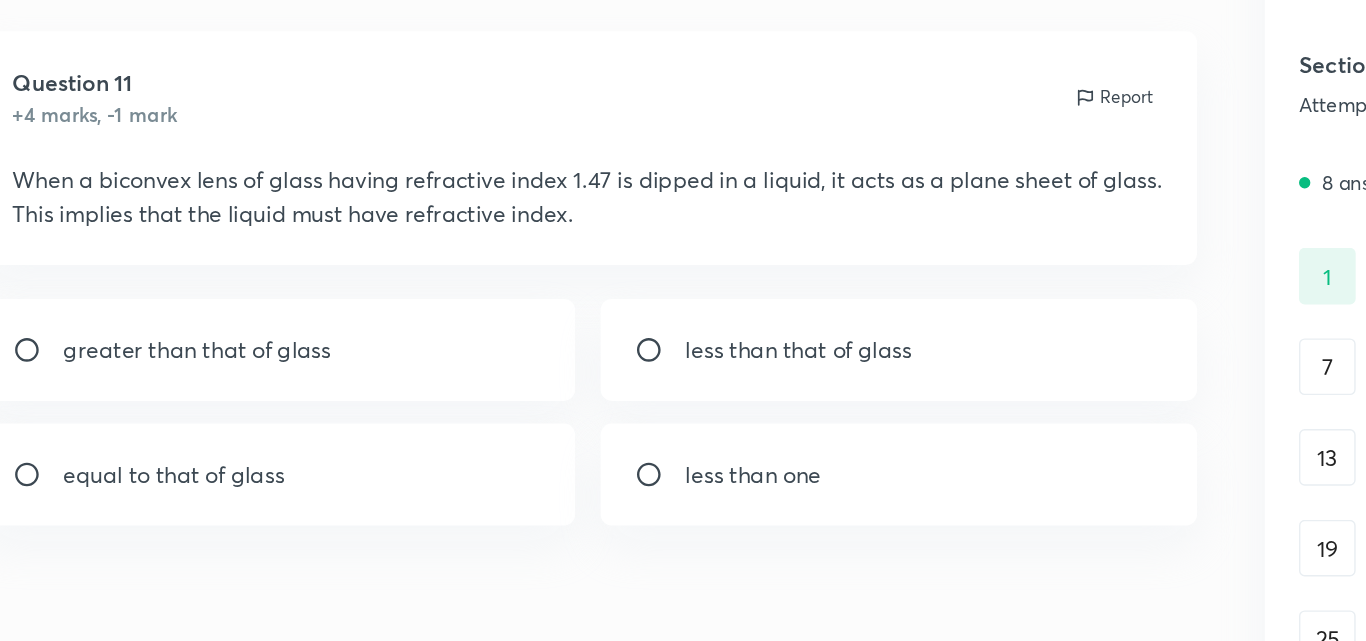 click on "equal to that of glass" at bounding box center (259, 397) 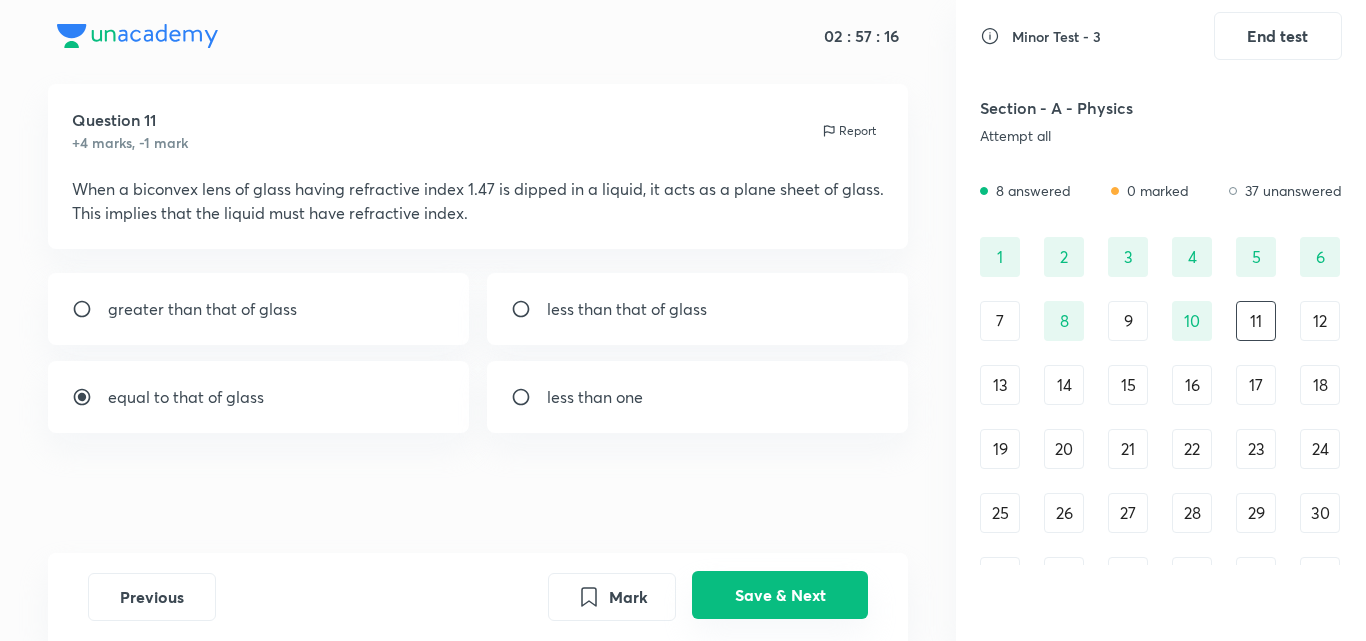 click on "Save & Next" at bounding box center (780, 595) 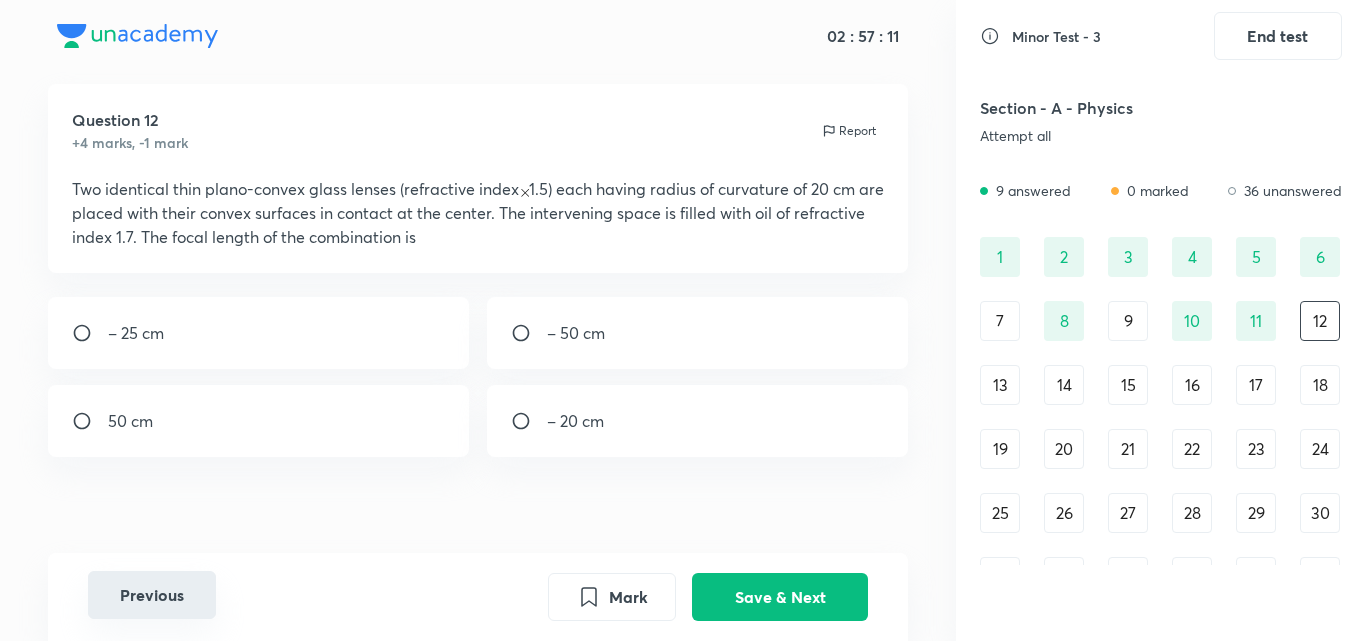 click on "Previous" at bounding box center [152, 595] 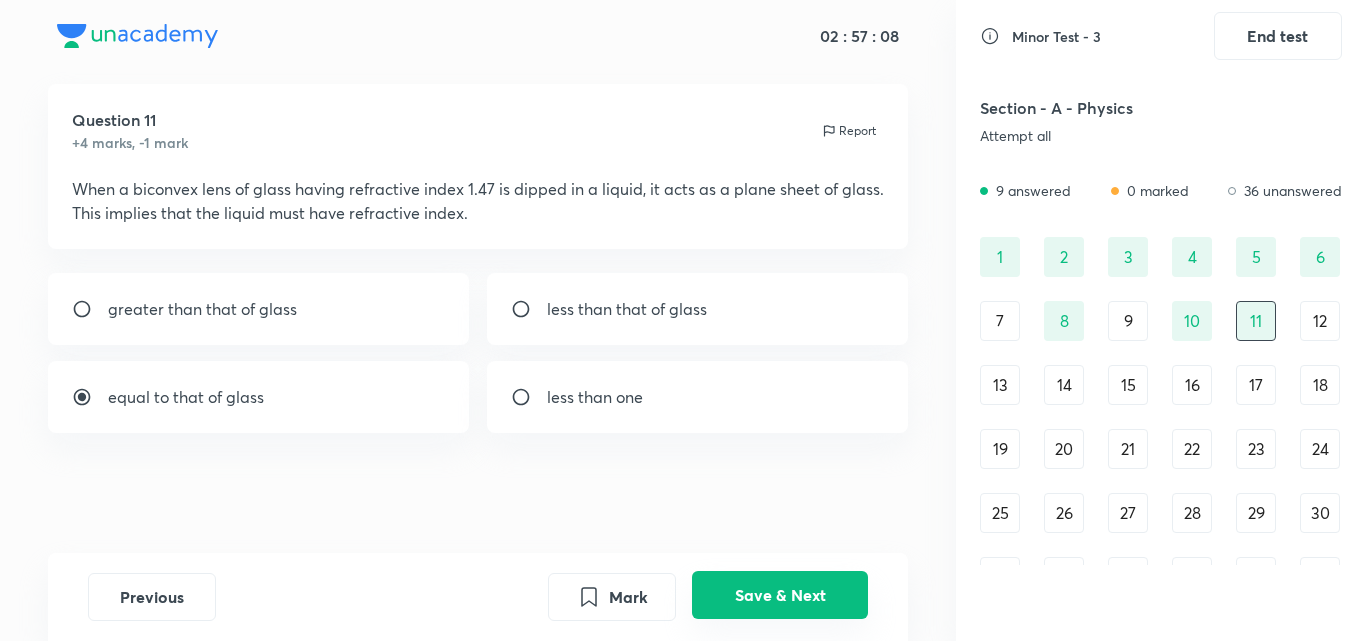 click on "Save & Next" at bounding box center (780, 595) 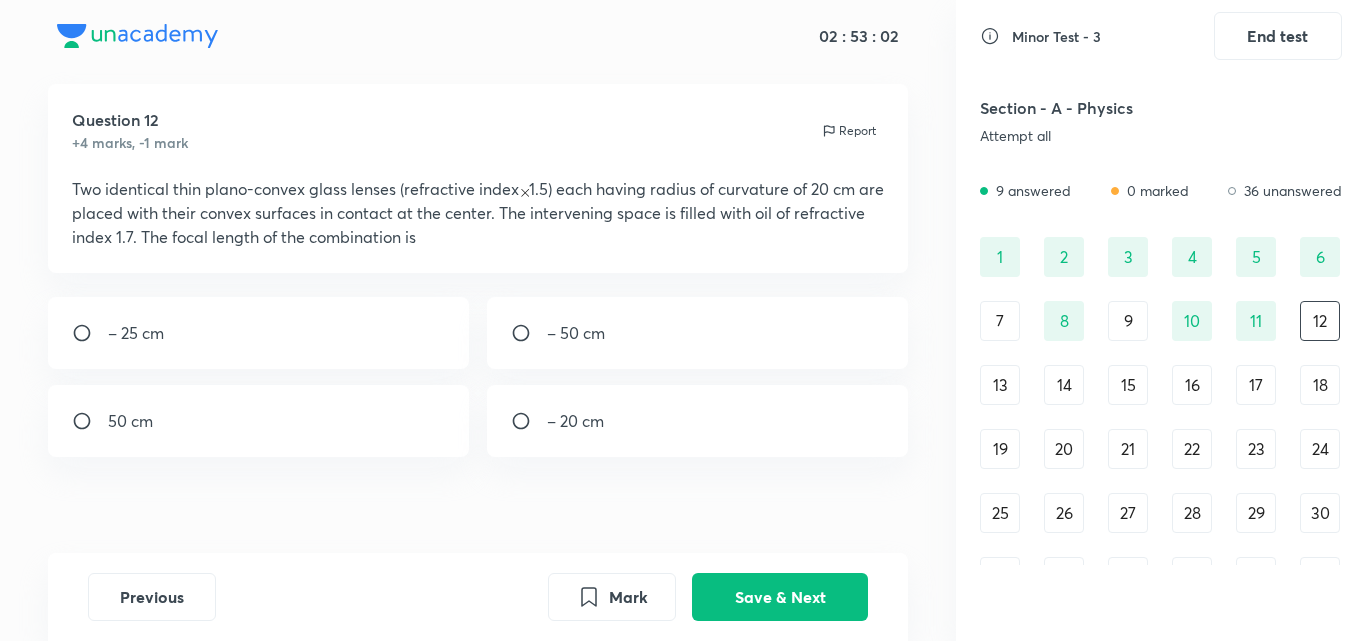 click on "– 50 cm" at bounding box center (576, 333) 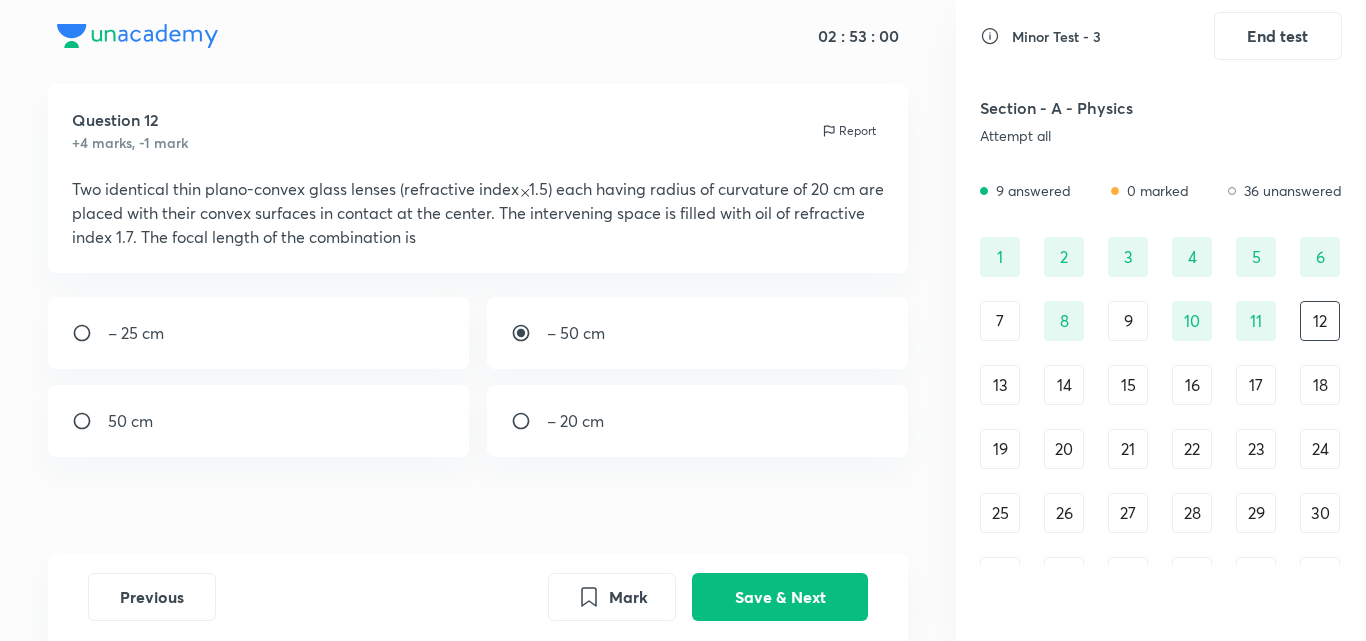 click on "7" at bounding box center [1000, 321] 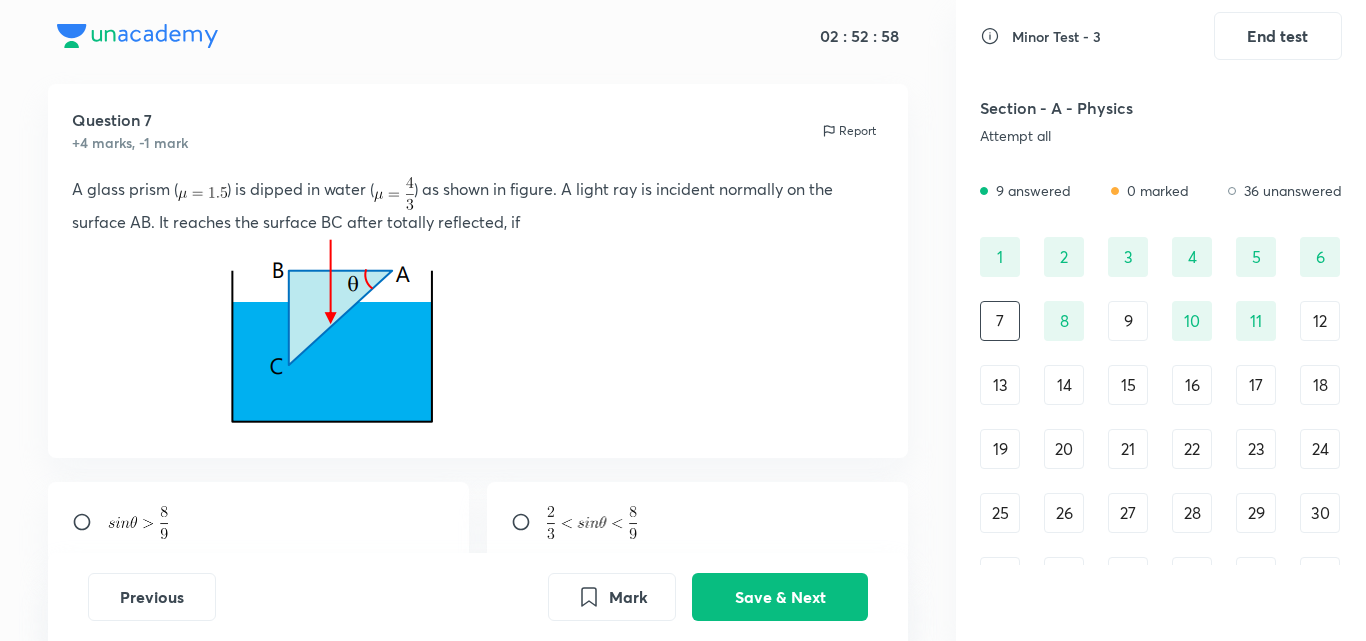 click on "9" at bounding box center [1128, 321] 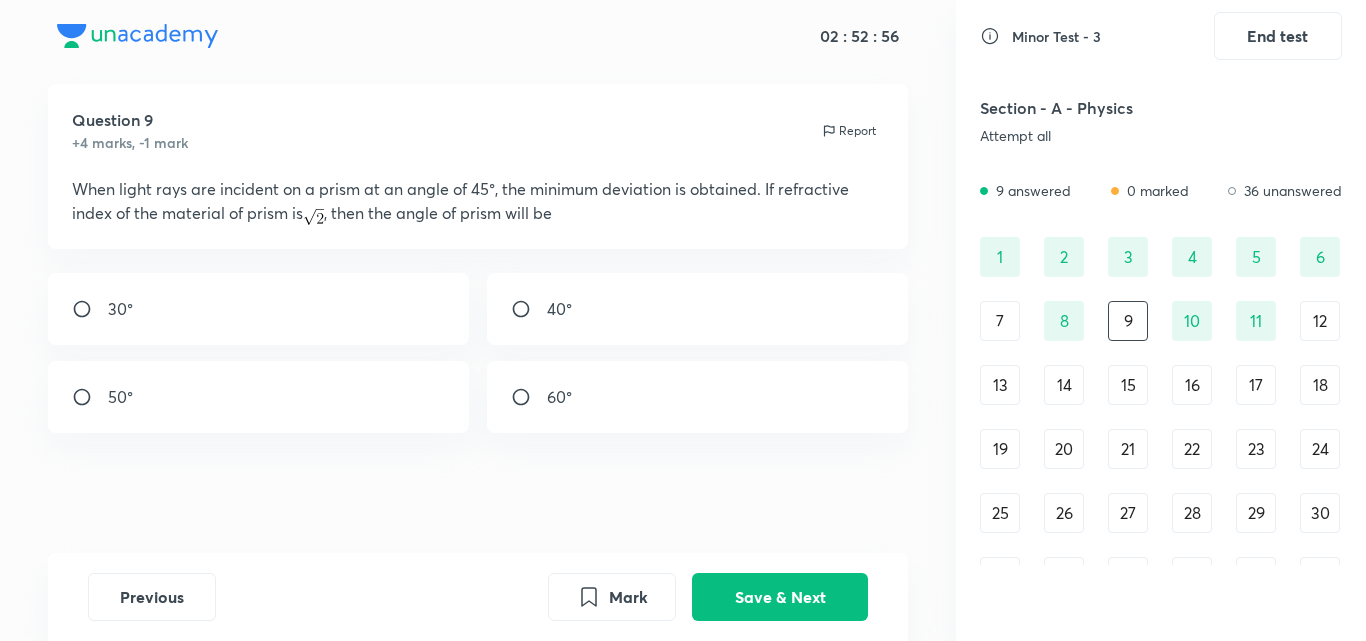 click on "11" at bounding box center [1256, 321] 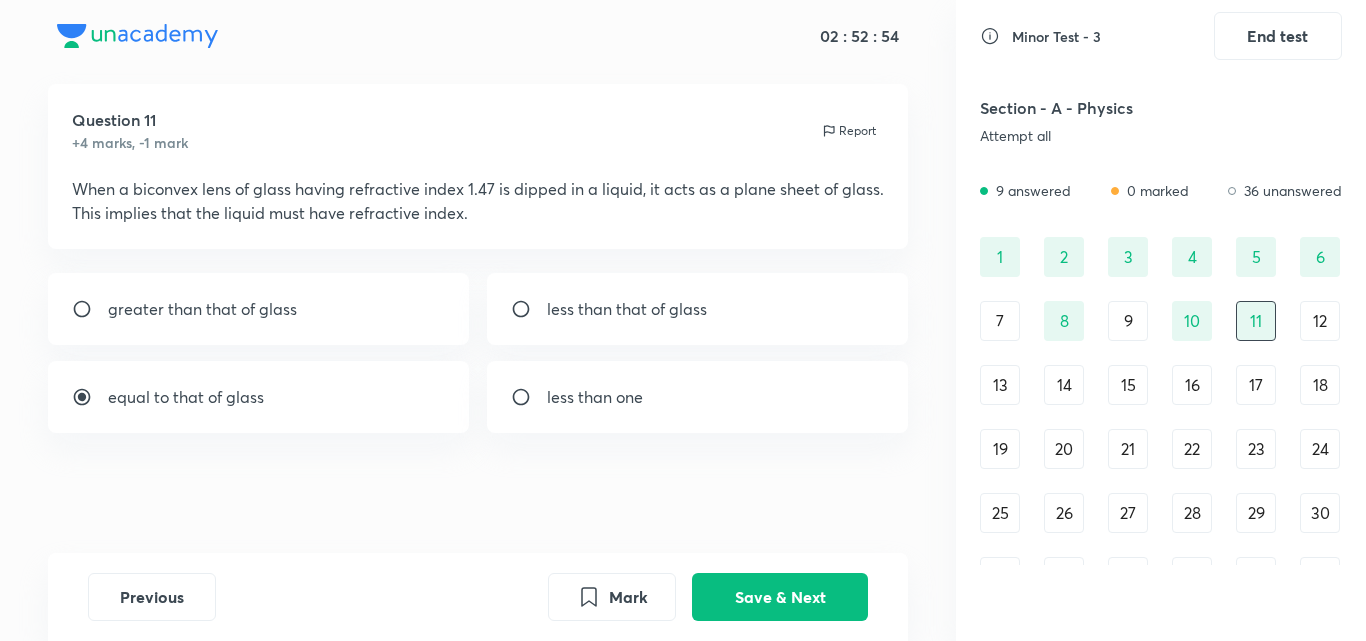 click on "1 2 3 4 5 6 7 8 9 10 11 12 13 14 15 16 17 18 19 20 21 22 23 24 25 26 27 28 29 30 31 32 33 34 35 36 37 38 39 40 41 42 43 44 45" at bounding box center (1161, 481) 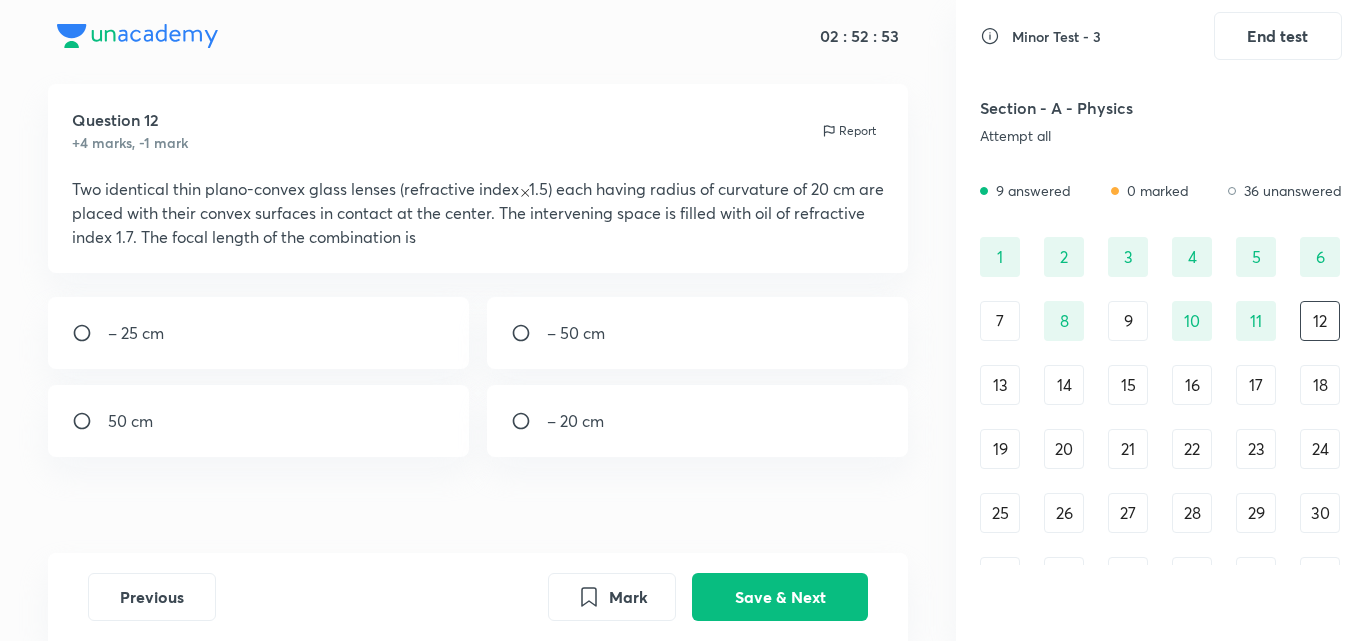 click on "– 50 cm" at bounding box center (698, 333) 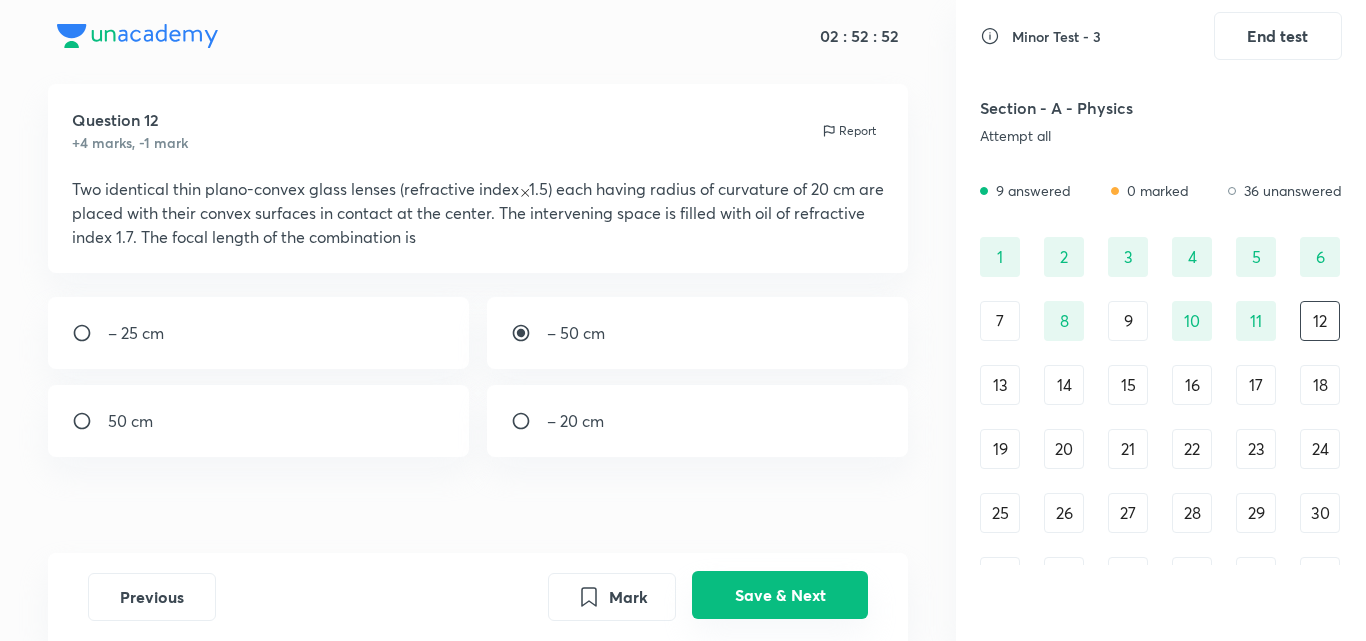 click on "Save & Next" at bounding box center [780, 595] 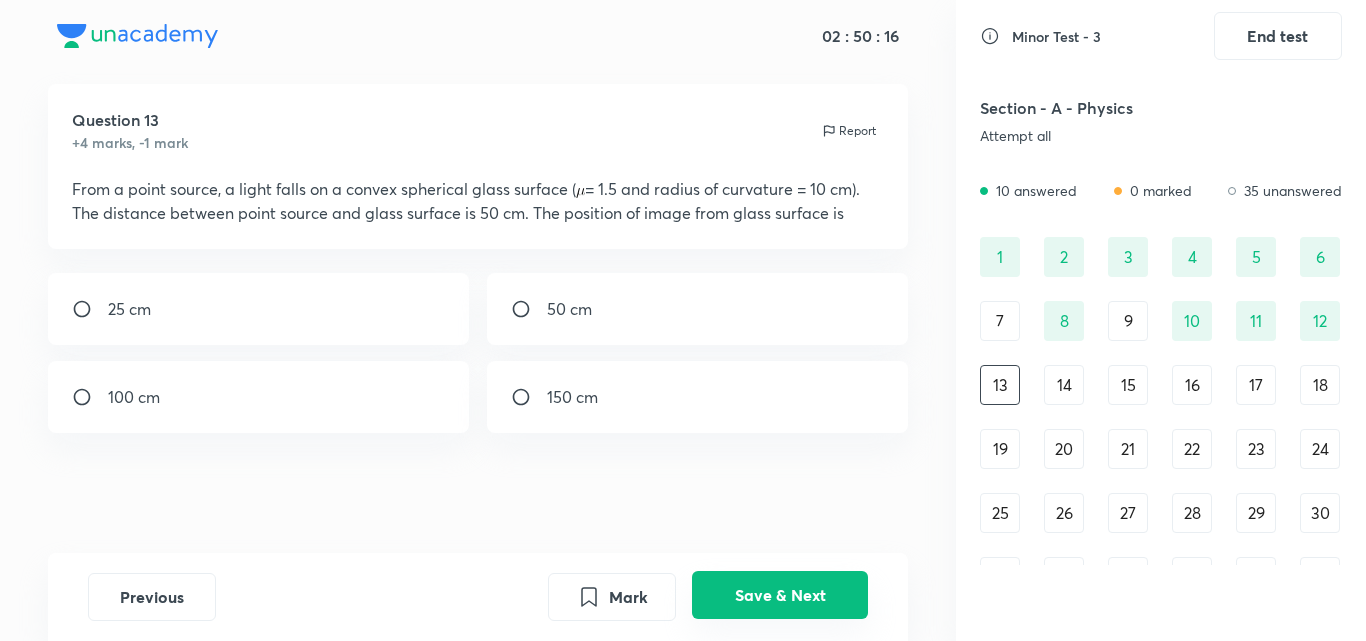 click on "Save & Next" at bounding box center (780, 595) 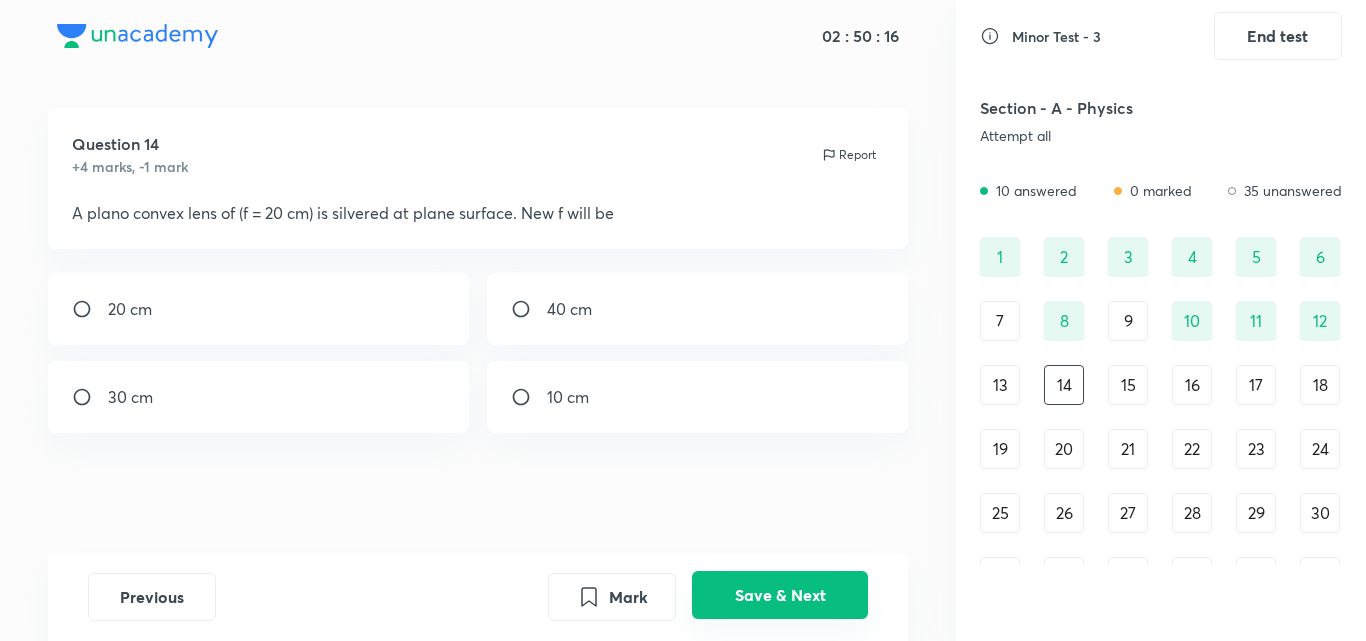 scroll, scrollTop: 12, scrollLeft: 0, axis: vertical 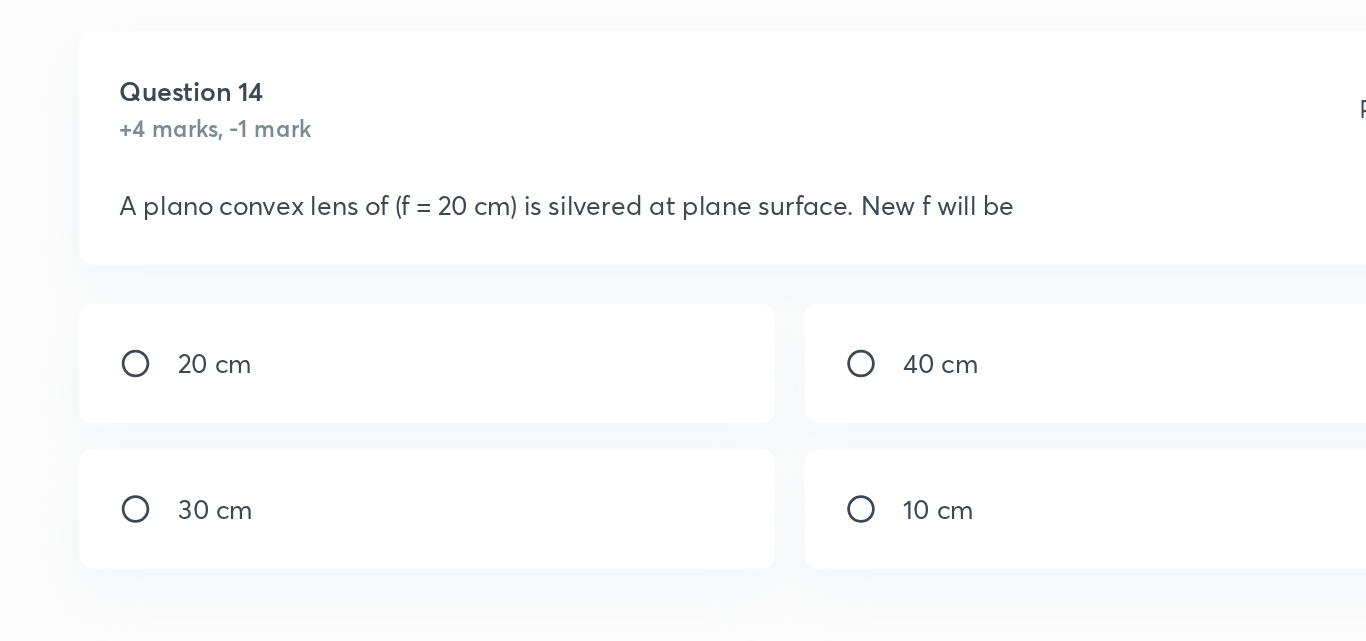 click on "20 cm" at bounding box center (259, 309) 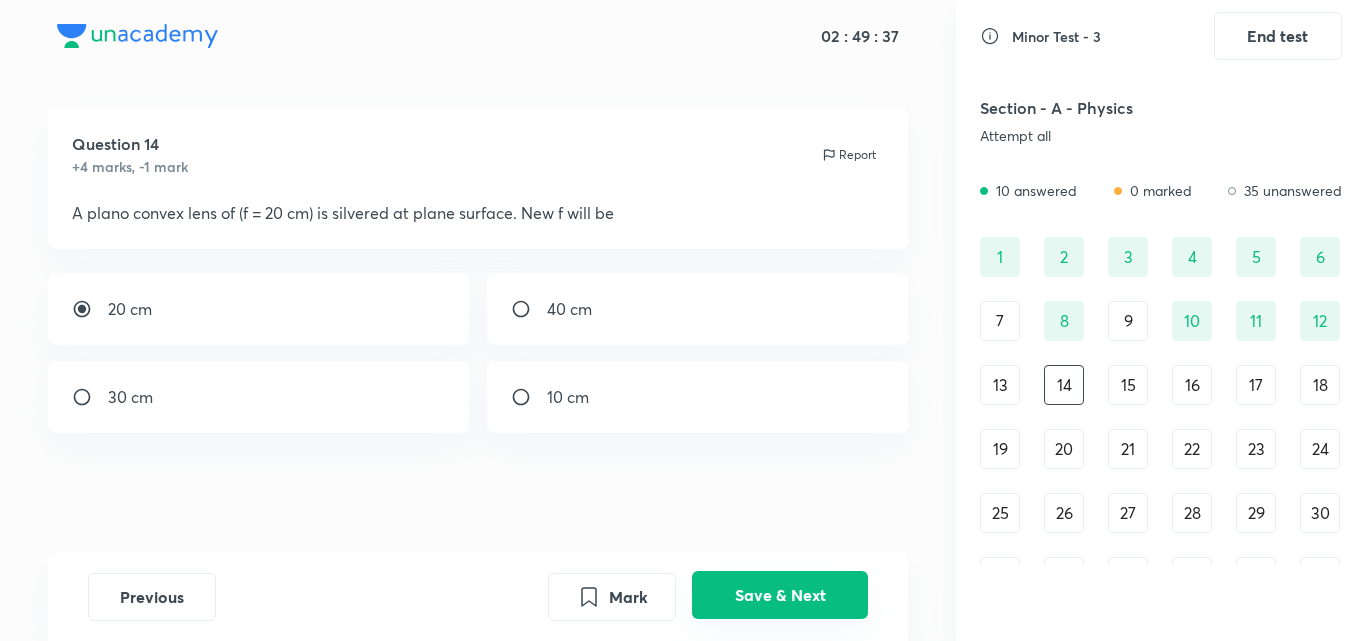 click on "Save & Next" at bounding box center (780, 595) 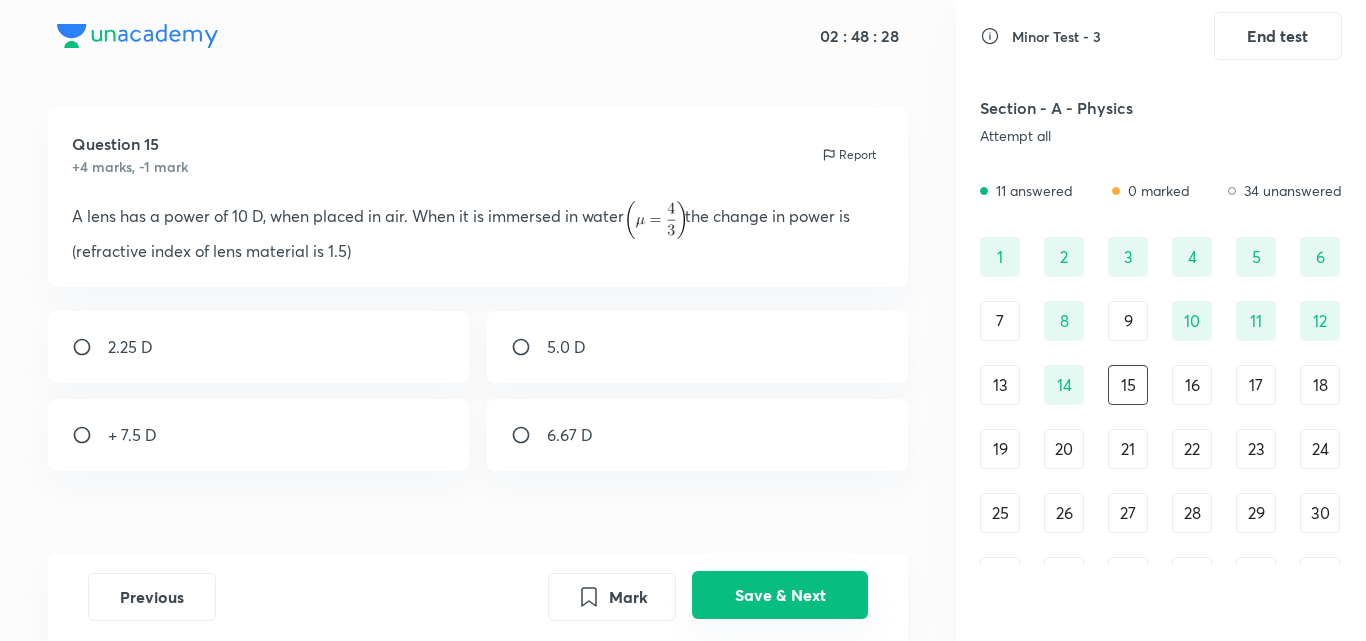 click on "Save & Next" at bounding box center [780, 595] 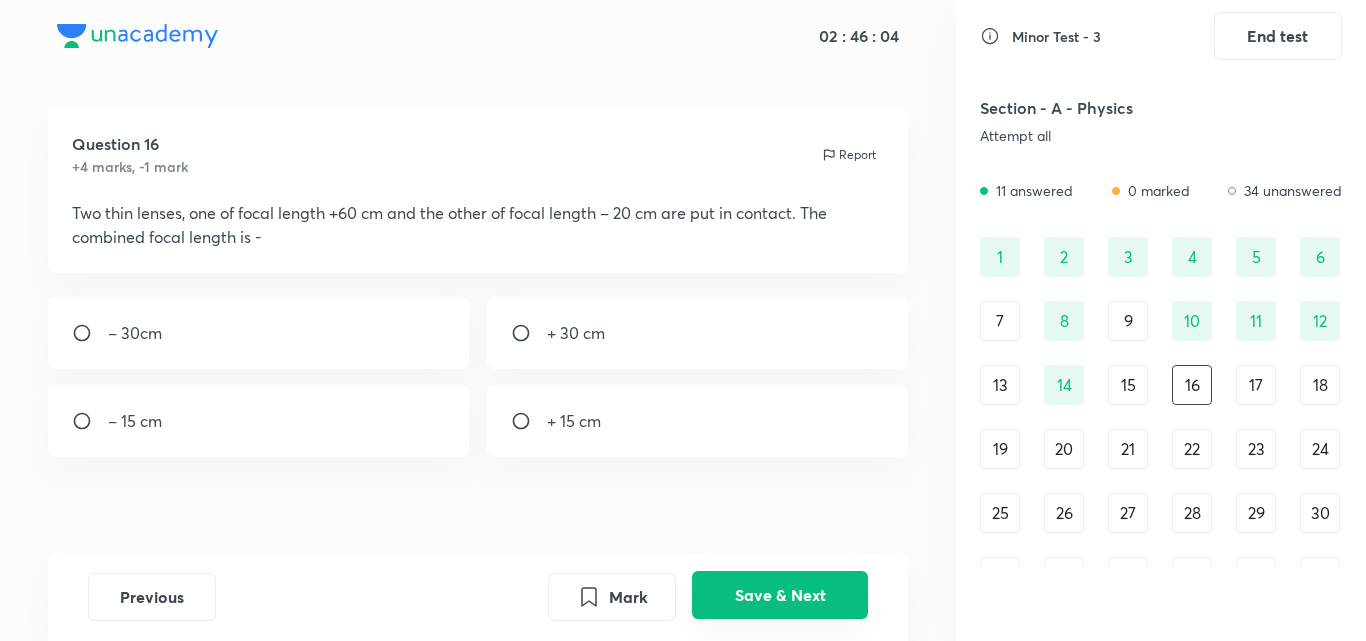 click on "Save & Next" at bounding box center [780, 595] 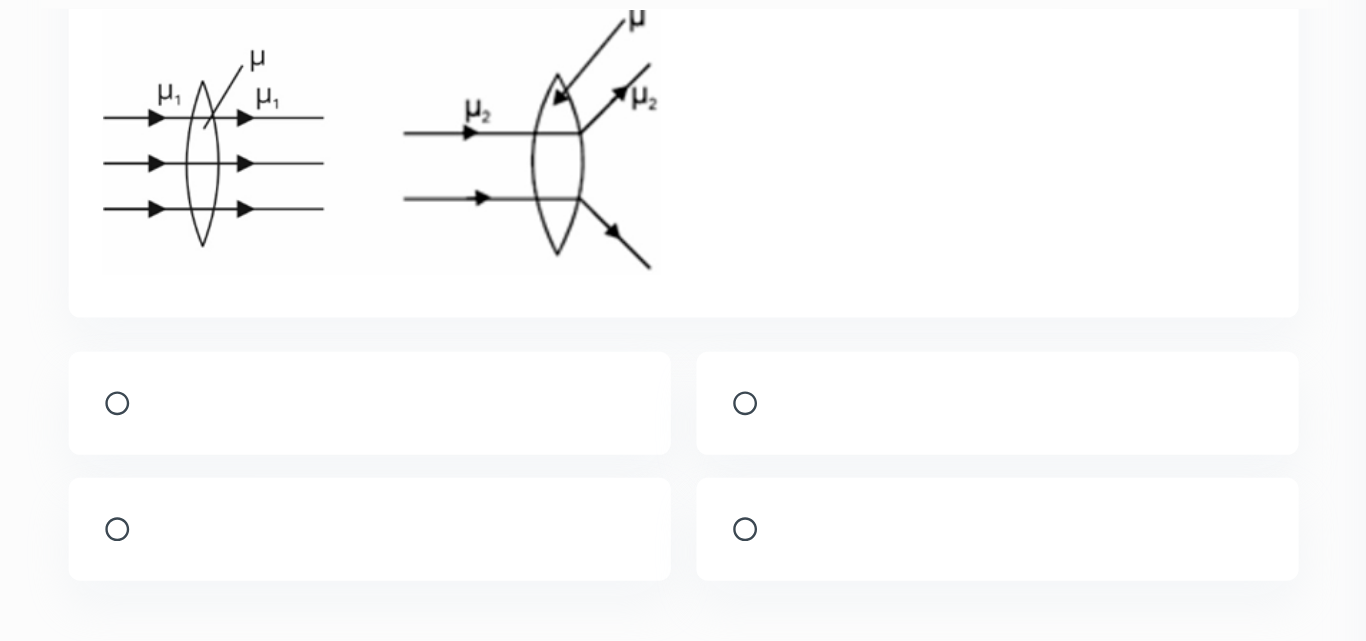 scroll, scrollTop: 162, scrollLeft: 0, axis: vertical 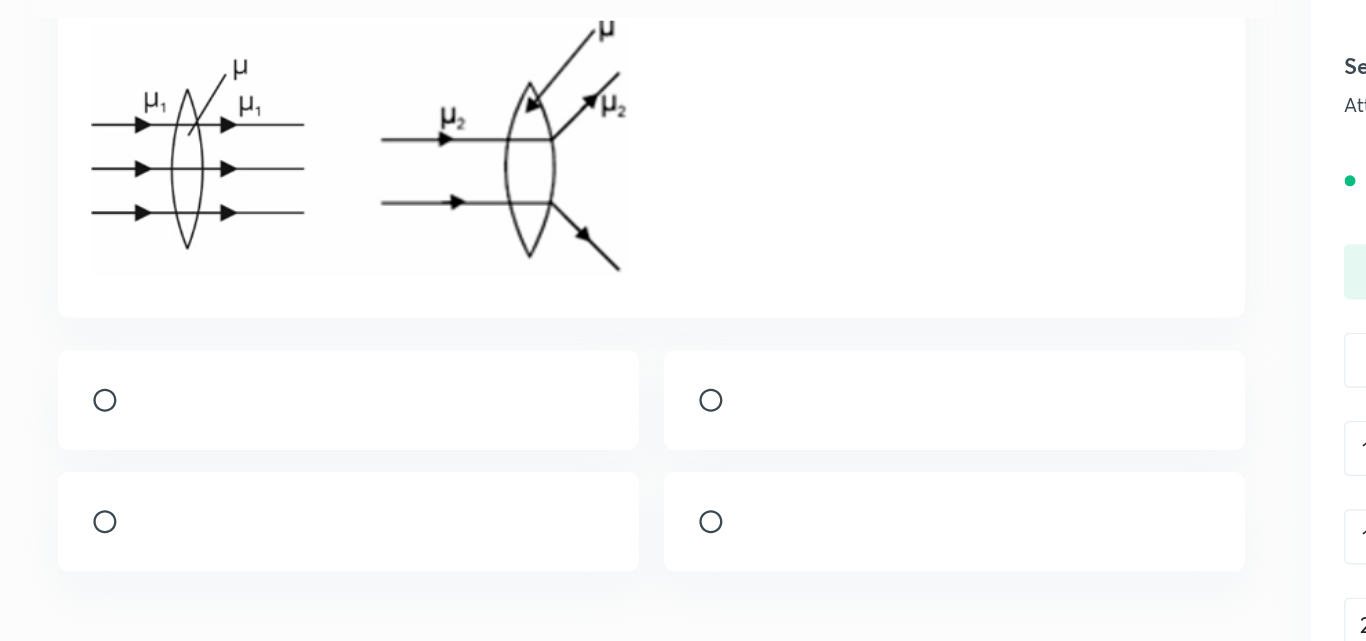 click at bounding box center (259, 438) 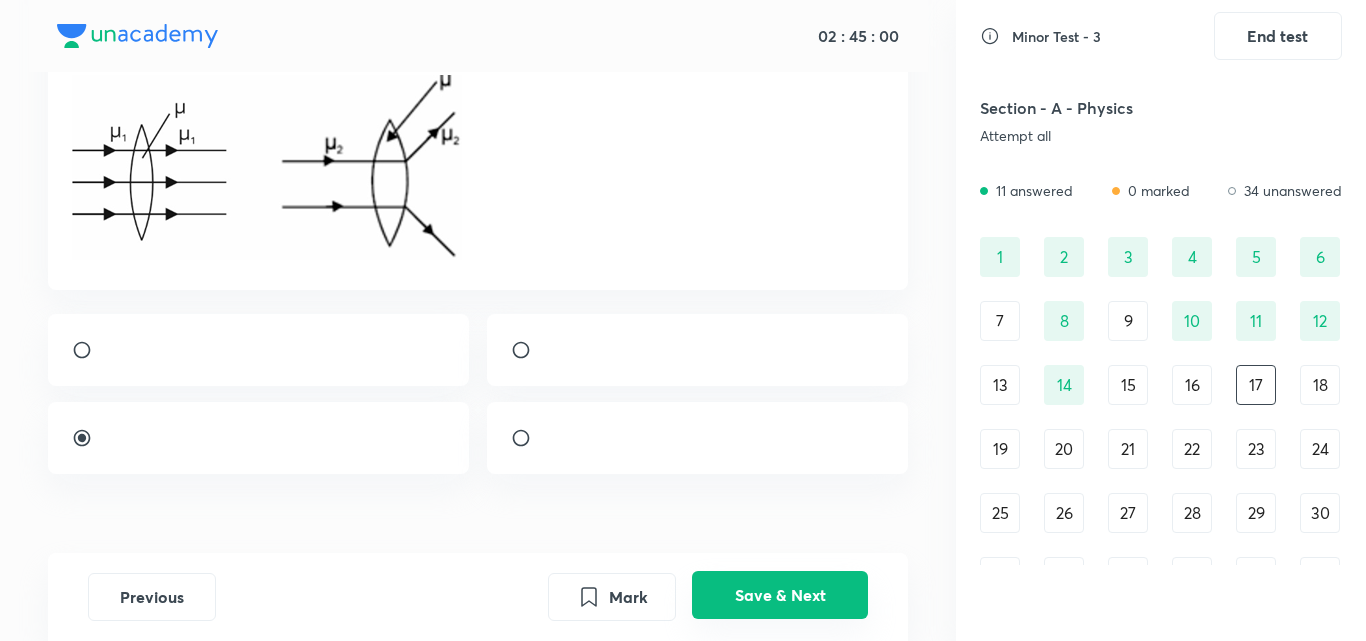 click on "Save & Next" at bounding box center (780, 595) 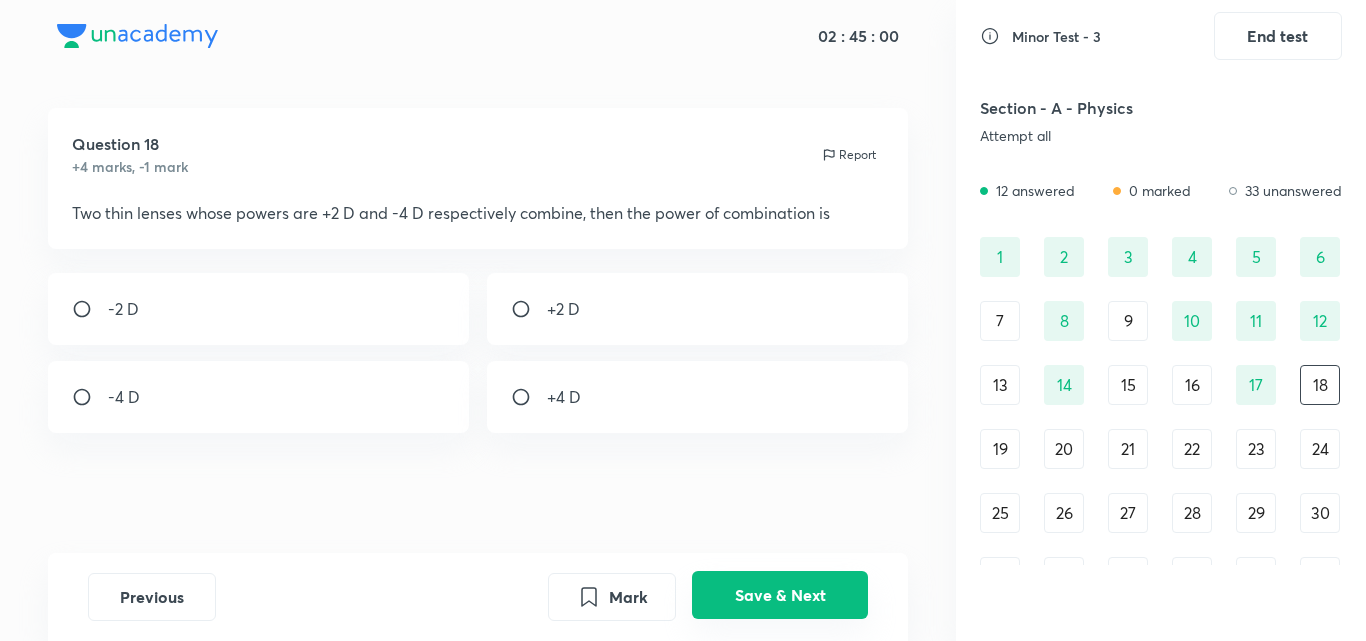 scroll, scrollTop: 12, scrollLeft: 0, axis: vertical 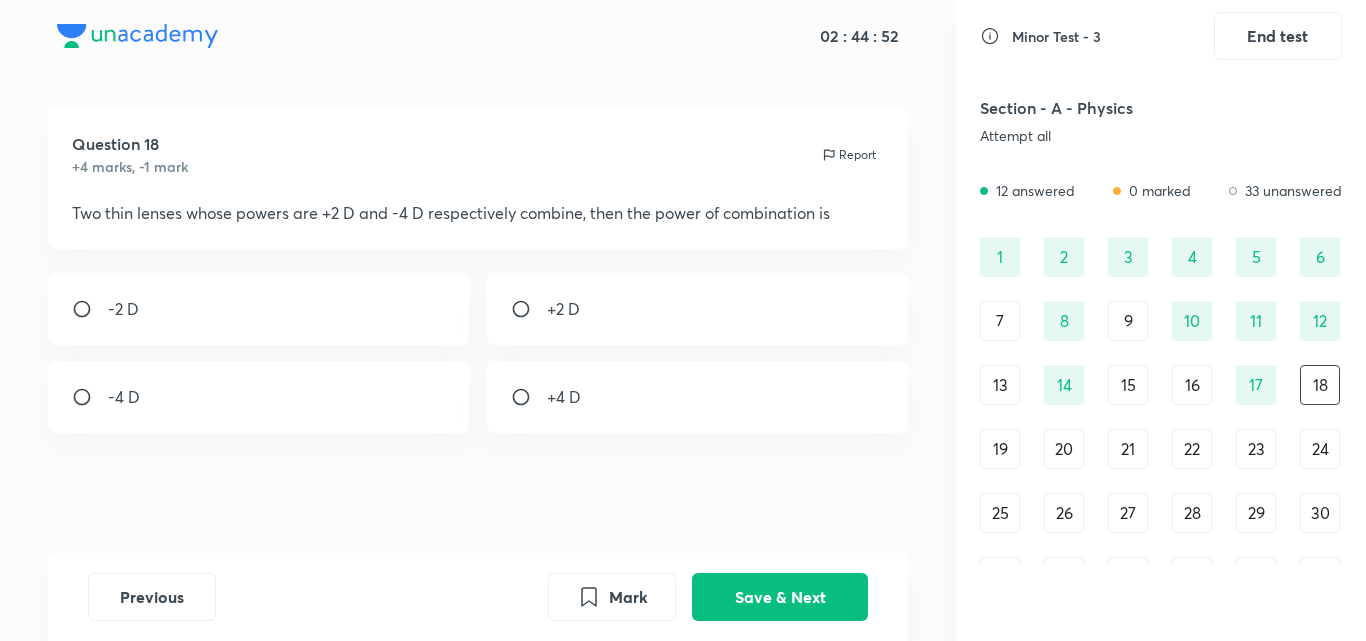 click on "-2 D" at bounding box center (123, 309) 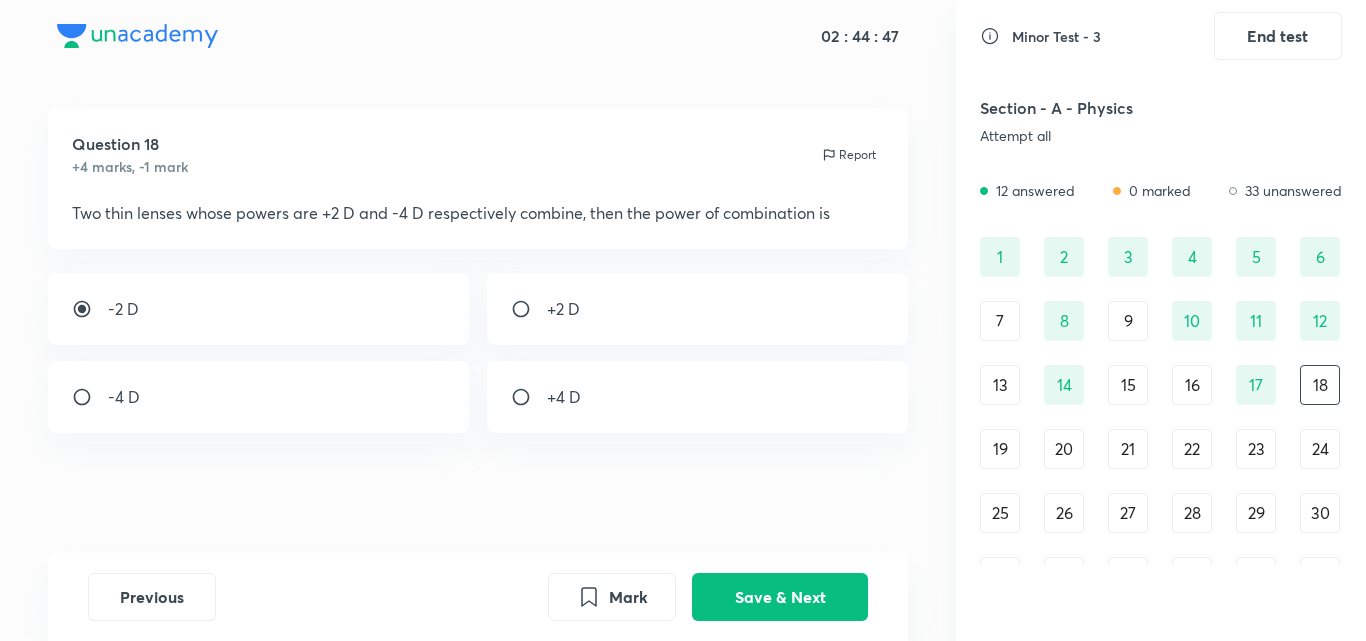 click on "16" at bounding box center [1192, 385] 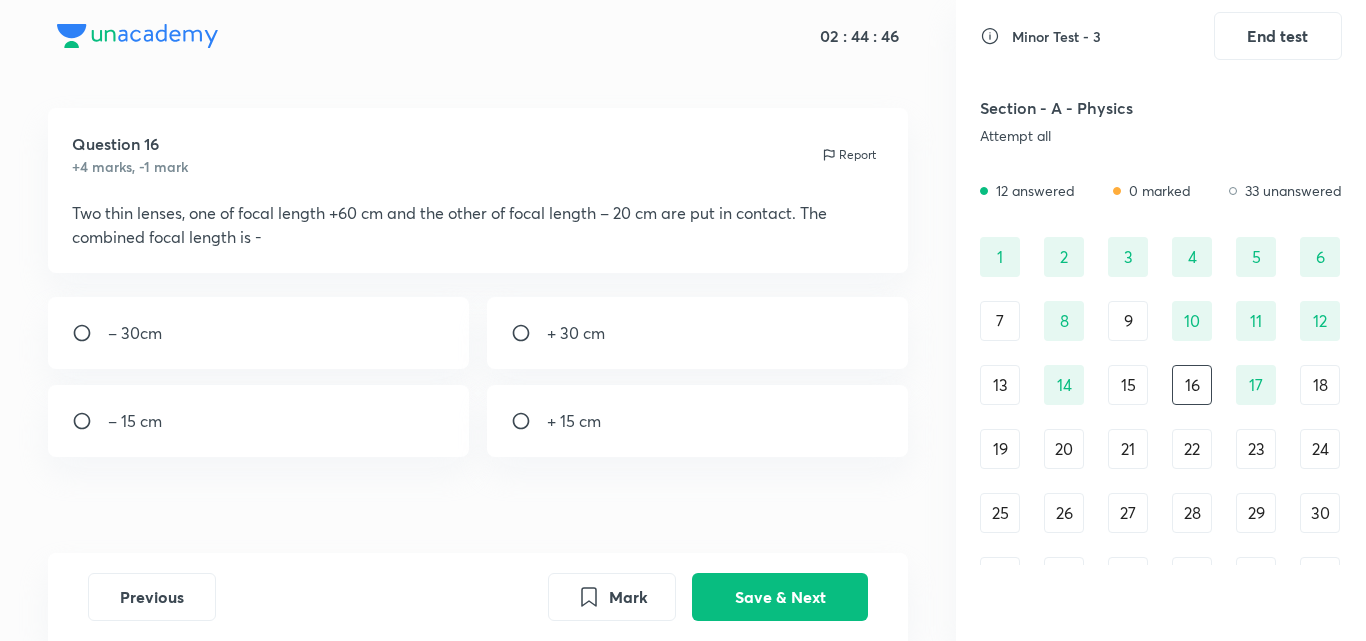 click on "15" at bounding box center (1128, 385) 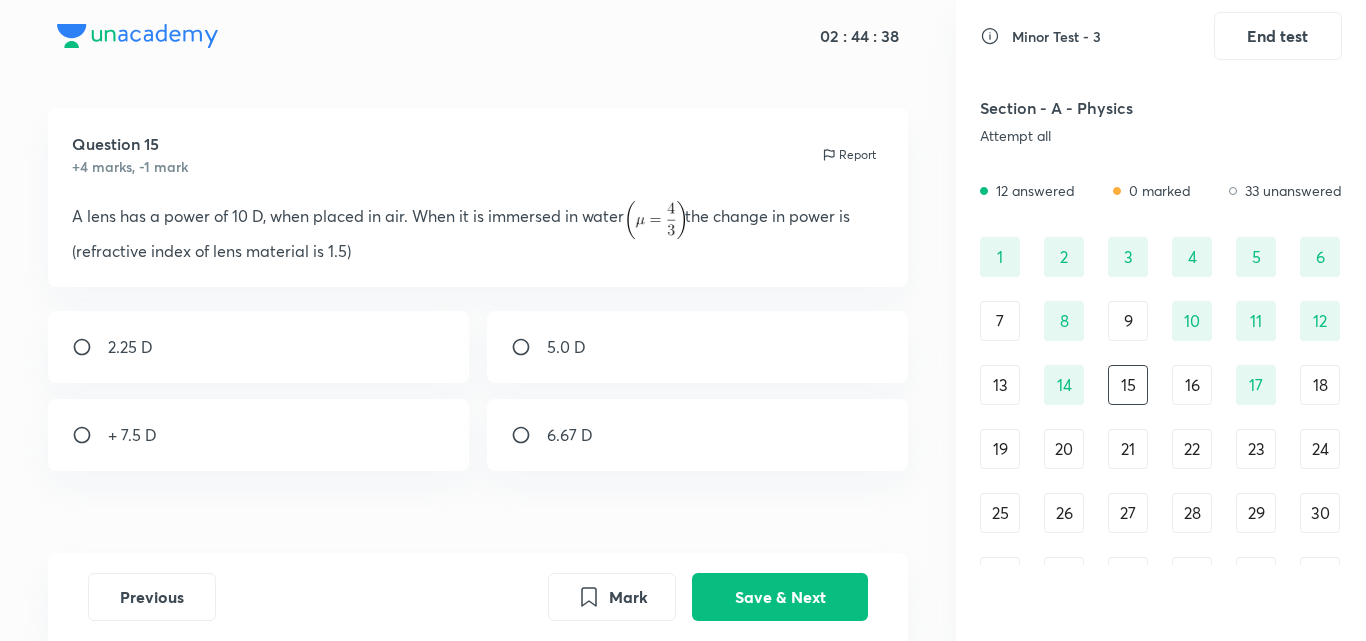 click on "16" at bounding box center (1192, 385) 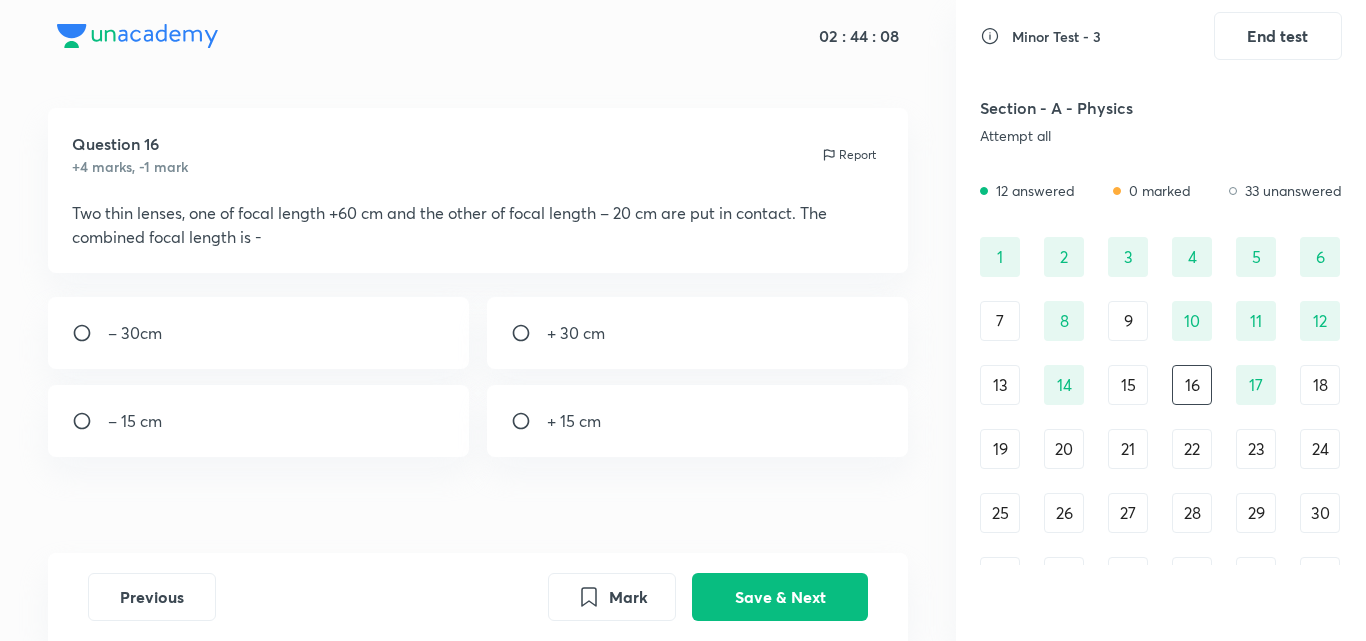 click on "17" at bounding box center (1256, 385) 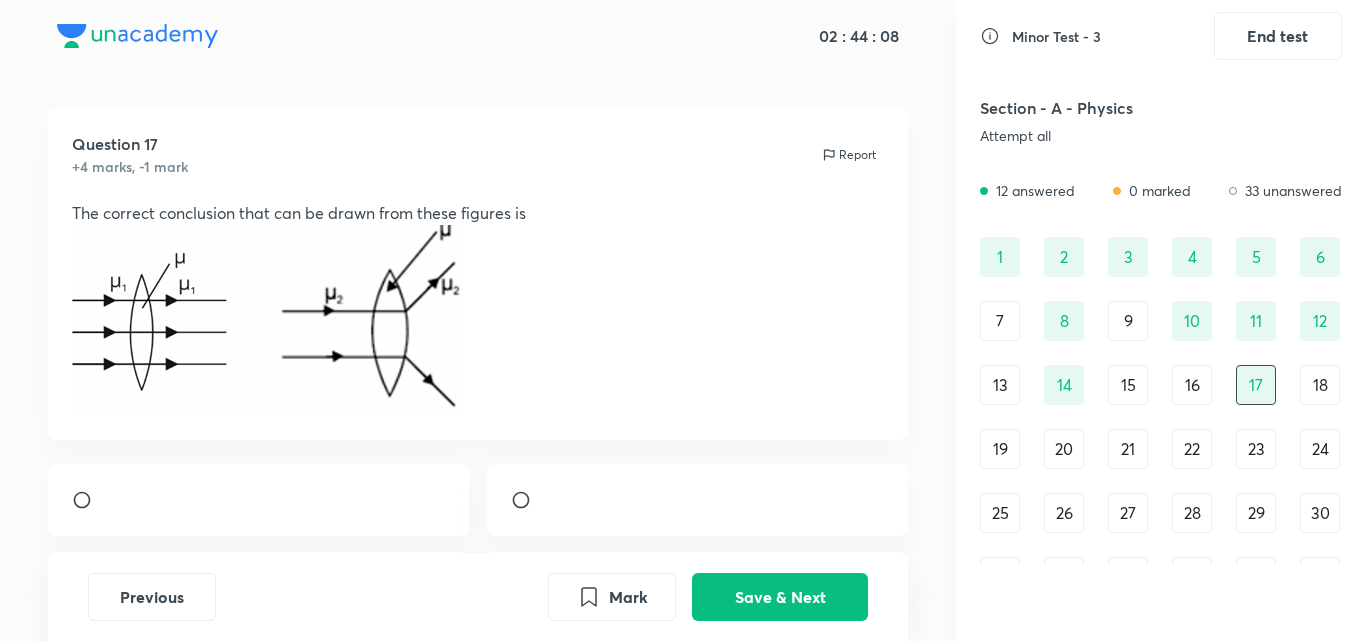 click on "18" at bounding box center [1320, 385] 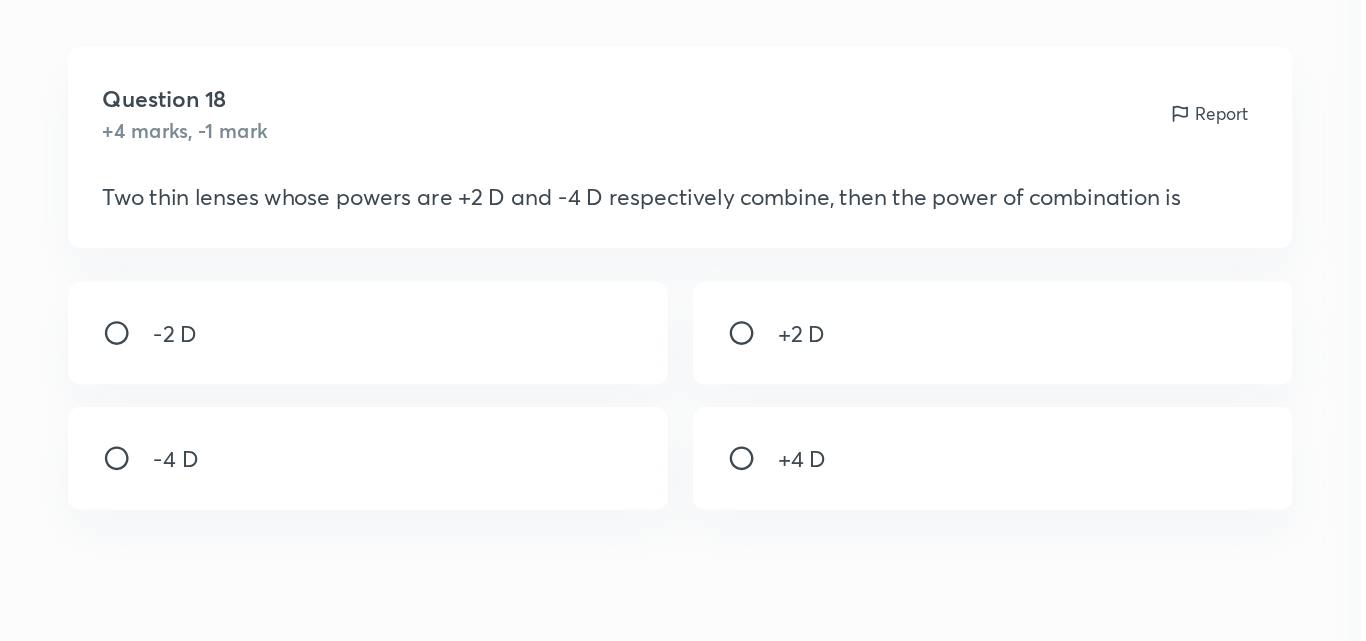 click on "-2 D" at bounding box center (259, 309) 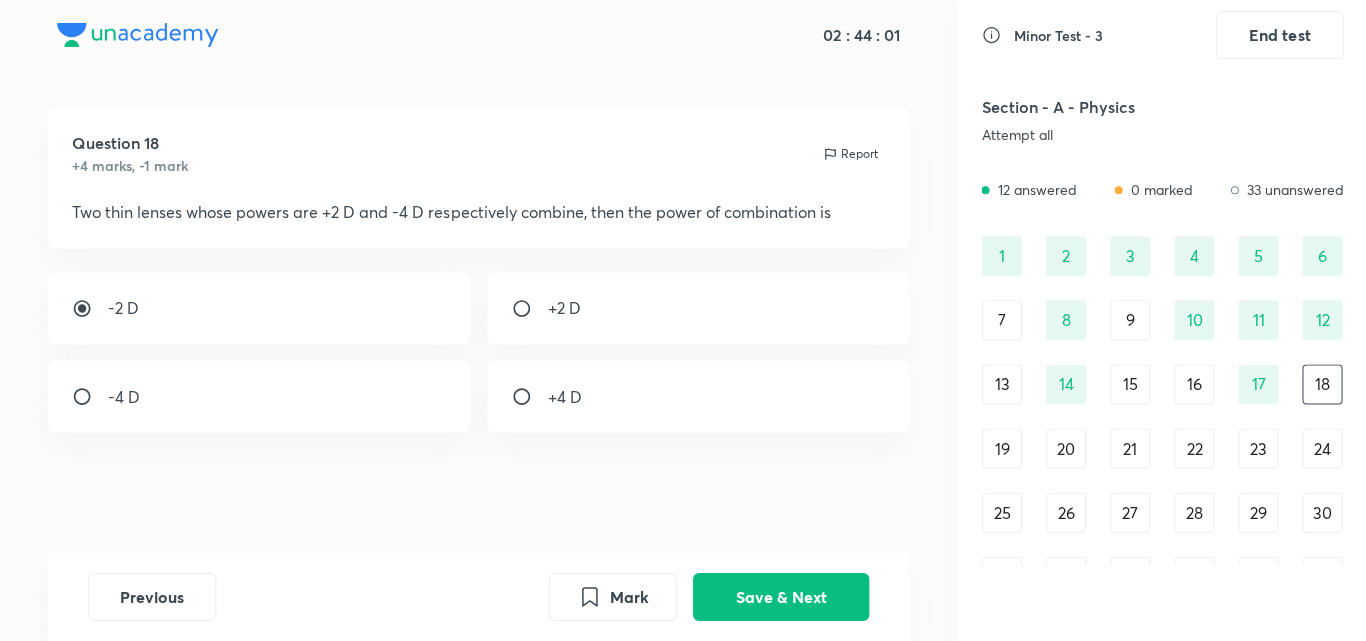 scroll, scrollTop: 0, scrollLeft: 0, axis: both 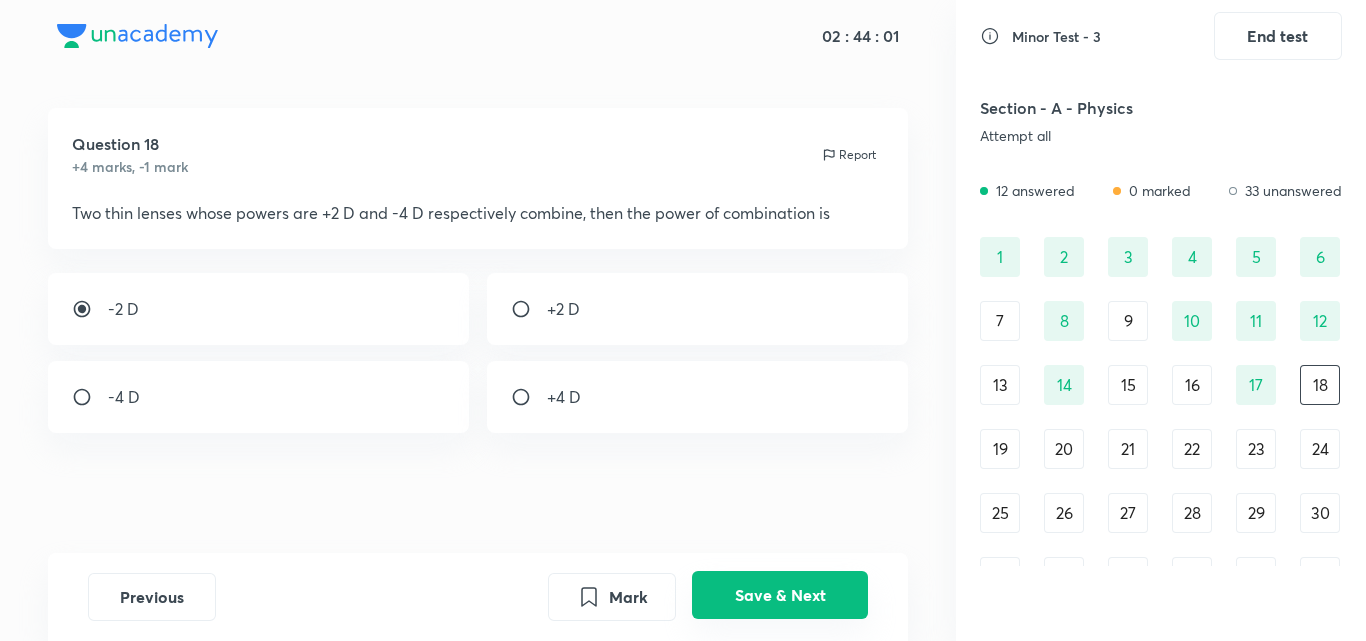 click on "Save & Next" at bounding box center [780, 595] 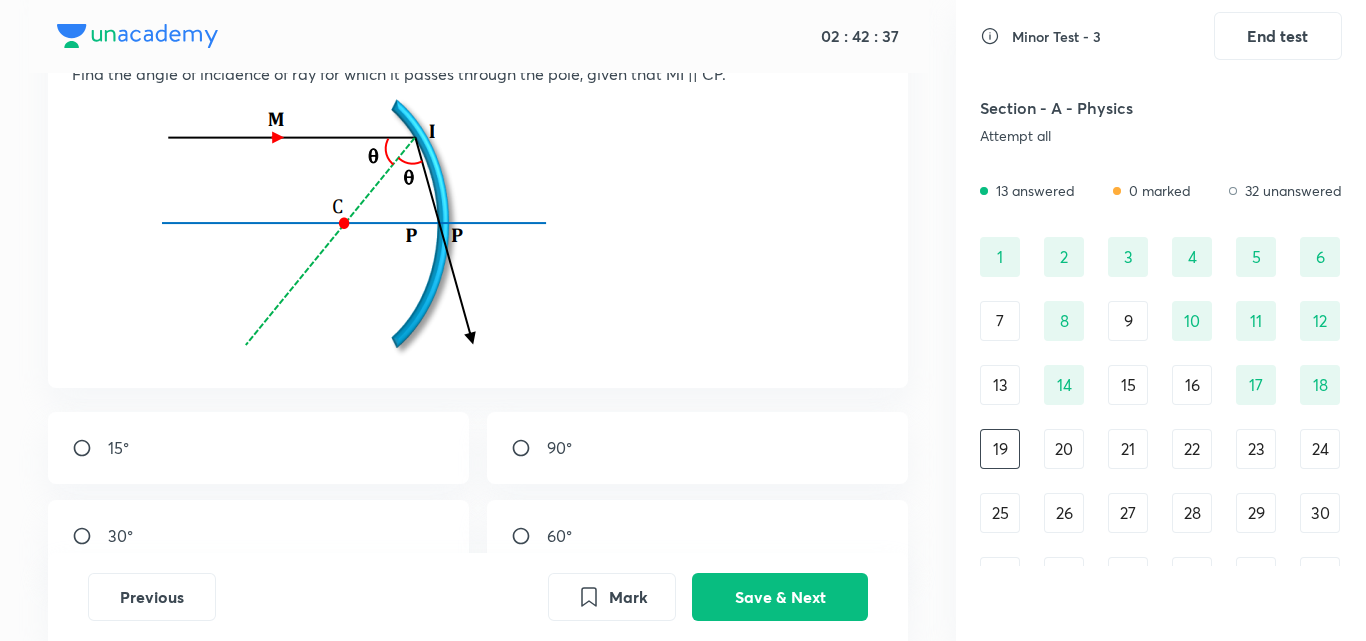 scroll, scrollTop: 94, scrollLeft: 0, axis: vertical 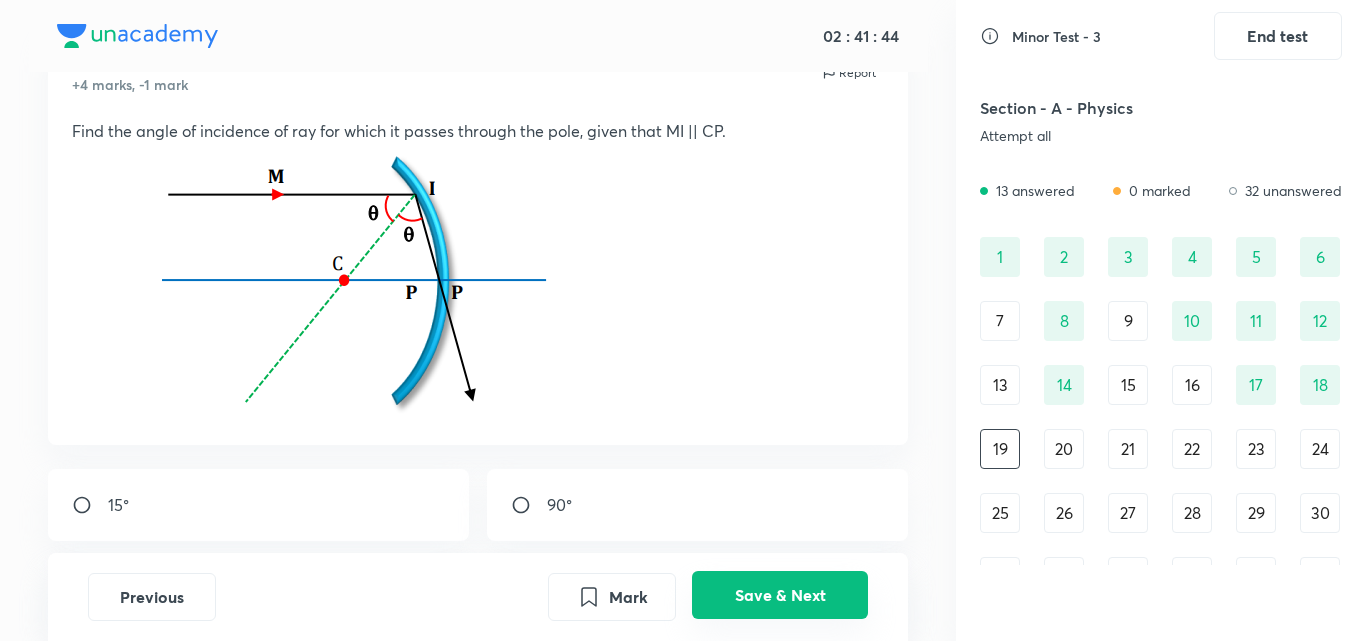 click on "Save & Next" at bounding box center (780, 595) 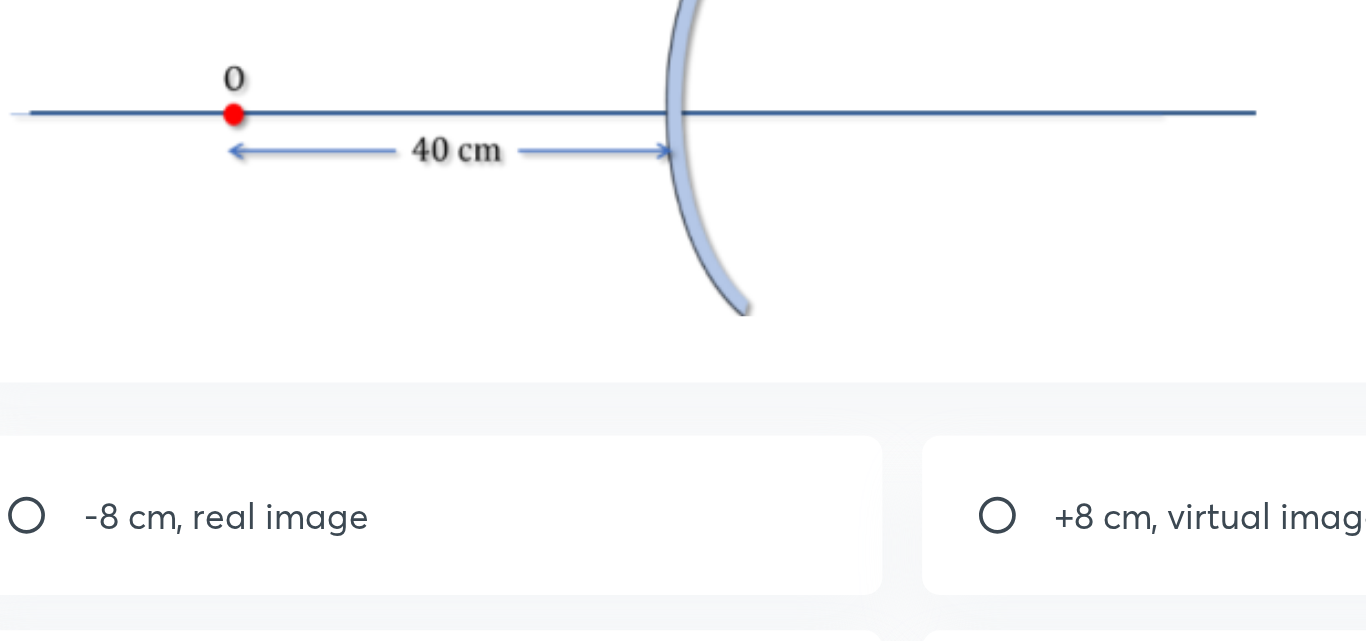 scroll, scrollTop: 222, scrollLeft: 0, axis: vertical 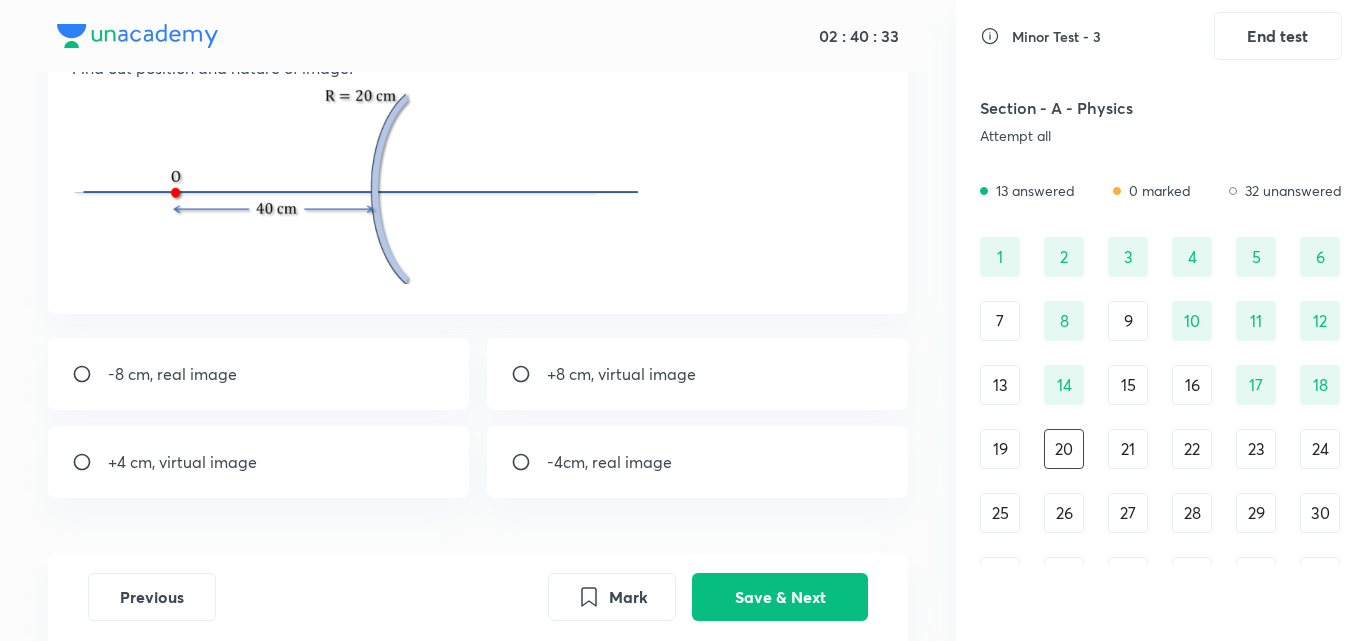click at bounding box center [529, 374] 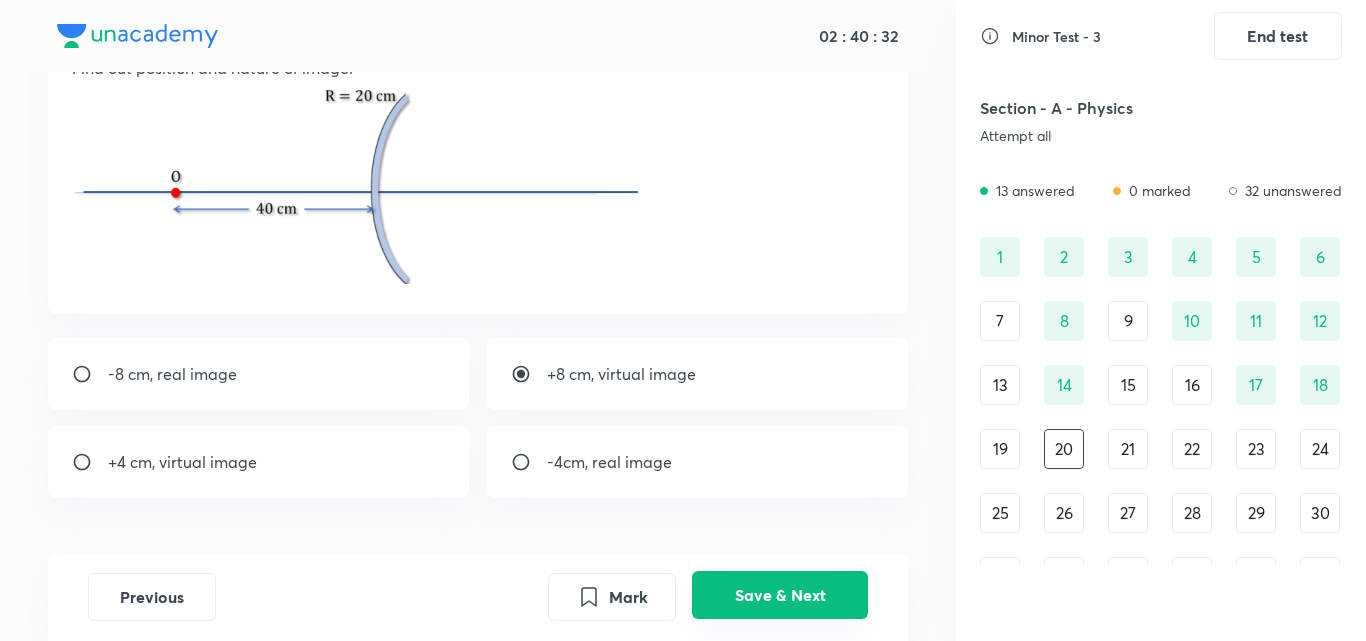 click on "Save & Next" at bounding box center [780, 595] 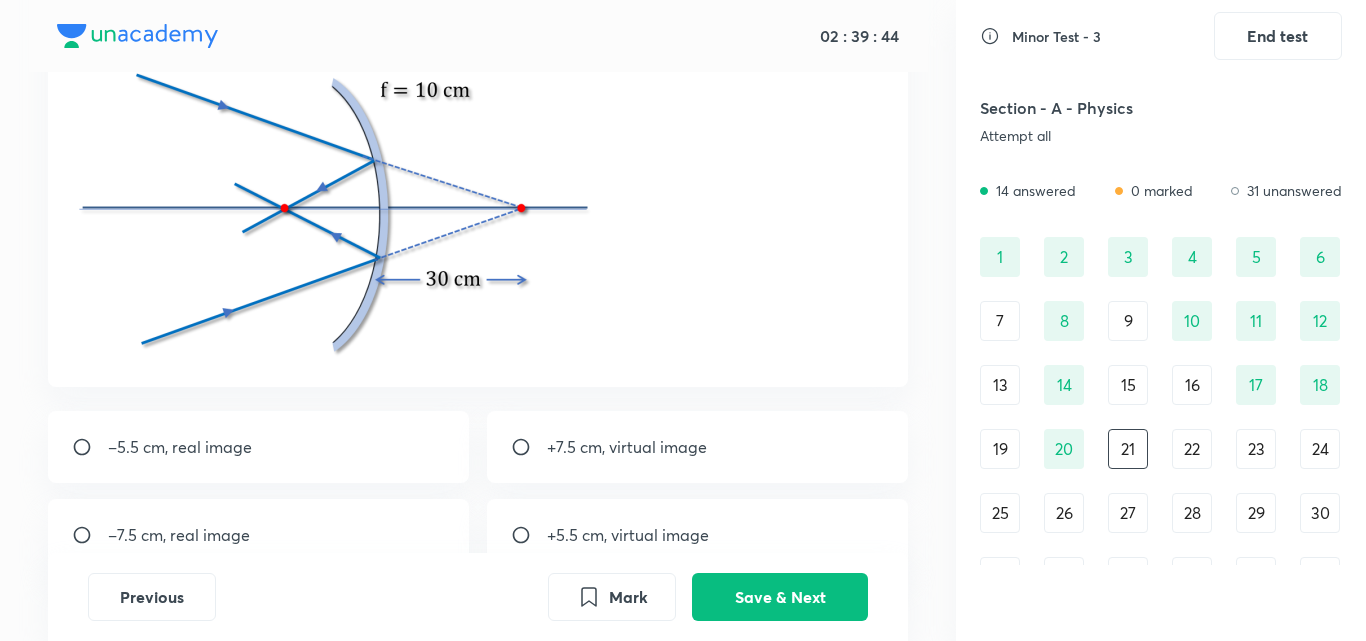 scroll, scrollTop: 183, scrollLeft: 0, axis: vertical 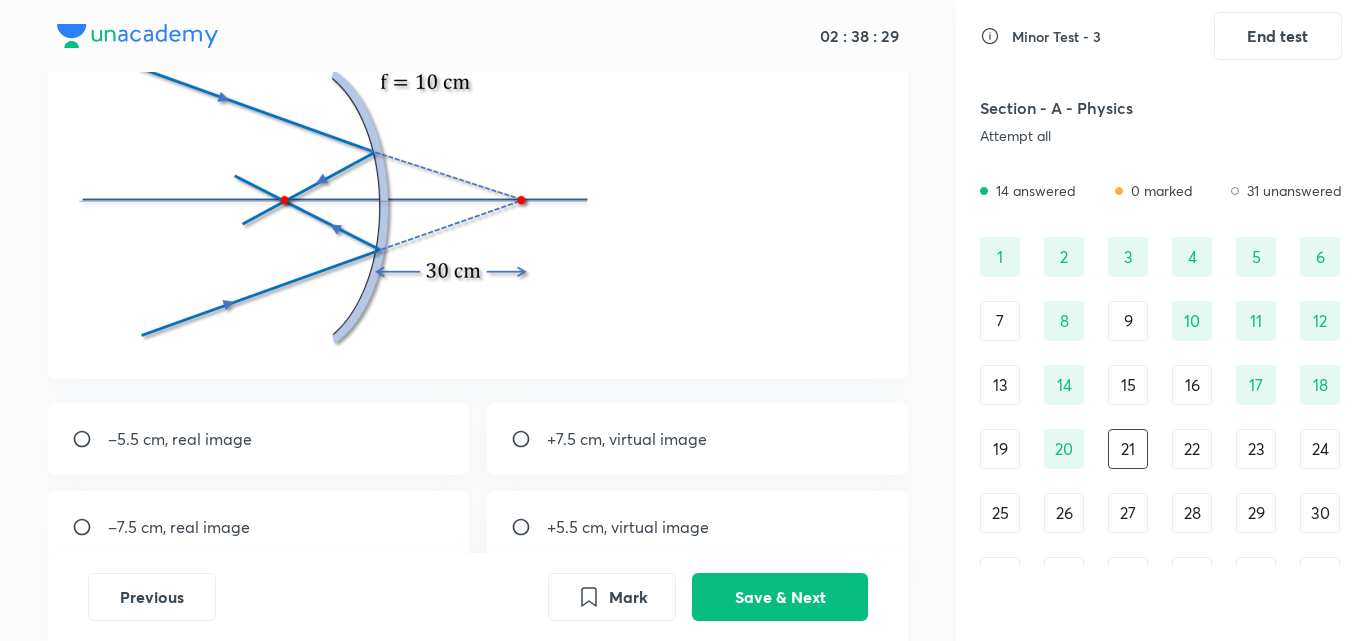 click on "–7.5 cm, real image" at bounding box center [179, 527] 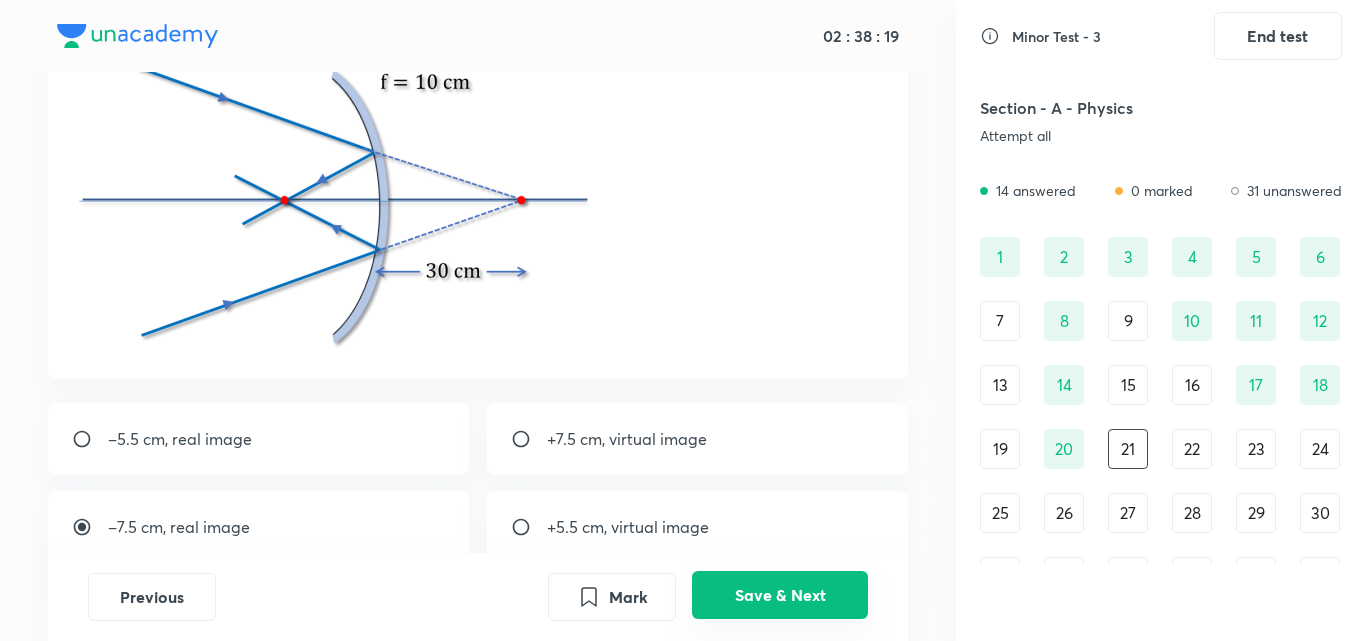 click on "Save & Next" at bounding box center (780, 595) 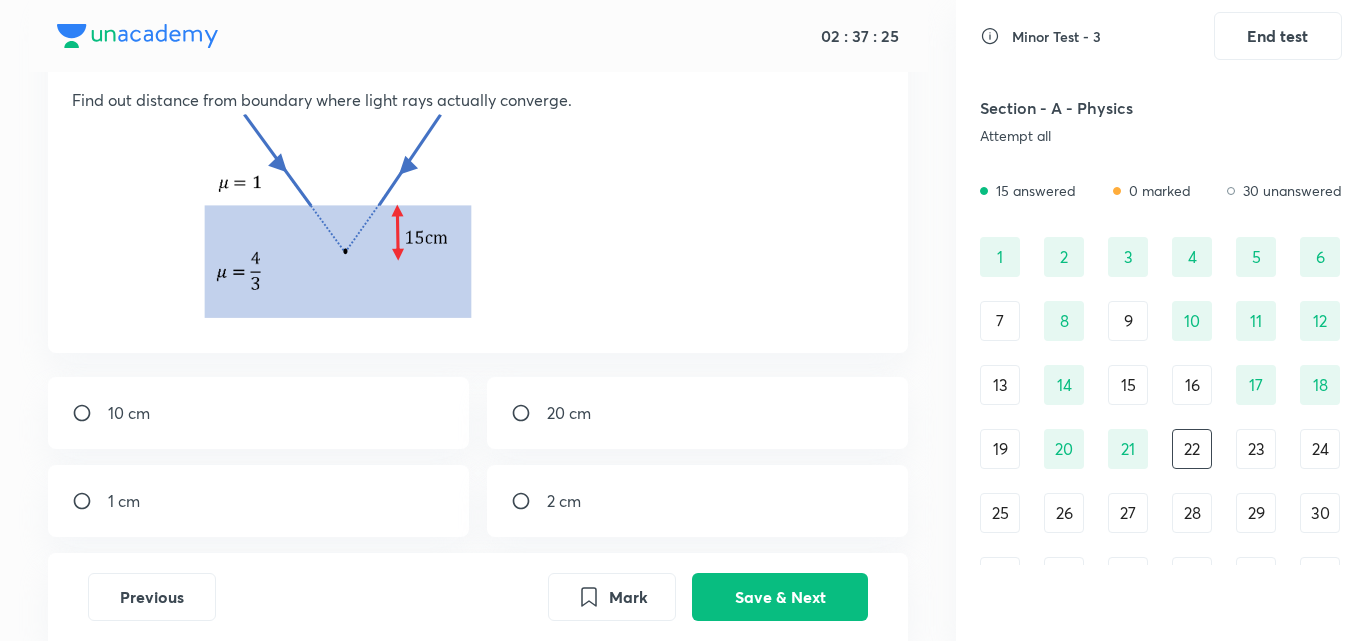 scroll, scrollTop: 124, scrollLeft: 0, axis: vertical 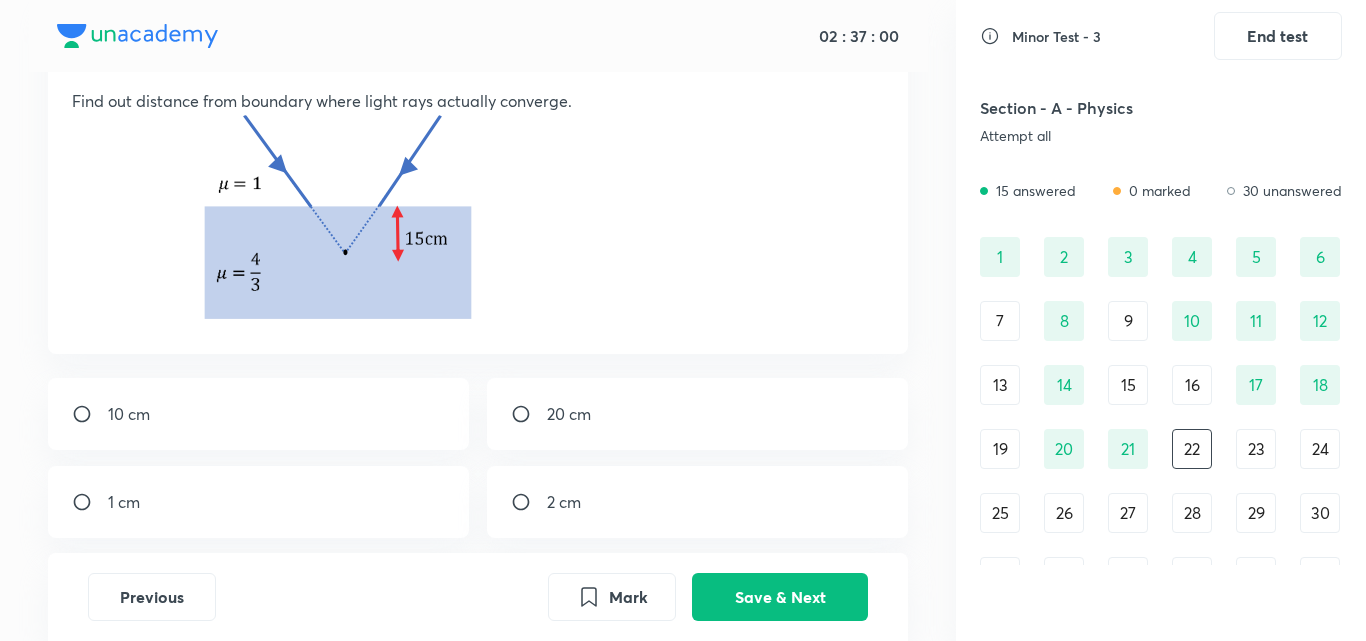 click on "20 cm" at bounding box center [569, 414] 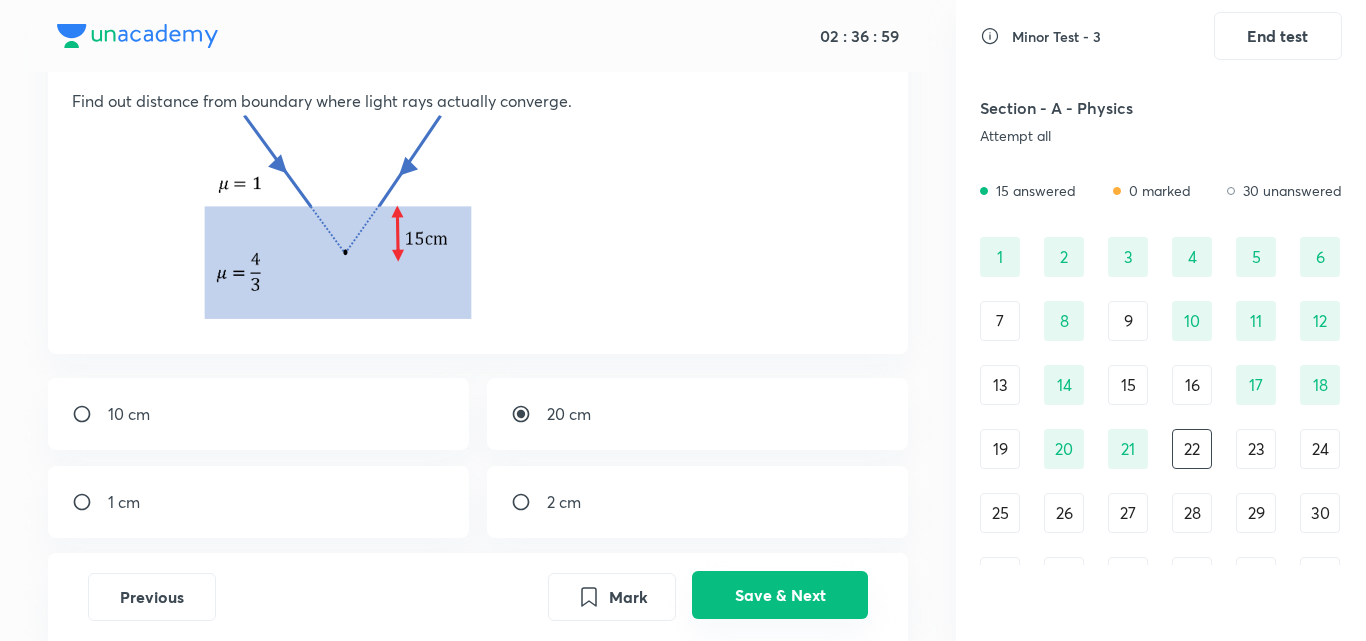 click on "Save & Next" at bounding box center (780, 595) 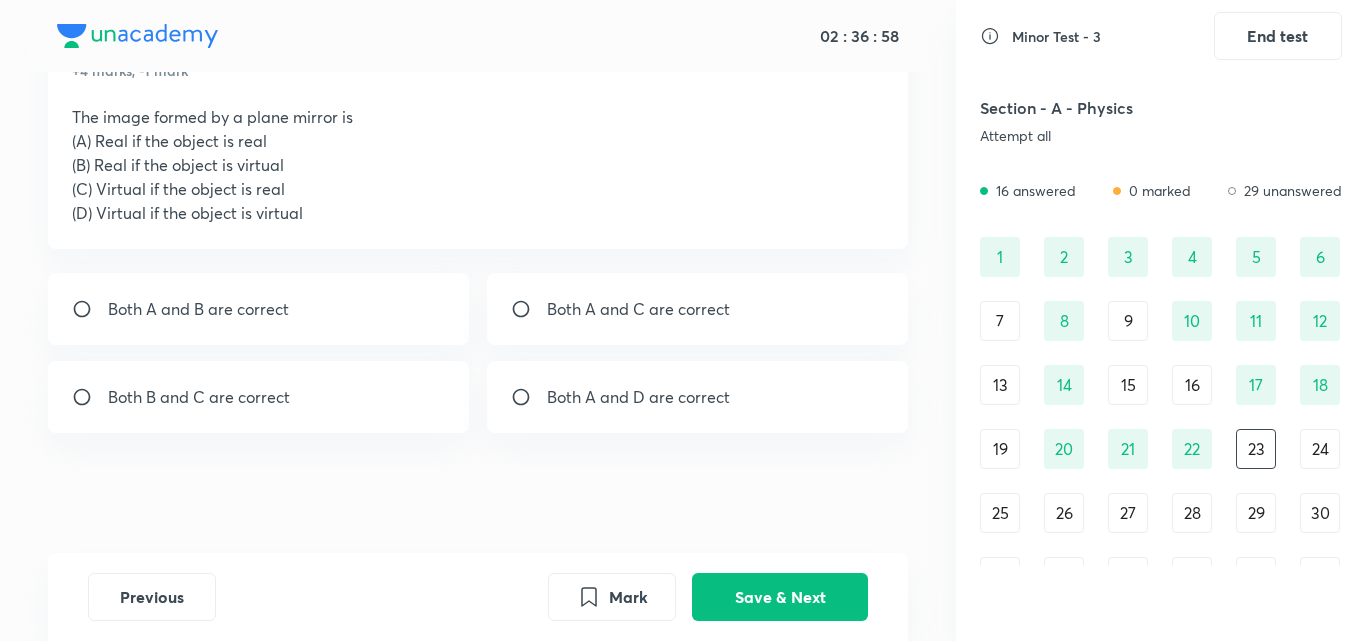 scroll, scrollTop: 86, scrollLeft: 0, axis: vertical 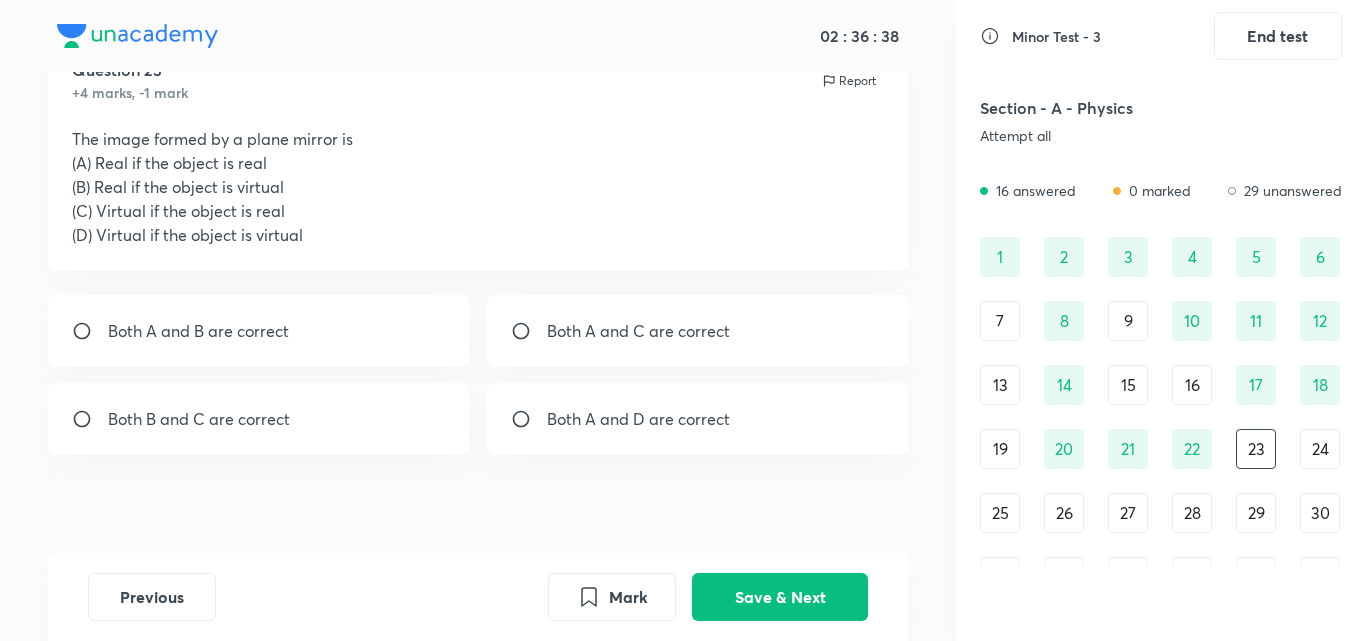 click on "Both B and C are correct" at bounding box center (259, 419) 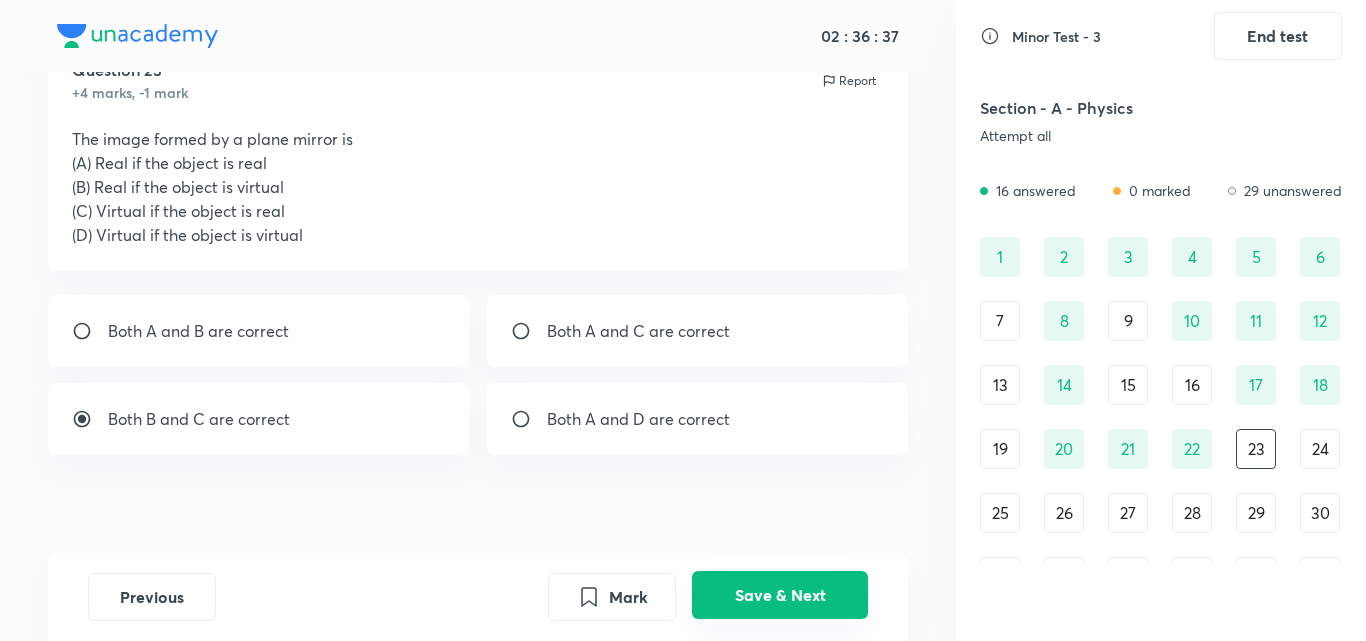 click on "Save & Next" at bounding box center (780, 595) 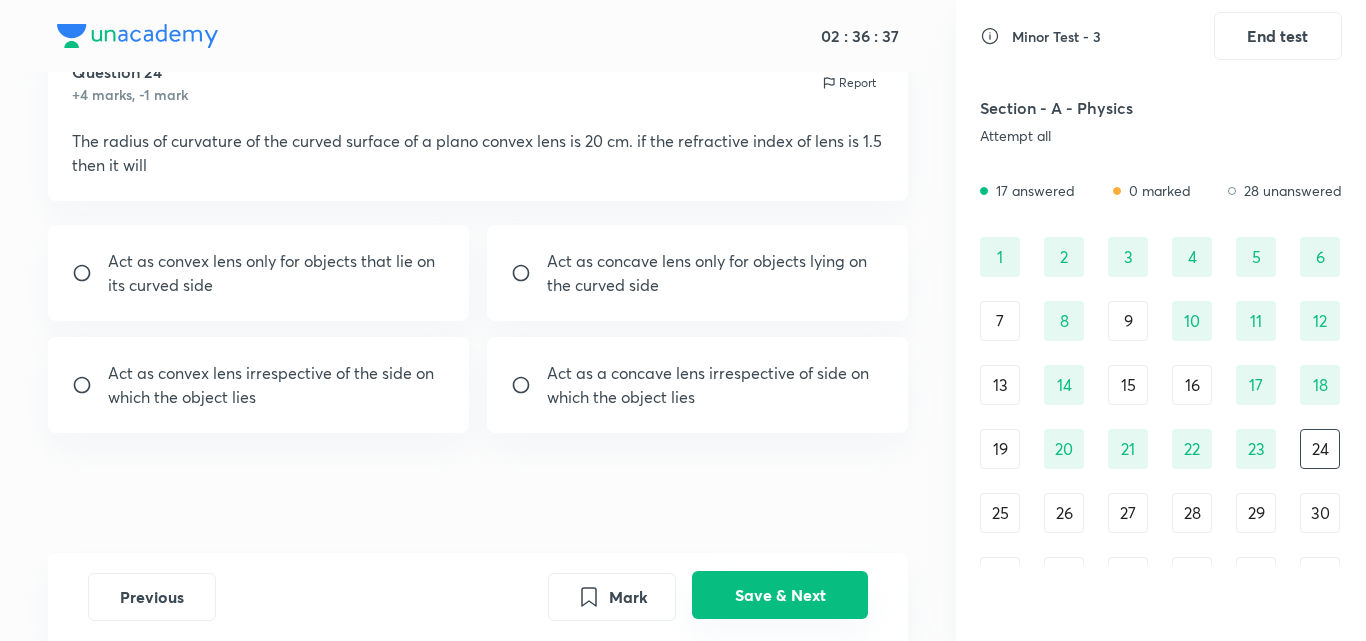 scroll, scrollTop: 84, scrollLeft: 0, axis: vertical 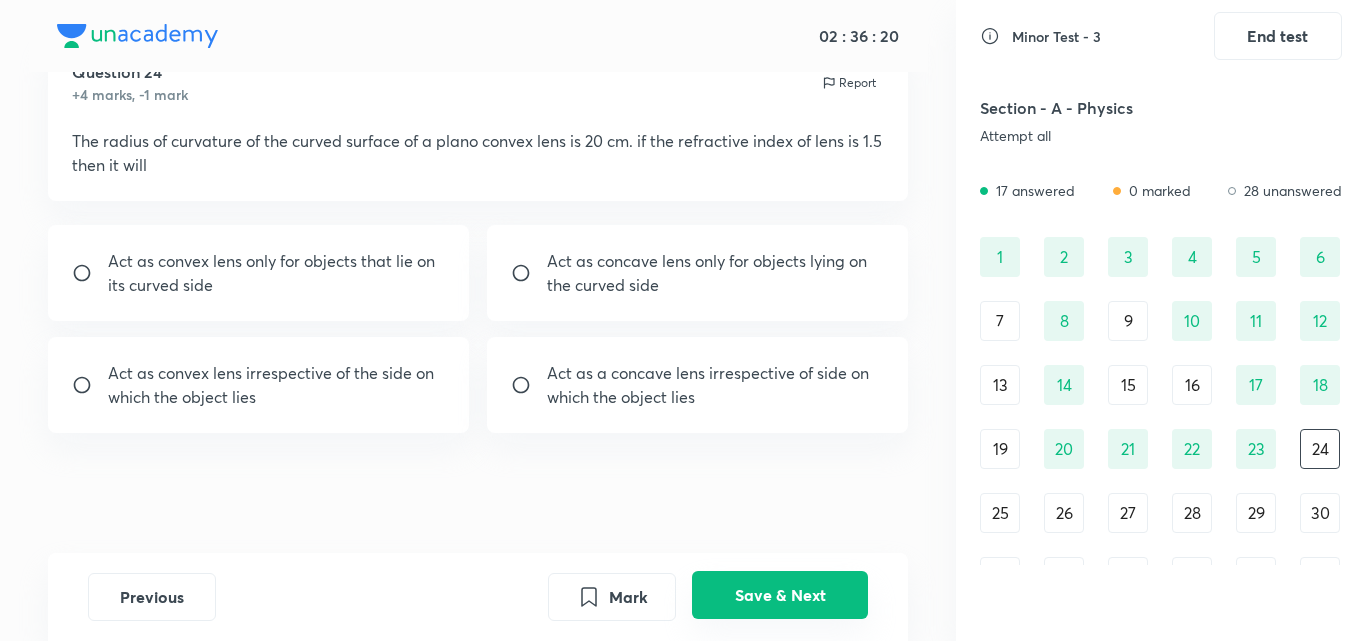 click on "Save & Next" at bounding box center (780, 595) 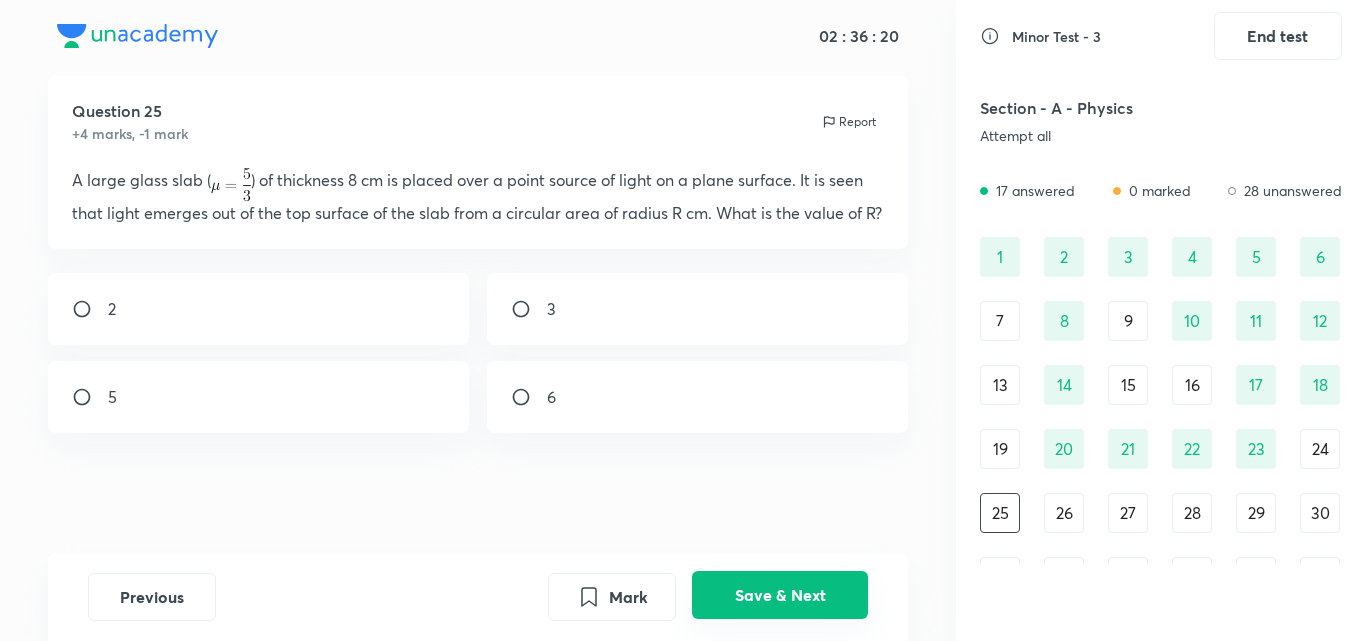 scroll, scrollTop: 69, scrollLeft: 0, axis: vertical 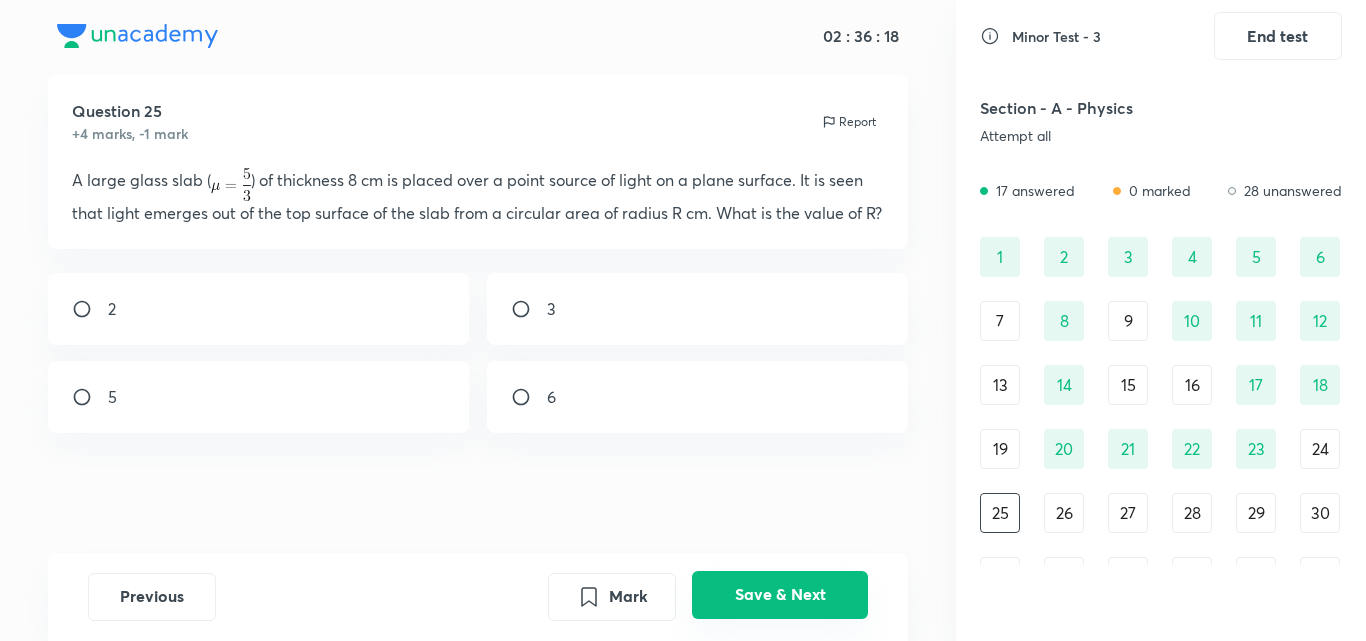 click on "Save & Next" at bounding box center (780, 595) 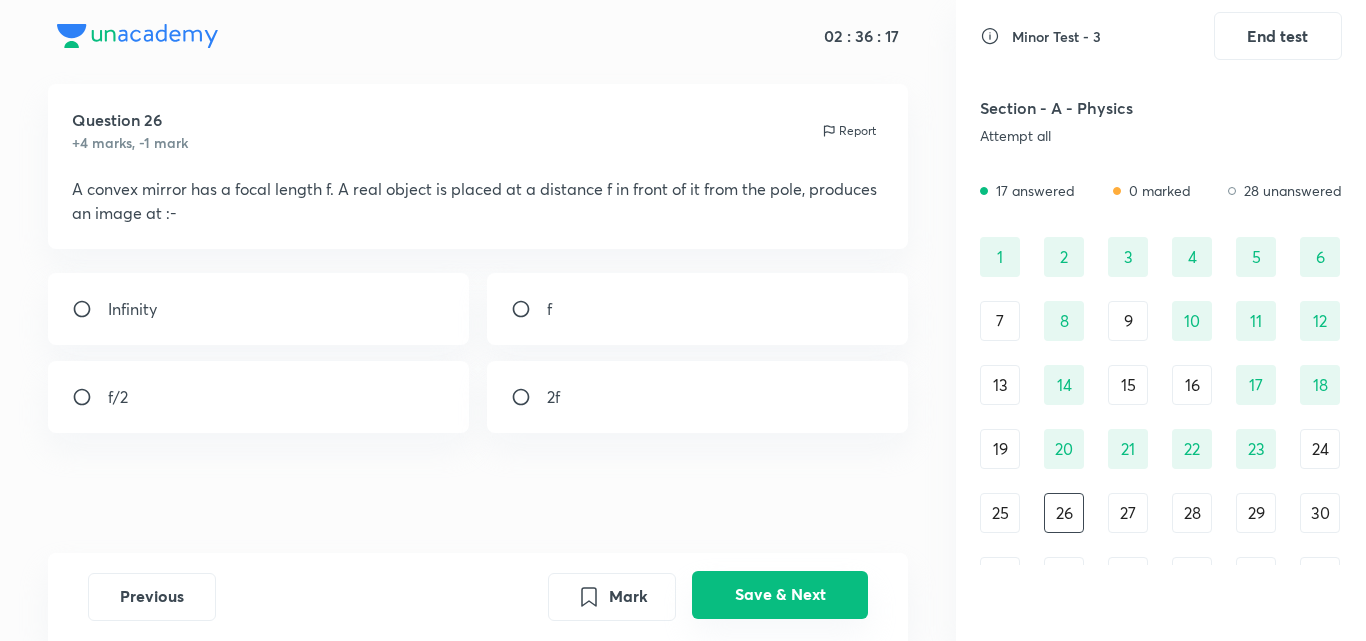 scroll, scrollTop: 36, scrollLeft: 0, axis: vertical 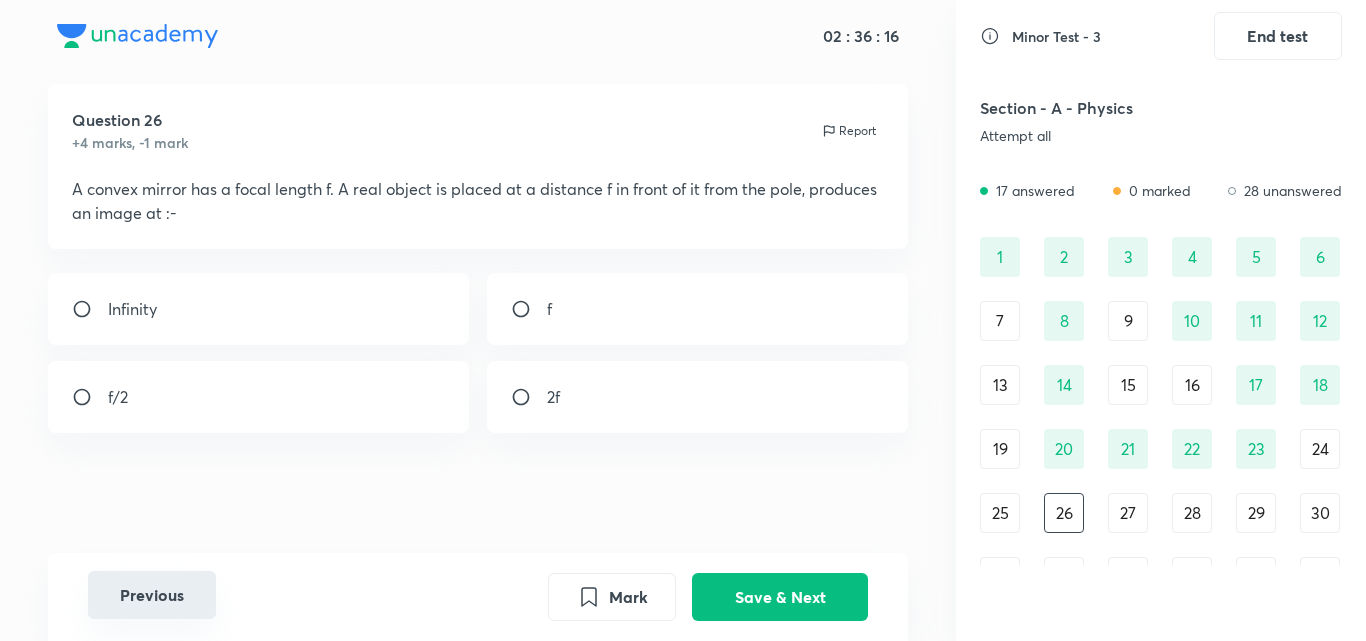 click on "Previous" at bounding box center (152, 595) 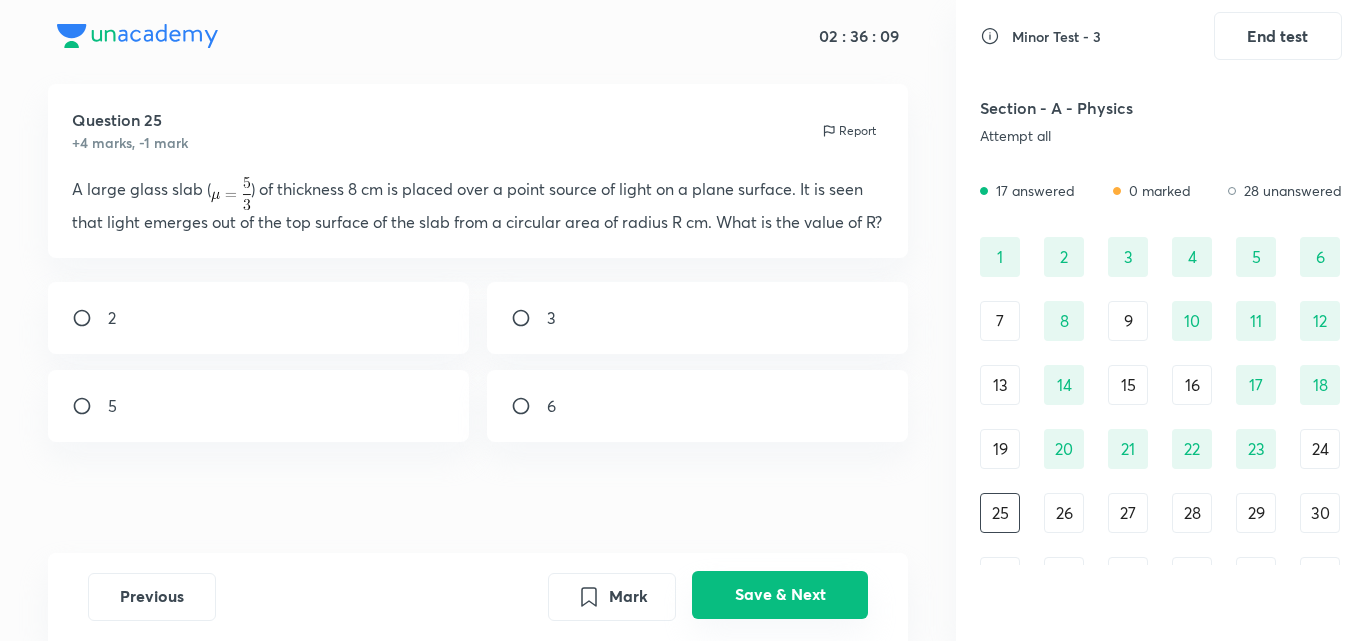 click on "Save & Next" at bounding box center [780, 595] 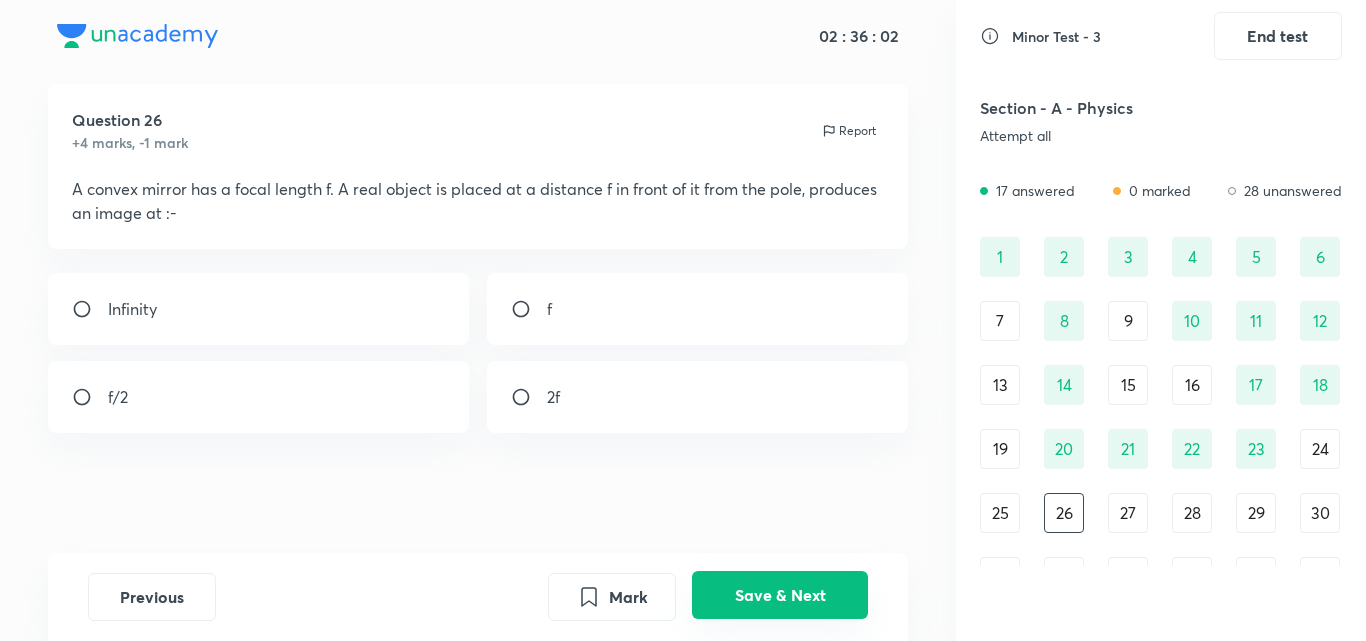click on "Save & Next" at bounding box center [780, 595] 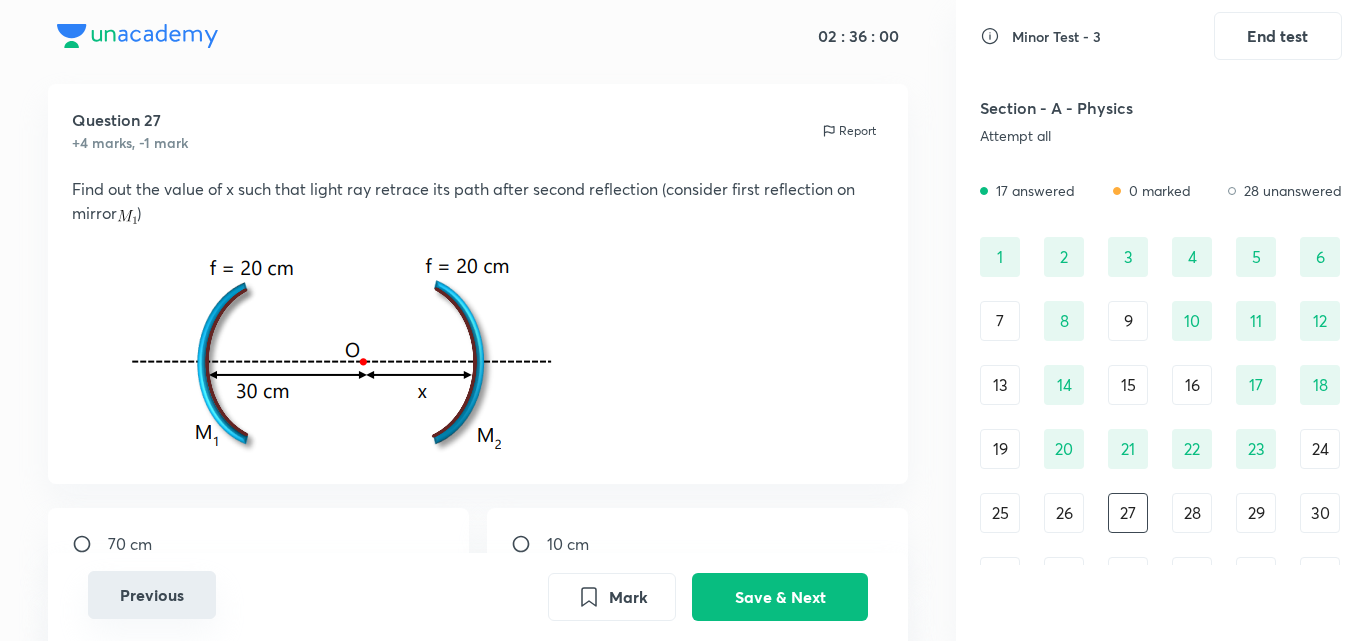 click on "Previous" at bounding box center (152, 595) 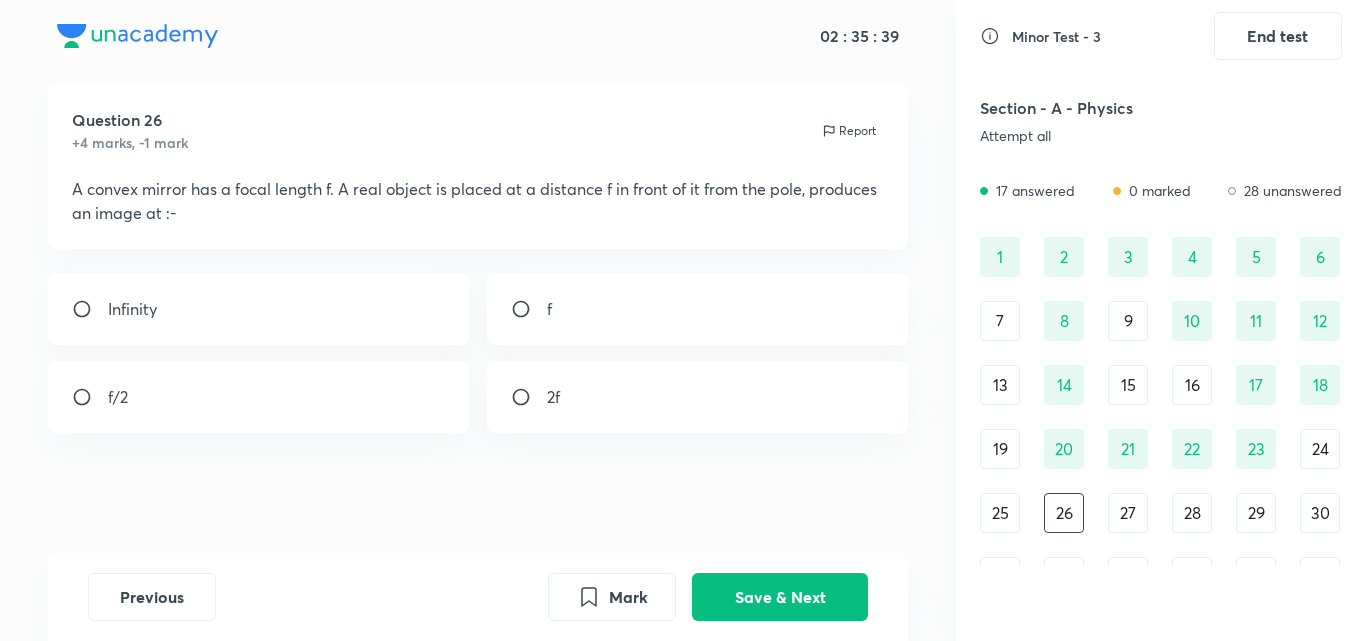 click on "Infinity" at bounding box center (259, 309) 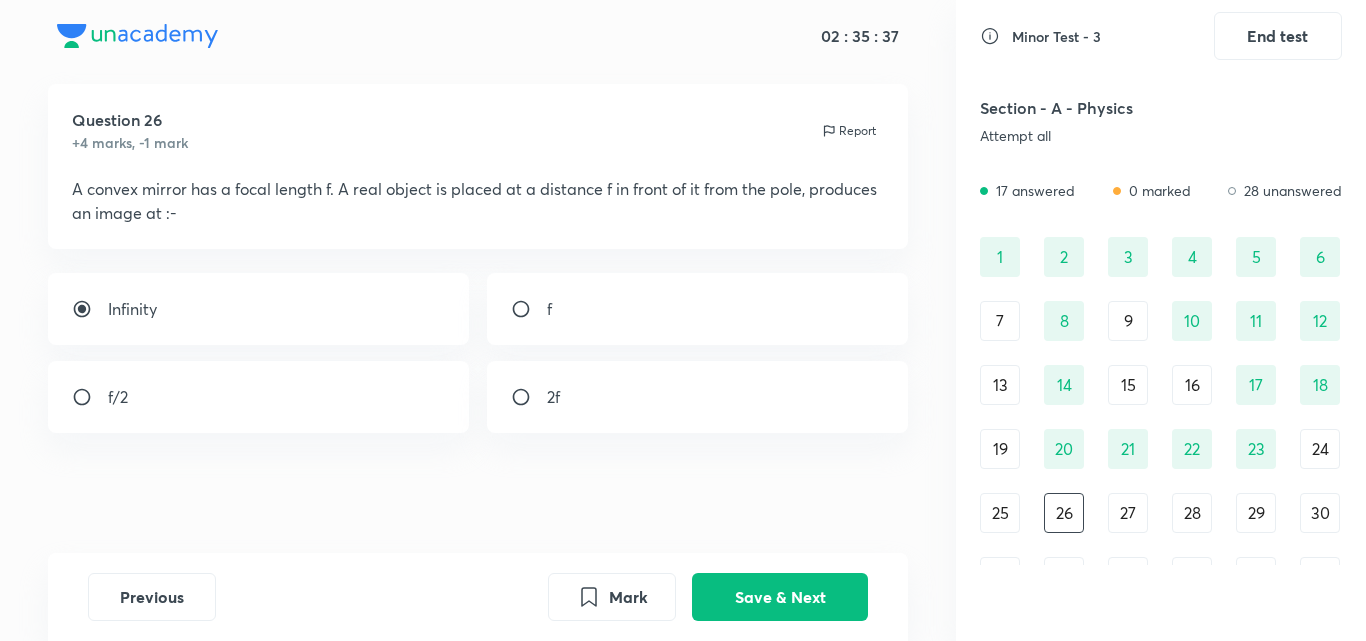 click on "Infinity" at bounding box center (259, 309) 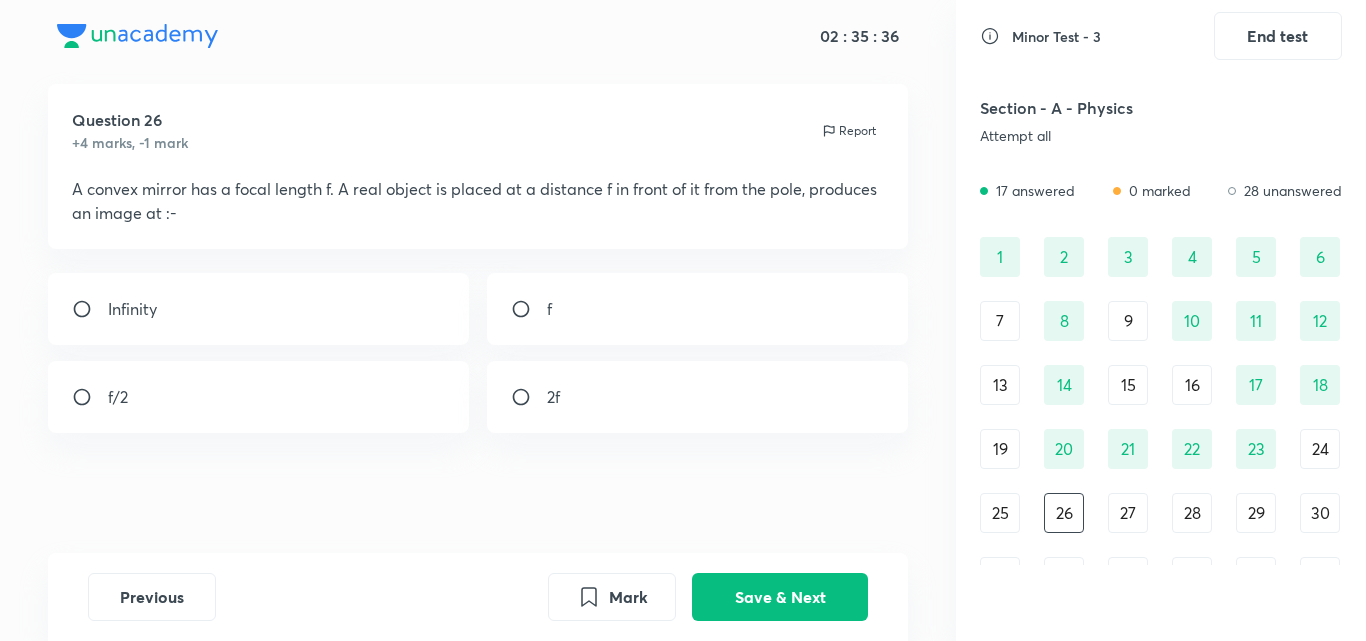 click on "f/2" at bounding box center (259, 397) 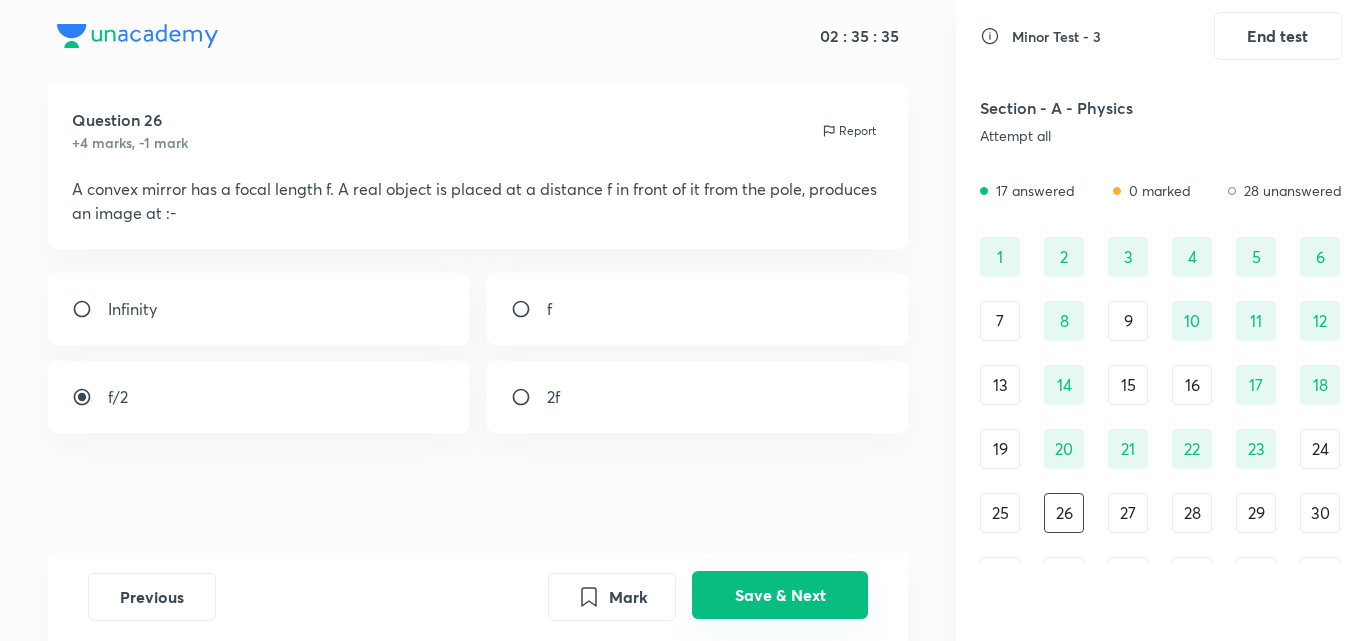 click on "Save & Next" at bounding box center [780, 595] 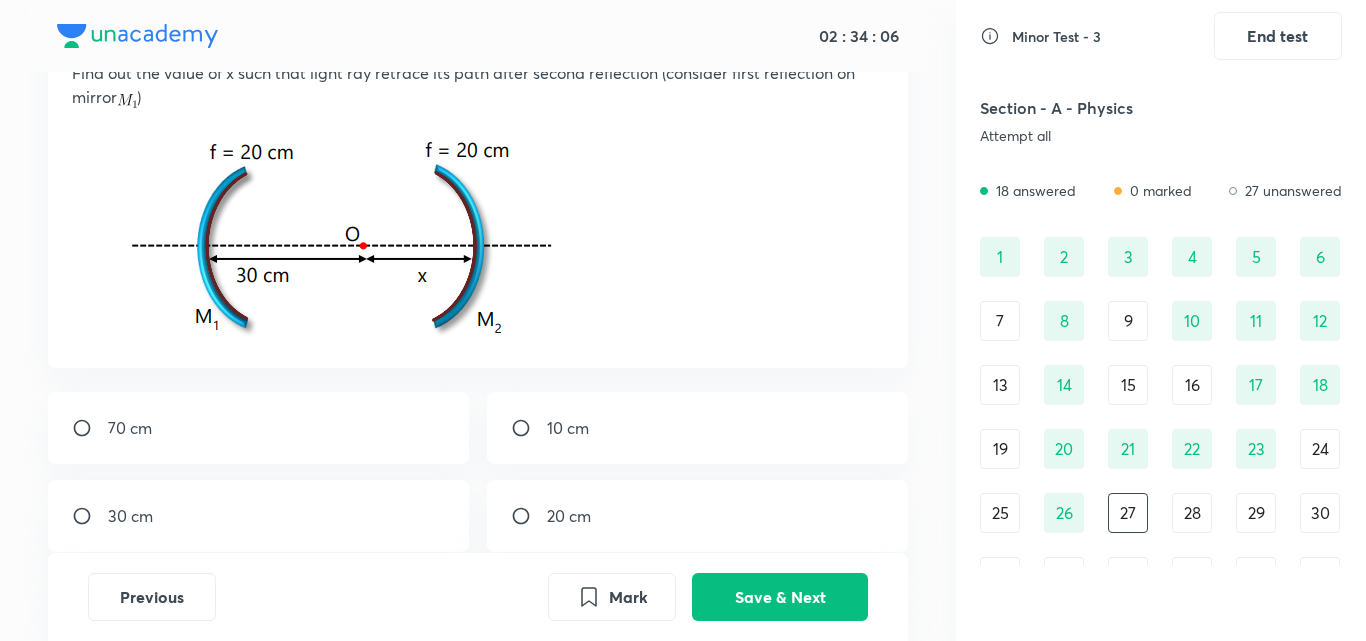 scroll, scrollTop: 153, scrollLeft: 0, axis: vertical 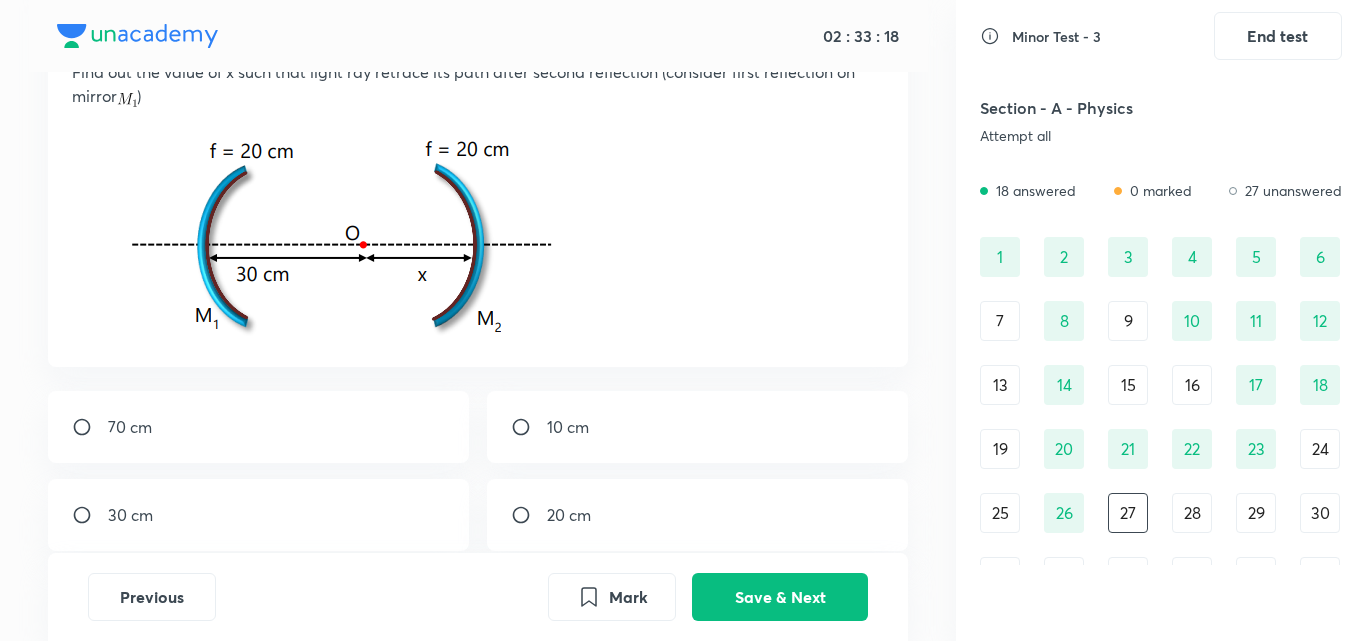 click at bounding box center [90, 427] 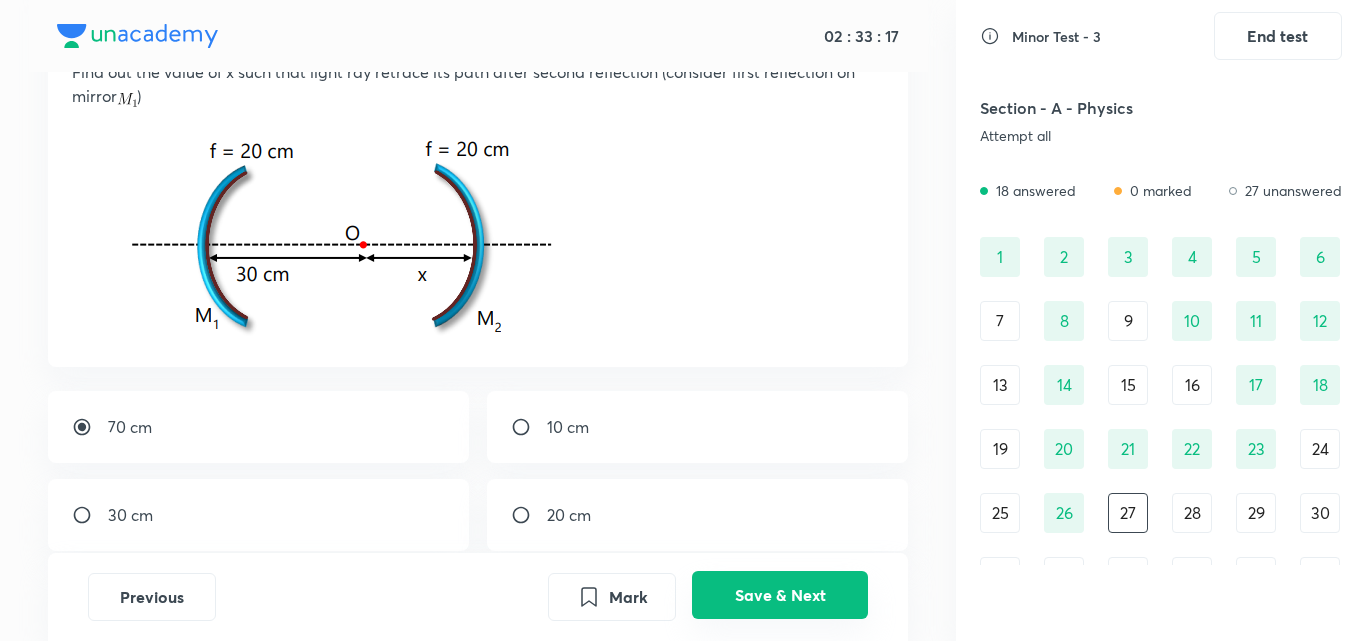 click on "Save & Next" at bounding box center [780, 595] 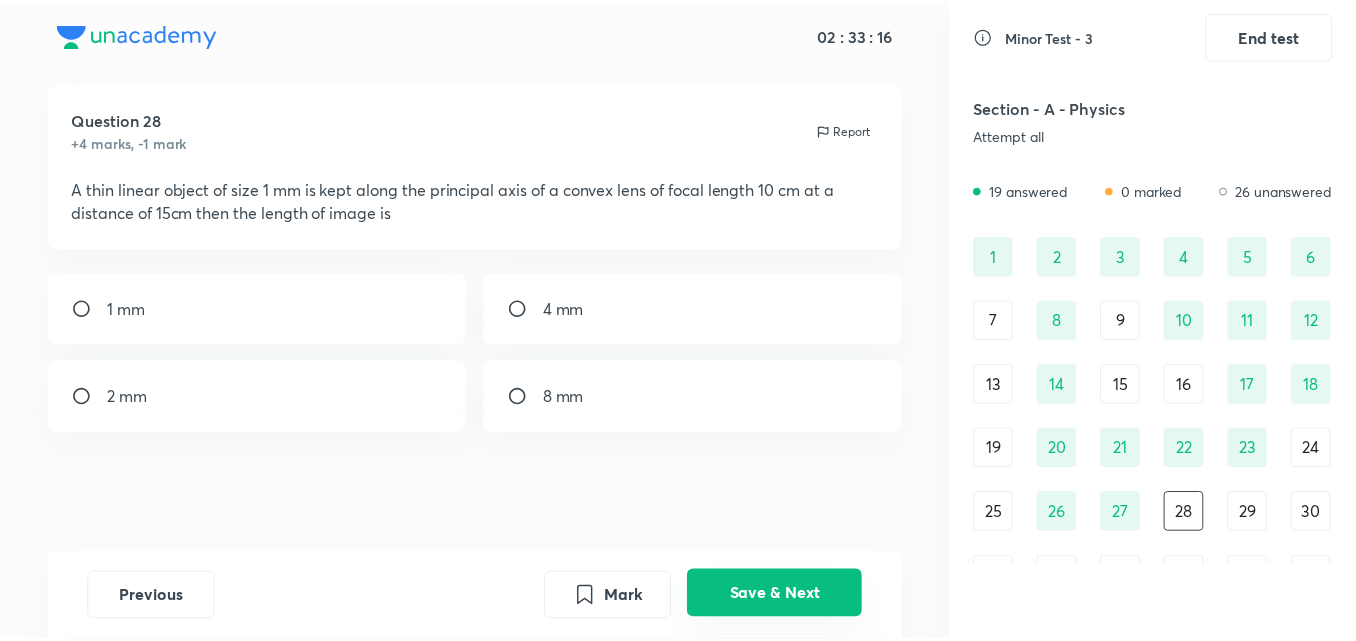 scroll, scrollTop: 36, scrollLeft: 0, axis: vertical 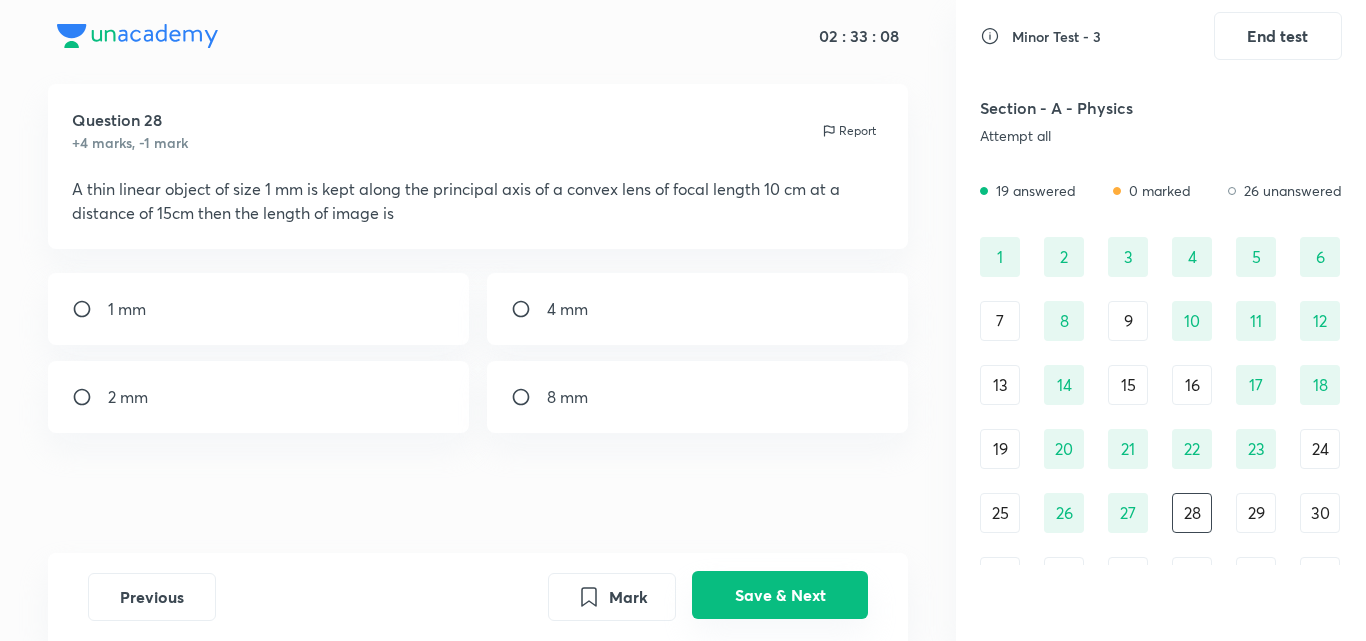 click on "Save & Next" at bounding box center [780, 595] 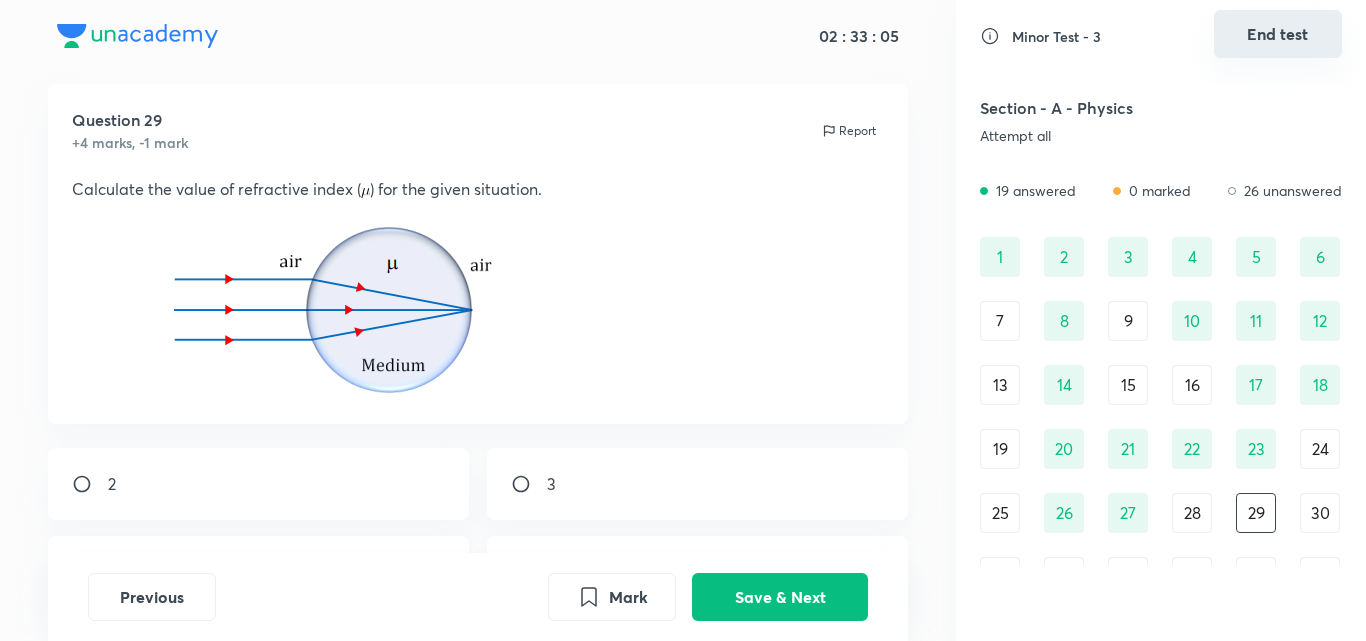 click on "End test" at bounding box center (1278, 34) 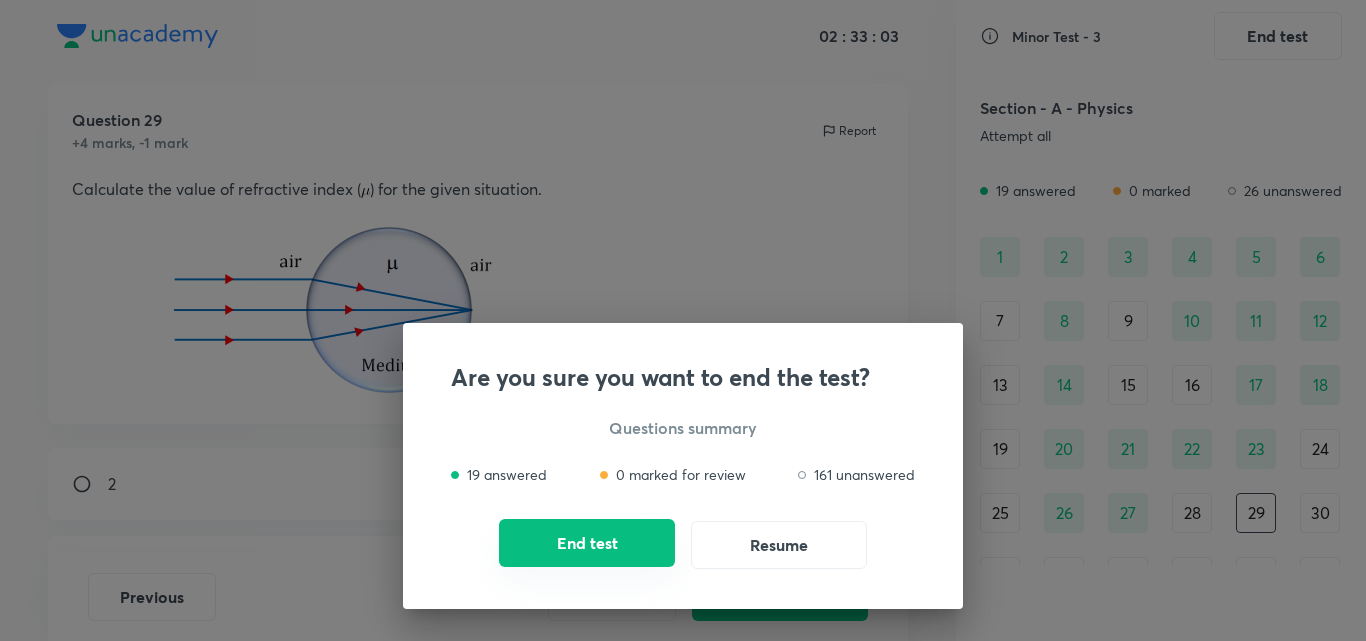click on "End test" at bounding box center (587, 543) 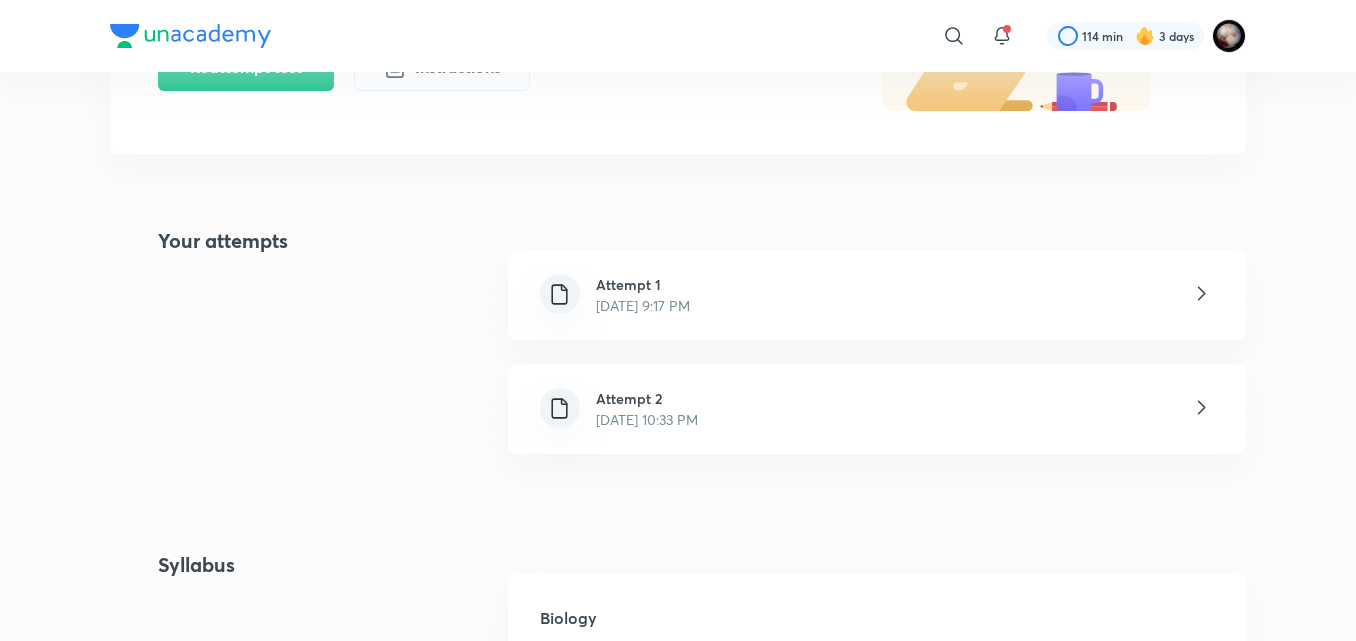 scroll, scrollTop: 332, scrollLeft: 0, axis: vertical 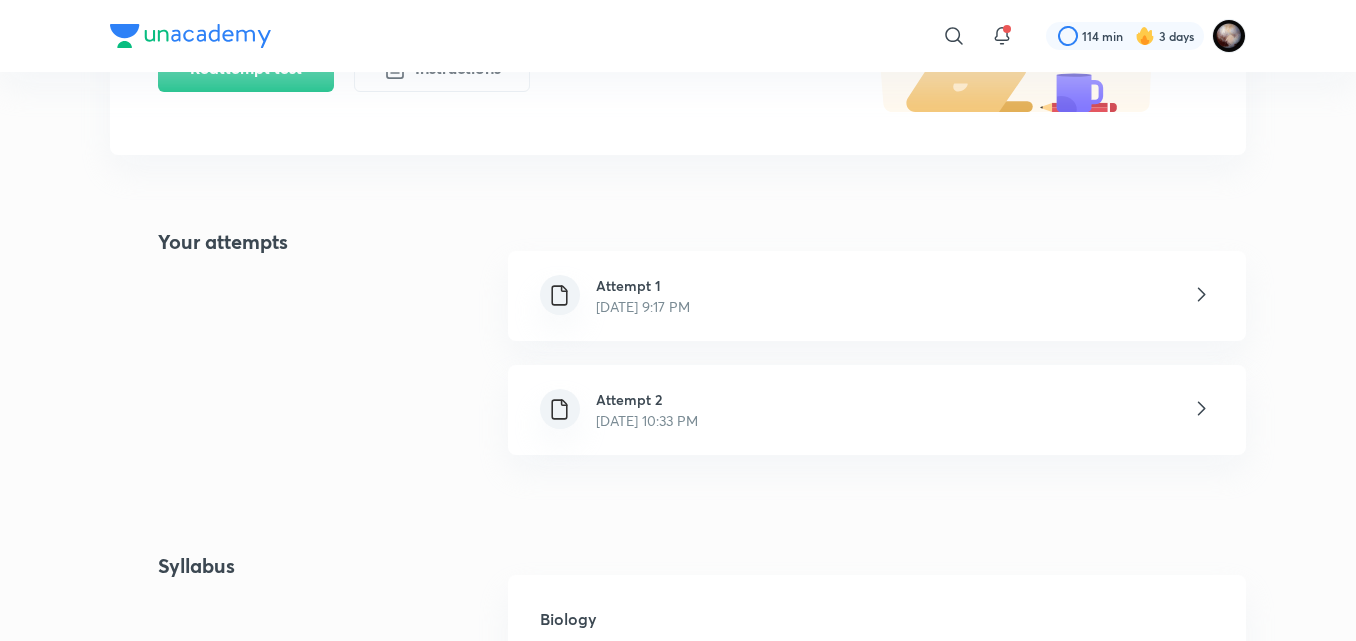 click on "Attempt 2 Jul 30, 2025, 10:33 PM" at bounding box center [877, 410] 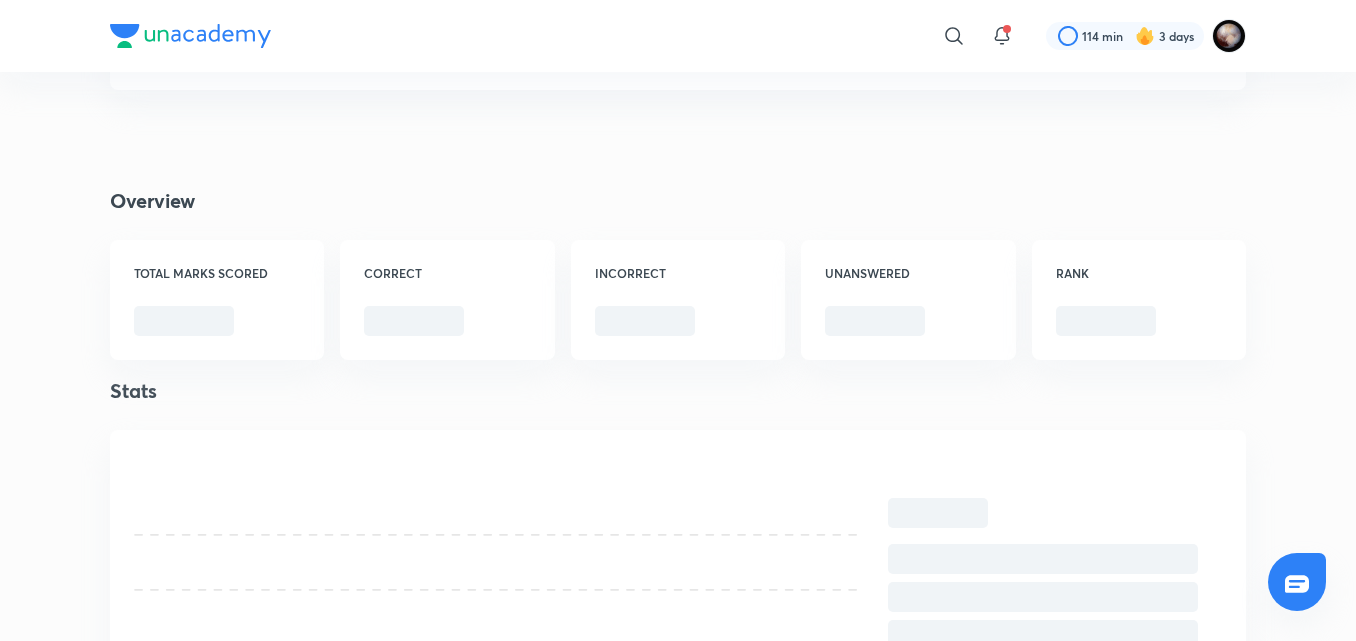 scroll, scrollTop: 0, scrollLeft: 0, axis: both 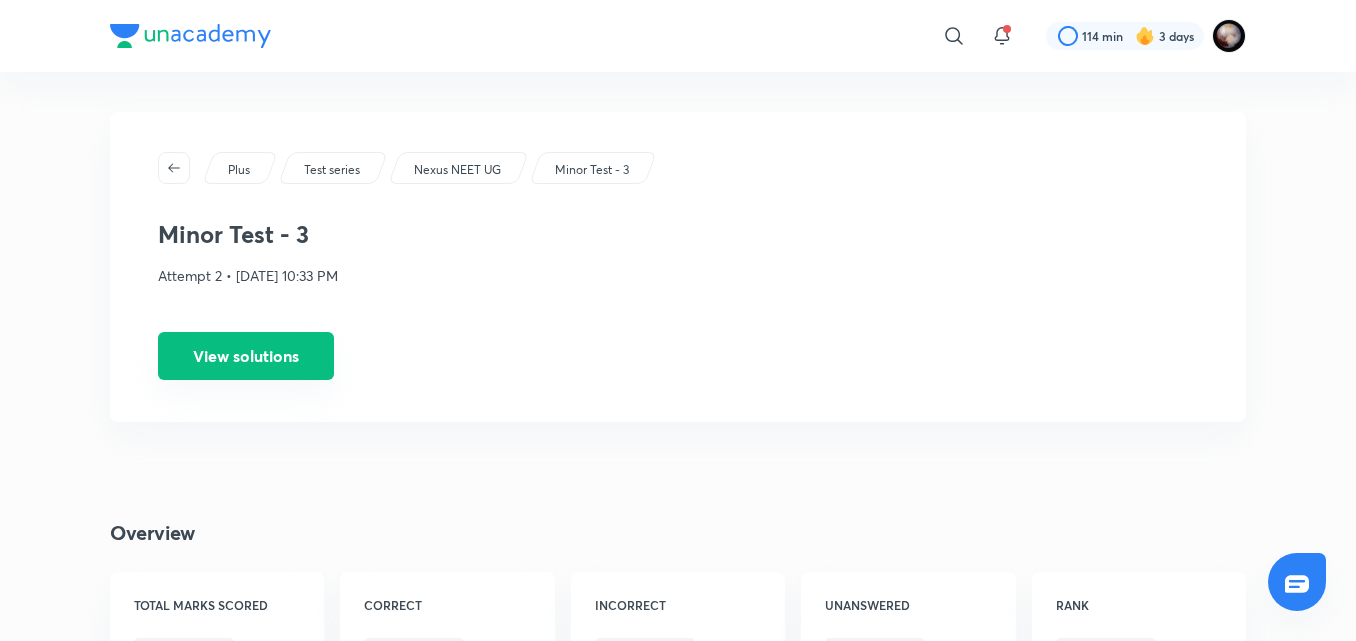 click on "View solutions" at bounding box center [246, 356] 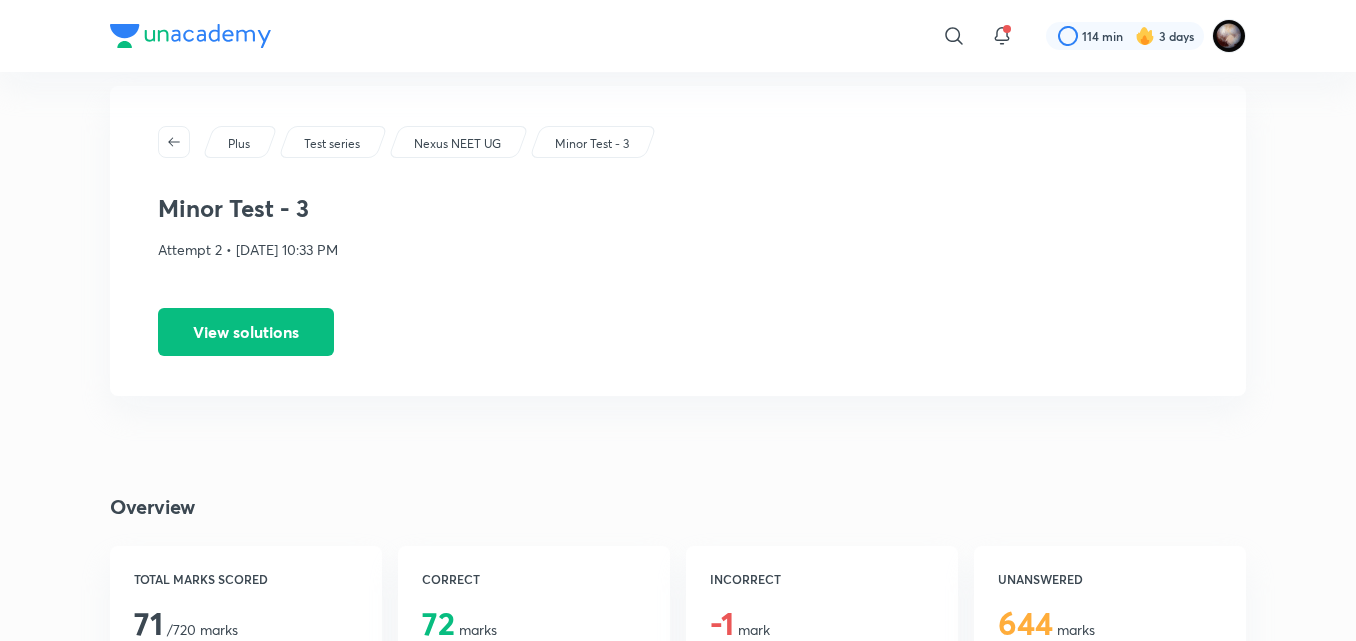 scroll, scrollTop: 0, scrollLeft: 0, axis: both 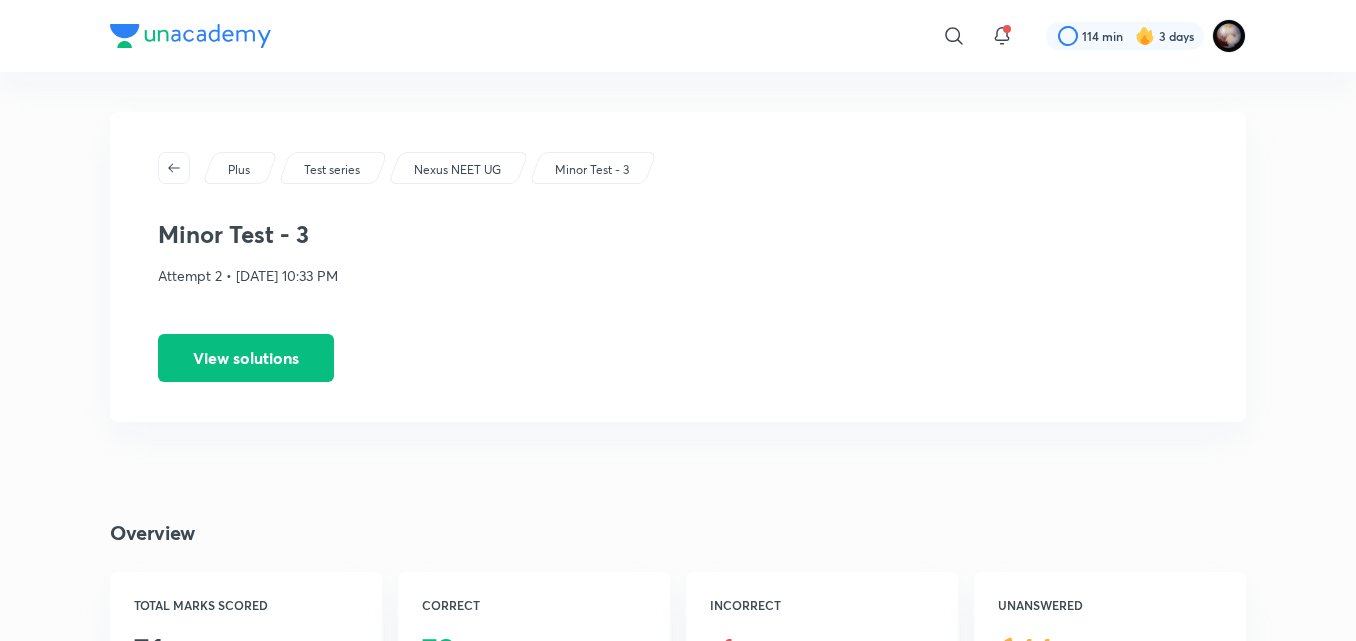 click at bounding box center (190, 36) 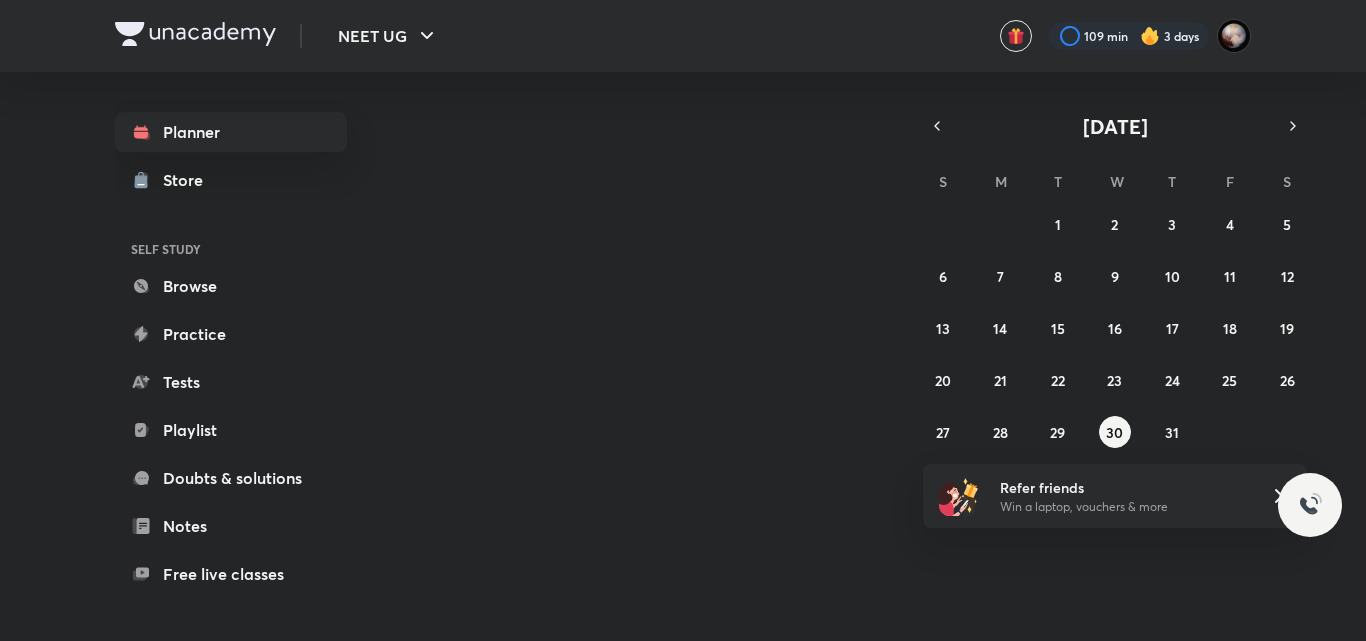 click 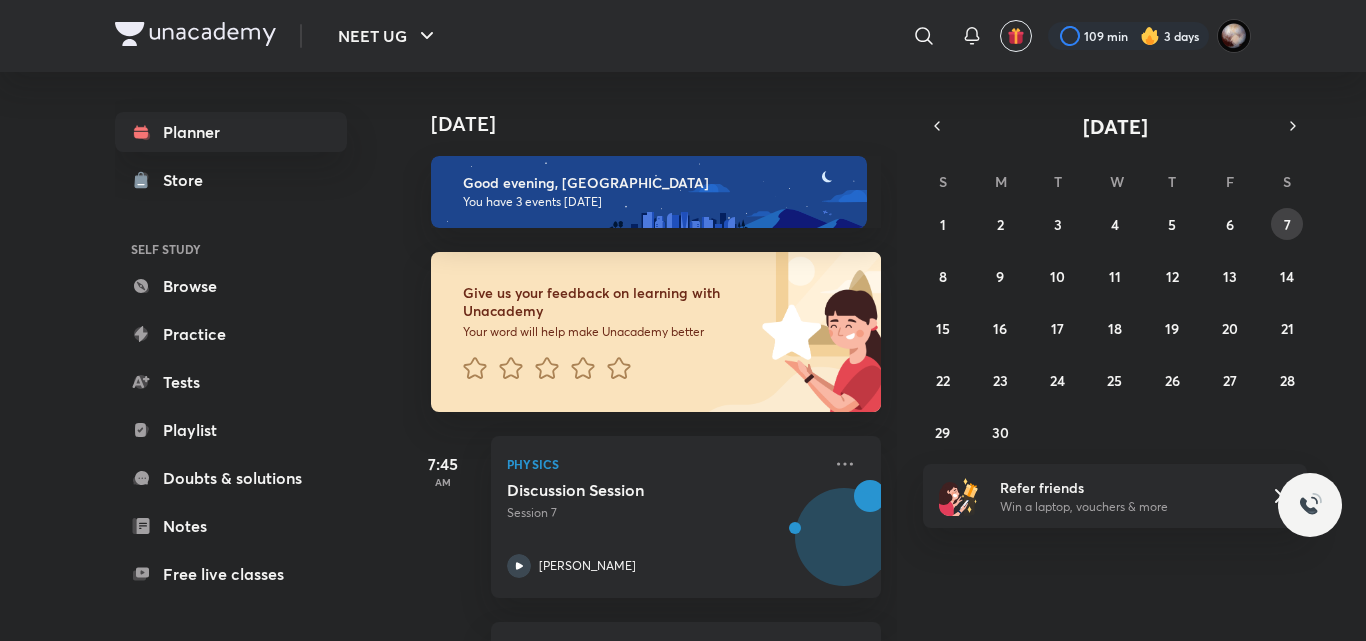 scroll, scrollTop: 0, scrollLeft: 0, axis: both 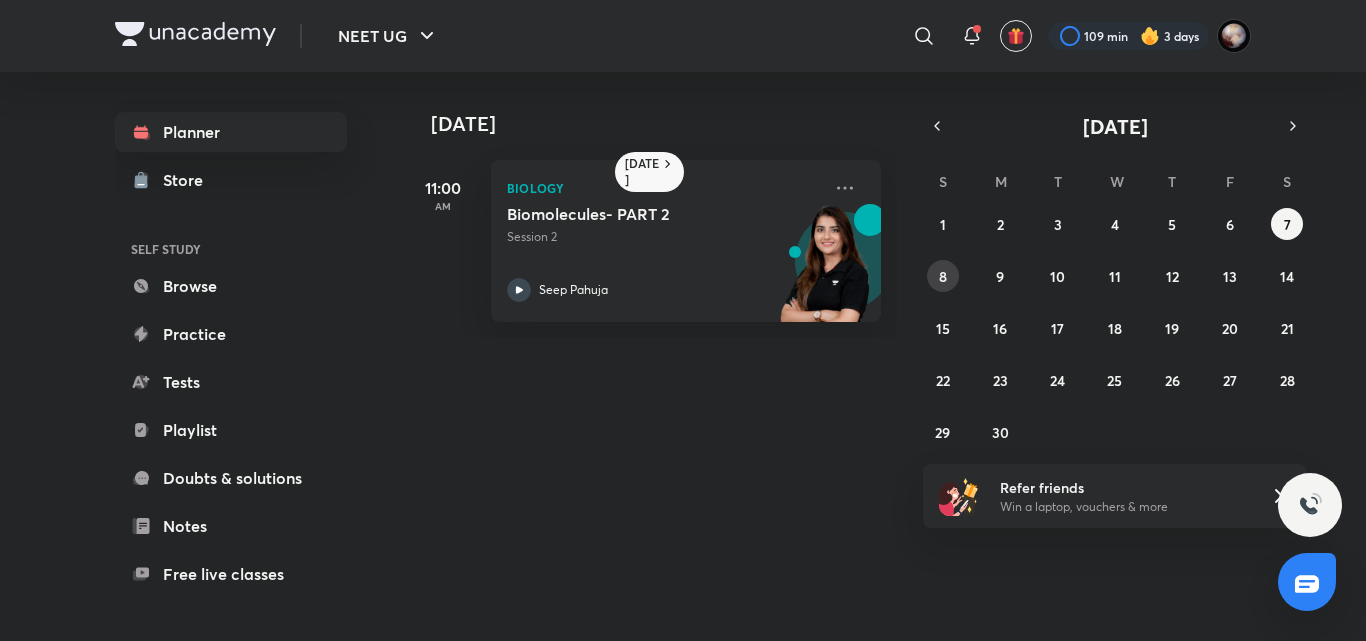 click on "8" at bounding box center (943, 276) 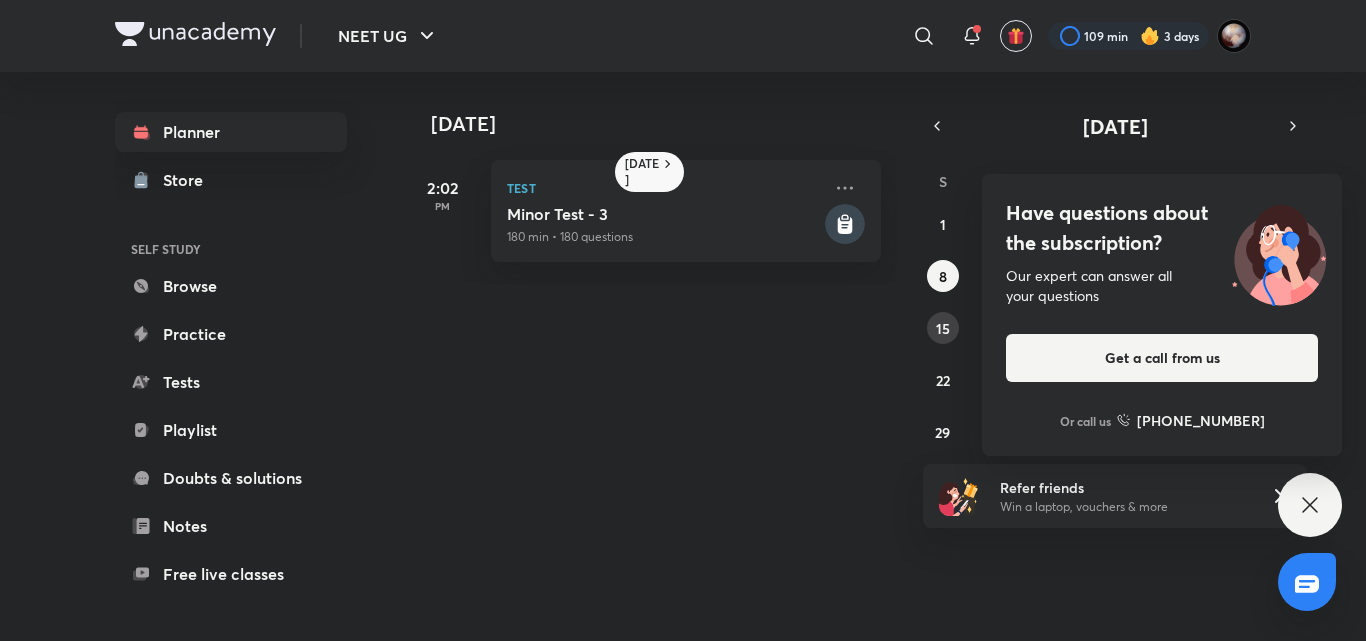 click on "15" at bounding box center [943, 328] 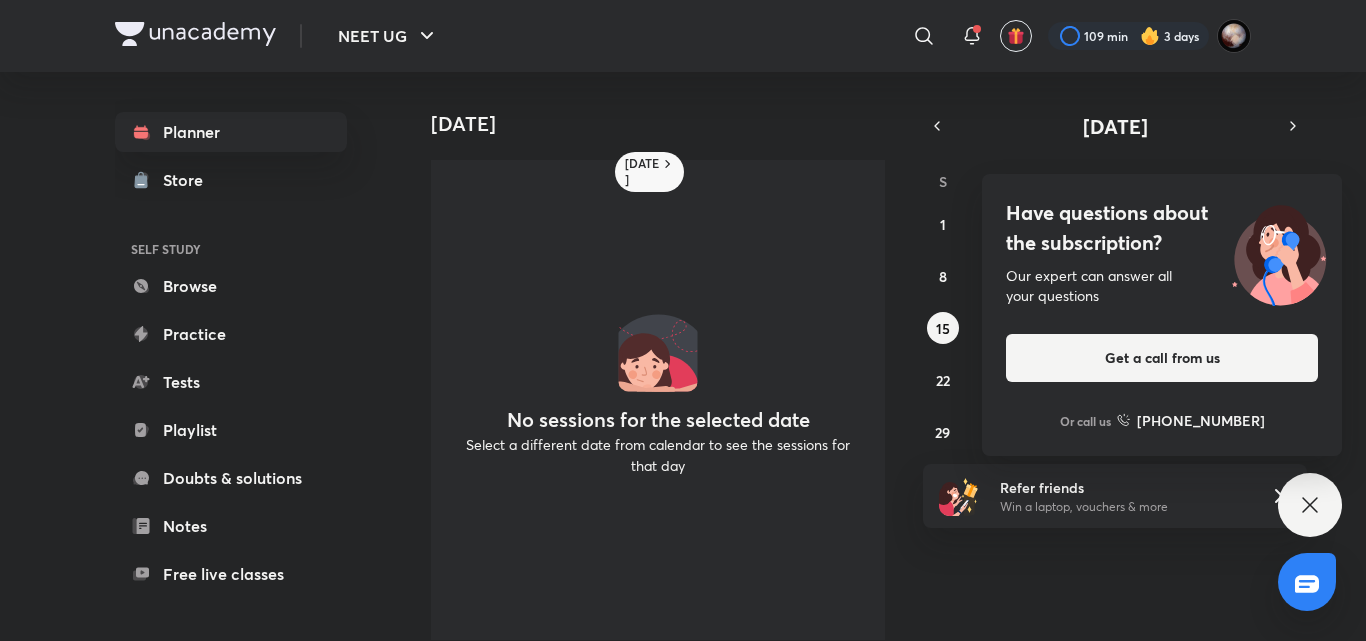 click 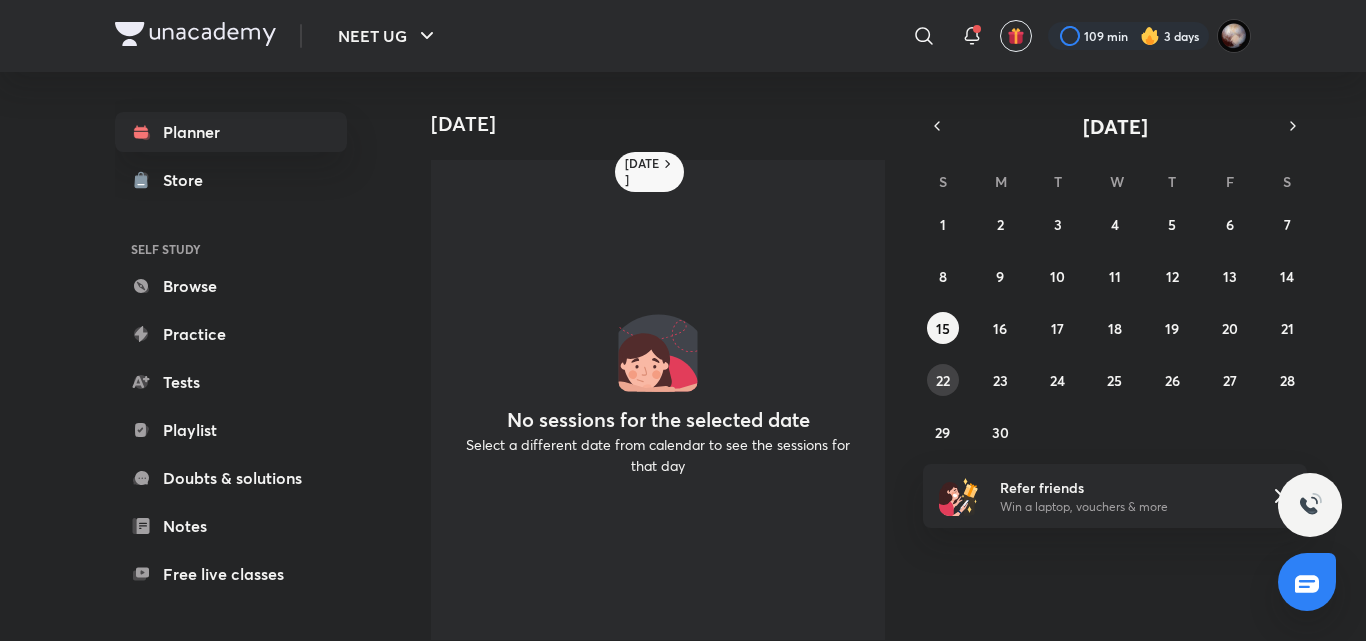 click on "22" at bounding box center [943, 380] 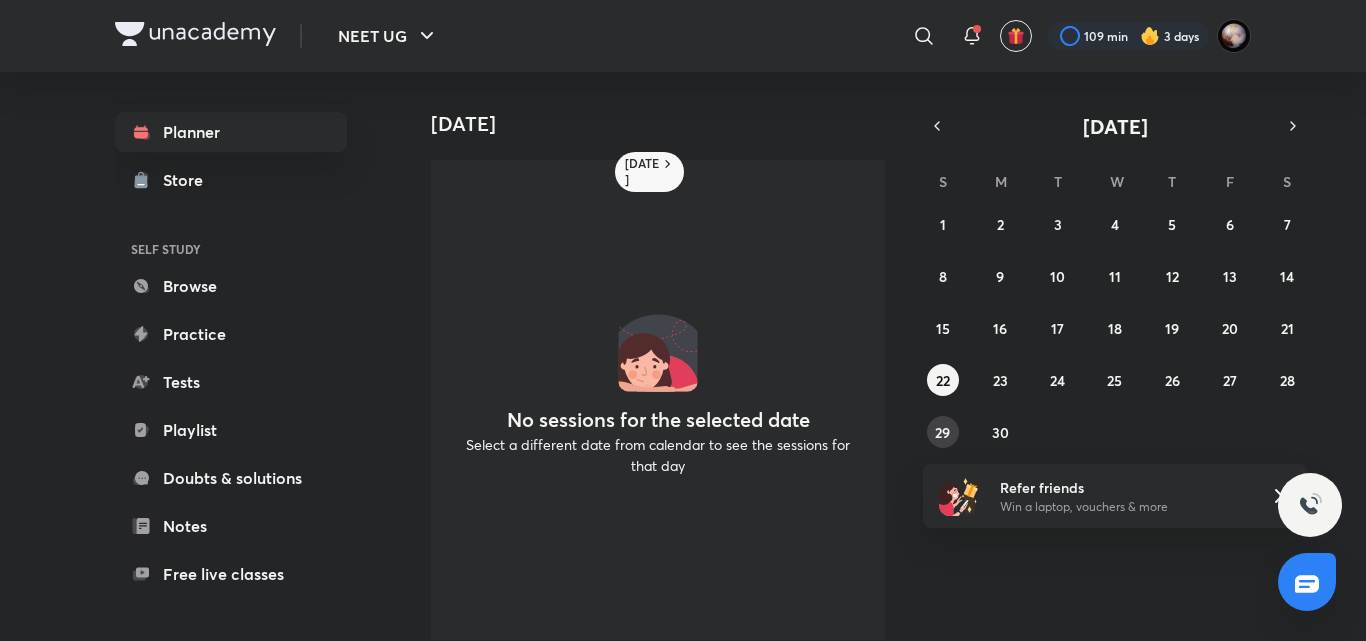 click on "29" at bounding box center (942, 432) 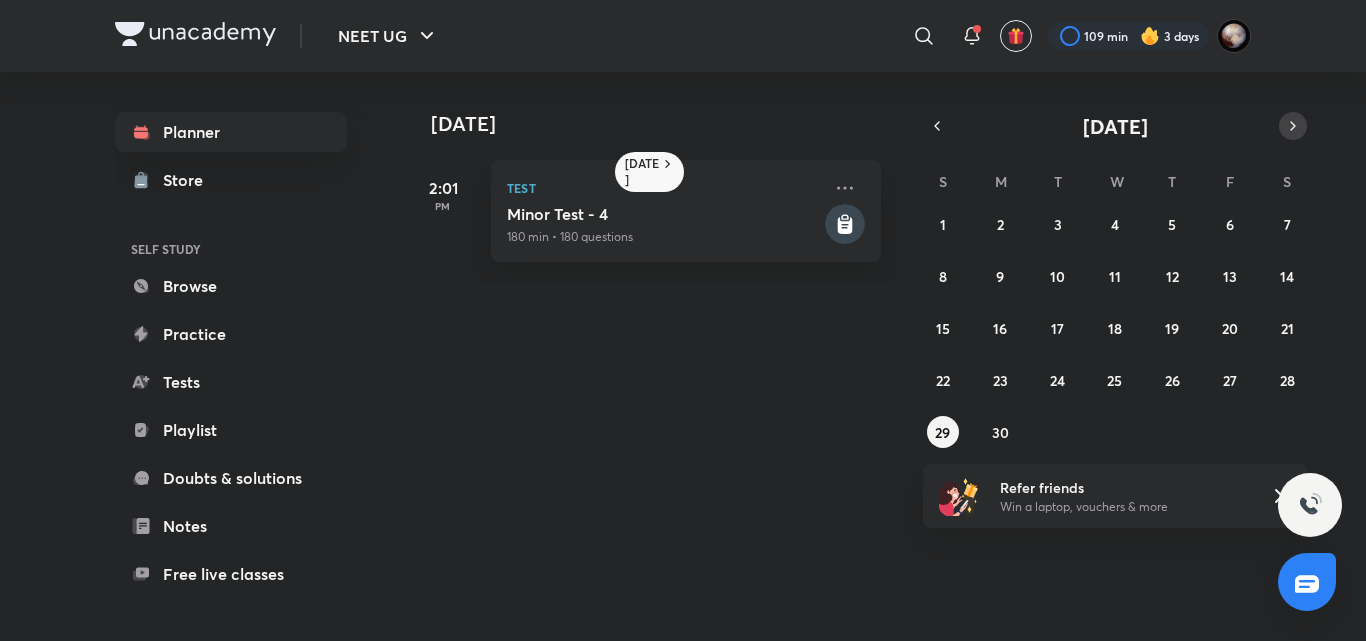 click 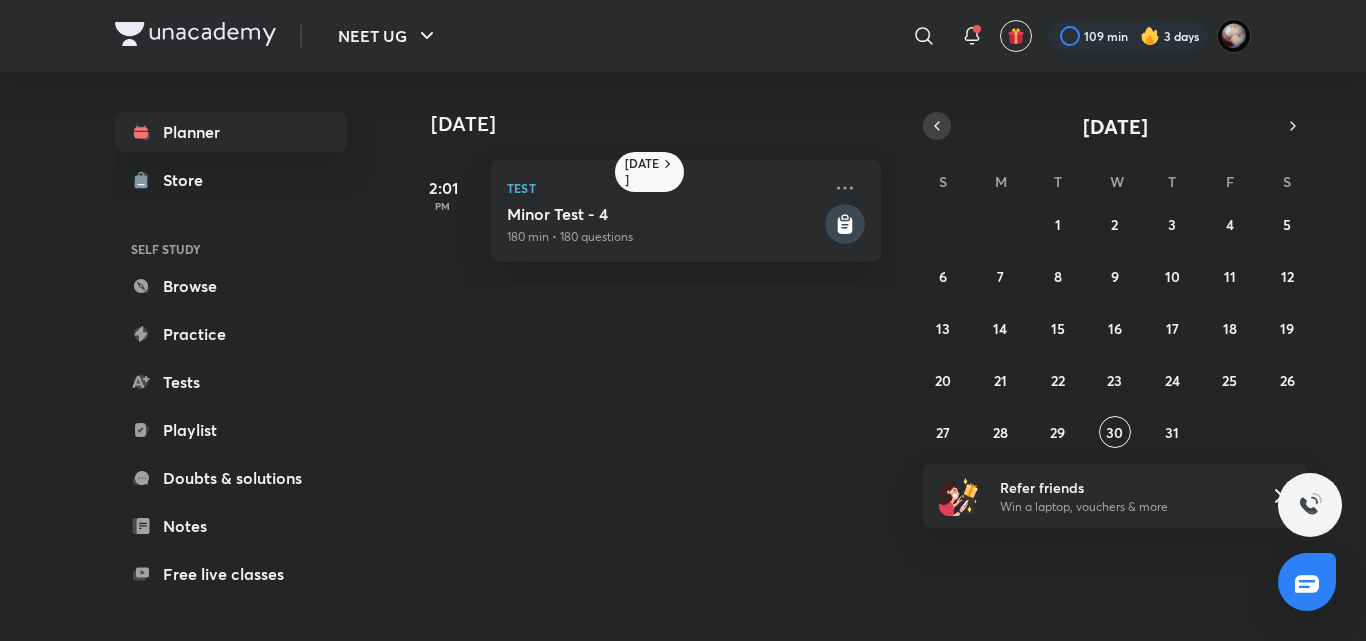 click 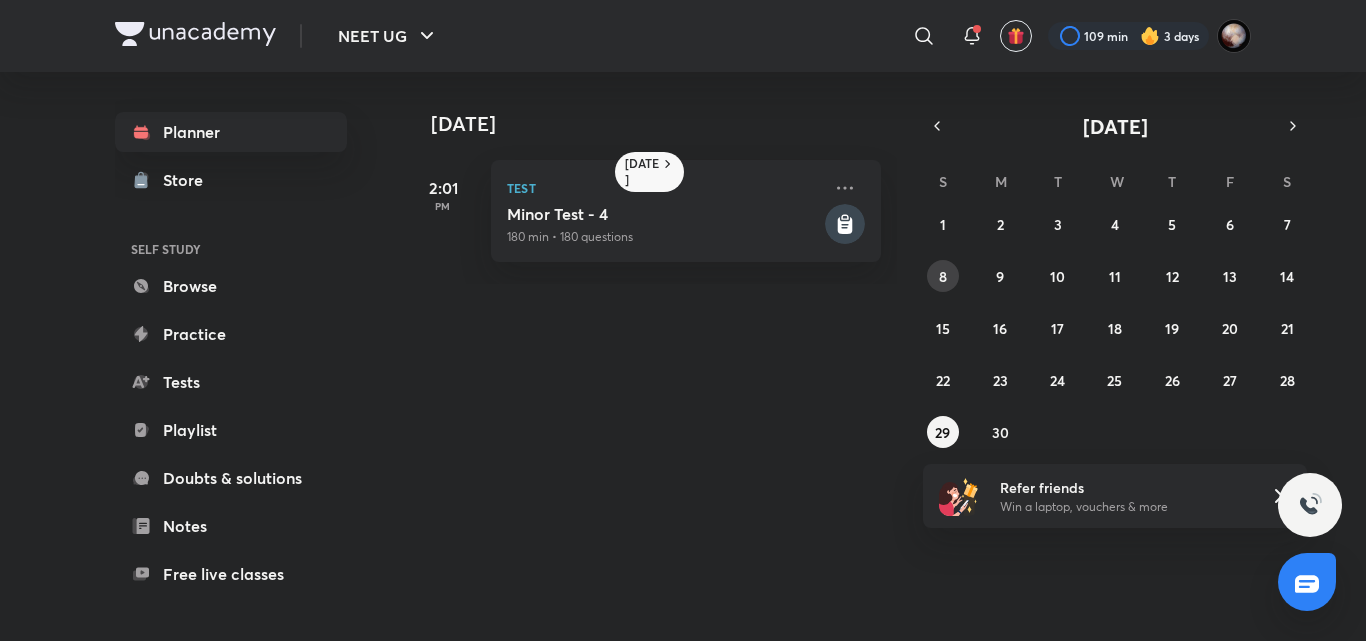 click on "8" at bounding box center (943, 276) 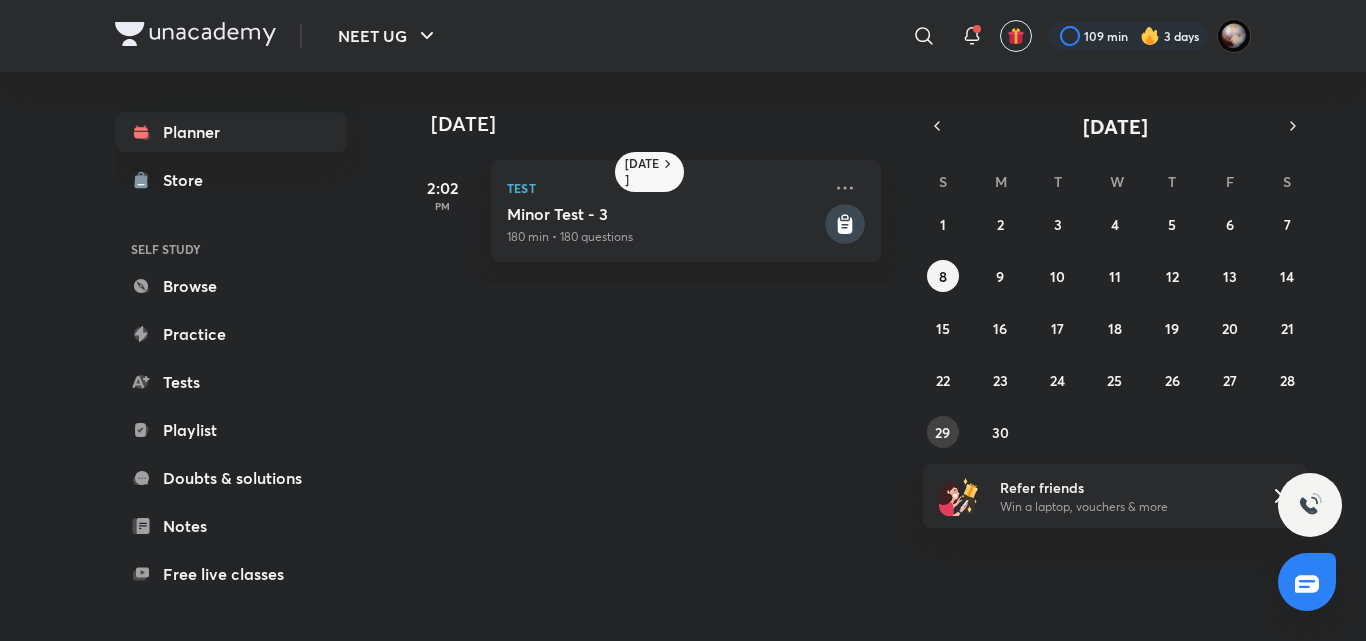 click on "29" at bounding box center (942, 432) 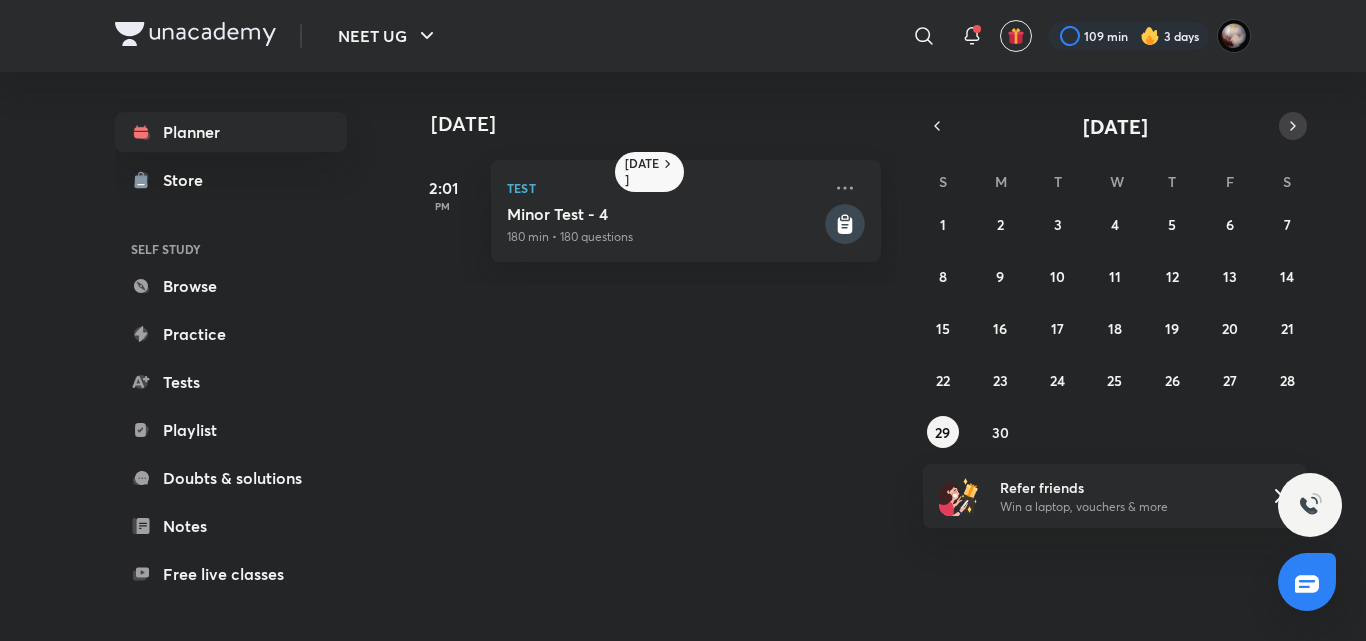 click 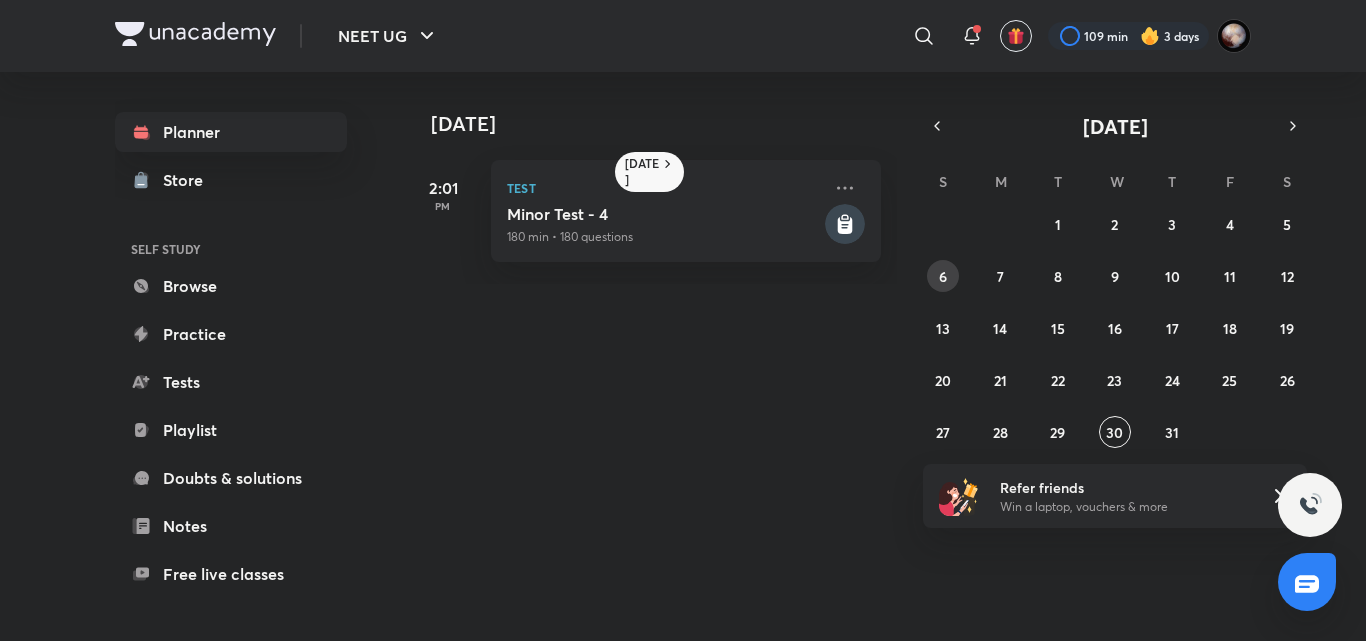 click on "6" at bounding box center (943, 276) 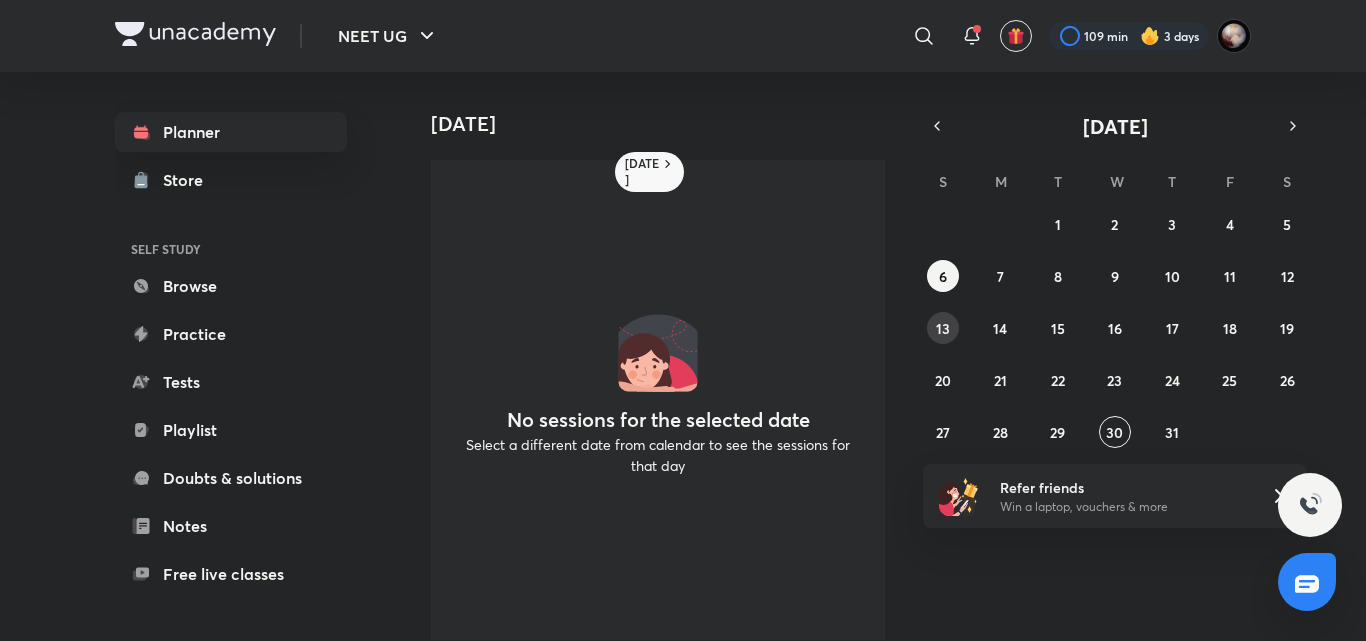 click on "13" at bounding box center [943, 328] 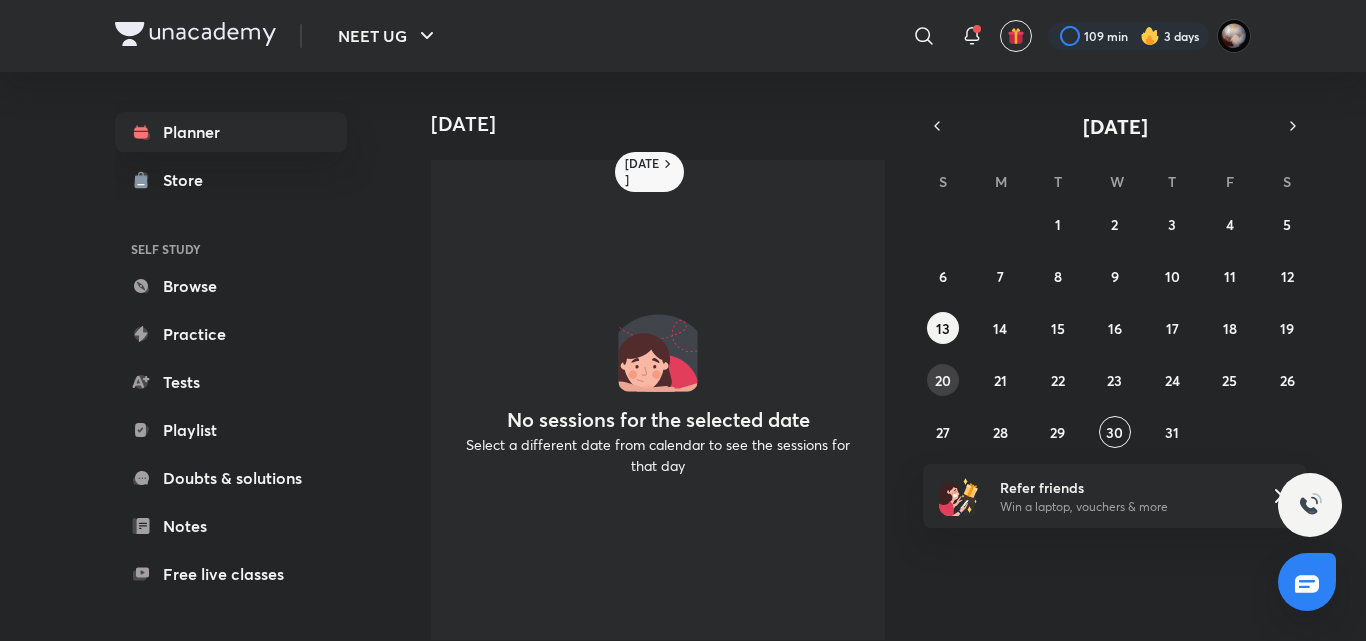 click on "20" at bounding box center (943, 380) 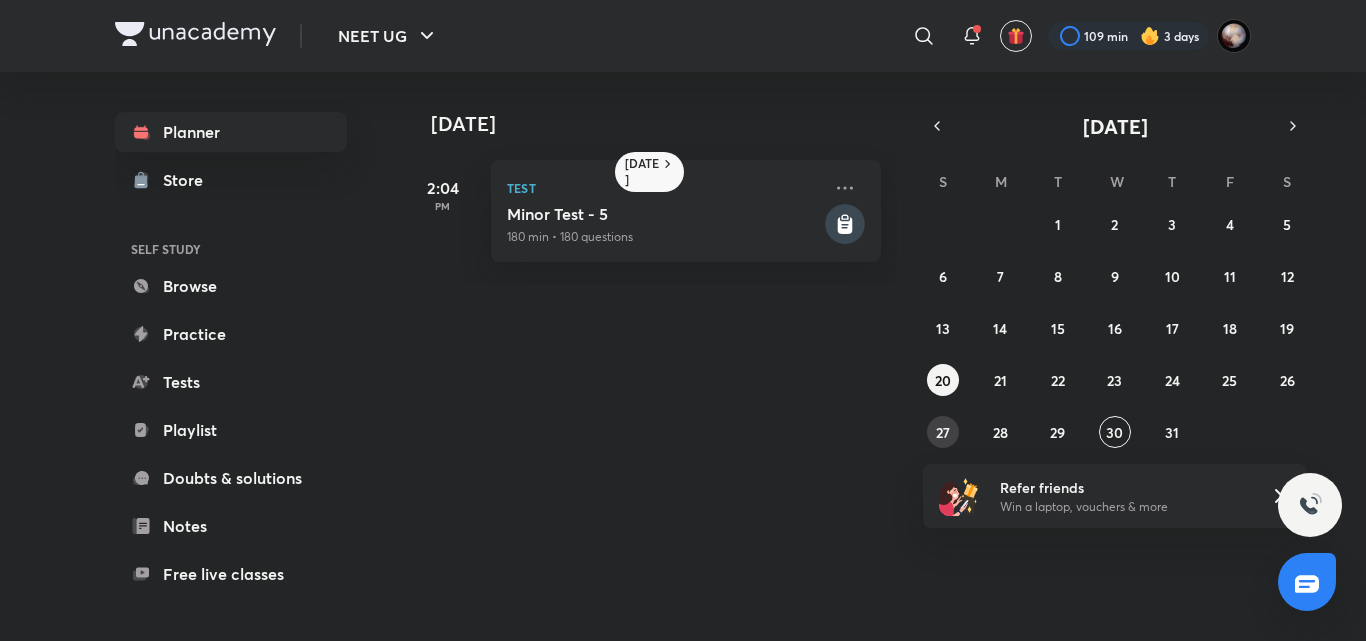 click on "27" at bounding box center [943, 432] 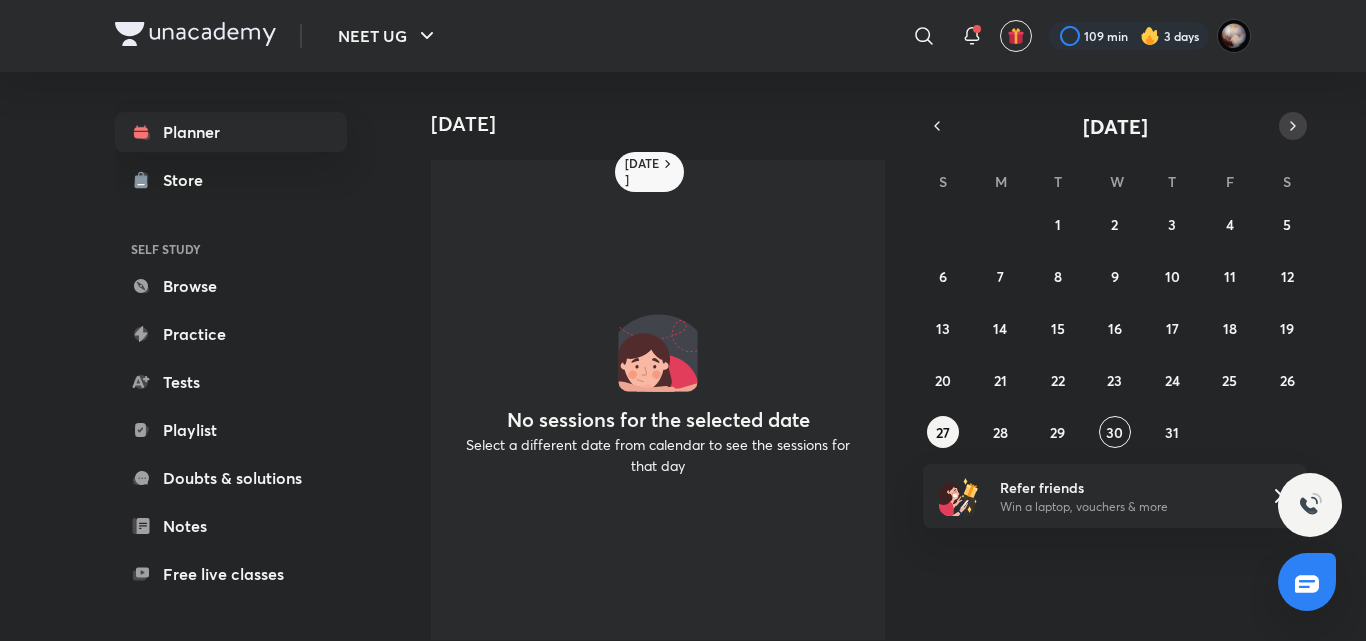 click at bounding box center [1293, 126] 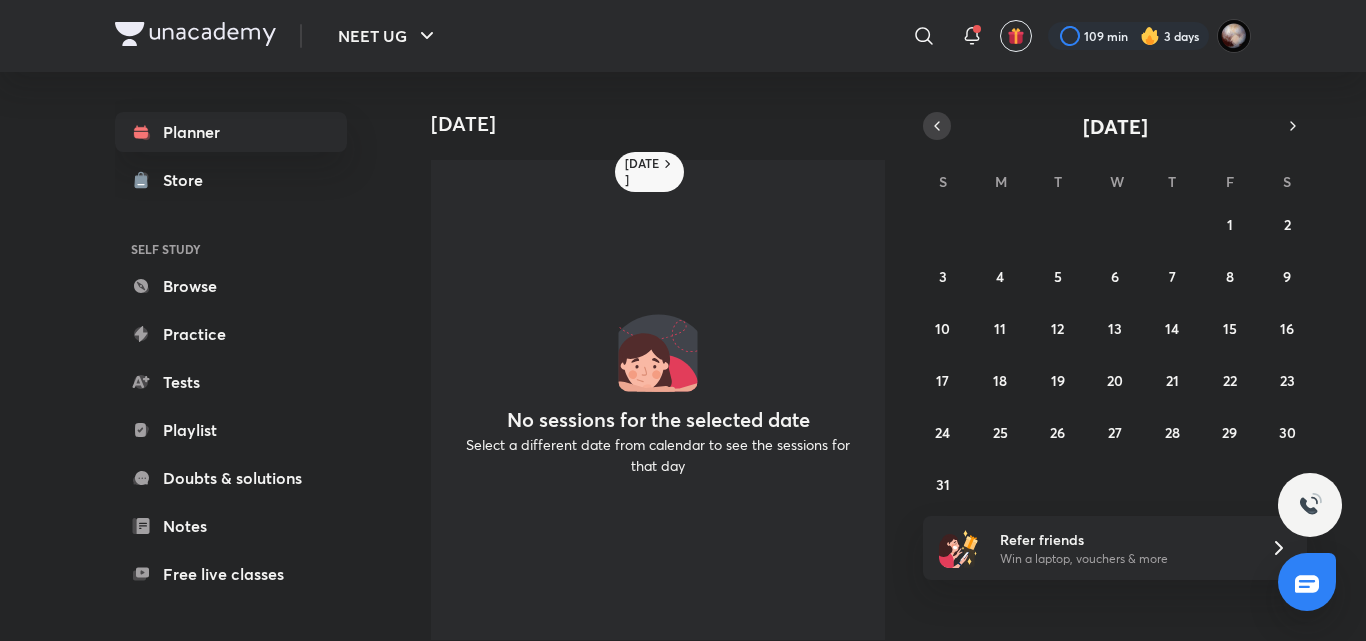 click 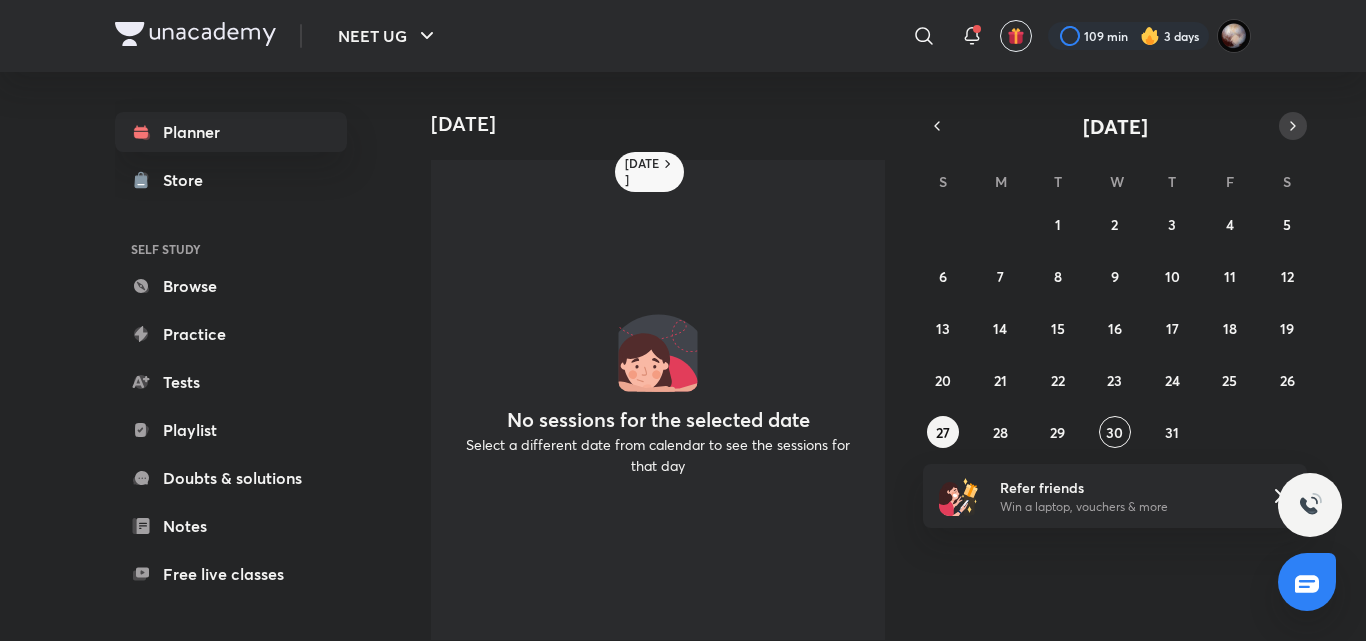 click 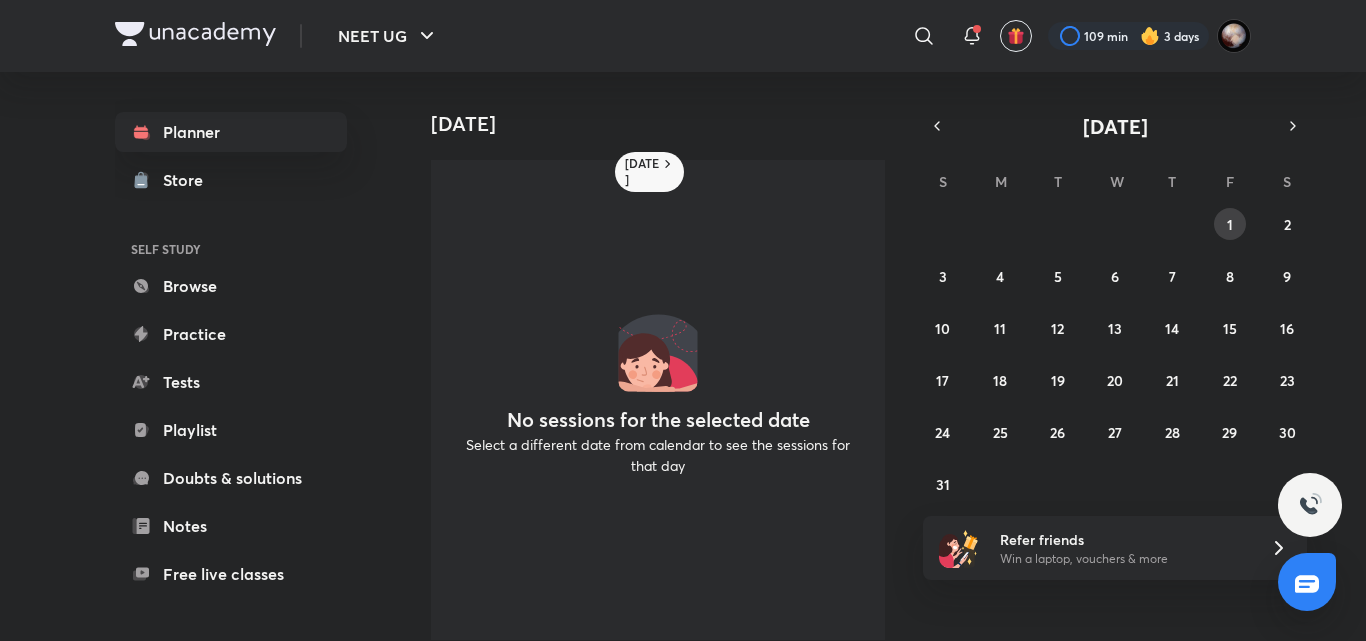 click on "1" at bounding box center (1230, 224) 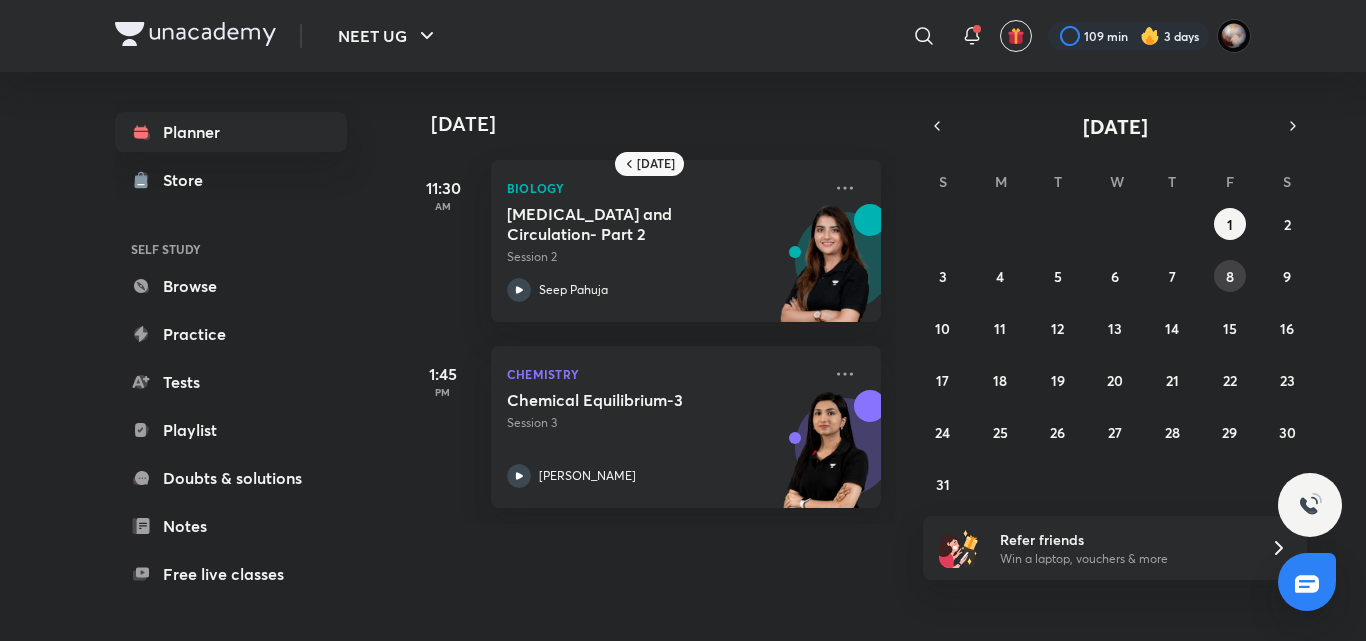 click on "8" at bounding box center [1230, 276] 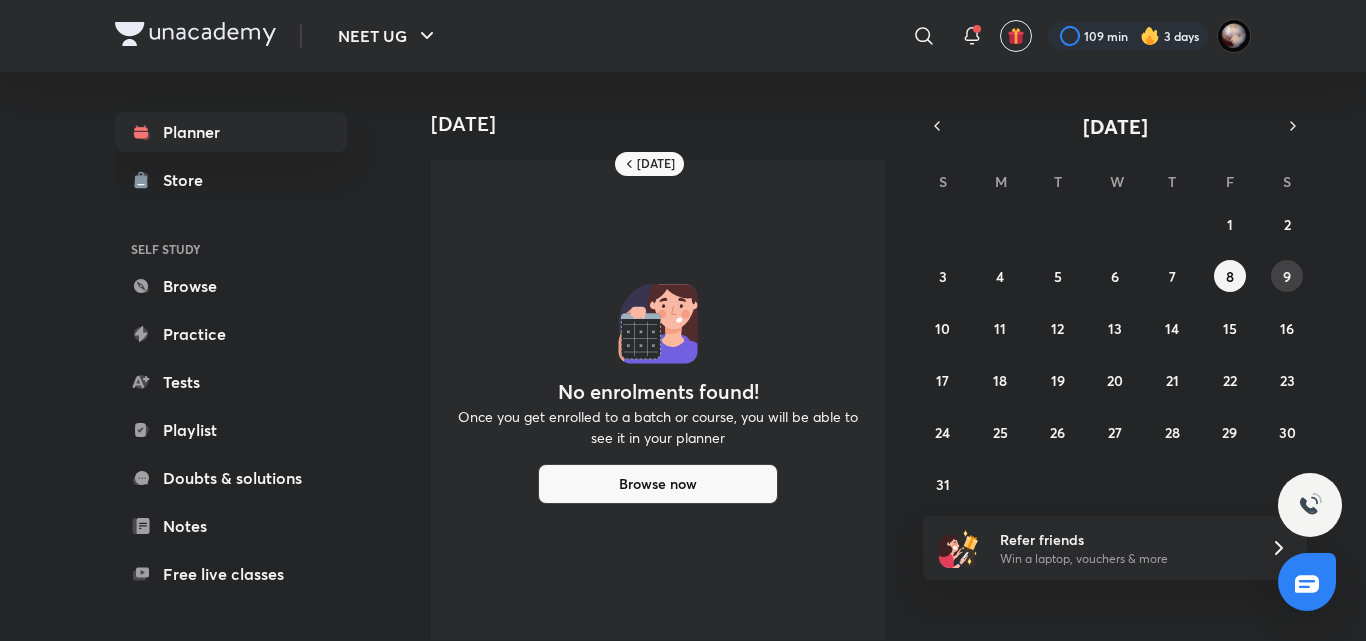 click on "9" at bounding box center [1287, 276] 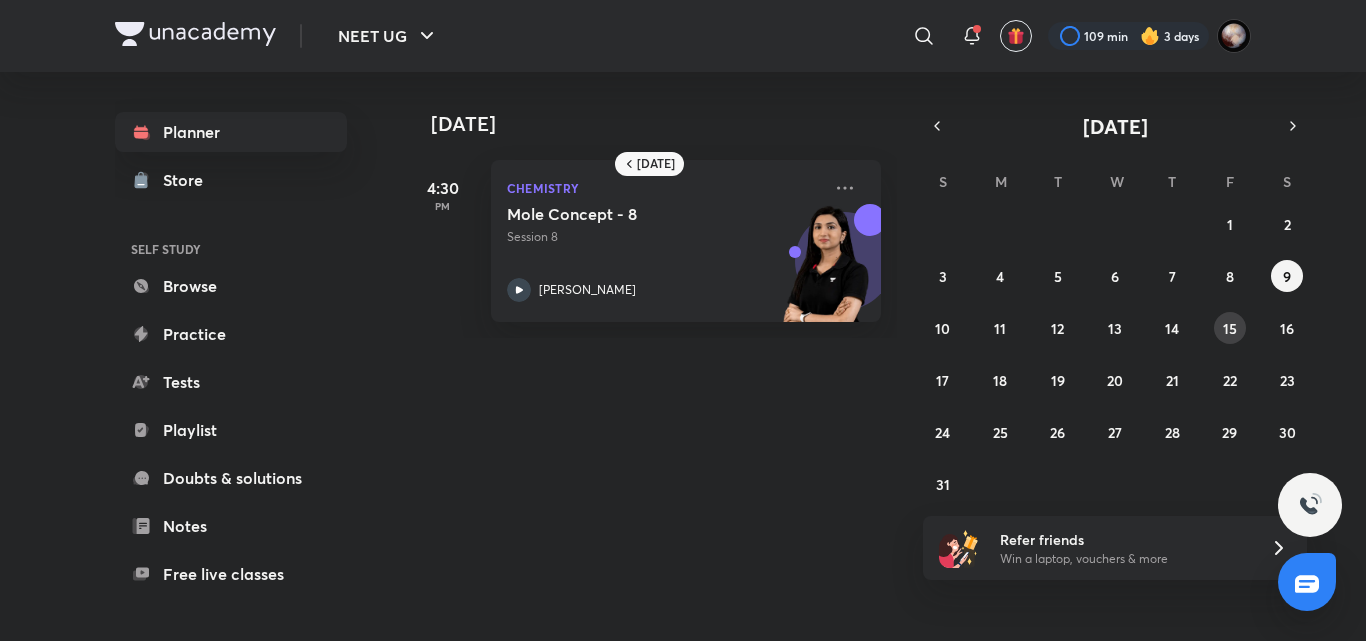 click on "15" at bounding box center (1230, 328) 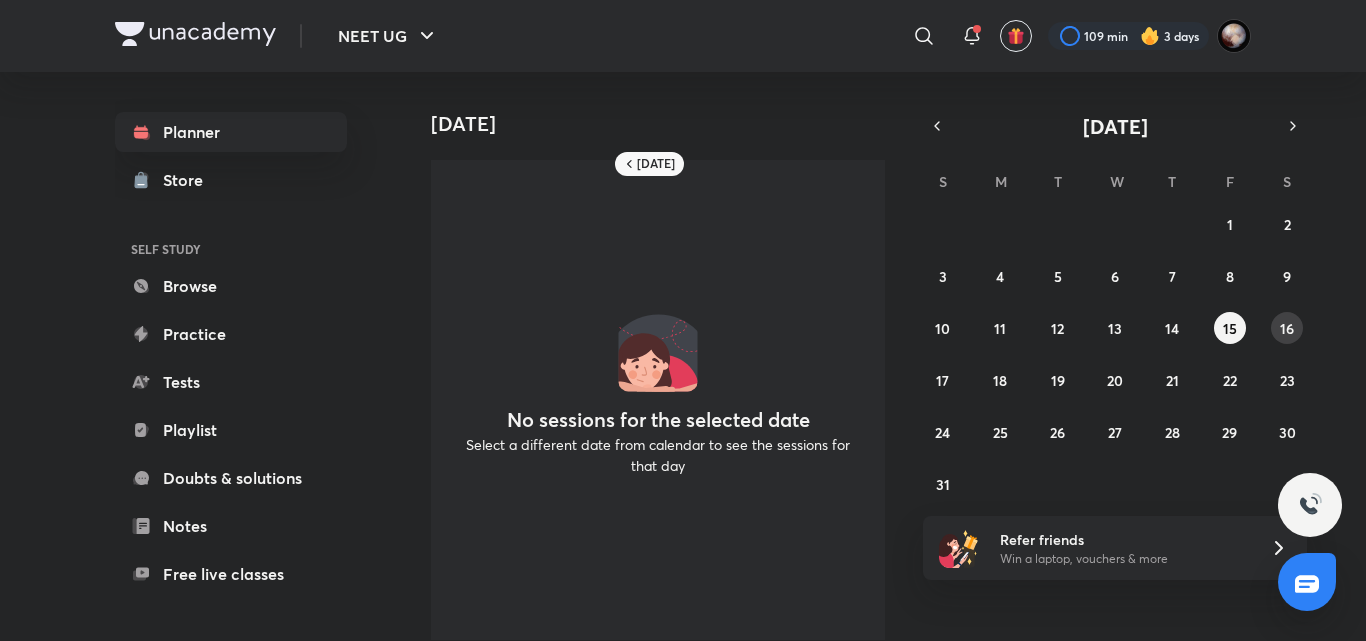 click on "16" at bounding box center [1287, 328] 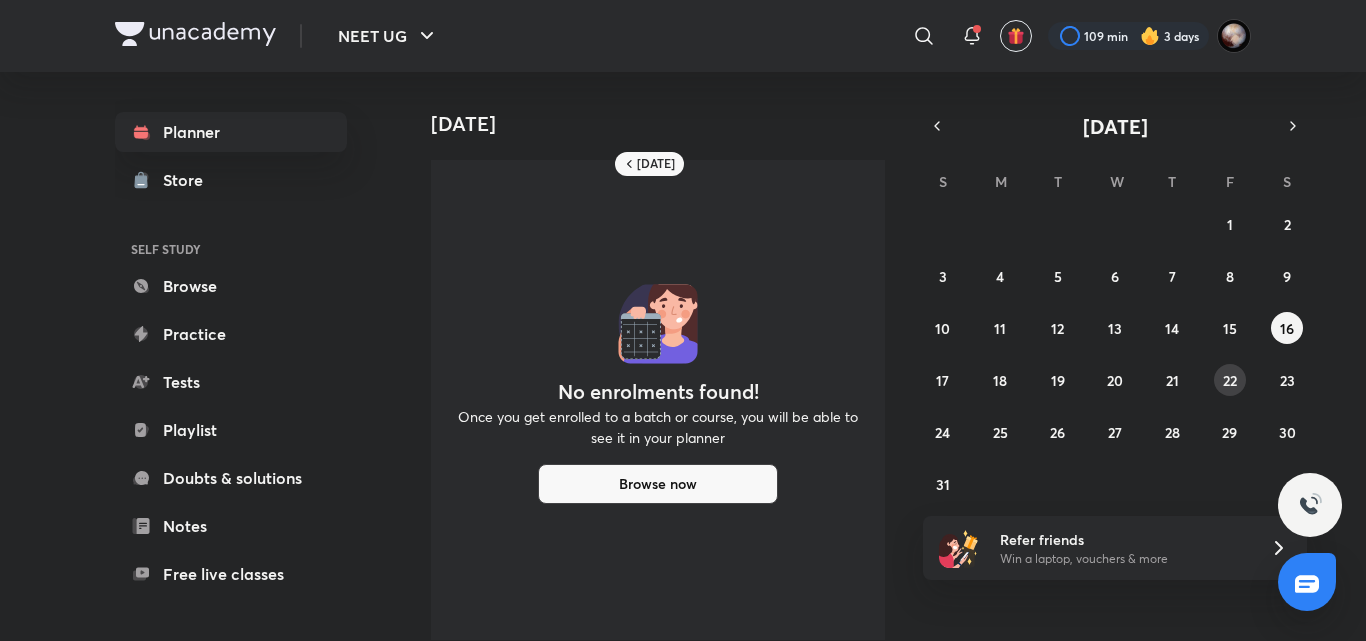 click on "22" at bounding box center [1230, 380] 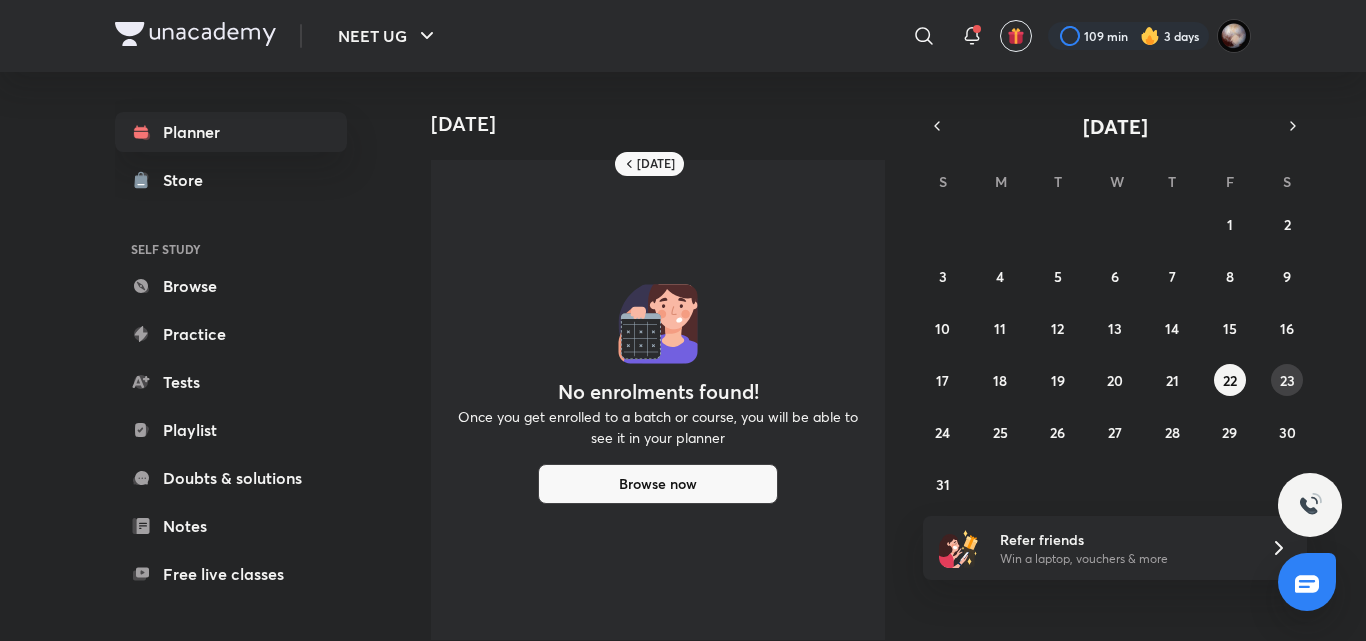 click on "23" at bounding box center (1287, 380) 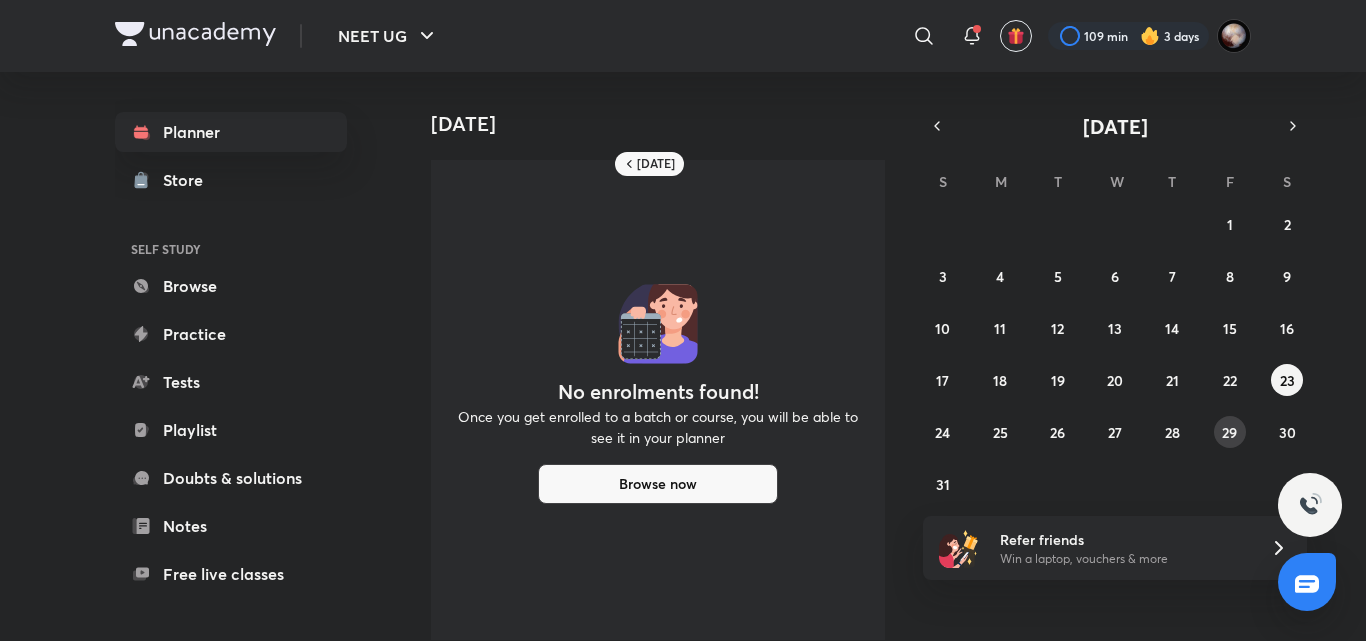 click on "29" at bounding box center [1229, 432] 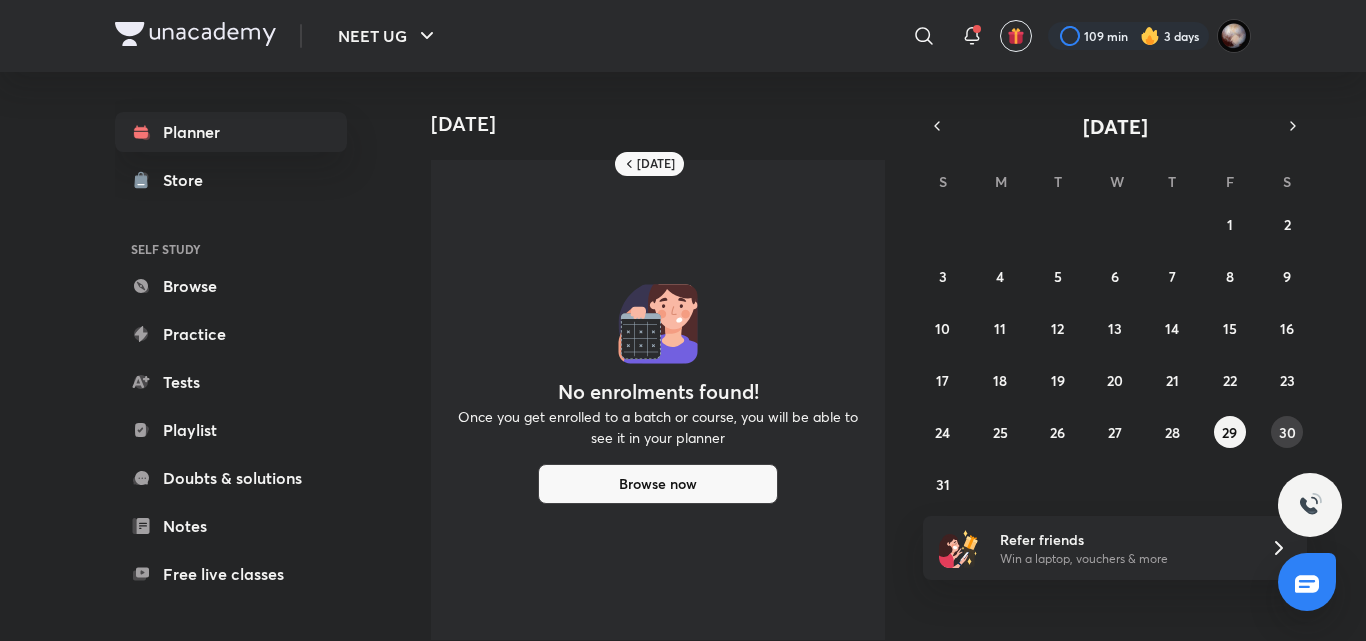 click on "30" at bounding box center [1287, 432] 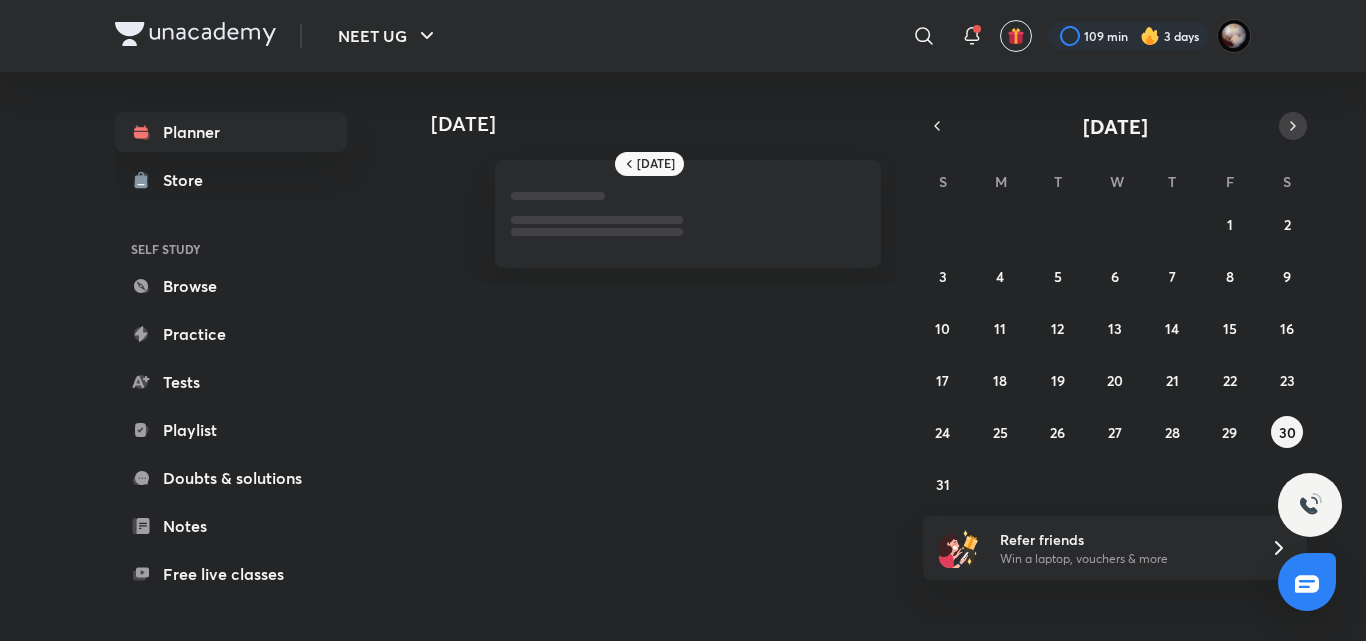 click 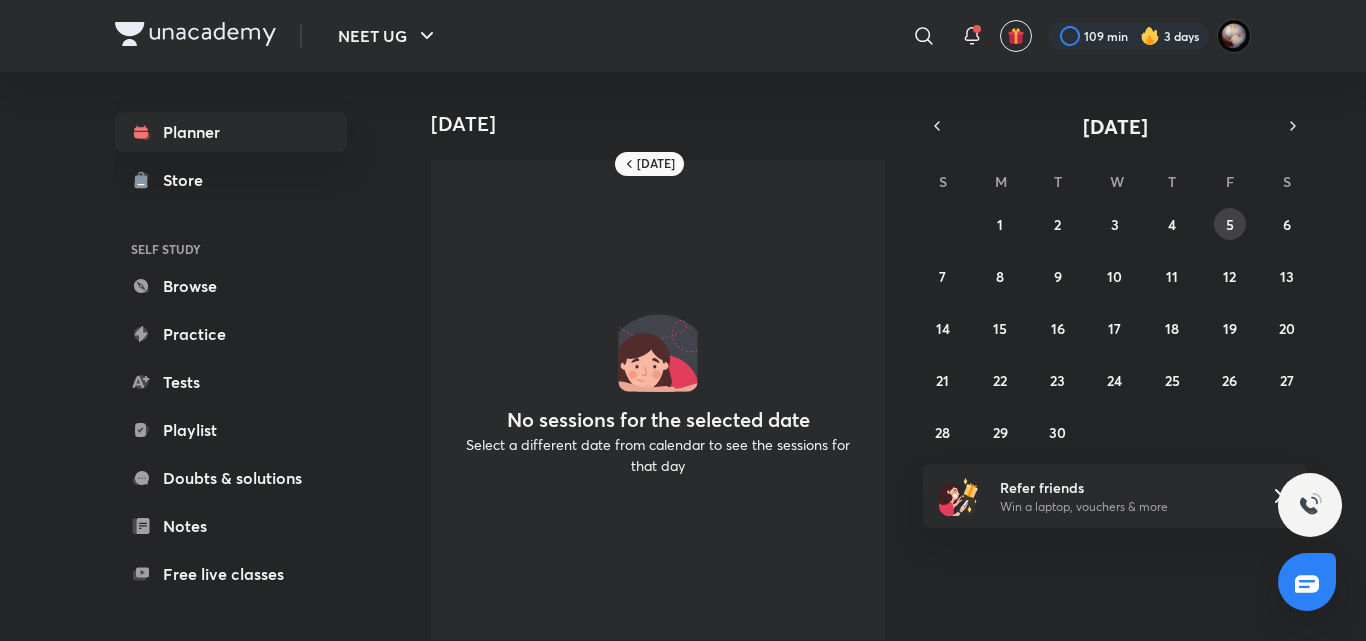 click on "5" at bounding box center (1230, 224) 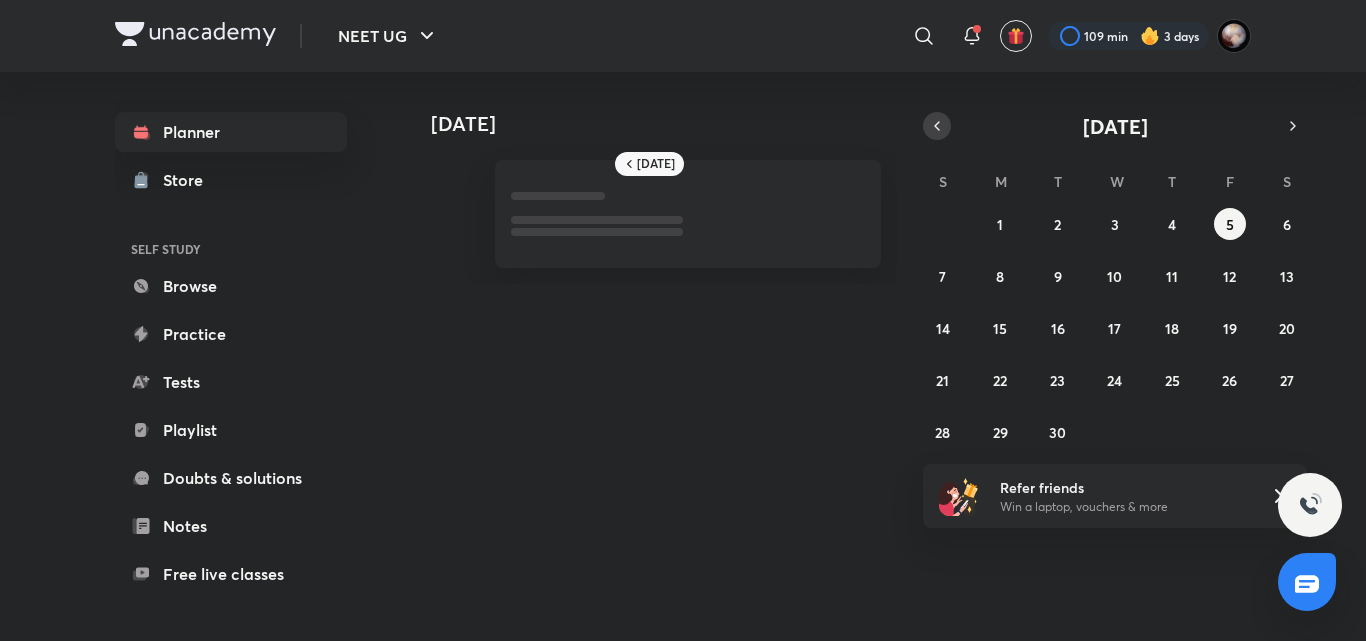 click 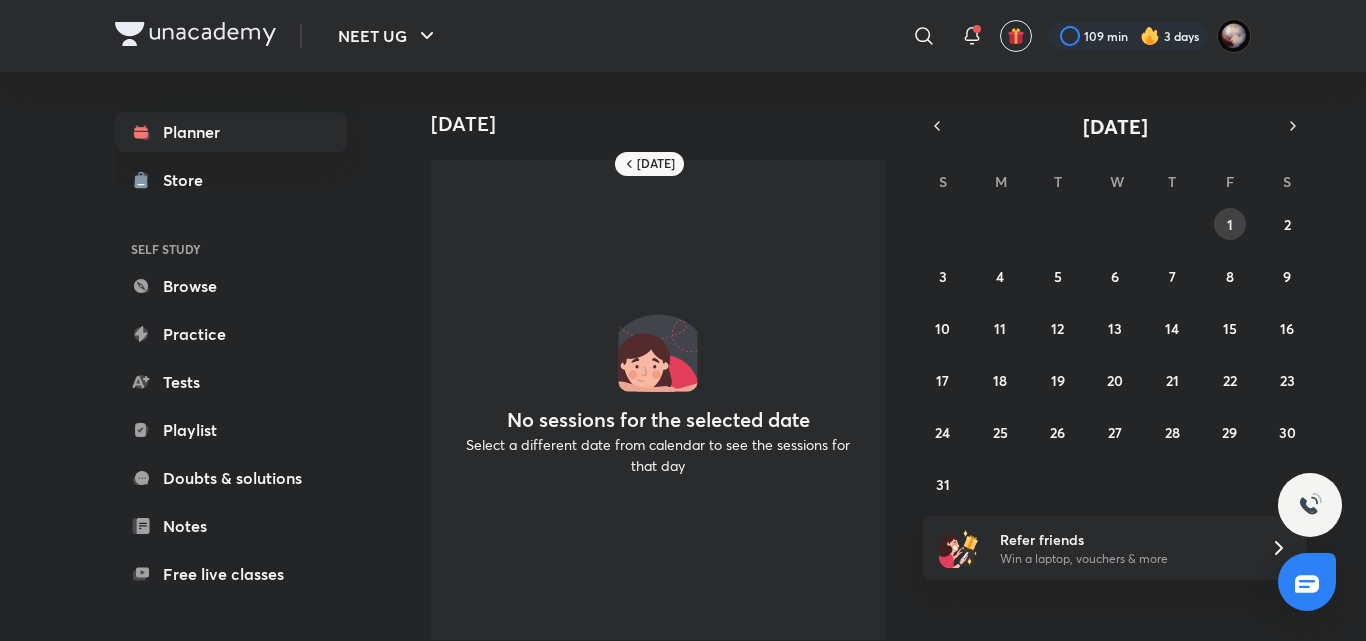 click on "1" at bounding box center (1230, 224) 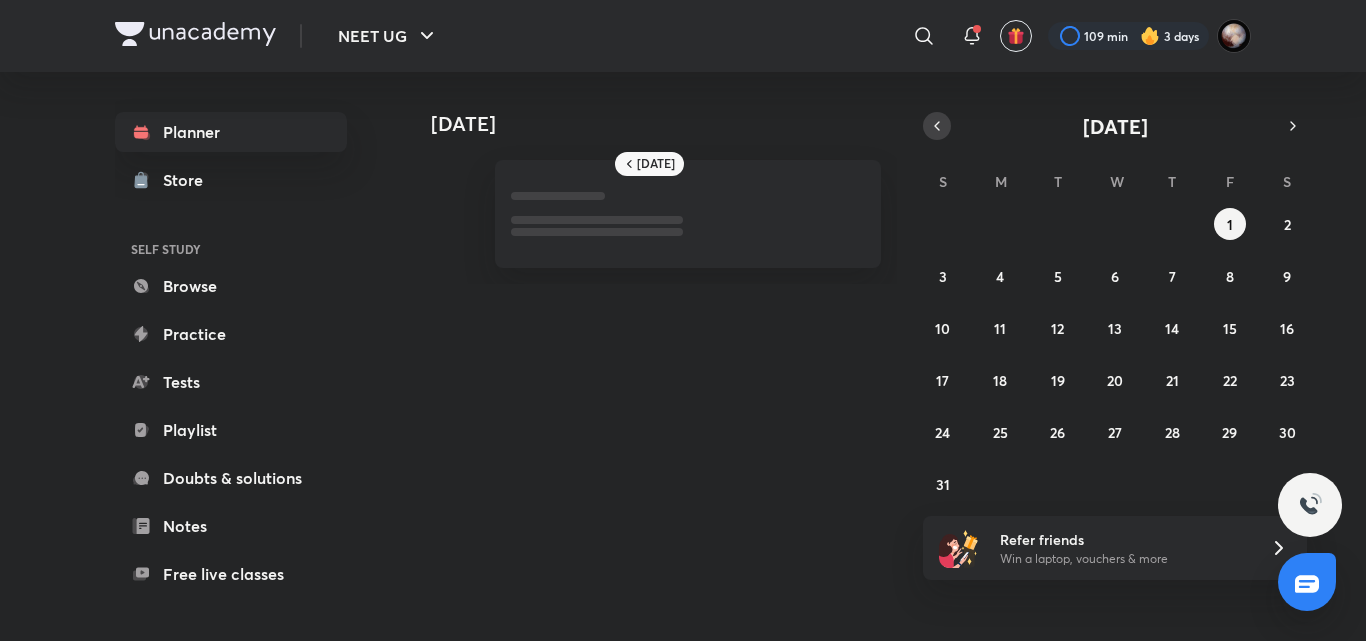 click 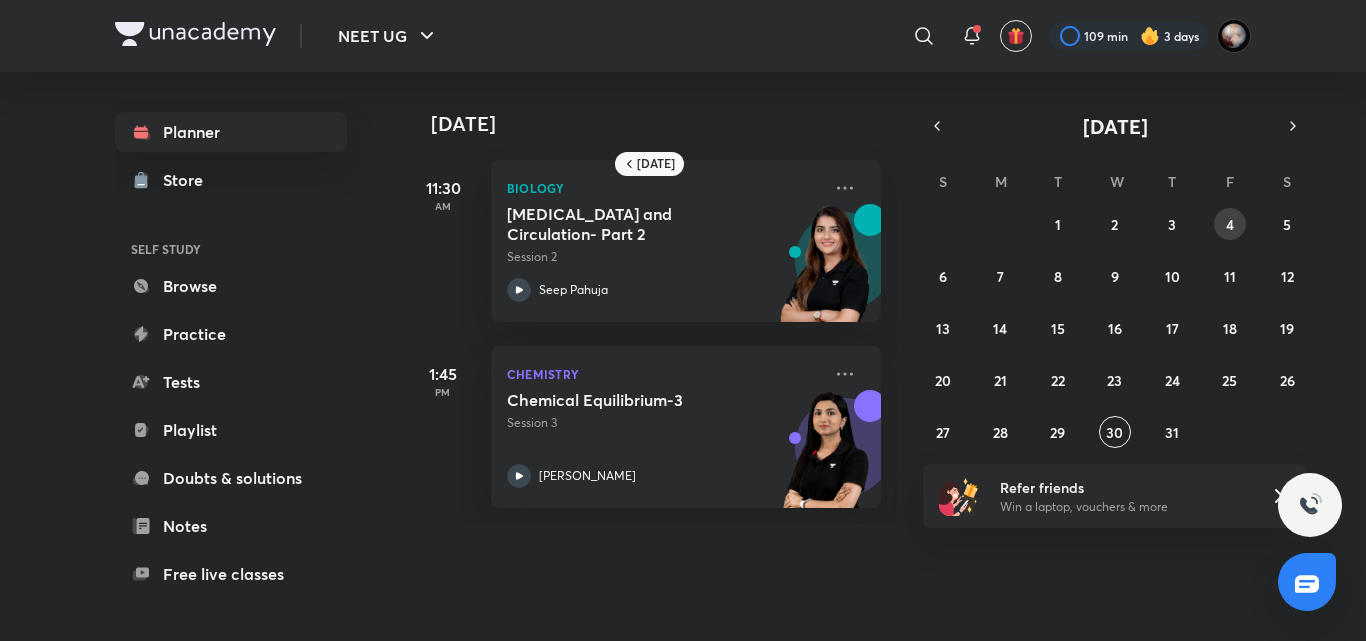 click on "4" at bounding box center (1230, 224) 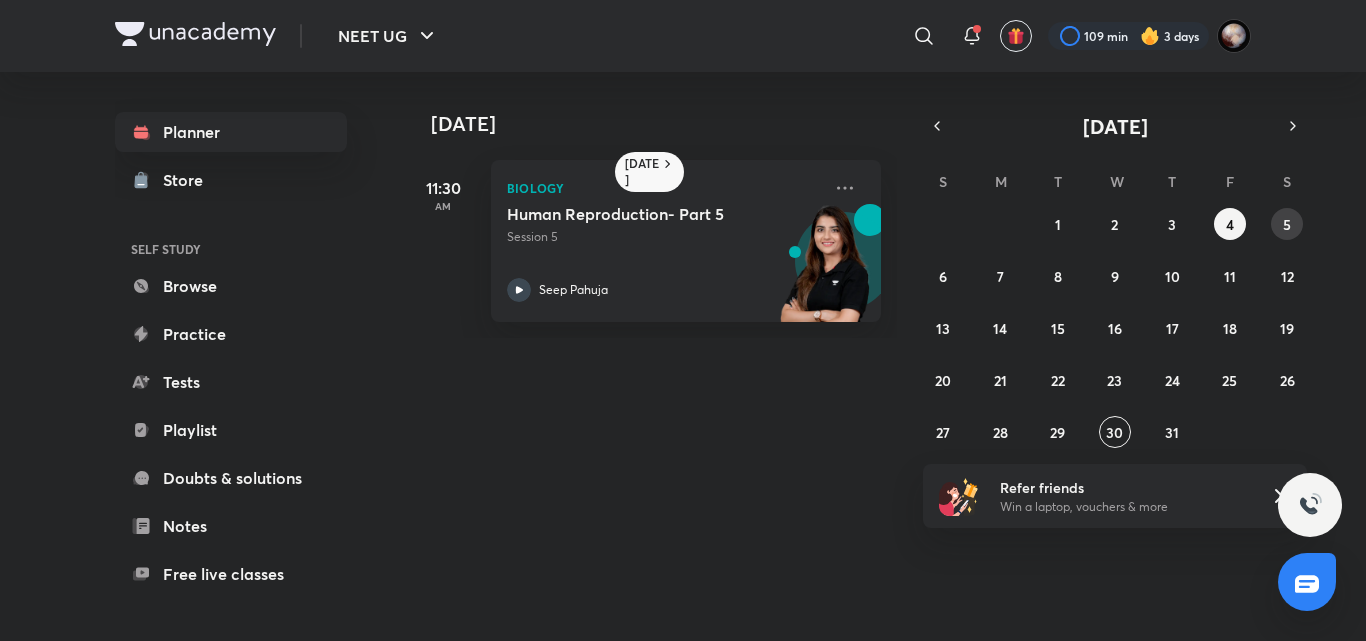 click on "5" at bounding box center (1287, 224) 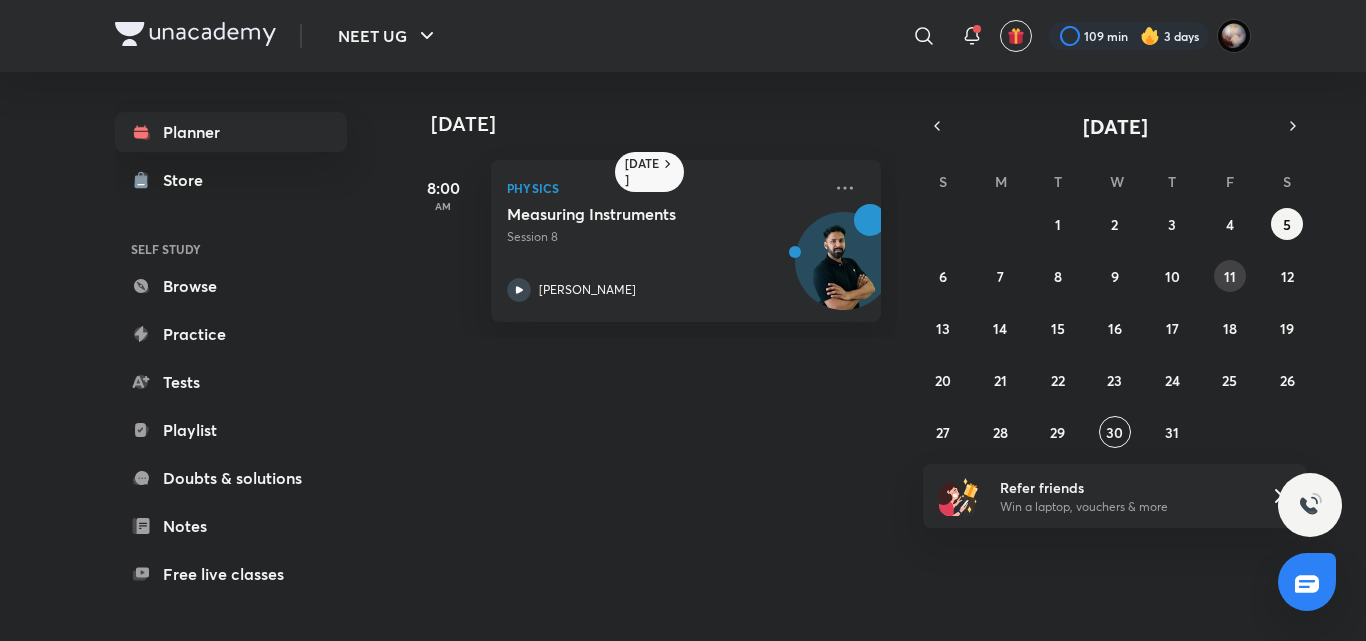 click on "11" at bounding box center (1230, 276) 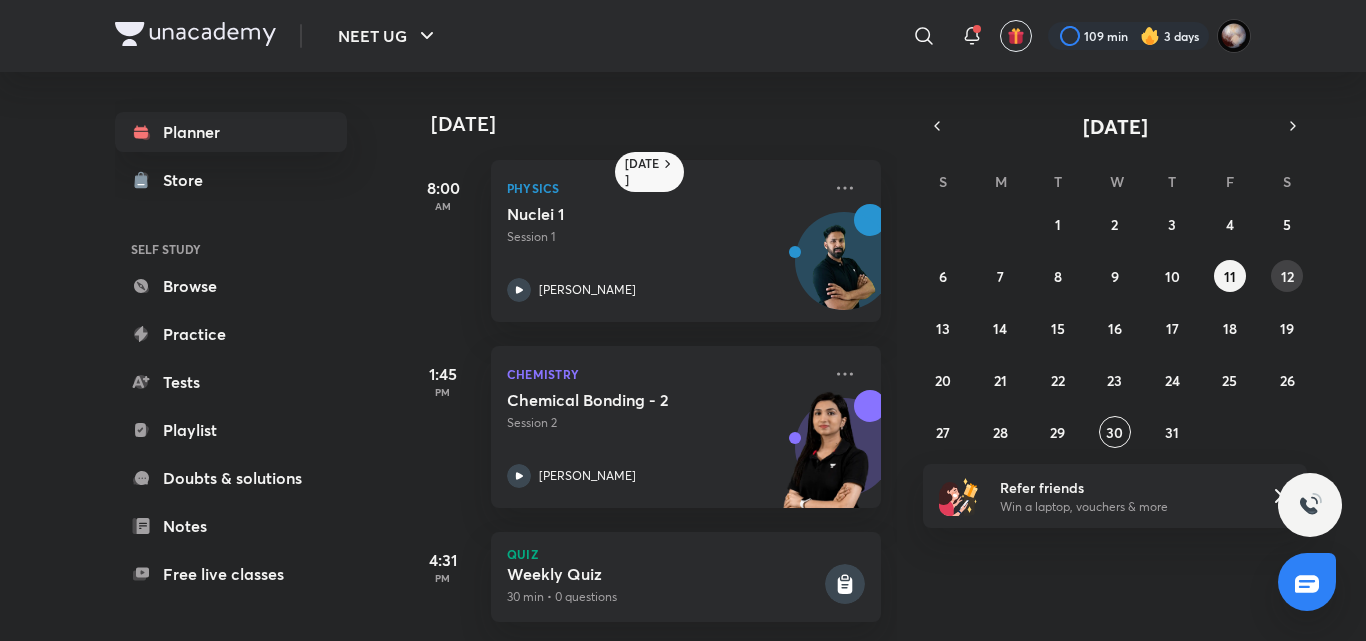 click on "12" at bounding box center (1287, 276) 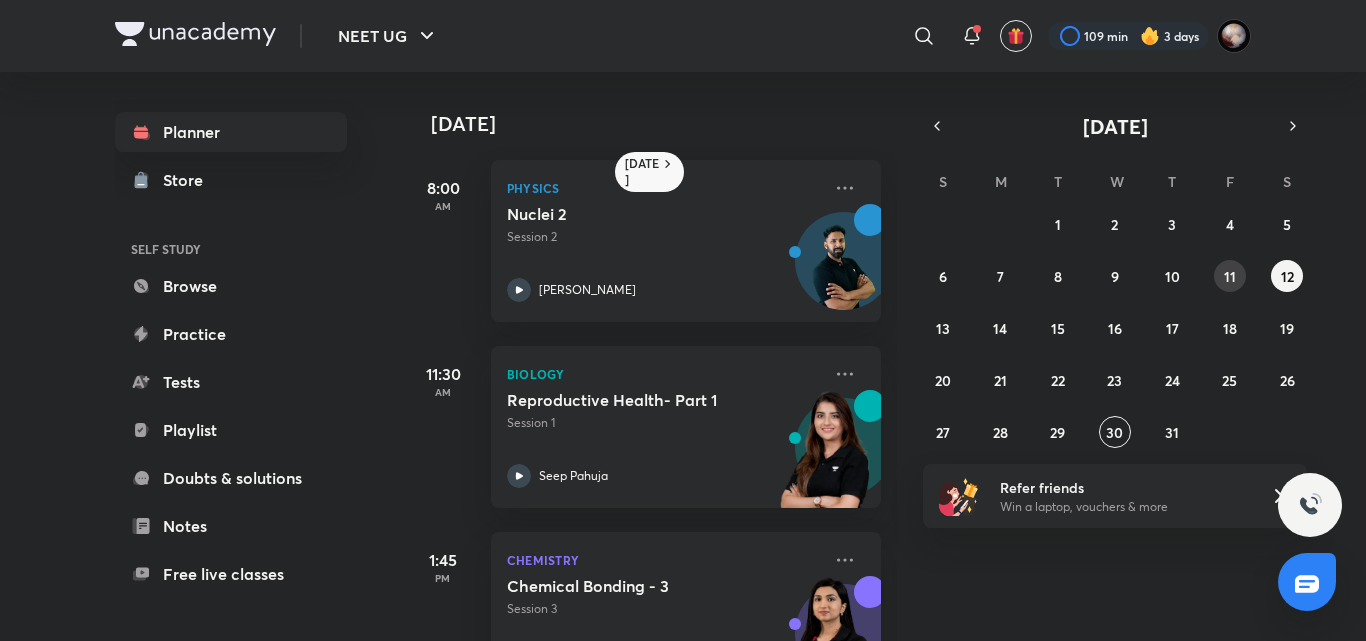 click on "11" at bounding box center [1230, 276] 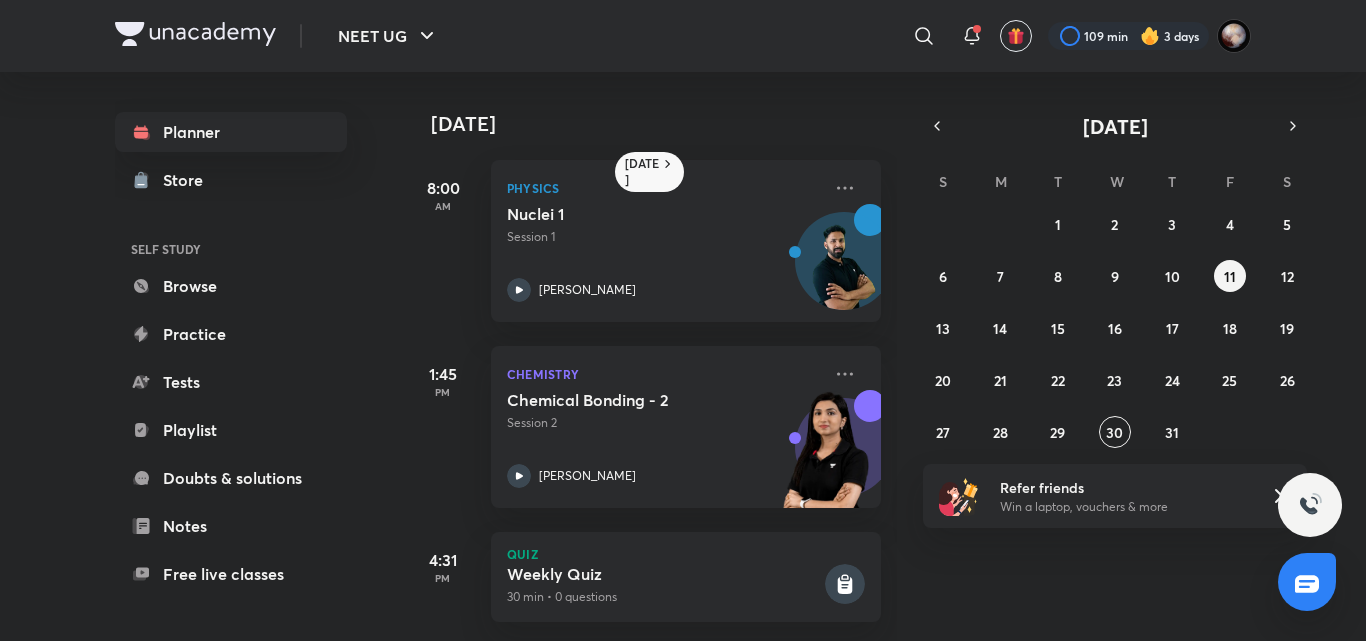 scroll, scrollTop: 30, scrollLeft: 0, axis: vertical 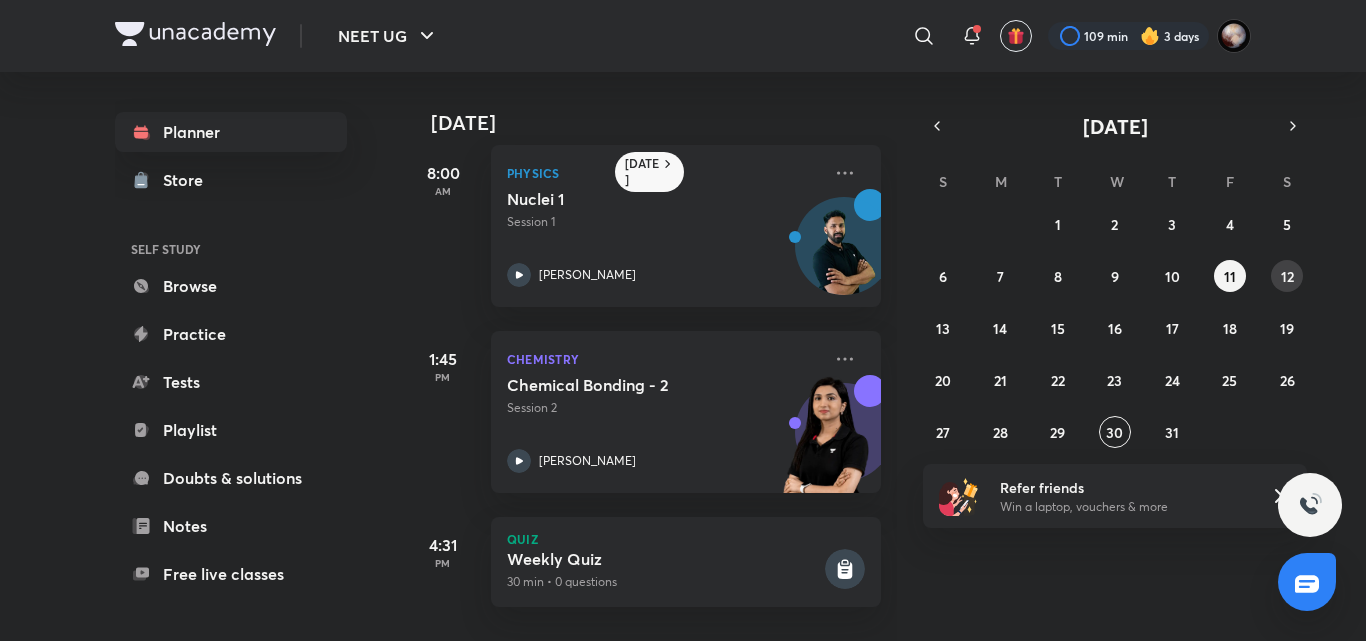 click on "12" at bounding box center [1287, 276] 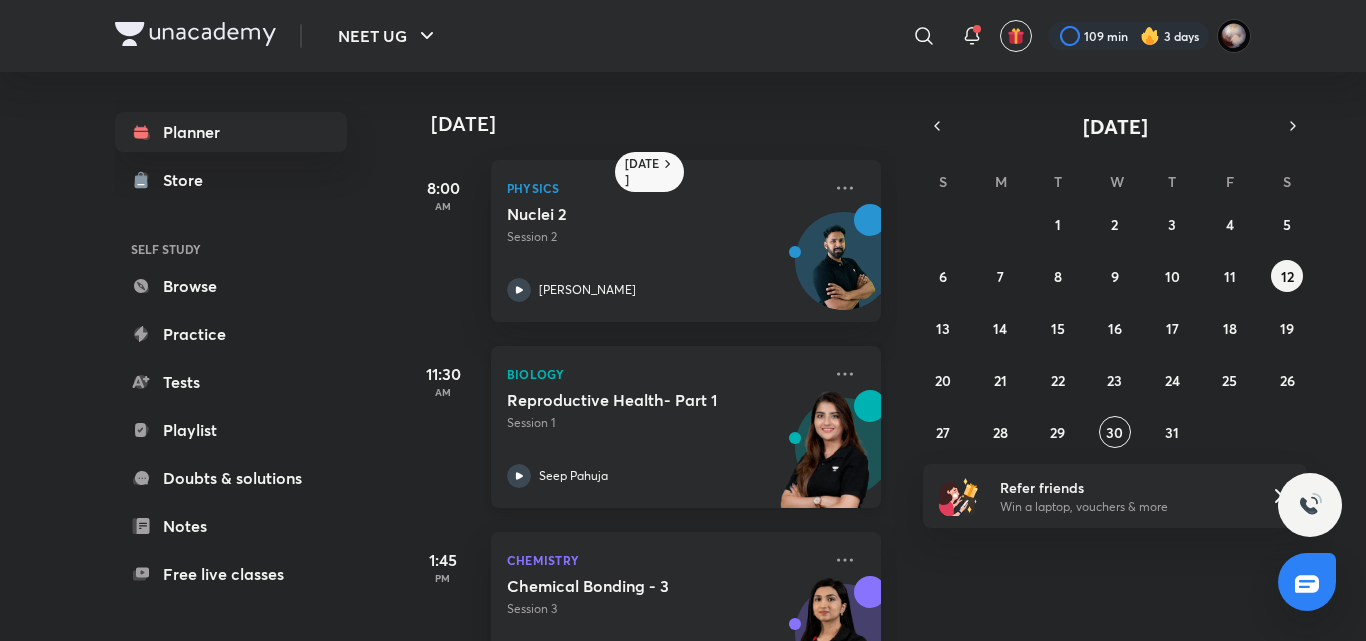 scroll, scrollTop: 84, scrollLeft: 0, axis: vertical 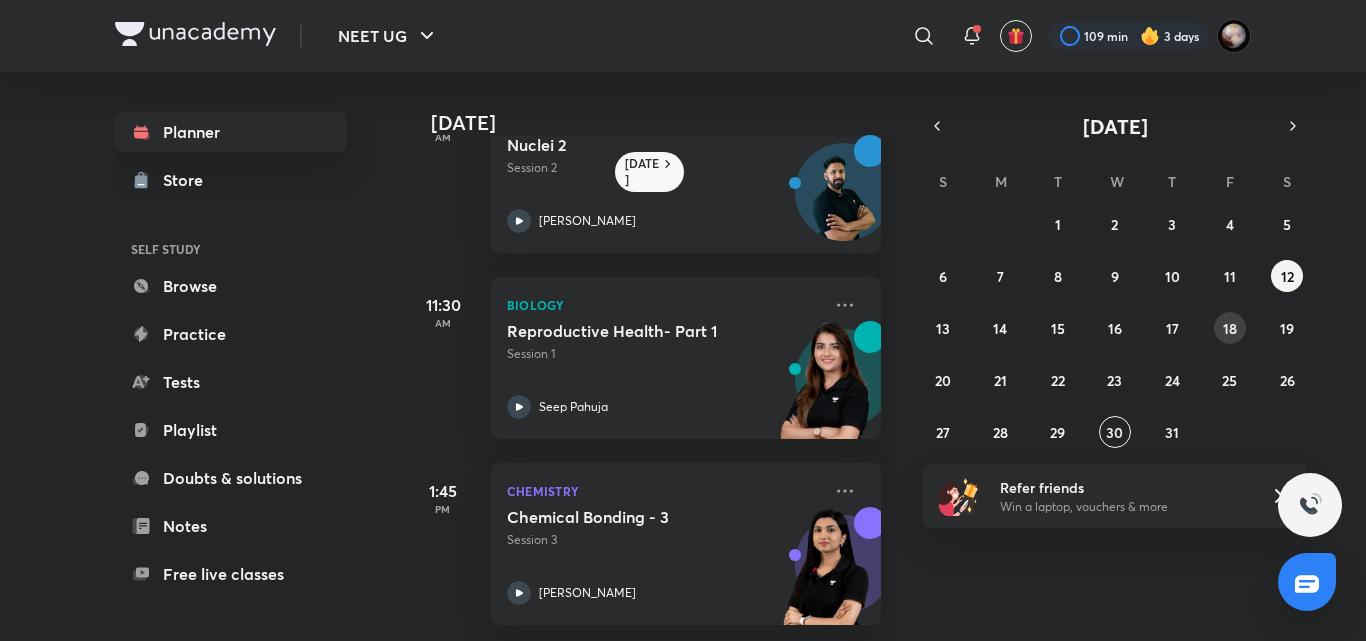 click on "18" at bounding box center (1230, 328) 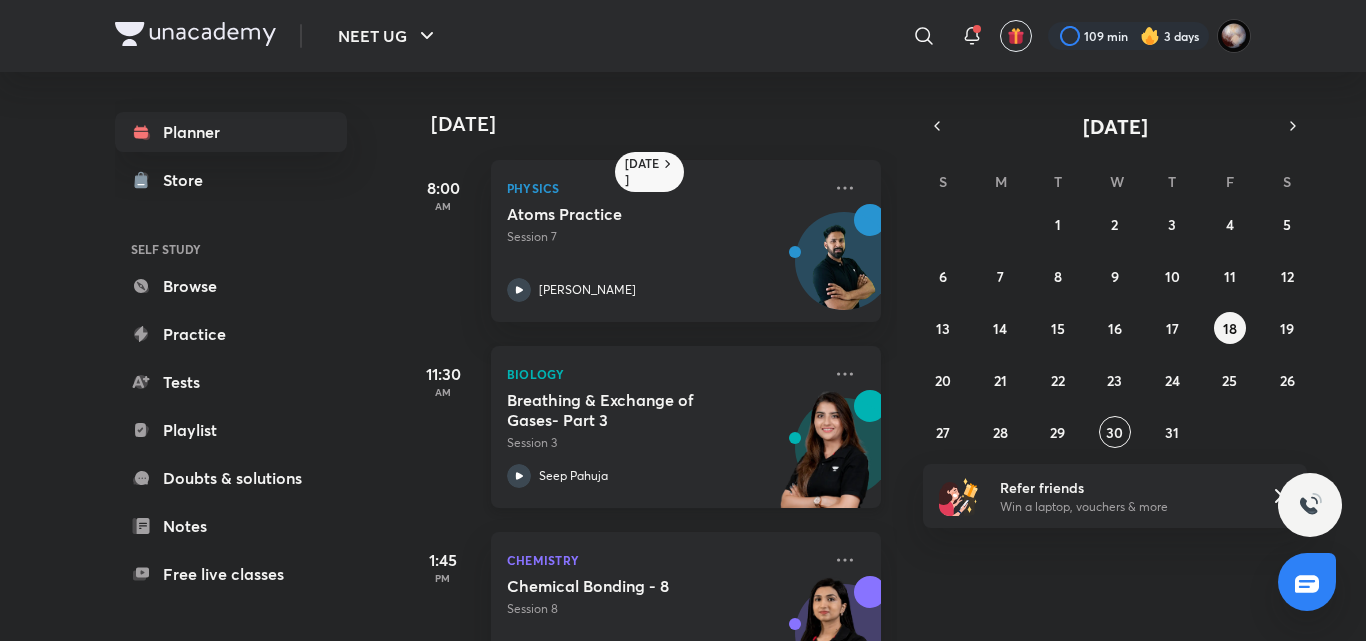 scroll, scrollTop: 84, scrollLeft: 0, axis: vertical 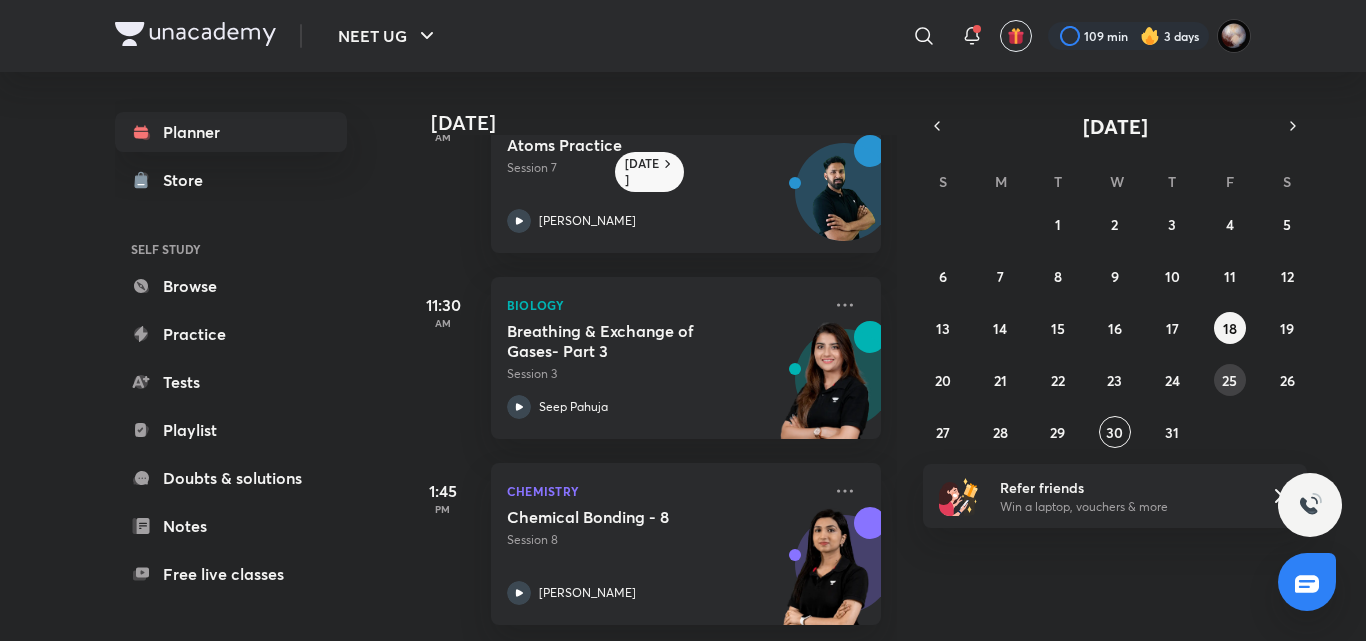 click on "25" at bounding box center [1229, 380] 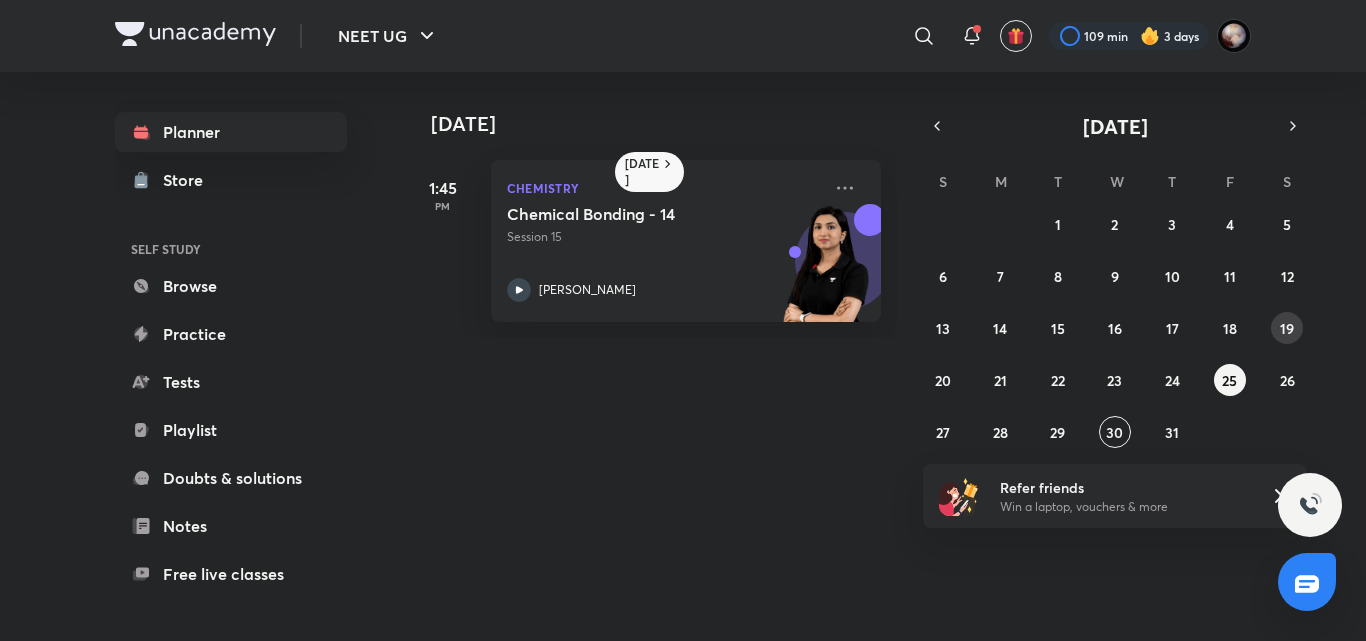 click on "19" at bounding box center (1287, 328) 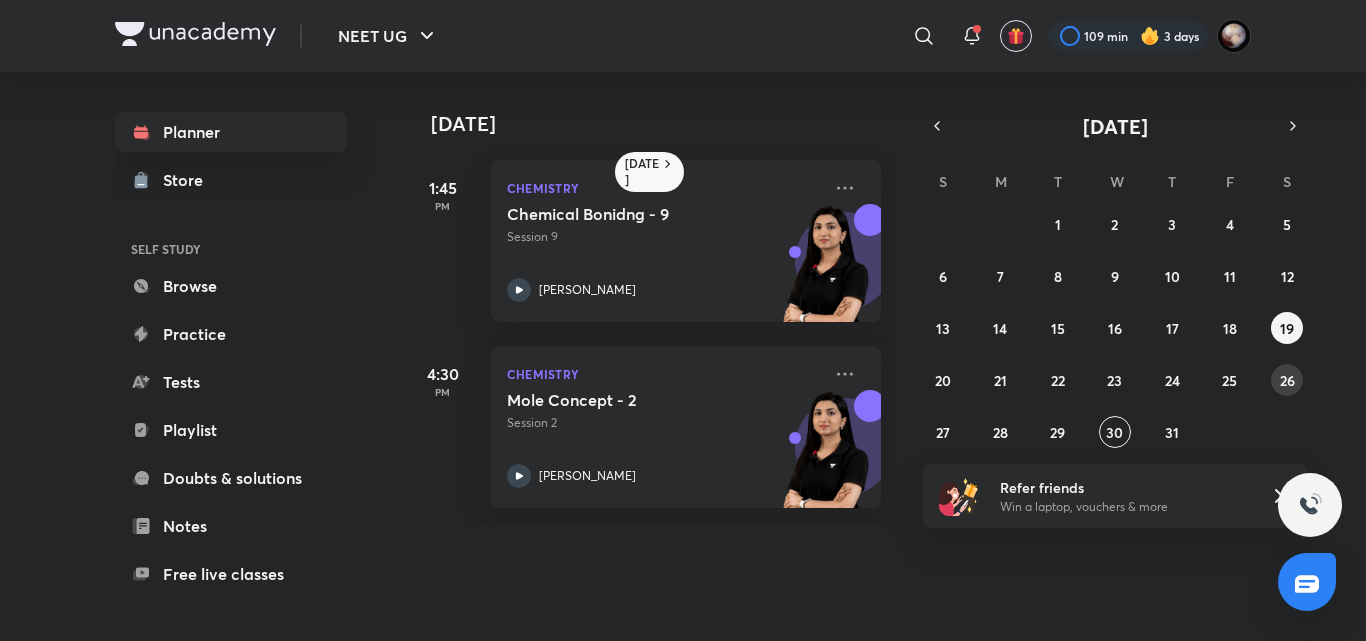 click on "26" at bounding box center (1287, 380) 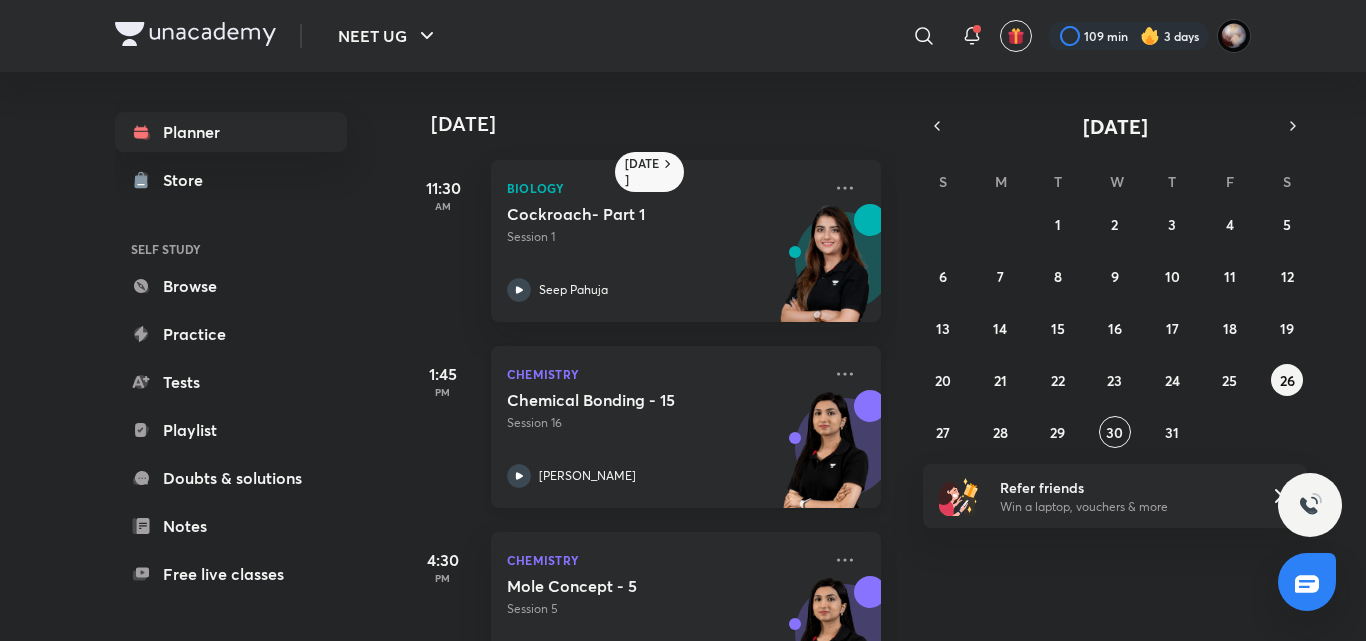 scroll, scrollTop: 84, scrollLeft: 0, axis: vertical 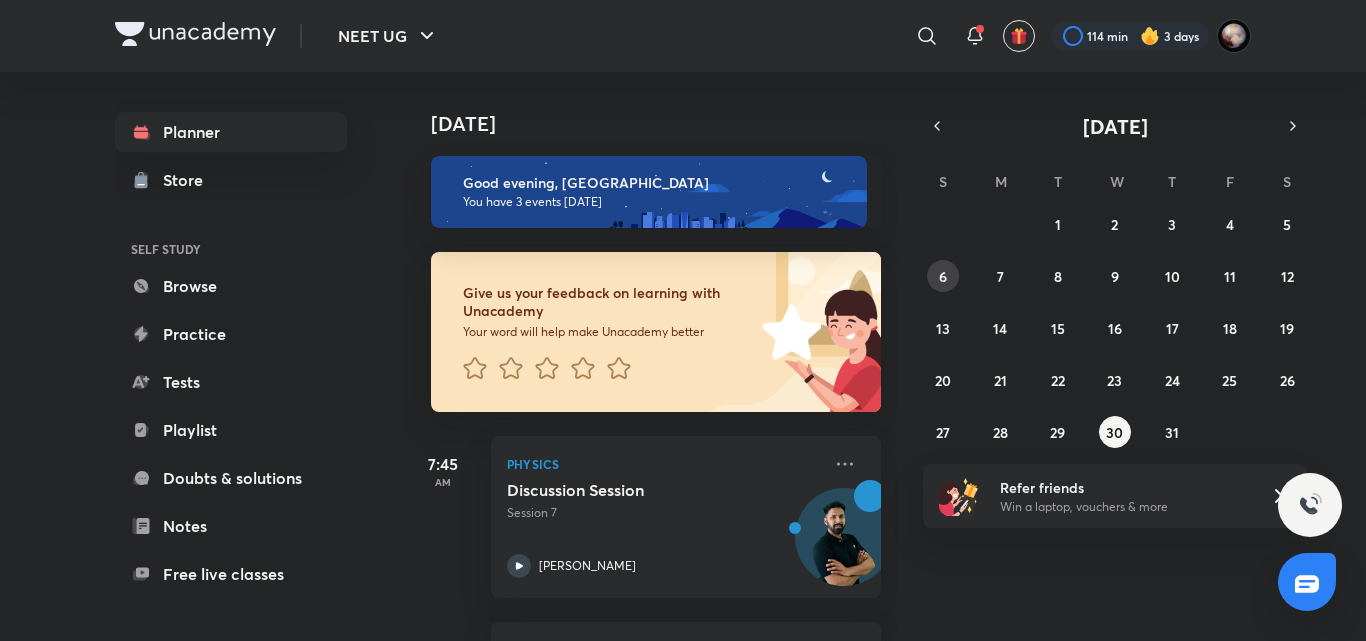 click on "6" at bounding box center (943, 276) 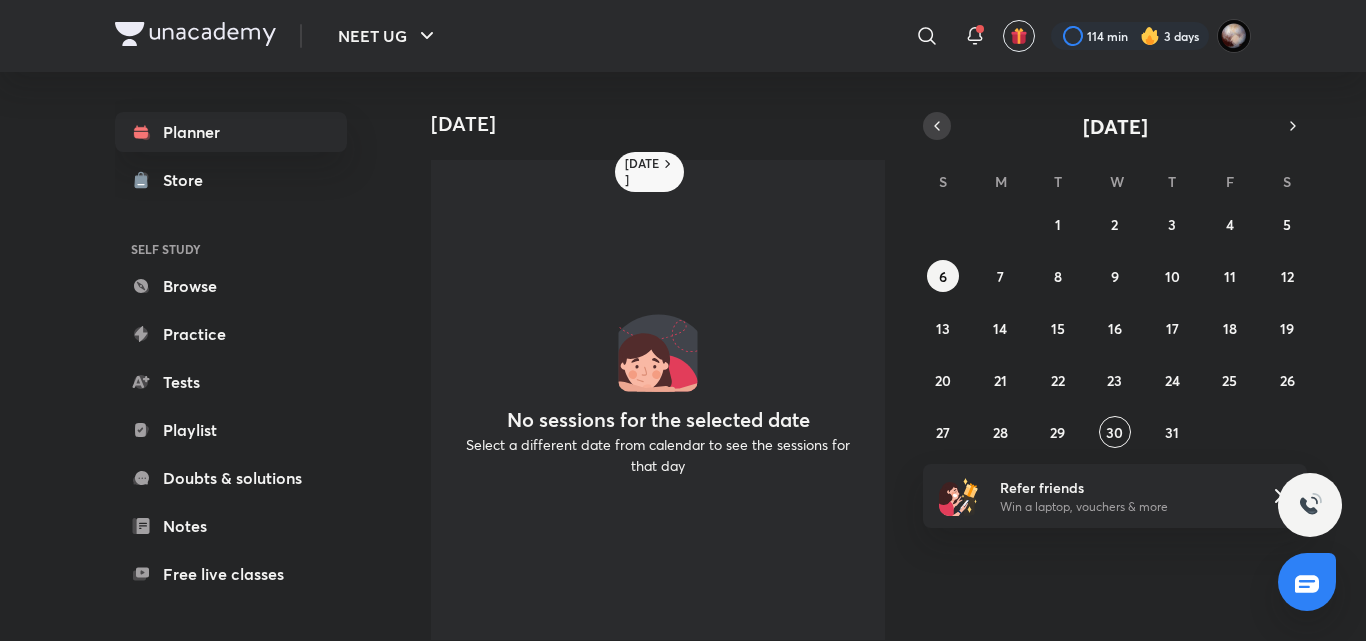 click 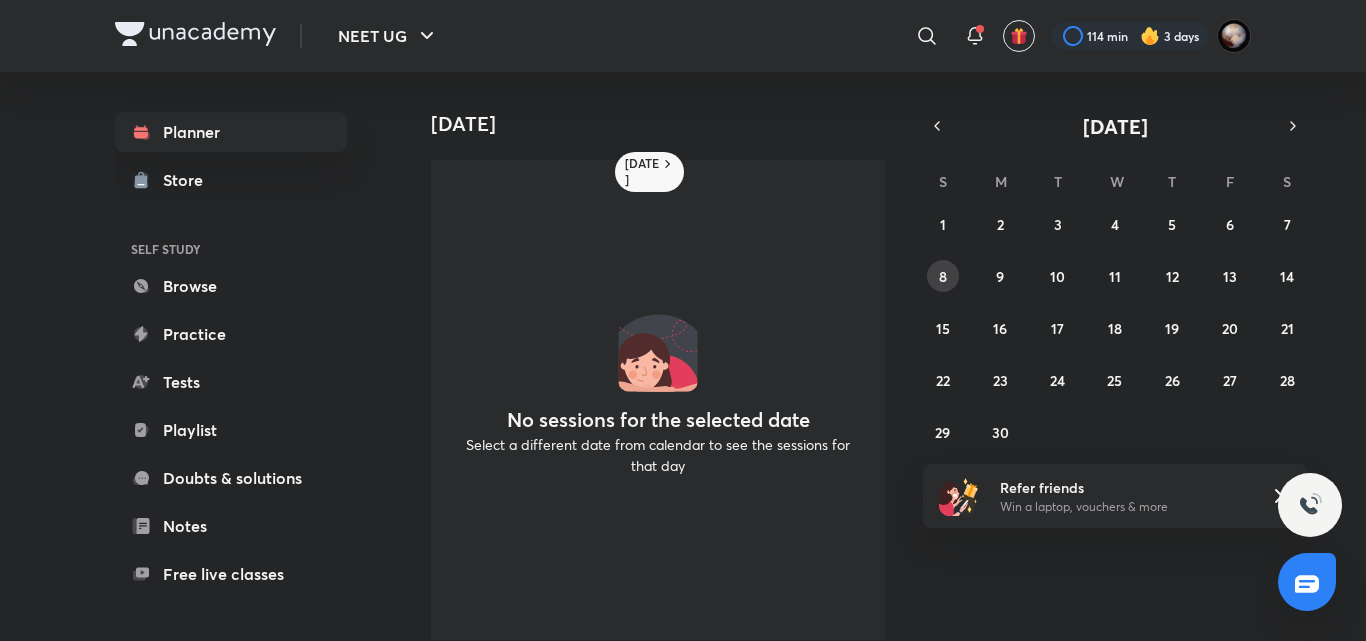click on "8" at bounding box center (943, 276) 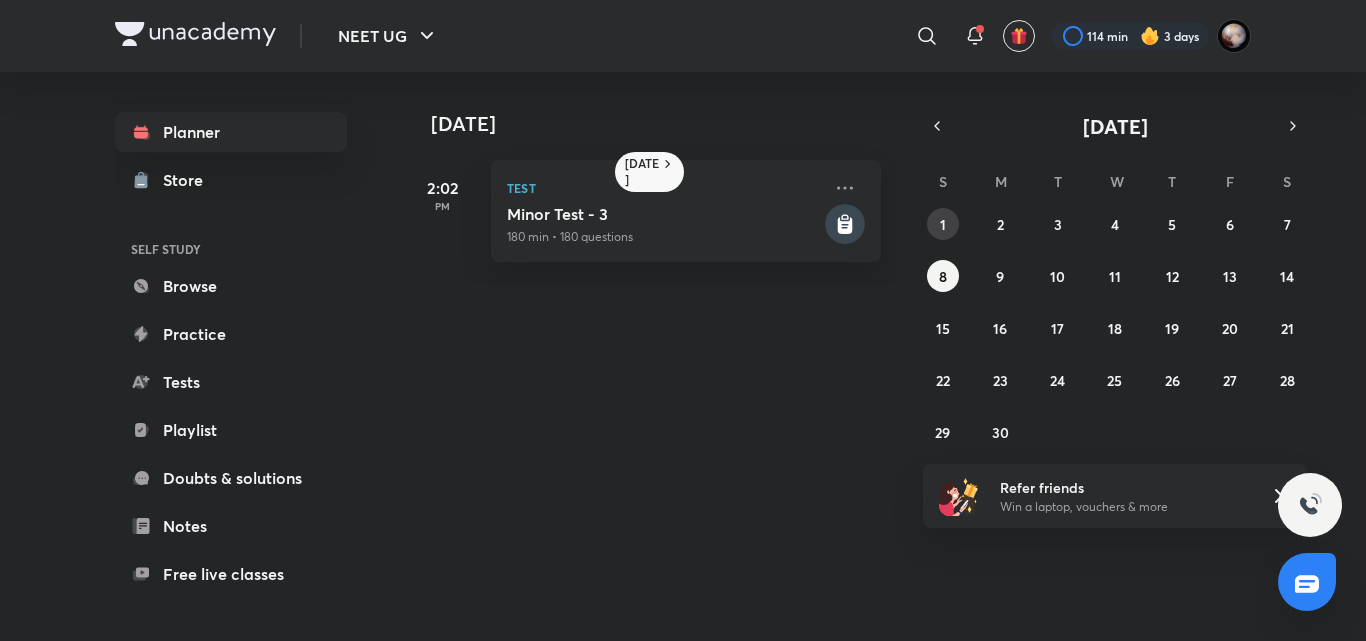 click on "1" at bounding box center (943, 224) 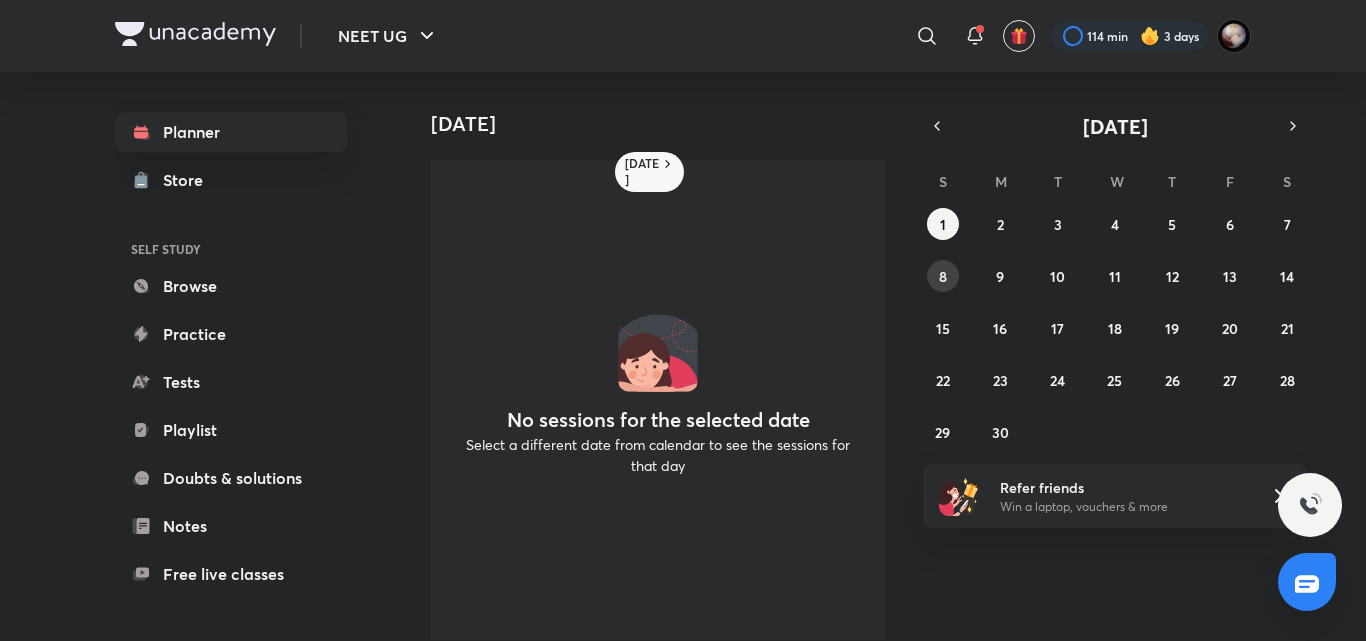 click on "8" at bounding box center (943, 276) 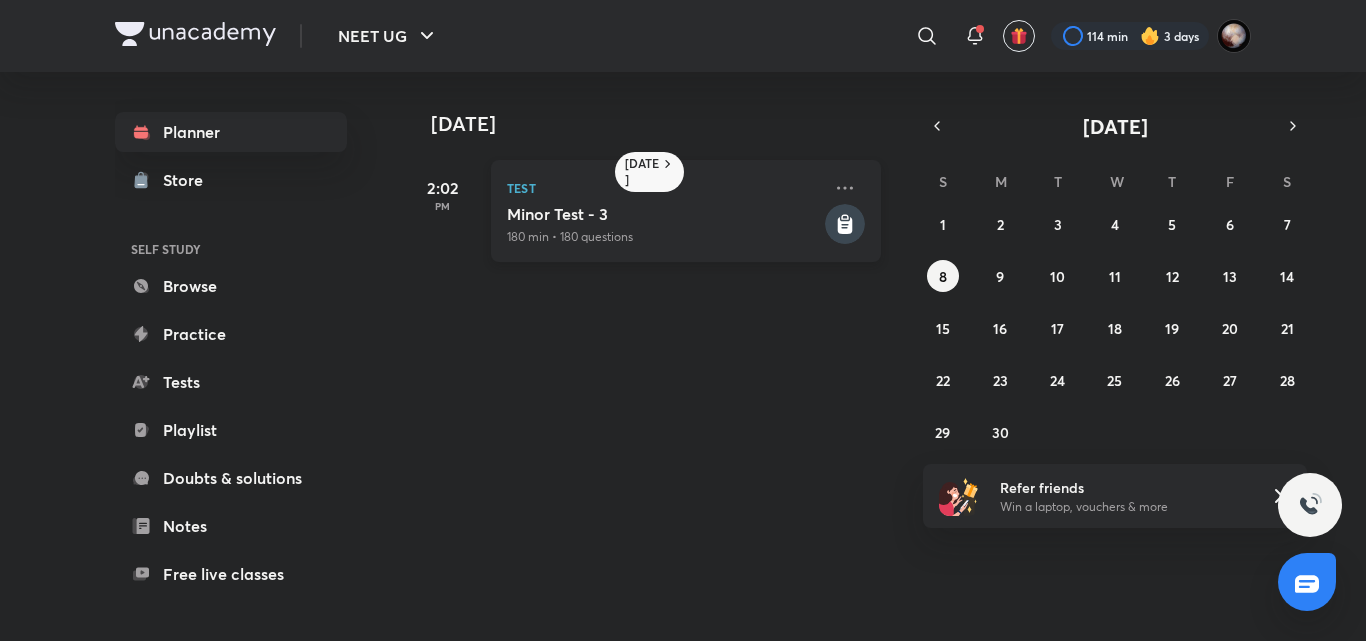 click 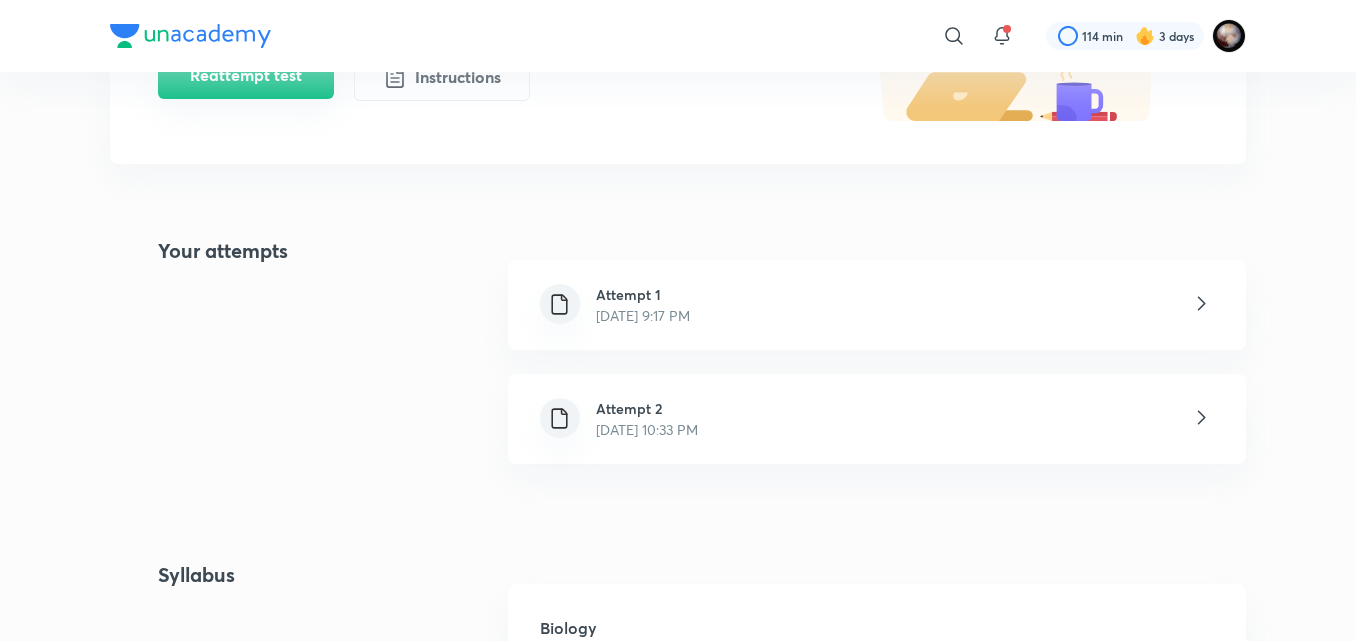 scroll, scrollTop: 324, scrollLeft: 0, axis: vertical 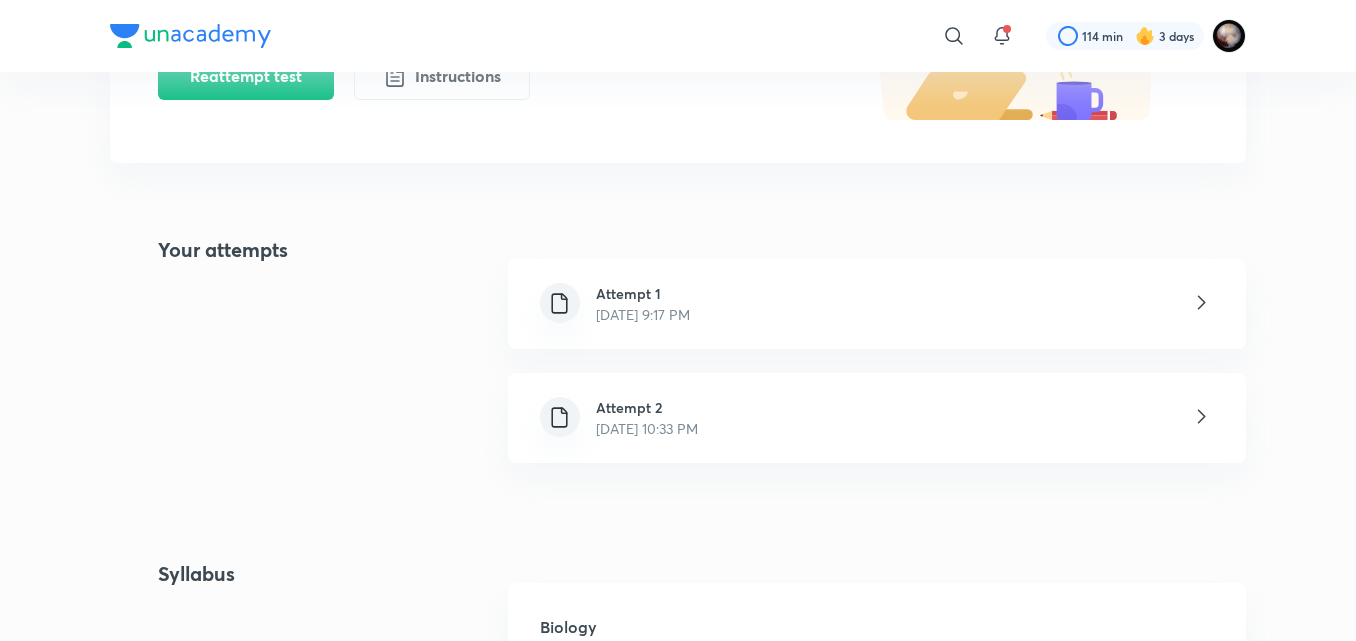 click on "Attempt 2 [DATE] 10:33 PM" at bounding box center (877, 418) 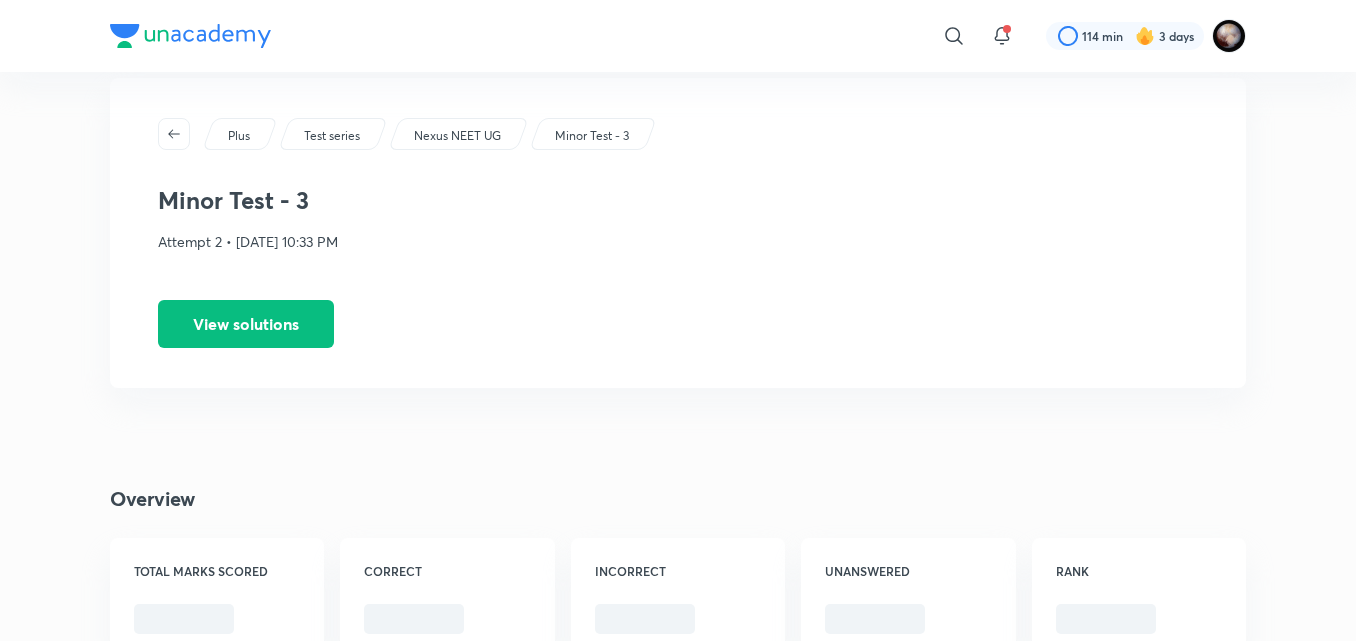 scroll, scrollTop: 33, scrollLeft: 0, axis: vertical 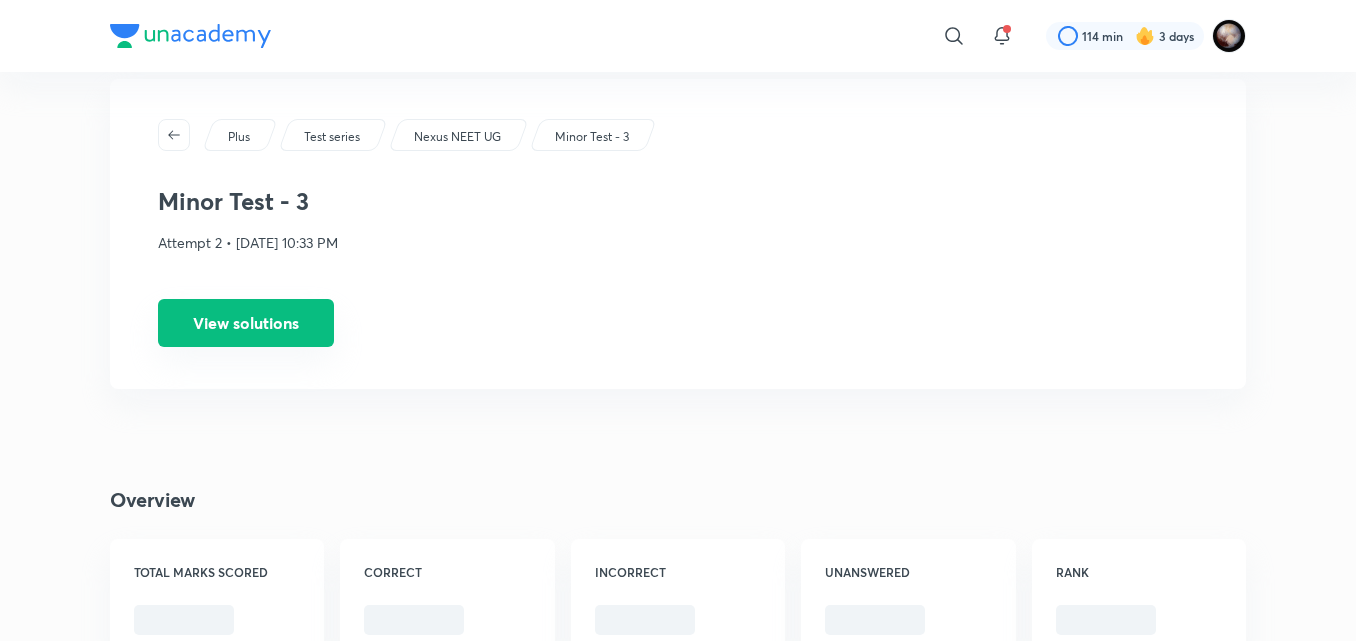 click on "View solutions" at bounding box center [246, 323] 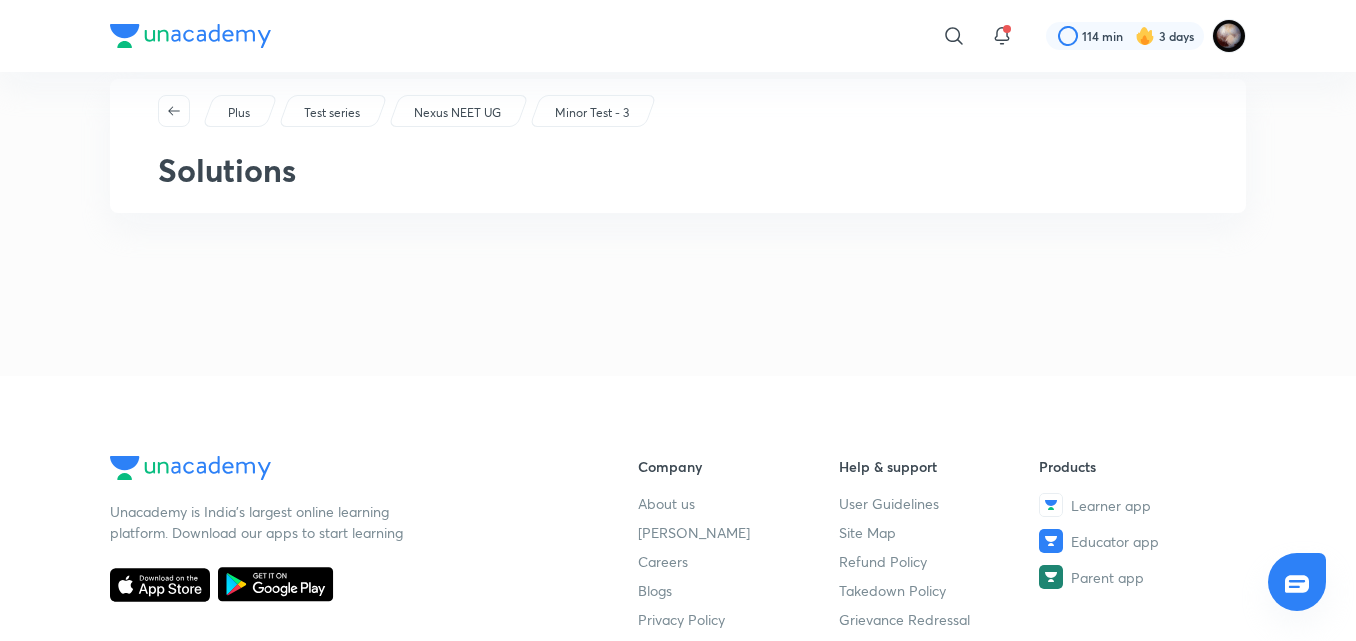 scroll, scrollTop: 0, scrollLeft: 0, axis: both 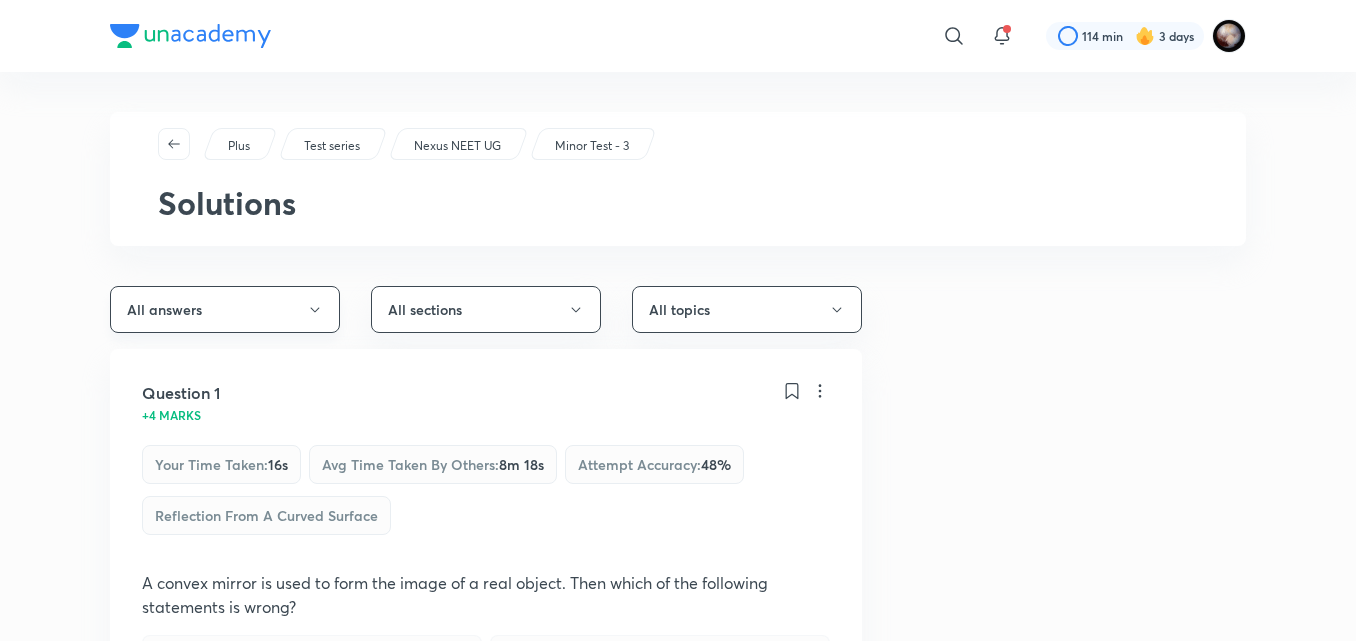 click on "All answers" at bounding box center [225, 309] 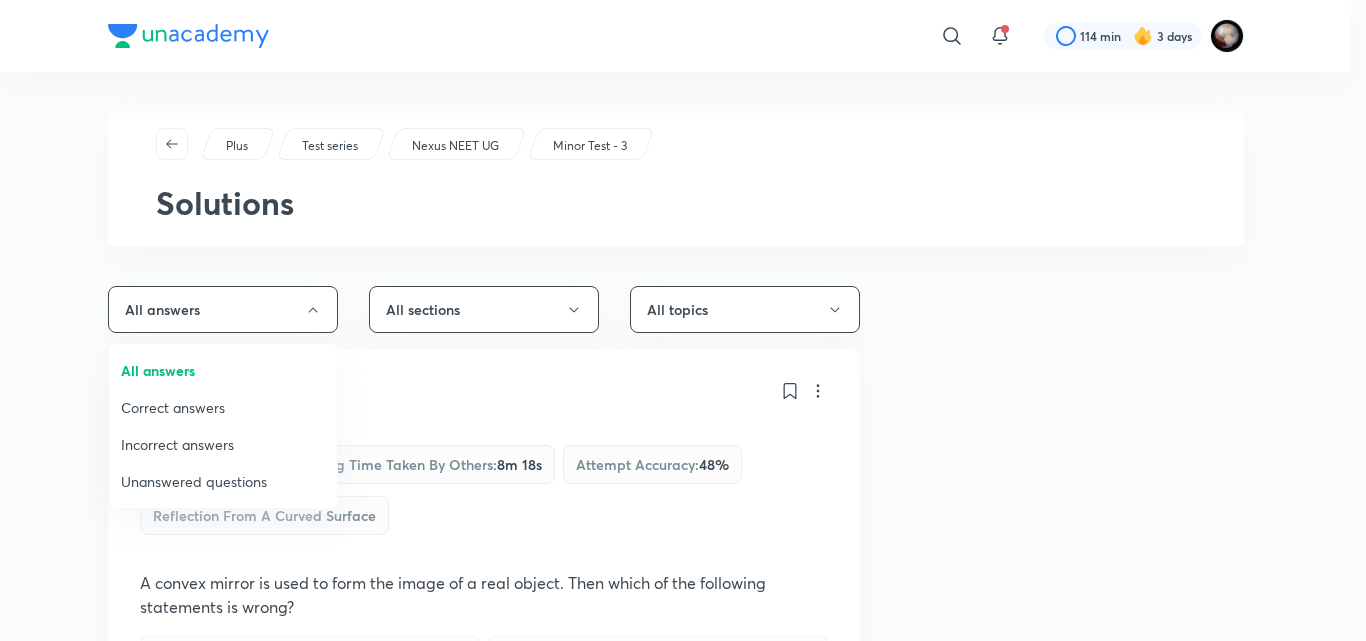 click on "Incorrect answers" at bounding box center [223, 444] 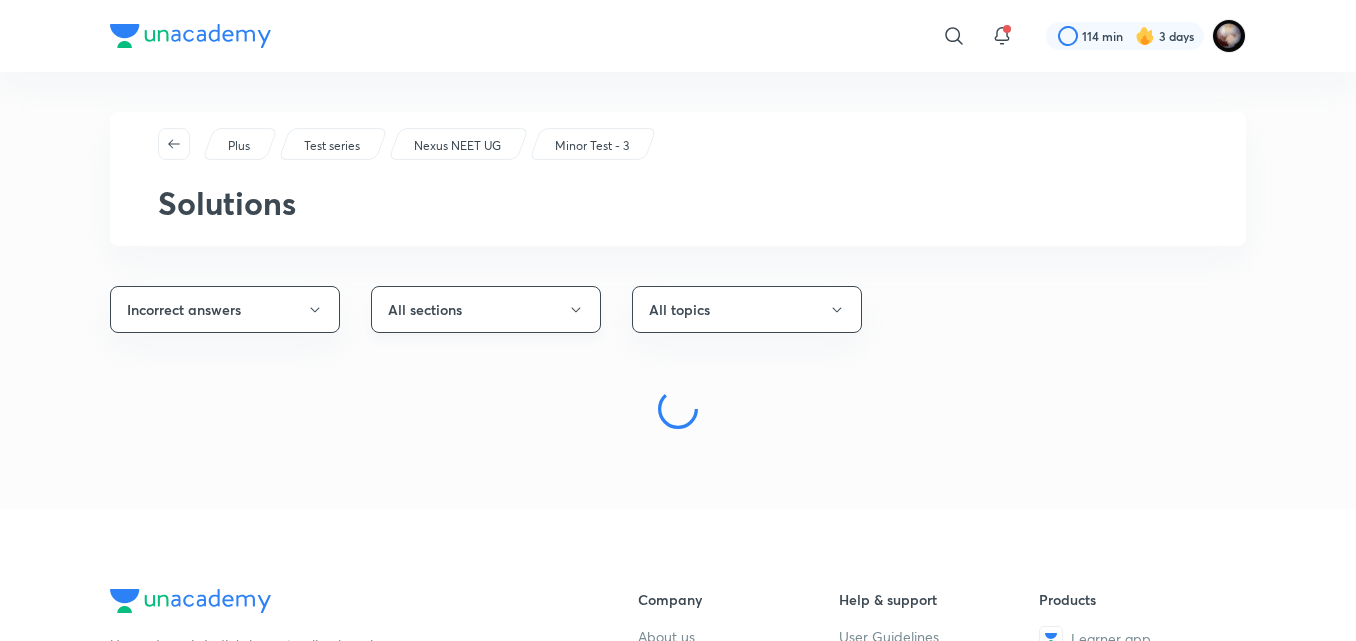 click on "All sections" at bounding box center [486, 309] 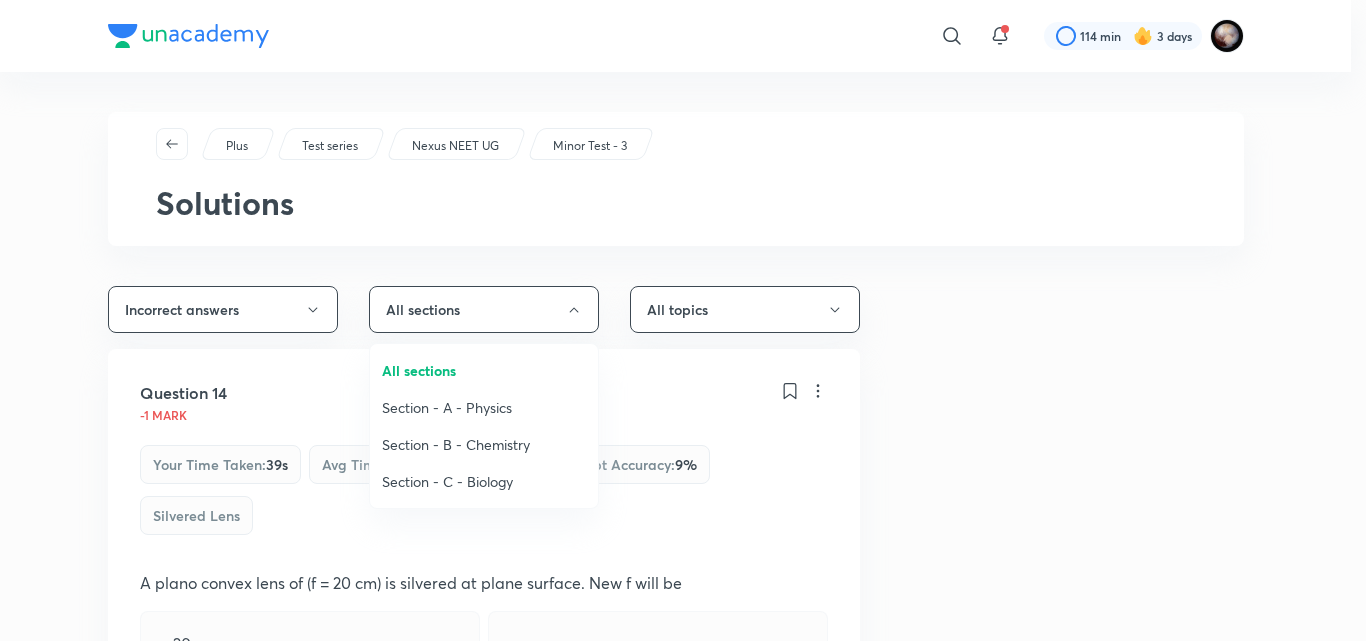 click on "Section - A - Physics" at bounding box center [484, 407] 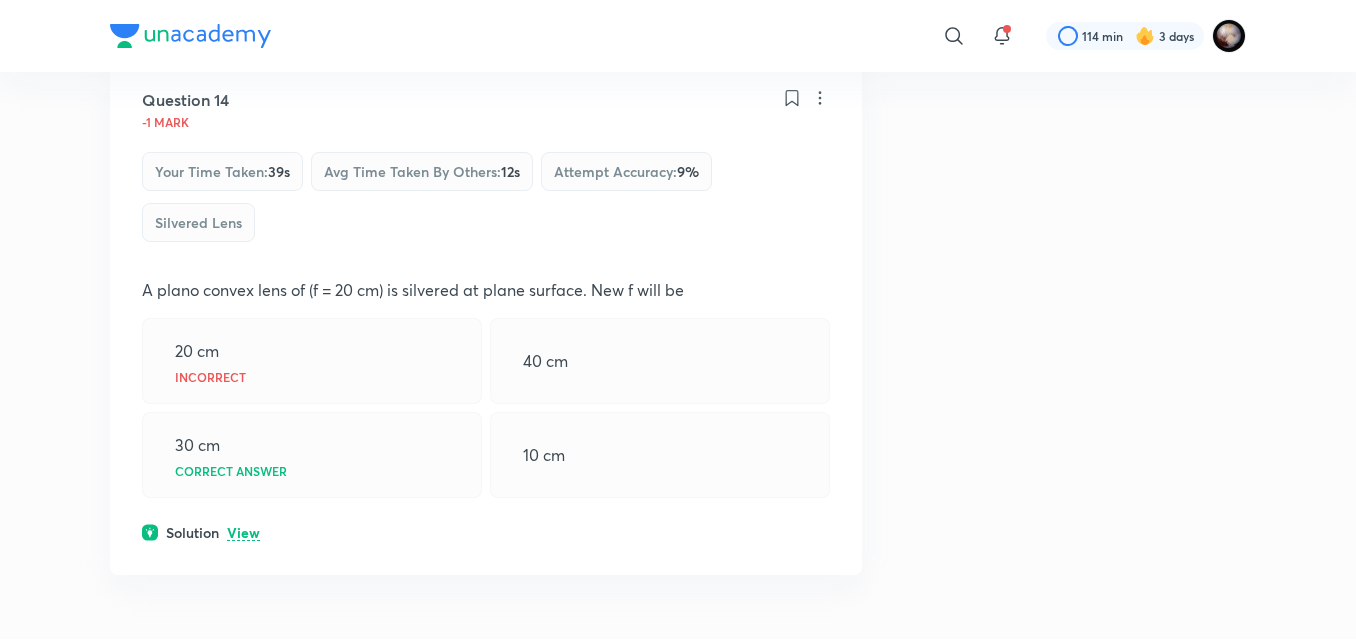 scroll, scrollTop: 295, scrollLeft: 0, axis: vertical 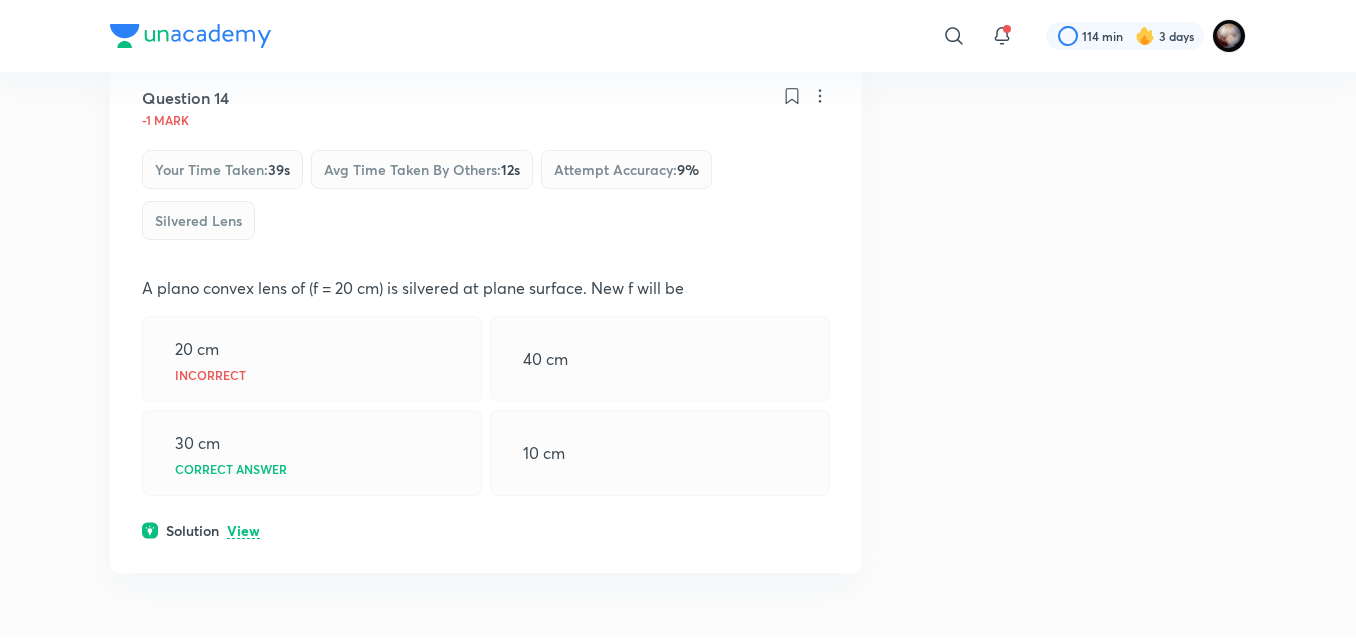 click on "View" at bounding box center [243, 531] 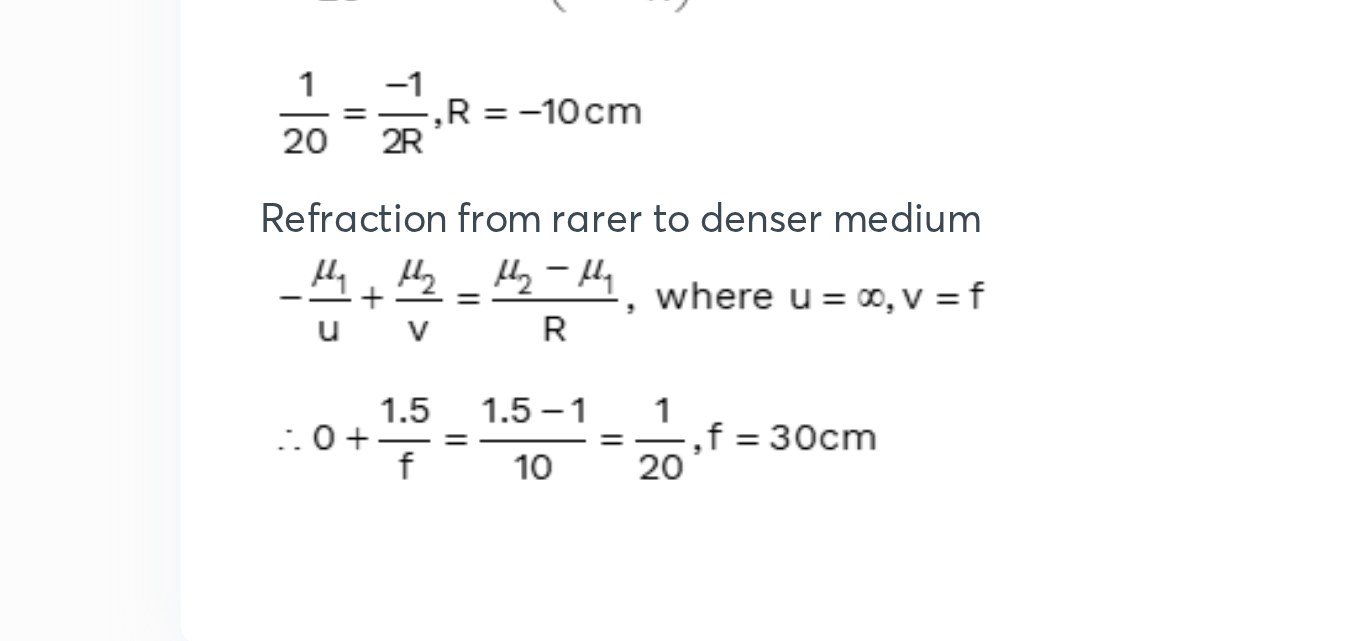 scroll, scrollTop: 567, scrollLeft: 0, axis: vertical 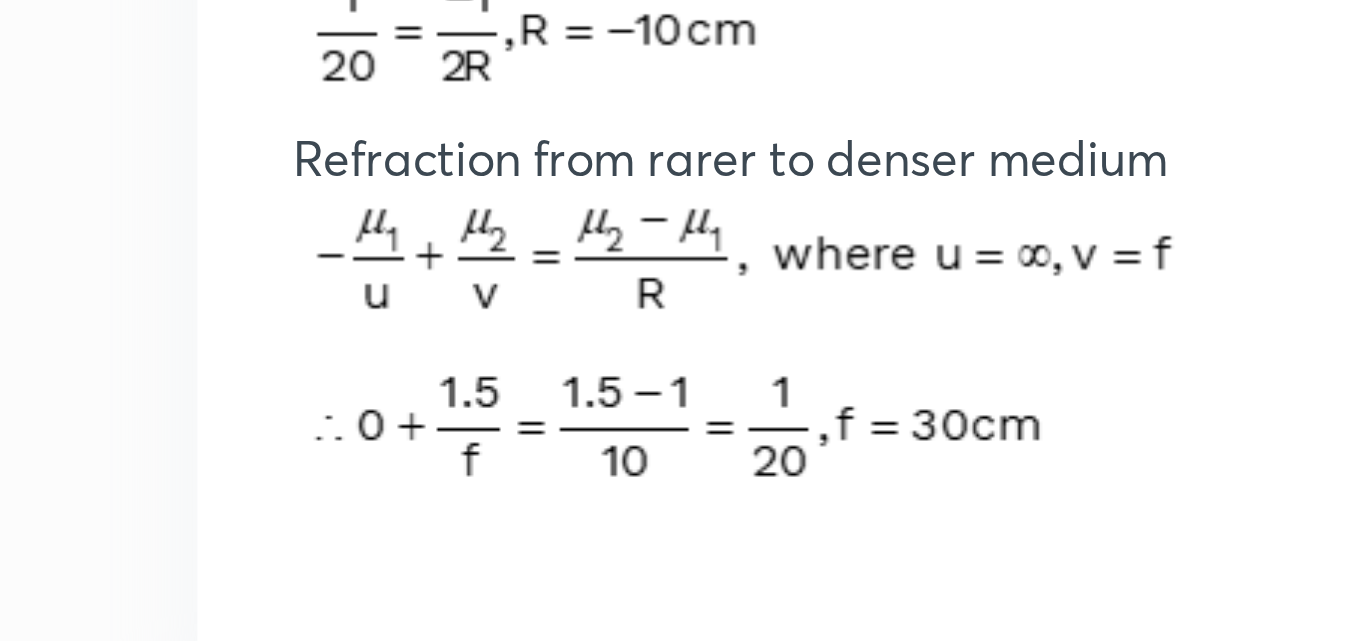 click at bounding box center (290, 526) 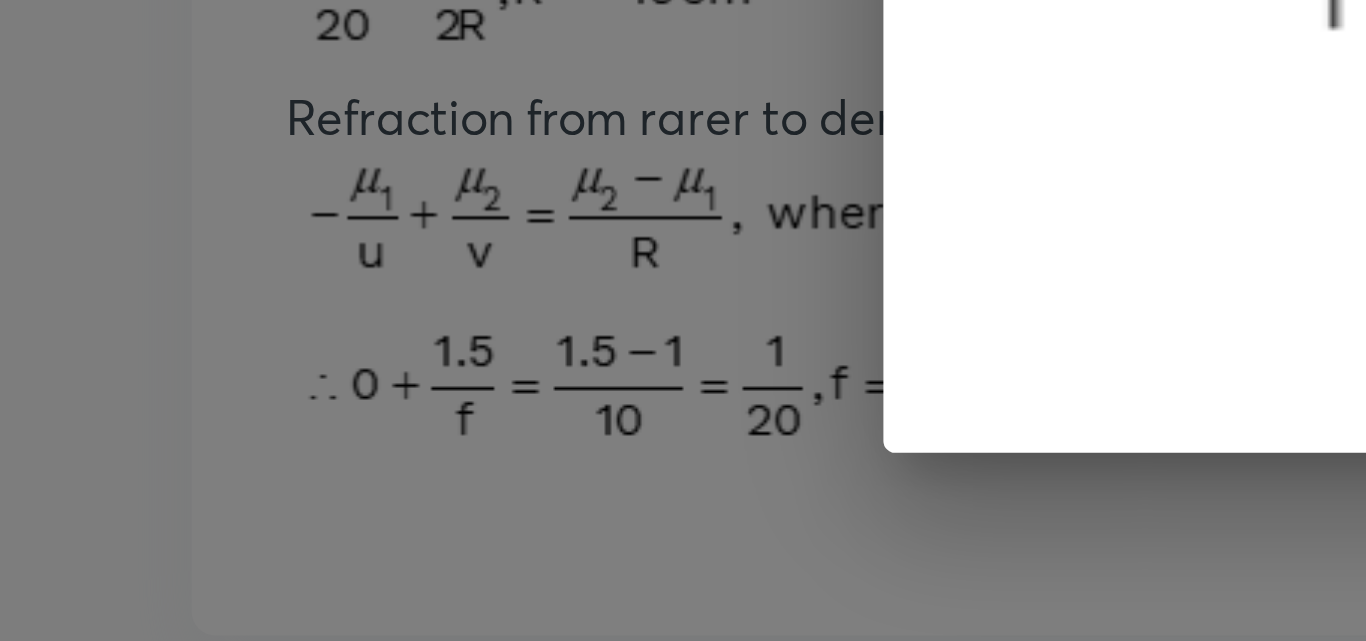 click on "Rotate" at bounding box center (683, 320) 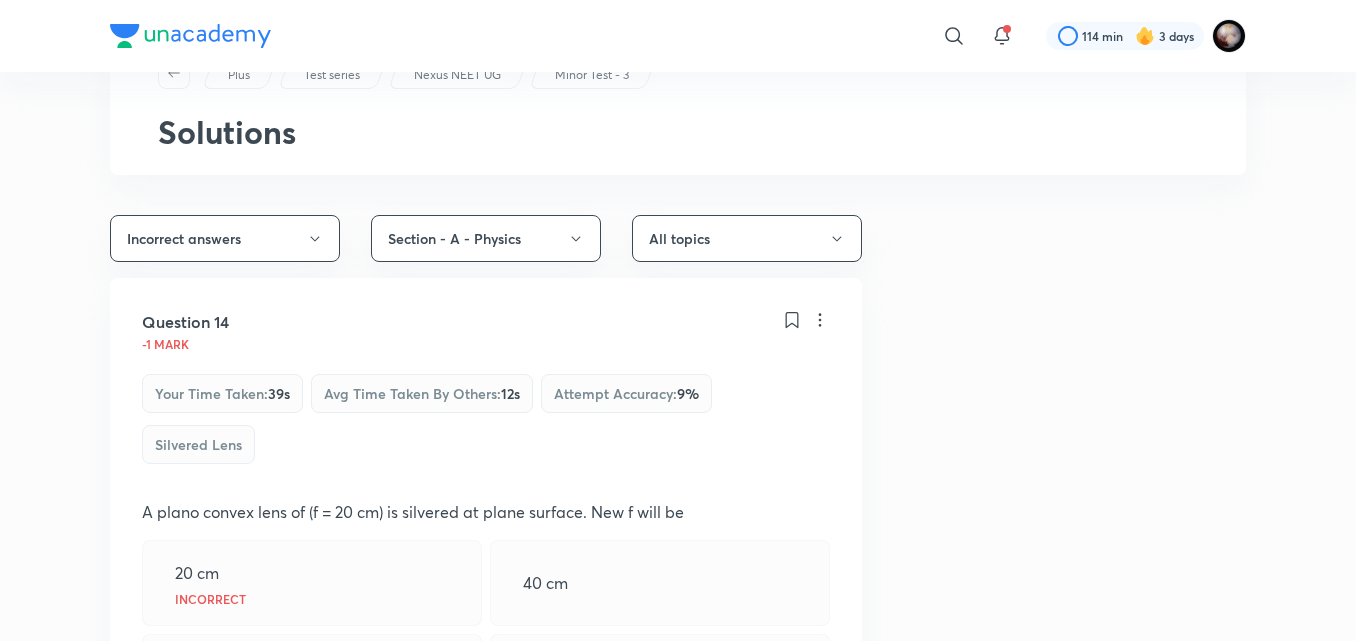 scroll, scrollTop: 69, scrollLeft: 0, axis: vertical 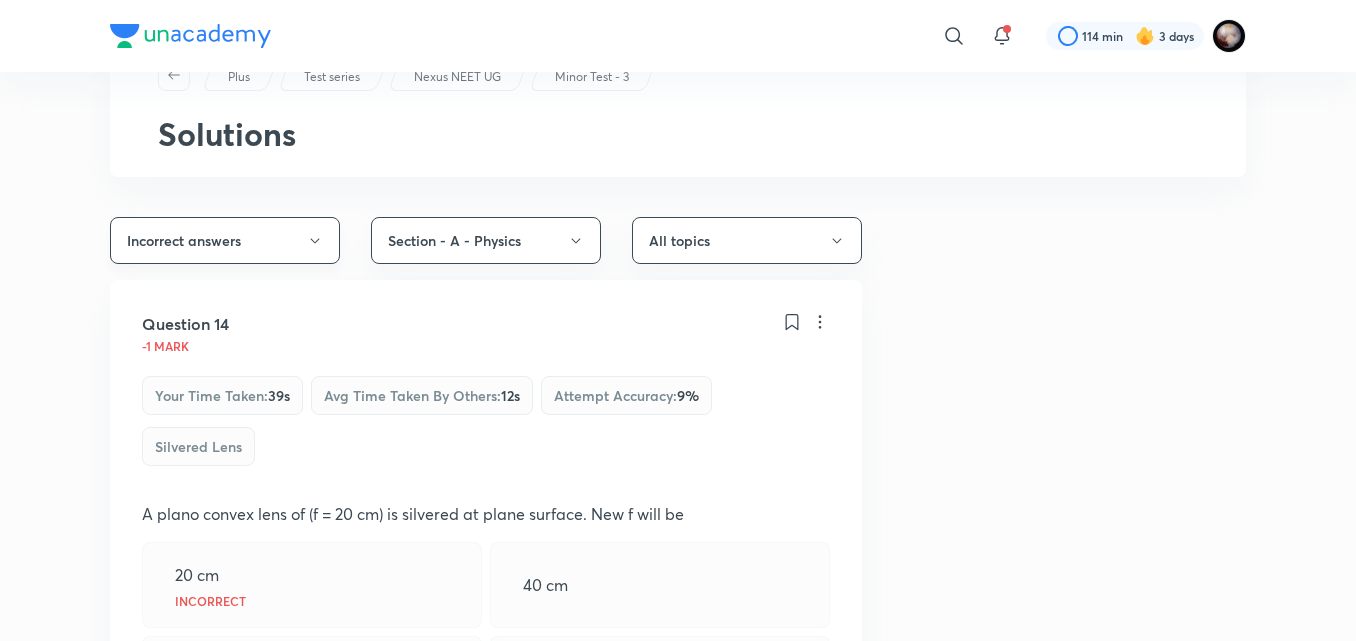 click on "Incorrect answers" at bounding box center [225, 240] 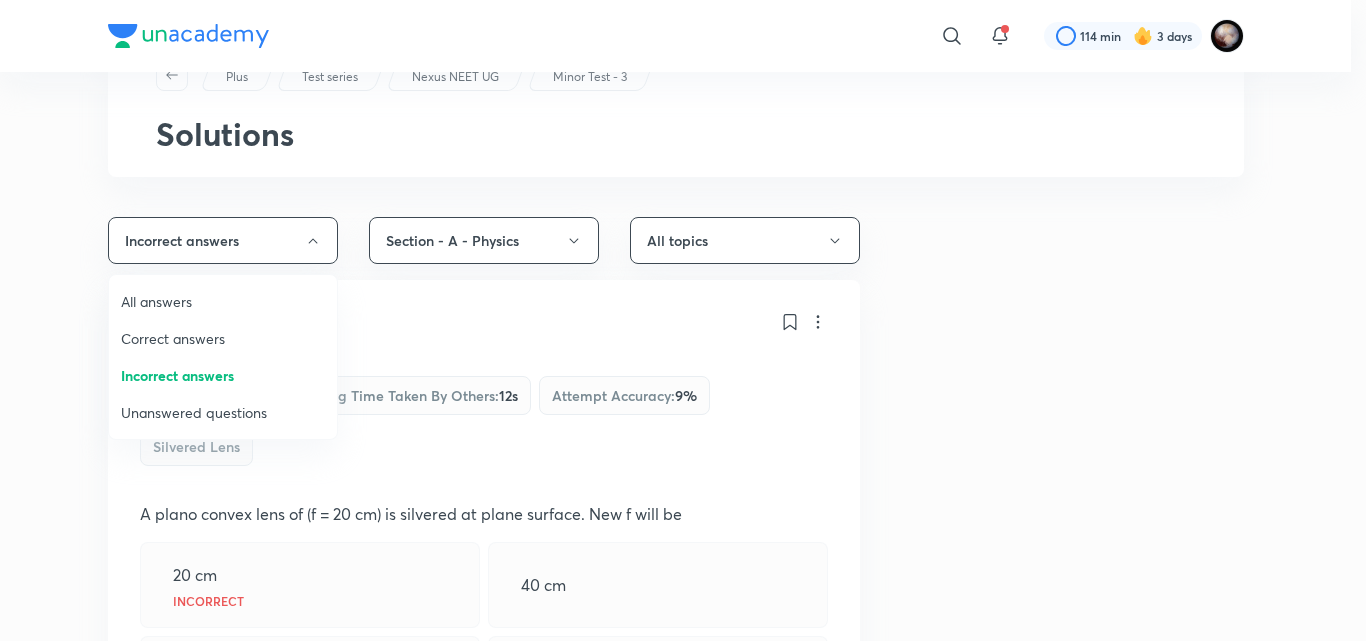 click on "All answers" at bounding box center [223, 301] 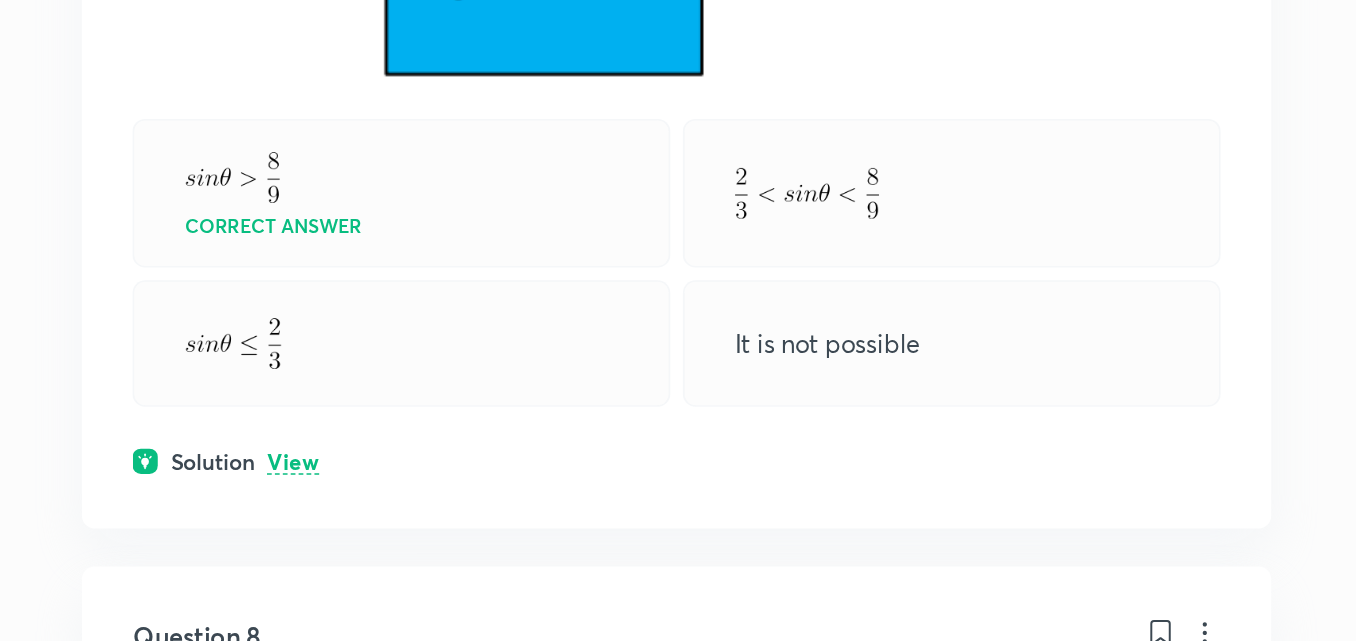 scroll, scrollTop: 4453, scrollLeft: 0, axis: vertical 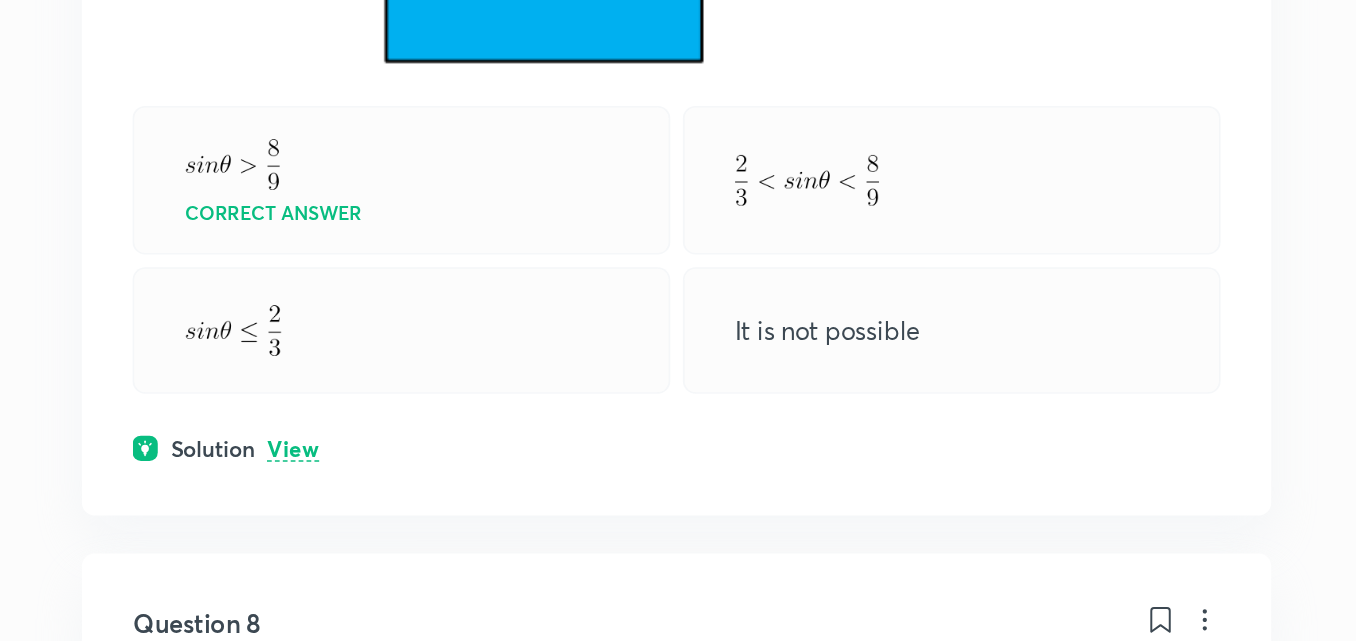 click on "View" at bounding box center (243, 519) 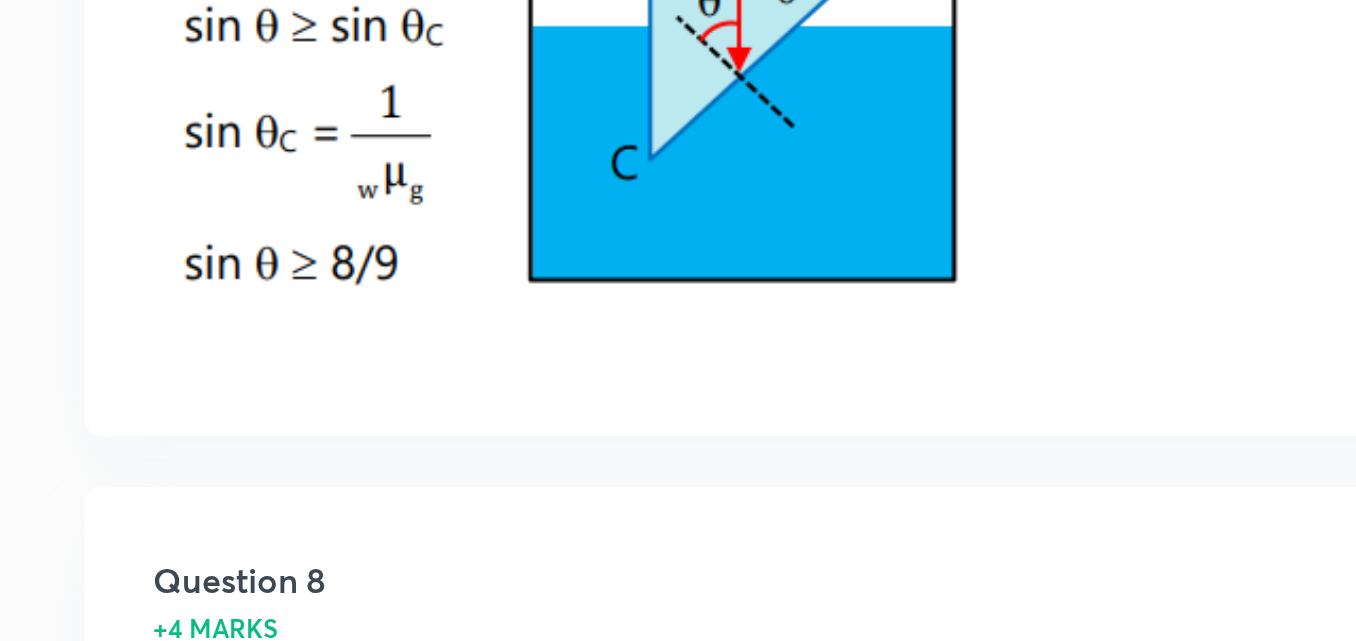 scroll, scrollTop: 4722, scrollLeft: 0, axis: vertical 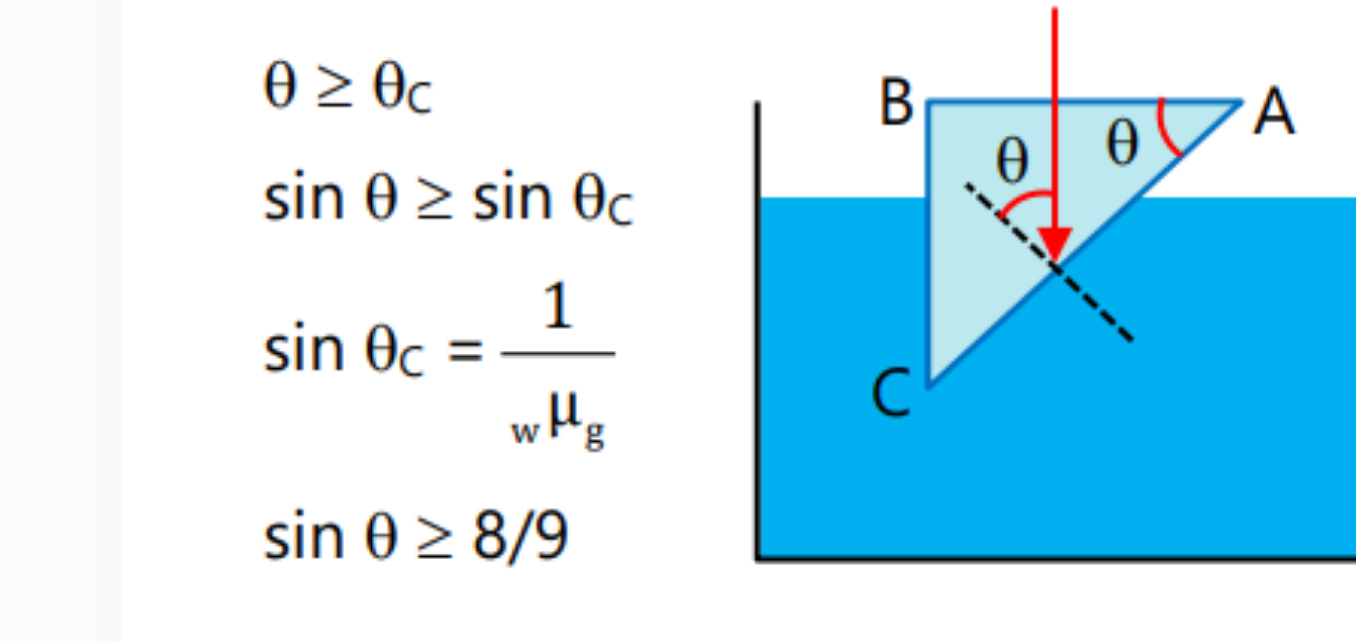 click on "​ 114 min 3 days Plus Test series Nexus NEET UG Minor Test - 3 Solutions All answers Section - A - Physics All topics Question 1 +4 marks Your time taken :  16s Avg time taken by others :  8m 18s Attempt accuracy :  48 % Reflection From a Curved Surface  A convex mirror is used to form the image of a real object. Then which of the following statements is wrong? The image lies between the pole and the focus The image is diminished in size  The image is erect  The image is real Your answer Solution View Question 2 +4 marks Your time taken :  3s Avg time taken by others :  1m 3s Attempt accuracy :  68 % Rules for Ray Diagrams  If the central portion of a convex lens is wrapped in black paper as shown in the figure – No image will be formed by the remaining portion of the lens The full image will be formed but it will be less bright Your answer The central portion of the image will be missing There will be two images each produced by one of the exposed portions of the lens  Solution View Question 3 +4 marks %" at bounding box center [678, 594] 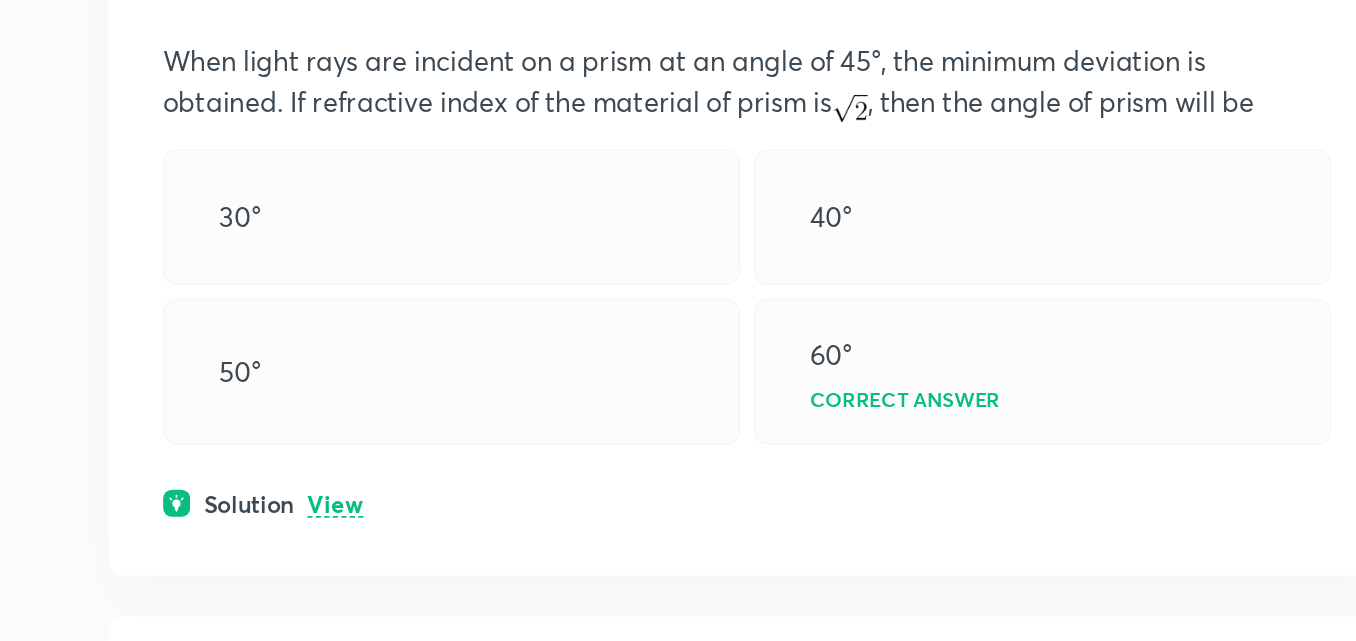 scroll, scrollTop: 5866, scrollLeft: 0, axis: vertical 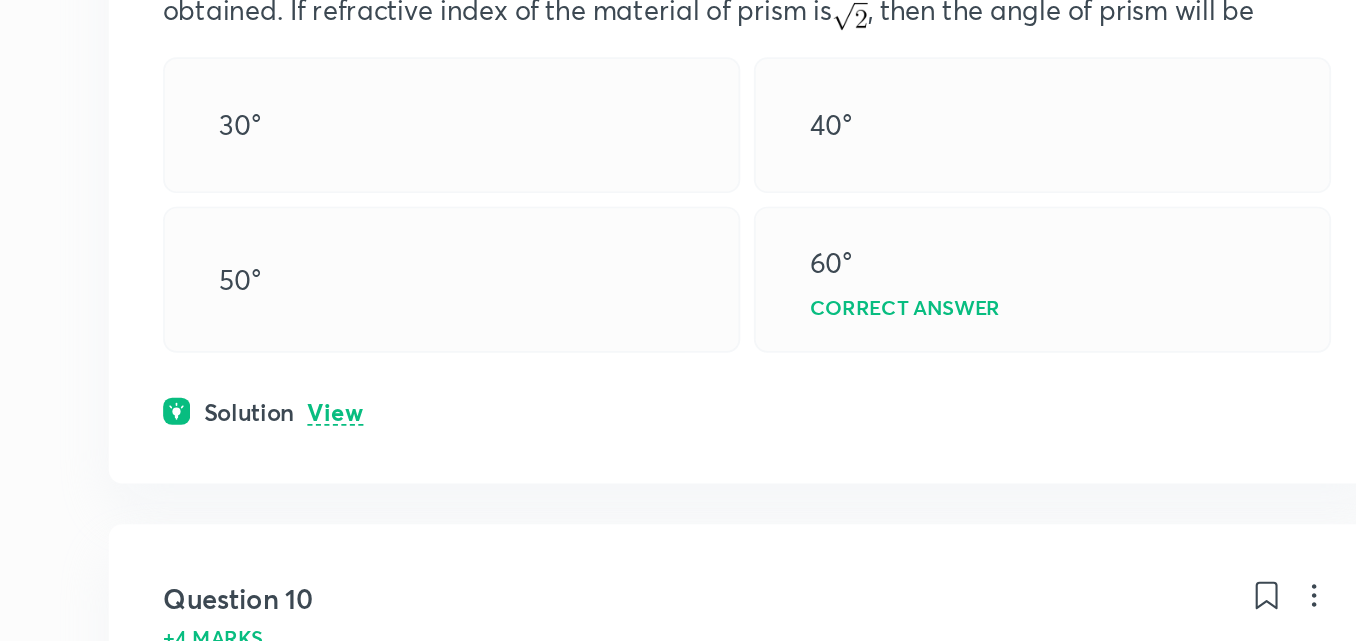 click on "View" at bounding box center [243, 506] 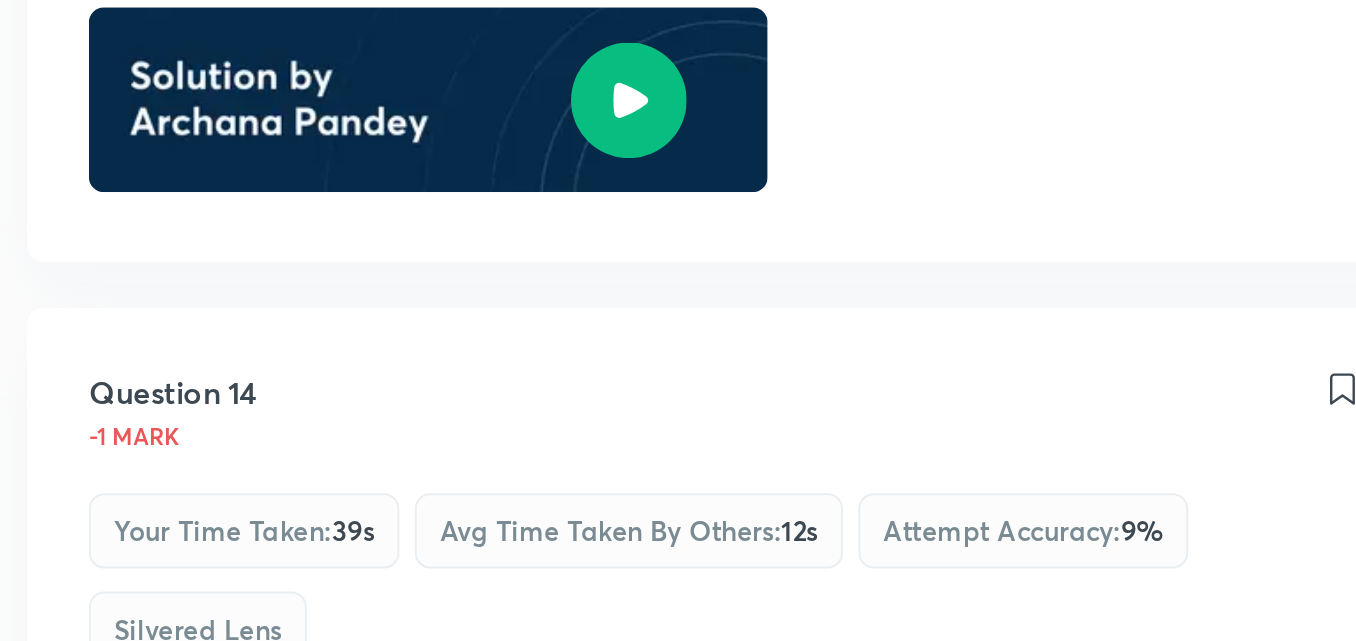 scroll, scrollTop: 8468, scrollLeft: 0, axis: vertical 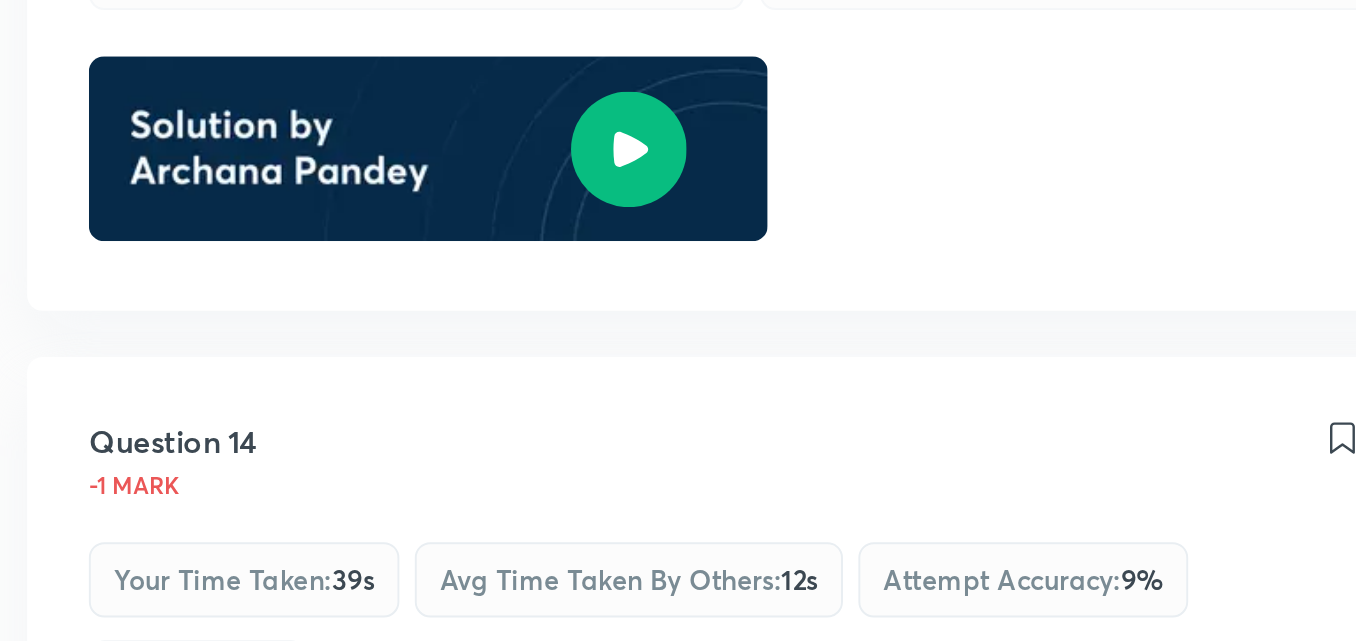 click at bounding box center [422, 361] 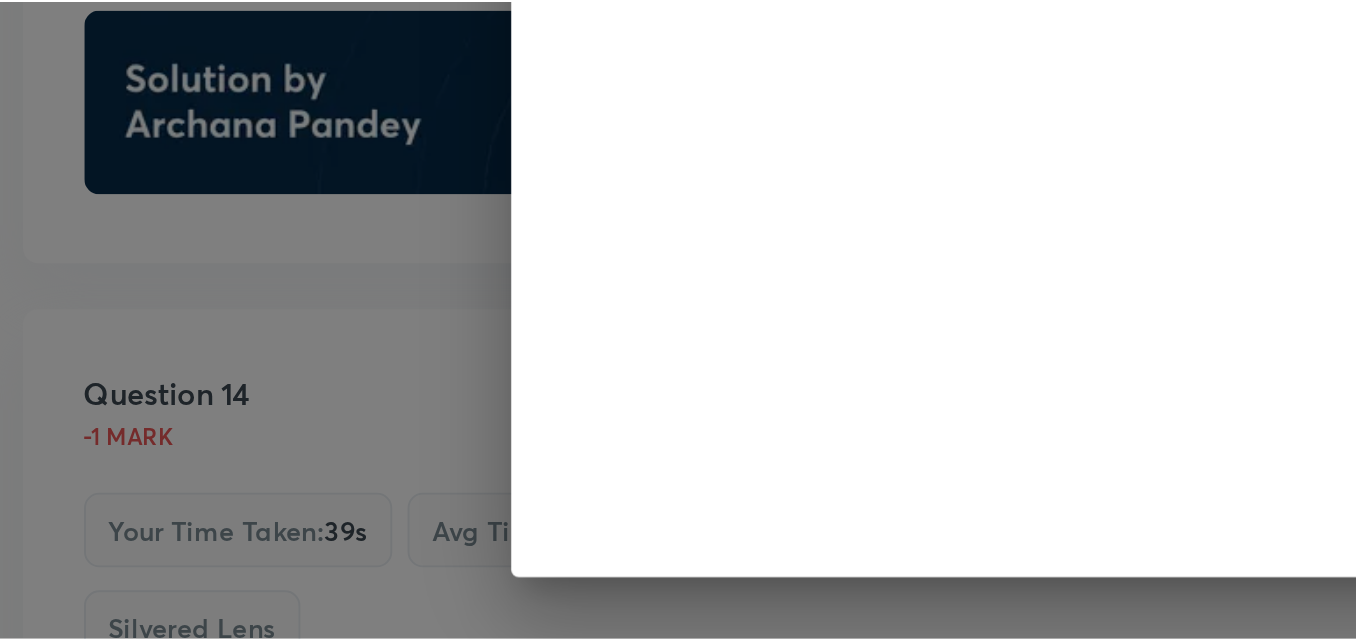 scroll, scrollTop: 8466, scrollLeft: 0, axis: vertical 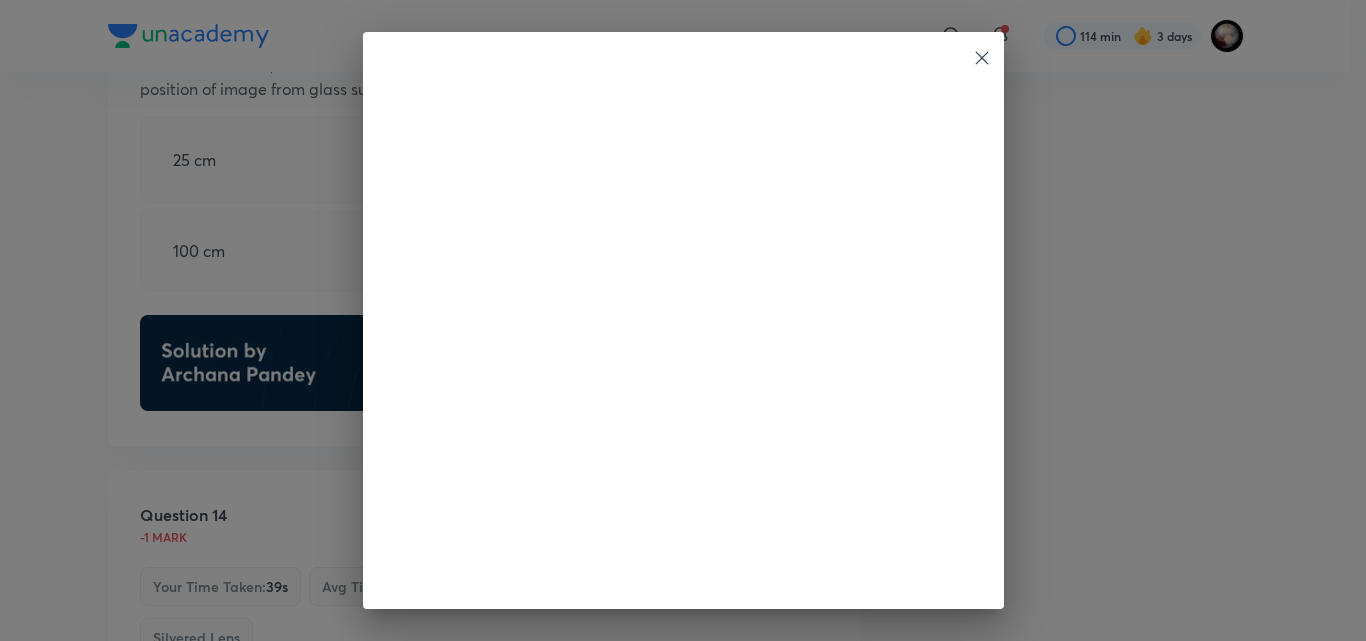 click 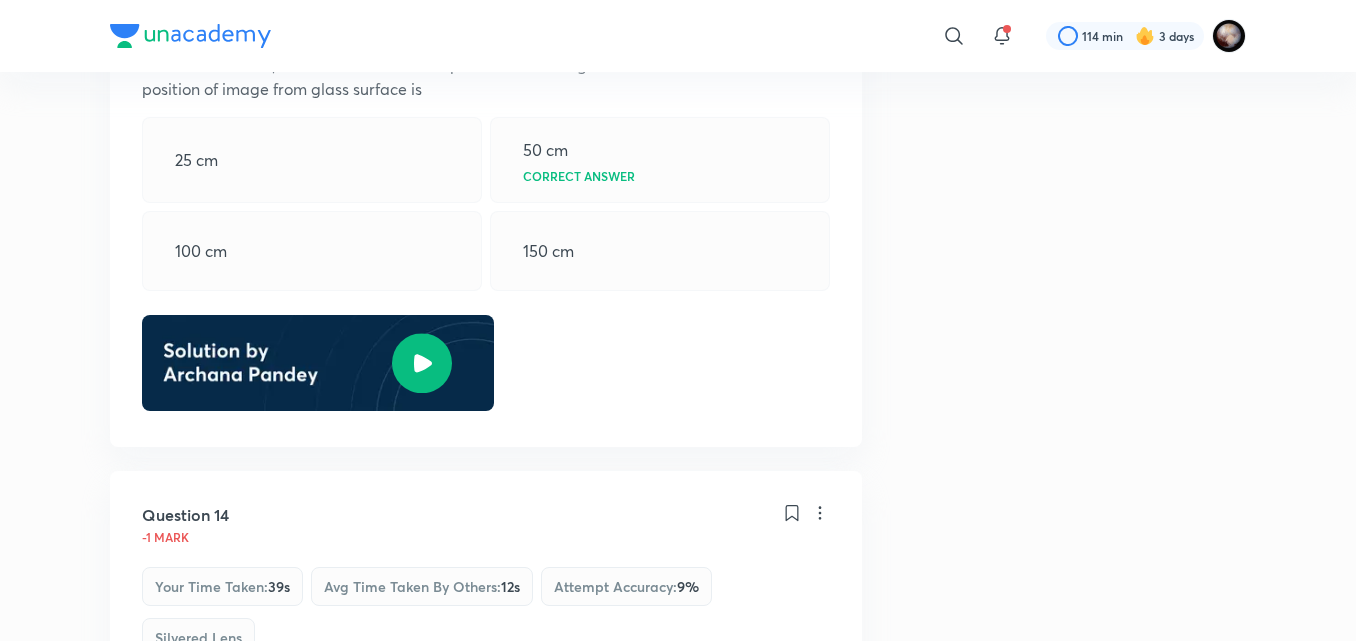 click at bounding box center [422, 363] 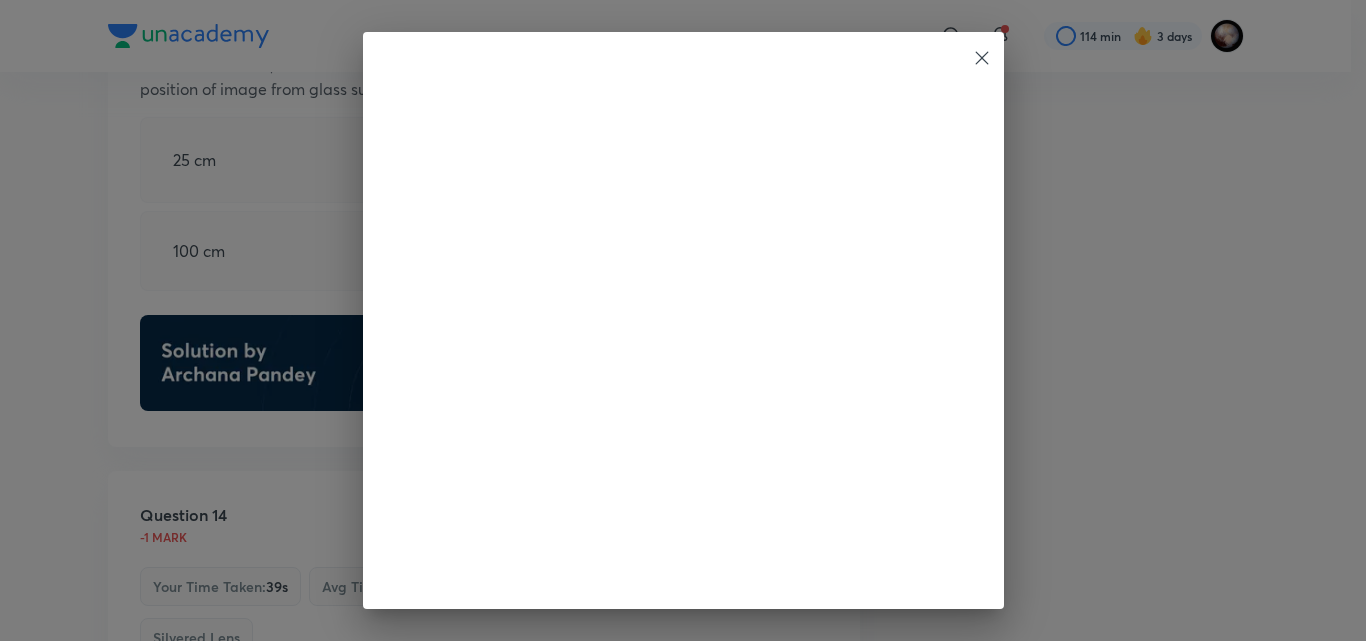 click at bounding box center [982, 59] 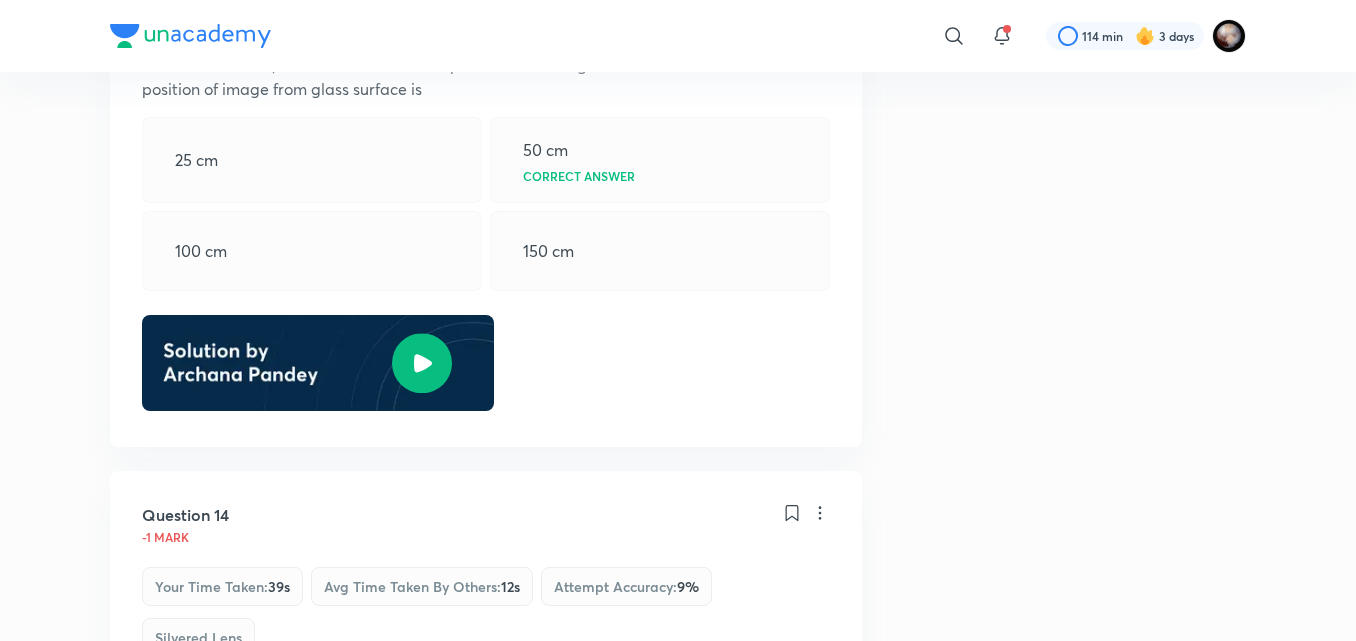 click at bounding box center (422, 363) 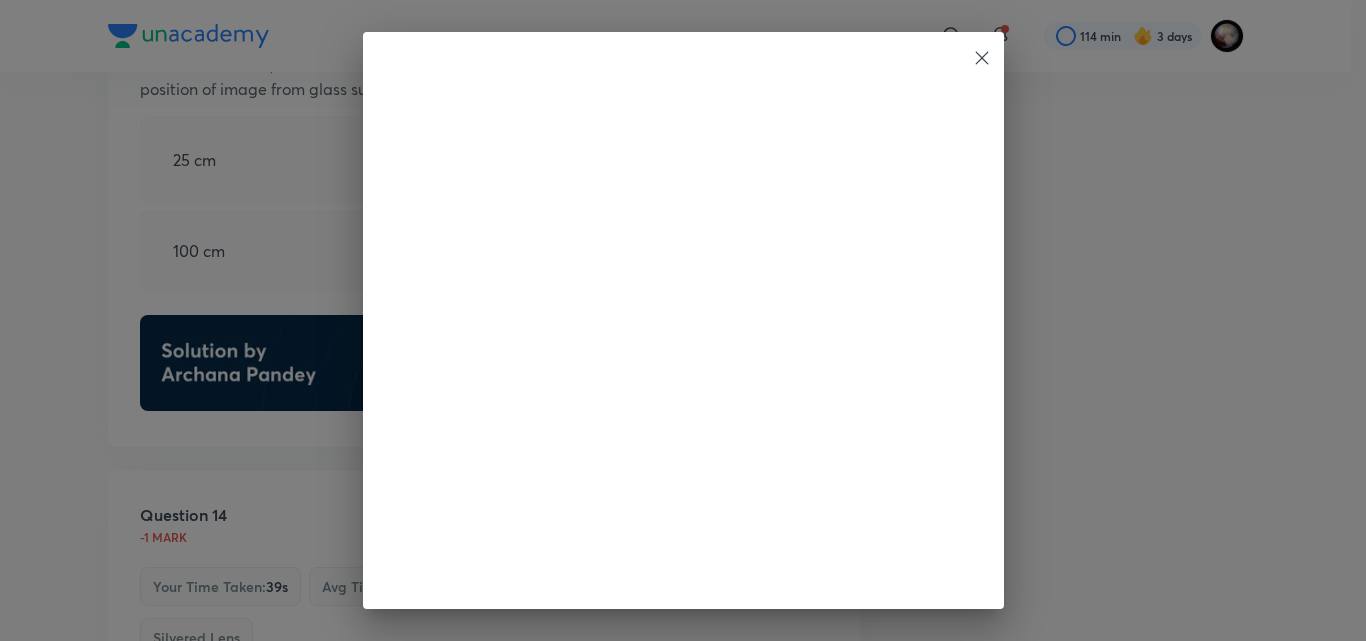 click 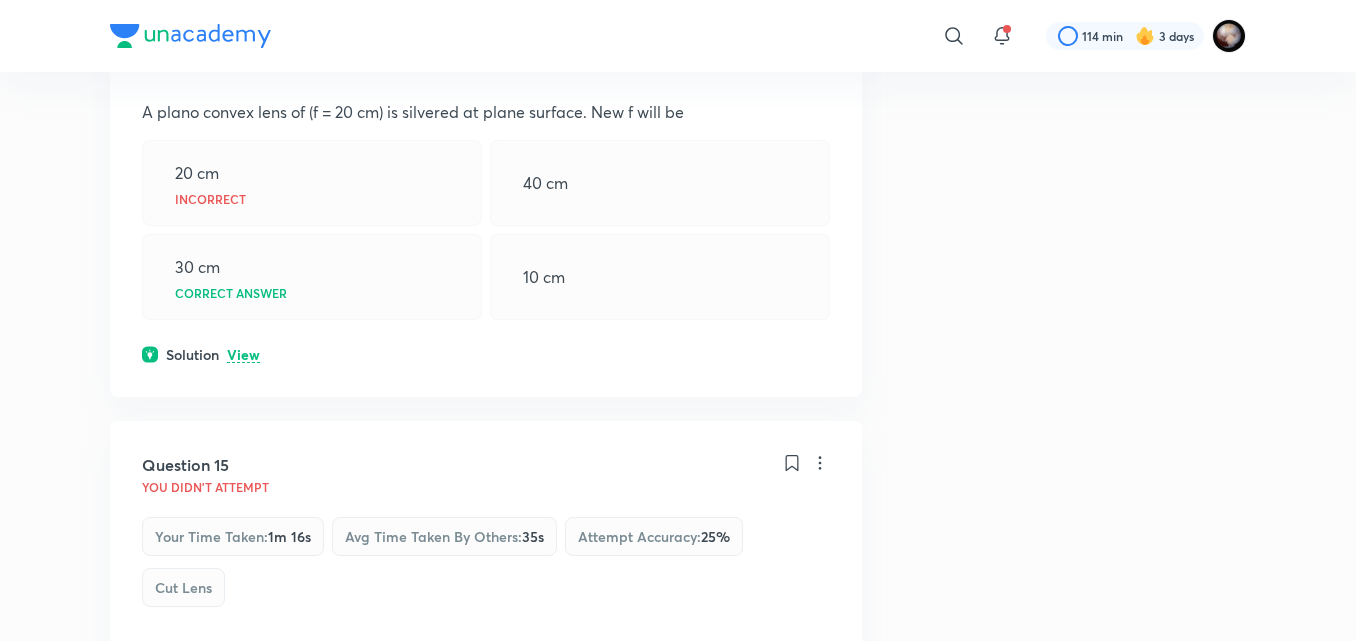 scroll, scrollTop: 9058, scrollLeft: 0, axis: vertical 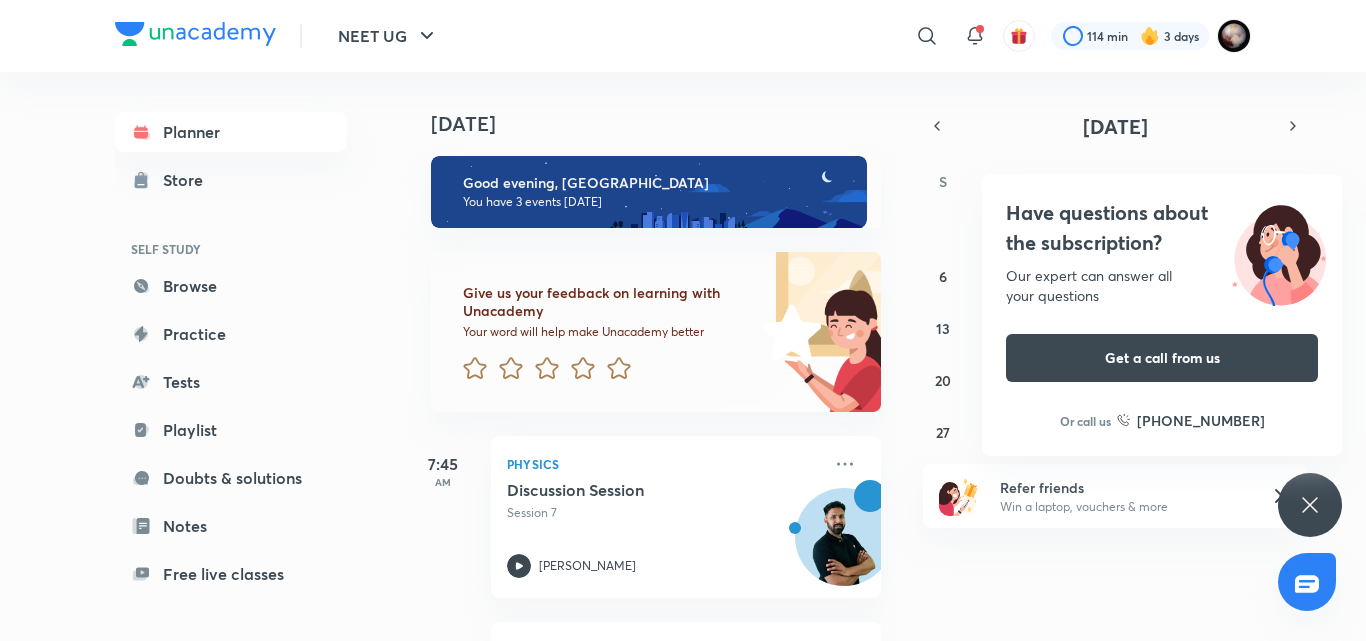 click on "Have questions about the subscription? Our expert can answer all your questions Get a call from us Or call us +91 8585858585" at bounding box center [1310, 505] 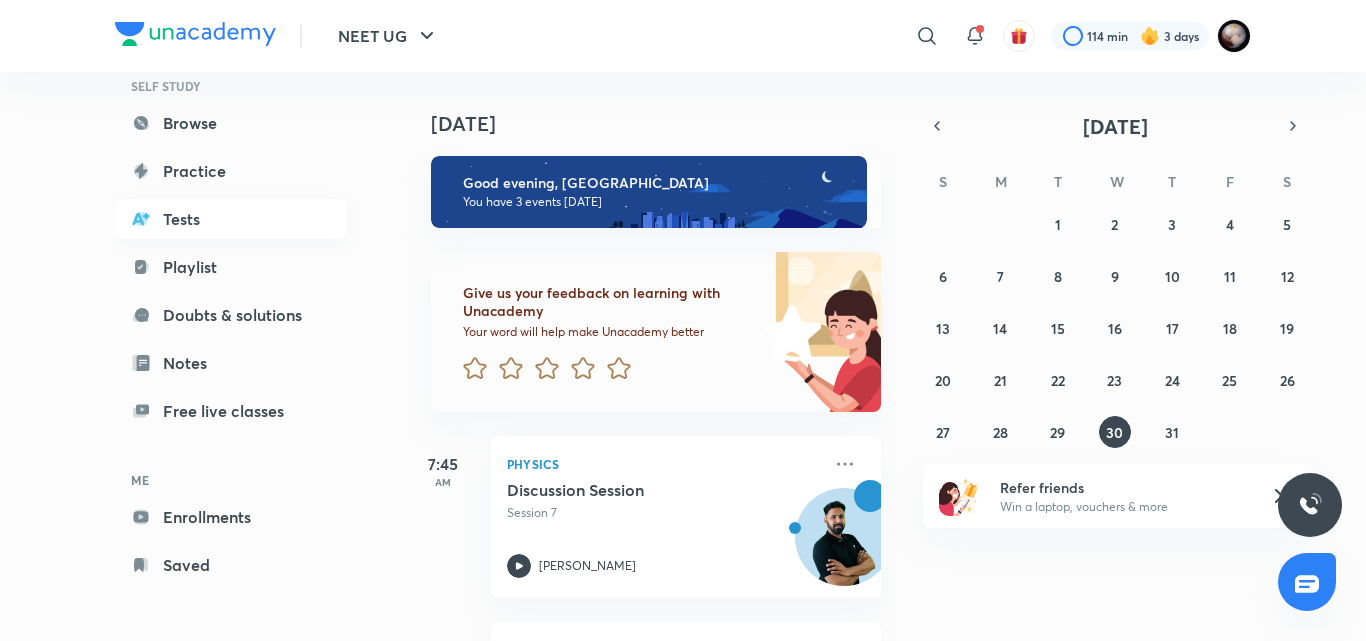 scroll, scrollTop: 0, scrollLeft: 0, axis: both 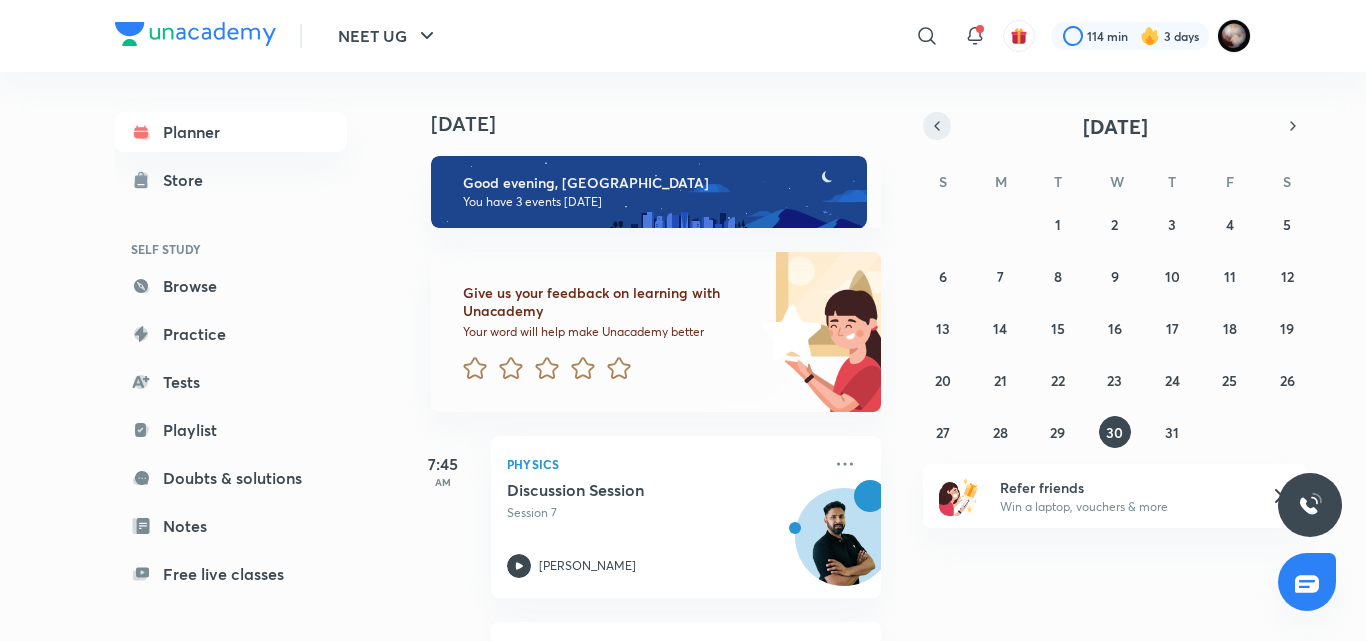 click 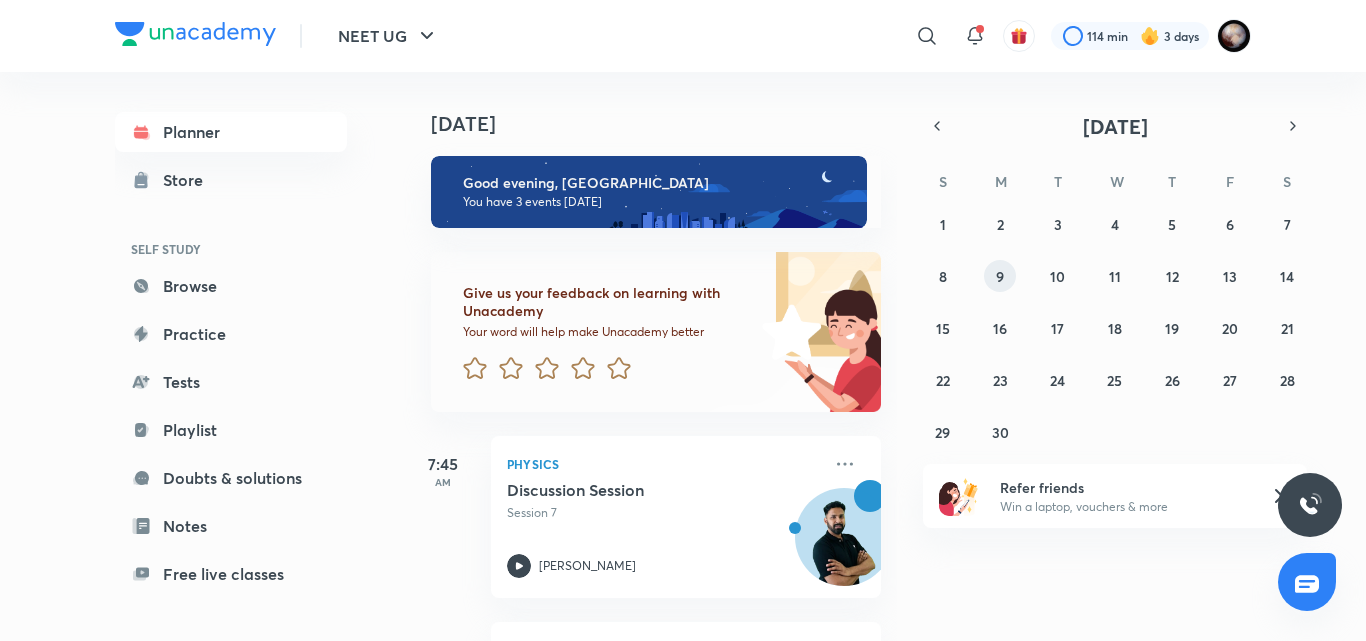 click on "9" at bounding box center (1000, 276) 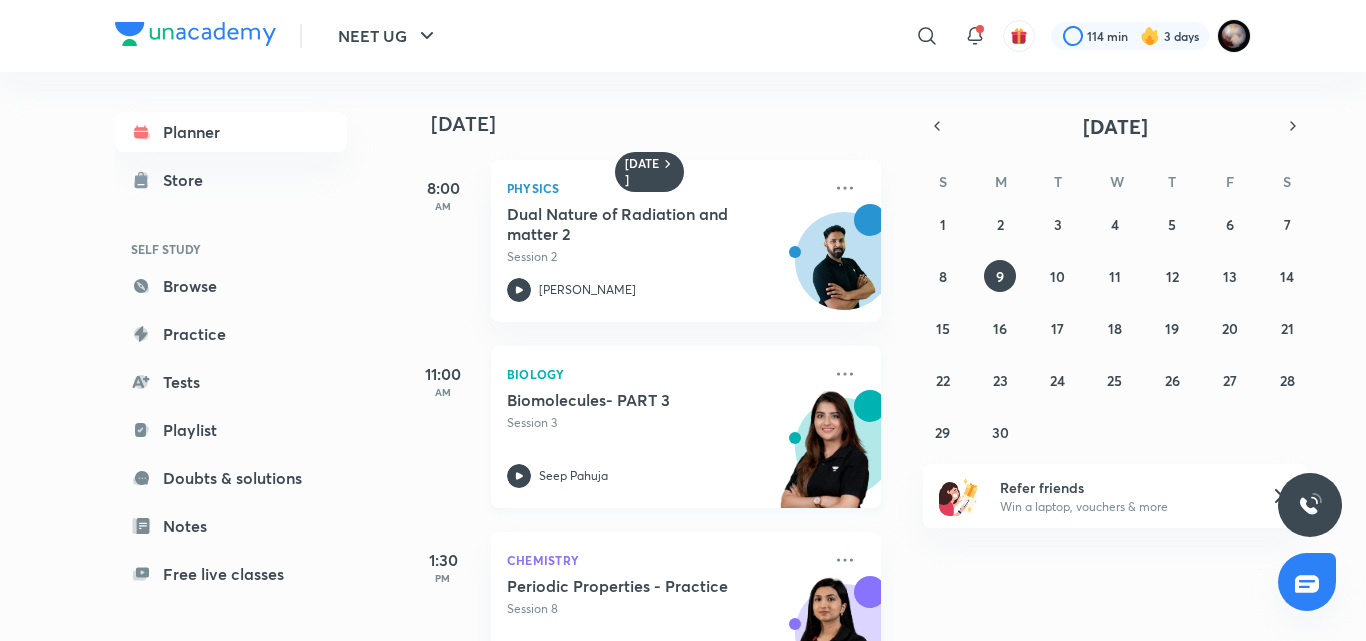 scroll, scrollTop: 84, scrollLeft: 0, axis: vertical 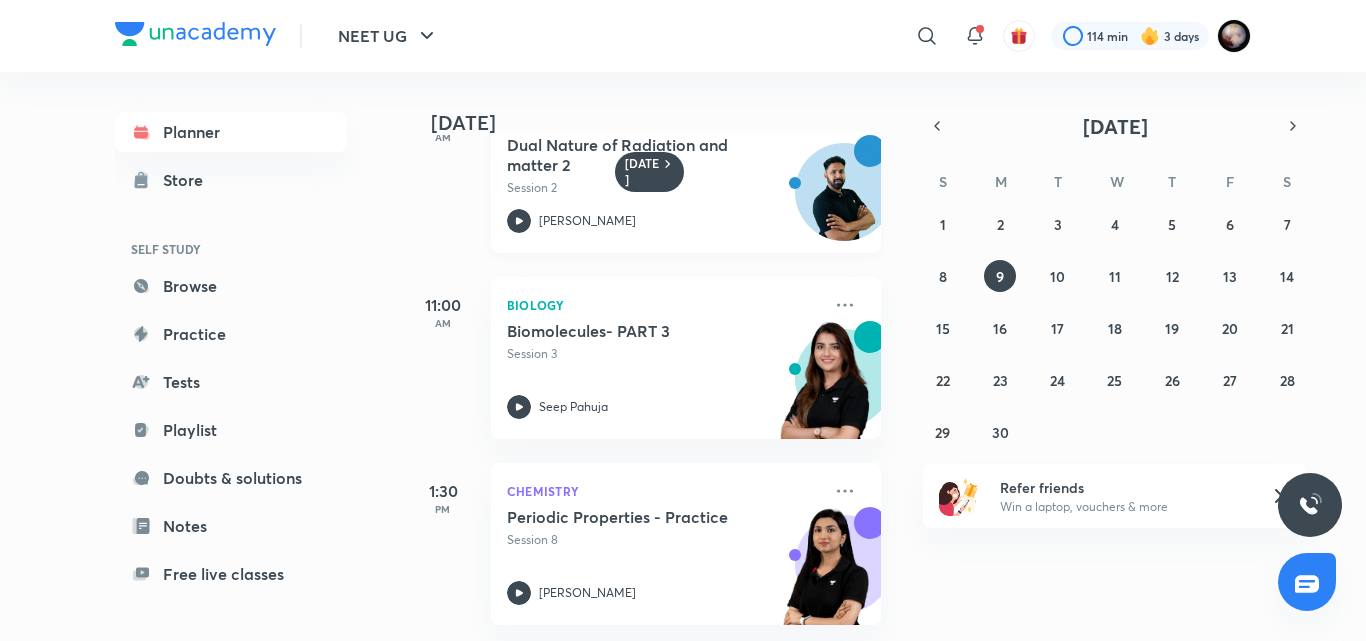 click 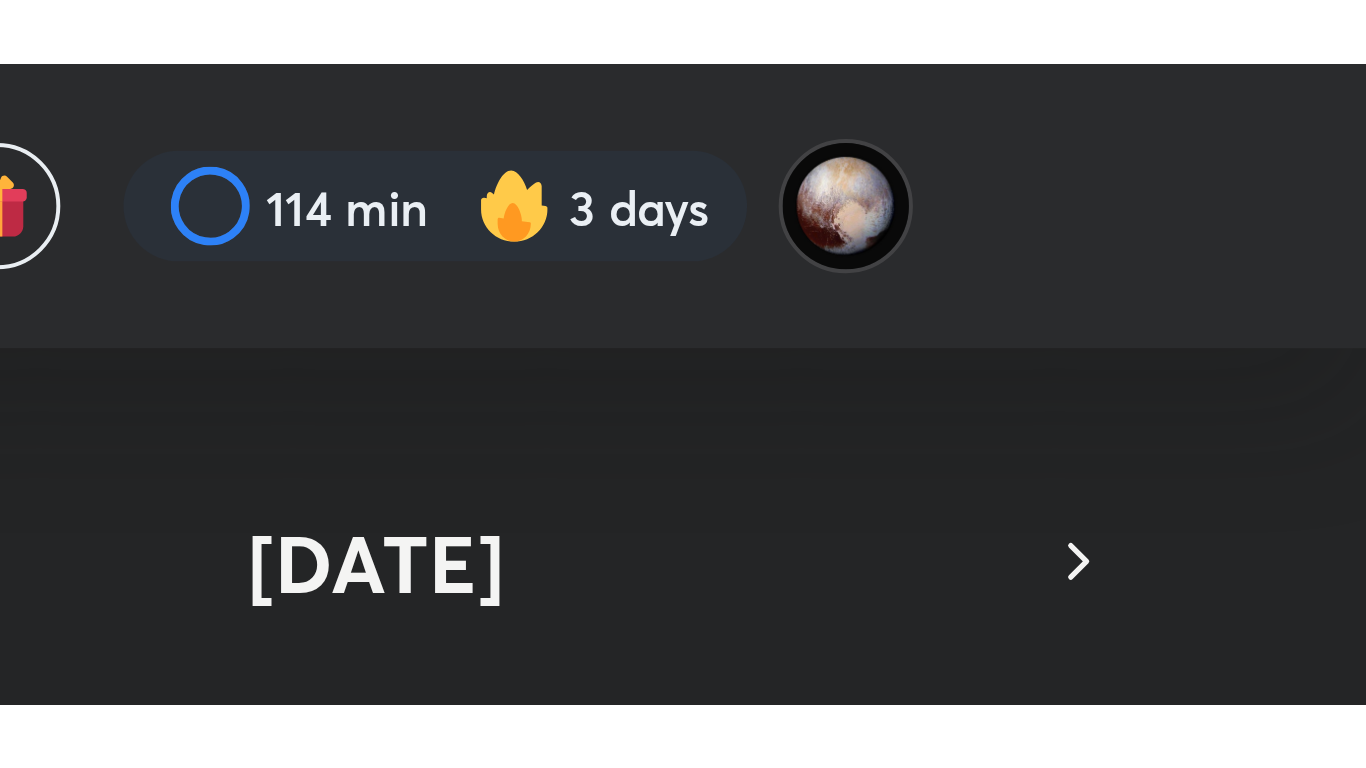scroll, scrollTop: 0, scrollLeft: 0, axis: both 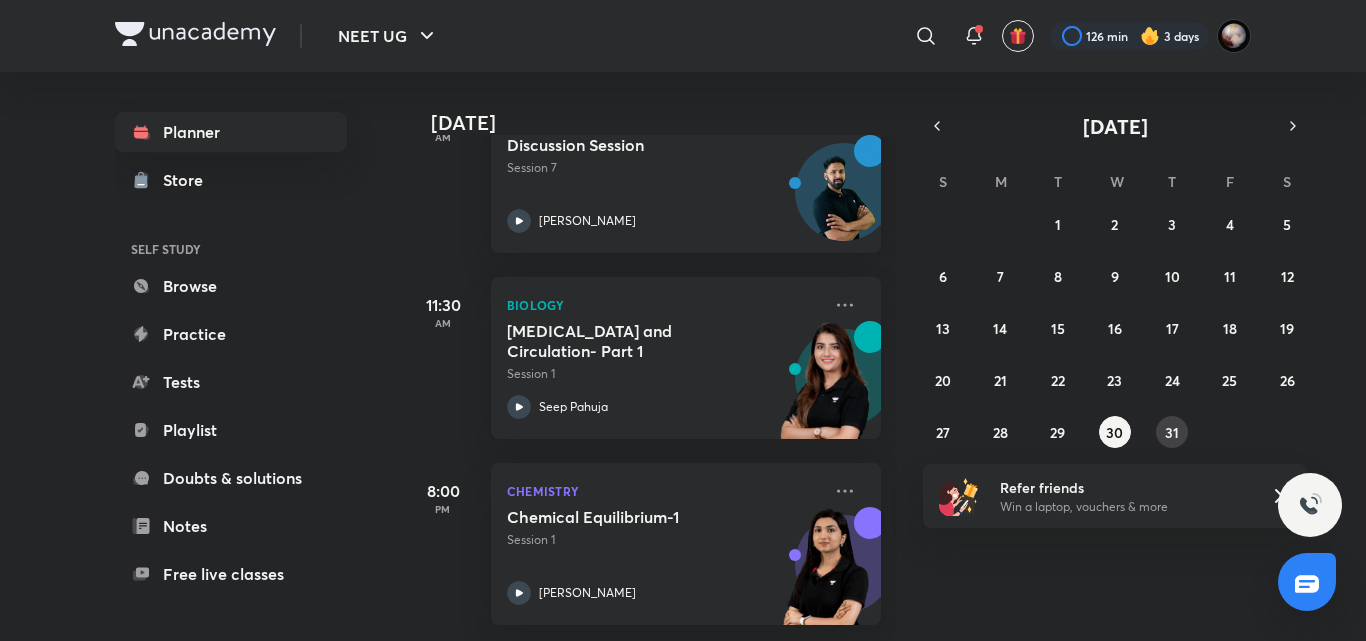 click on "31" at bounding box center (1172, 432) 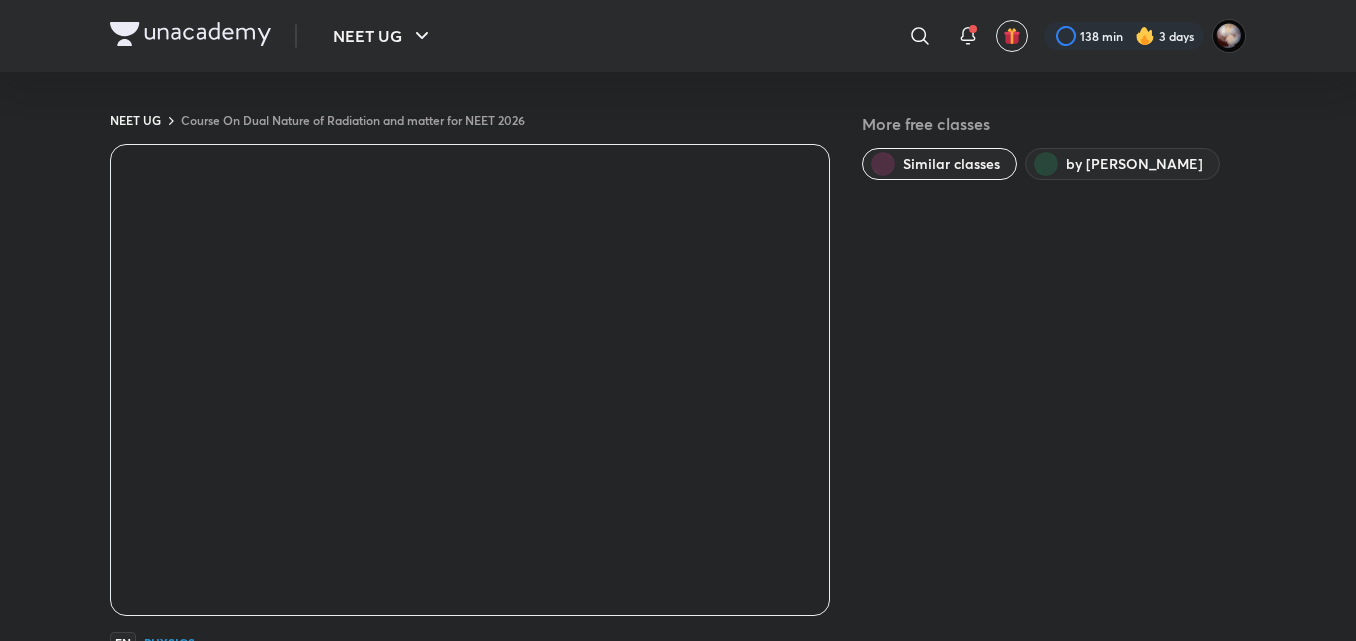 scroll, scrollTop: 0, scrollLeft: 0, axis: both 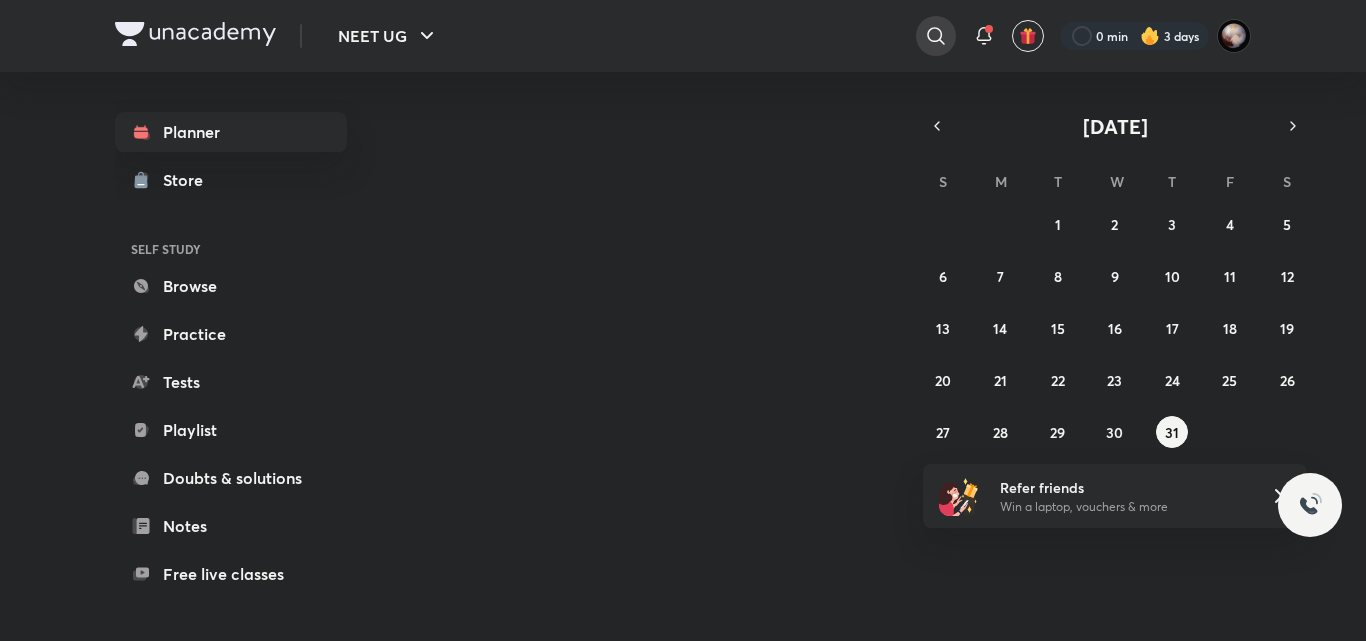 click 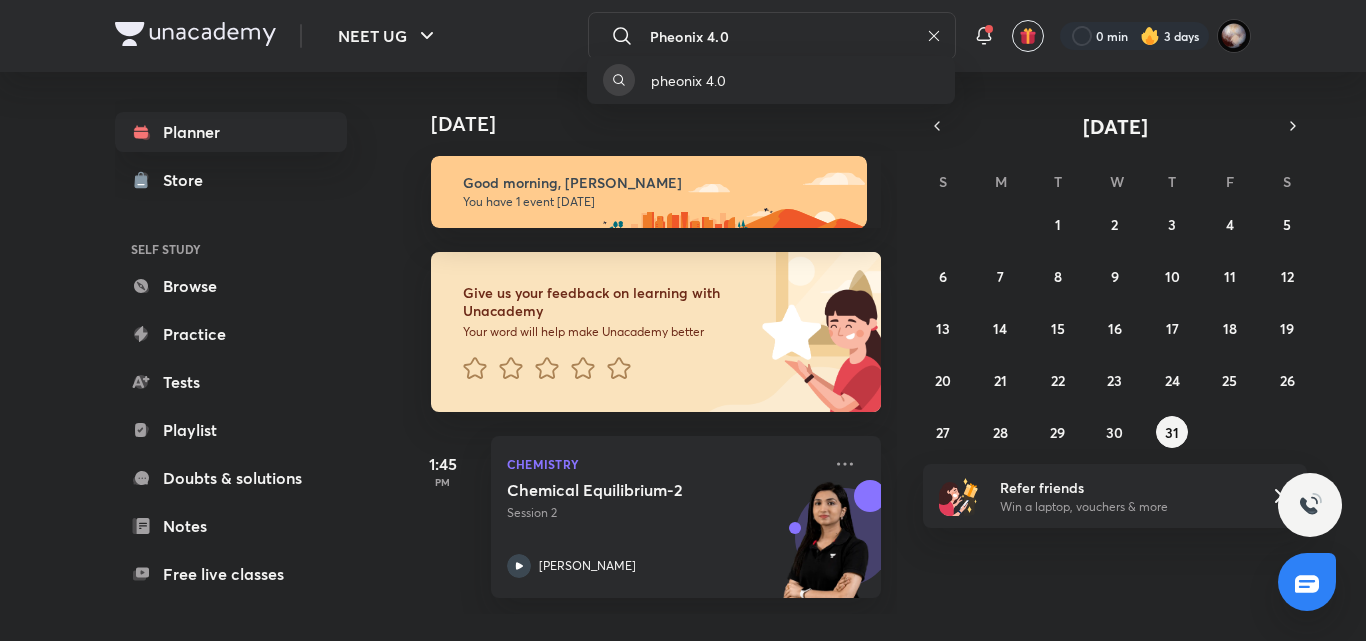 type on "Pheonix 4.0" 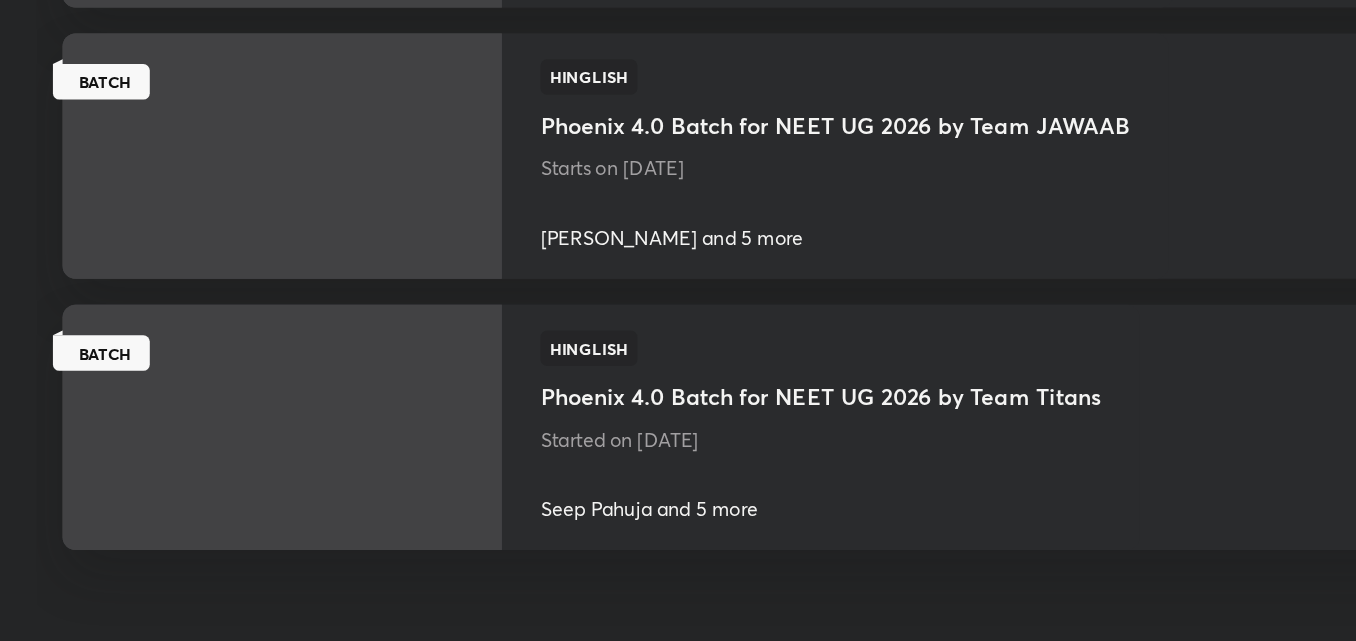 scroll, scrollTop: 495, scrollLeft: 0, axis: vertical 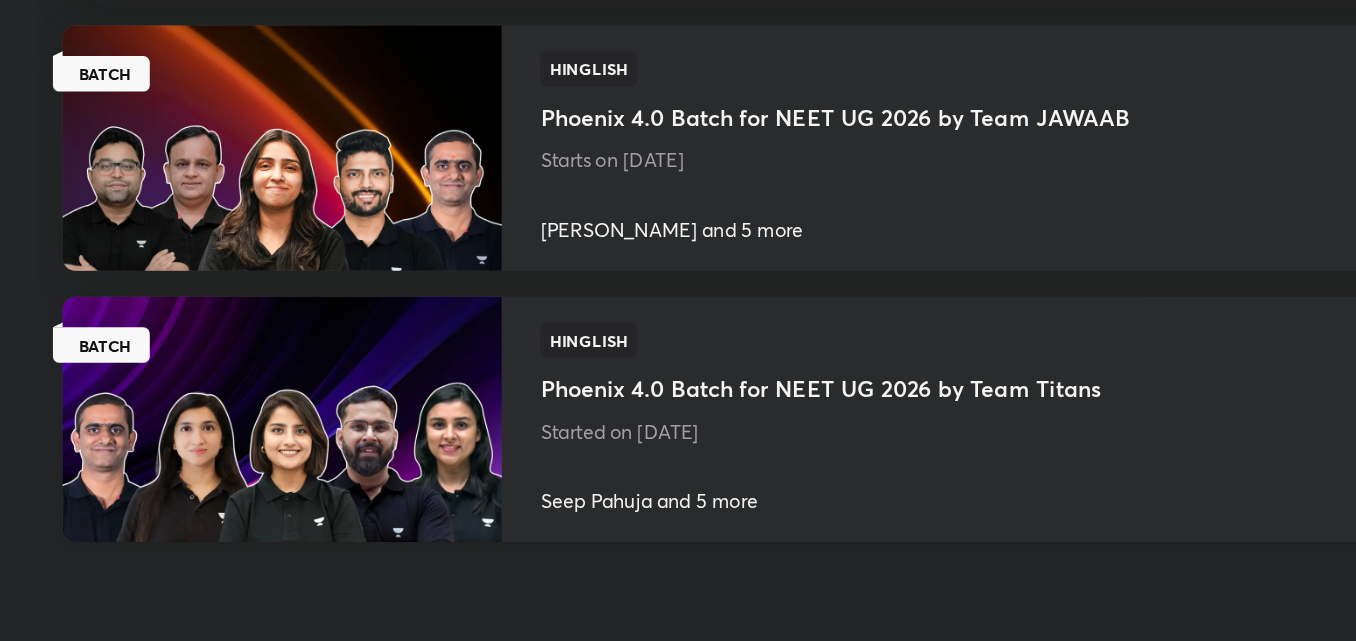 click on "Phoenix 4.0 Batch for NEET UG 2026 by Team Titans" at bounding box center [867, 481] 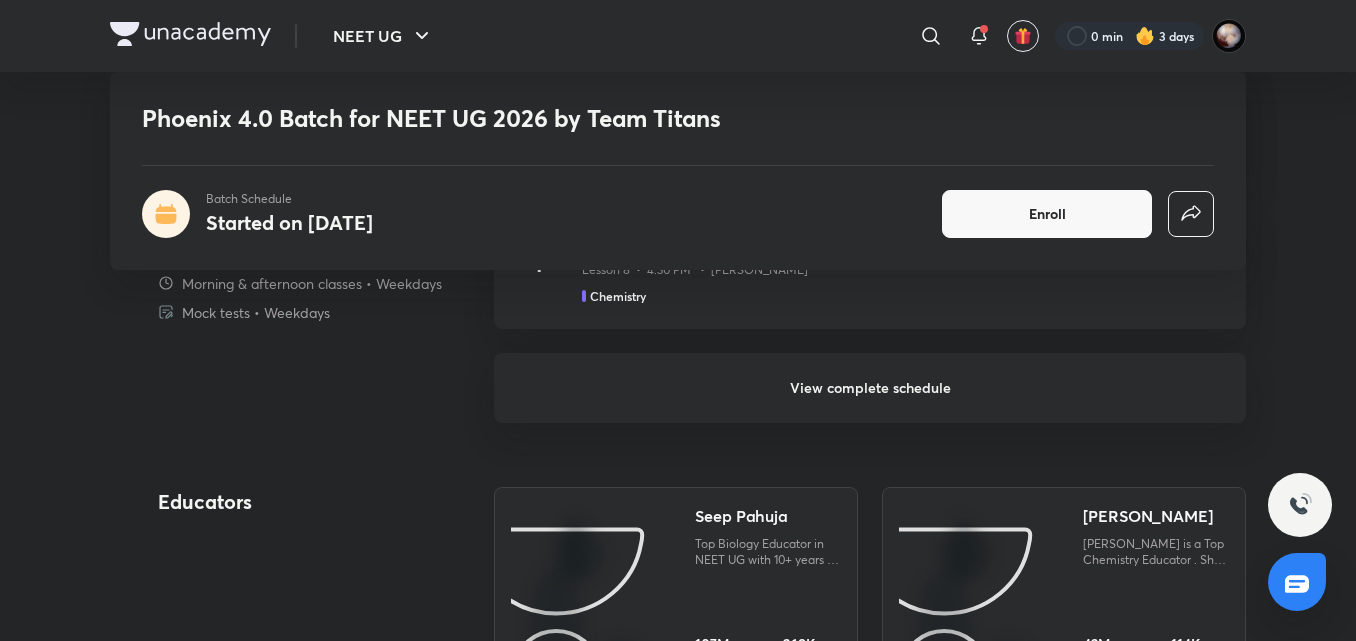 scroll, scrollTop: 2018, scrollLeft: 0, axis: vertical 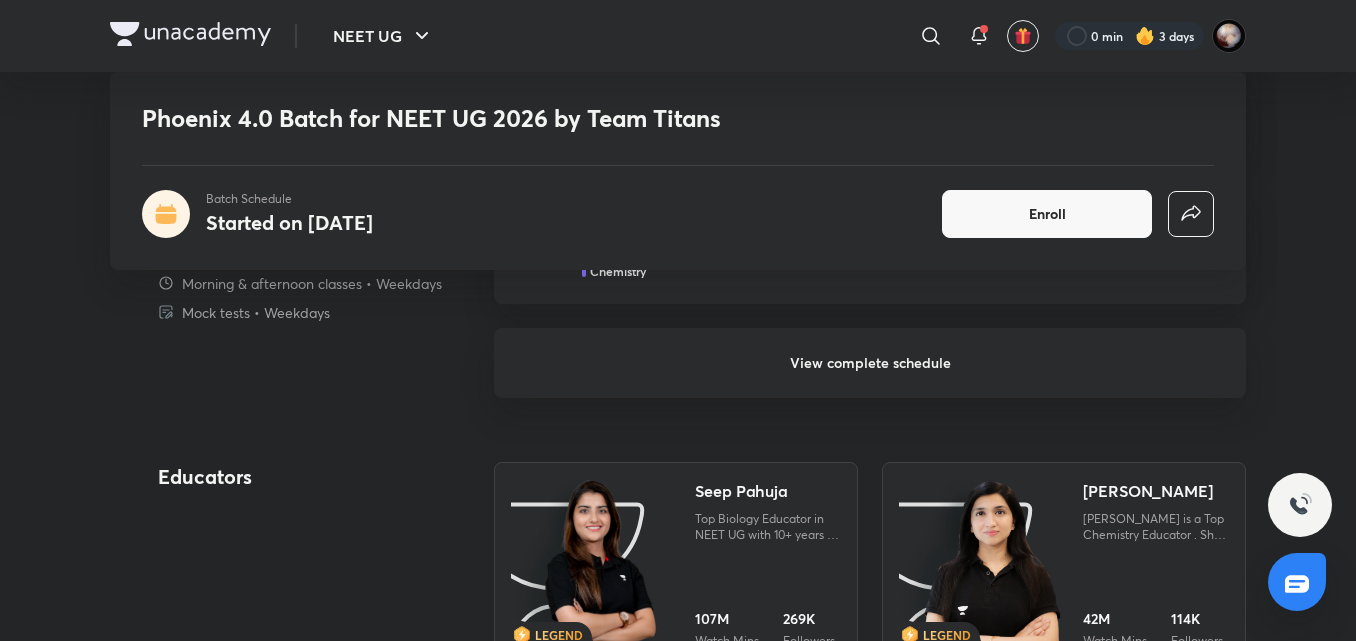 click on "View complete schedule" at bounding box center (870, 363) 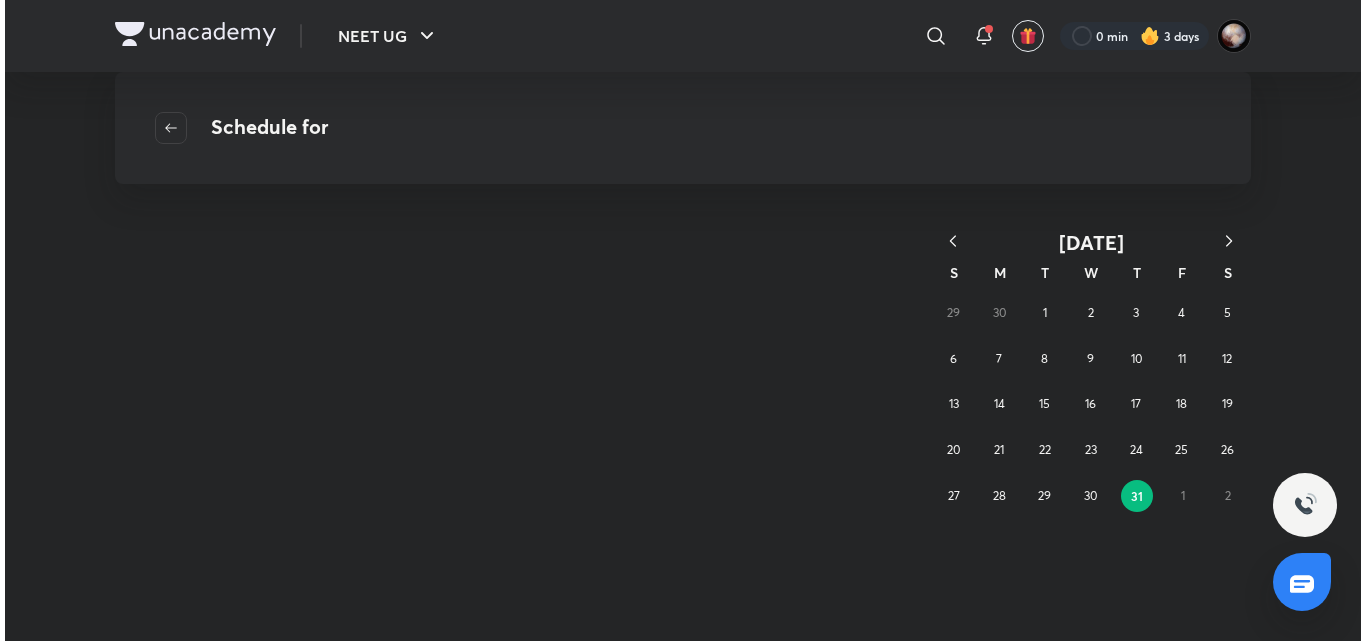 scroll, scrollTop: 0, scrollLeft: 0, axis: both 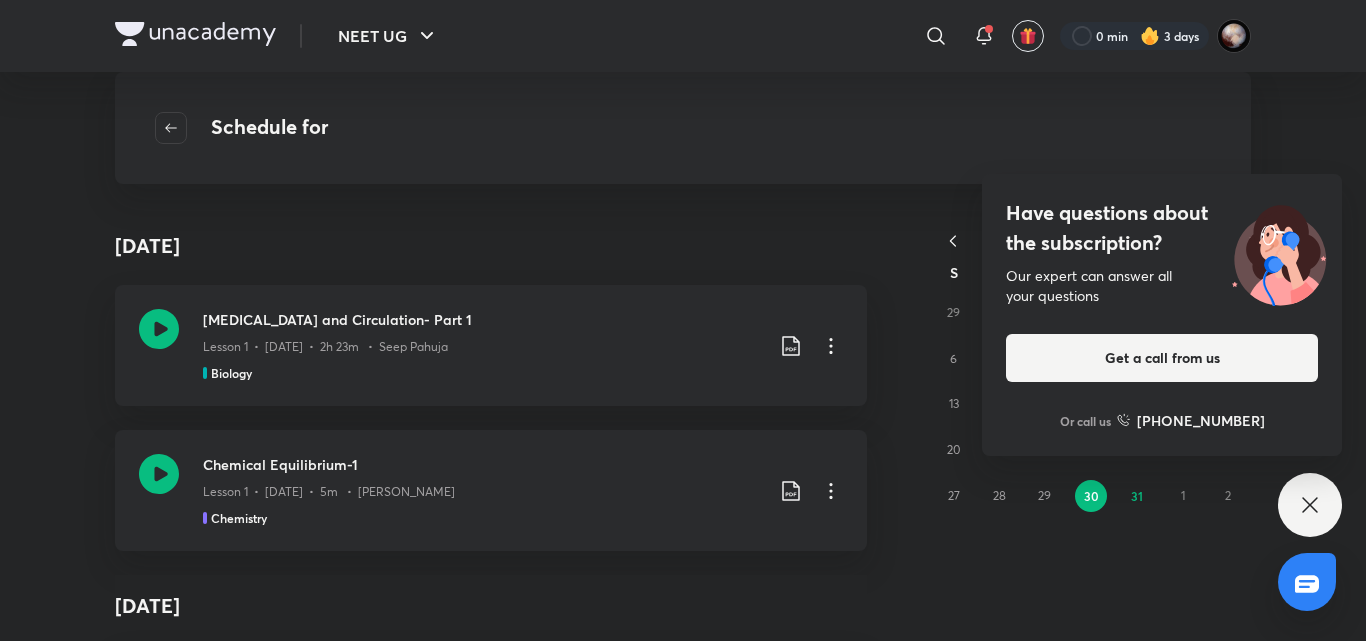 click 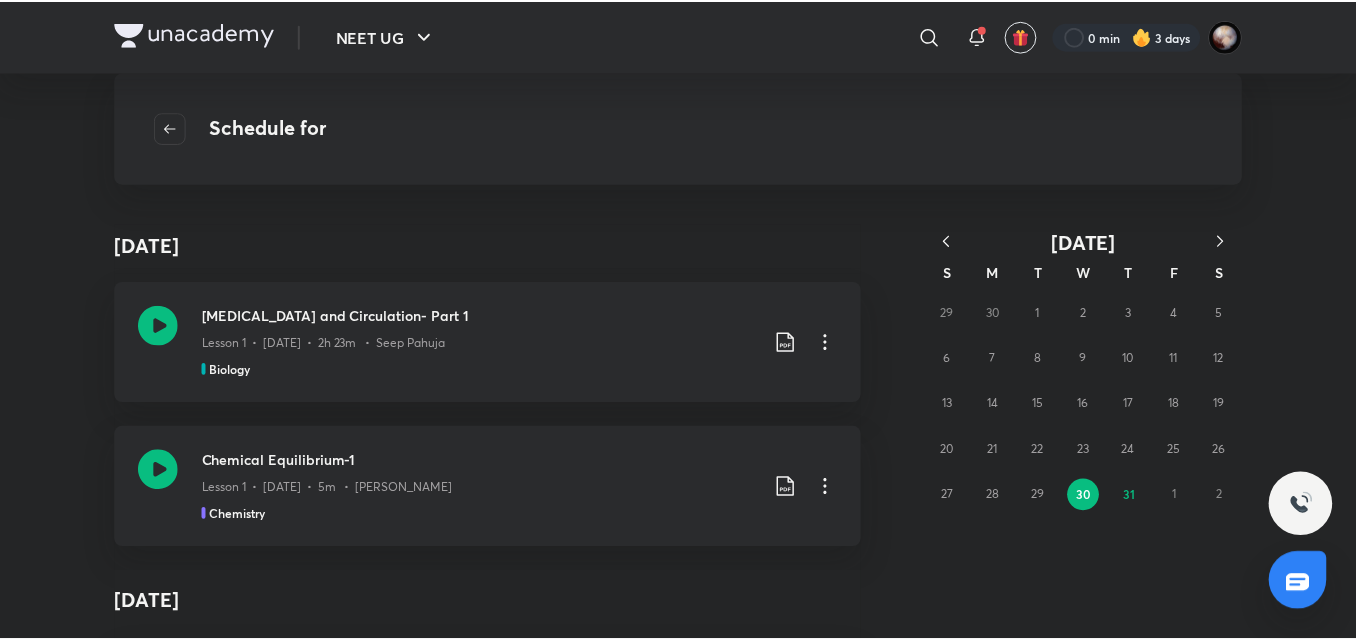 scroll, scrollTop: 0, scrollLeft: 0, axis: both 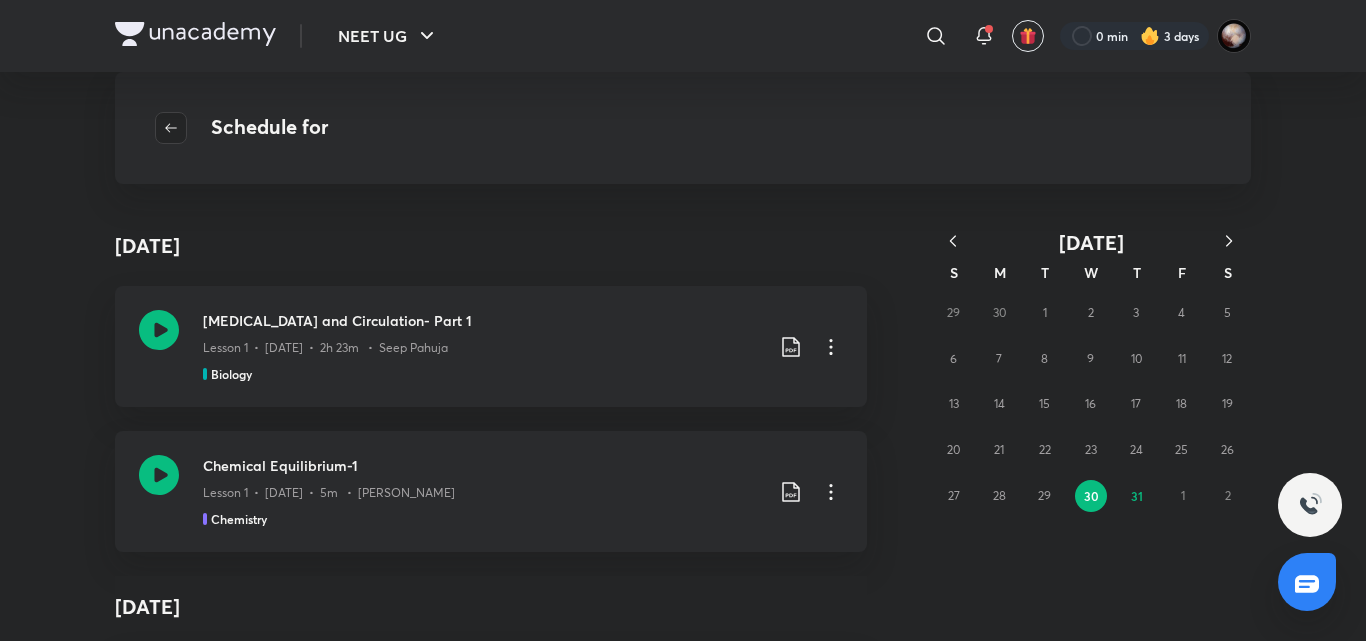 click at bounding box center [171, 128] 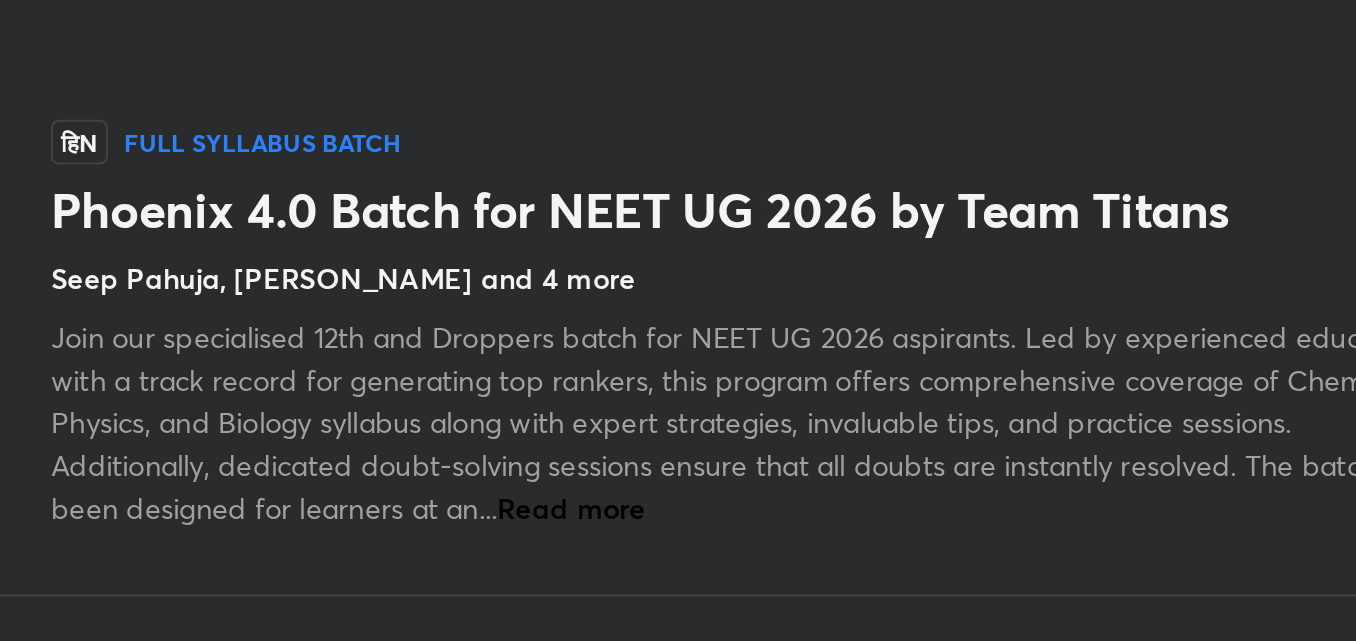 click on "Read more" at bounding box center (765, 398) 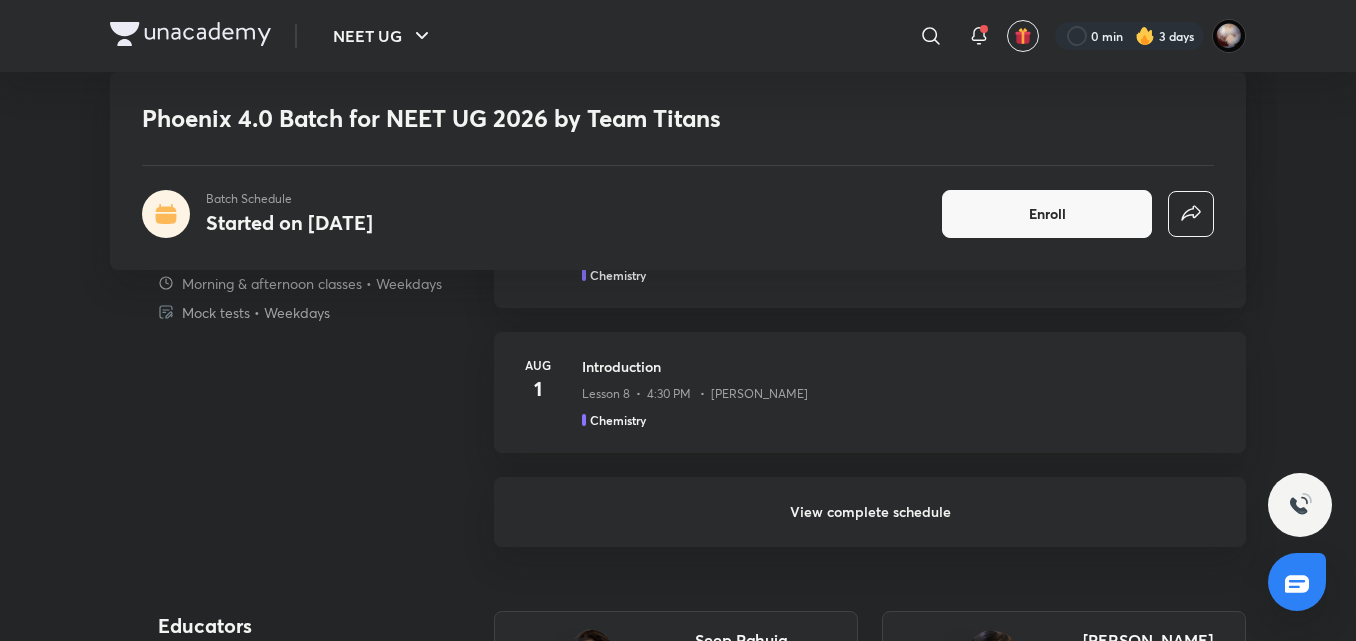 scroll, scrollTop: 1910, scrollLeft: 0, axis: vertical 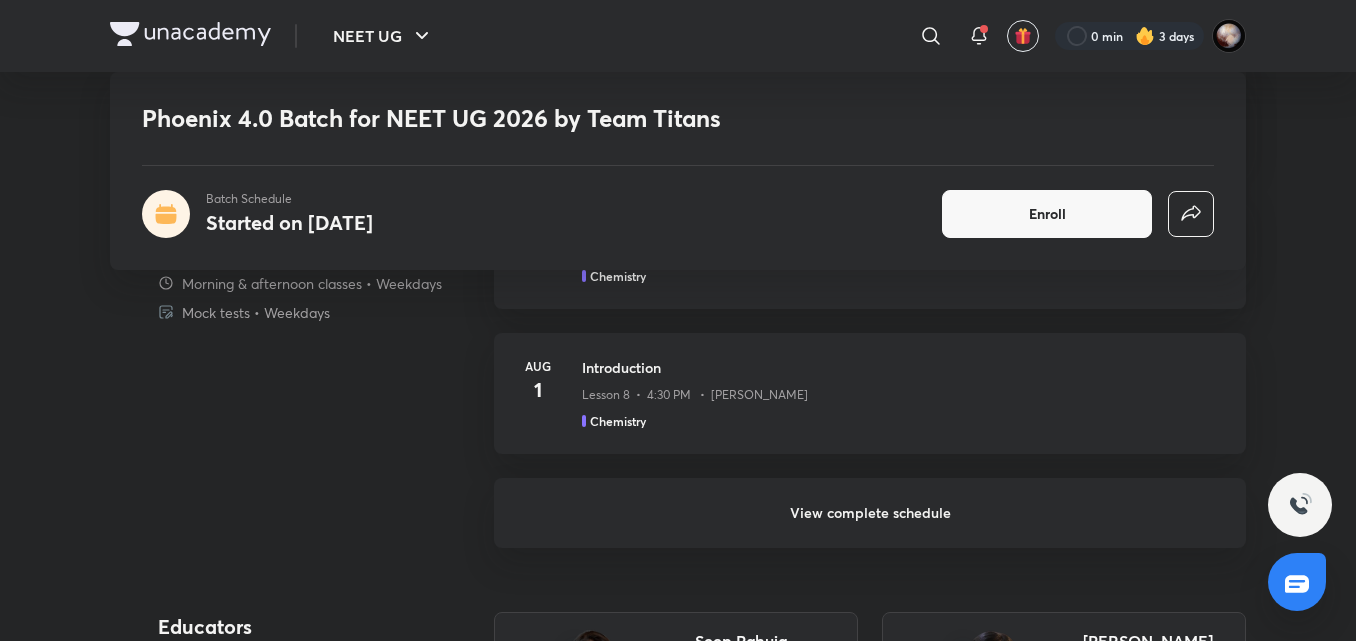 click on "View complete schedule" at bounding box center (870, 513) 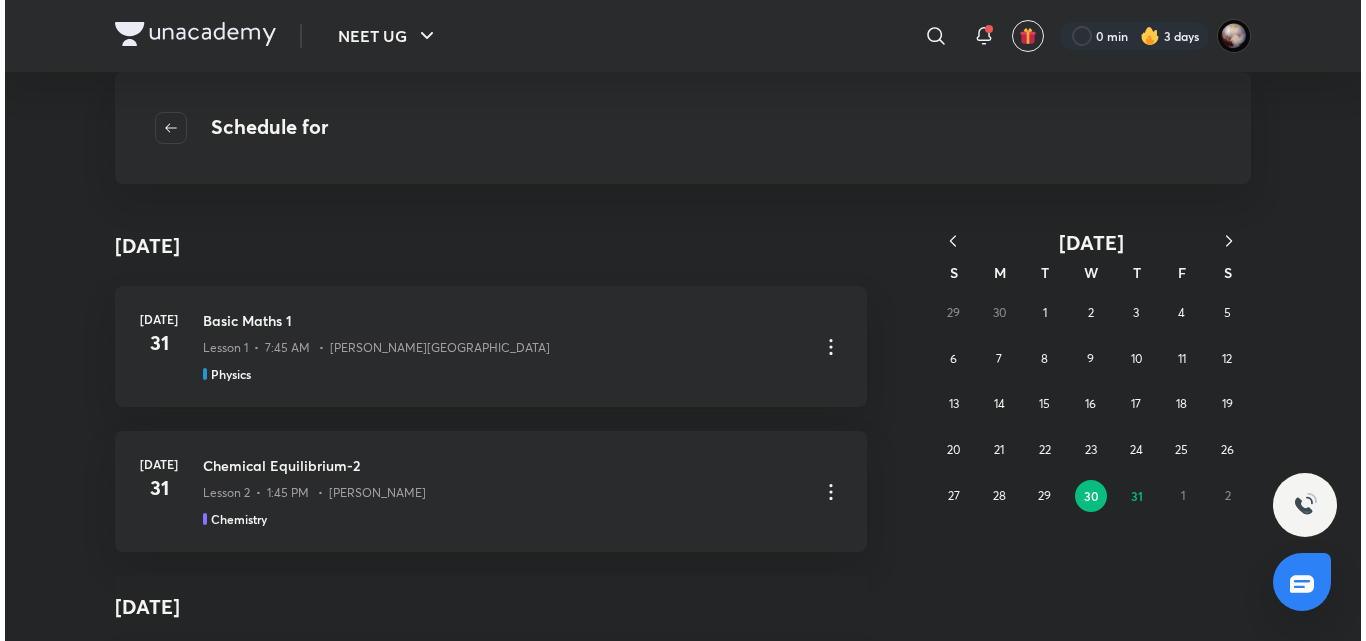 scroll, scrollTop: 0, scrollLeft: 0, axis: both 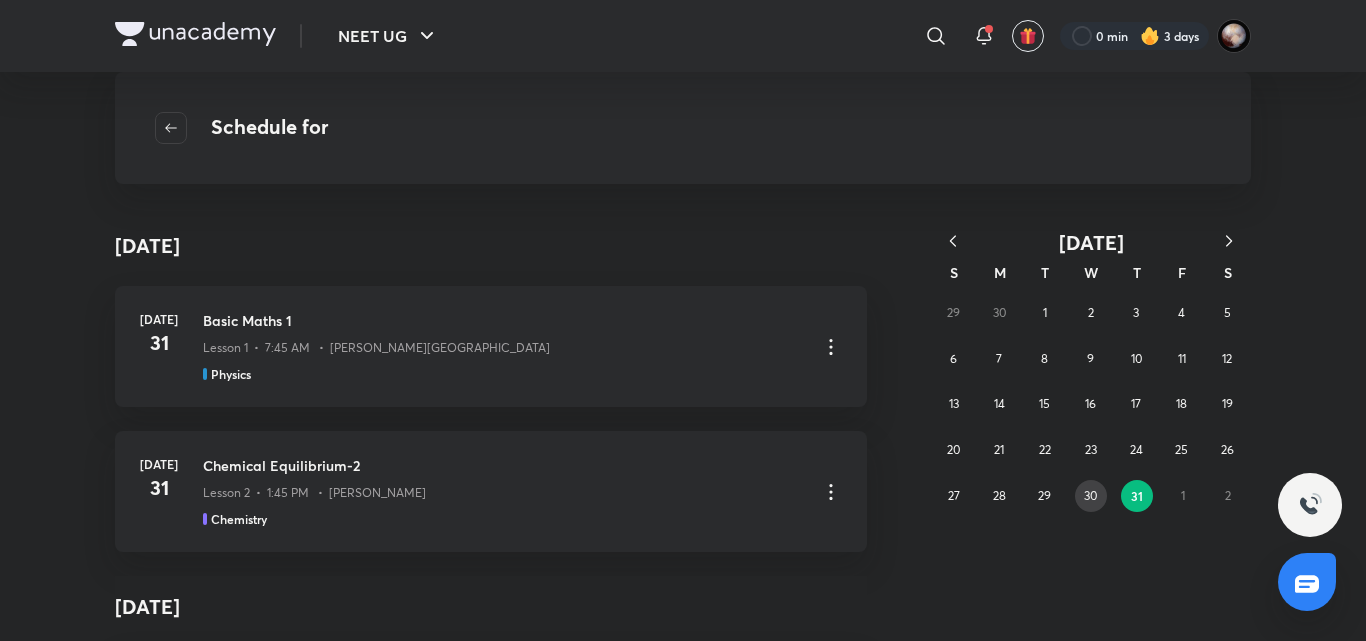 click on "30" at bounding box center [1091, 496] 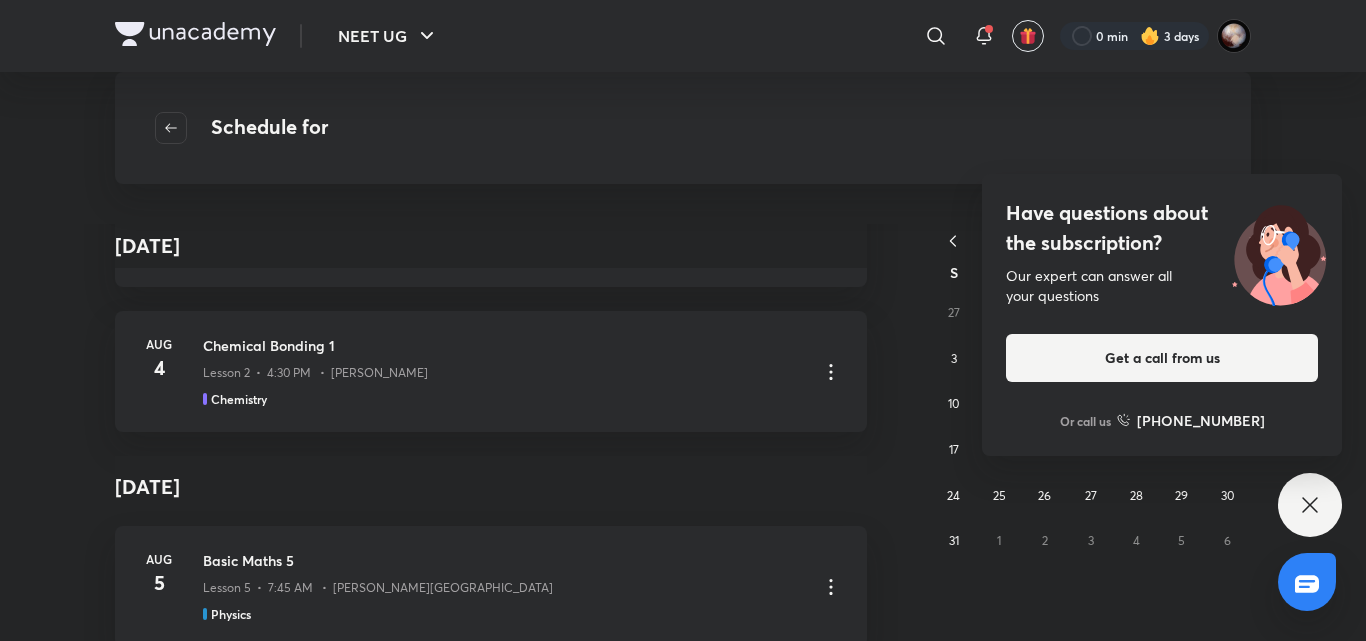 scroll, scrollTop: 2185, scrollLeft: 0, axis: vertical 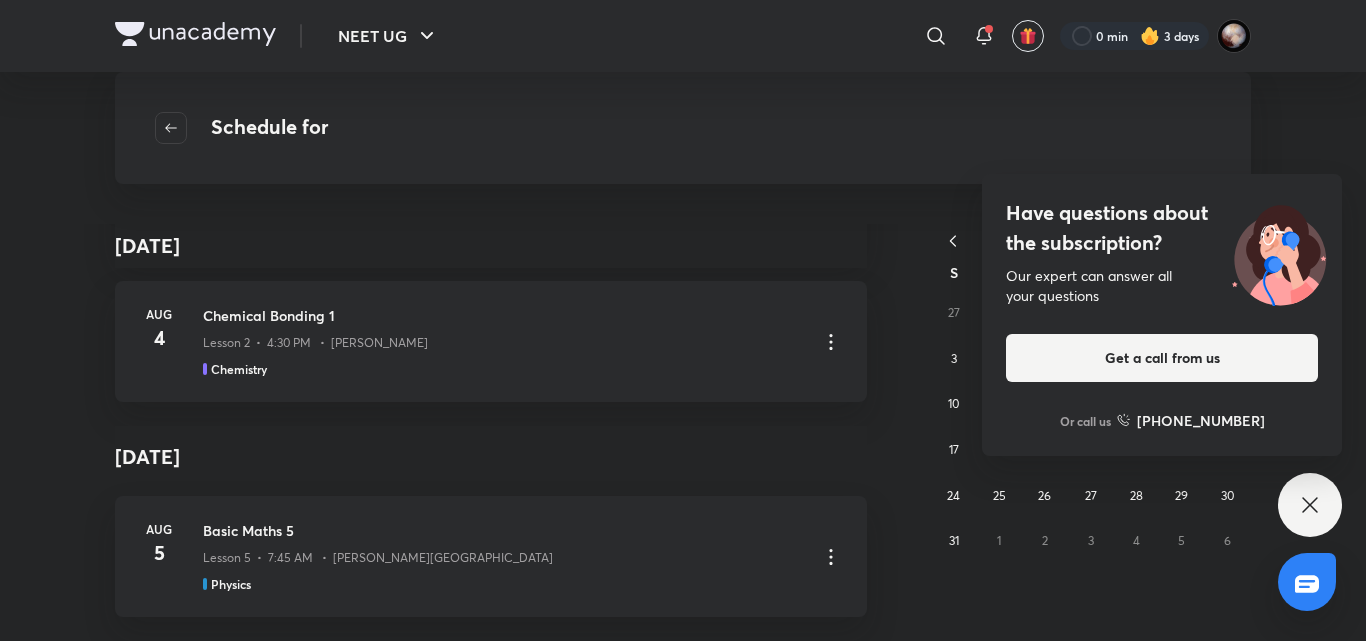 click on "Have questions about the subscription? Our expert can answer all your questions Get a call from us Or call us [PHONE_NUMBER]" at bounding box center (1310, 505) 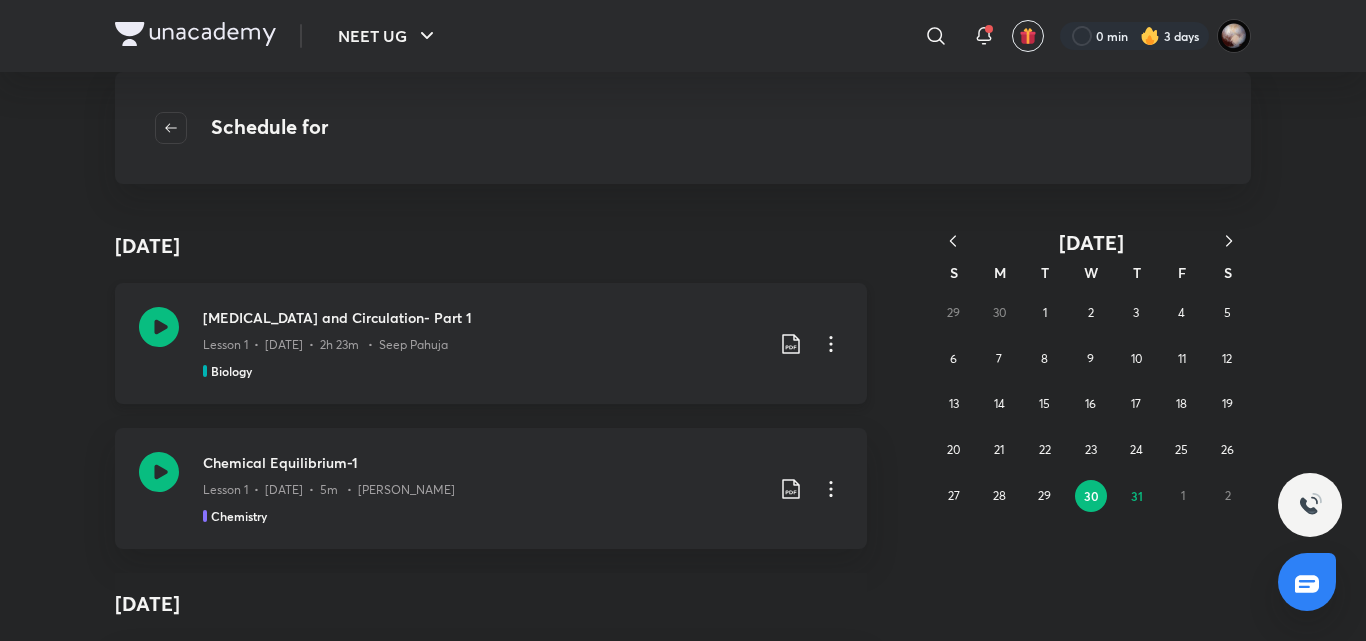 scroll, scrollTop: 0, scrollLeft: 0, axis: both 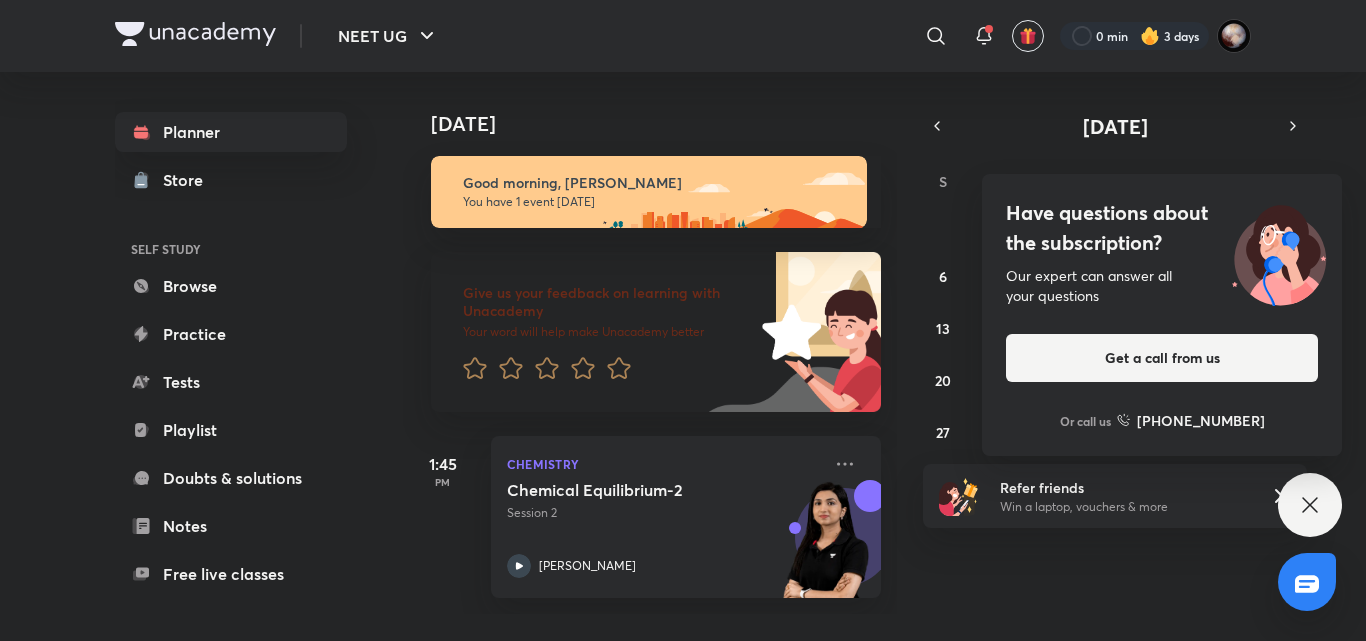 click on "Have questions about the subscription? Our expert can answer all your questions Get a call from us Or call us [PHONE_NUMBER]" at bounding box center [1310, 505] 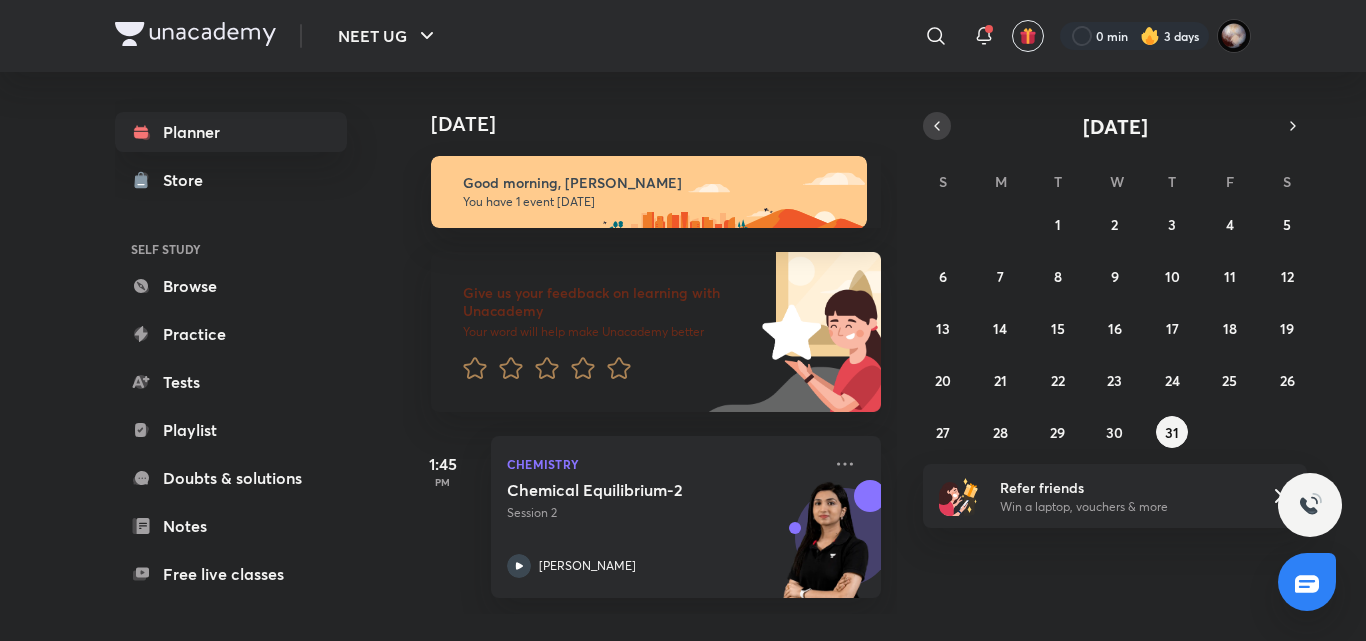 click 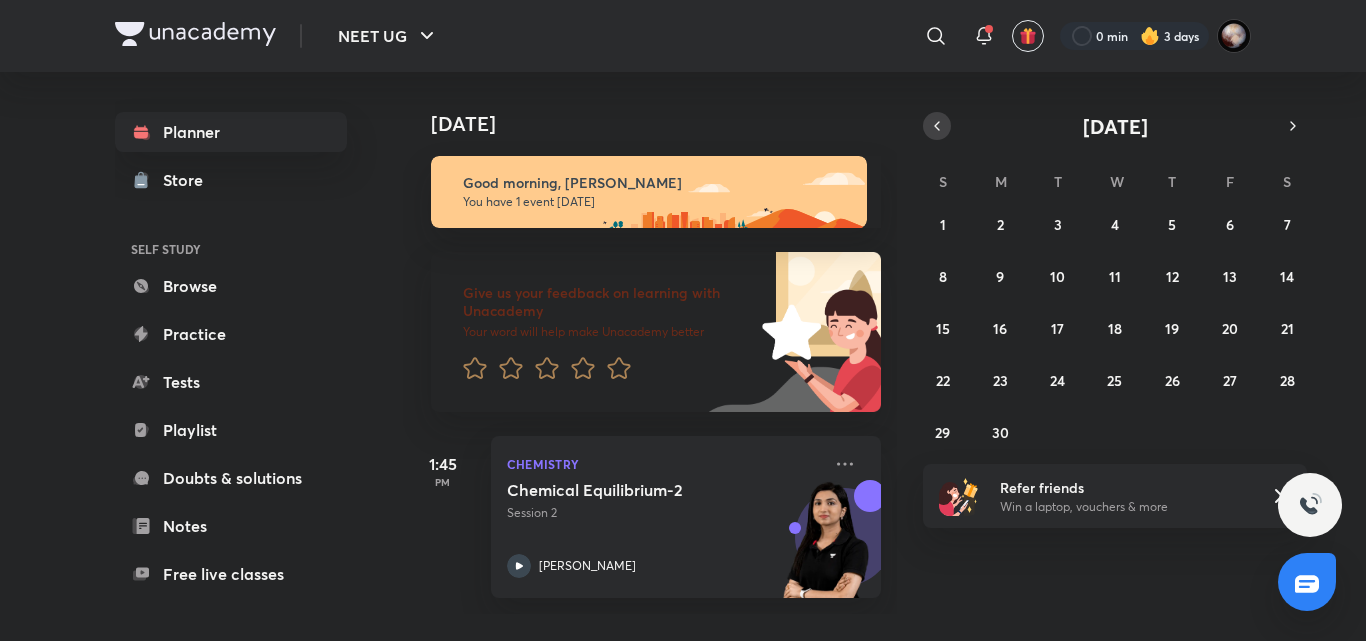click 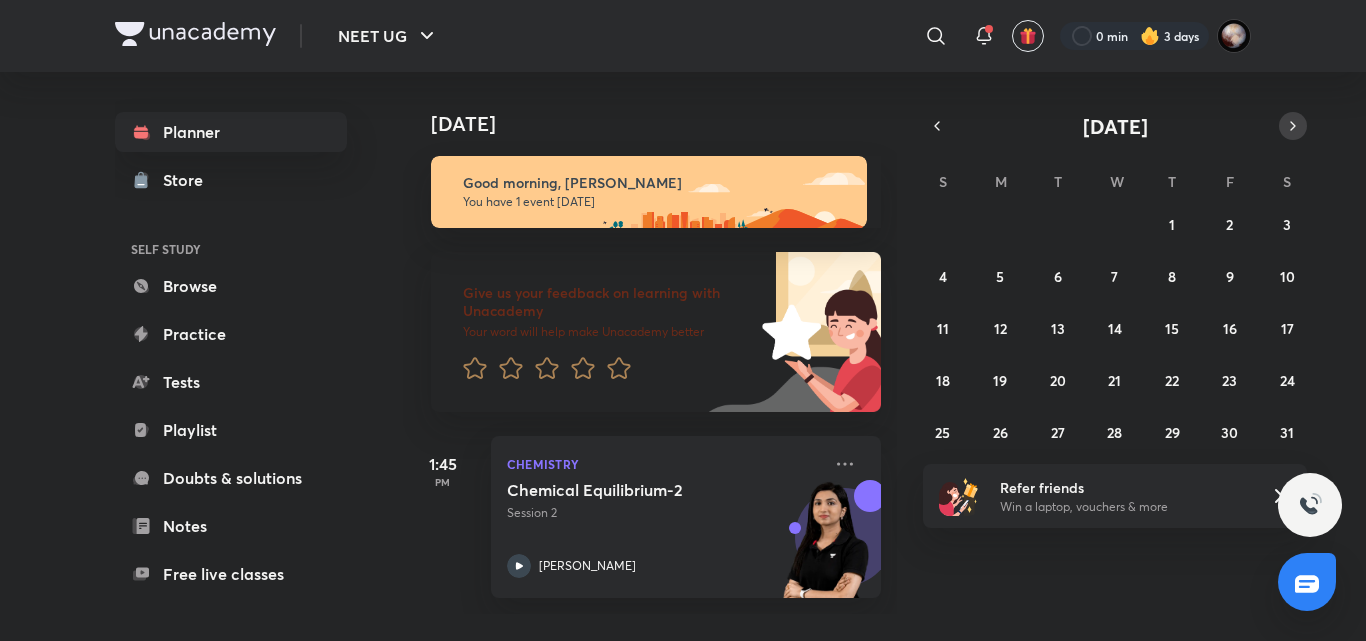 click 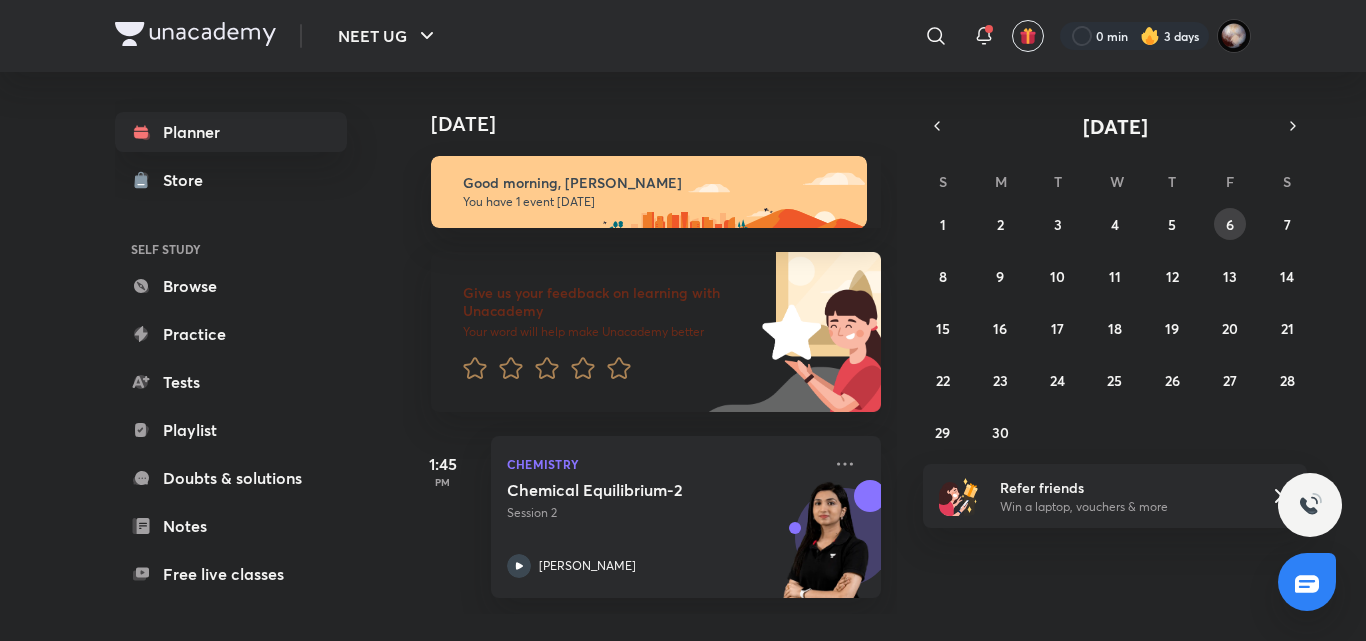 click on "6" at bounding box center (1230, 224) 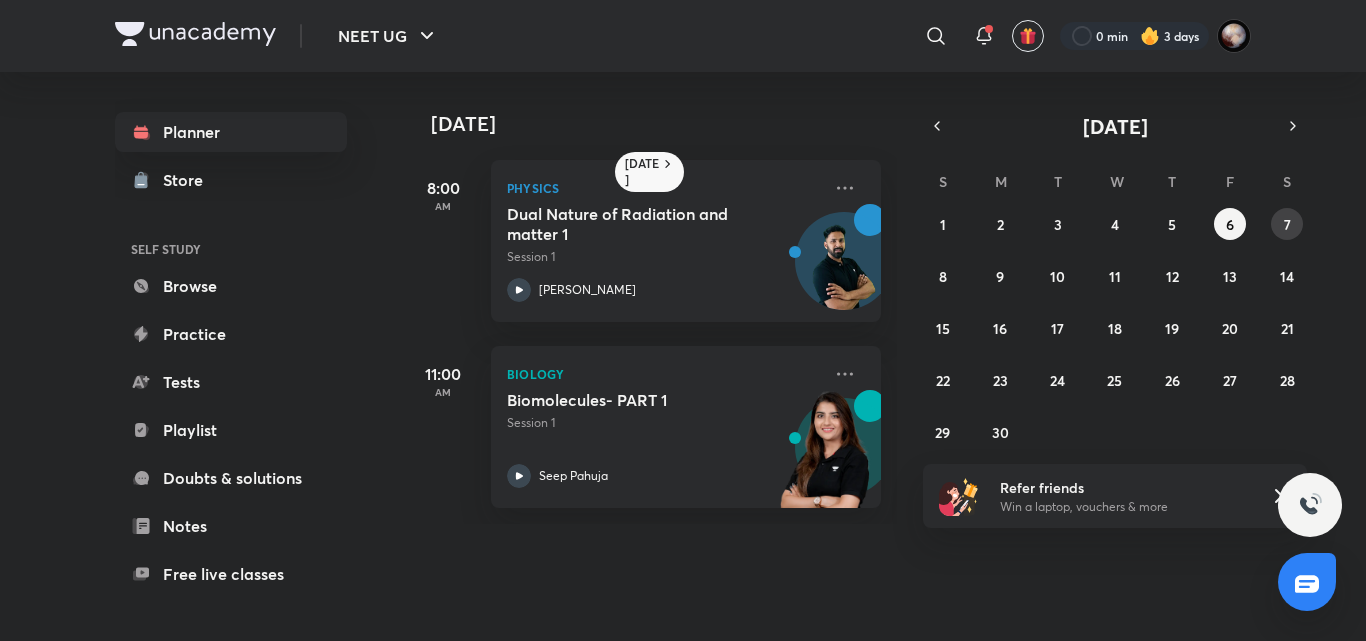 click on "7" at bounding box center [1287, 224] 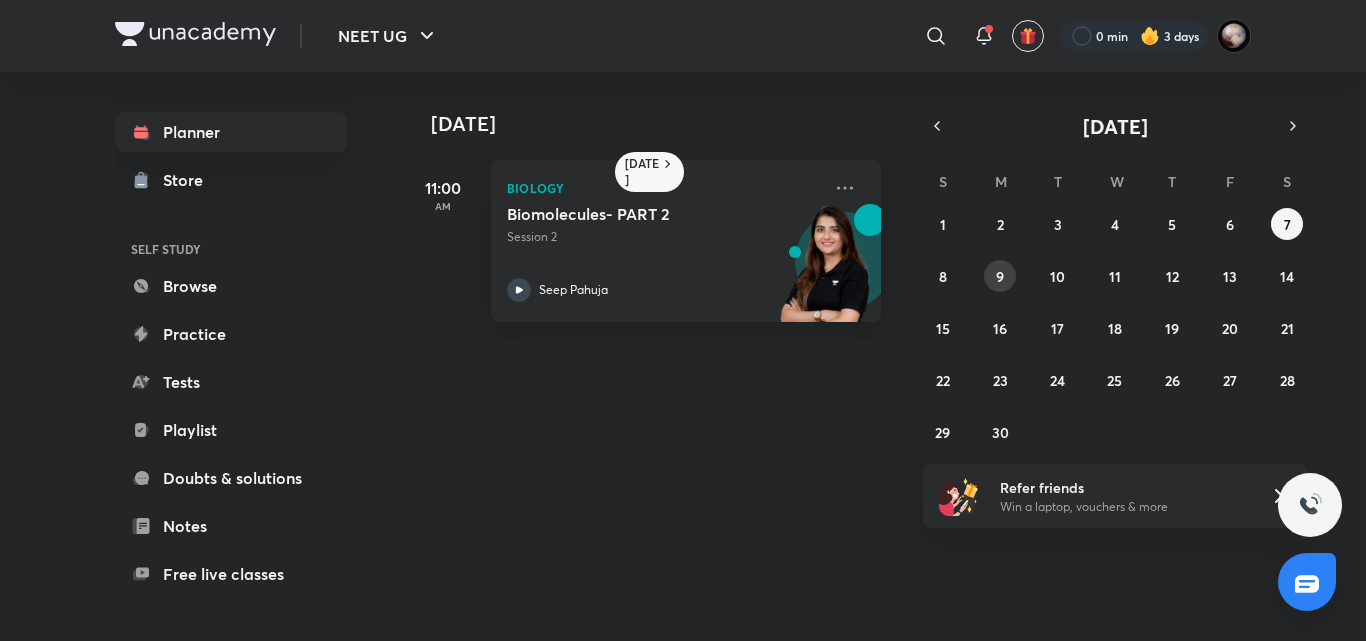 click on "9" at bounding box center [1000, 276] 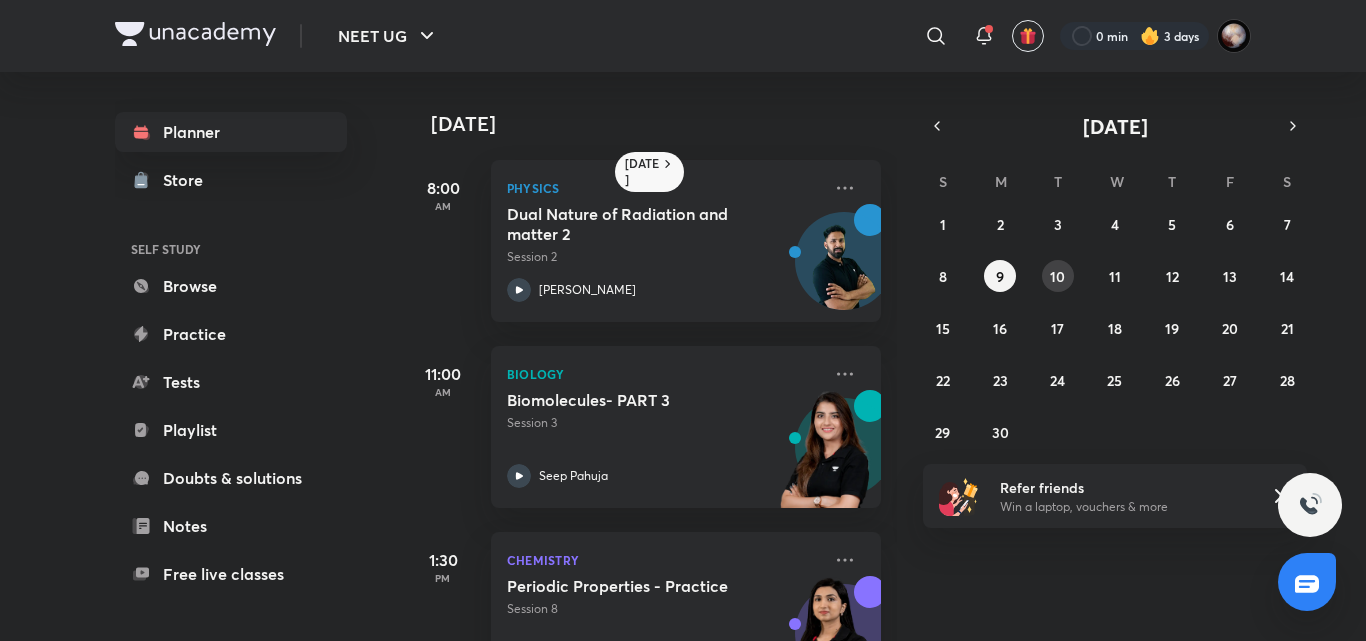 click on "10" at bounding box center (1057, 276) 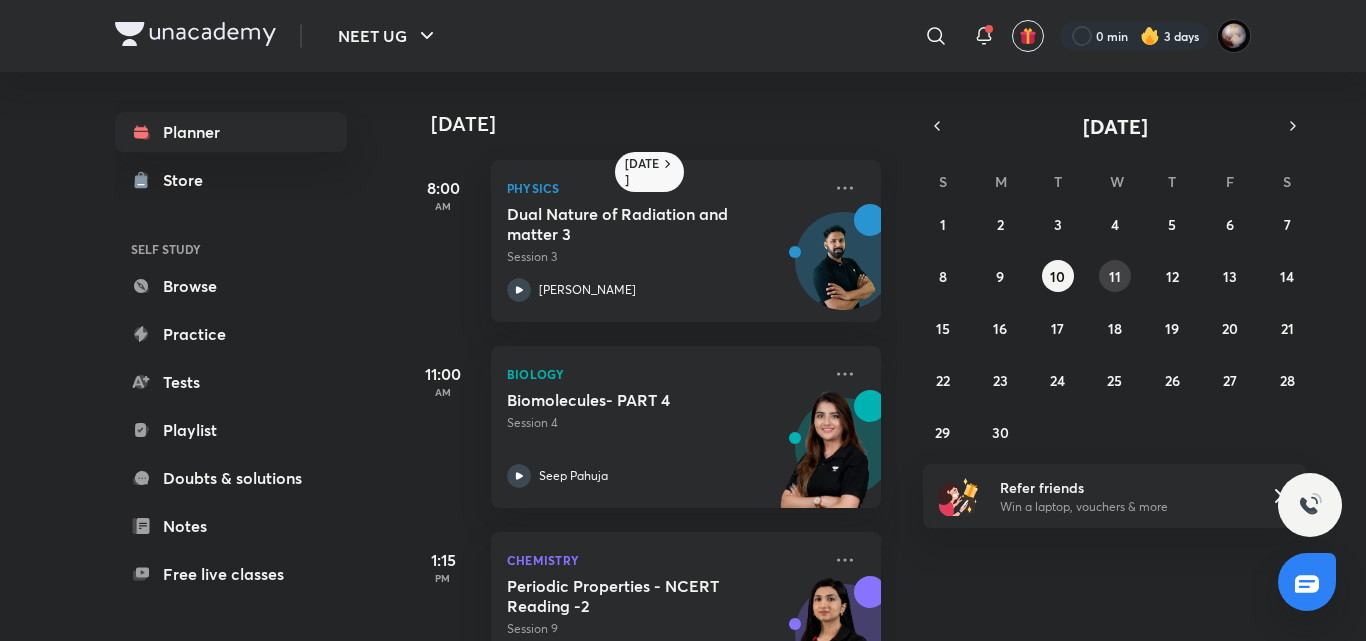 click on "11" at bounding box center [1115, 276] 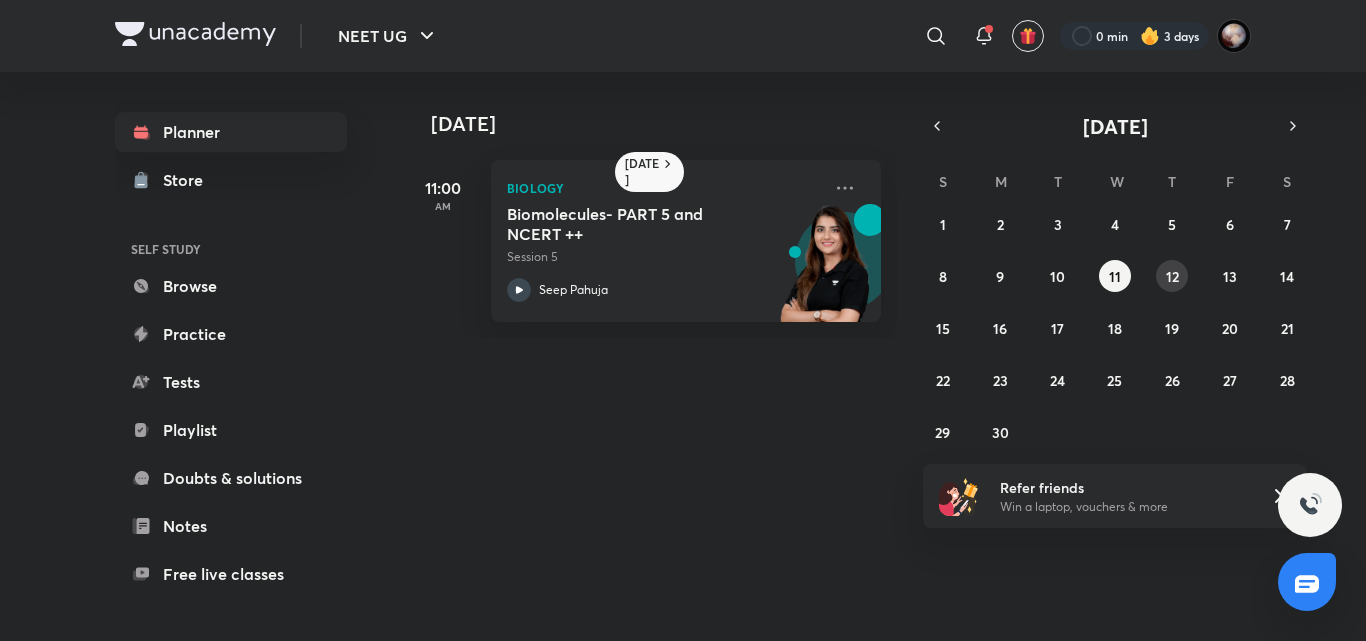 click on "12" at bounding box center [1172, 276] 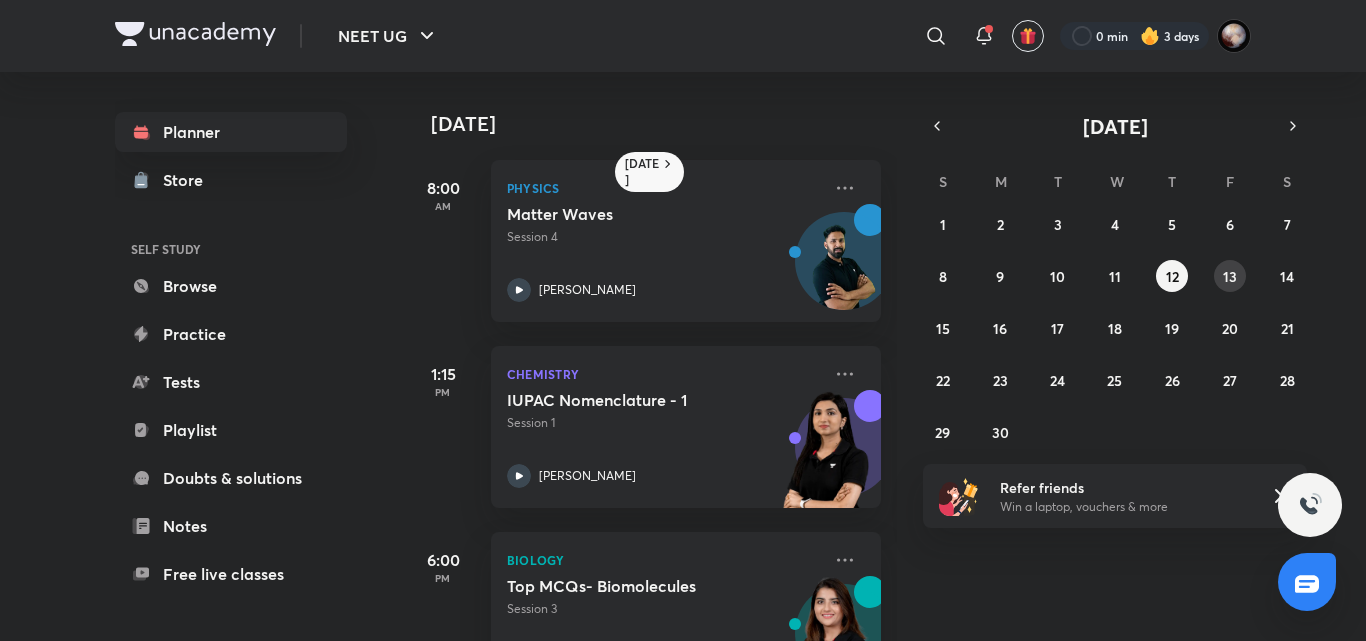 click on "13" at bounding box center (1230, 276) 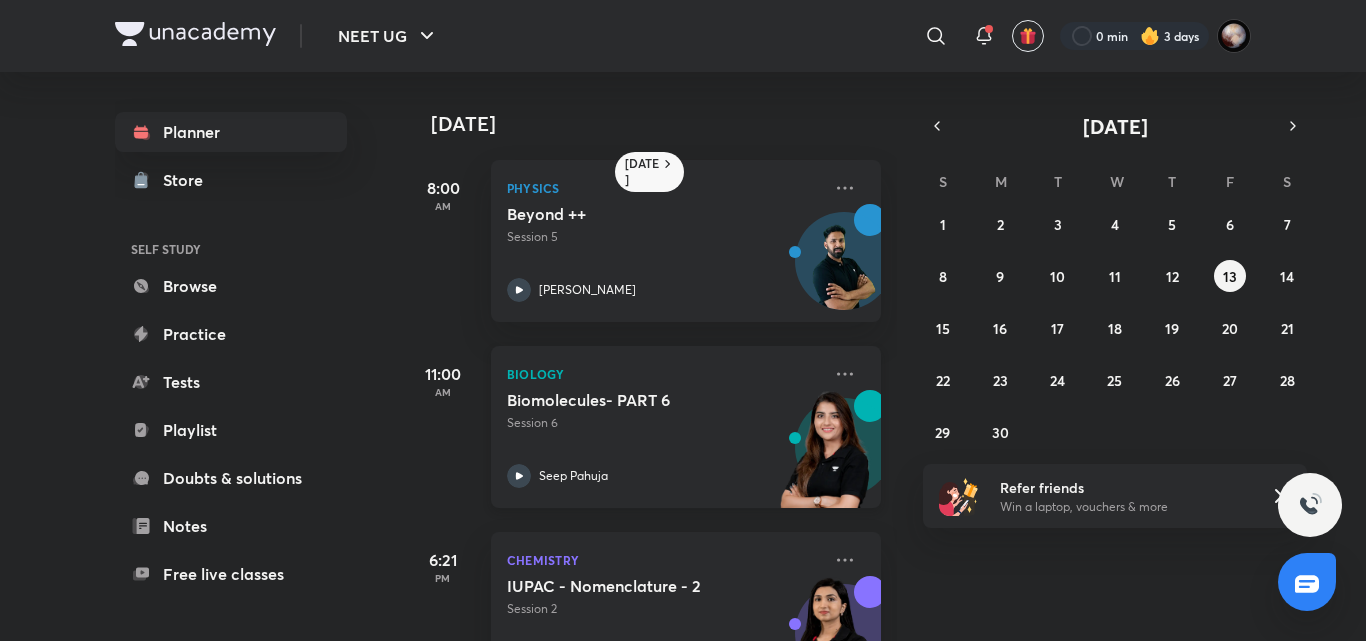 scroll, scrollTop: 84, scrollLeft: 0, axis: vertical 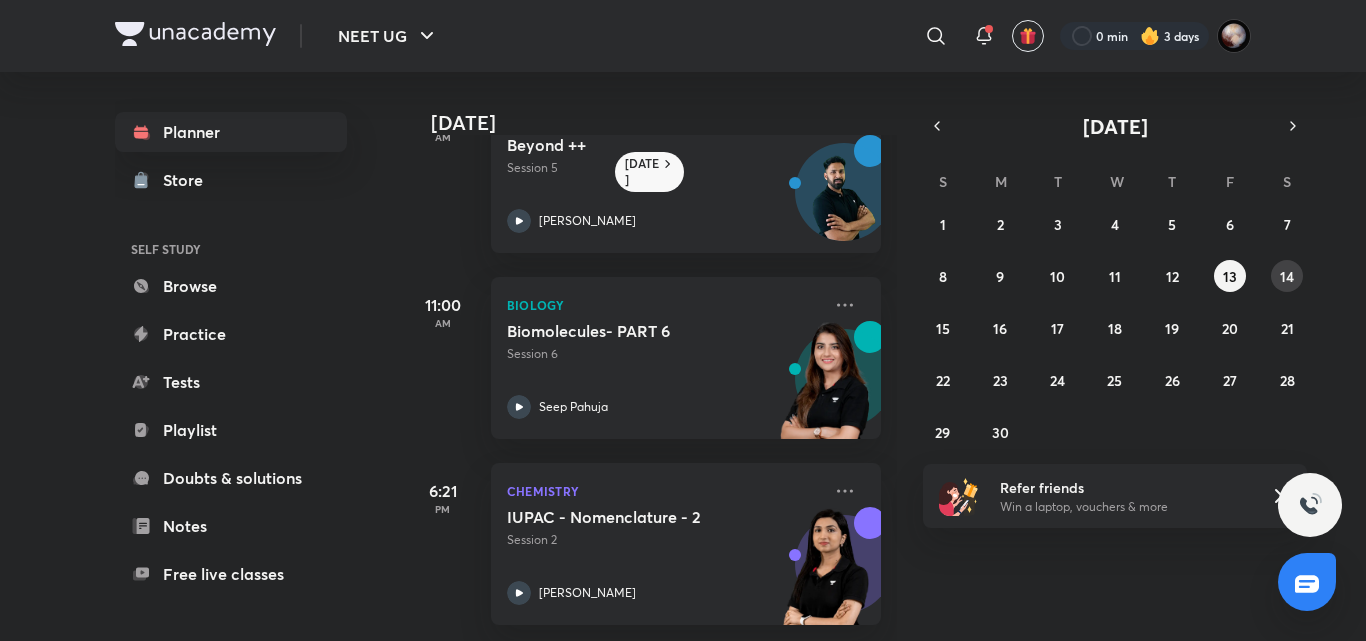 click on "14" at bounding box center (1287, 276) 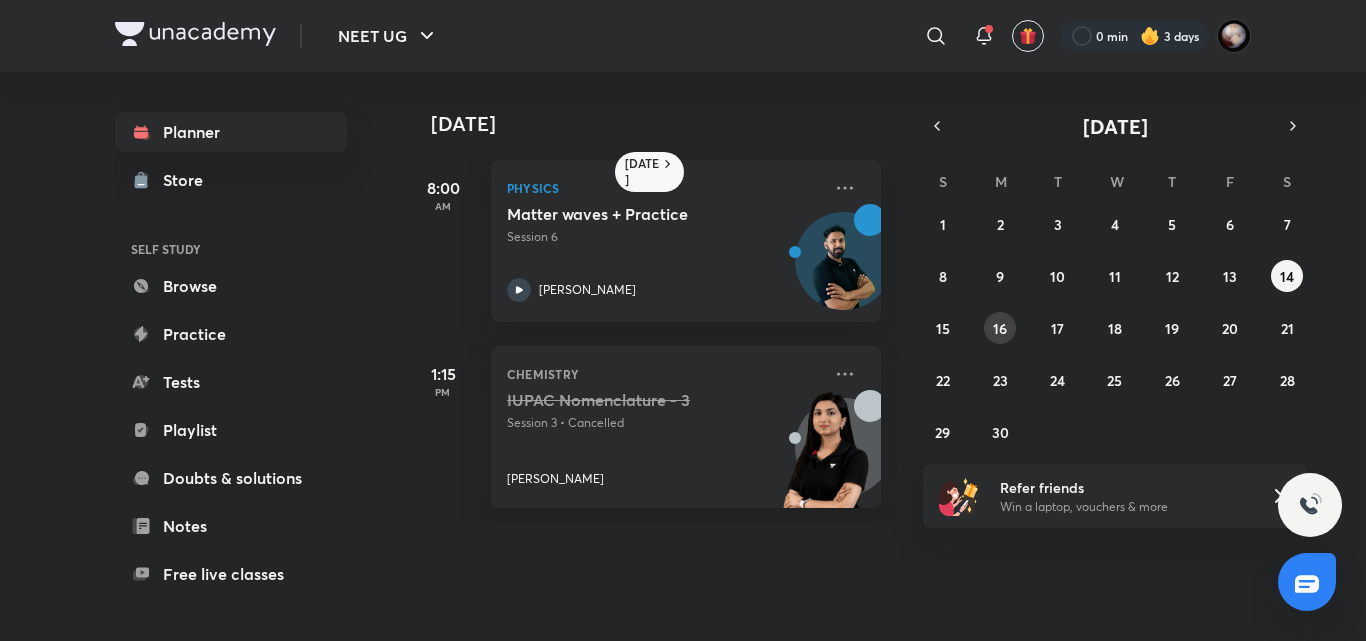 click on "16" at bounding box center (1000, 328) 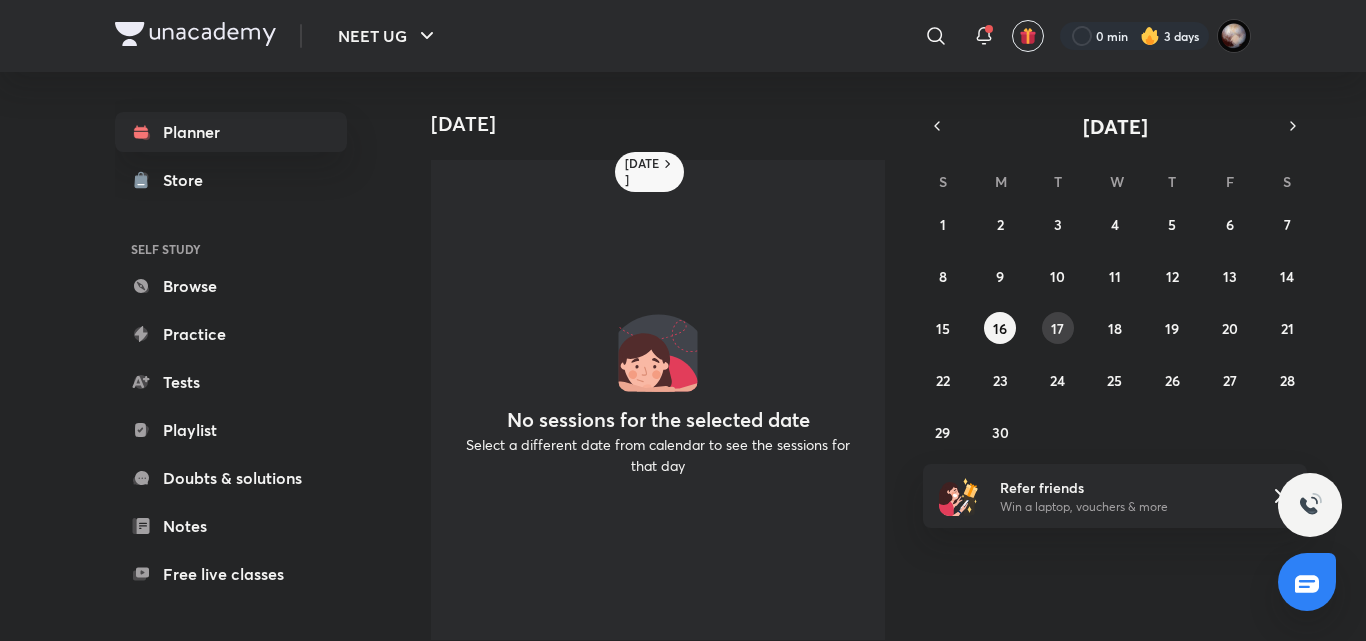 click on "17" at bounding box center [1058, 328] 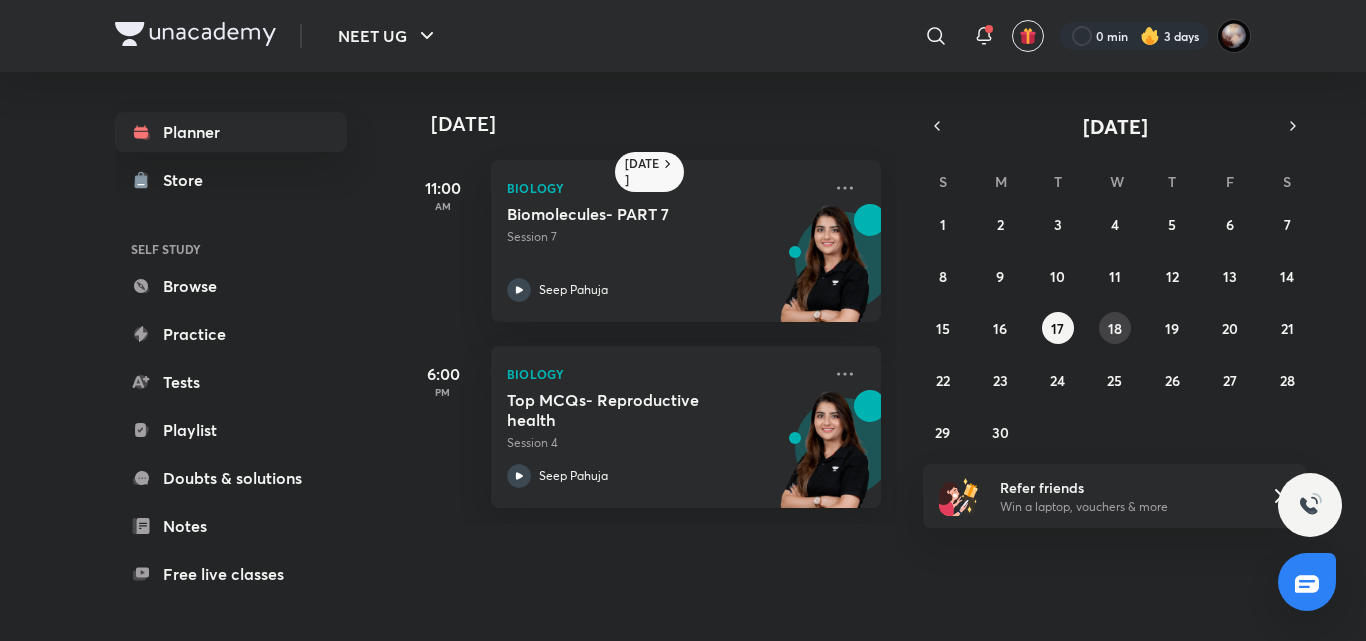 click on "18" at bounding box center (1115, 328) 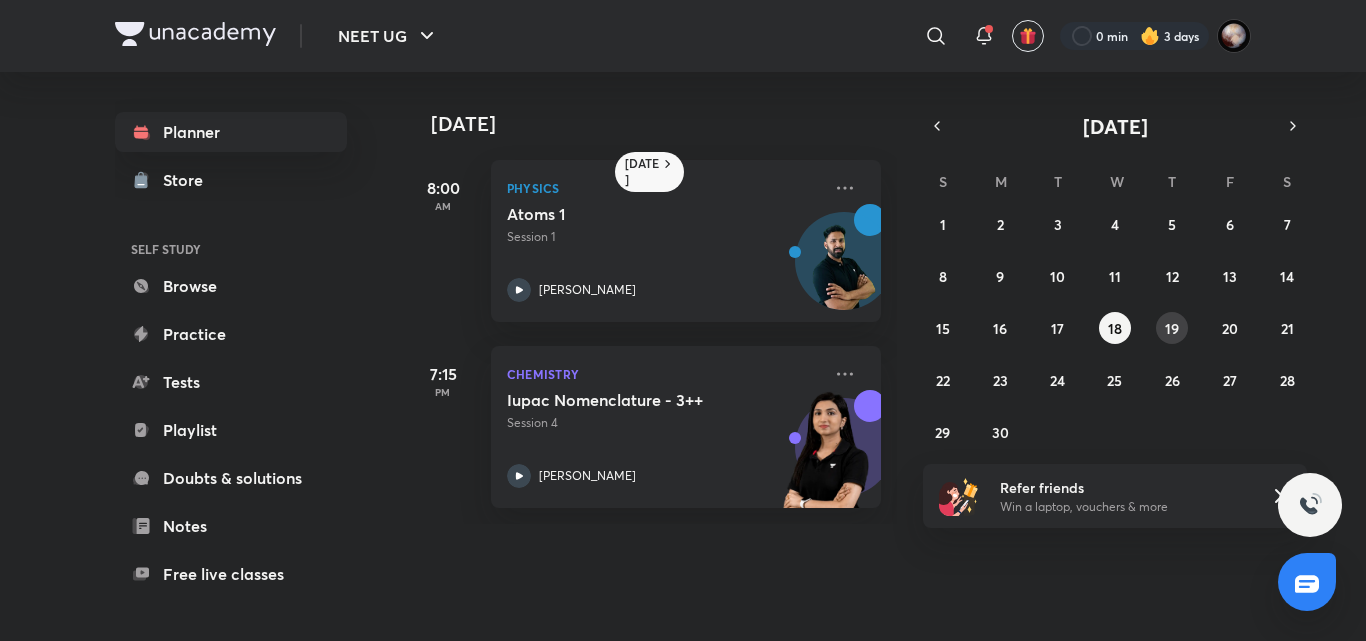 click on "19" at bounding box center (1172, 328) 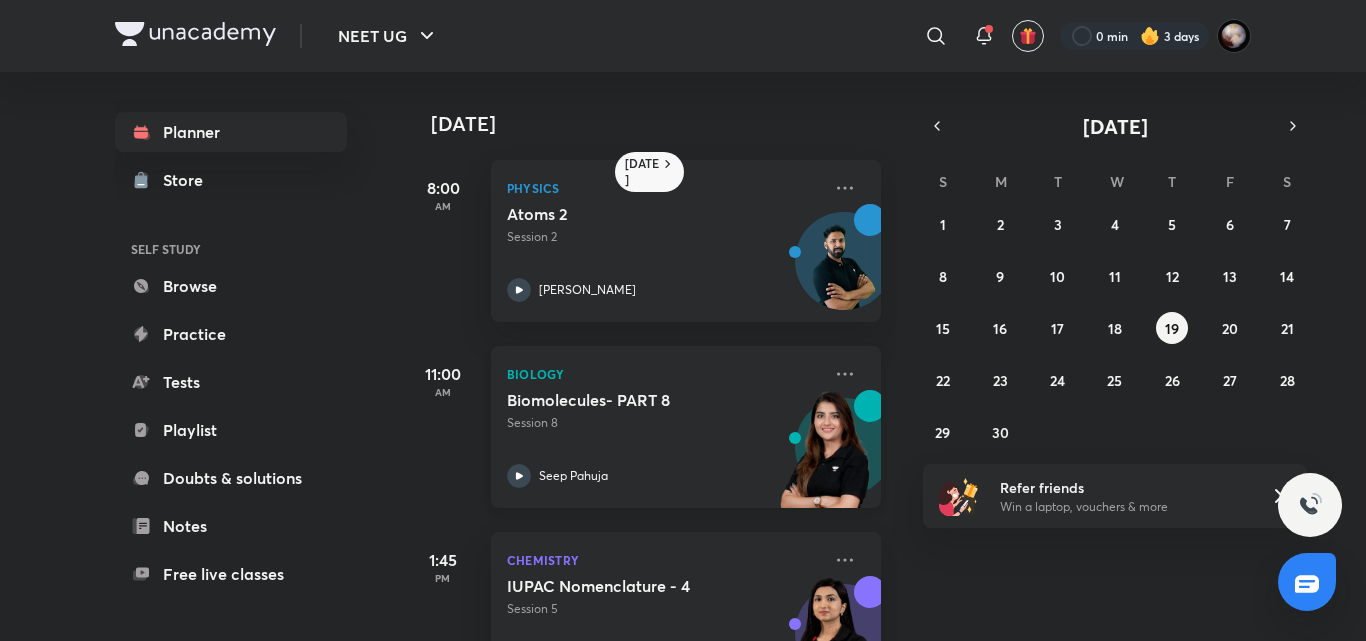 scroll, scrollTop: 270, scrollLeft: 0, axis: vertical 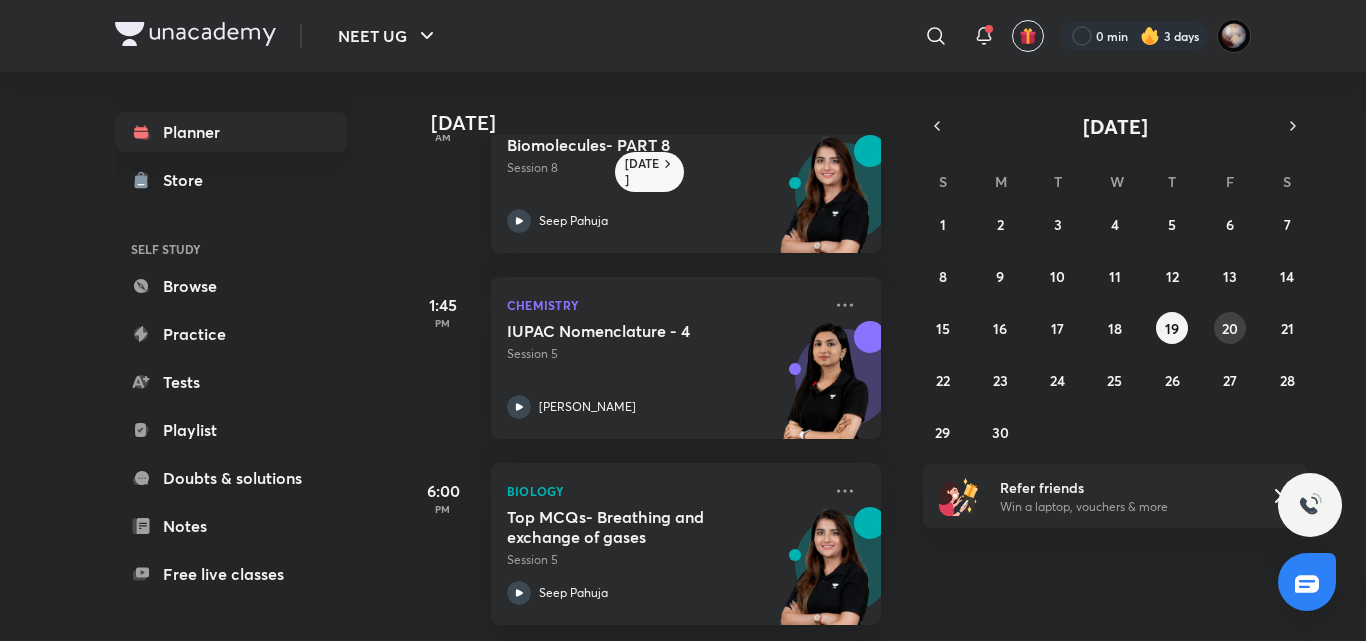 click on "20" at bounding box center [1230, 328] 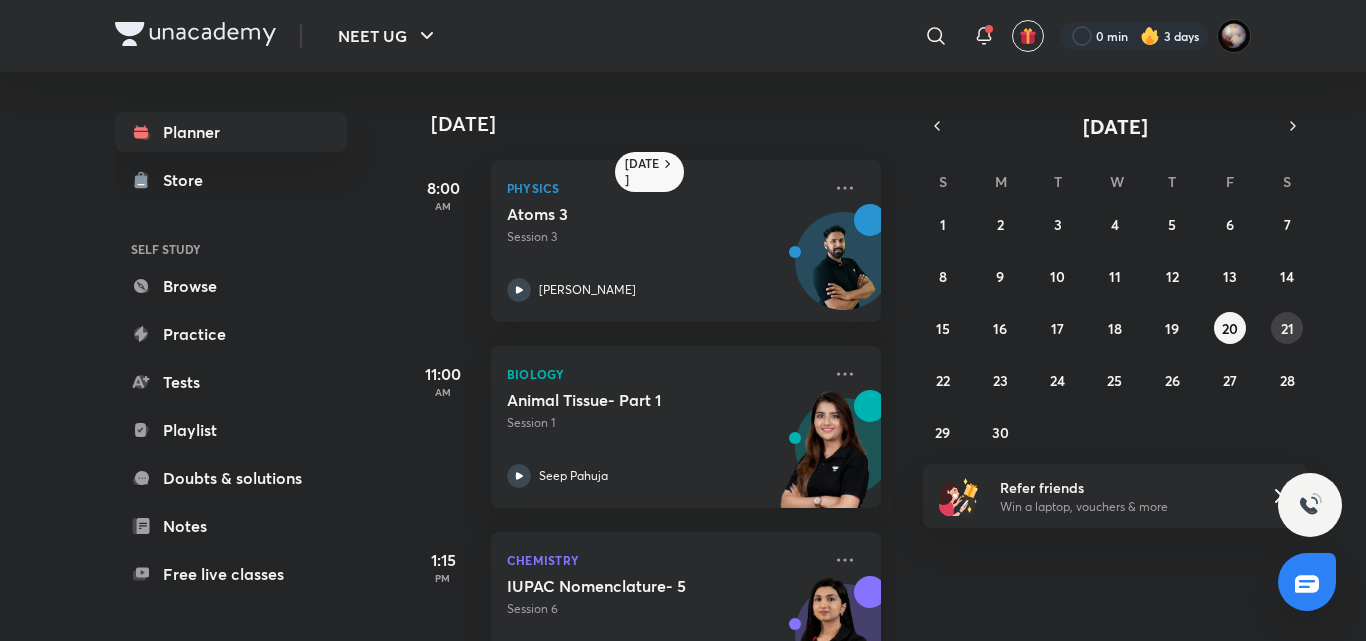 click on "21" at bounding box center [1287, 328] 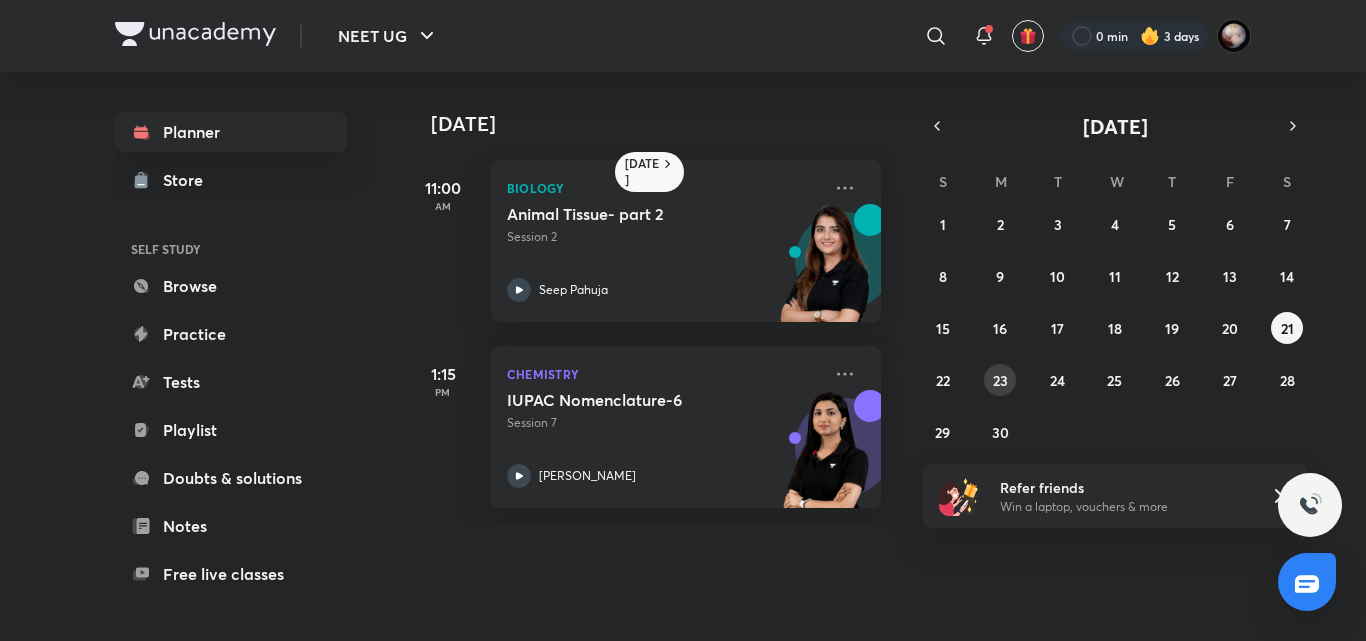 click on "23" at bounding box center [1000, 380] 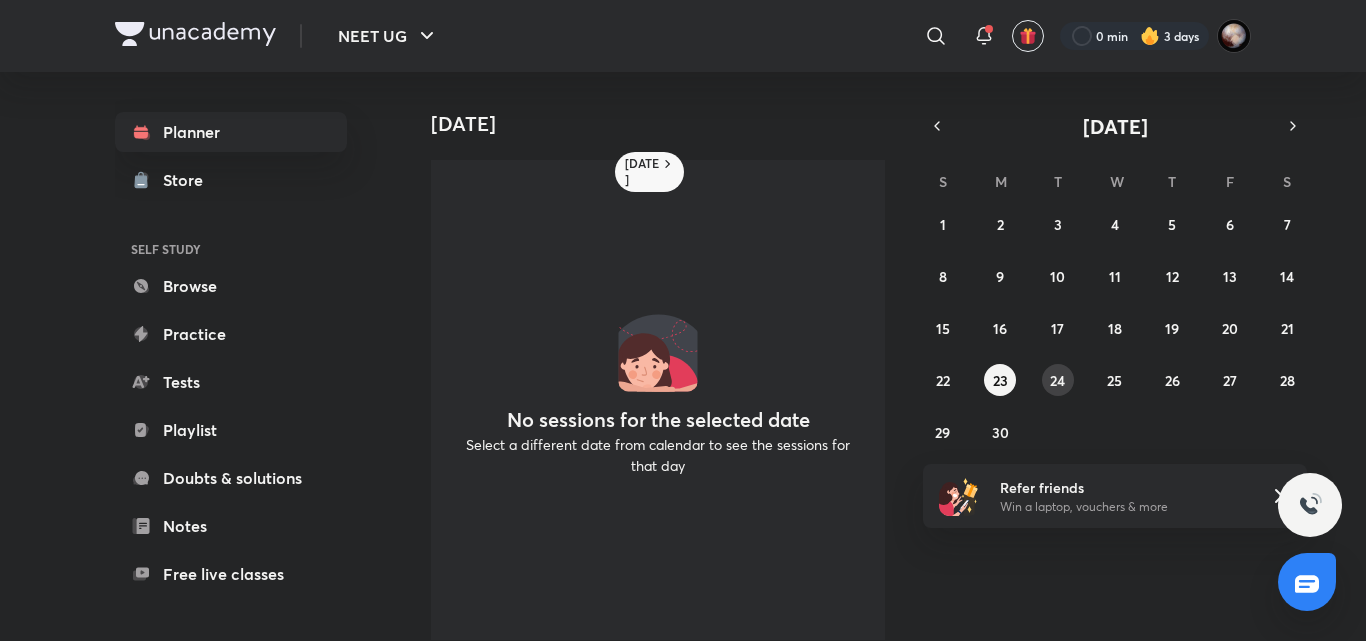 click on "24" at bounding box center (1057, 380) 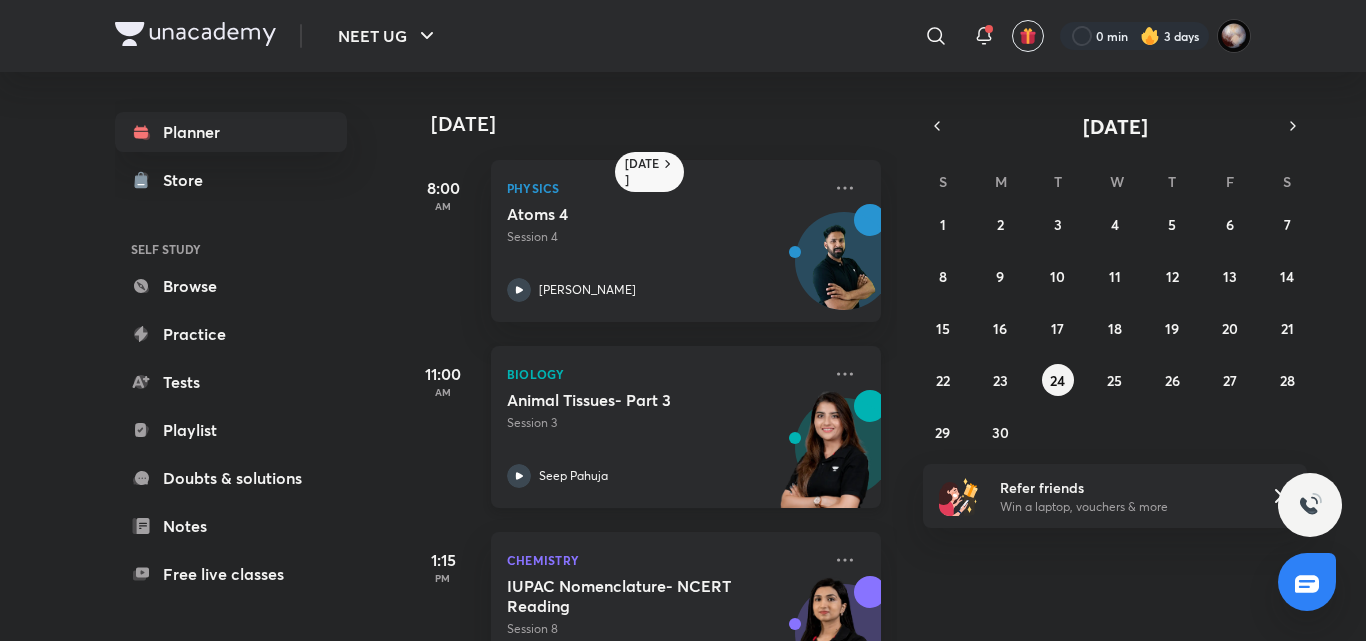 scroll, scrollTop: 84, scrollLeft: 0, axis: vertical 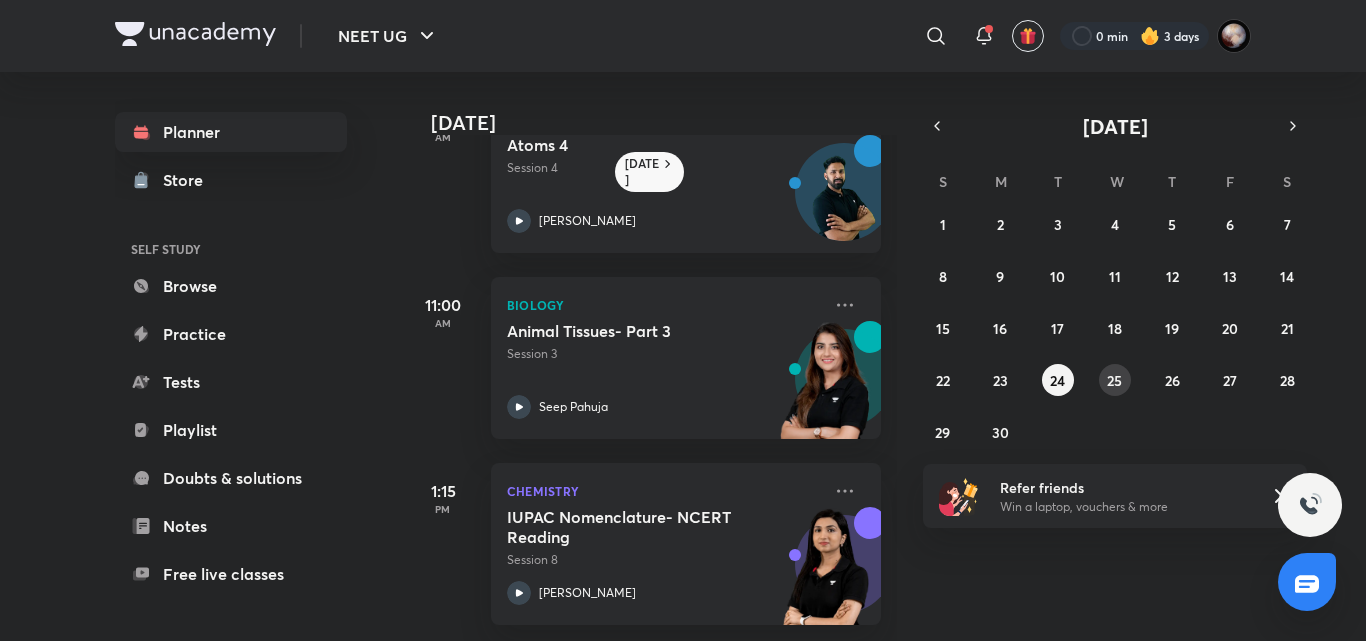 click on "25" at bounding box center [1114, 380] 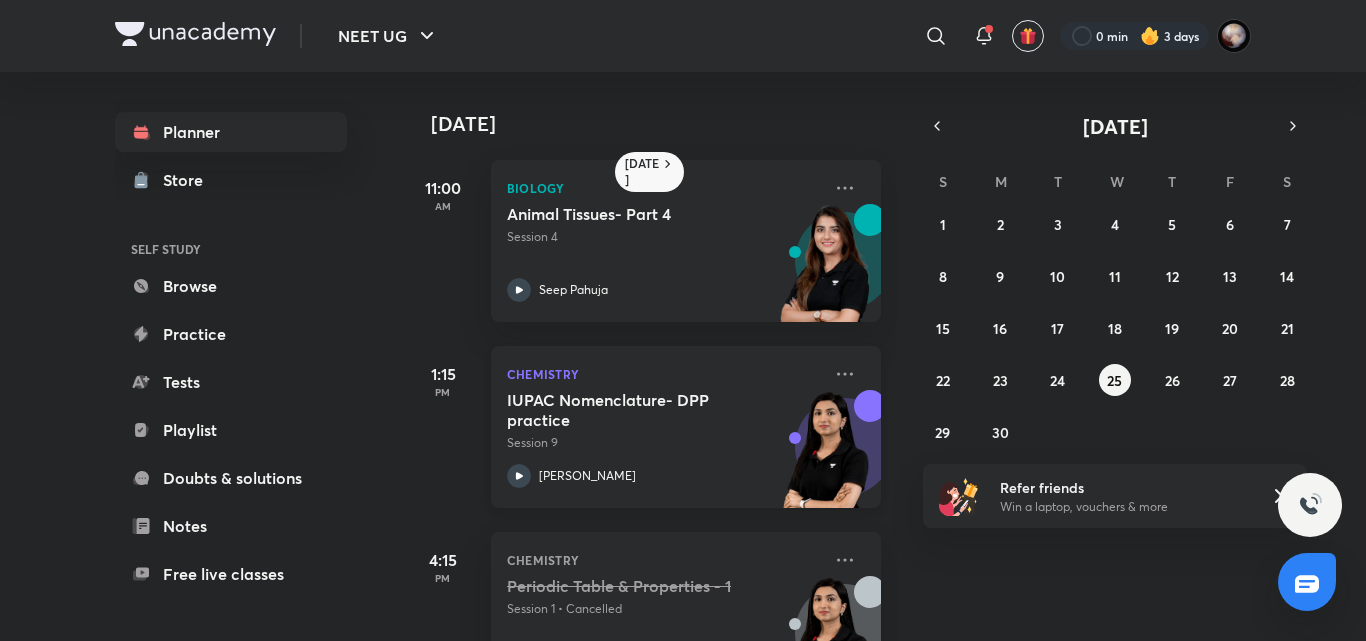scroll, scrollTop: 270, scrollLeft: 0, axis: vertical 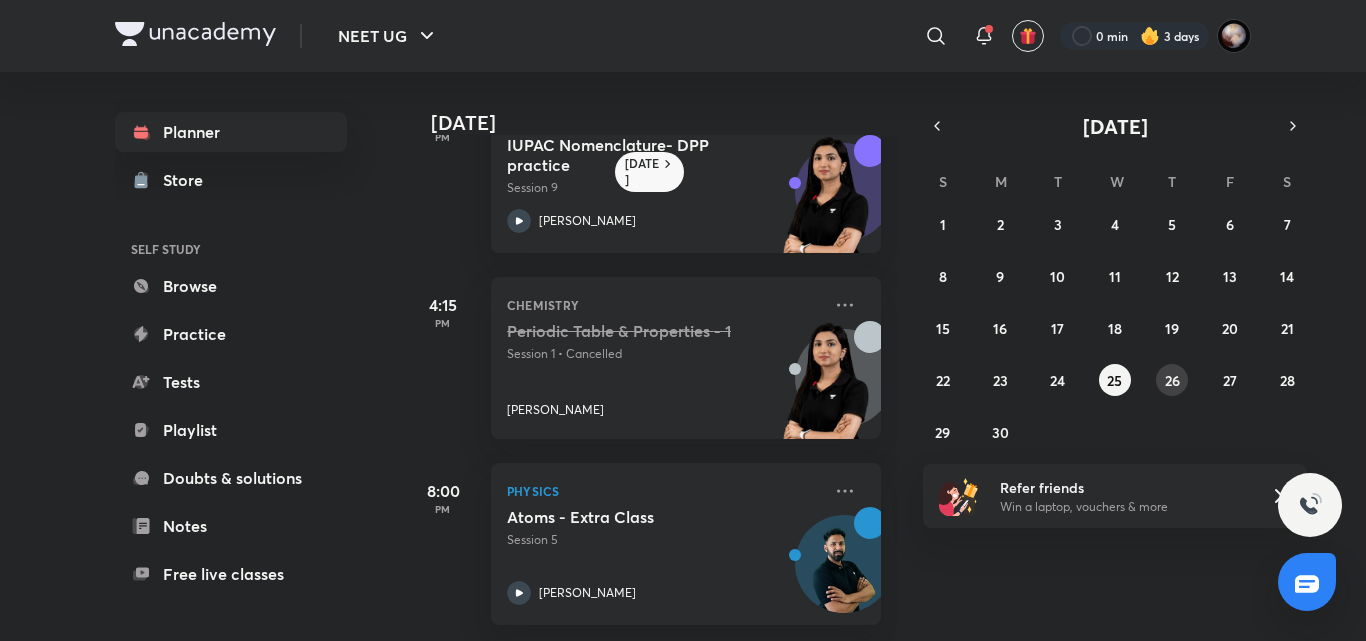 click on "26" at bounding box center [1172, 380] 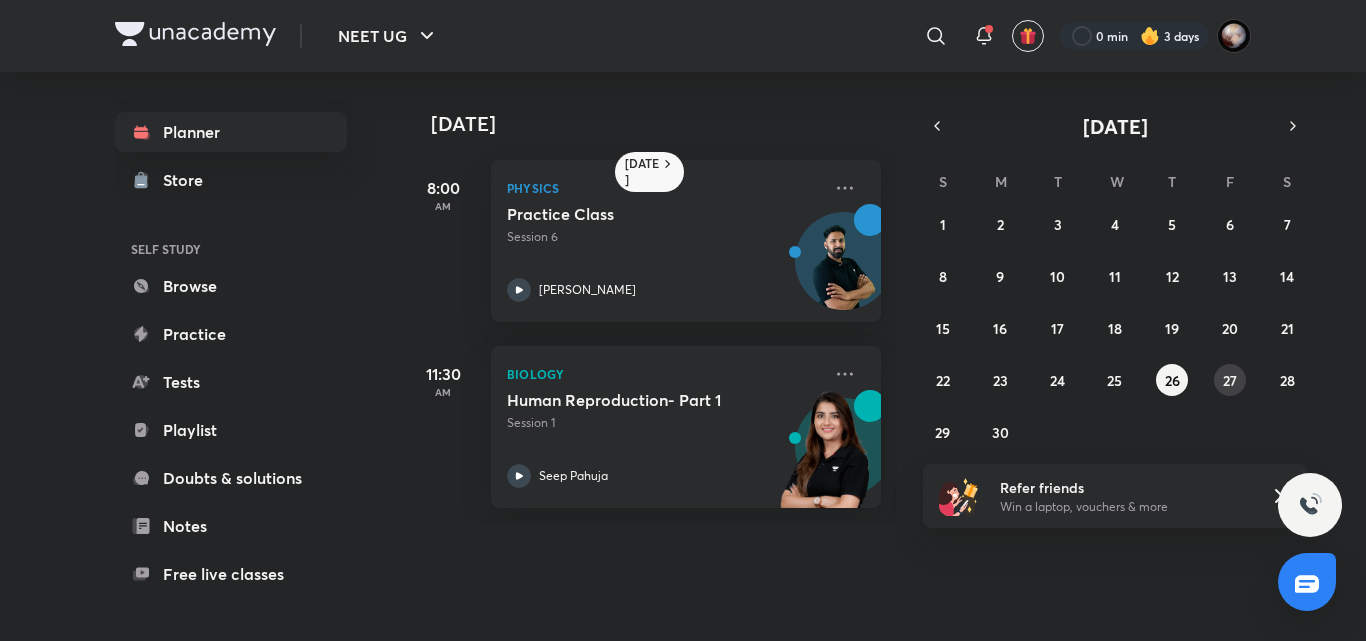 click on "27" at bounding box center (1230, 380) 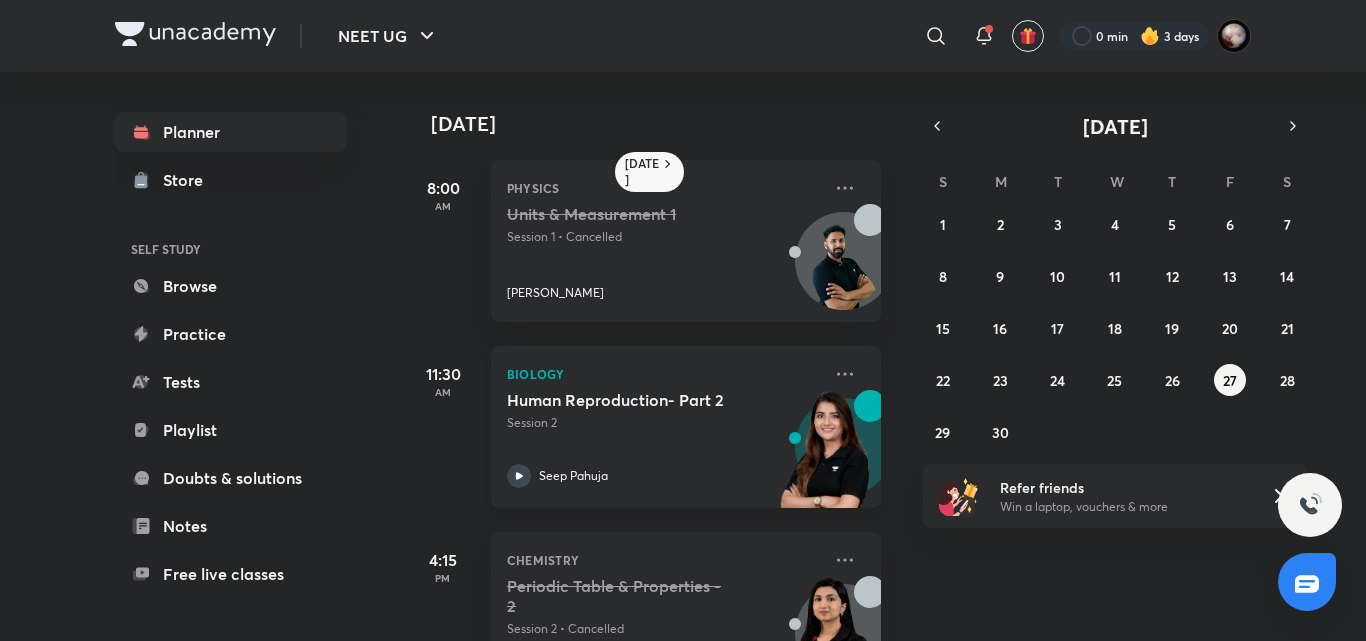 scroll, scrollTop: 84, scrollLeft: 0, axis: vertical 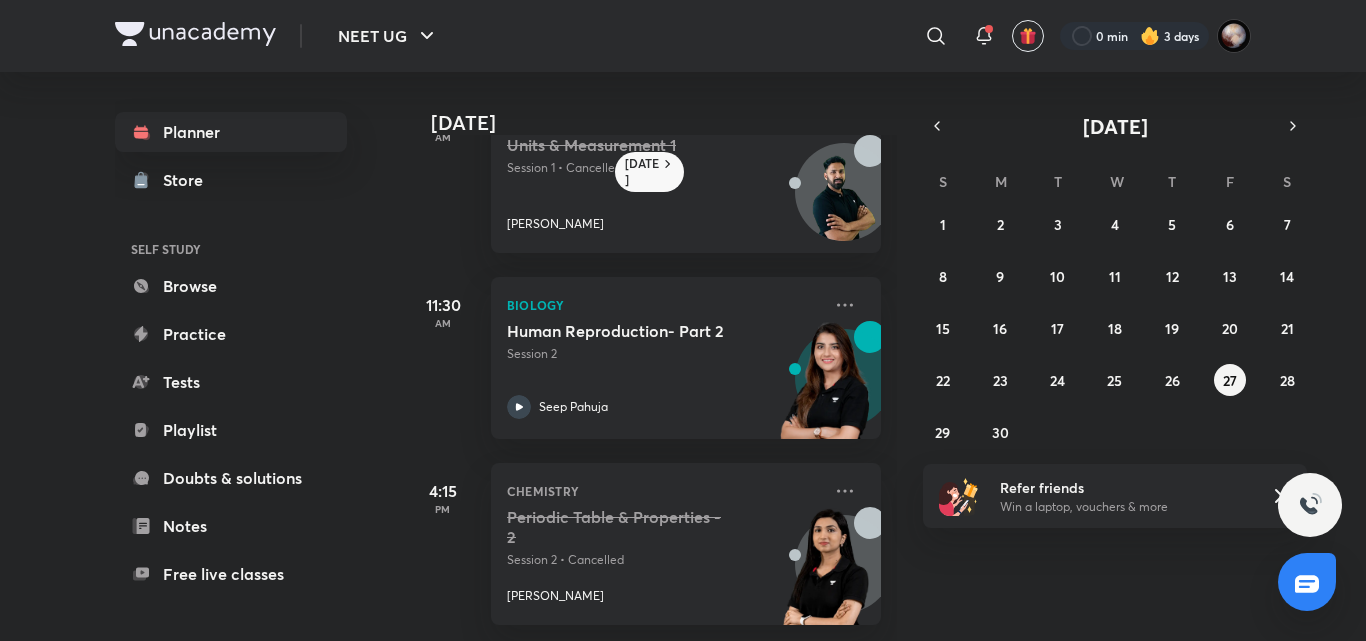 click on "1 2 3 4 5 6 7 8 9 10 11 12 13 14 15 16 17 18 19 20 21 22 23 24 25 26 27 28 29 30 1 2 3 4 5" at bounding box center (1115, 328) 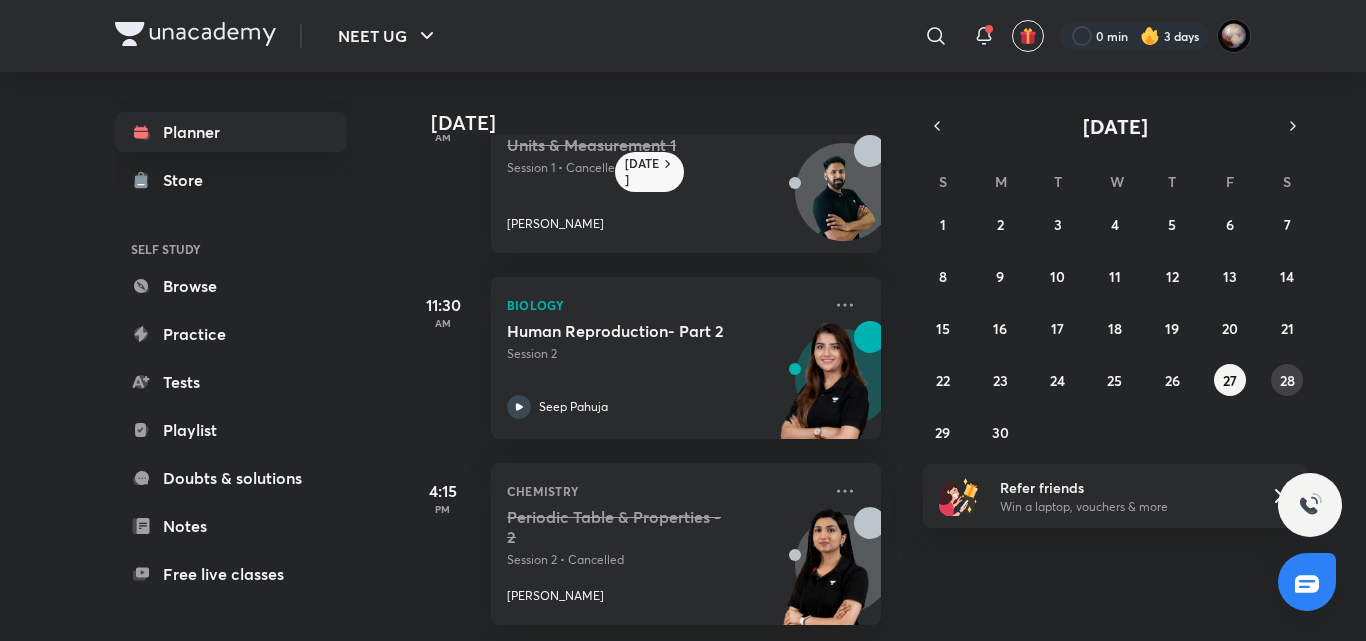 click on "28" at bounding box center [1287, 380] 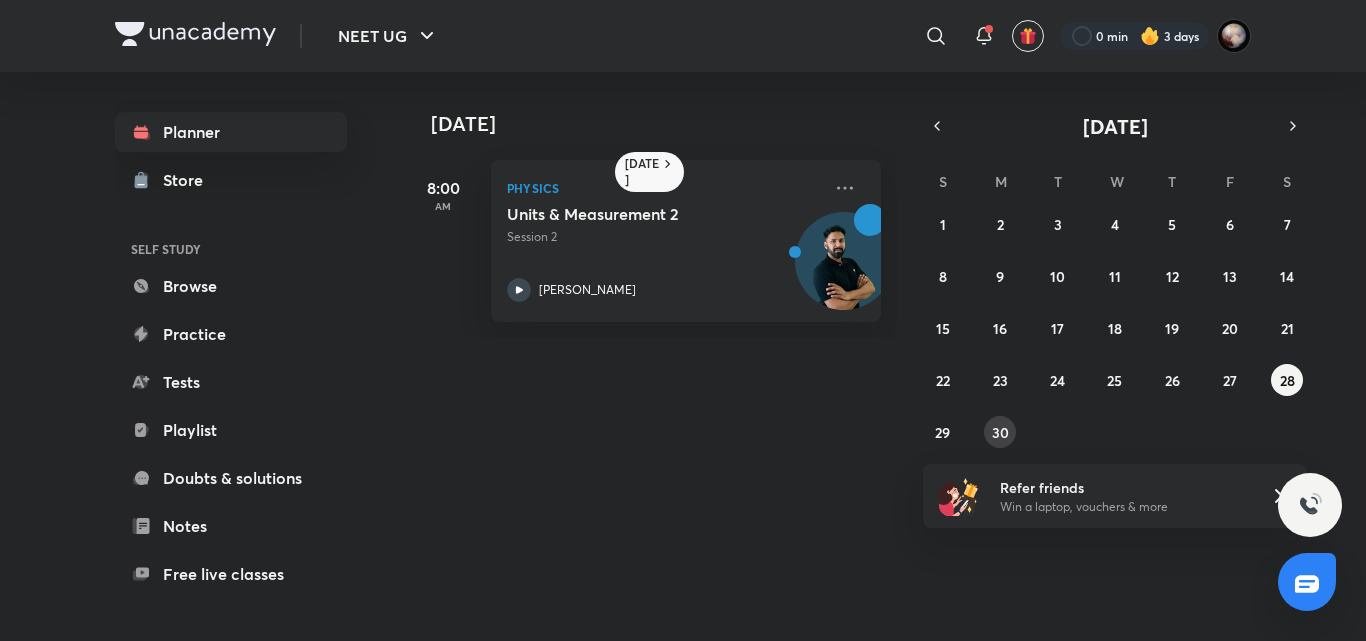 click on "30" at bounding box center [1000, 432] 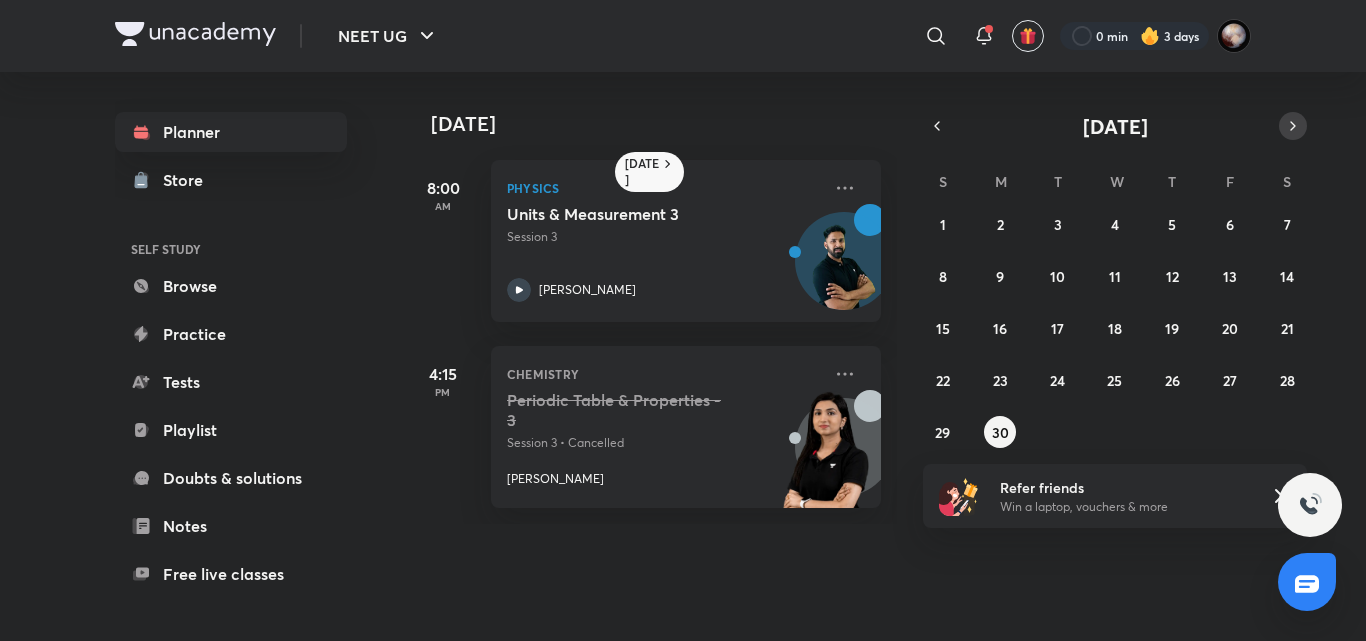 click 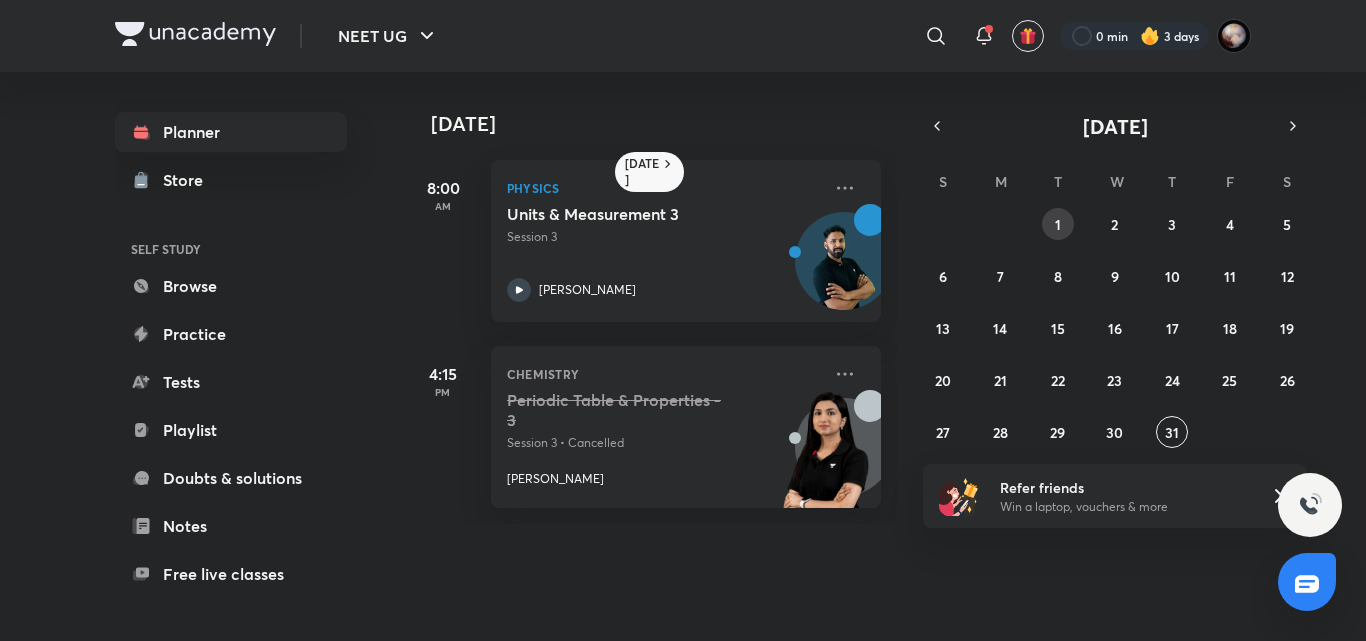 click on "1" at bounding box center (1058, 224) 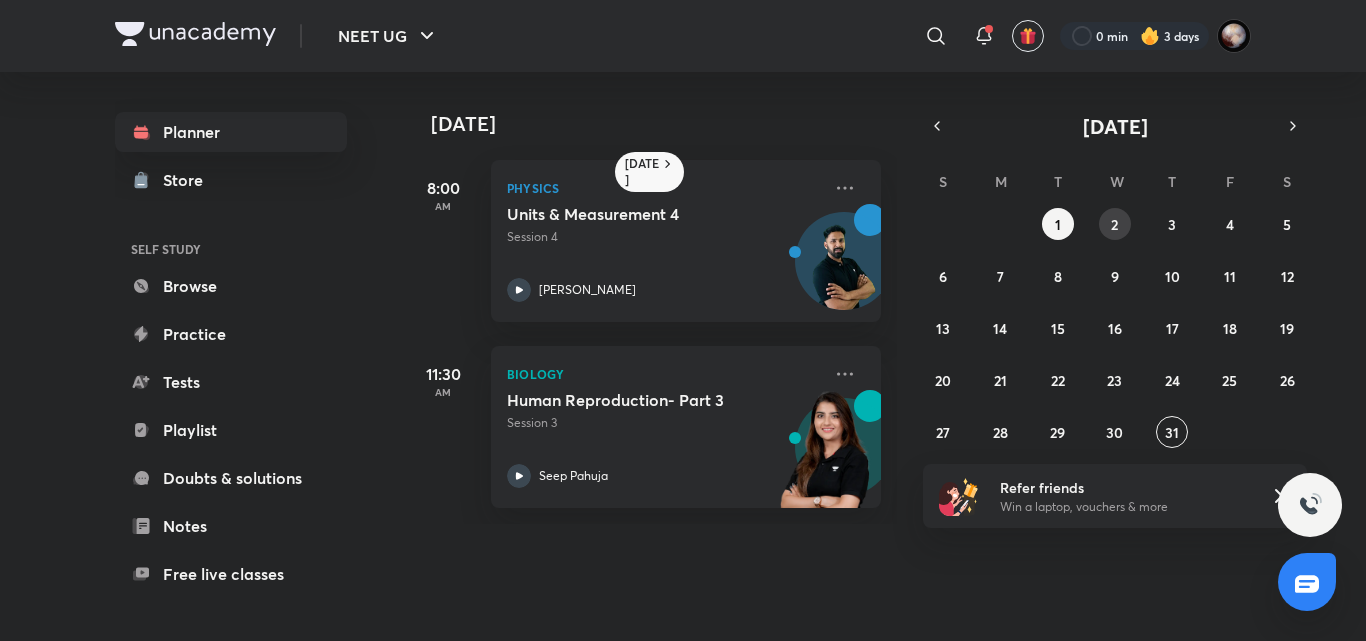 click on "2" at bounding box center [1114, 224] 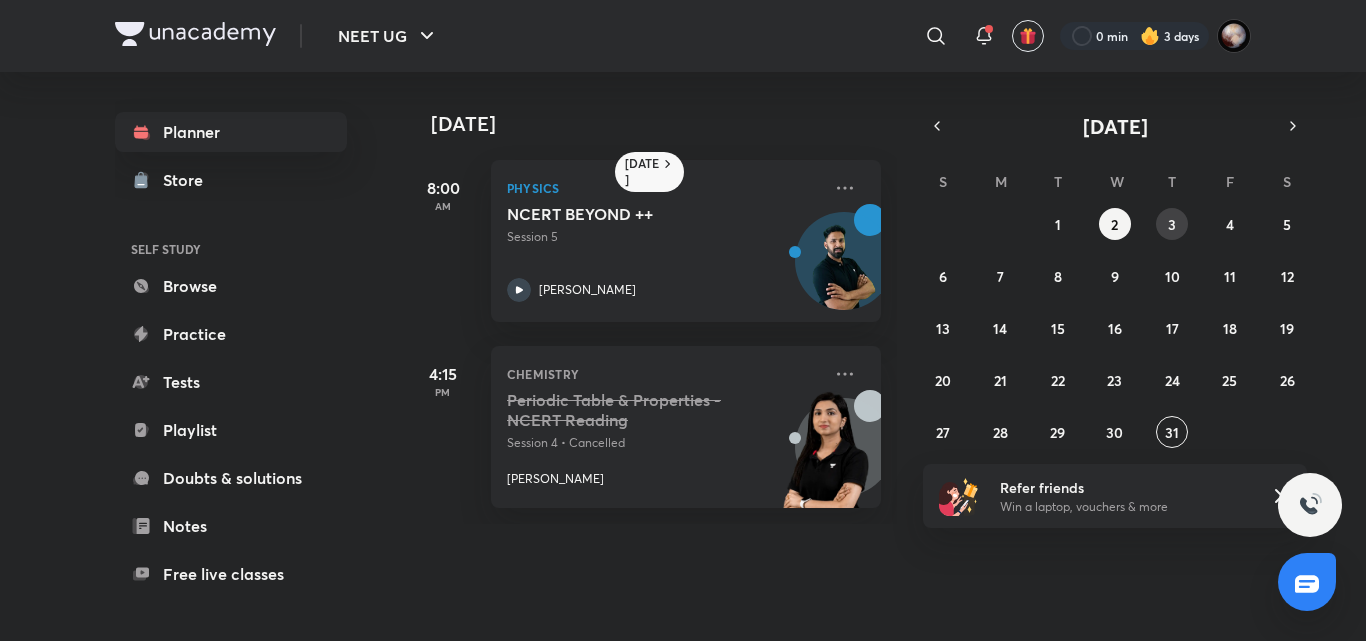 click on "3" at bounding box center [1172, 224] 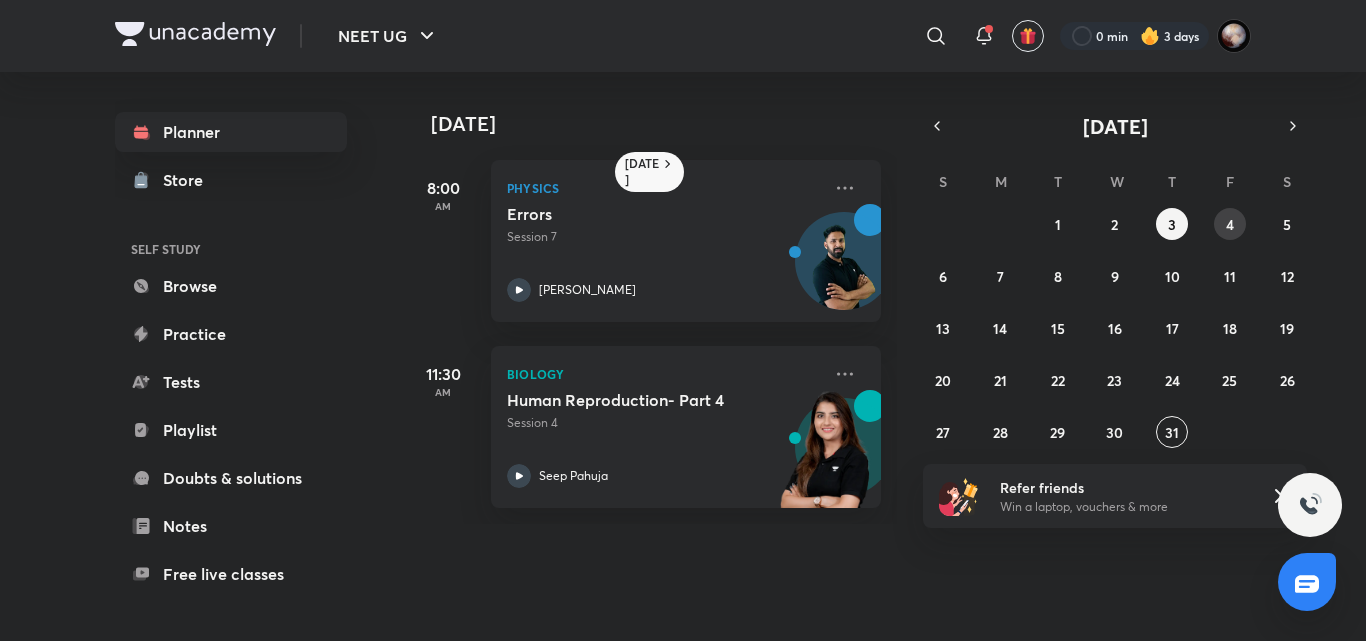 click on "4" at bounding box center (1230, 224) 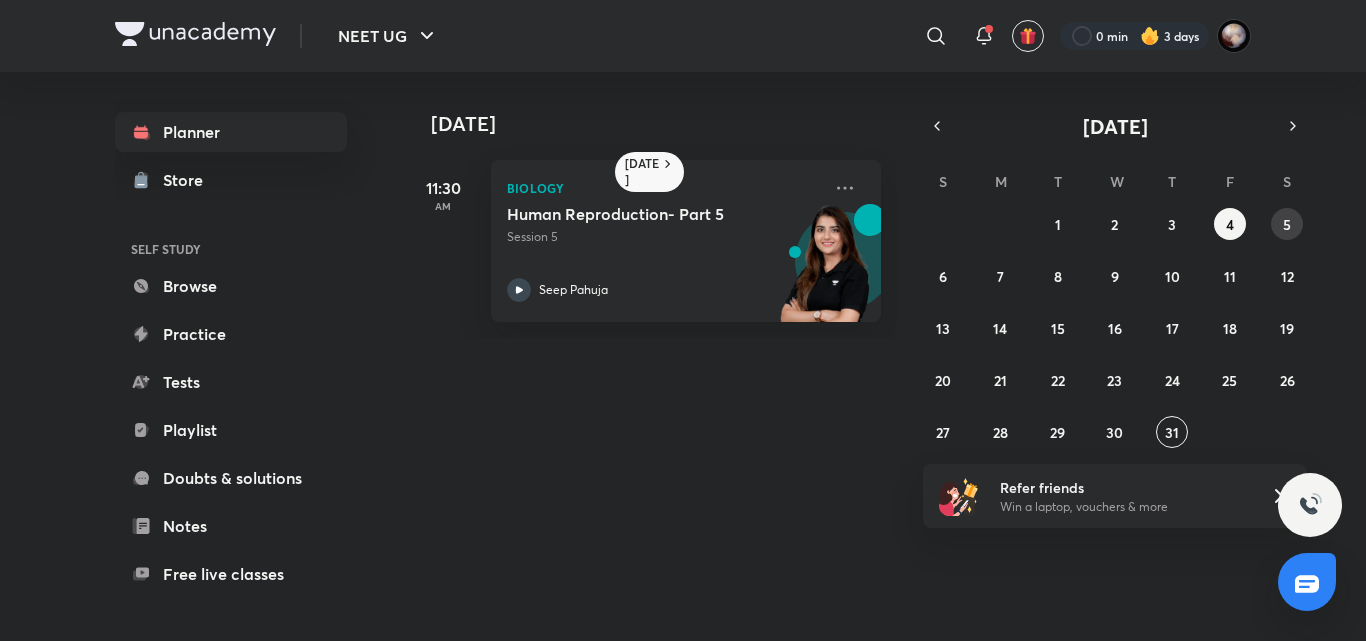click on "5" at bounding box center (1287, 224) 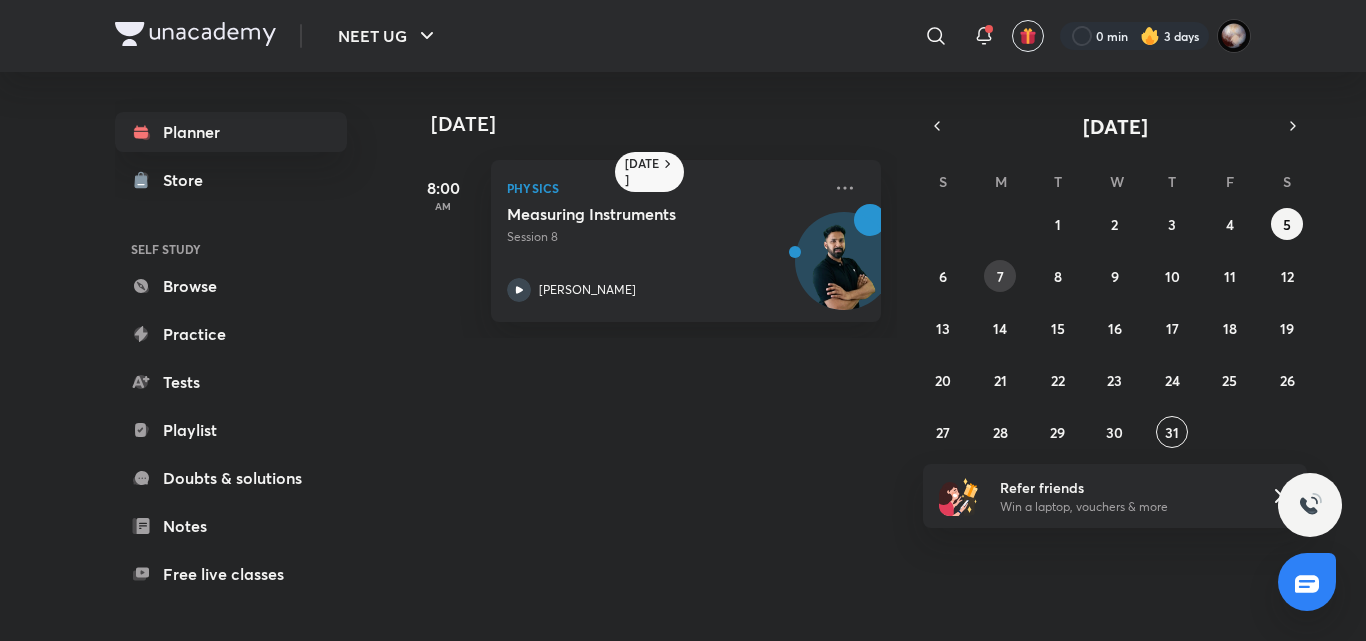 click on "7" at bounding box center [1000, 276] 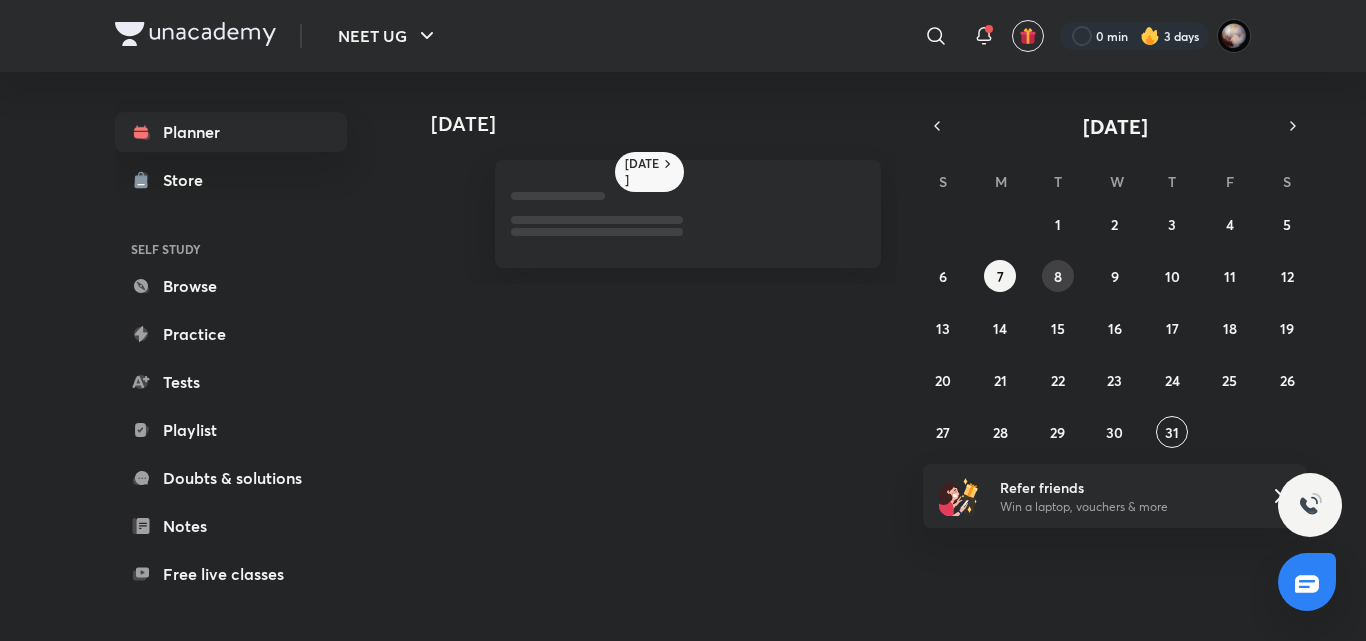 click on "8" at bounding box center (1058, 276) 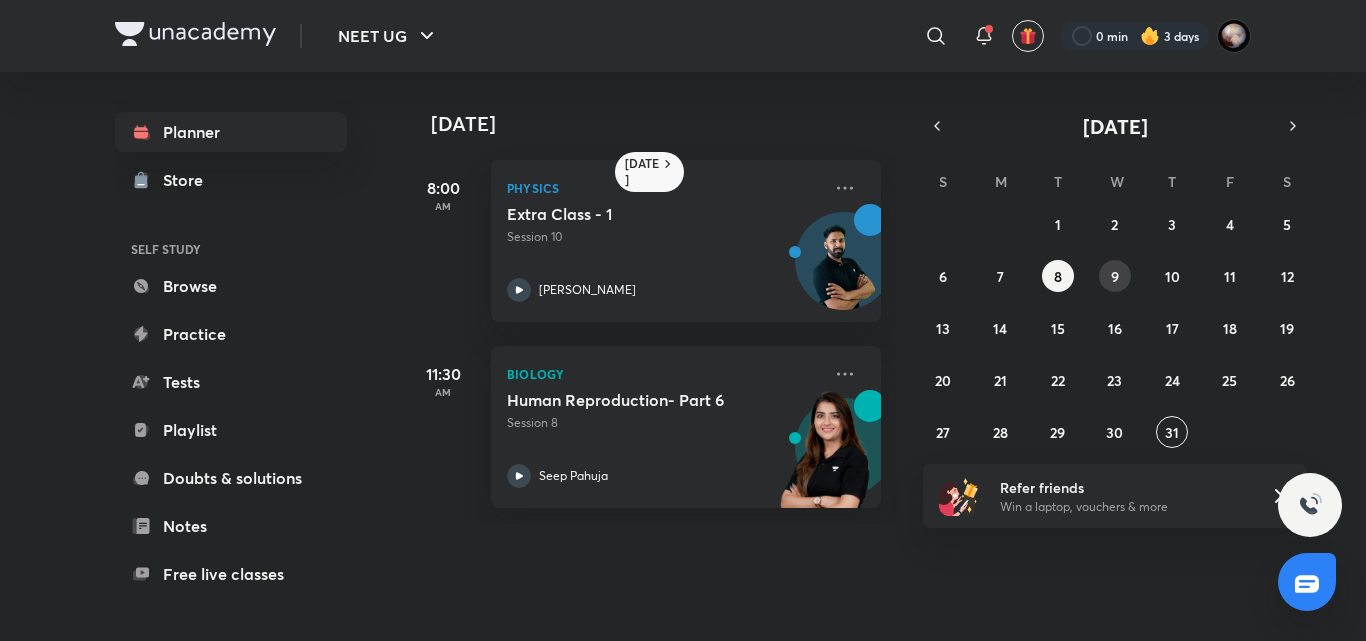 click on "9" at bounding box center [1115, 276] 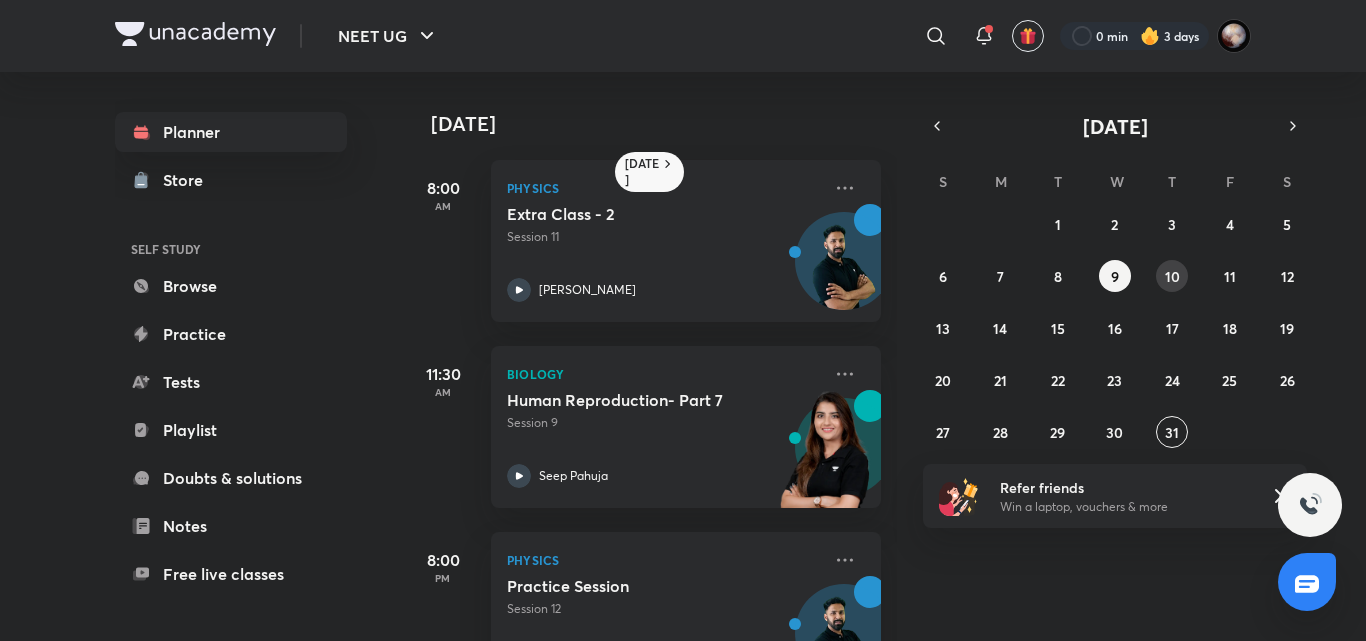 click on "10" at bounding box center [1172, 276] 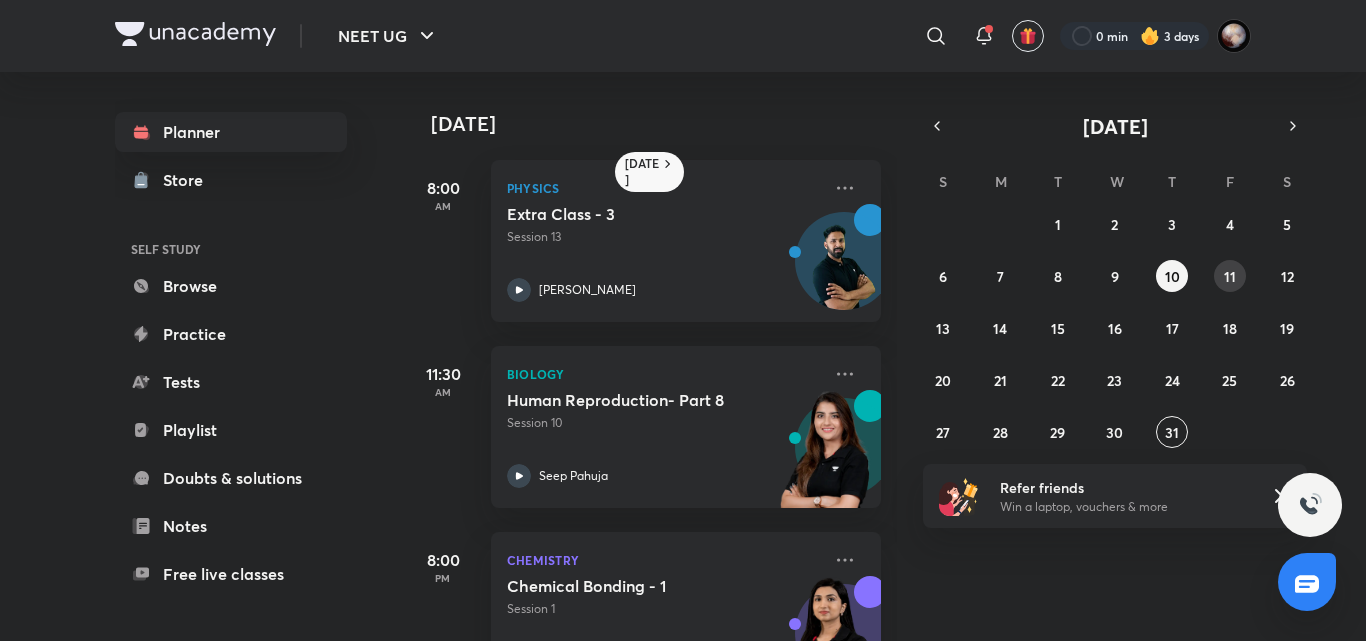 click on "11" at bounding box center (1230, 276) 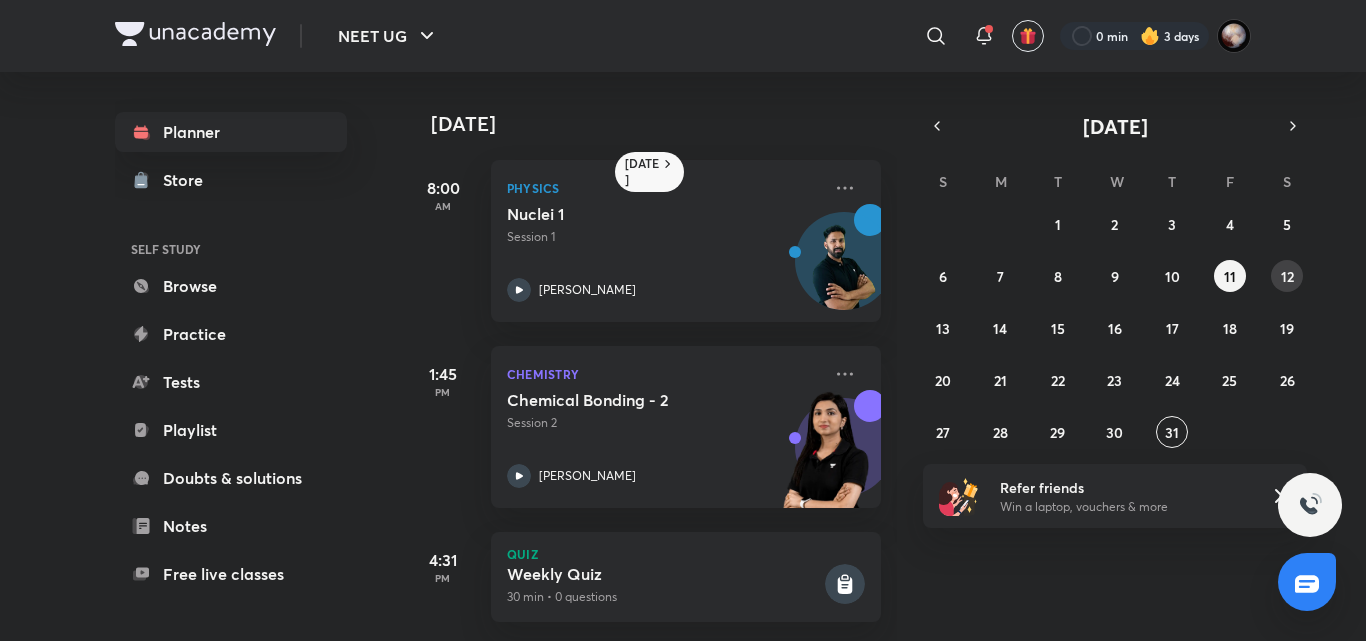 click on "12" at bounding box center [1287, 276] 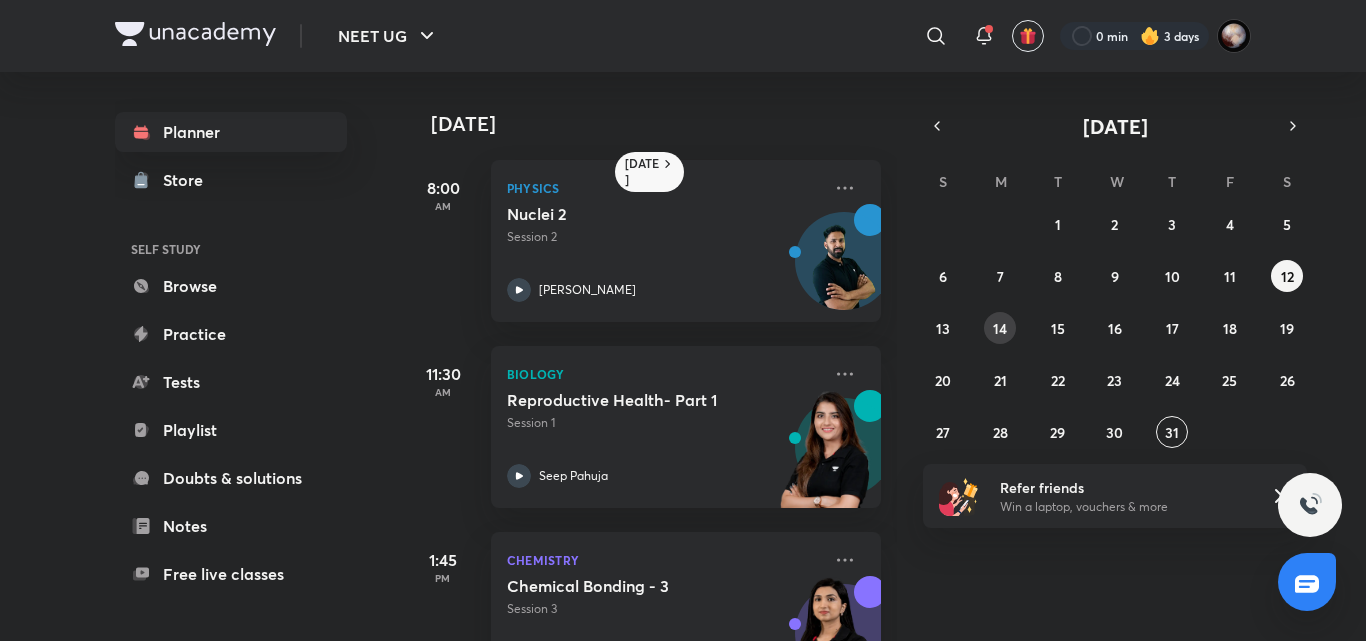 click on "14" at bounding box center [1000, 328] 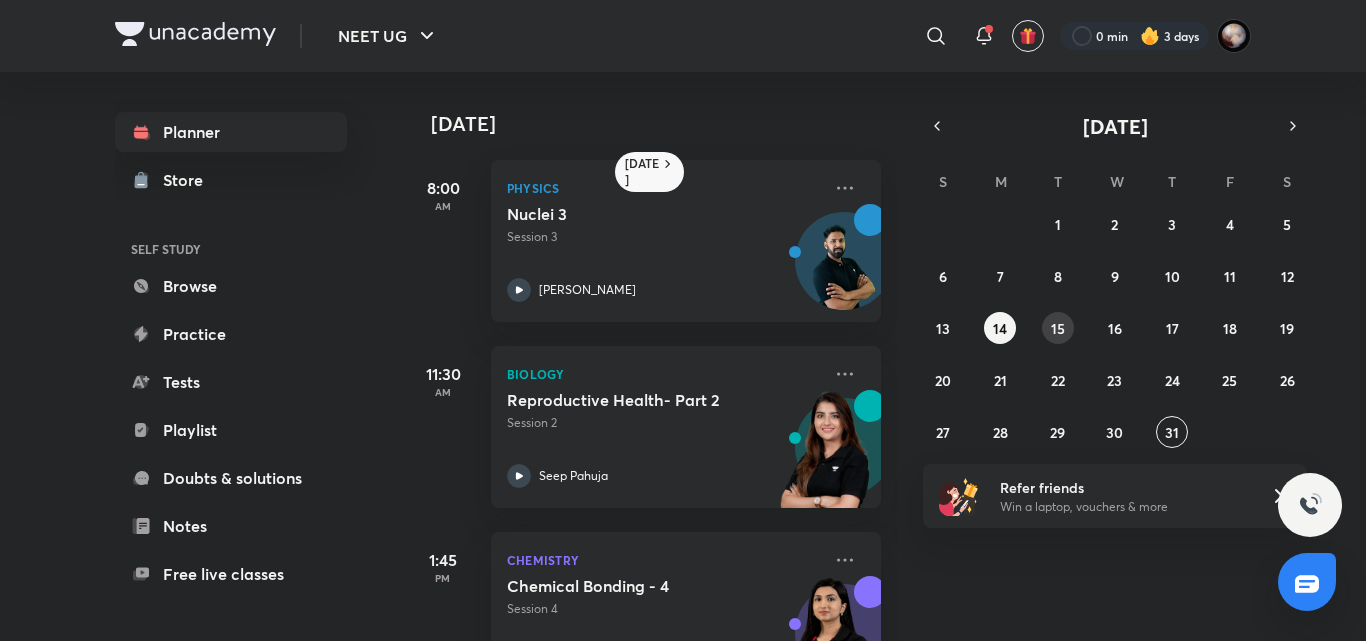 click on "15" at bounding box center [1058, 328] 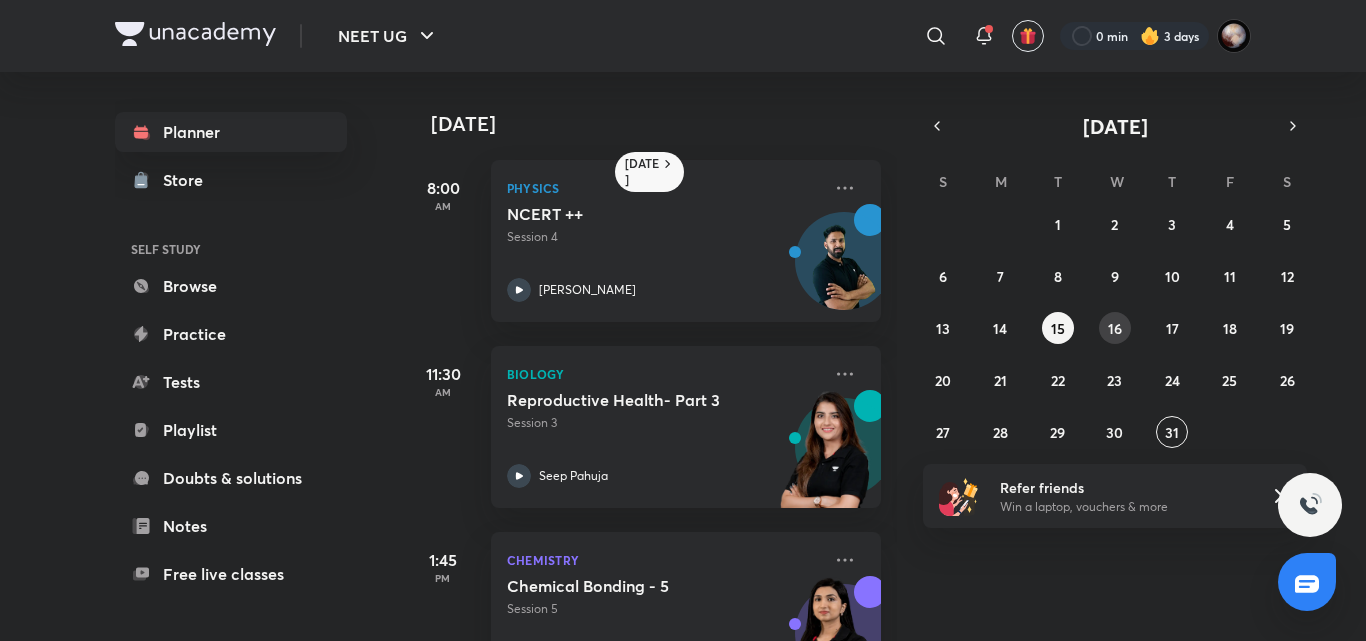 click on "16" at bounding box center (1115, 328) 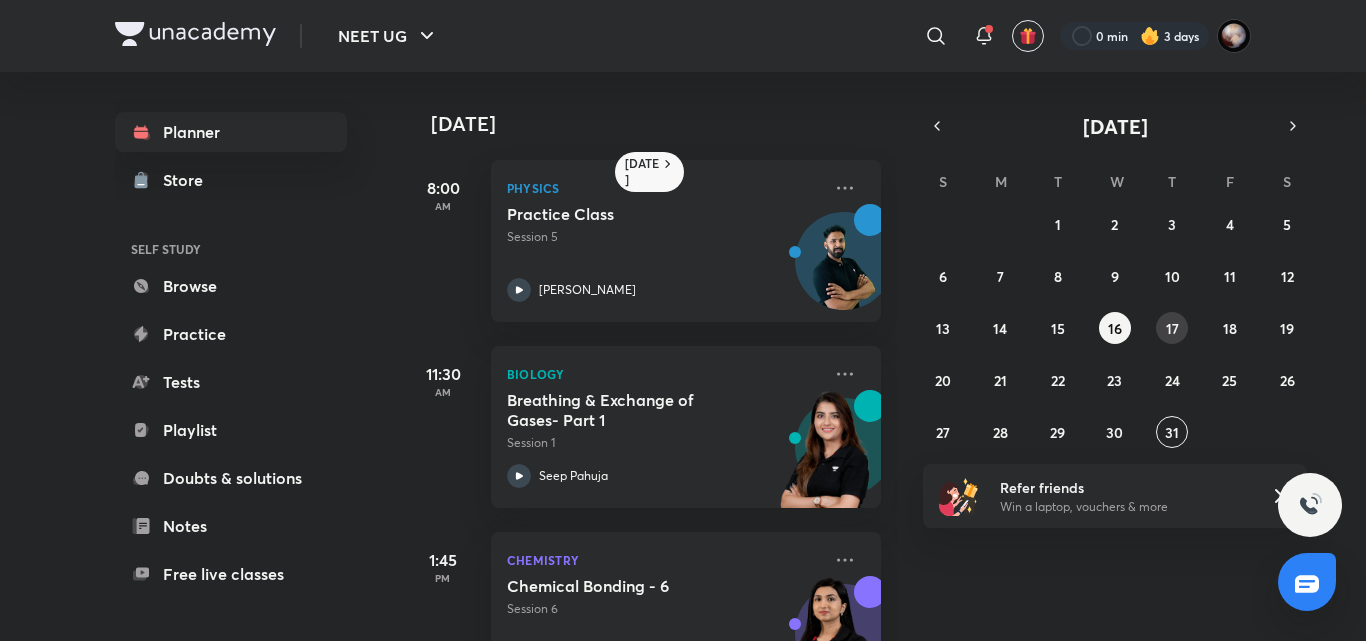 click on "17" at bounding box center (1172, 328) 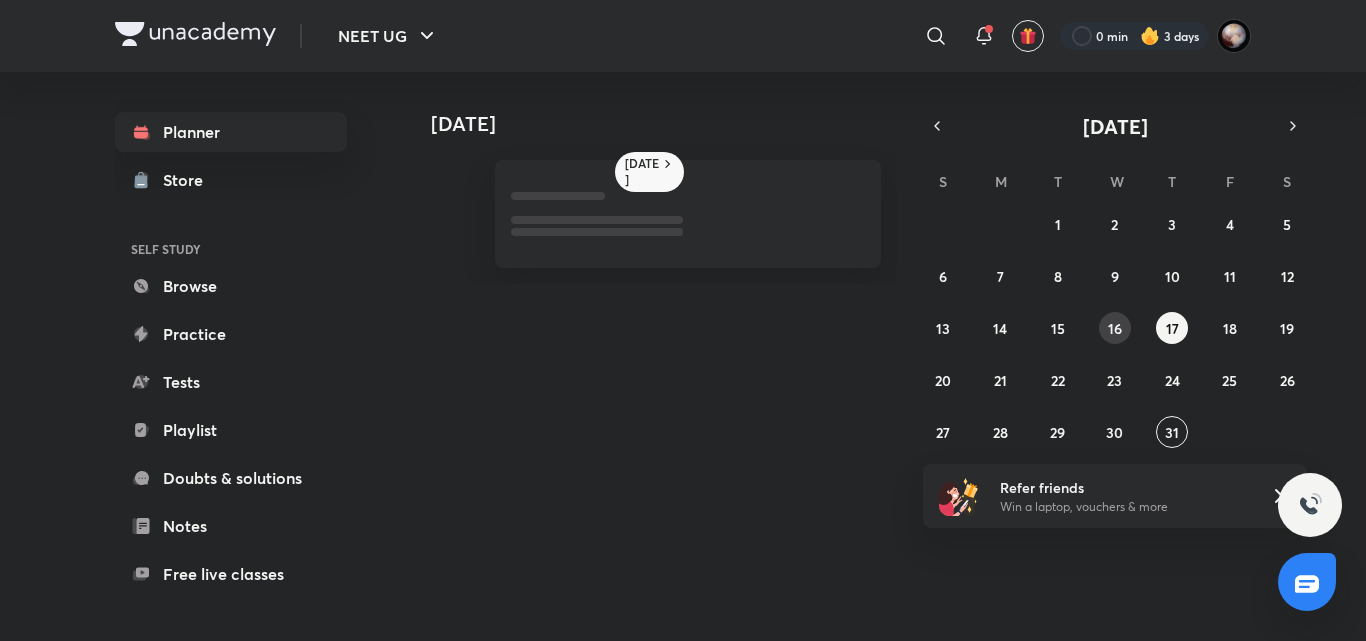 click on "16" at bounding box center [1115, 328] 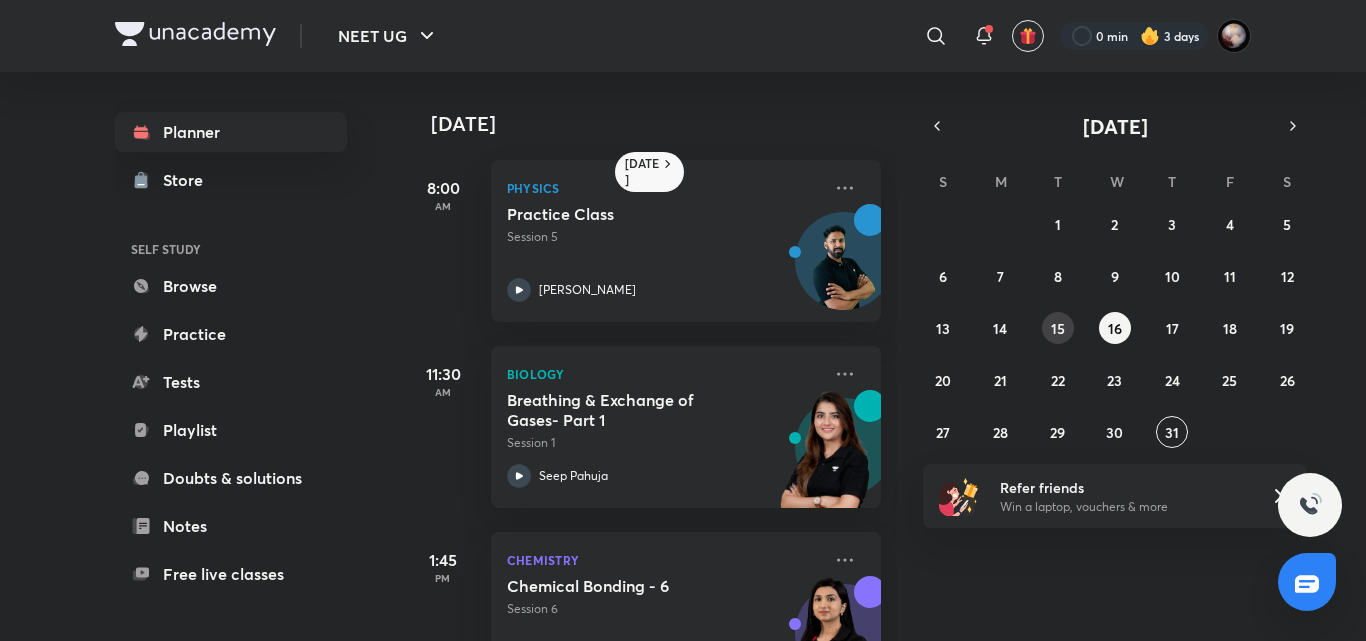 click on "15" at bounding box center (1058, 328) 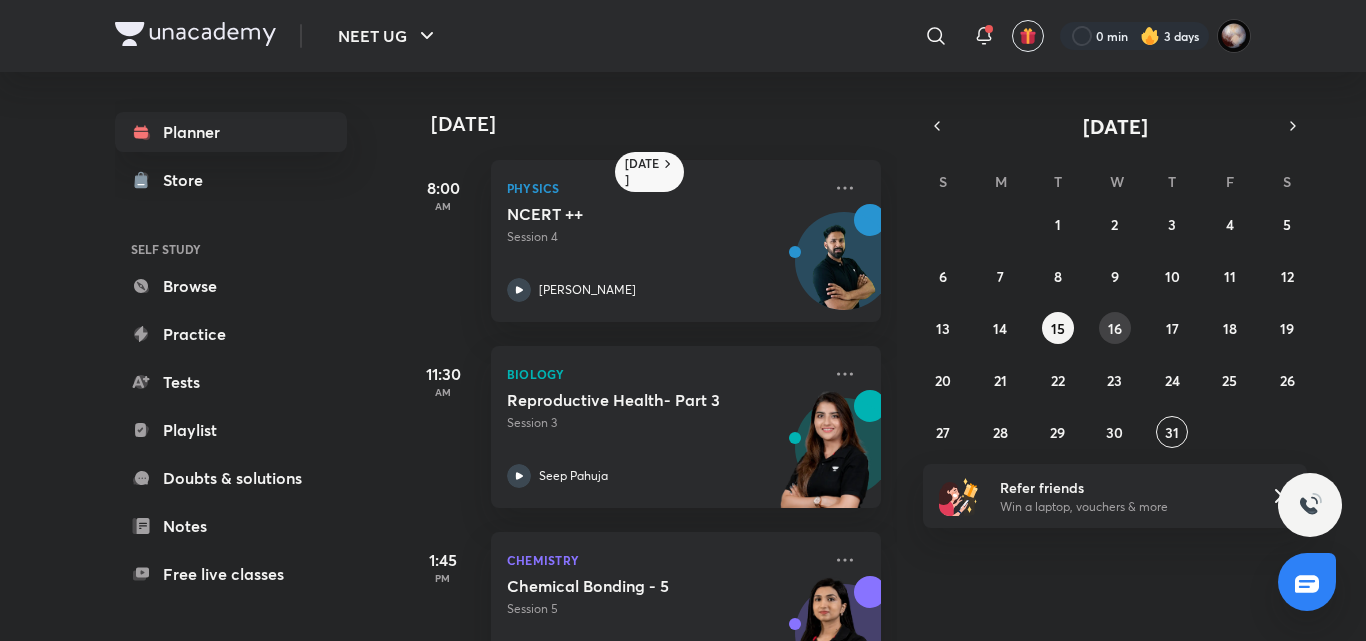 click on "16" at bounding box center (1115, 328) 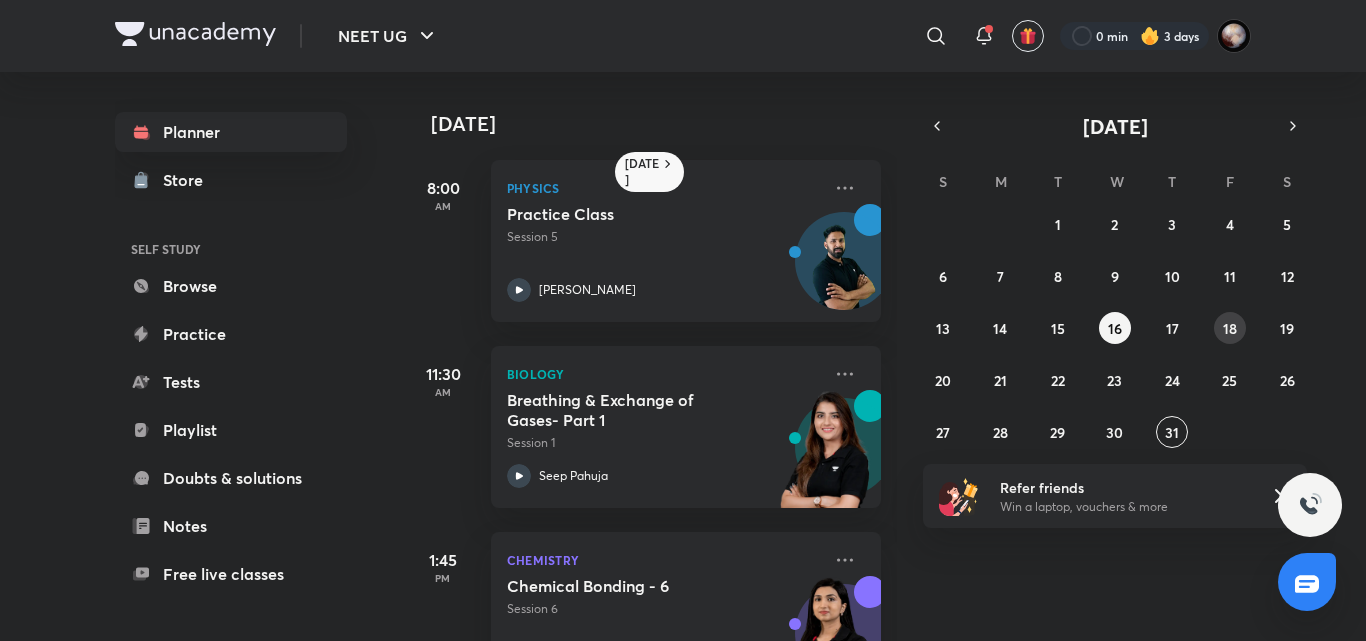 click on "18" at bounding box center [1230, 328] 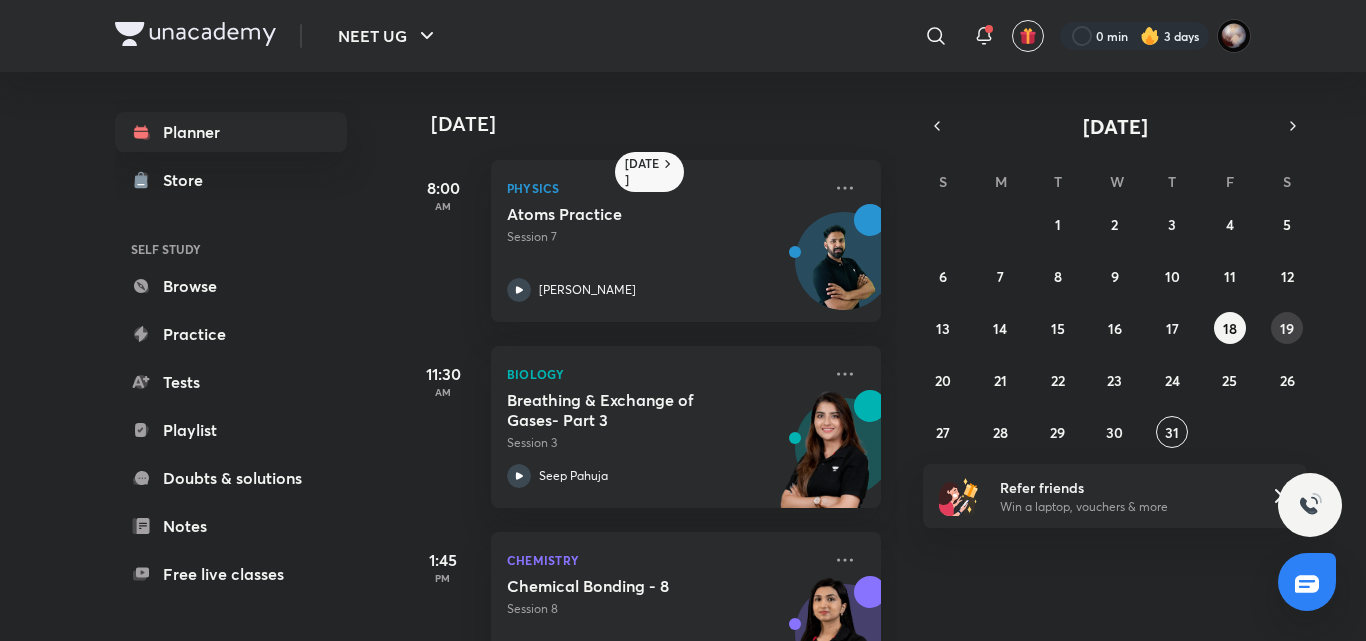 click on "19" at bounding box center (1287, 328) 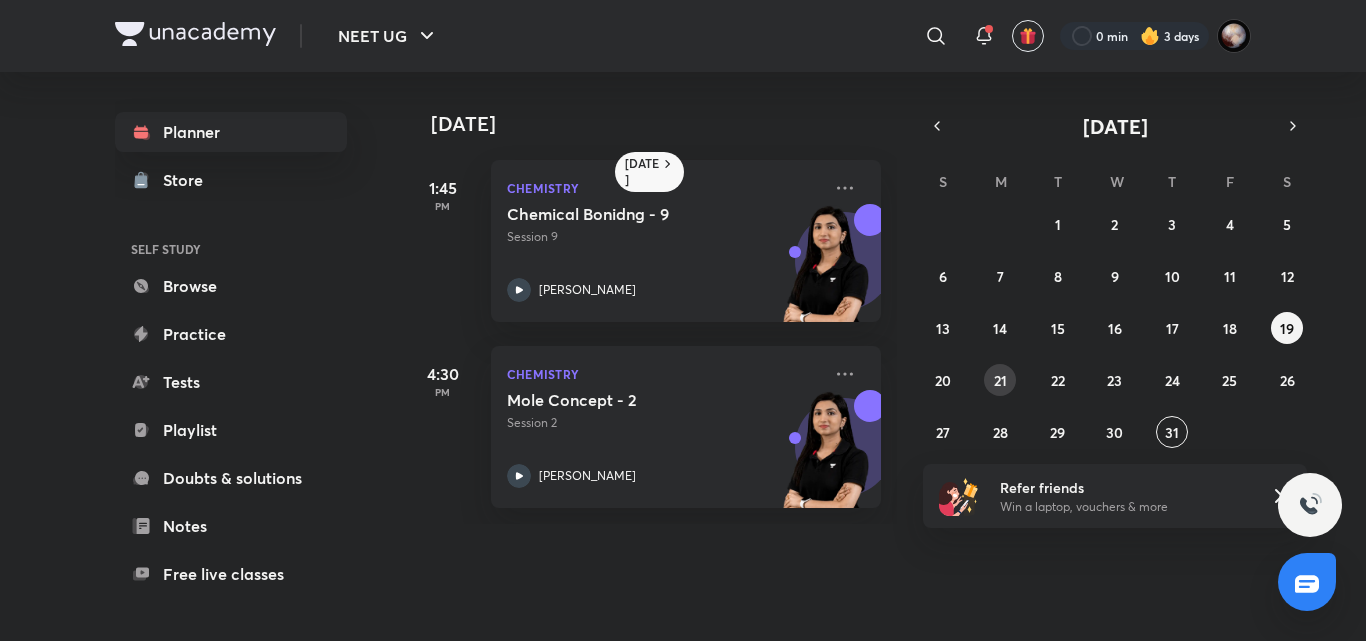click on "21" at bounding box center [1000, 380] 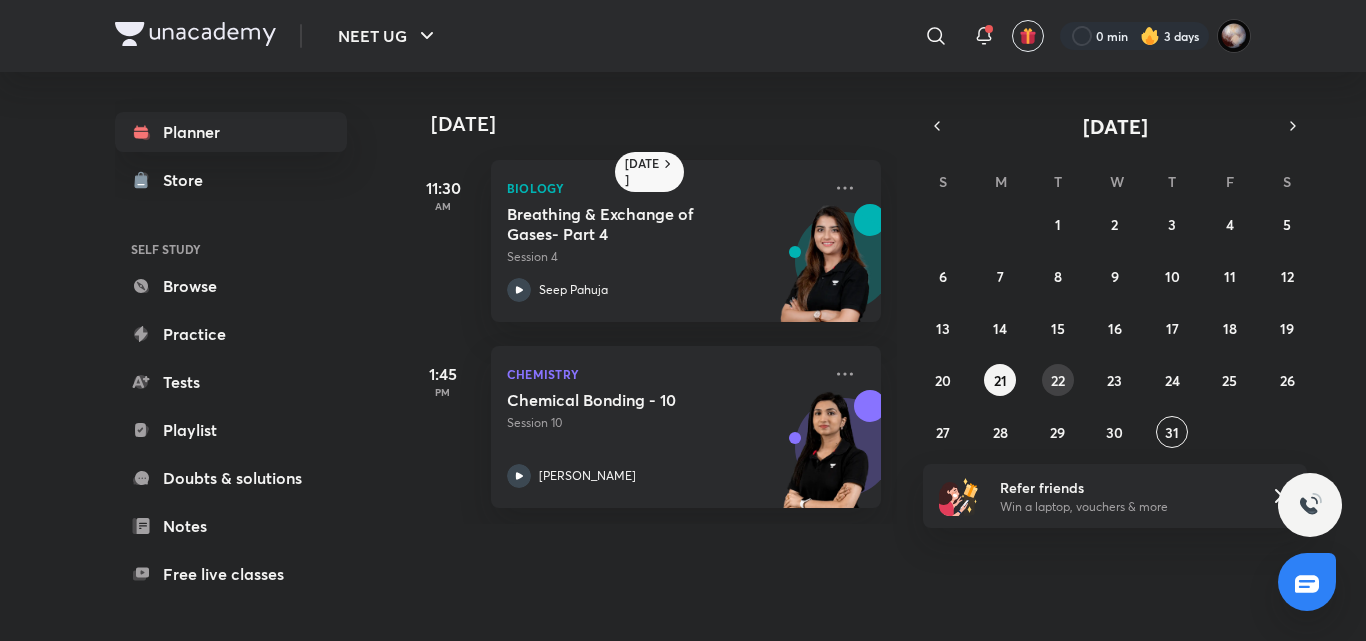 click on "22" at bounding box center [1058, 380] 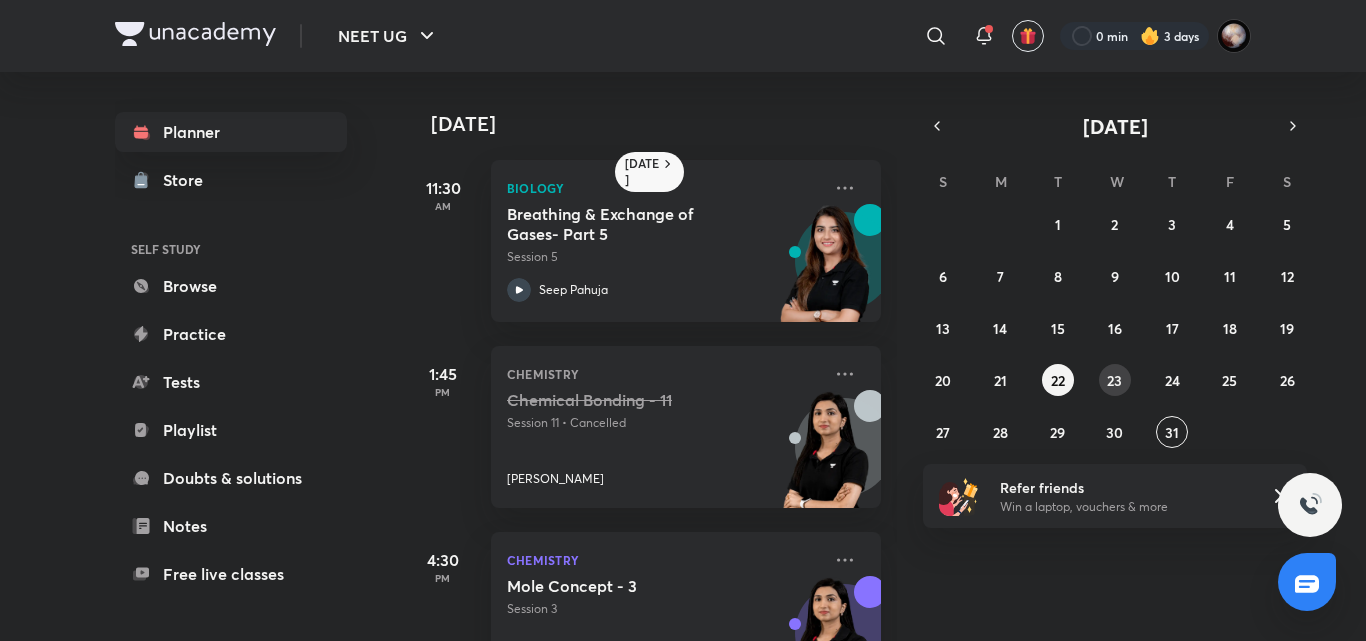 click on "23" at bounding box center [1114, 380] 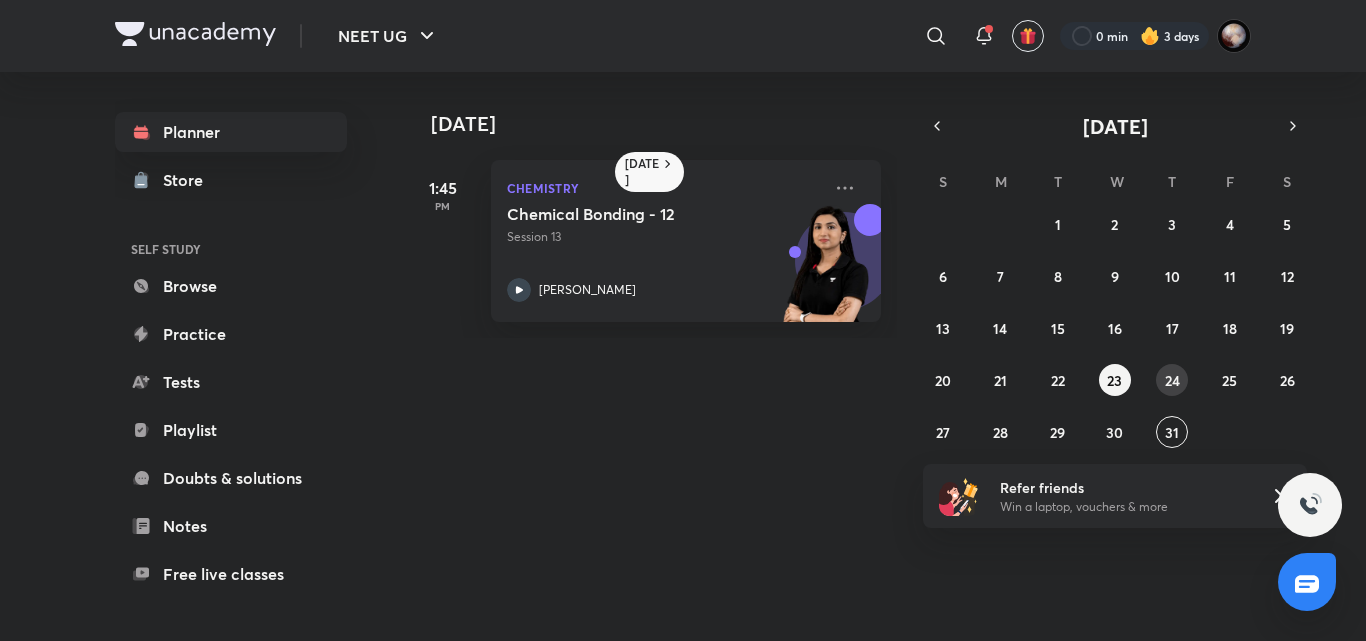 click on "24" at bounding box center (1172, 380) 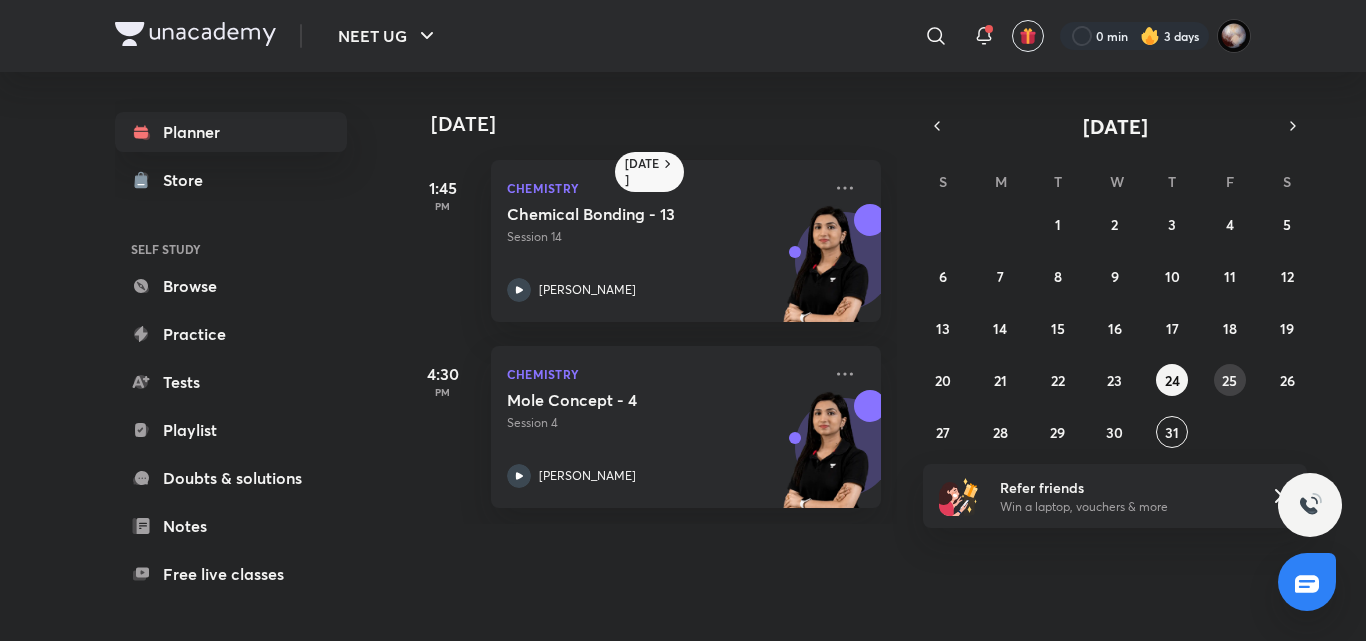 click on "25" at bounding box center (1230, 380) 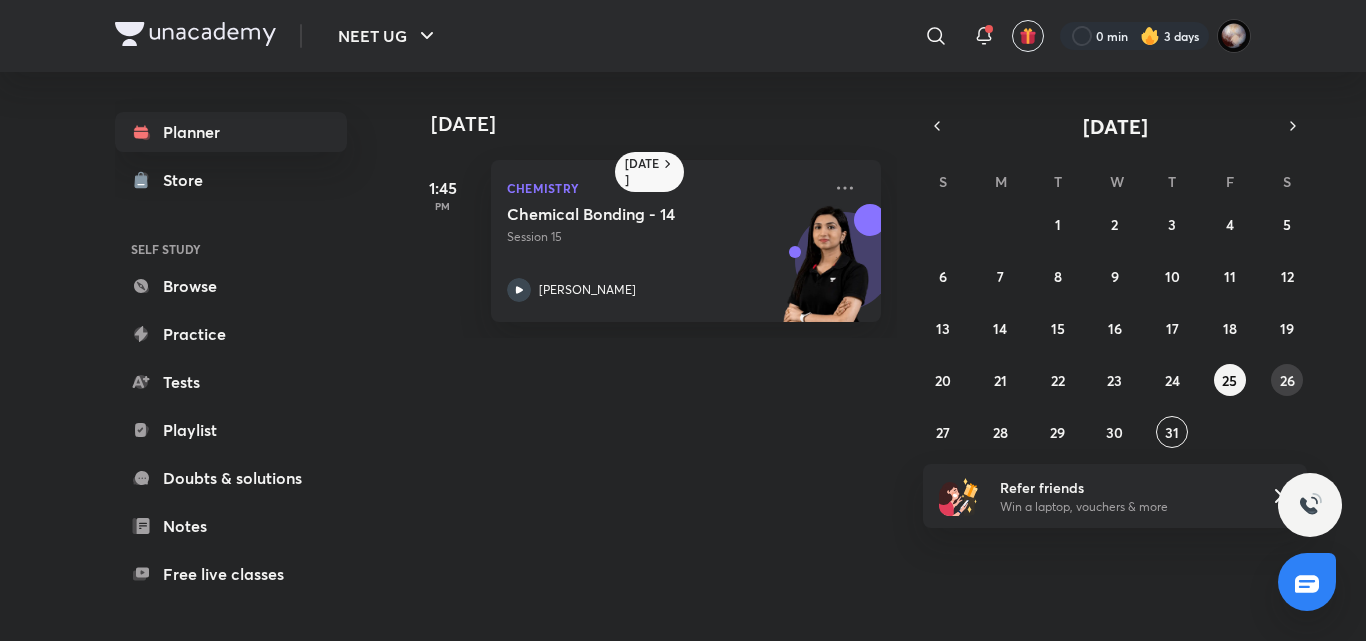 click on "26" at bounding box center [1287, 380] 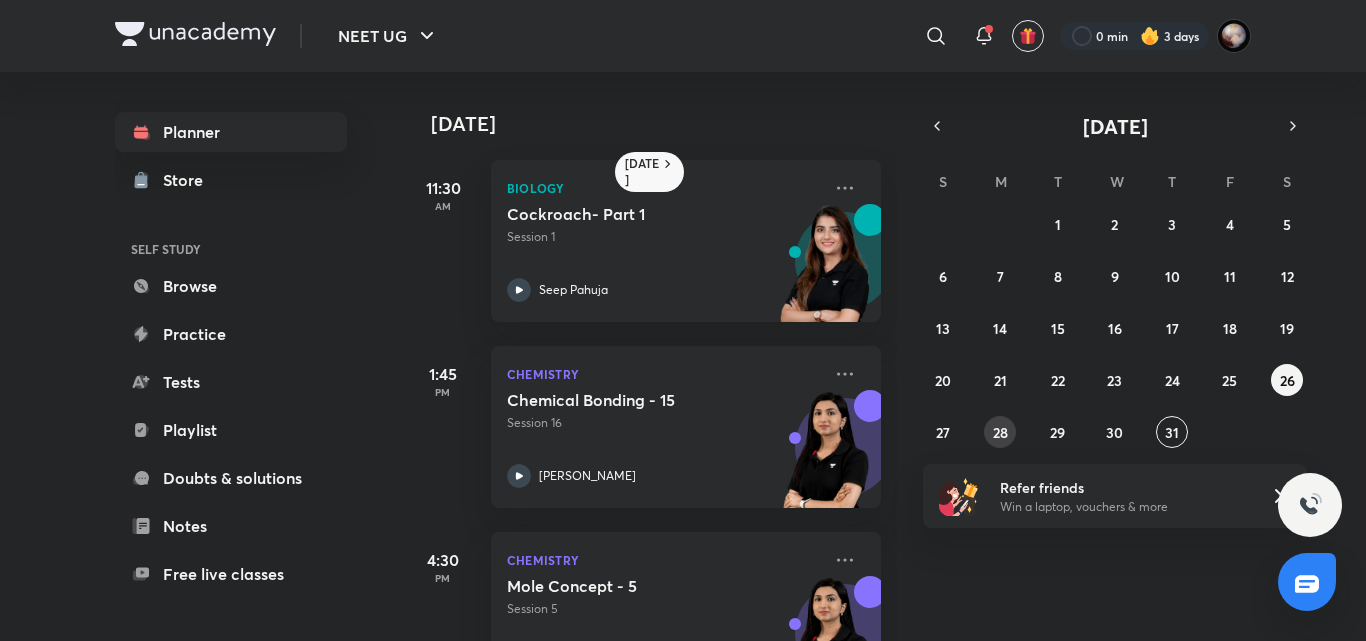 click on "28" at bounding box center (1000, 432) 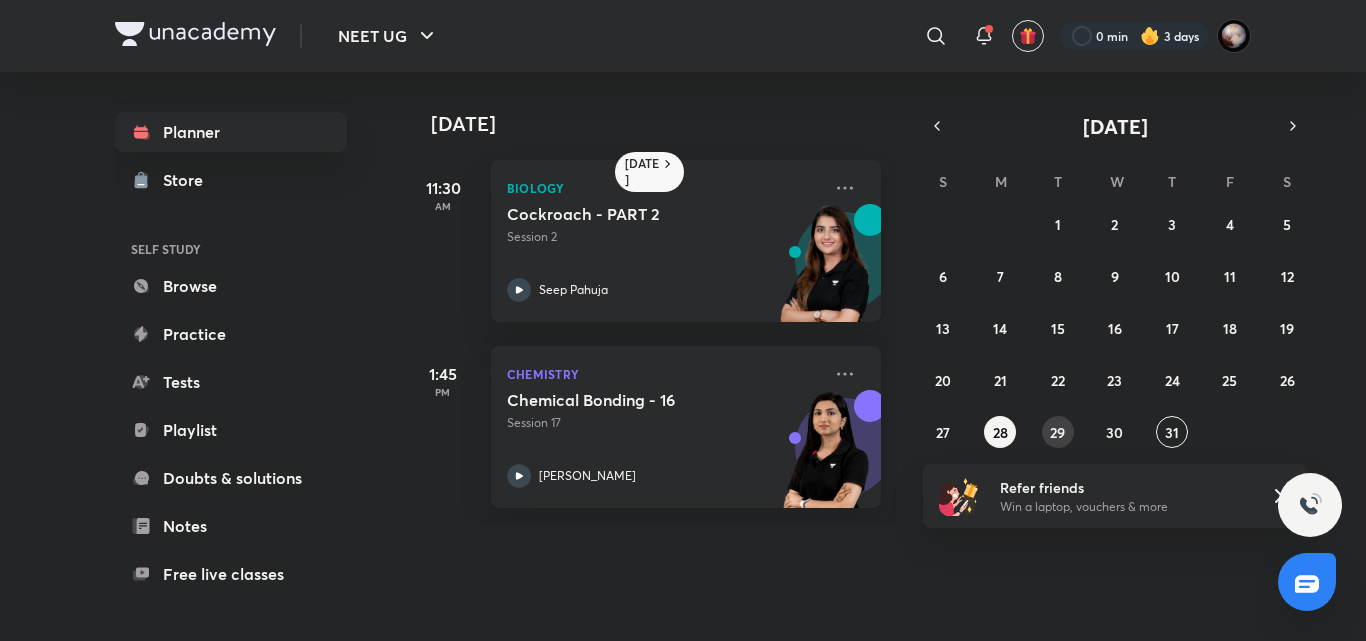 click on "29" at bounding box center (1057, 432) 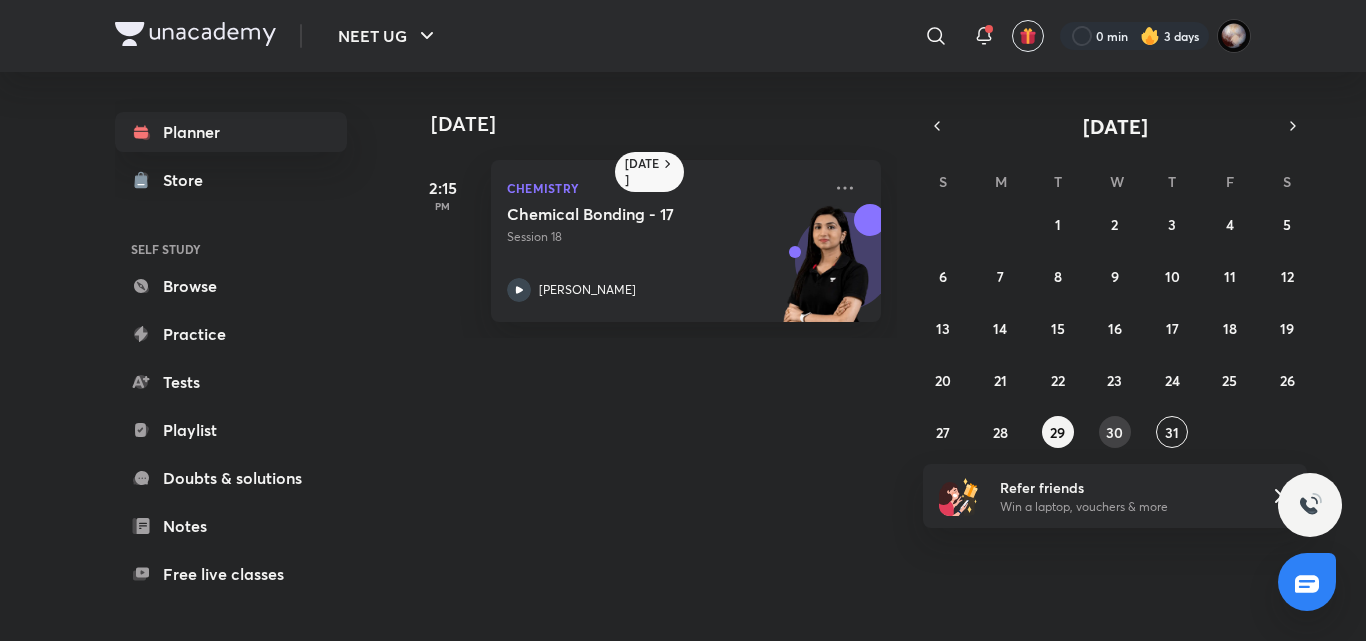 click on "30" at bounding box center [1114, 432] 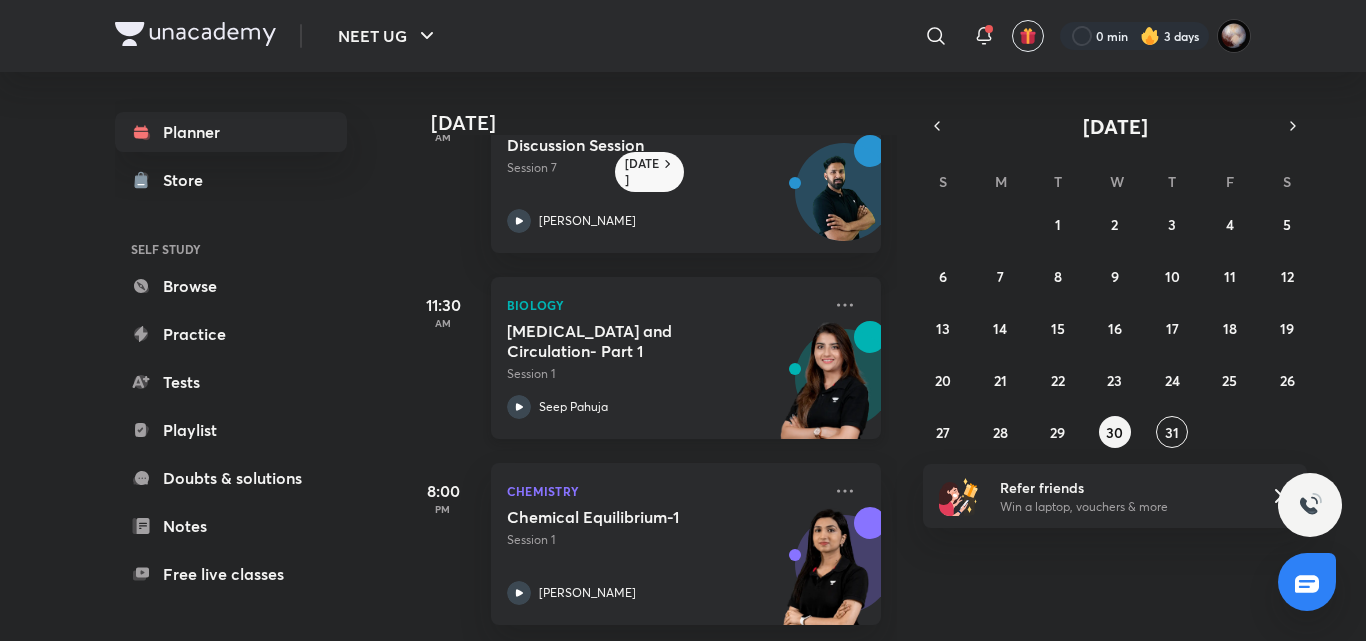 scroll, scrollTop: 0, scrollLeft: 0, axis: both 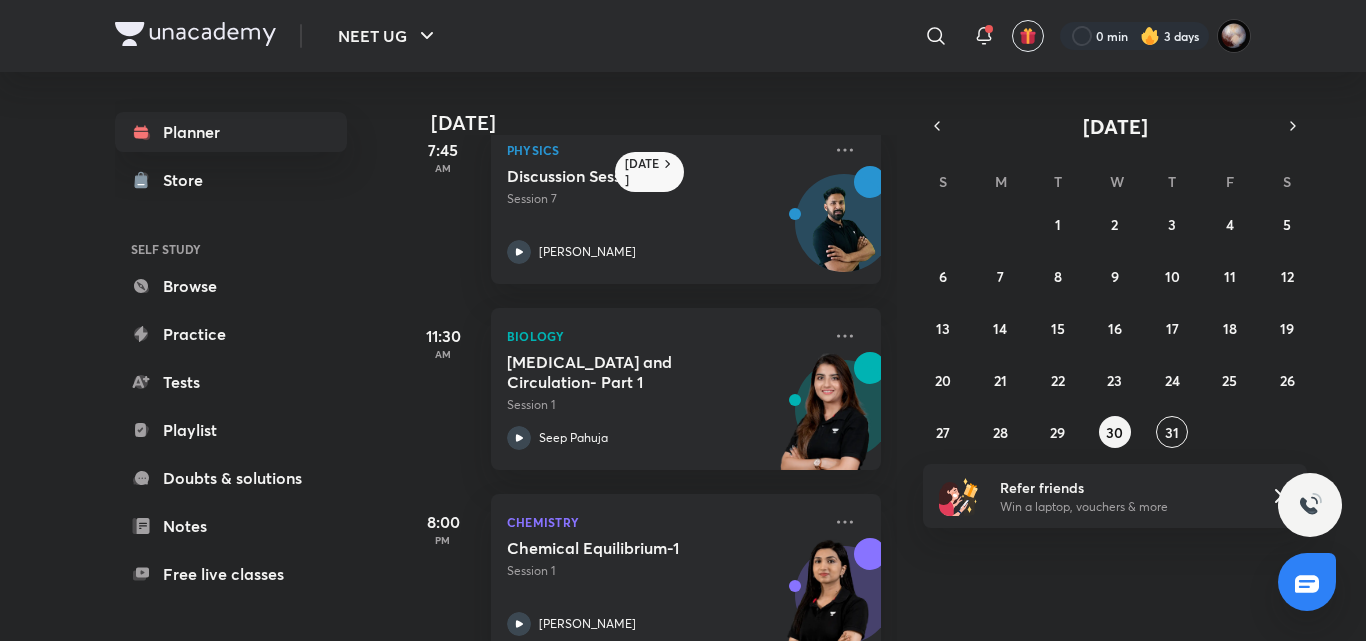 click on "29 30 1 2 3 4 5 6 7 8 9 10 11 12 13 14 15 16 17 18 19 20 21 22 23 24 25 26 27 28 29 30 31 1 2" at bounding box center (1115, 328) 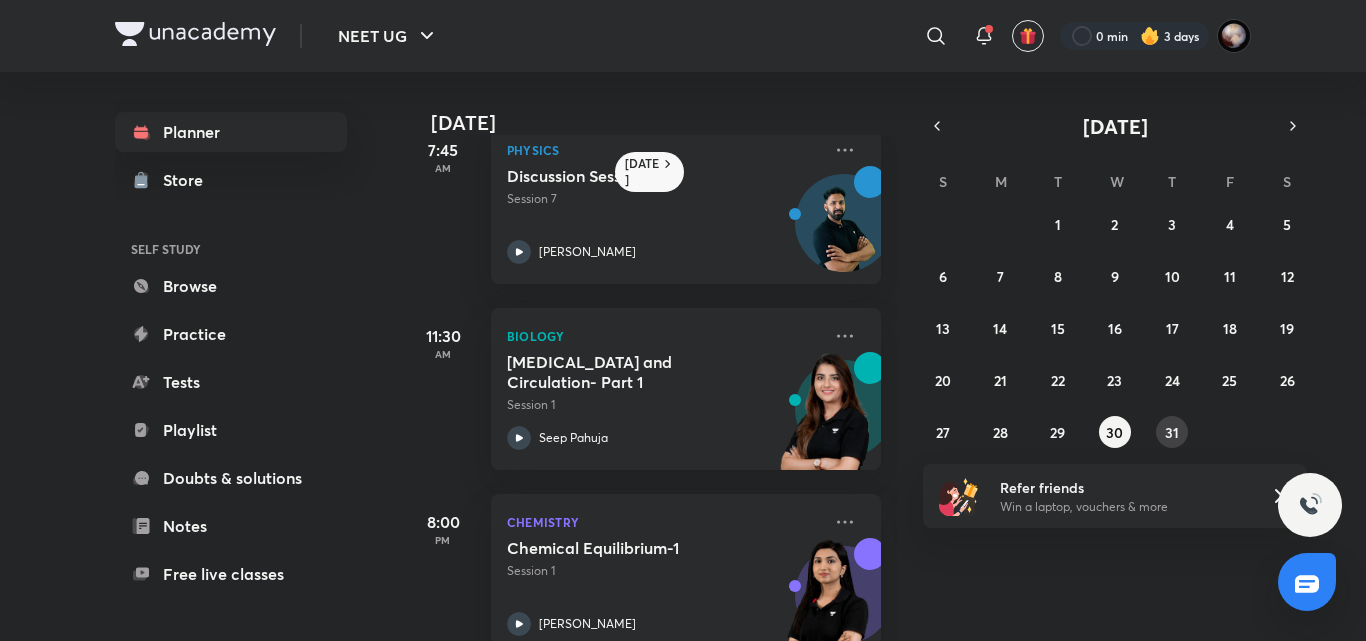 click on "31" at bounding box center [1172, 432] 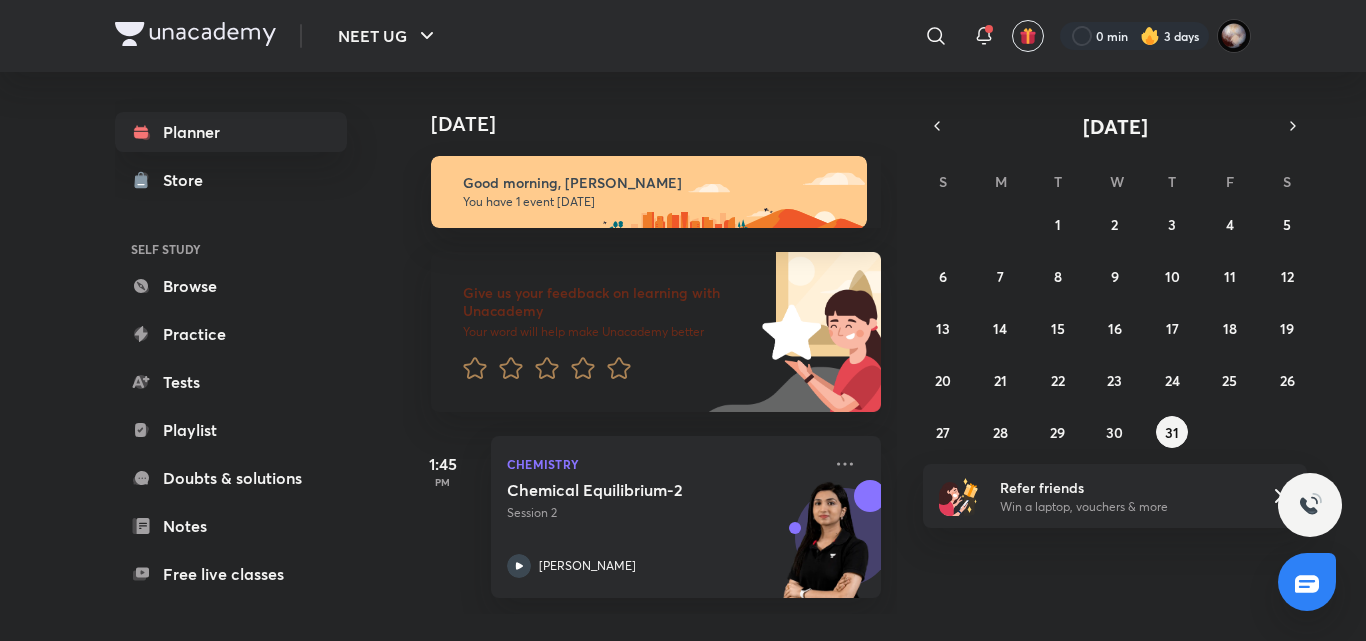 click on "[DATE] S M T W T F S 29 30 1 2 3 4 5 6 7 8 9 10 11 12 13 14 15 16 17 18 19 20 21 22 23 24 25 26 27 28 29 30 31 1 2" at bounding box center [1115, 280] 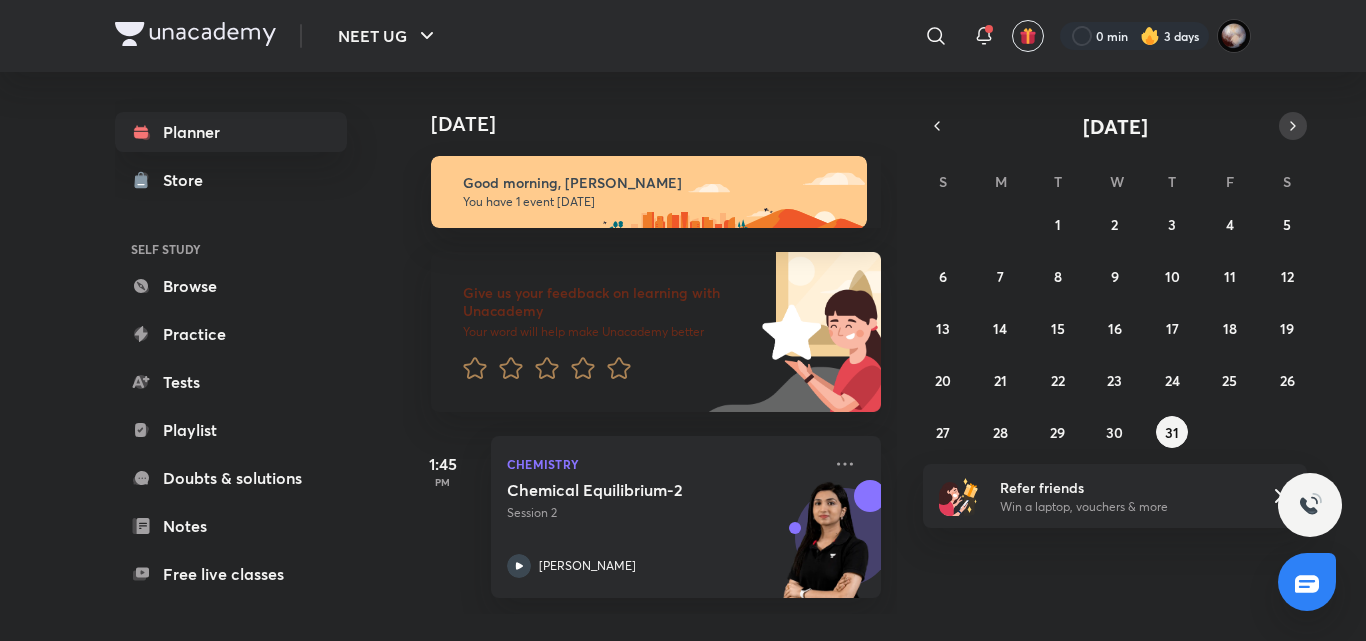 click 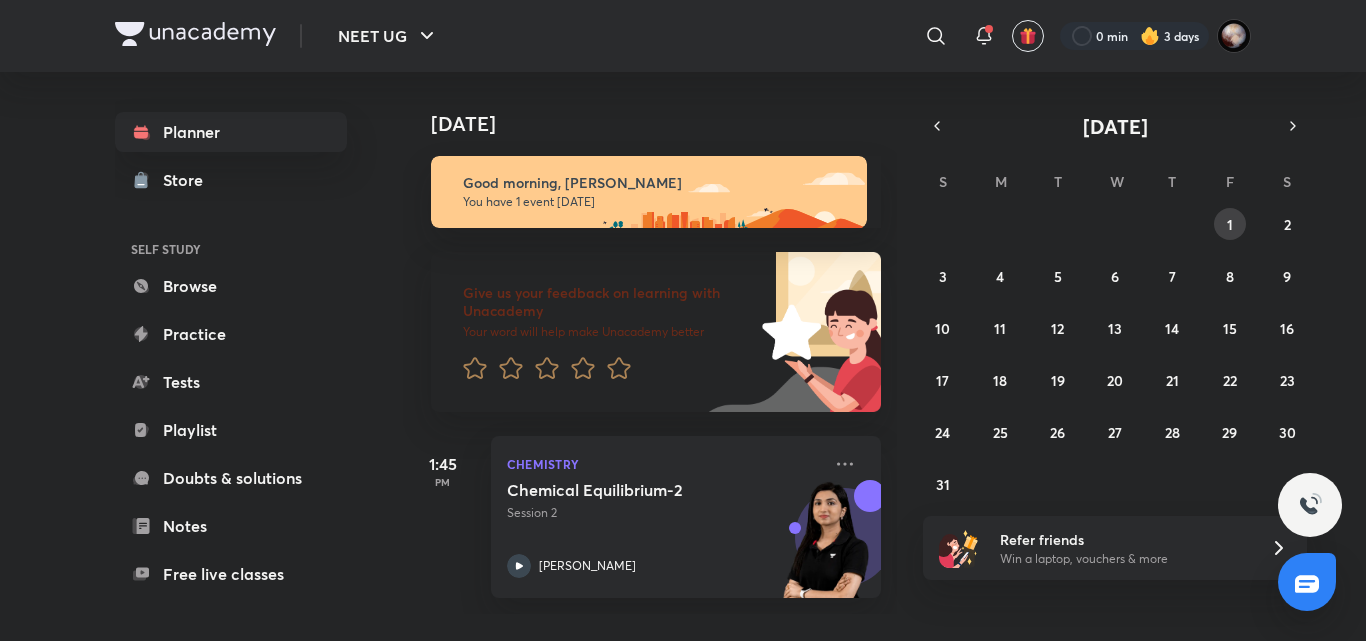 click on "1" at bounding box center [1230, 224] 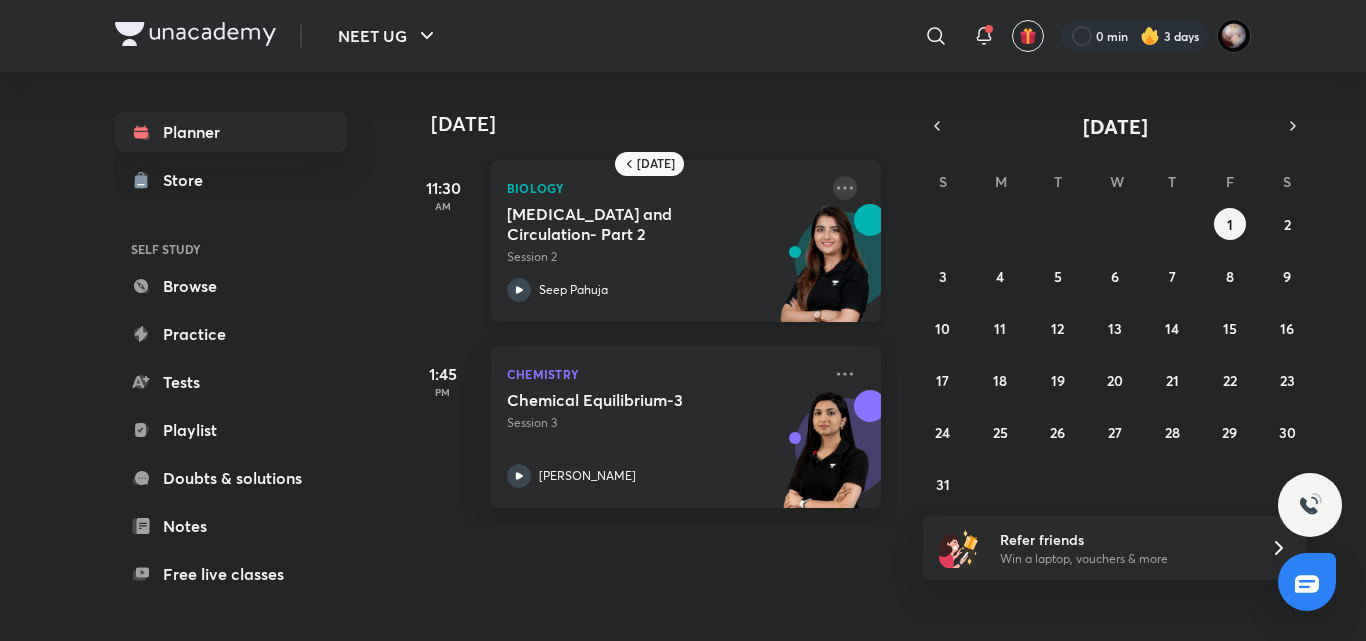 click 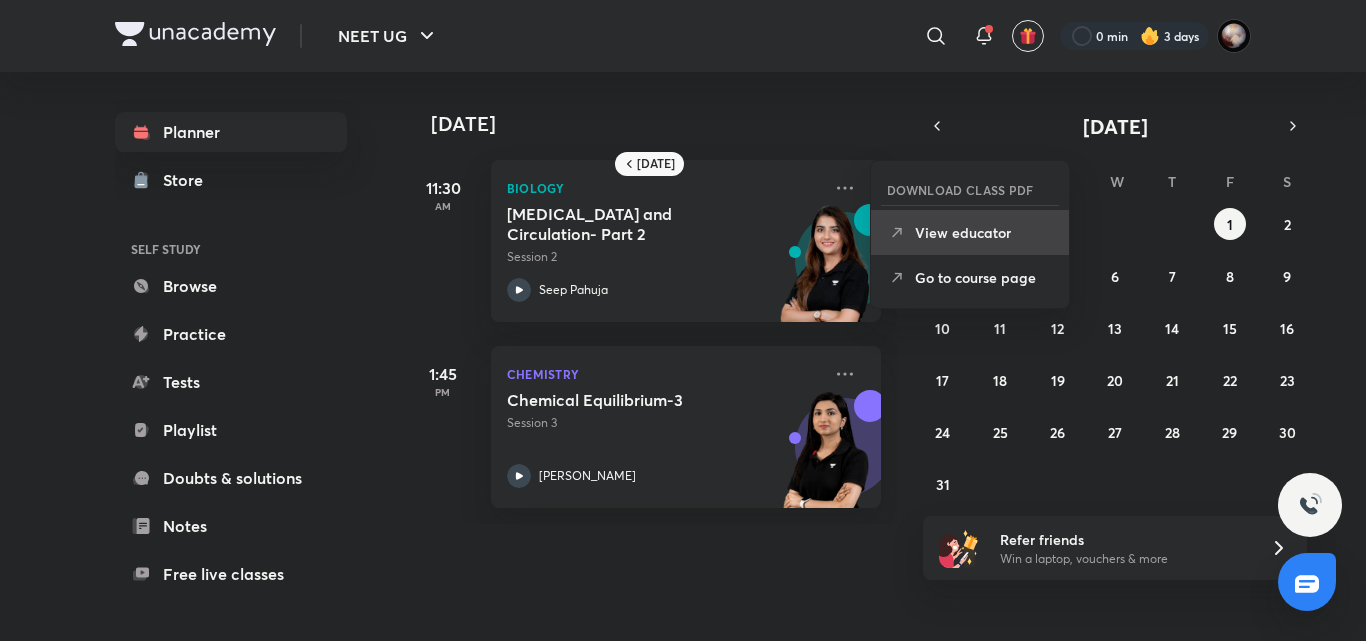 click on "View educator" at bounding box center [984, 232] 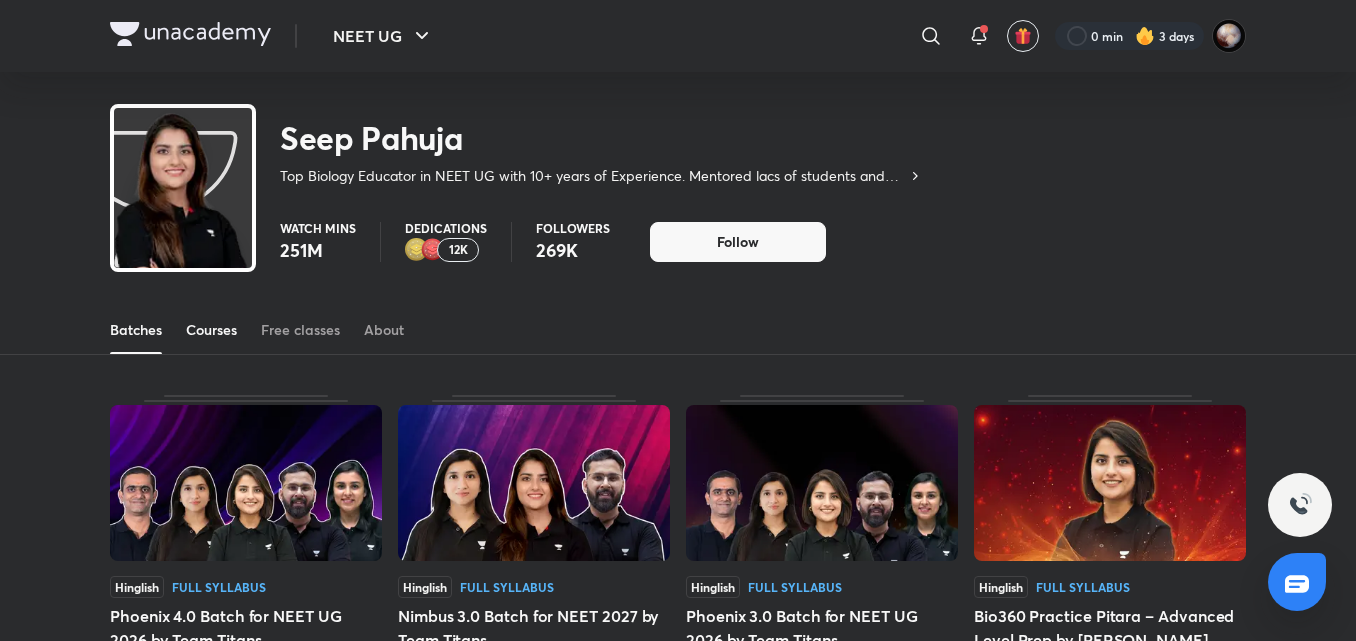 click on "Courses" at bounding box center [211, 330] 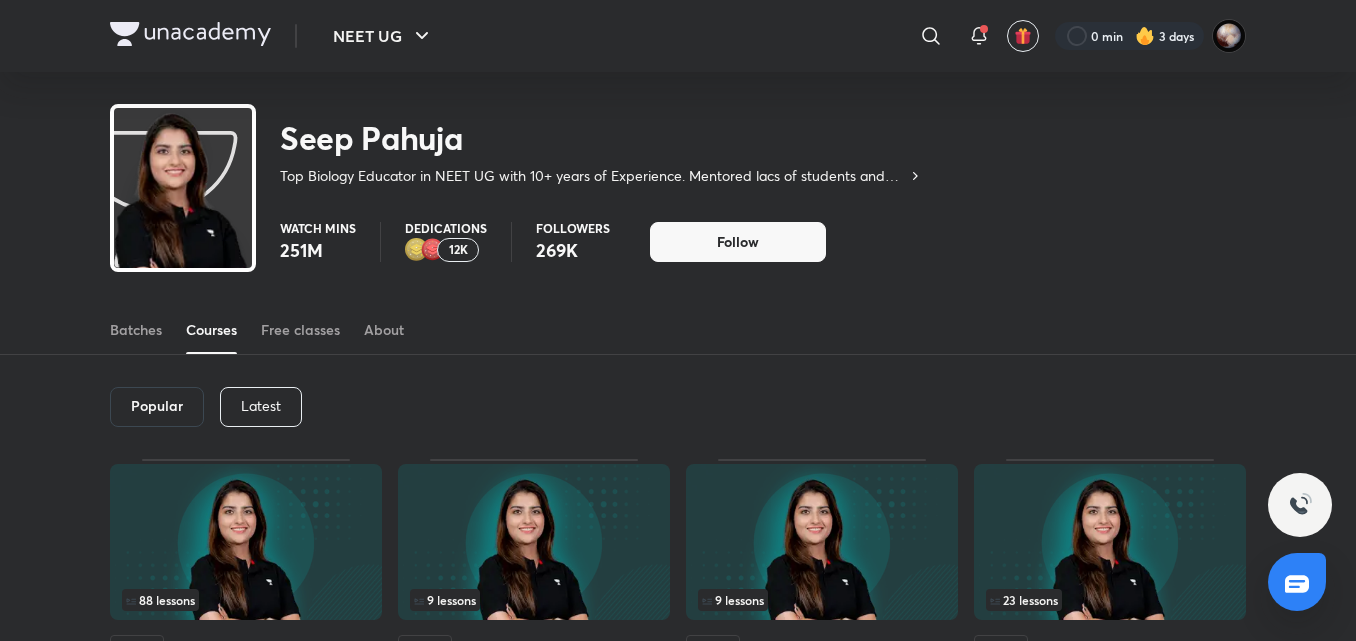 click on "Latest" at bounding box center [261, 407] 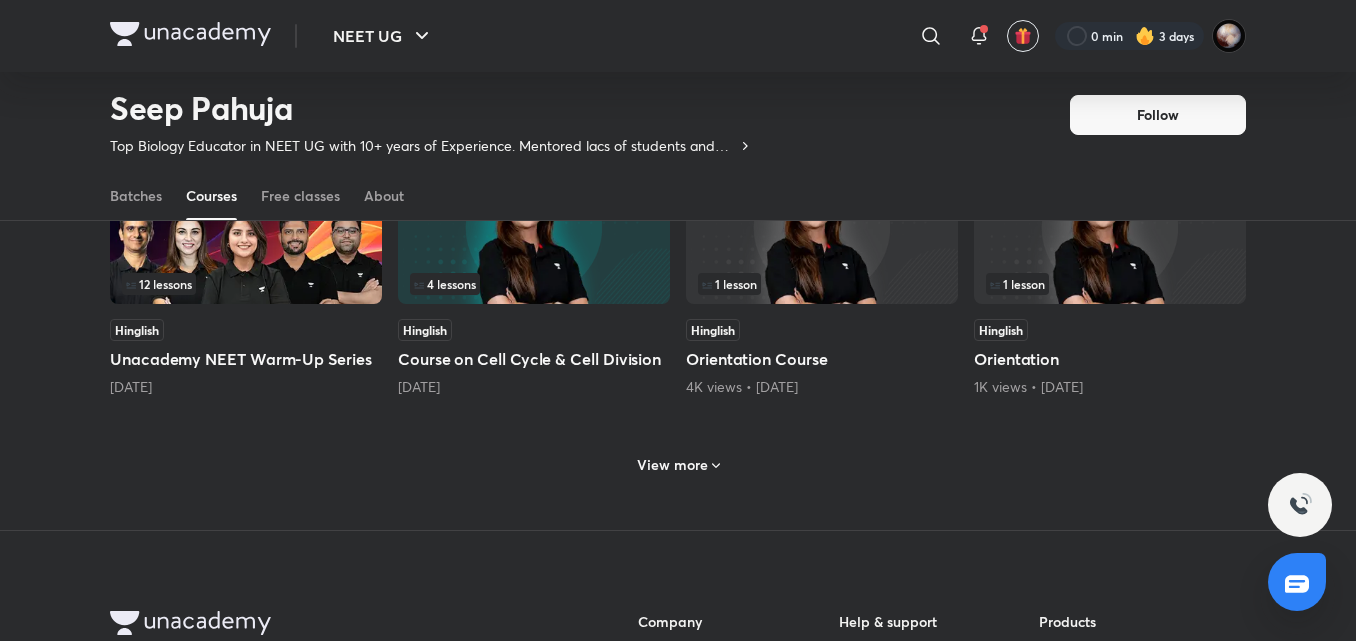 scroll, scrollTop: 843, scrollLeft: 0, axis: vertical 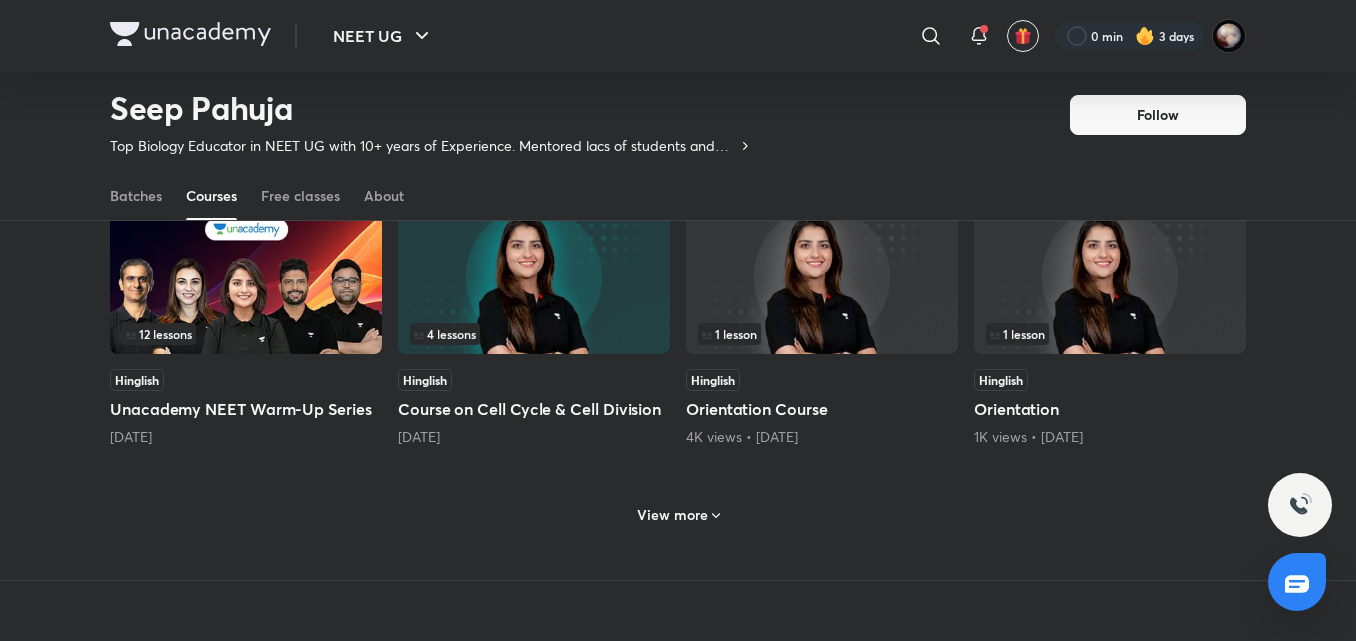 click on "View more" at bounding box center (678, 515) 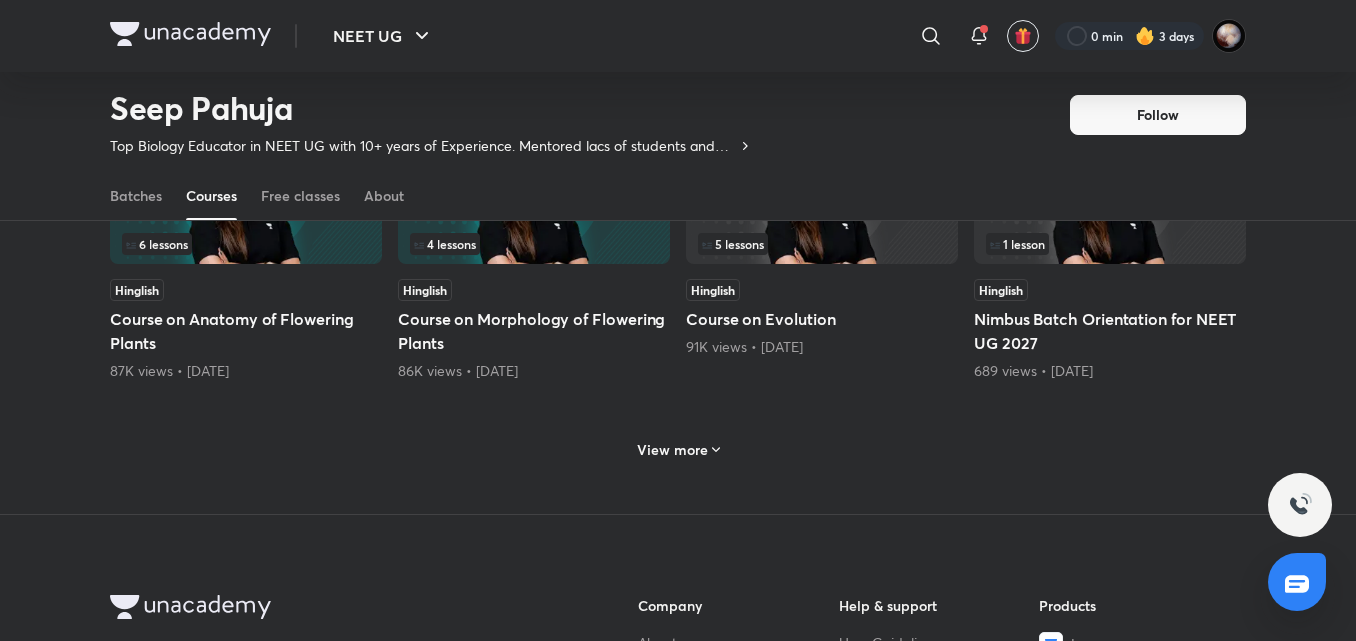 scroll, scrollTop: 1862, scrollLeft: 0, axis: vertical 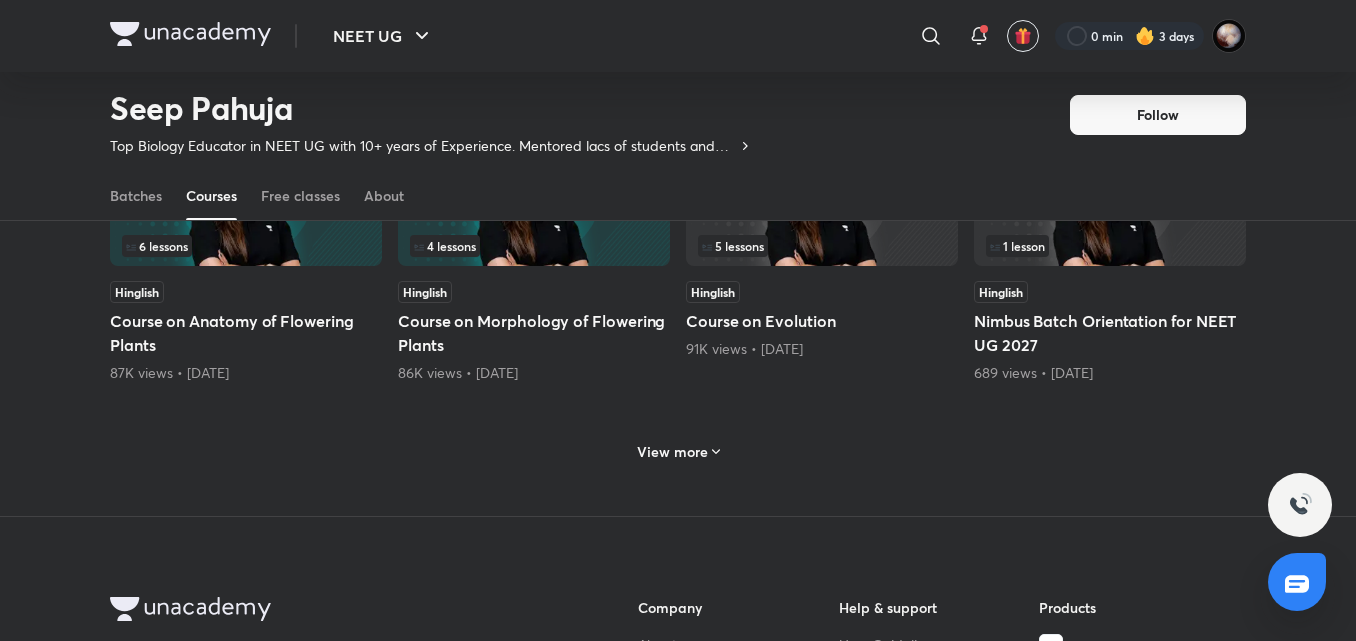 click on "View more" at bounding box center [678, 451] 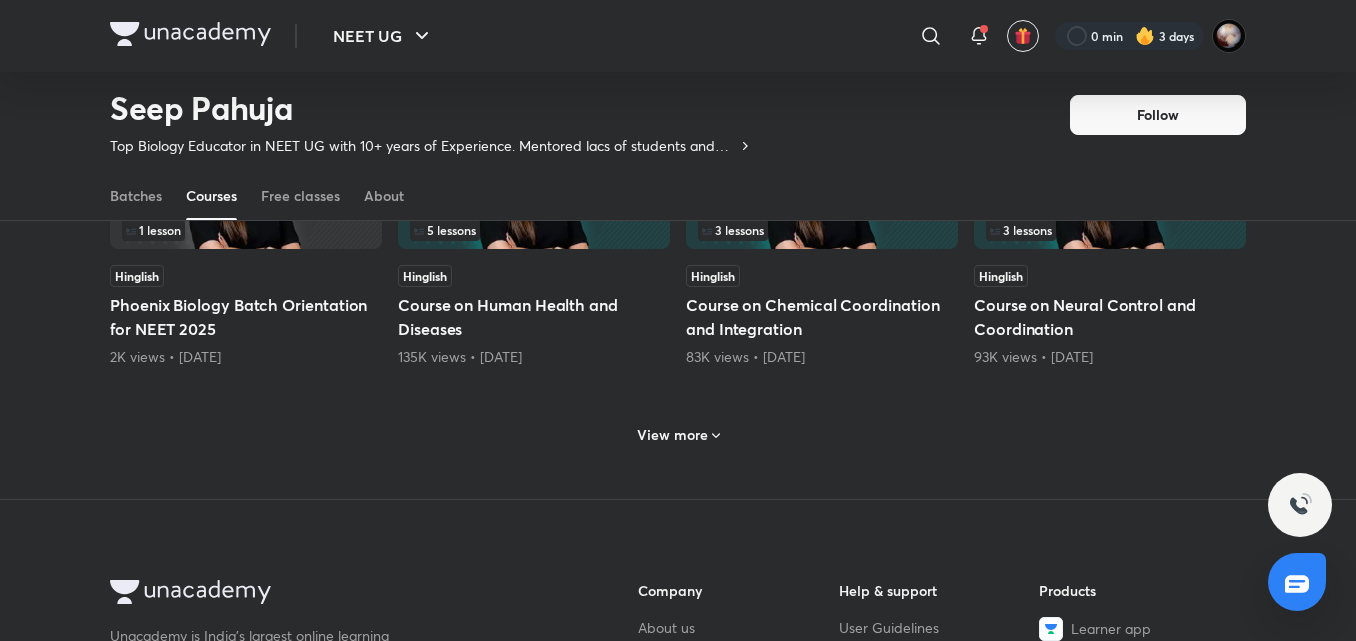 scroll, scrollTop: 2870, scrollLeft: 0, axis: vertical 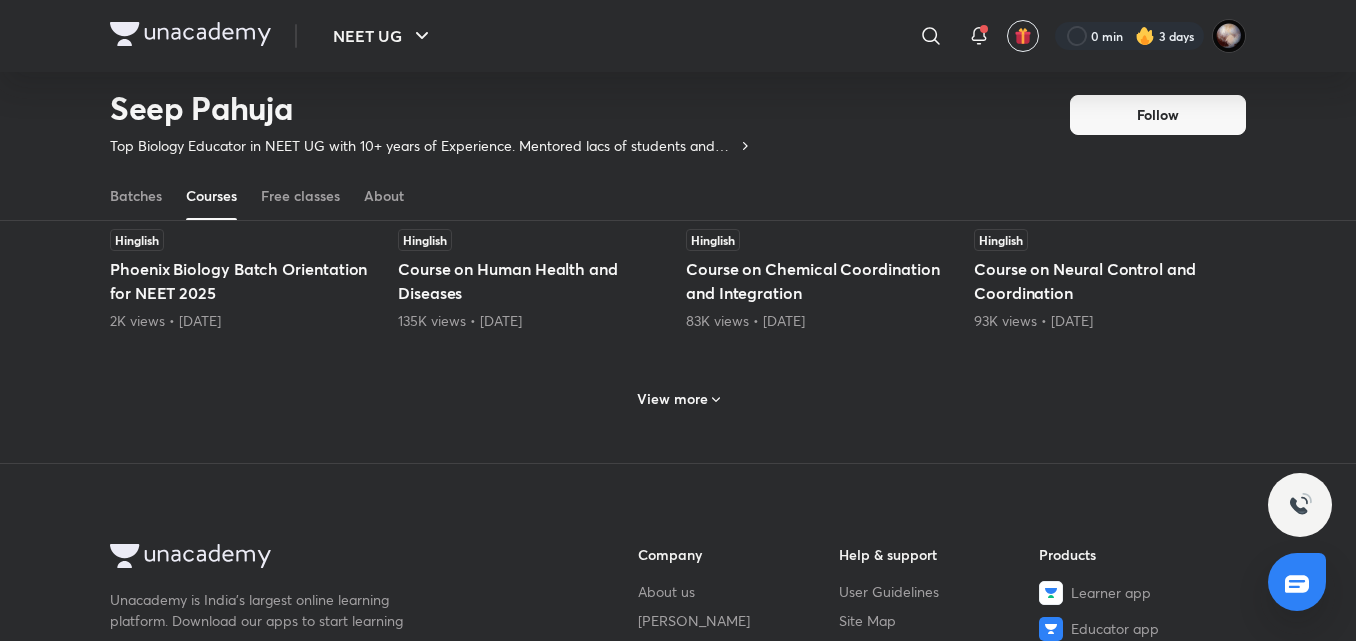 click on "View more" at bounding box center [672, 399] 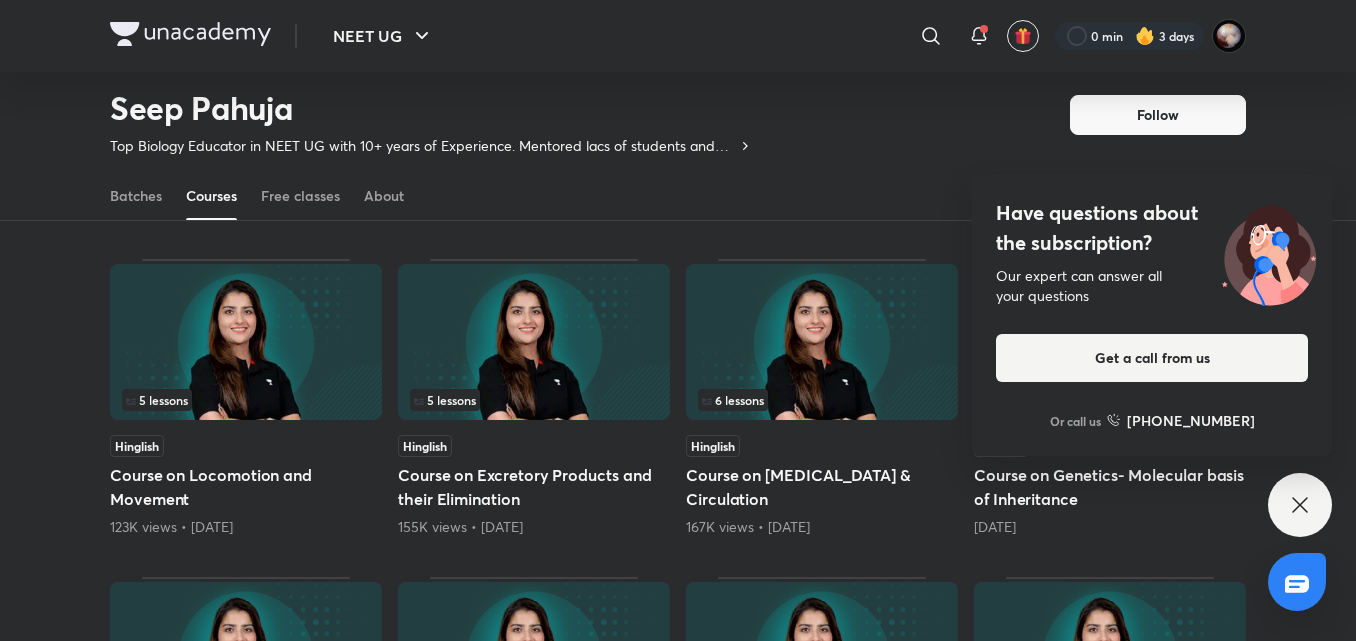 scroll, scrollTop: 2983, scrollLeft: 0, axis: vertical 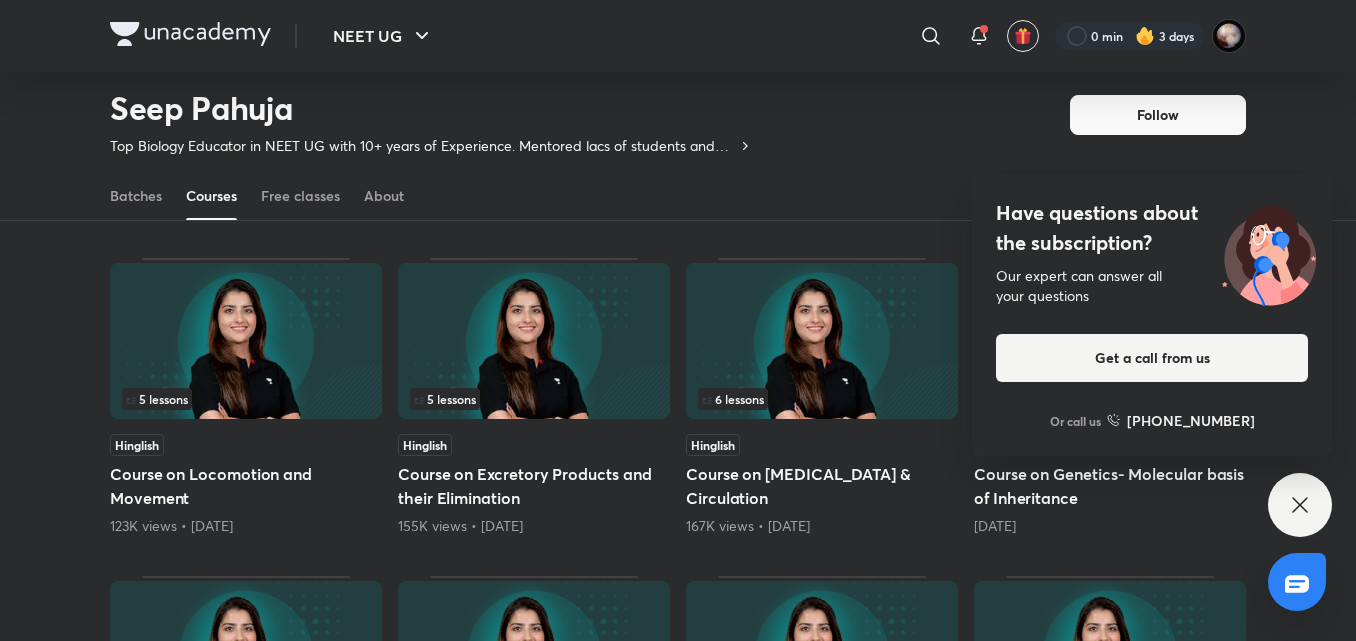 click on "Have questions about the subscription? Our expert can answer all your questions Get a call from us Or call us [PHONE_NUMBER]" at bounding box center (1300, 505) 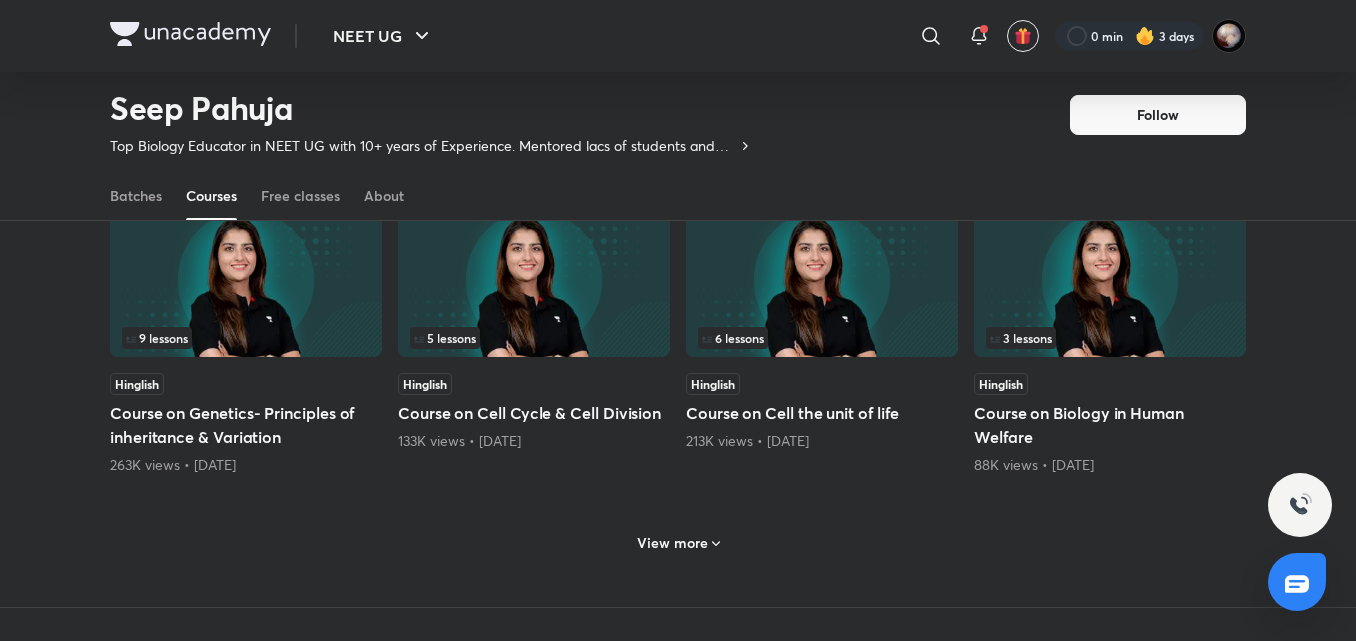 scroll, scrollTop: 3697, scrollLeft: 0, axis: vertical 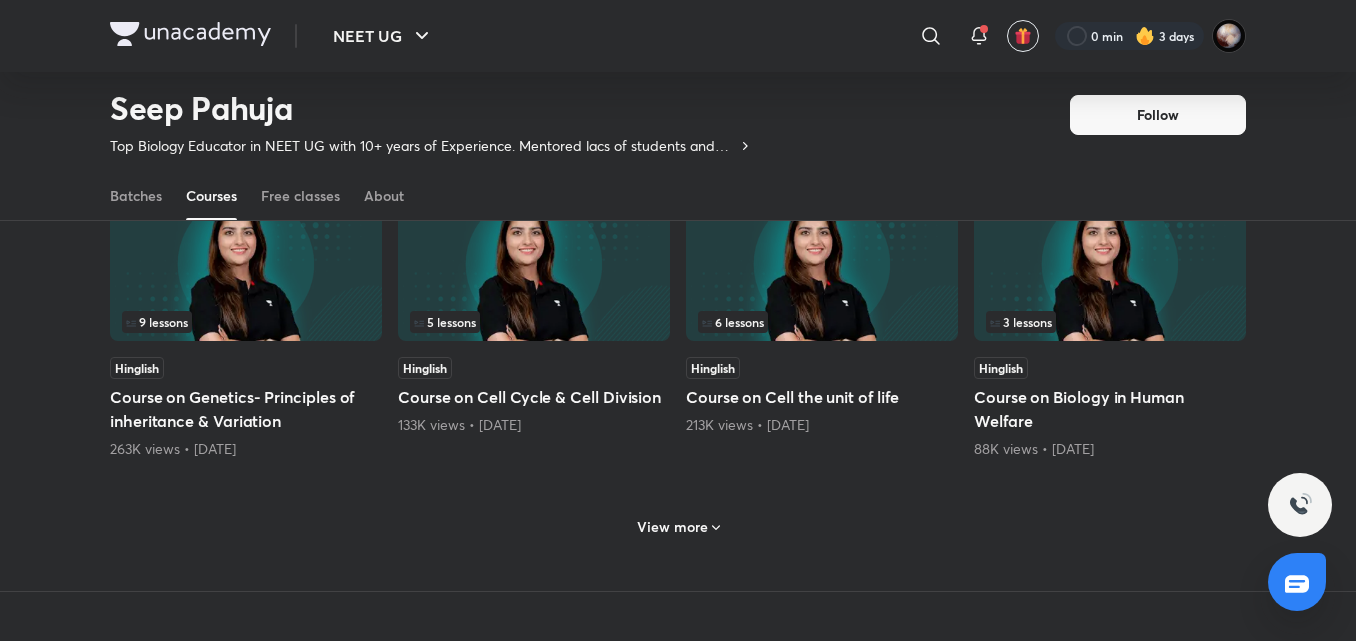 click on "View more" at bounding box center [672, 527] 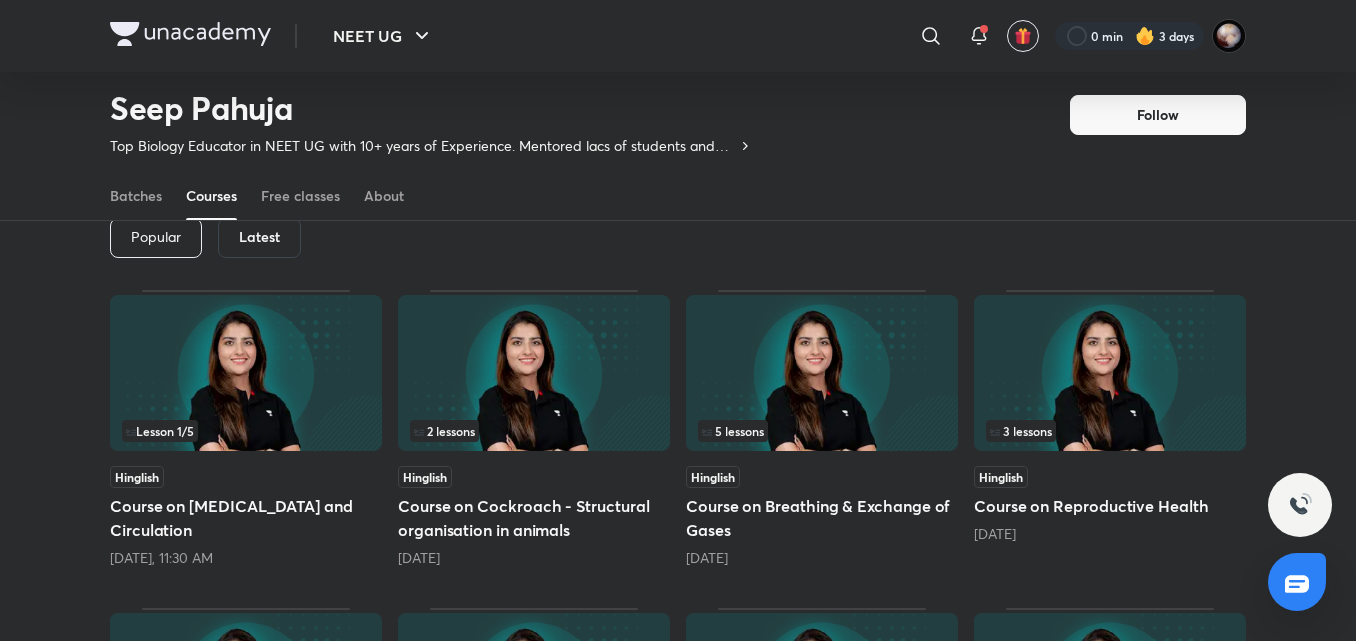 scroll, scrollTop: 0, scrollLeft: 0, axis: both 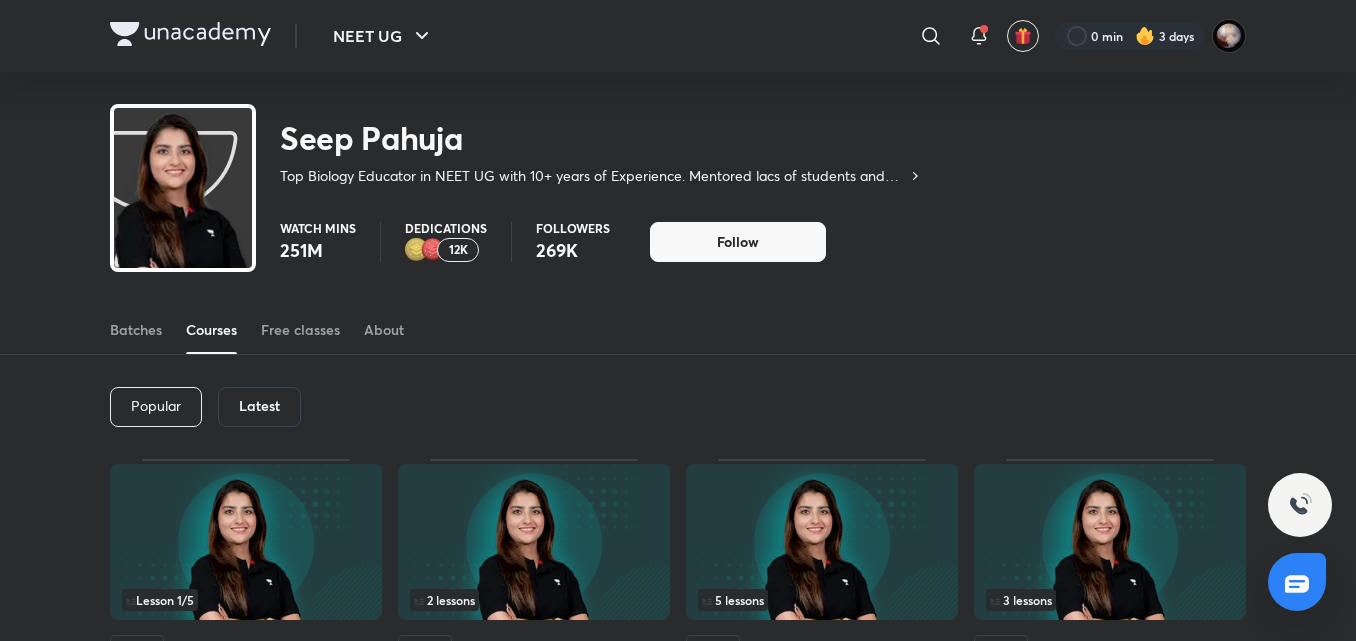 click on "Latest" at bounding box center [259, 406] 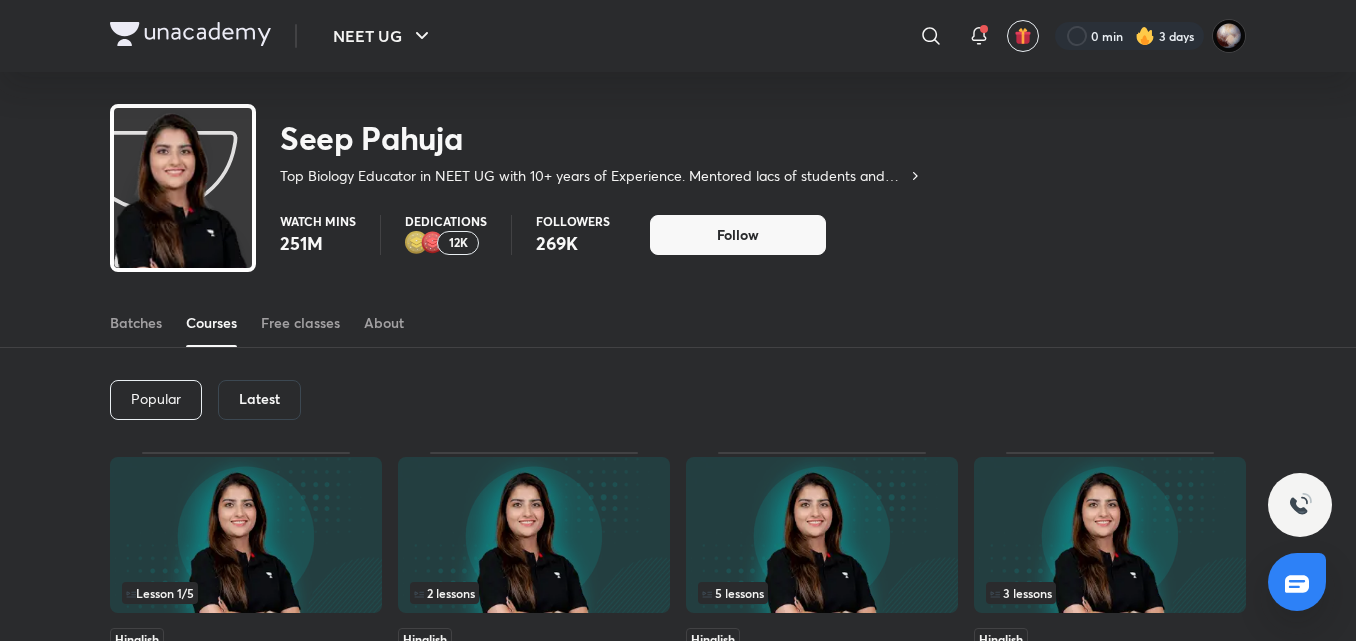 scroll, scrollTop: 0, scrollLeft: 0, axis: both 